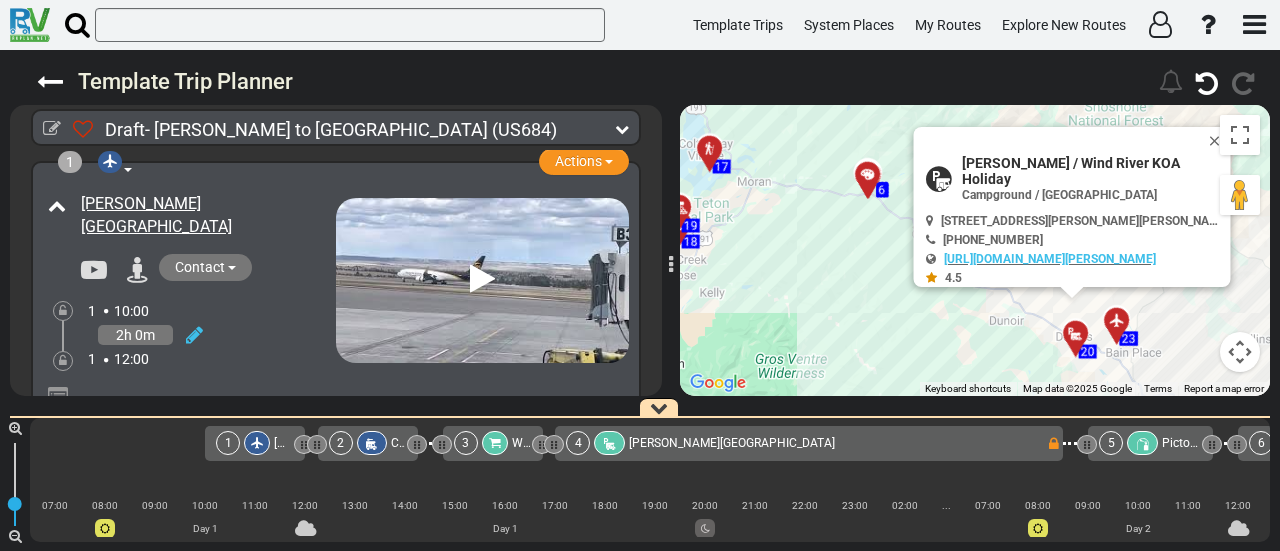 click at bounding box center [5807, 444] 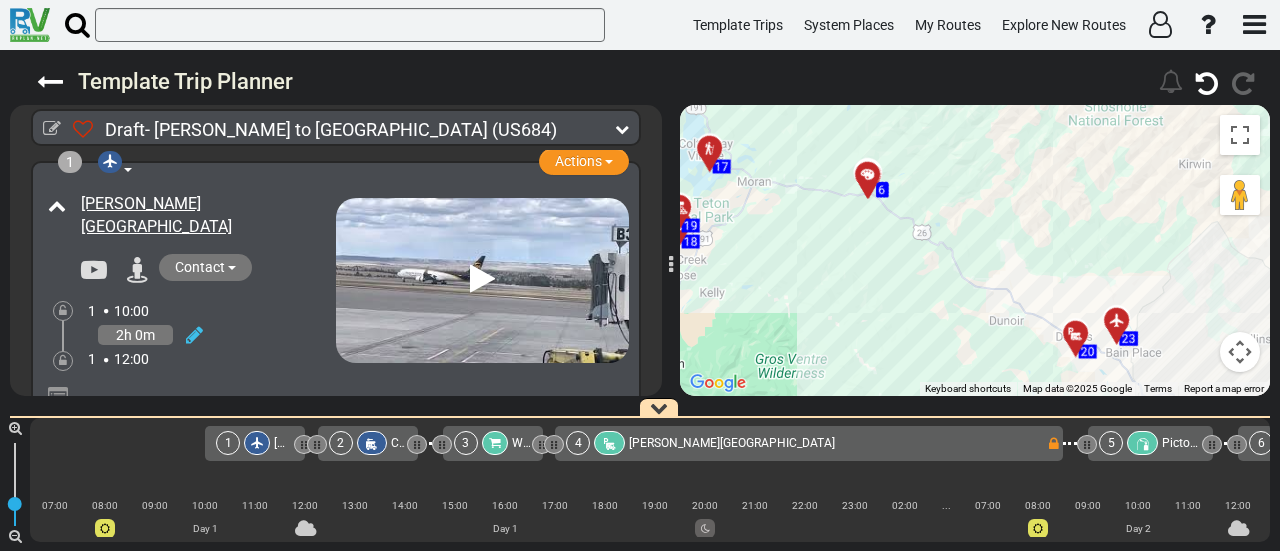 scroll, scrollTop: 0, scrollLeft: 0, axis: both 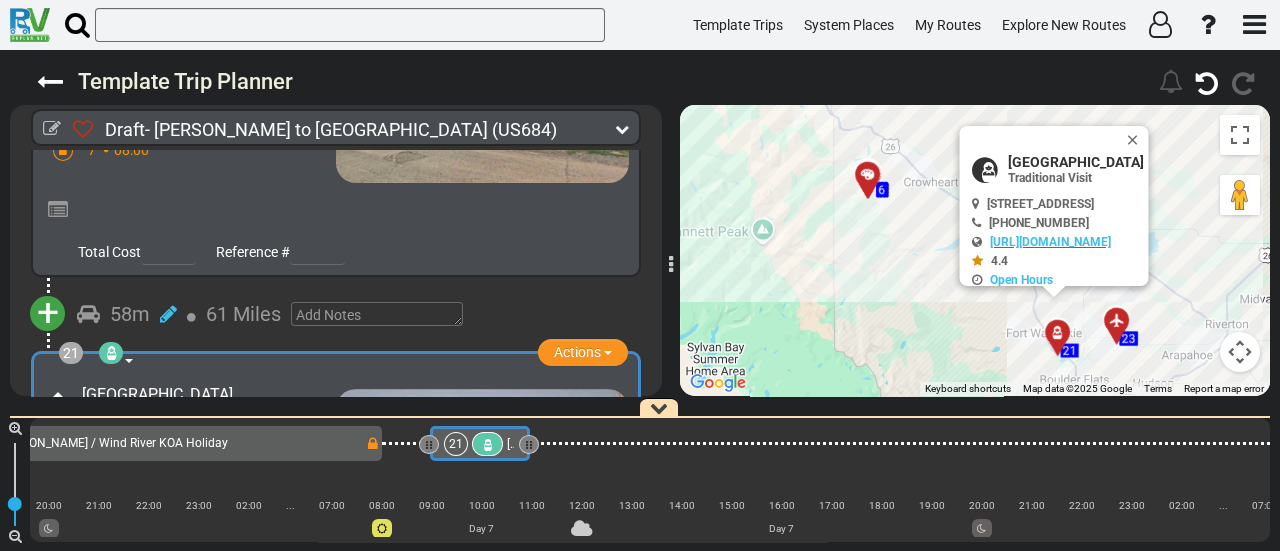 click on "21" at bounding box center [456, 444] 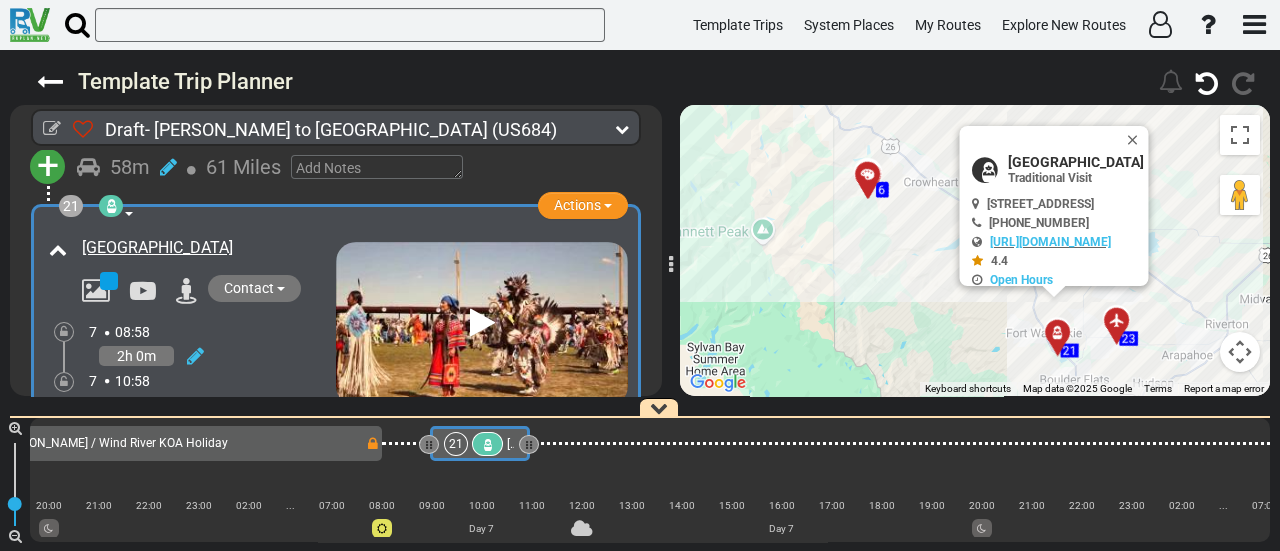 scroll, scrollTop: 7928, scrollLeft: 0, axis: vertical 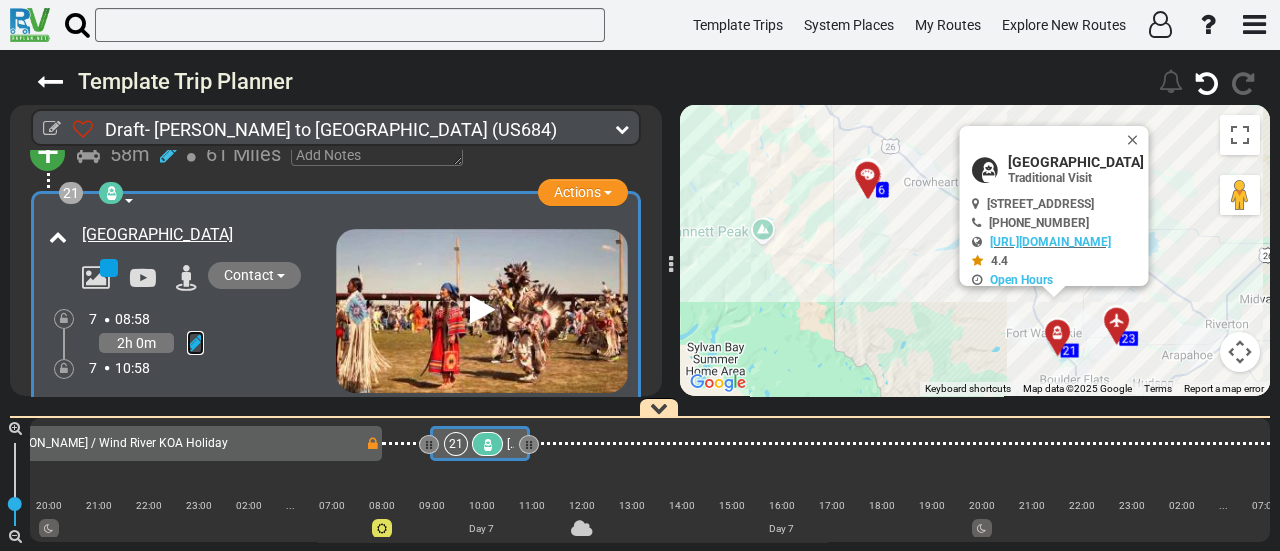 click at bounding box center [195, 343] 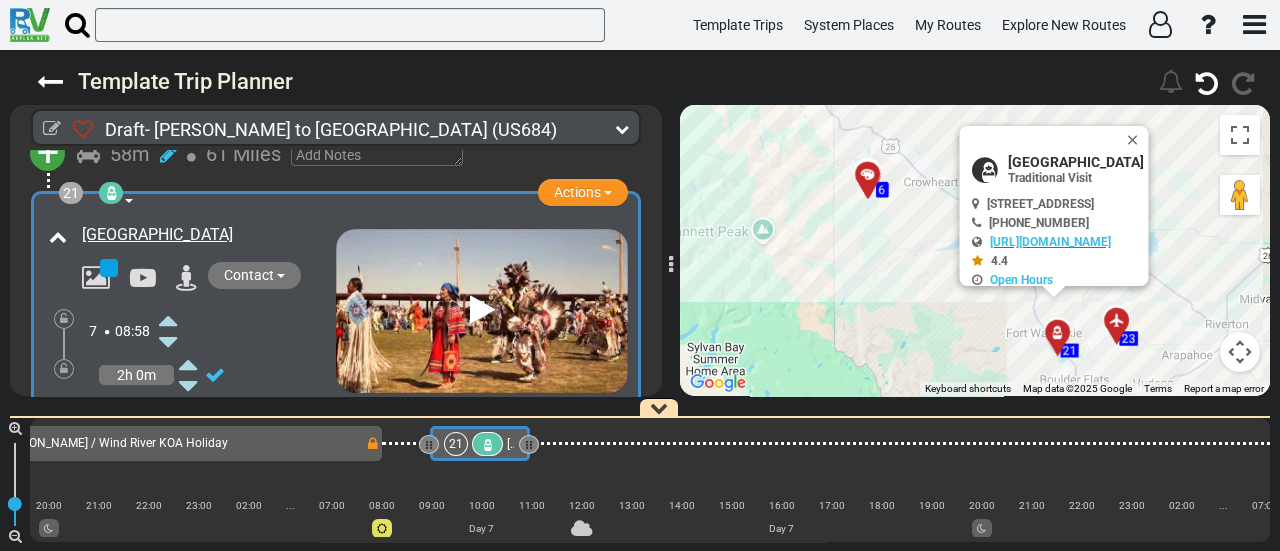 click at bounding box center (168, 320) 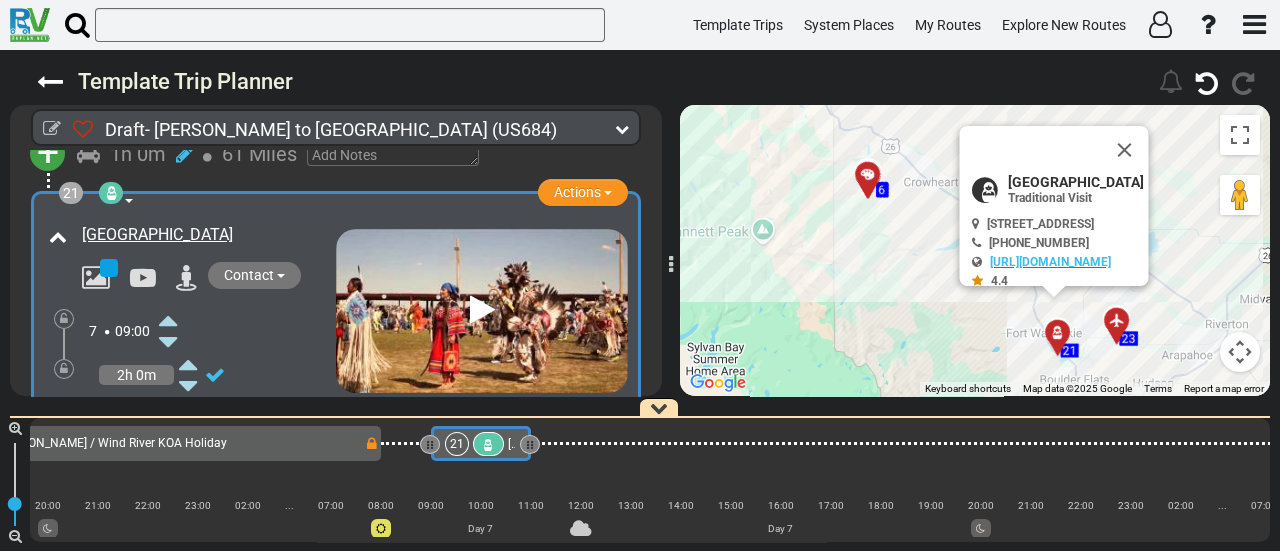 scroll, scrollTop: 0, scrollLeft: 5325, axis: horizontal 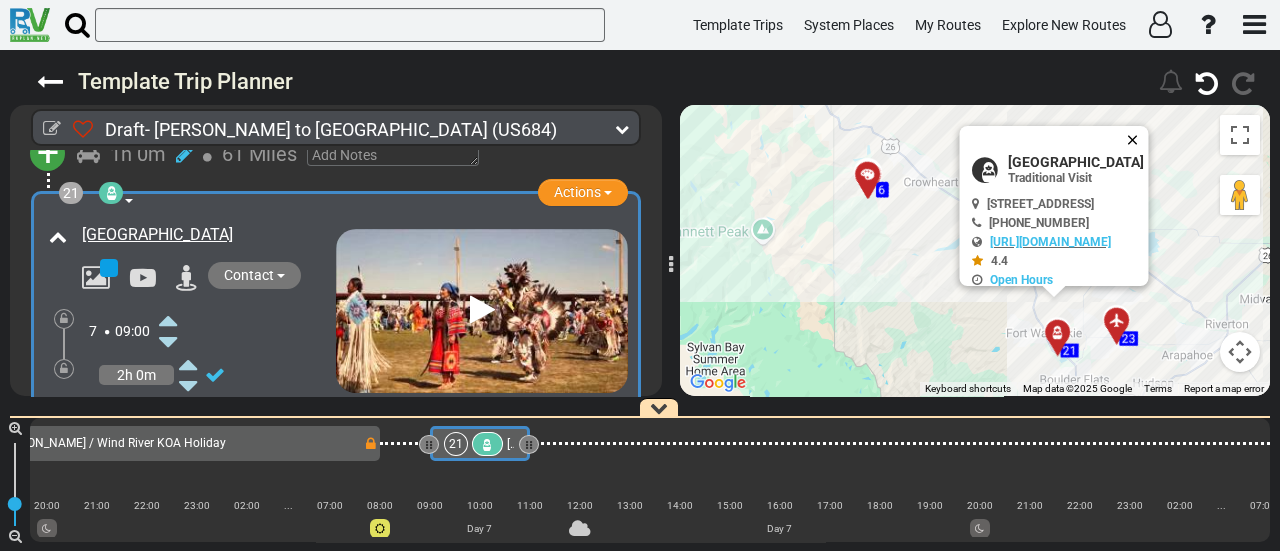 click at bounding box center [1137, 140] 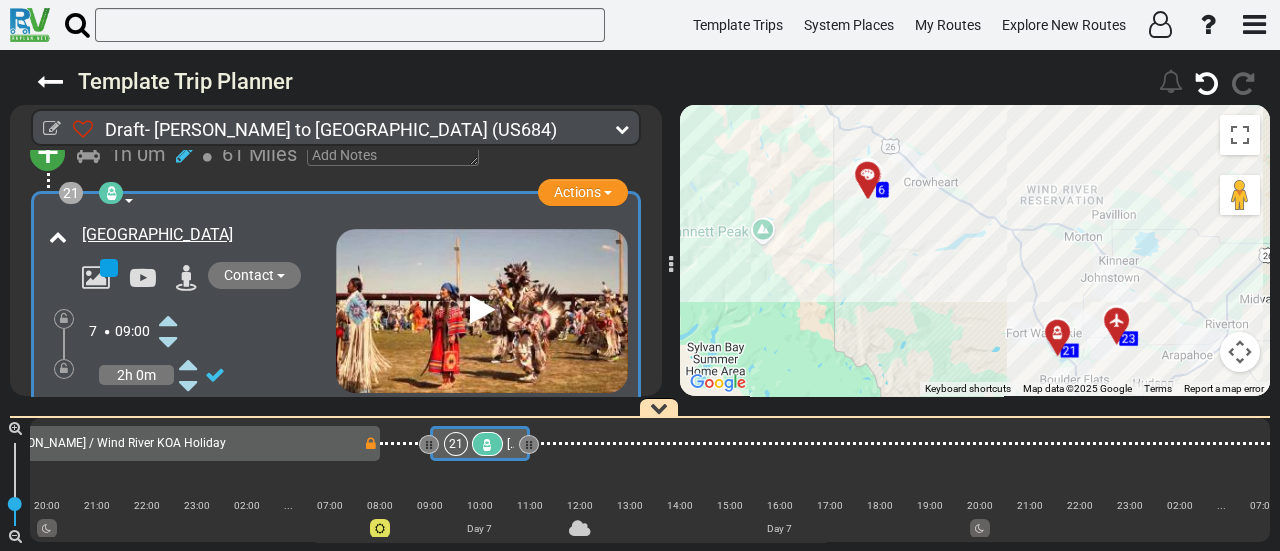 click on "21" at bounding box center (456, 444) 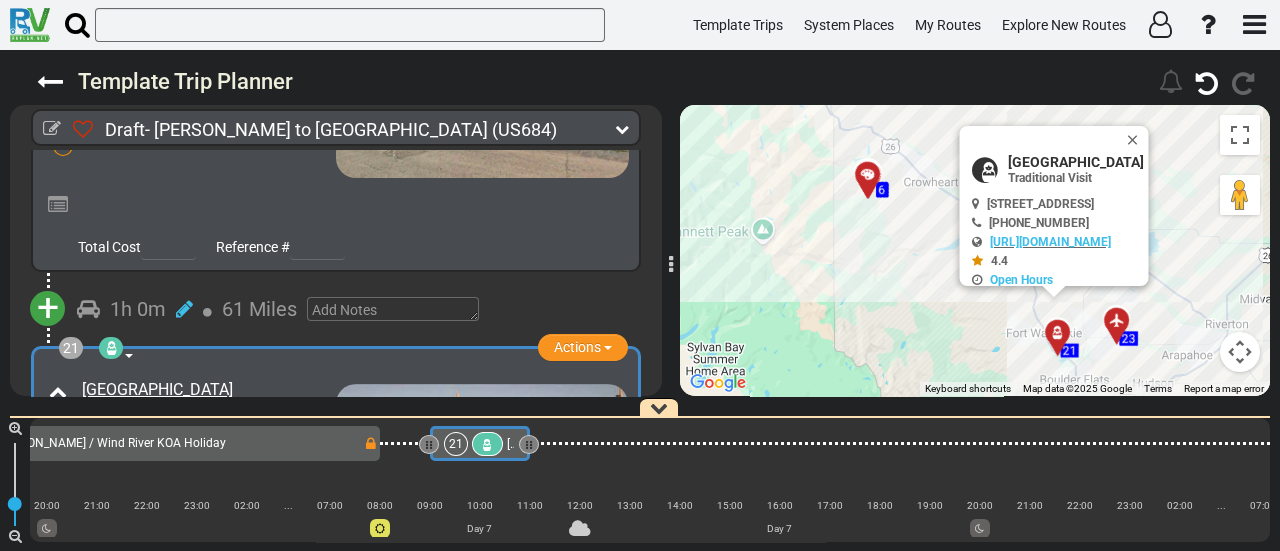 scroll, scrollTop: 7768, scrollLeft: 0, axis: vertical 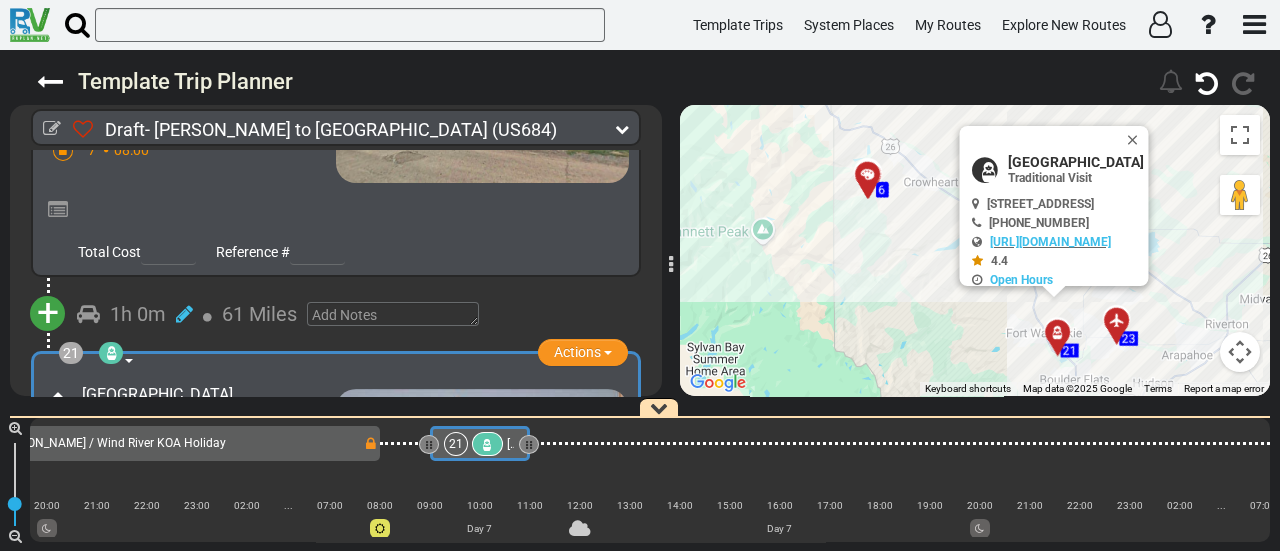 click on "[GEOGRAPHIC_DATA]" at bounding box center [1076, 162] 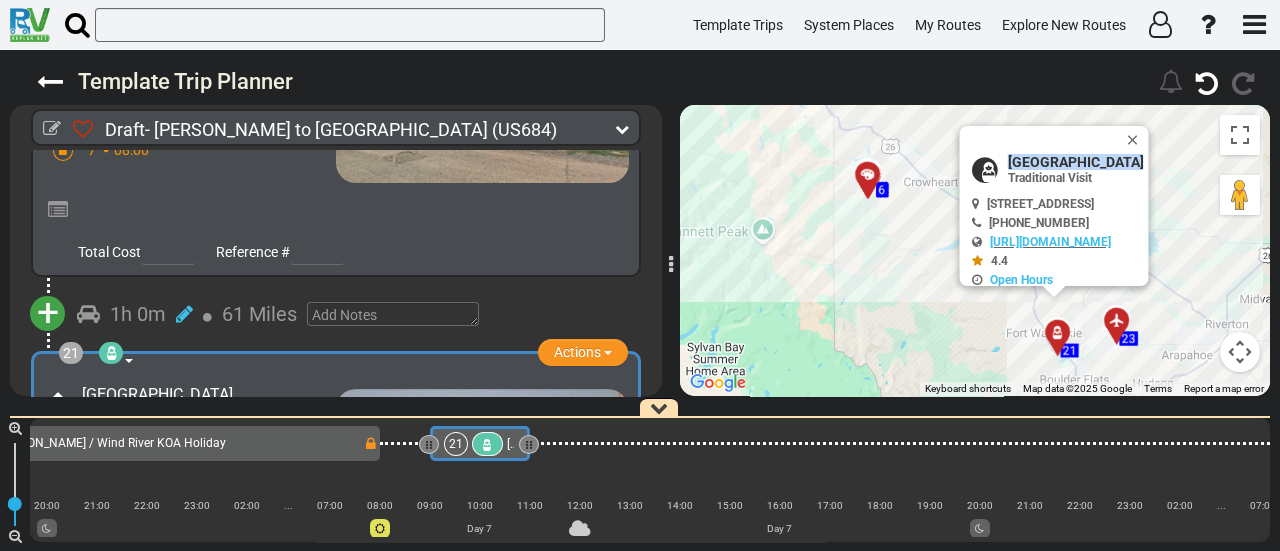 click on "[GEOGRAPHIC_DATA]" at bounding box center (1076, 162) 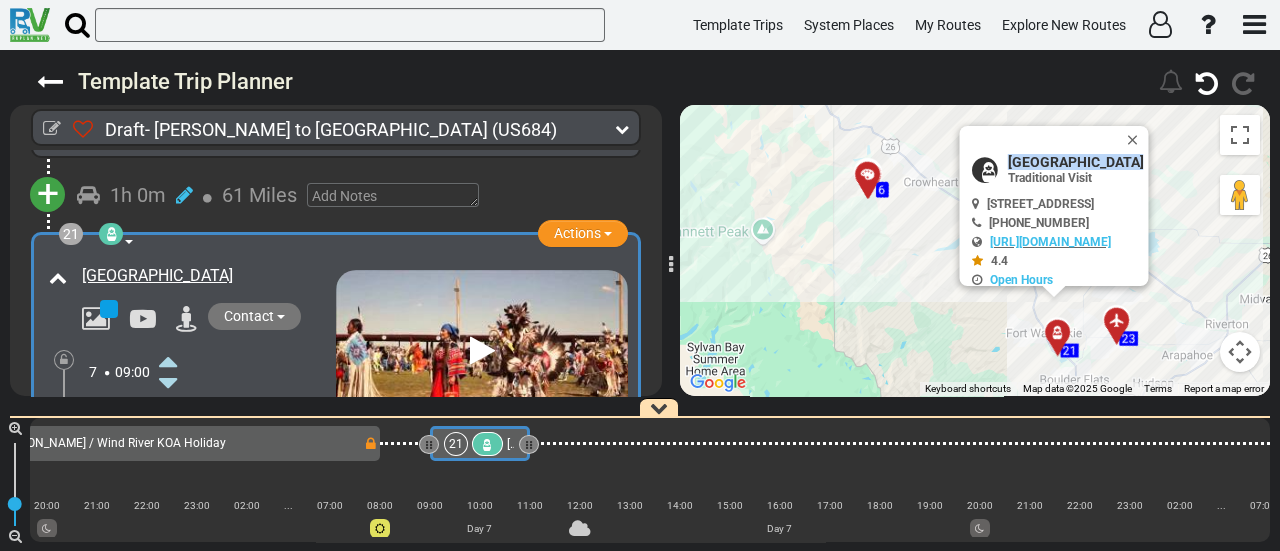 scroll, scrollTop: 7888, scrollLeft: 0, axis: vertical 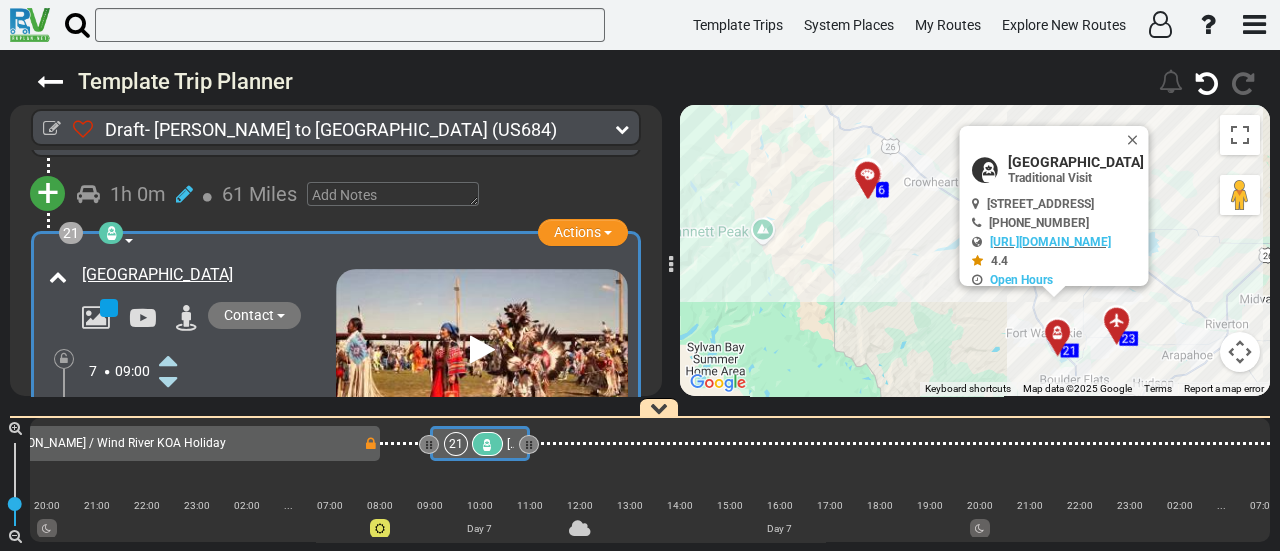 drag, startPoint x: 169, startPoint y: 326, endPoint x: 136, endPoint y: 320, distance: 33.54102 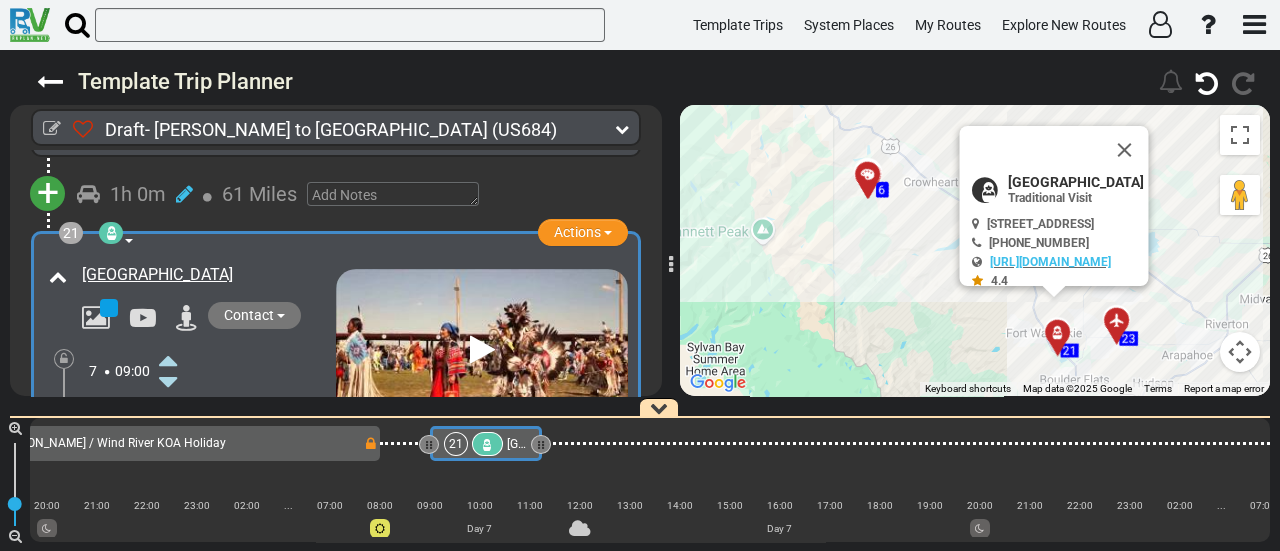 click at bounding box center [168, 448] 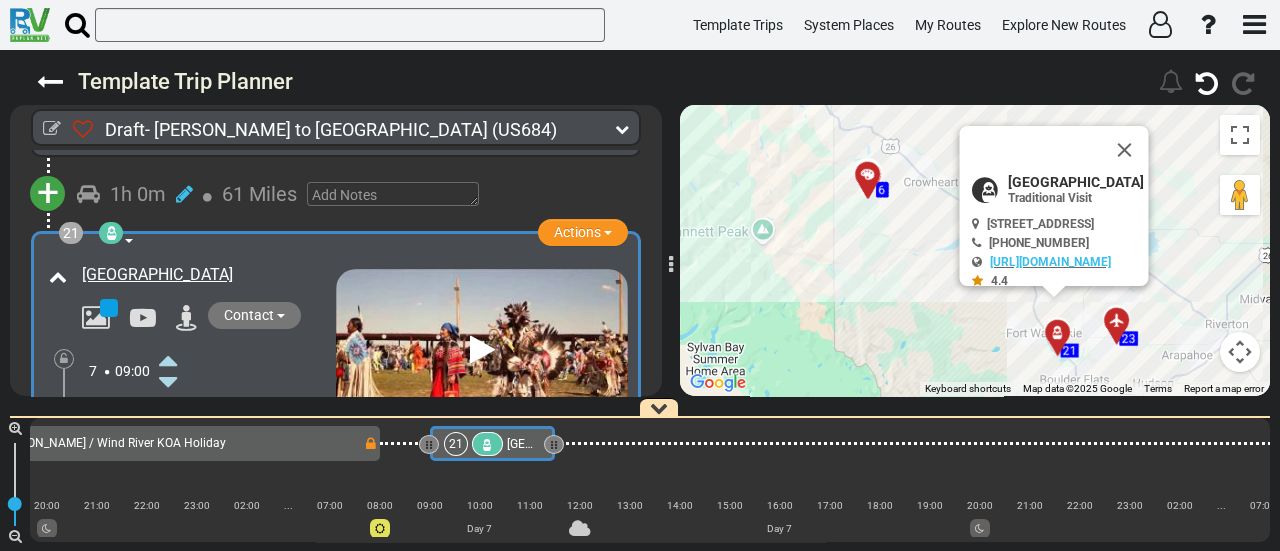 click at bounding box center [168, 448] 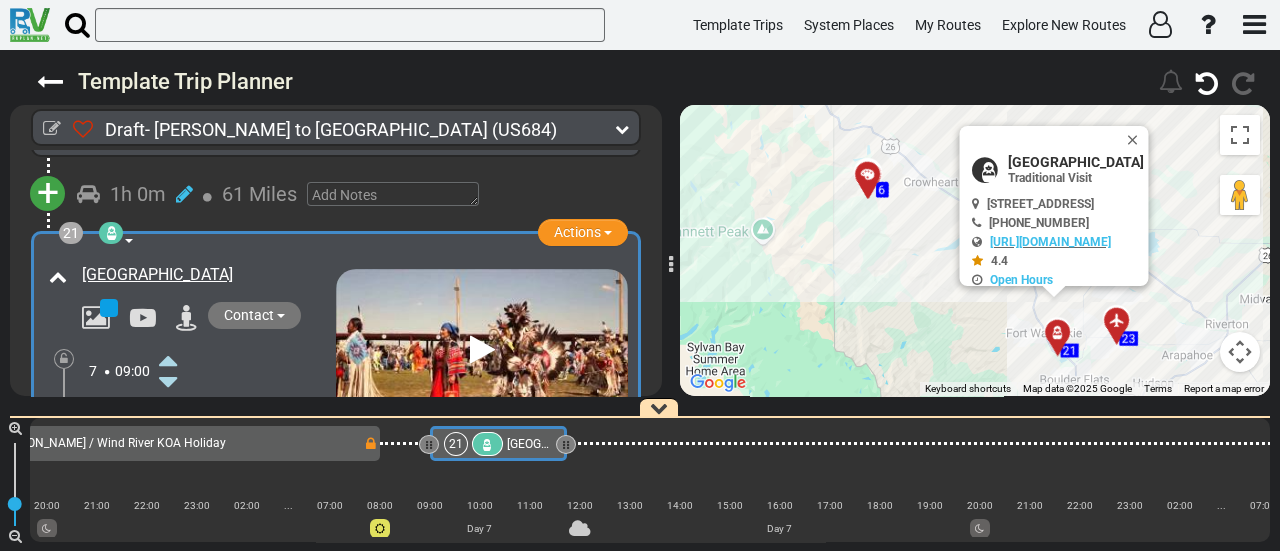 click at bounding box center (168, 448) 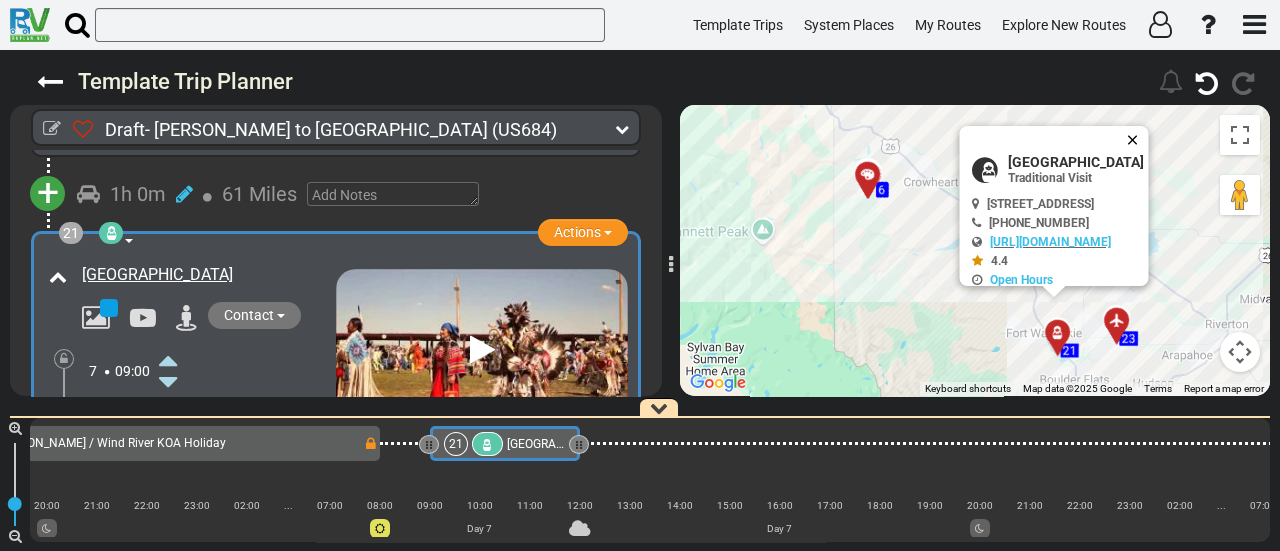 click at bounding box center (1137, 140) 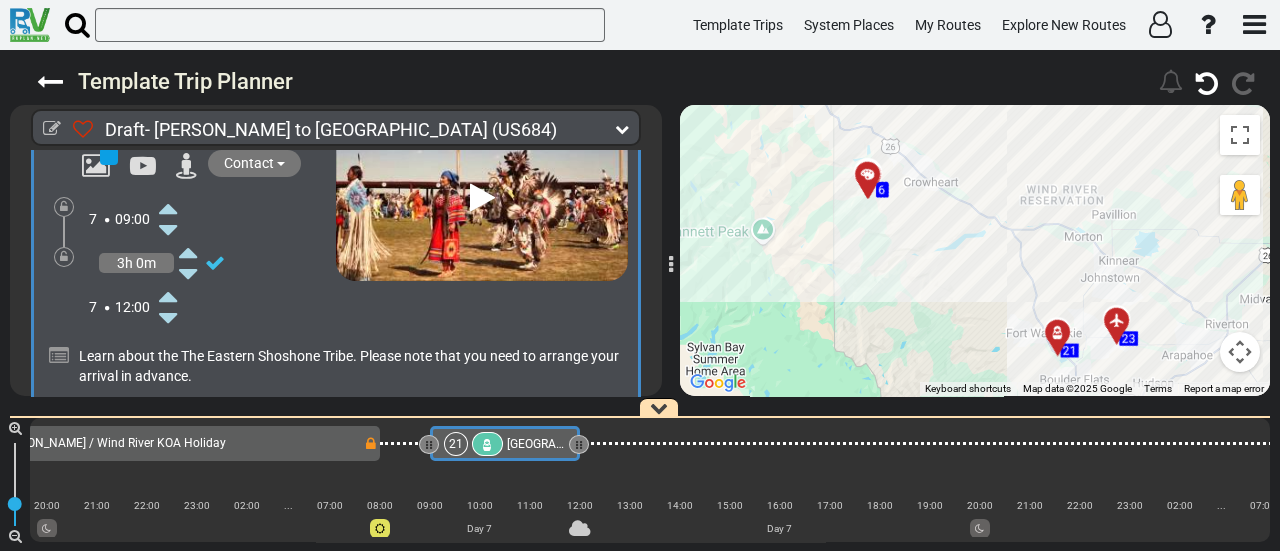 scroll, scrollTop: 8048, scrollLeft: 0, axis: vertical 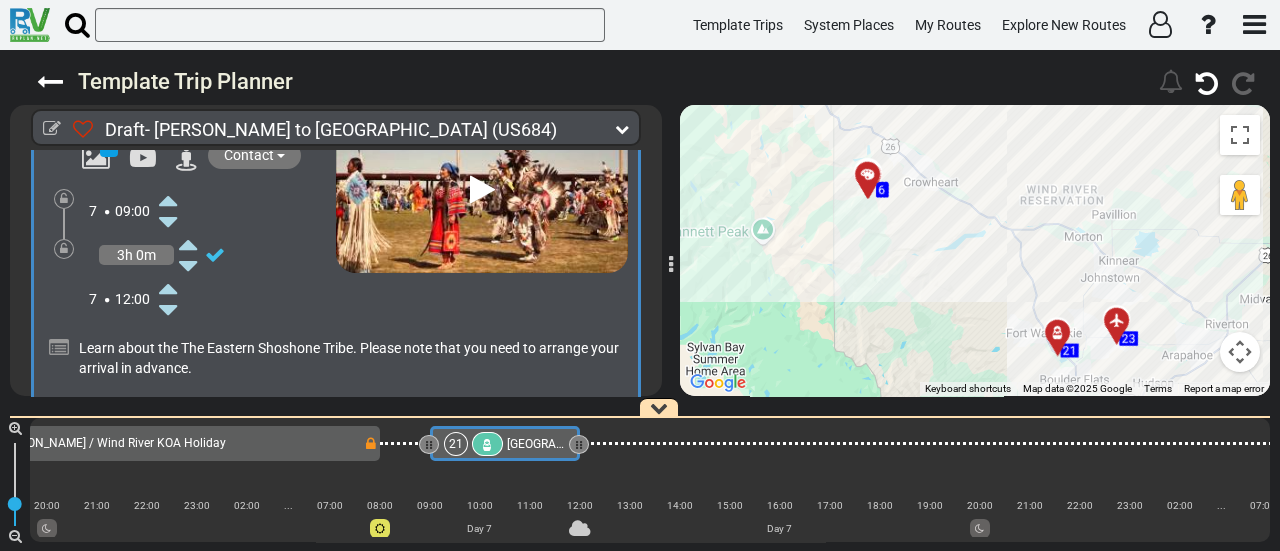 click on "+" at bounding box center [48, 467] 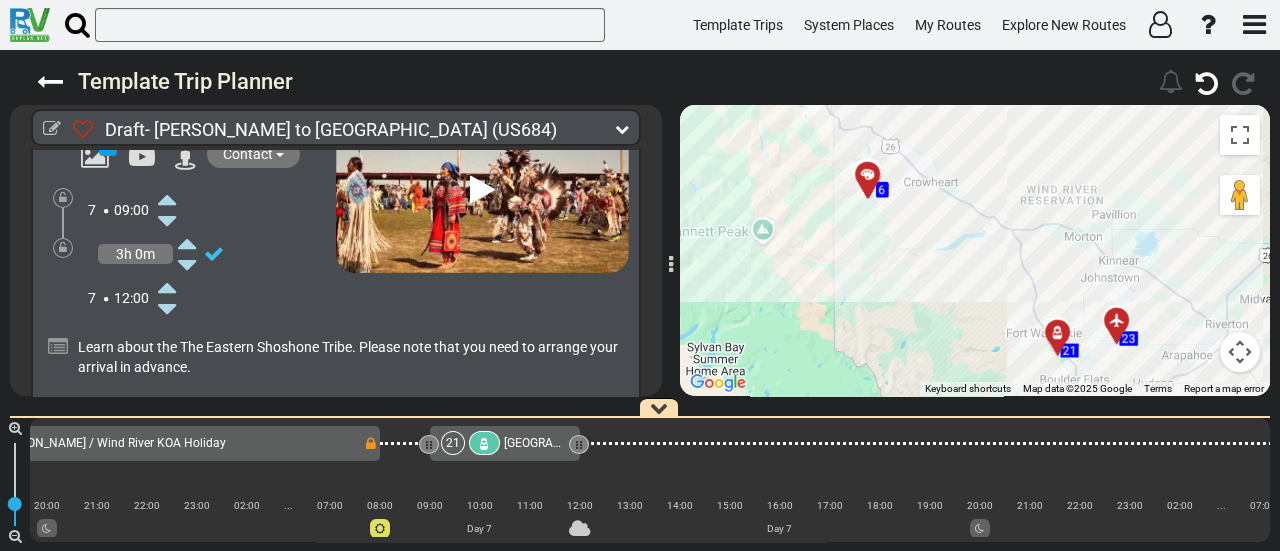 scroll, scrollTop: 8048, scrollLeft: 0, axis: vertical 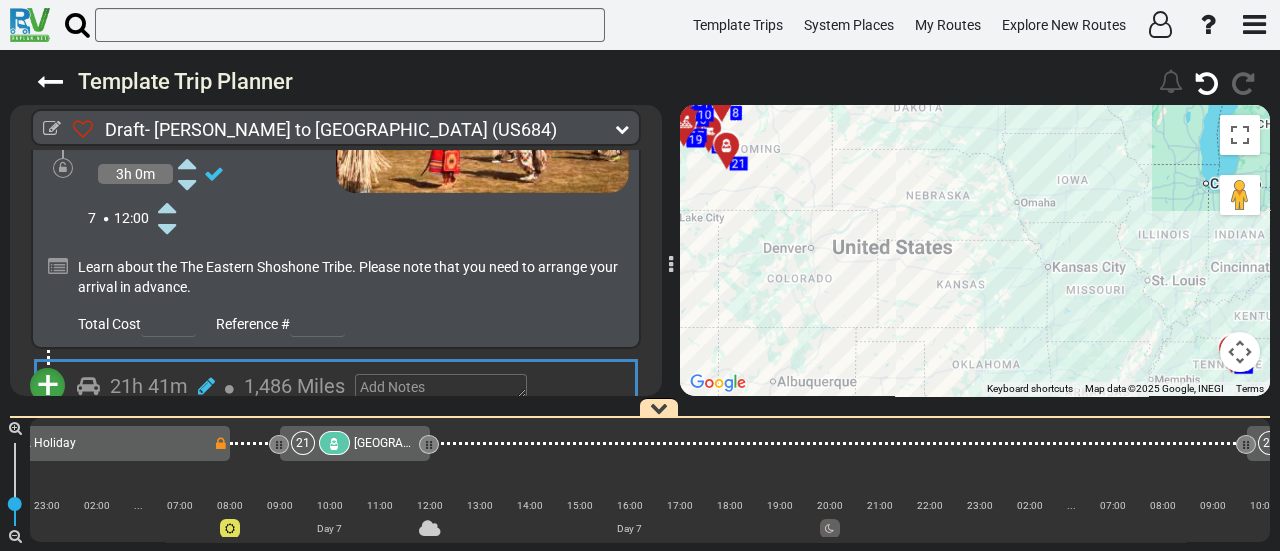 click on "Add Atraction" at bounding box center [110, 421] 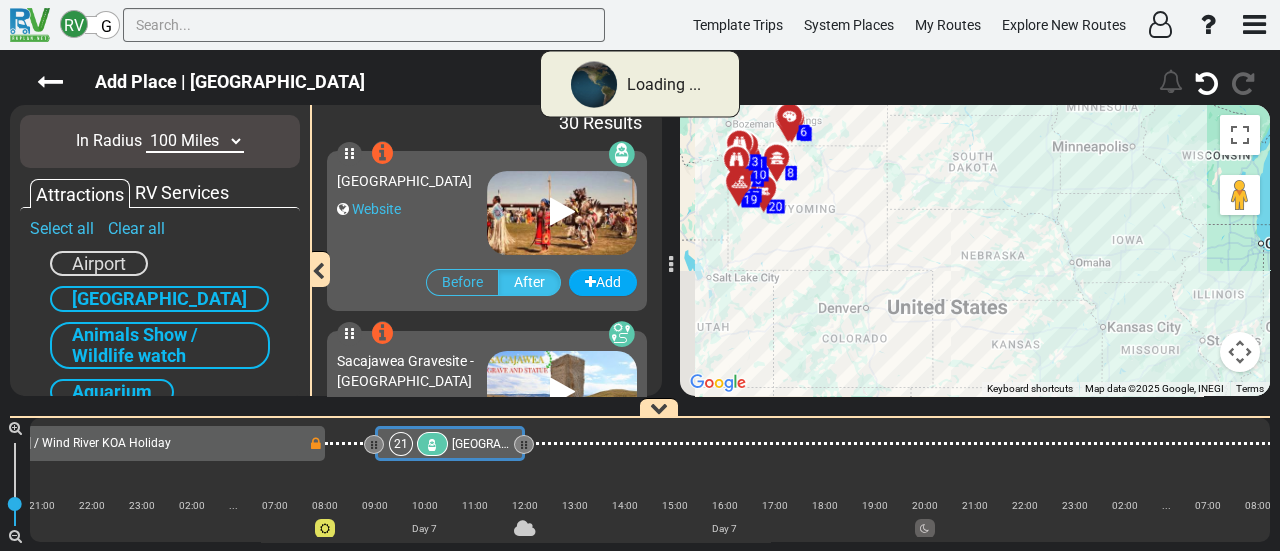 scroll, scrollTop: 0, scrollLeft: 5325, axis: horizontal 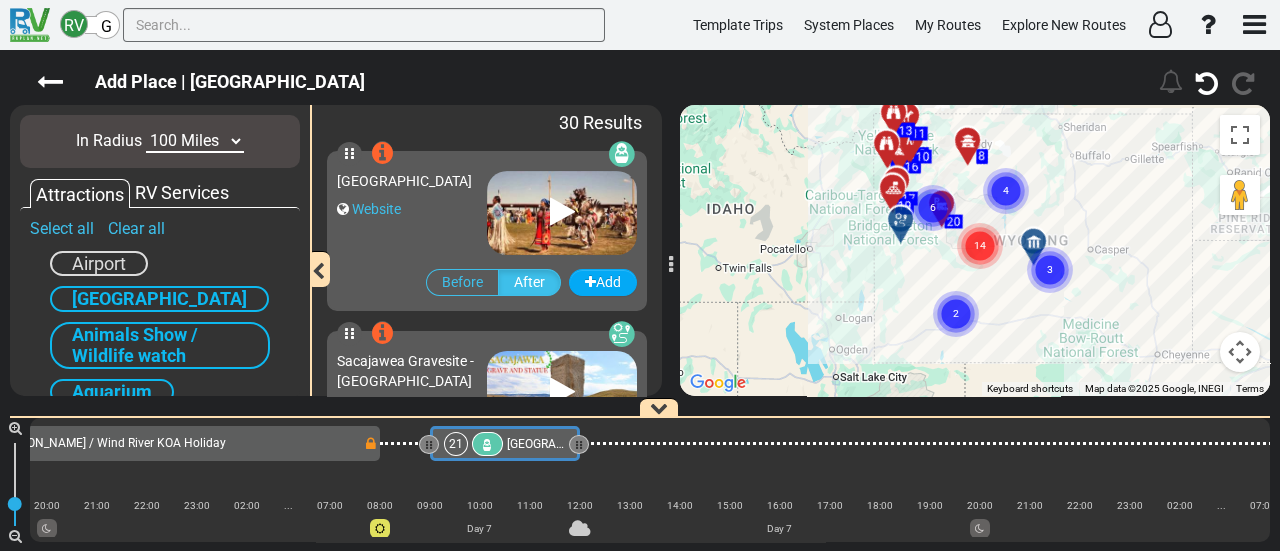 click 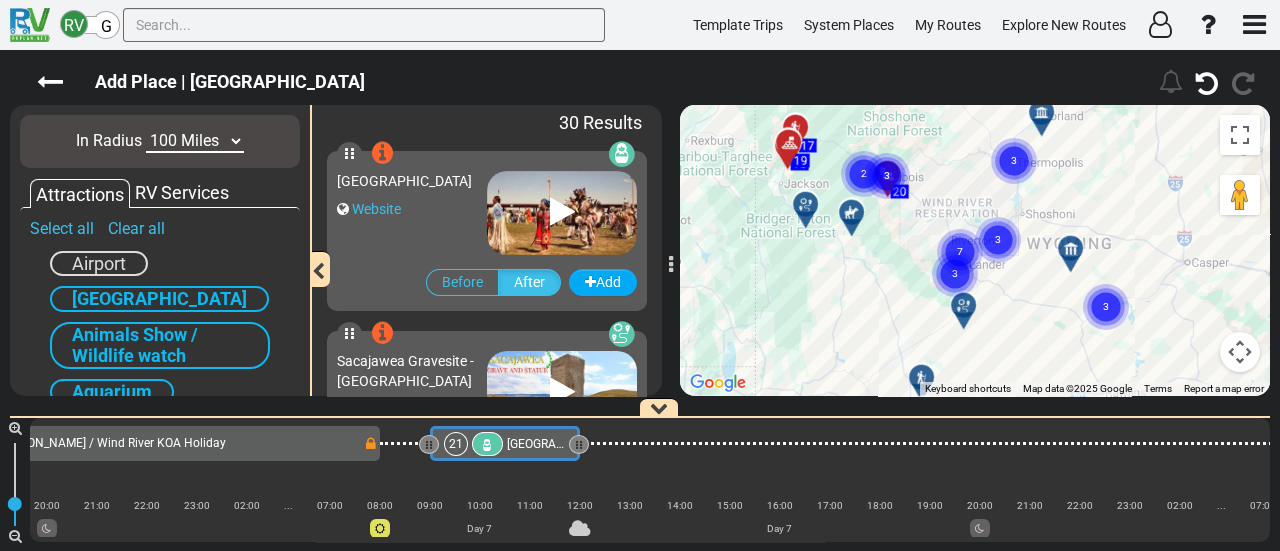 click 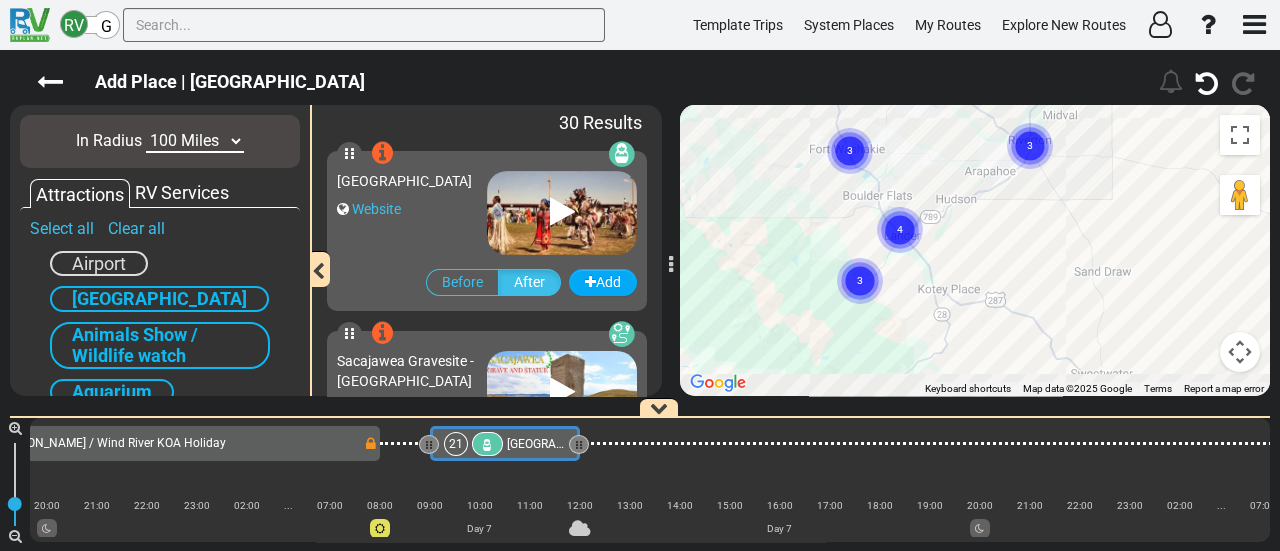 drag, startPoint x: 974, startPoint y: 244, endPoint x: 925, endPoint y: 147, distance: 108.67382 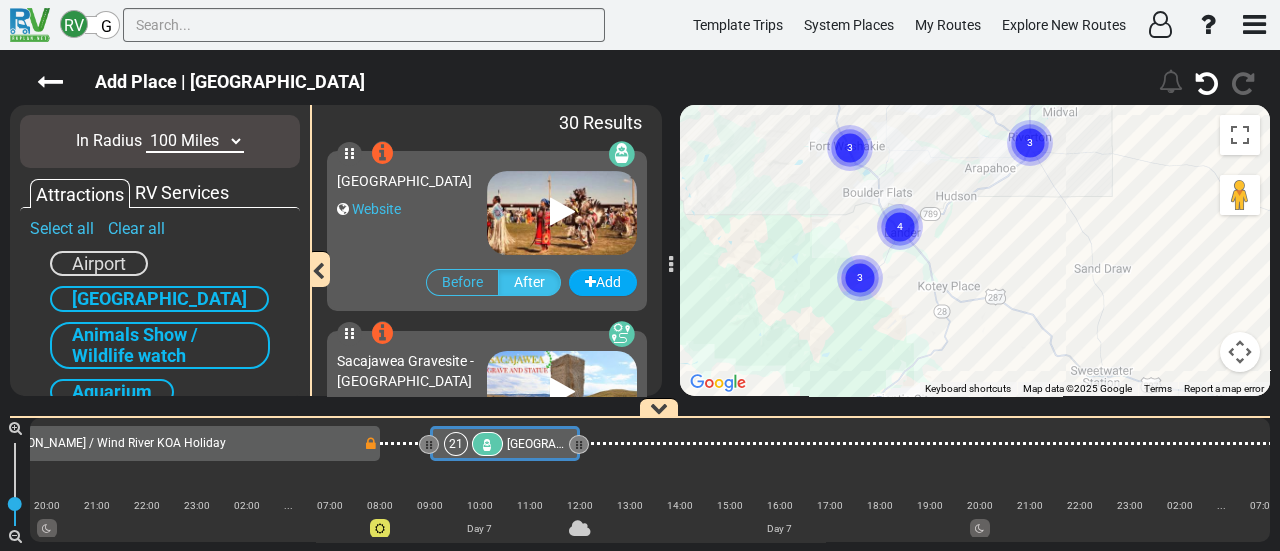 click 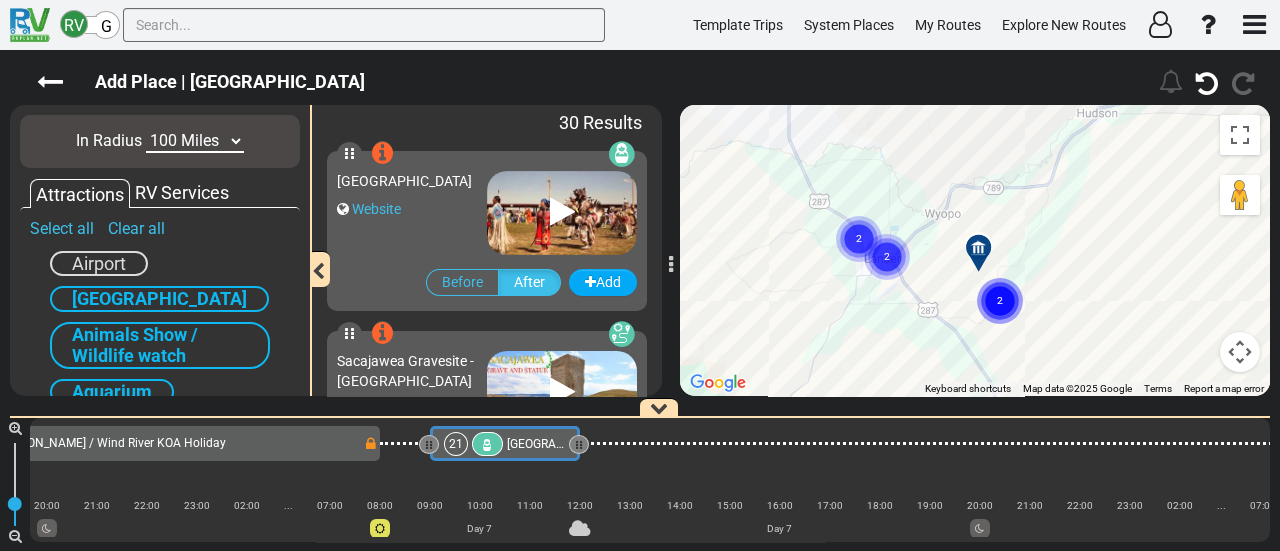 click 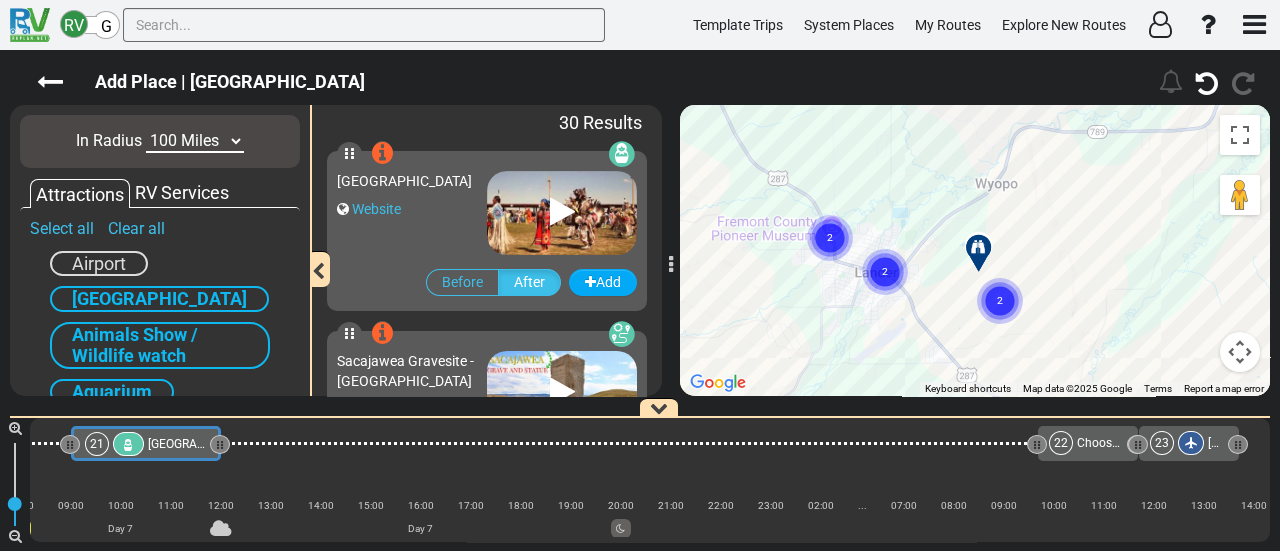 scroll, scrollTop: 0, scrollLeft: 5721, axis: horizontal 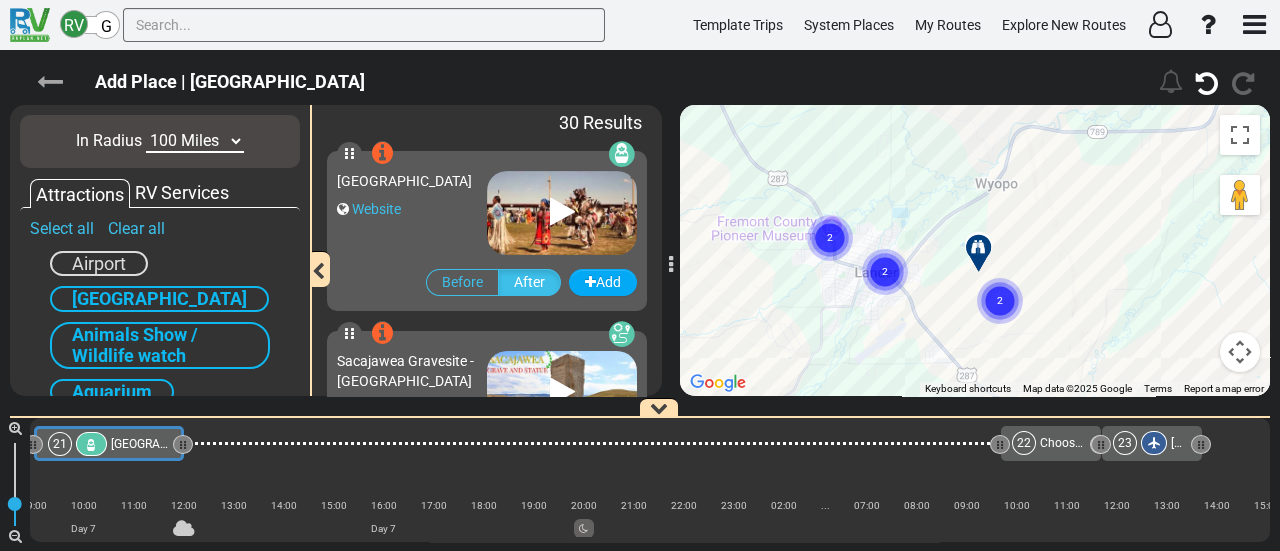 click at bounding box center [50, 82] 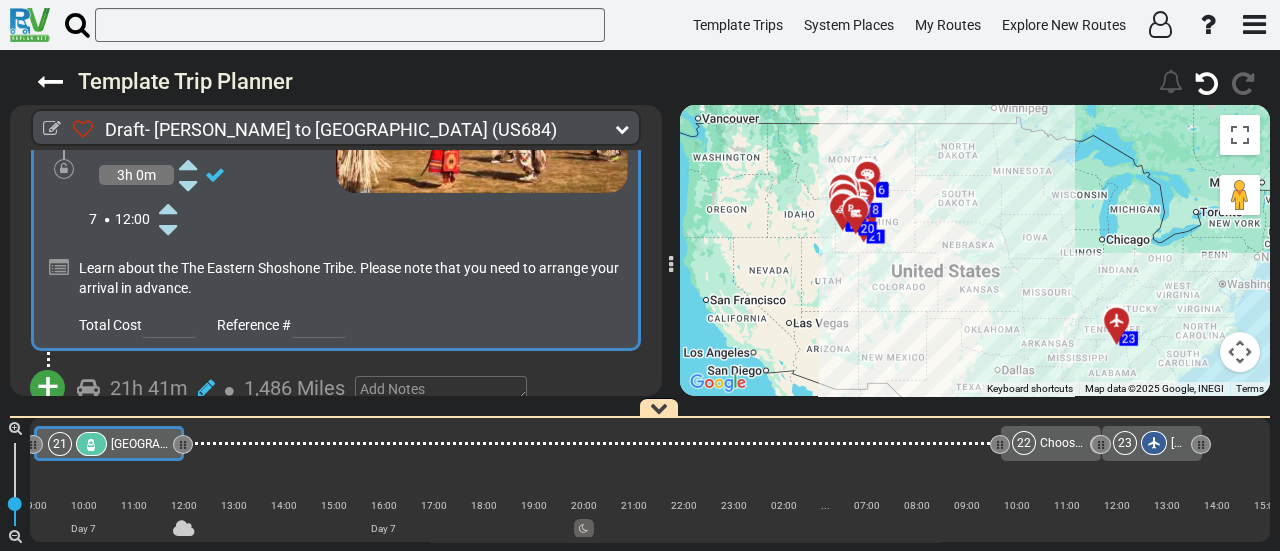 click on "+" at bounding box center [48, 387] 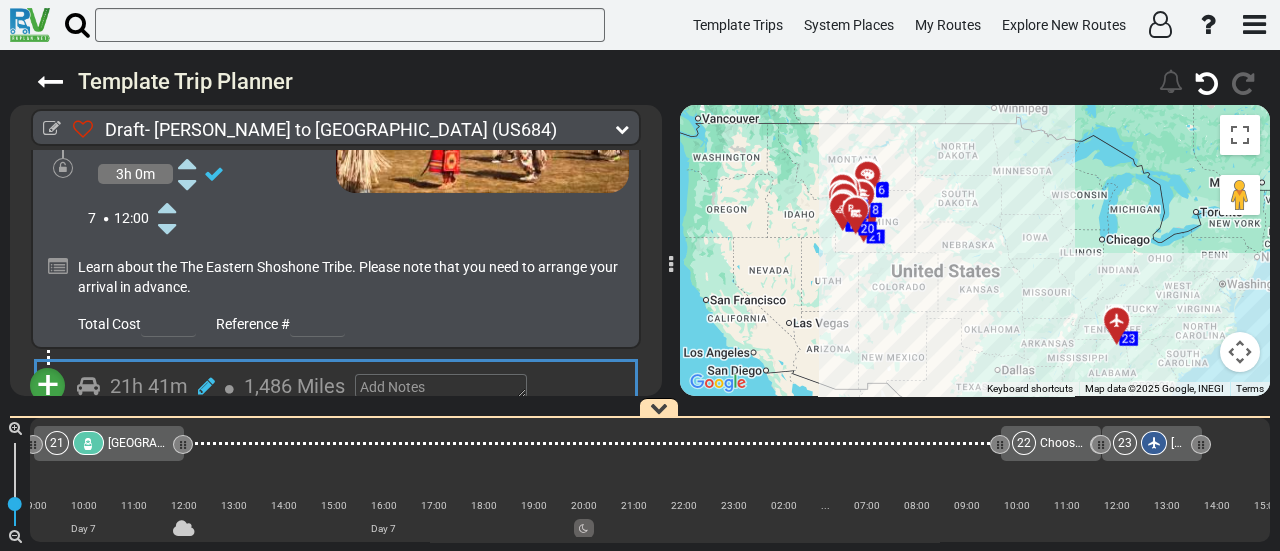 scroll, scrollTop: 8127, scrollLeft: 0, axis: vertical 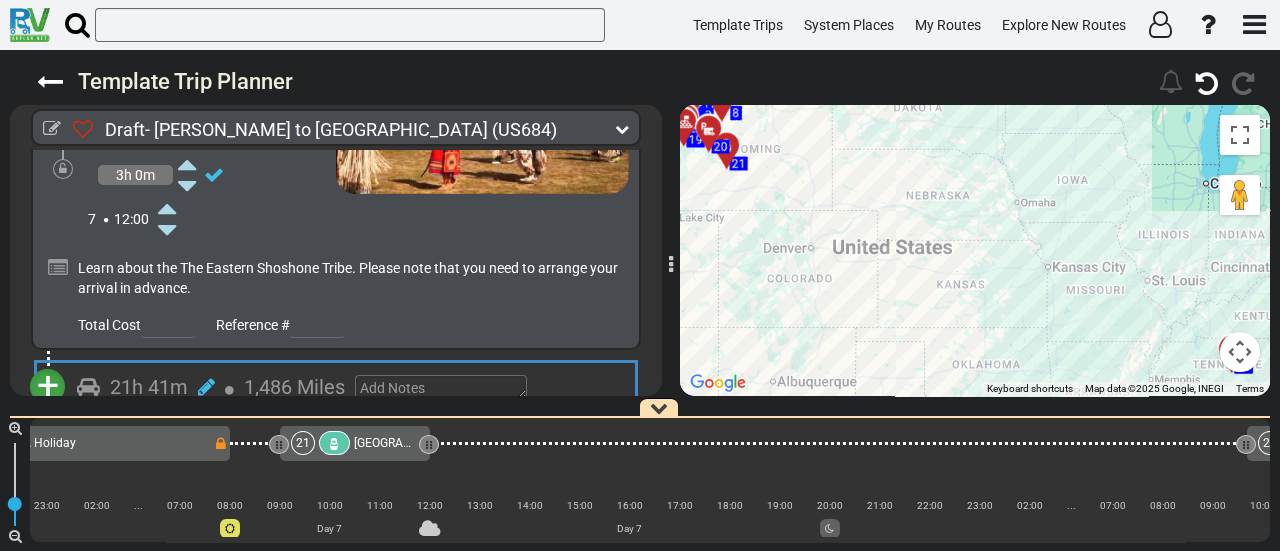 click on "Add Atraction" at bounding box center [110, 422] 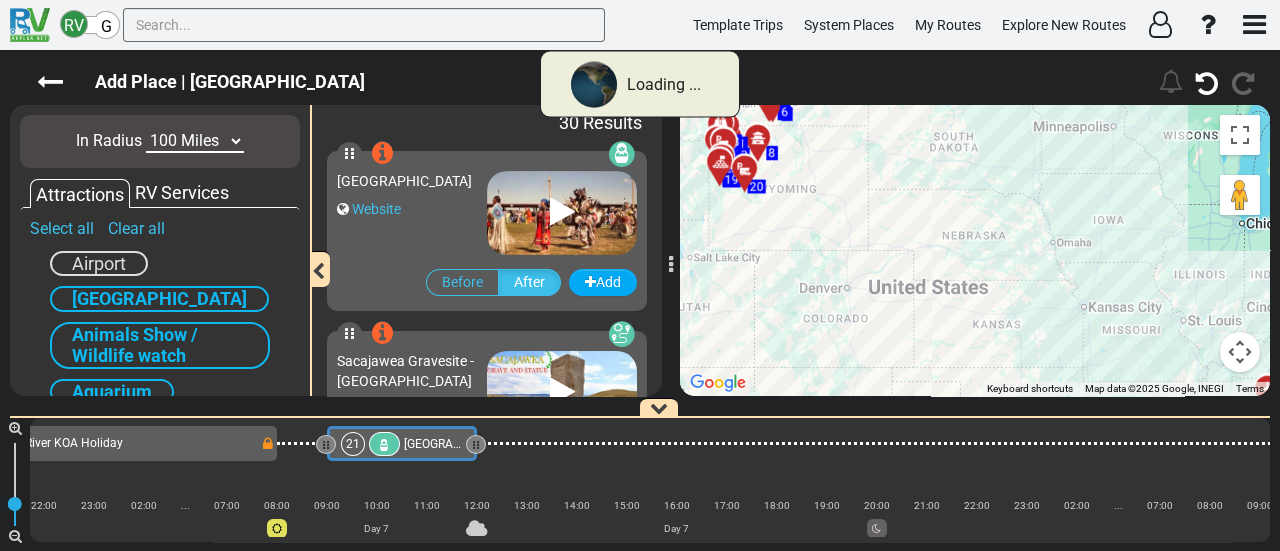 scroll, scrollTop: 0, scrollLeft: 5325, axis: horizontal 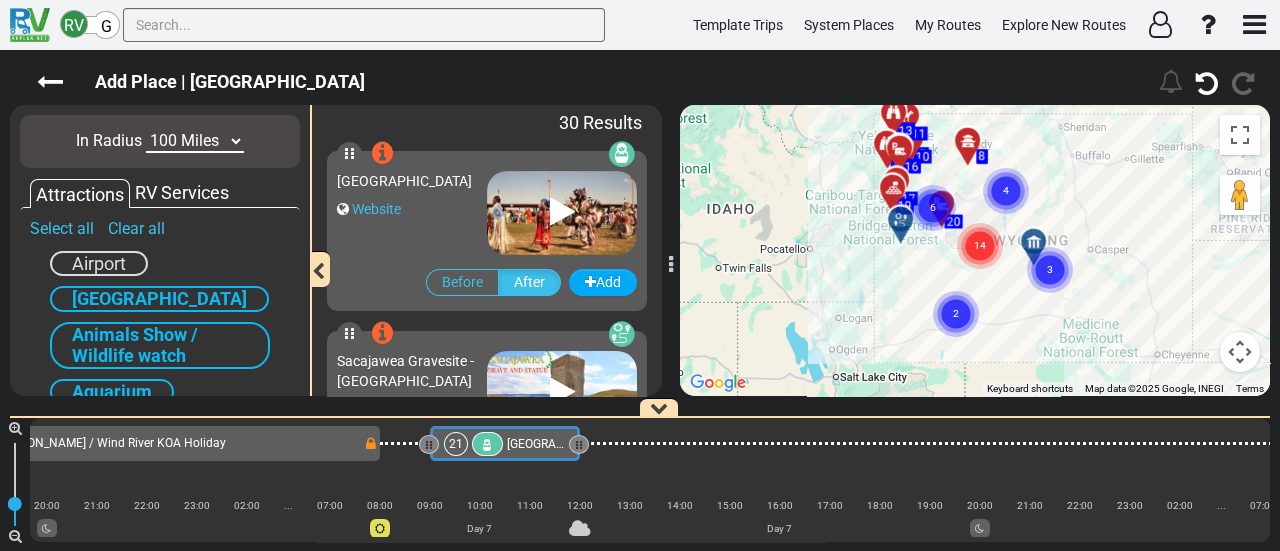 click on "10 Miles 50 Miles 100 Miles 250 Miles 500 Miles 1000 Miles" at bounding box center [195, 141] 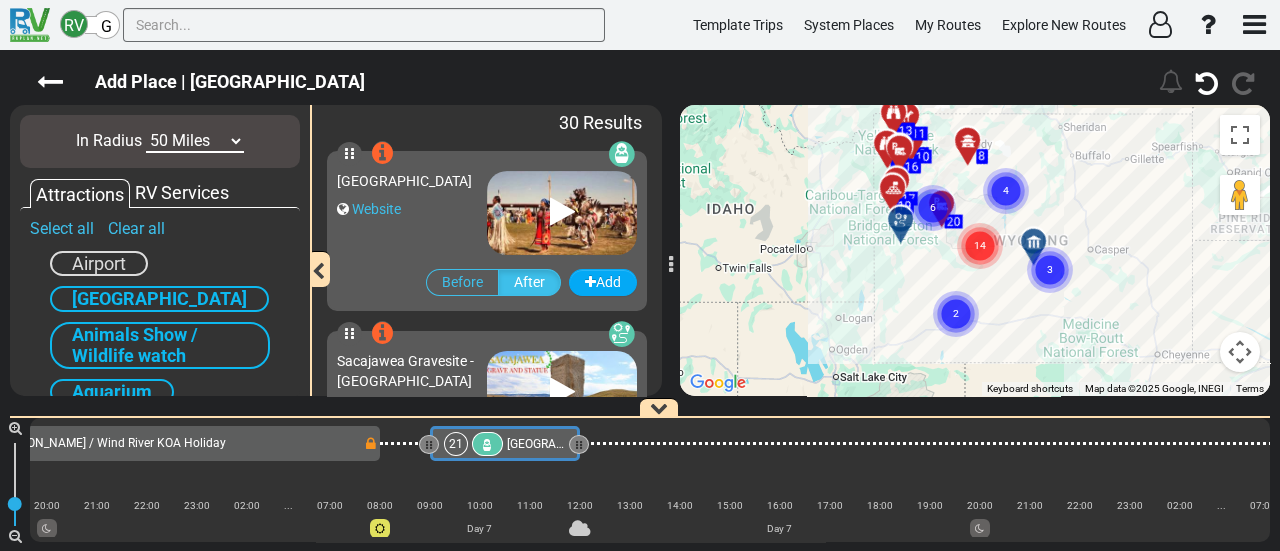 click on "10 Miles 50 Miles 100 Miles 250 Miles 500 Miles 1000 Miles" at bounding box center [195, 141] 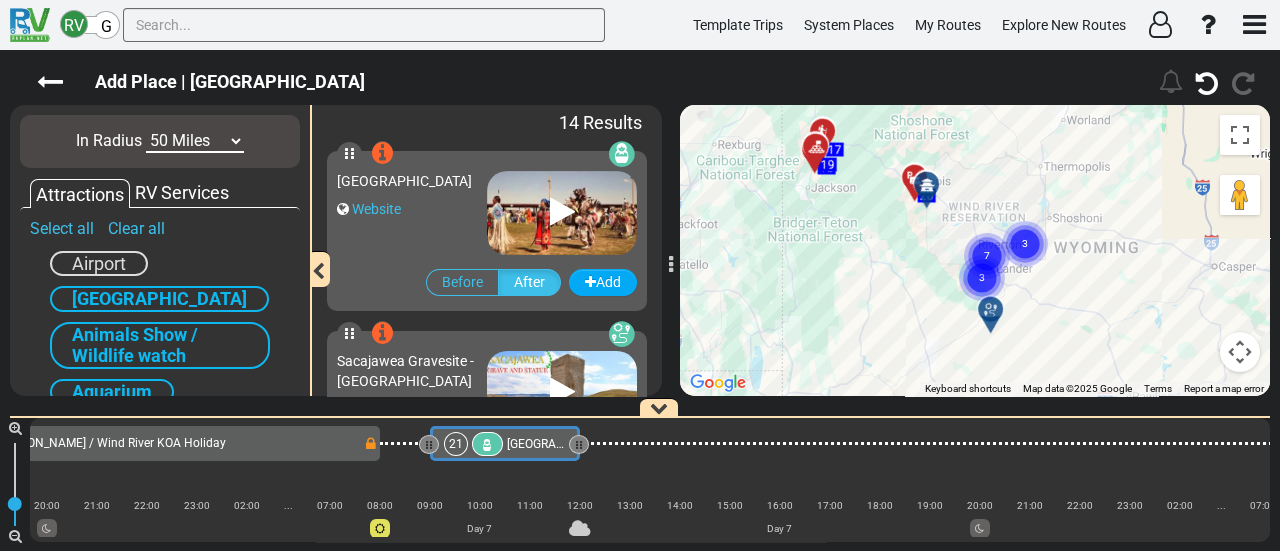 click 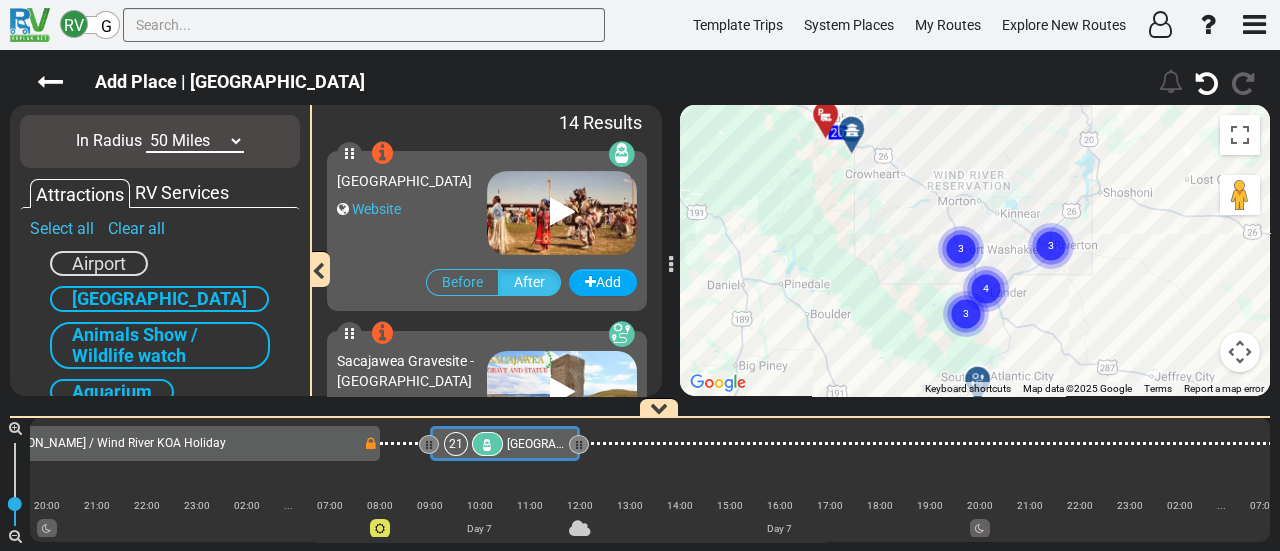 click on "4" at bounding box center (986, 265) 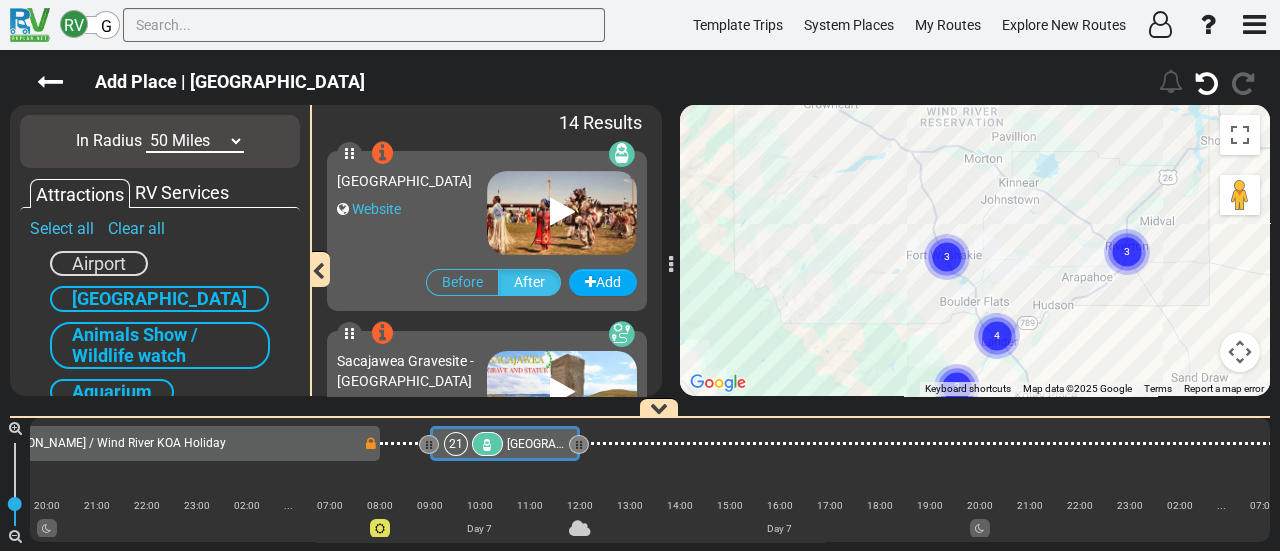 click 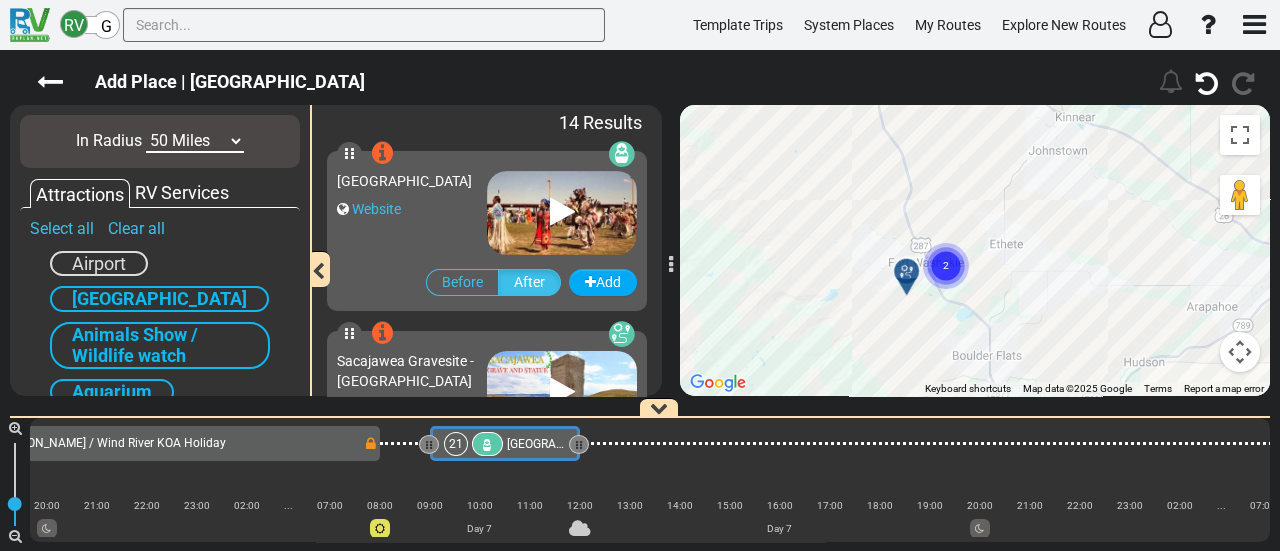 click at bounding box center (907, 272) 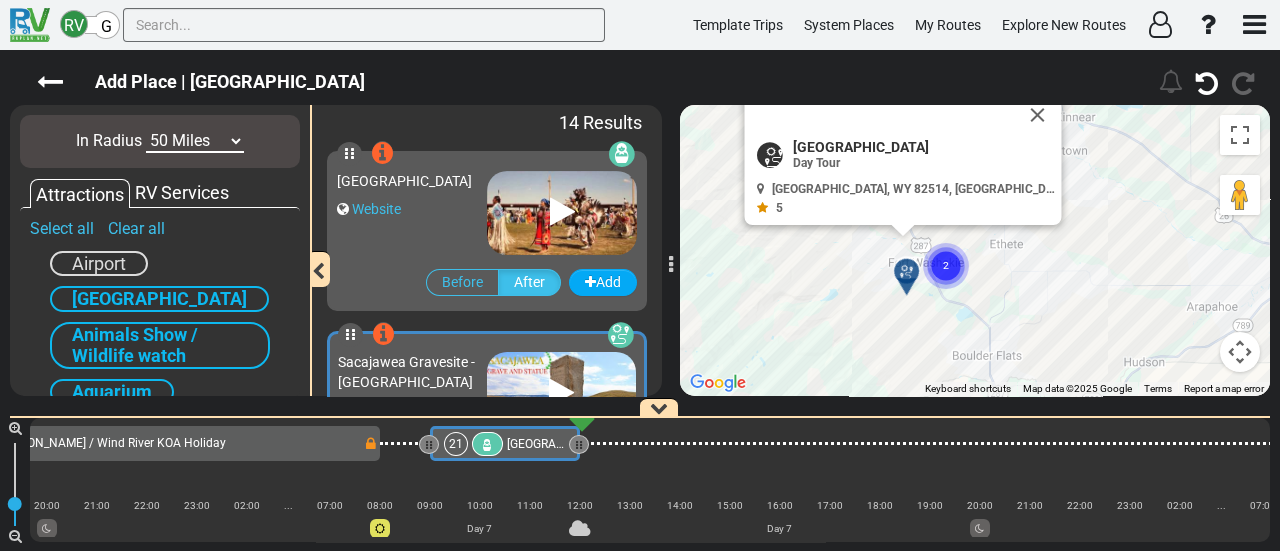 scroll, scrollTop: 0, scrollLeft: 5350, axis: horizontal 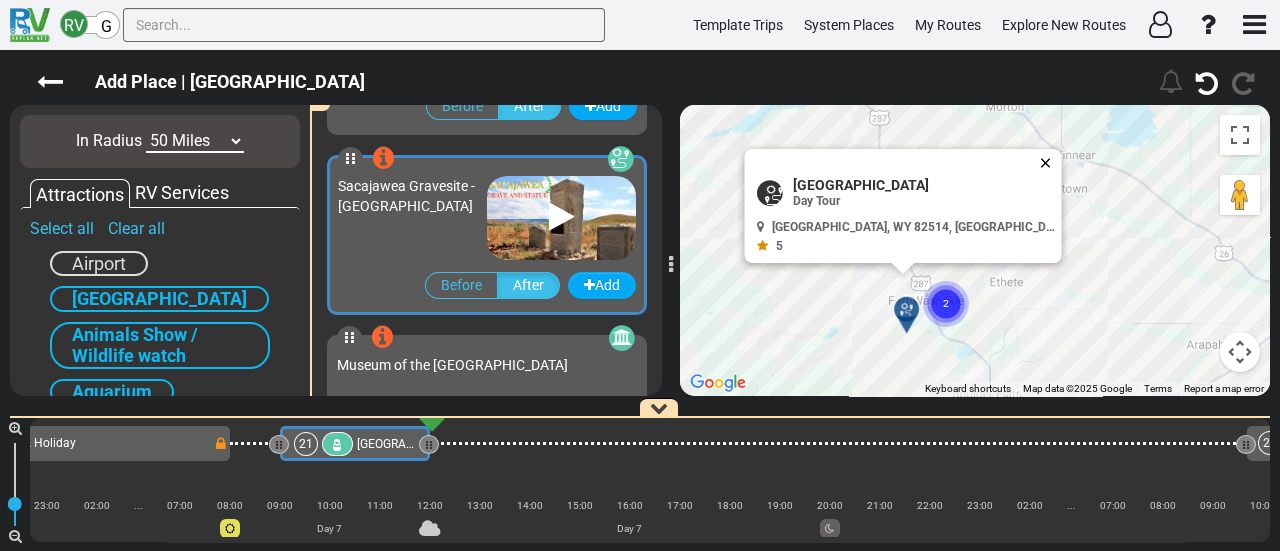 click at bounding box center [1050, 163] 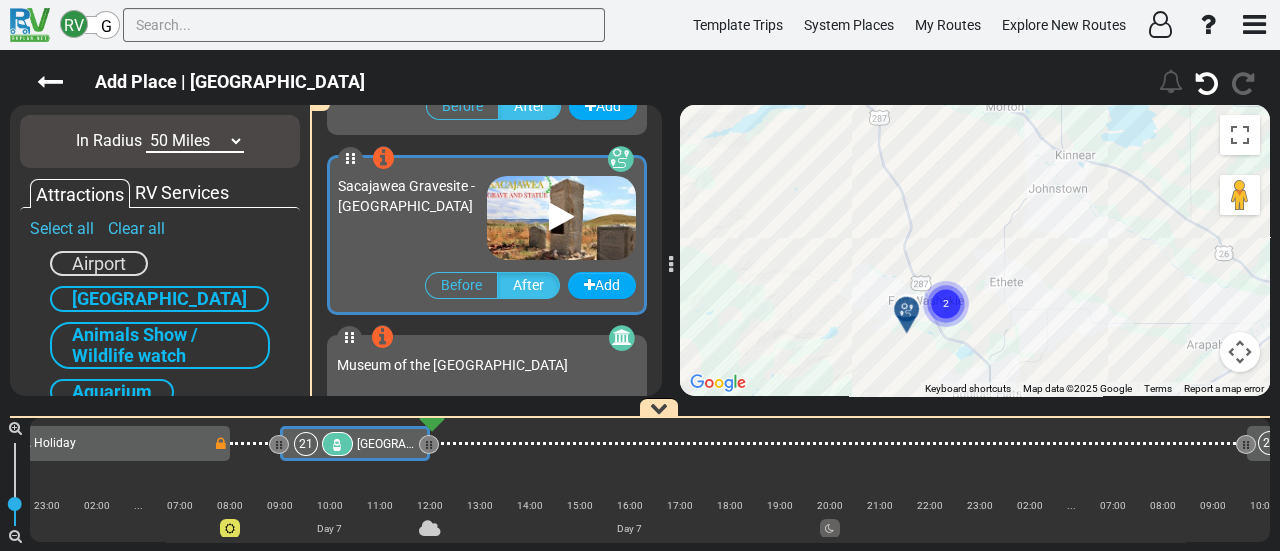 click 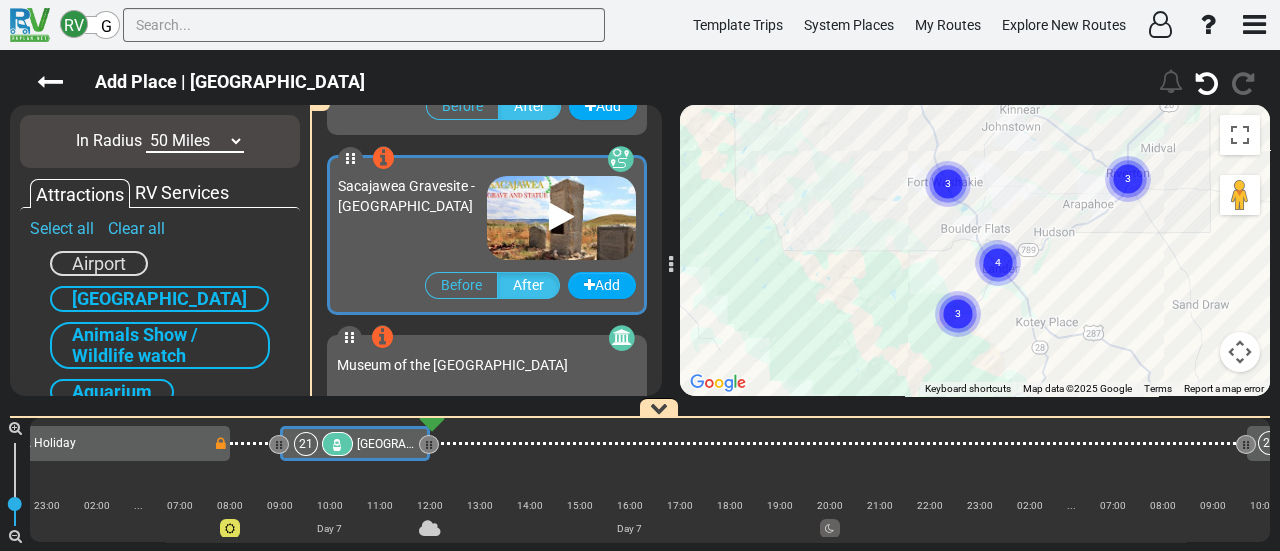 drag, startPoint x: 1103, startPoint y: 293, endPoint x: 1063, endPoint y: 174, distance: 125.54282 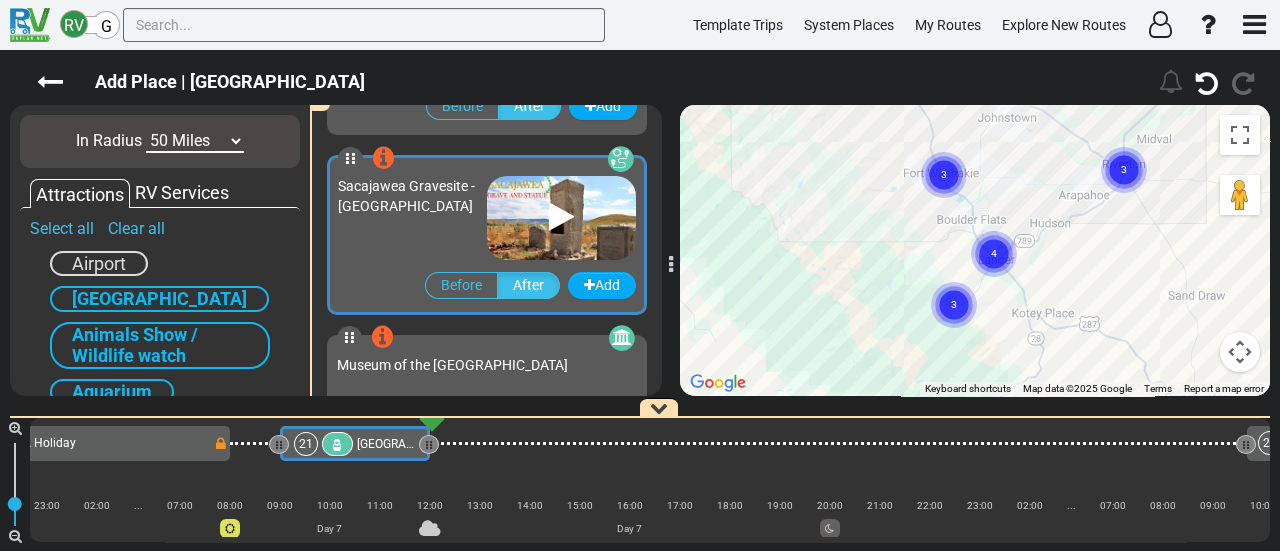 click 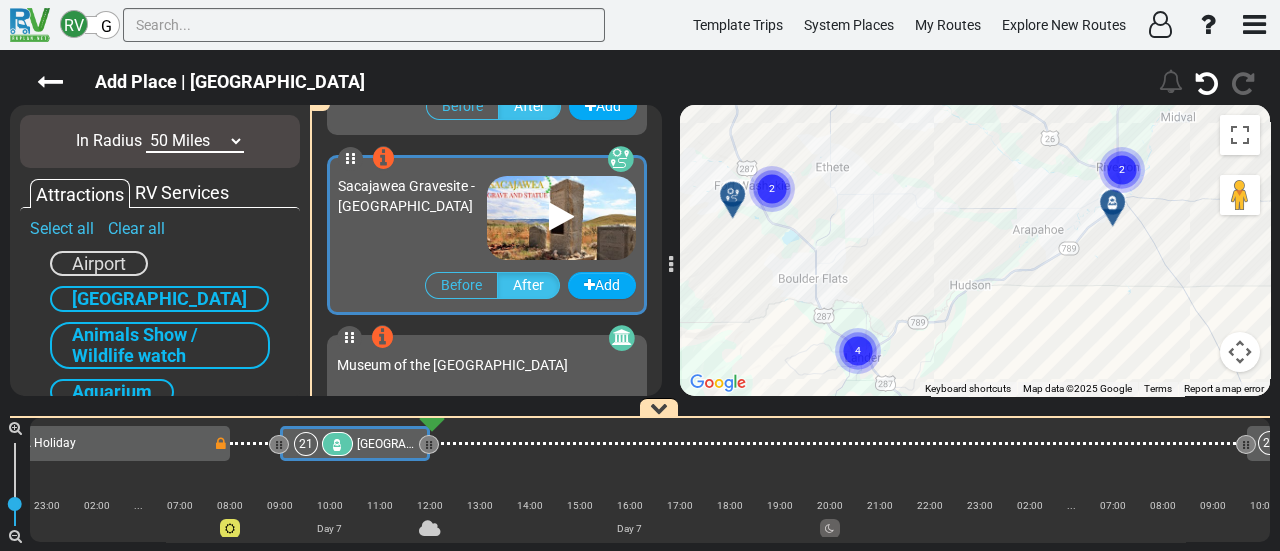 click at bounding box center [1113, 203] 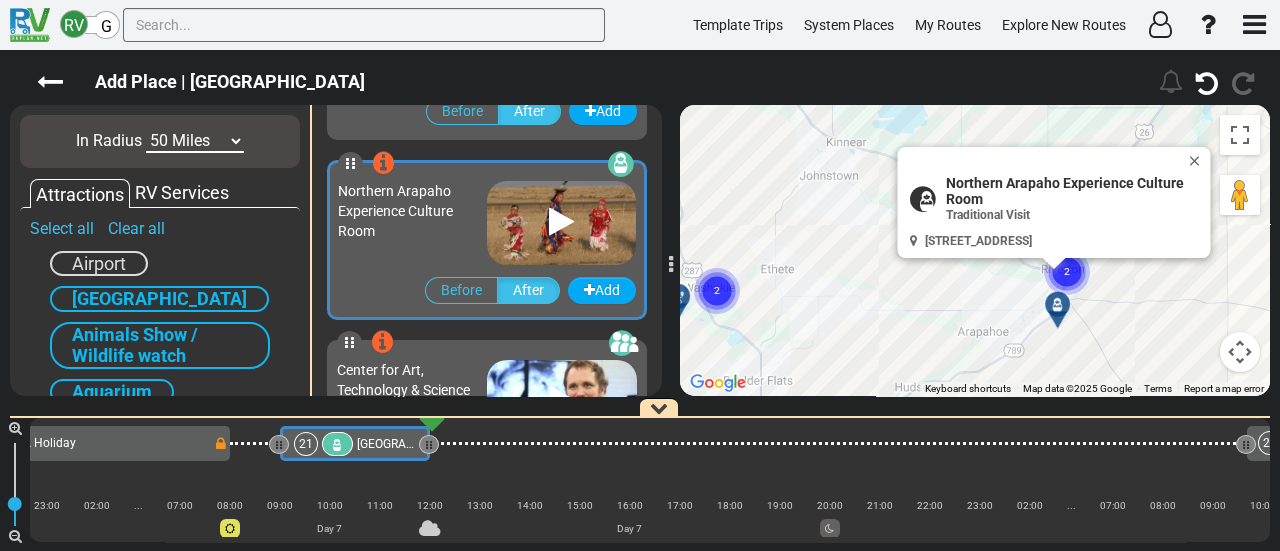 scroll, scrollTop: 1616, scrollLeft: 0, axis: vertical 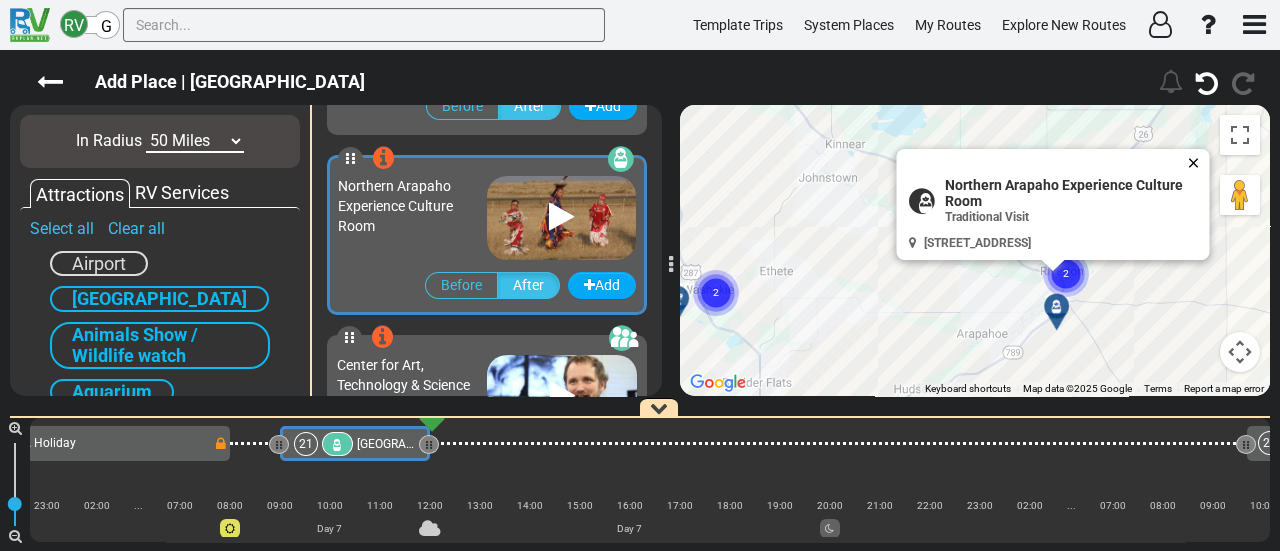 click at bounding box center (1198, 163) 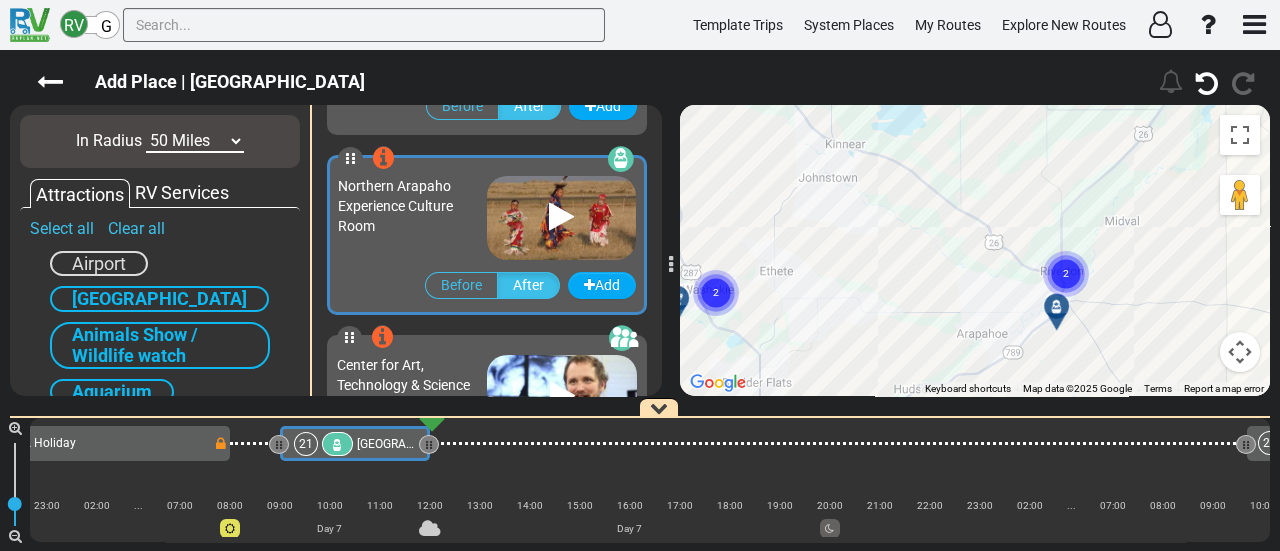 click 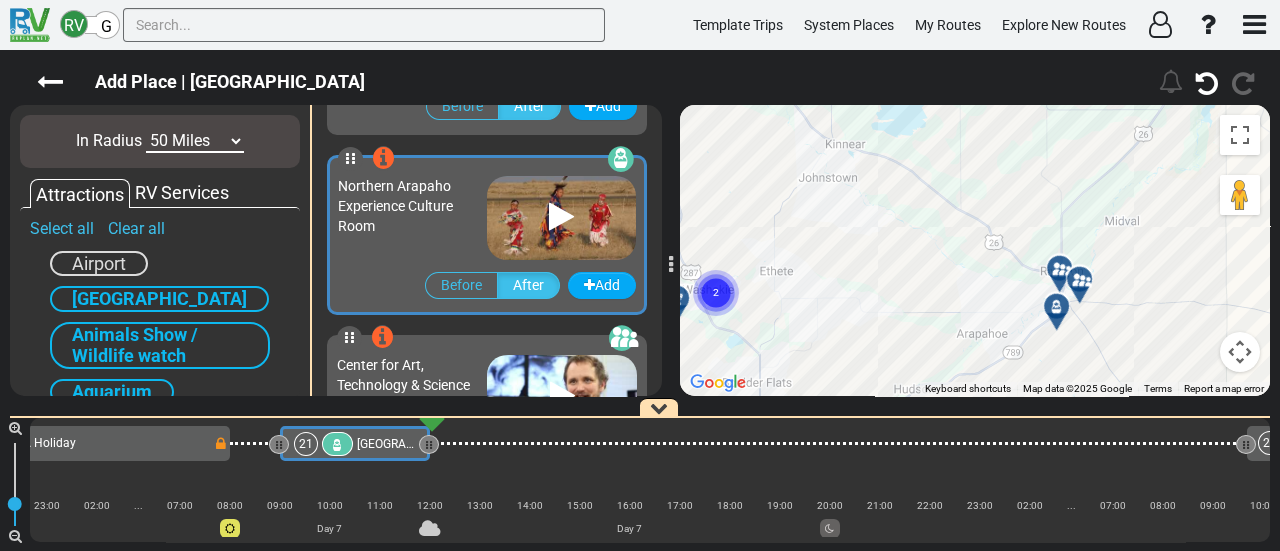 click at bounding box center (1060, 269) 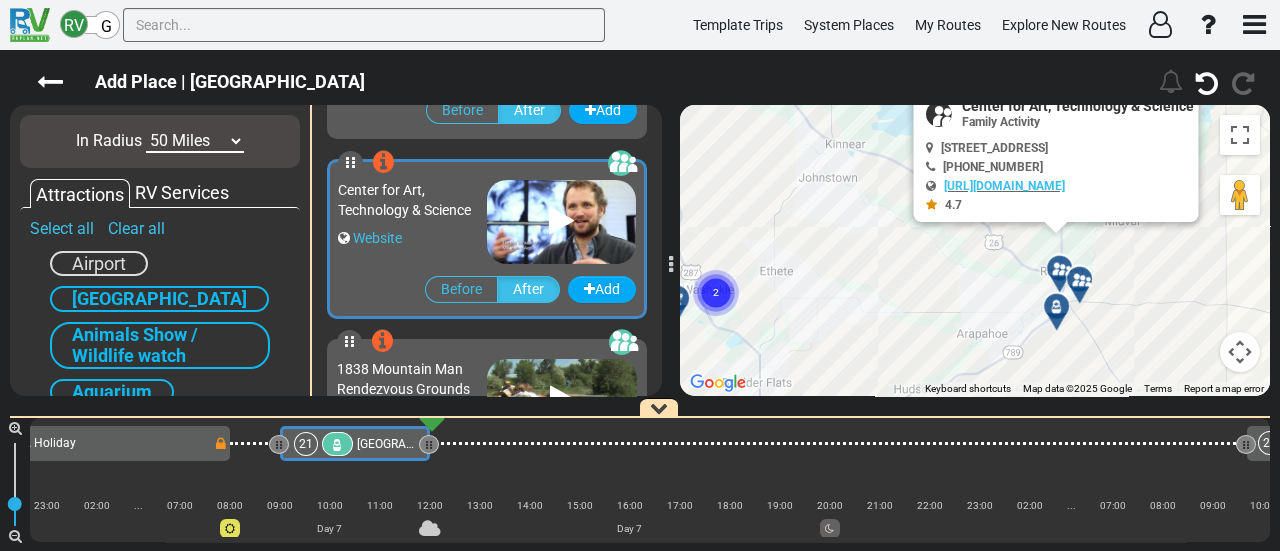 scroll, scrollTop: 1796, scrollLeft: 0, axis: vertical 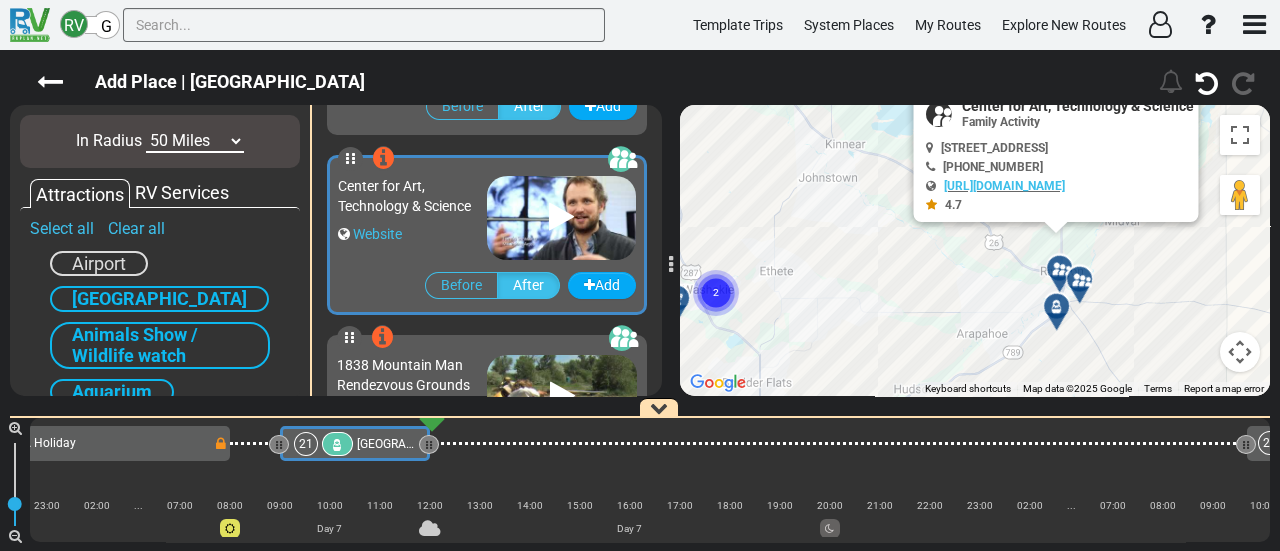 click at bounding box center [1086, 287] 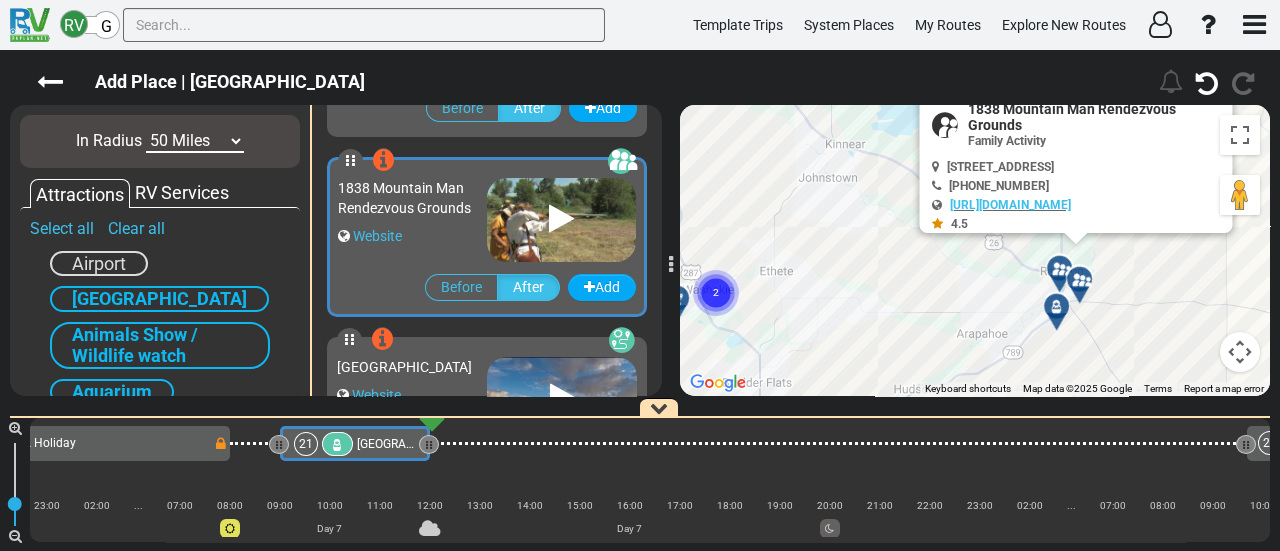 scroll, scrollTop: 1976, scrollLeft: 0, axis: vertical 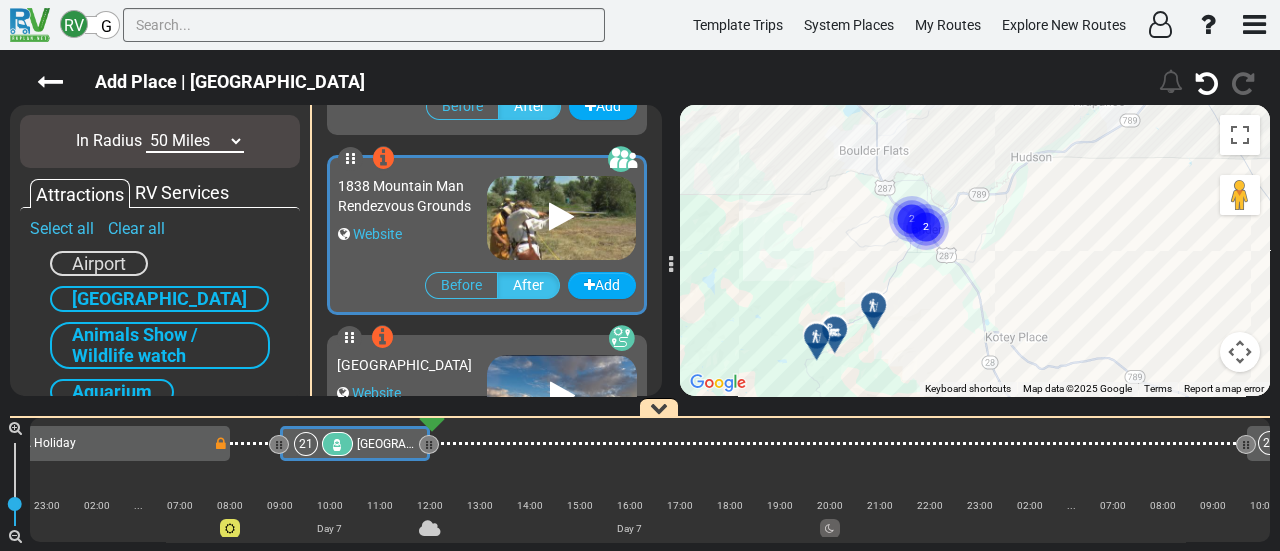 drag, startPoint x: 841, startPoint y: 301, endPoint x: 970, endPoint y: 56, distance: 276.88626 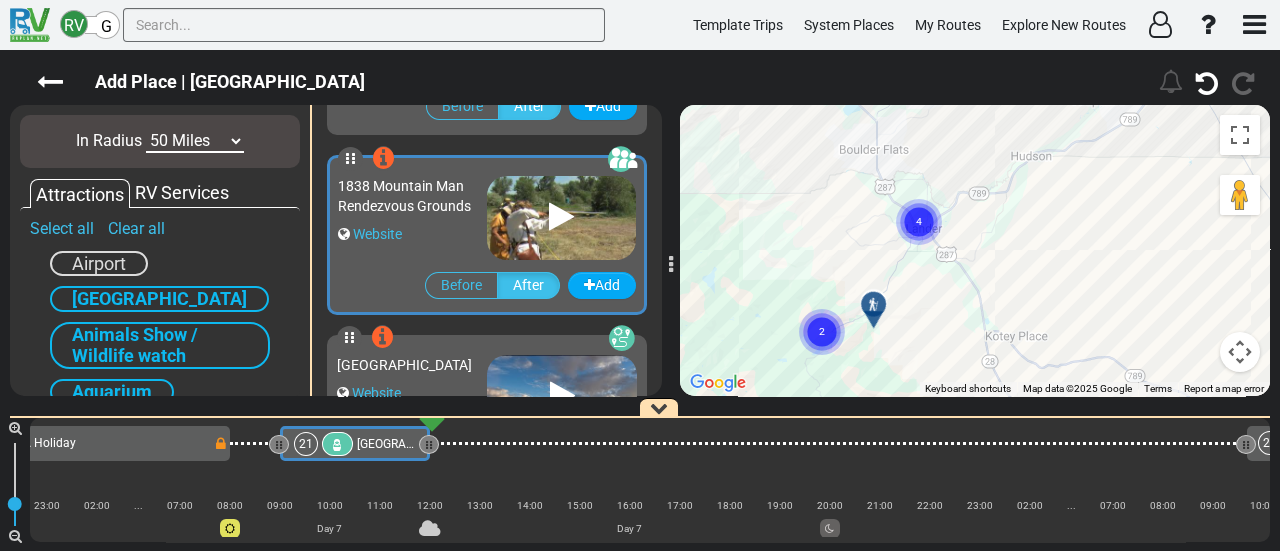 click at bounding box center [880, 312] 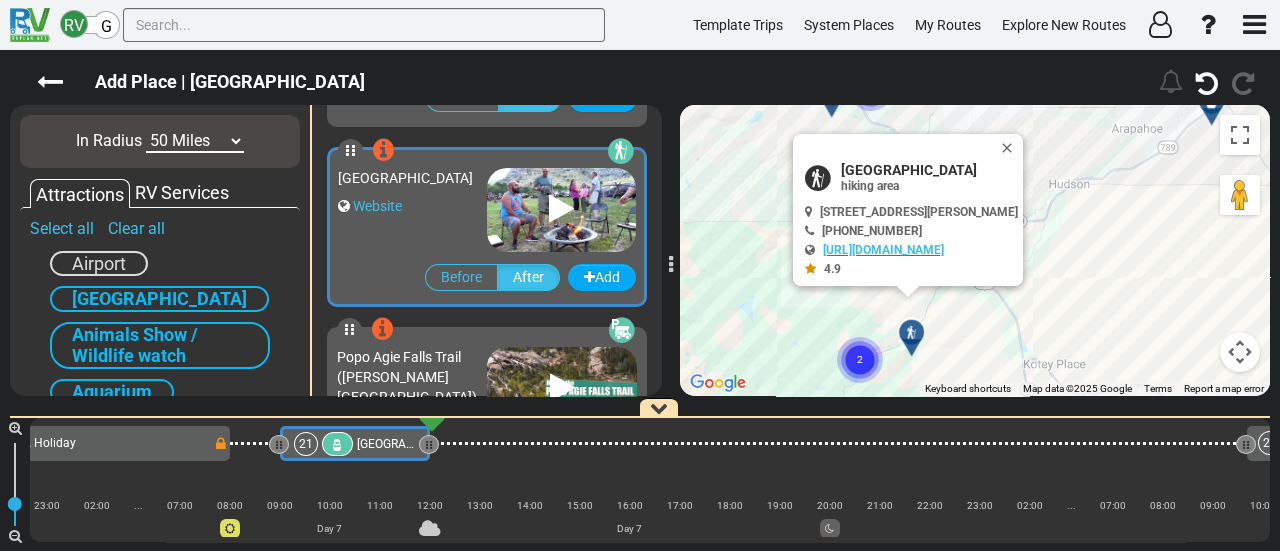 scroll, scrollTop: 1076, scrollLeft: 0, axis: vertical 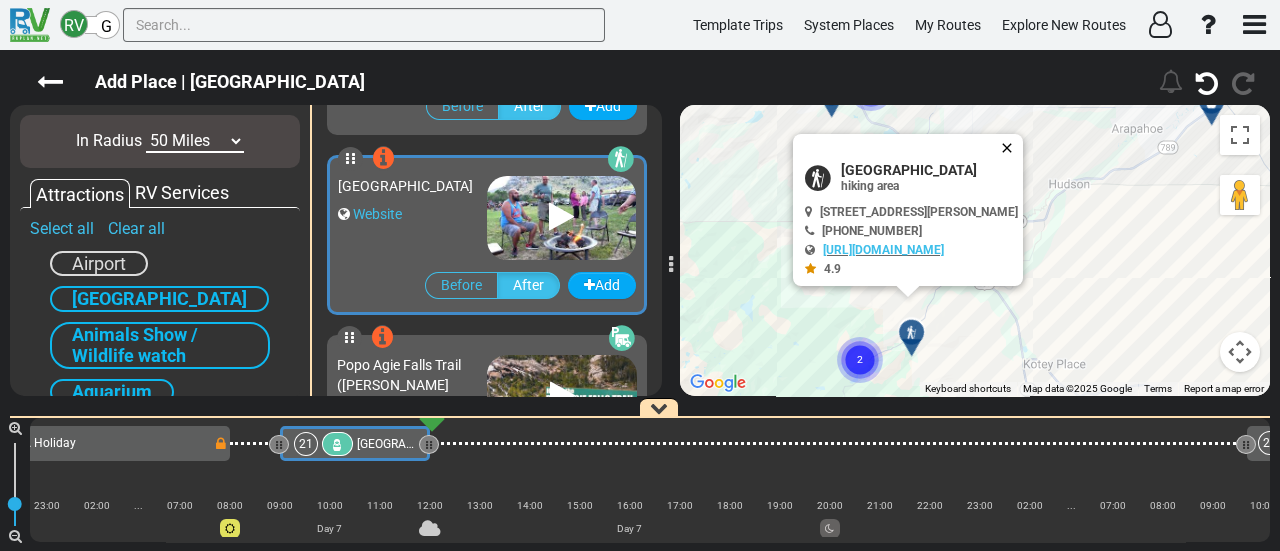 click at bounding box center [1011, 148] 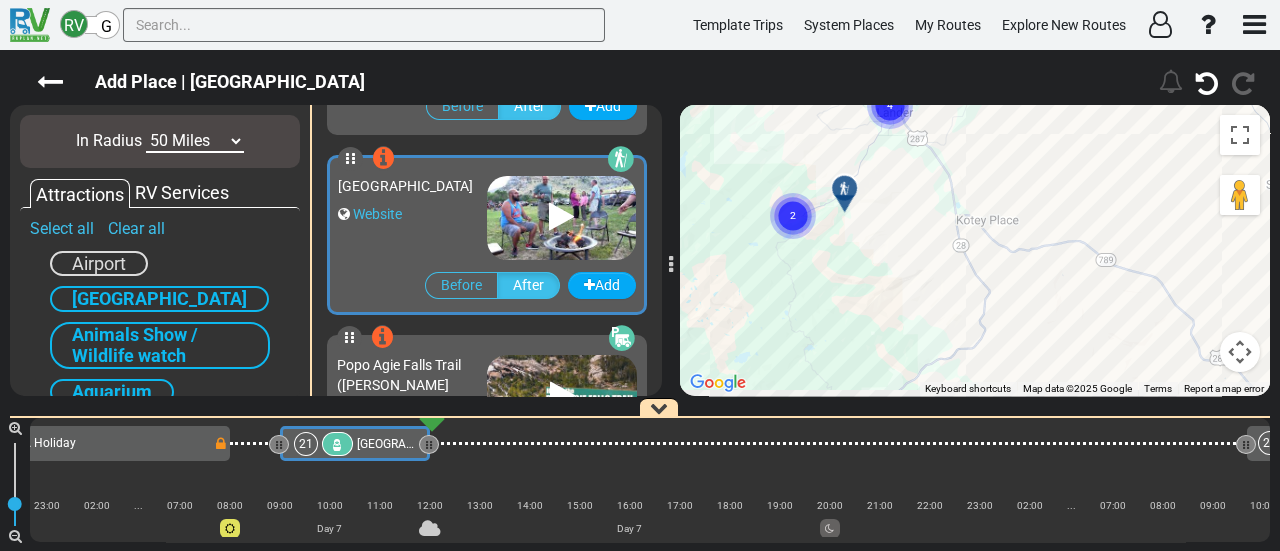 drag, startPoint x: 1062, startPoint y: 259, endPoint x: 993, endPoint y: 110, distance: 164.2011 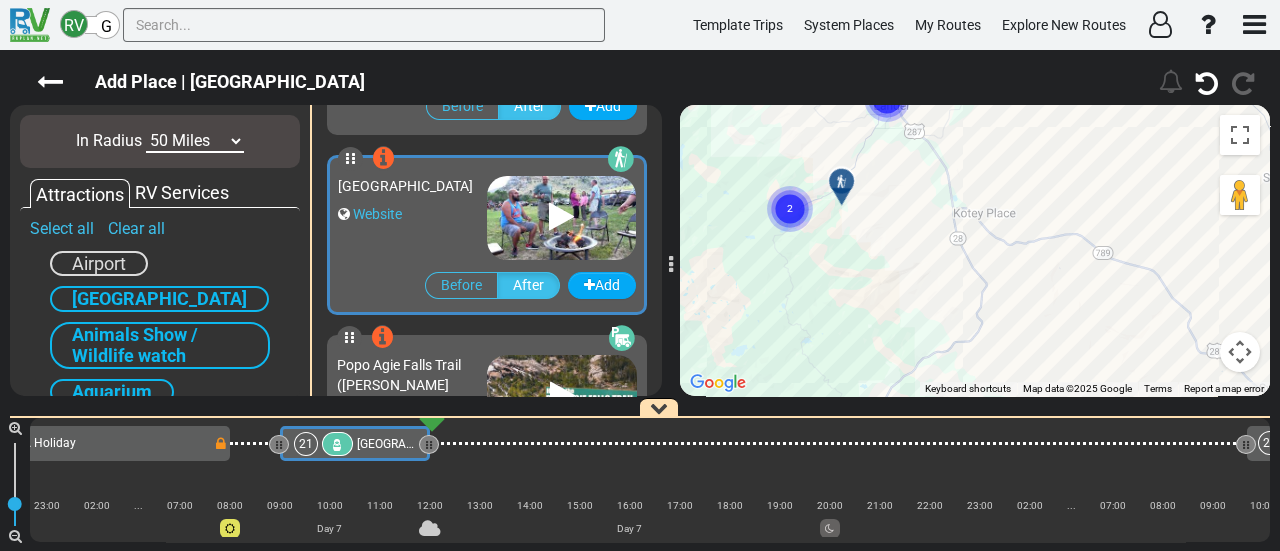 click 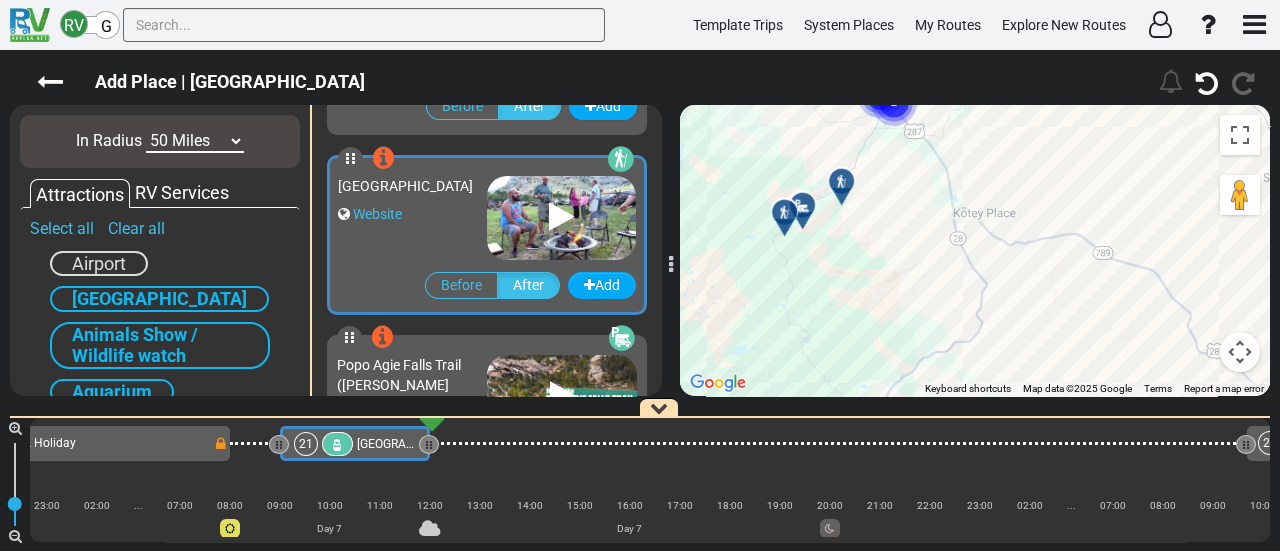 click at bounding box center (791, 220) 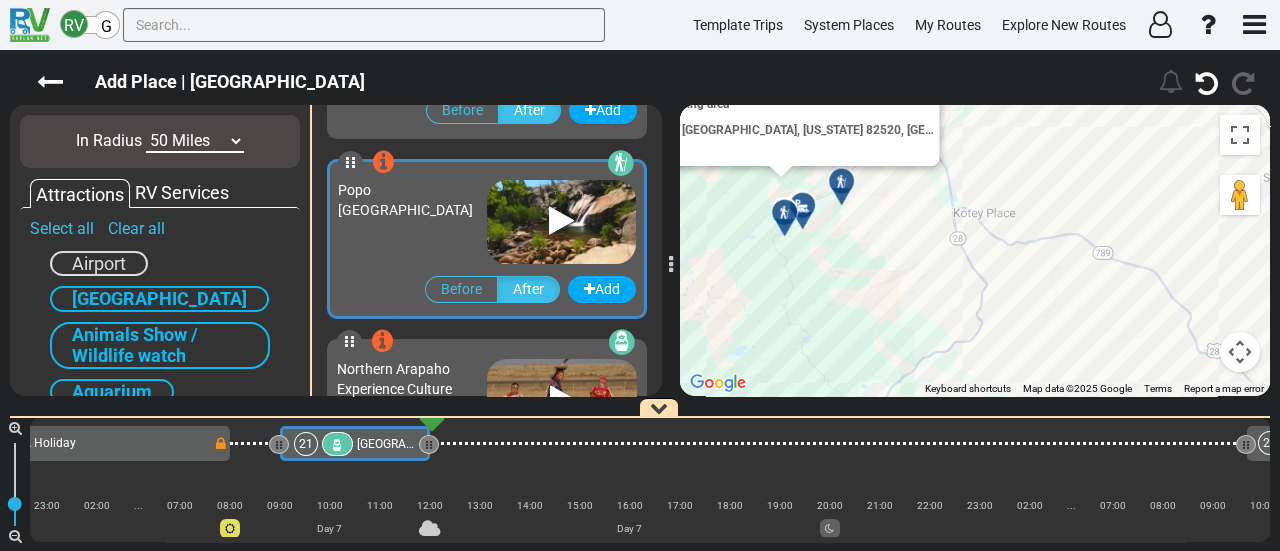 scroll, scrollTop: 1436, scrollLeft: 0, axis: vertical 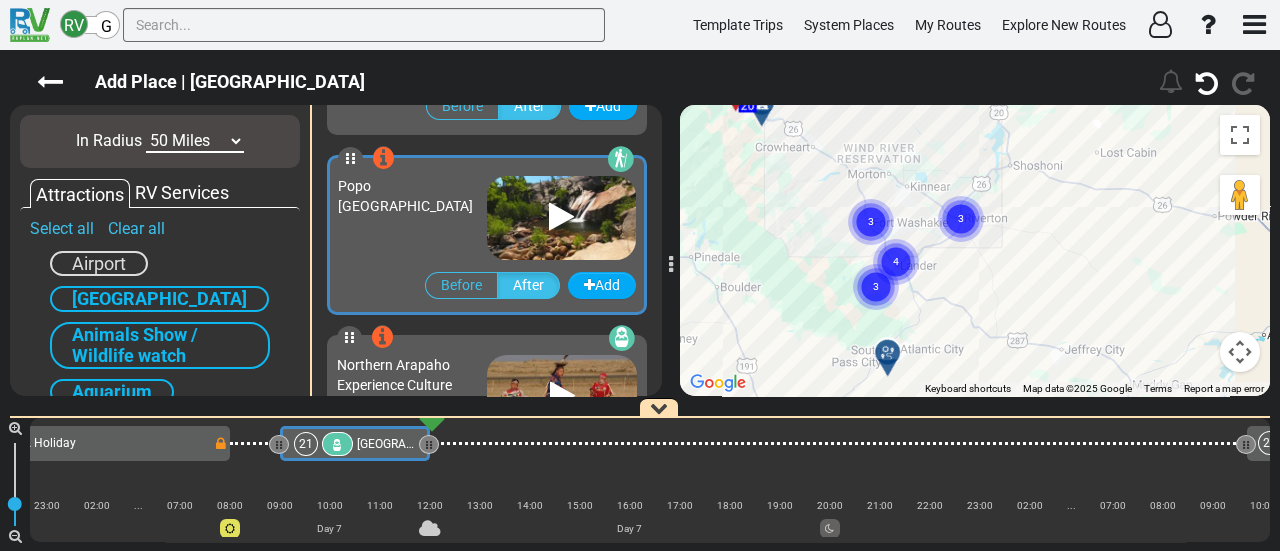 click at bounding box center (894, 360) 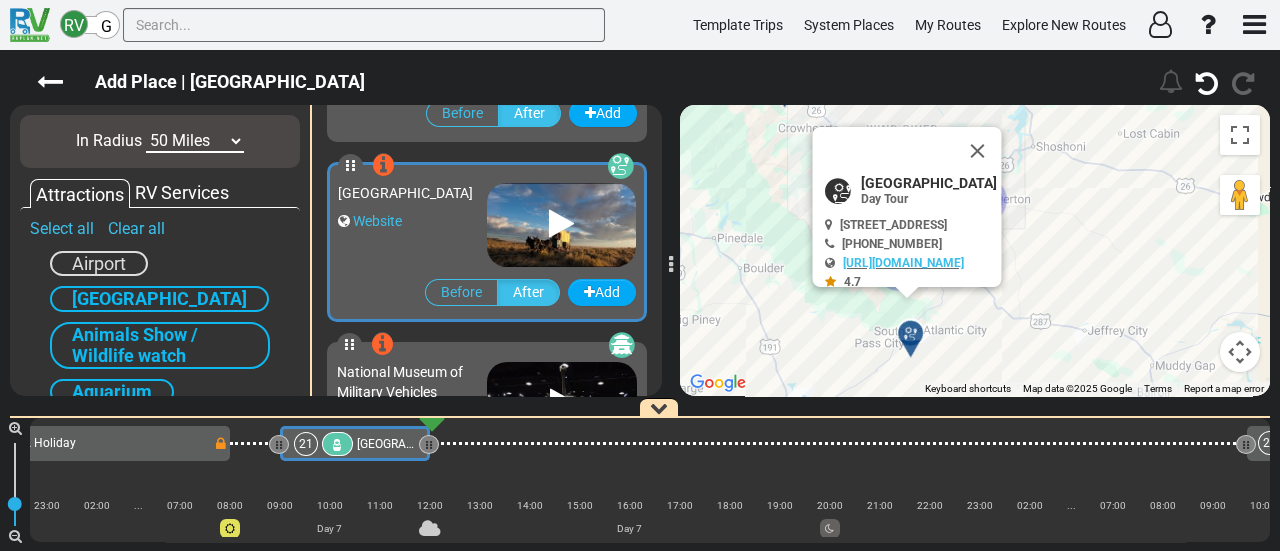 scroll, scrollTop: 2156, scrollLeft: 0, axis: vertical 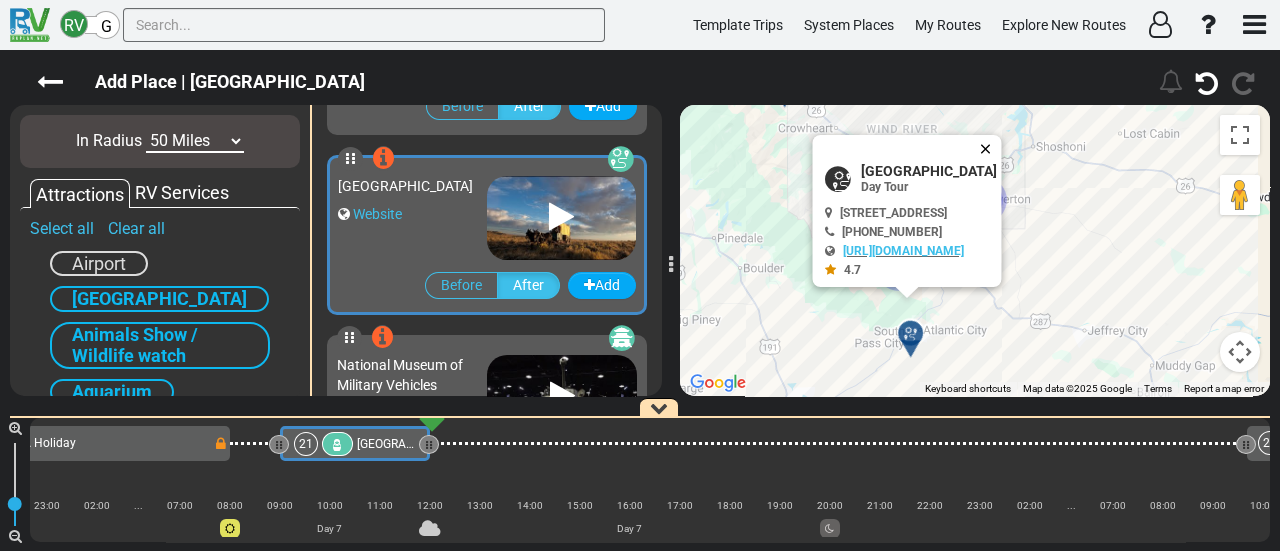 click at bounding box center [990, 149] 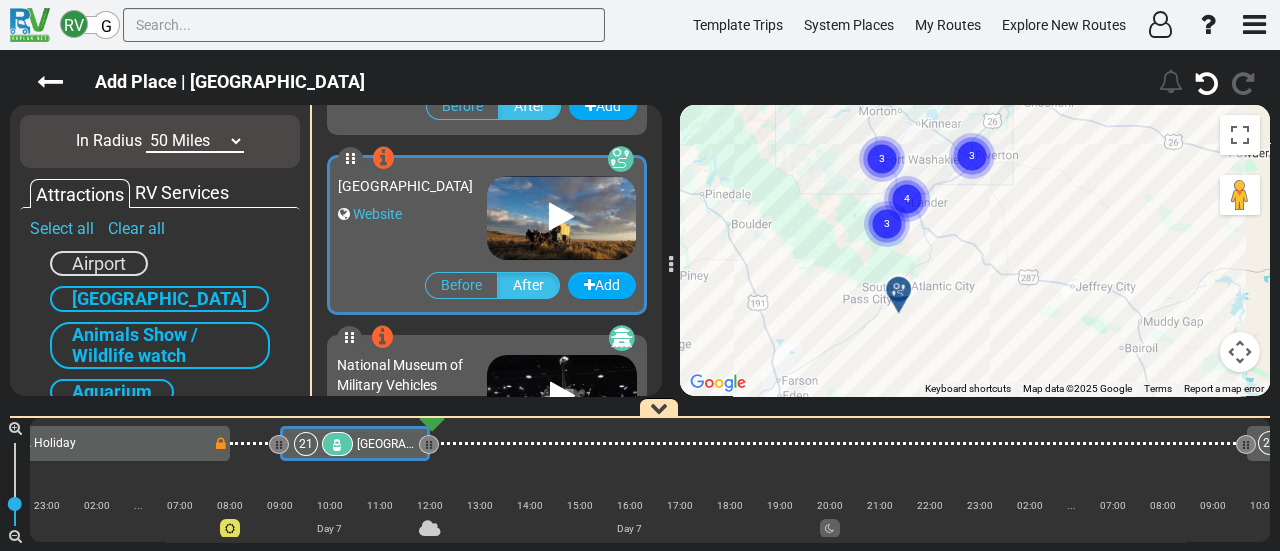drag, startPoint x: 915, startPoint y: 302, endPoint x: 909, endPoint y: 277, distance: 25.70992 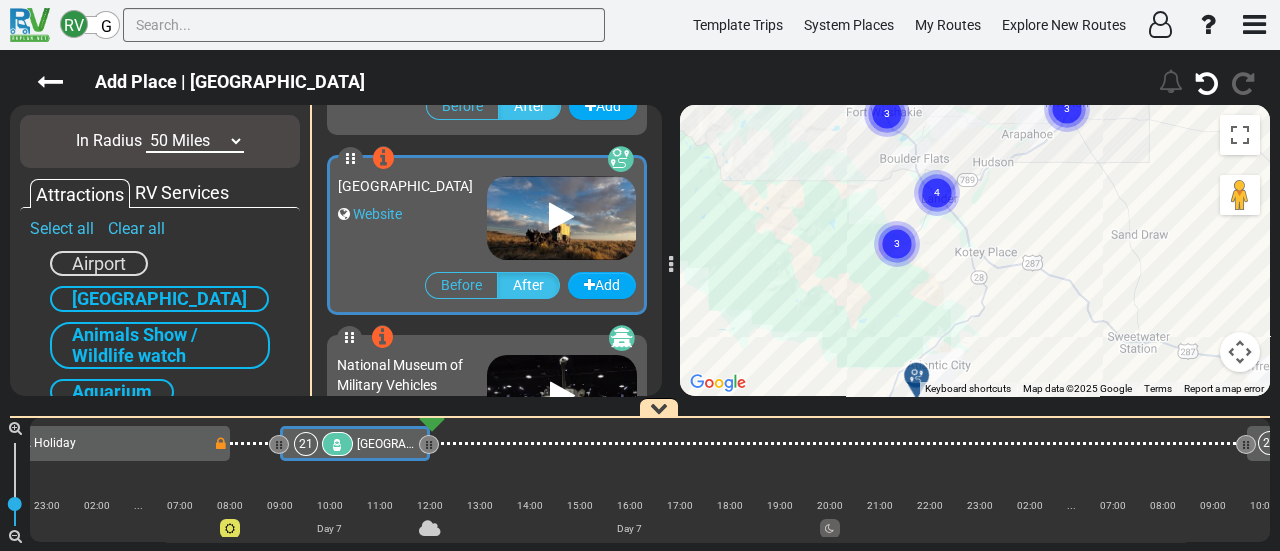 click on "10 Miles 50 Miles 100 Miles 250 Miles 500 Miles 1000 Miles" at bounding box center (195, 141) 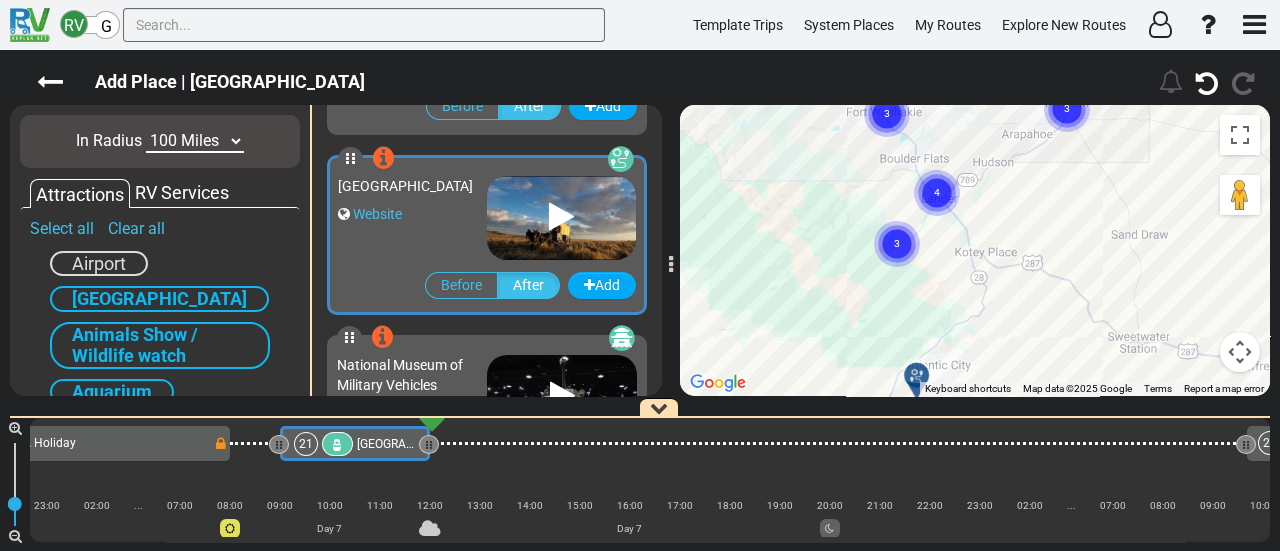 click on "10 Miles 50 Miles 100 Miles 250 Miles 500 Miles 1000 Miles" at bounding box center (195, 141) 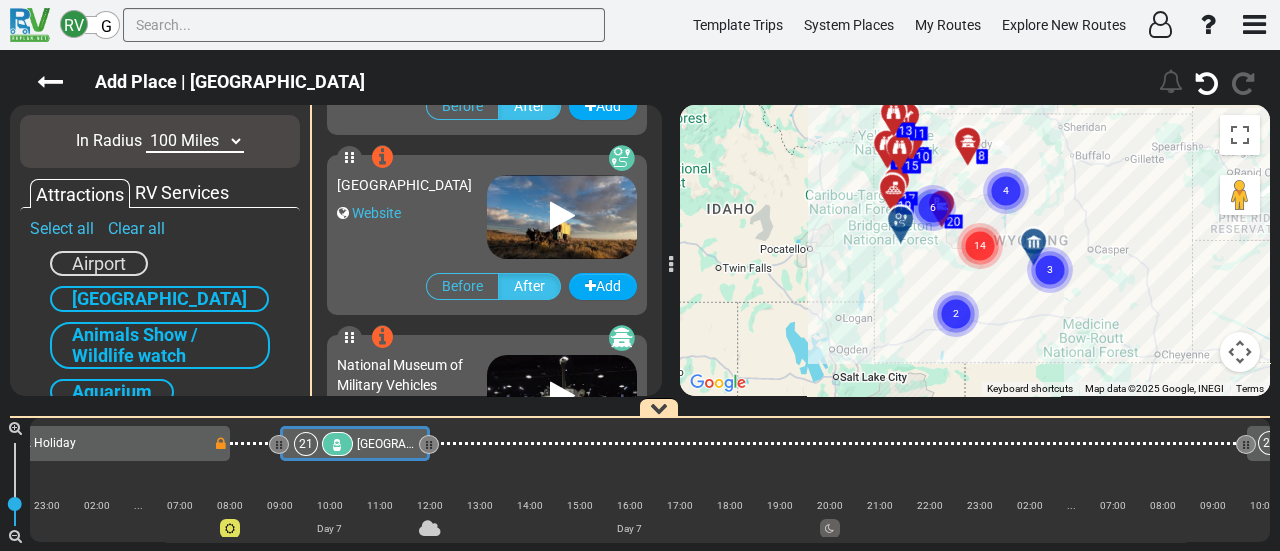 click 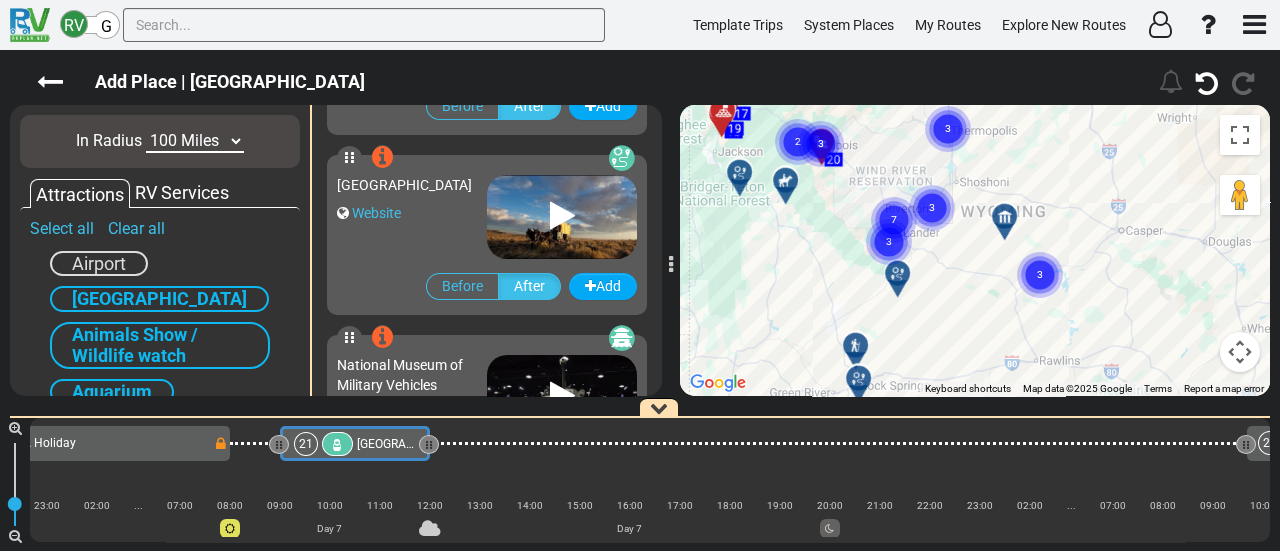 click 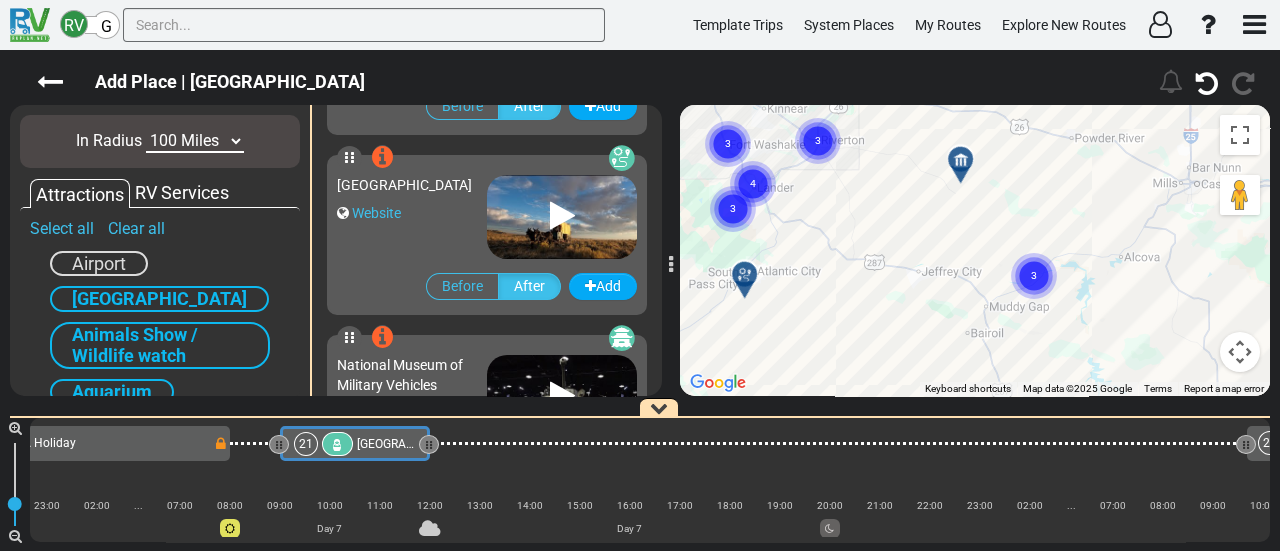 click 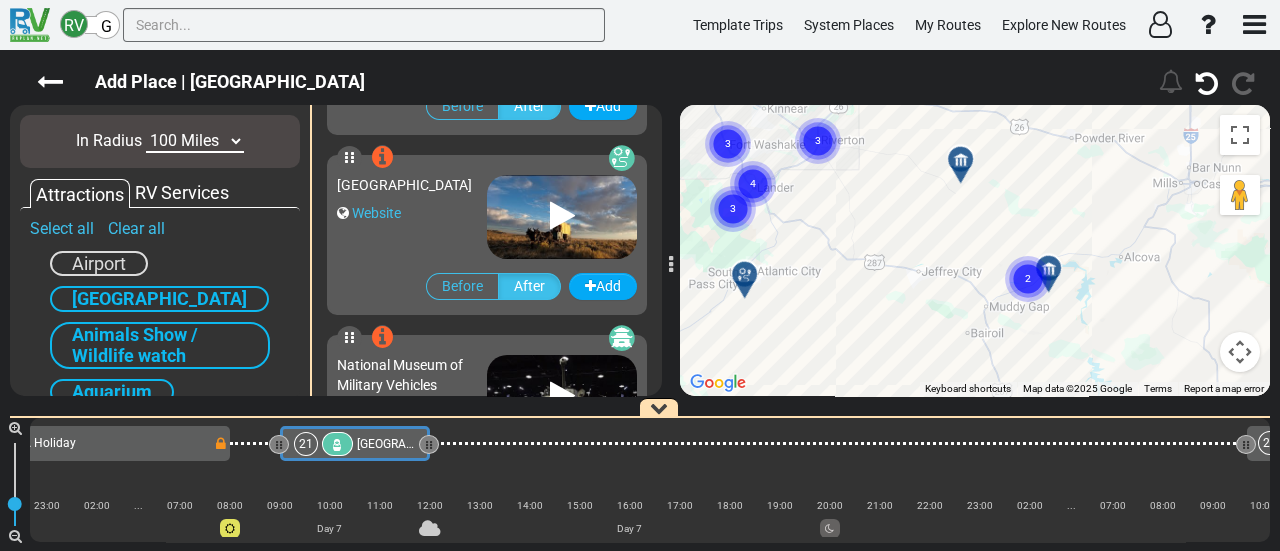 click 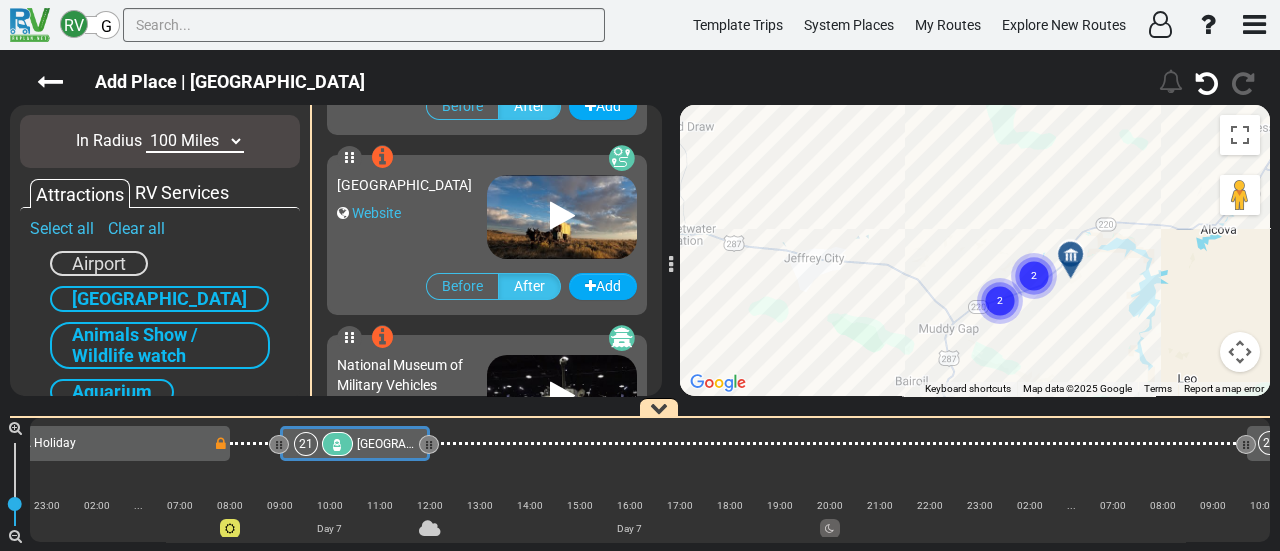 click 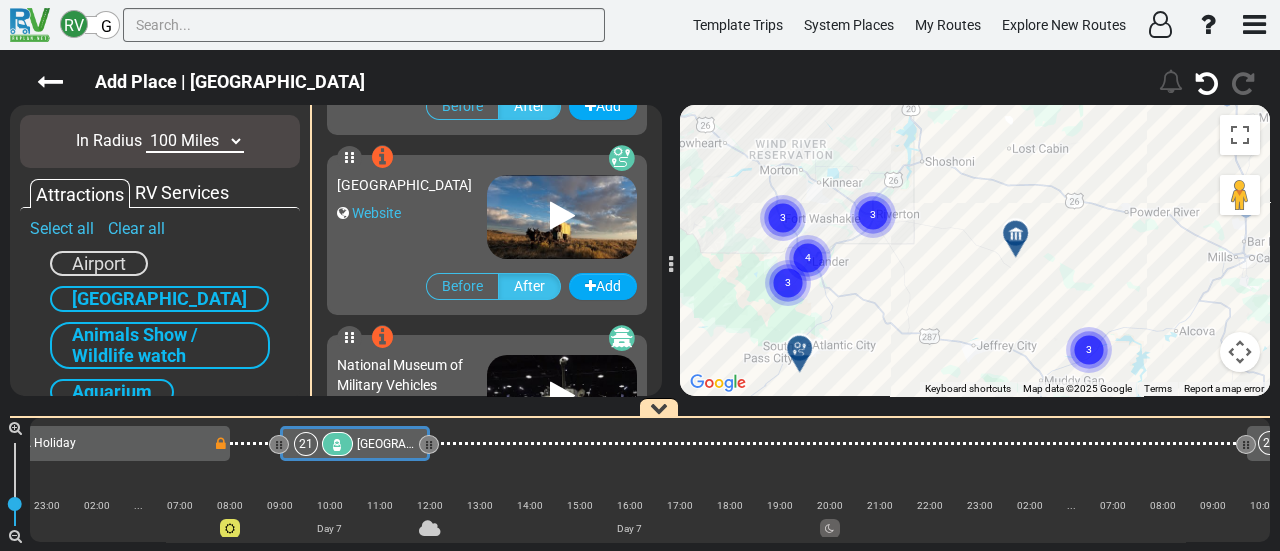 drag, startPoint x: 799, startPoint y: 174, endPoint x: 892, endPoint y: 244, distance: 116.40017 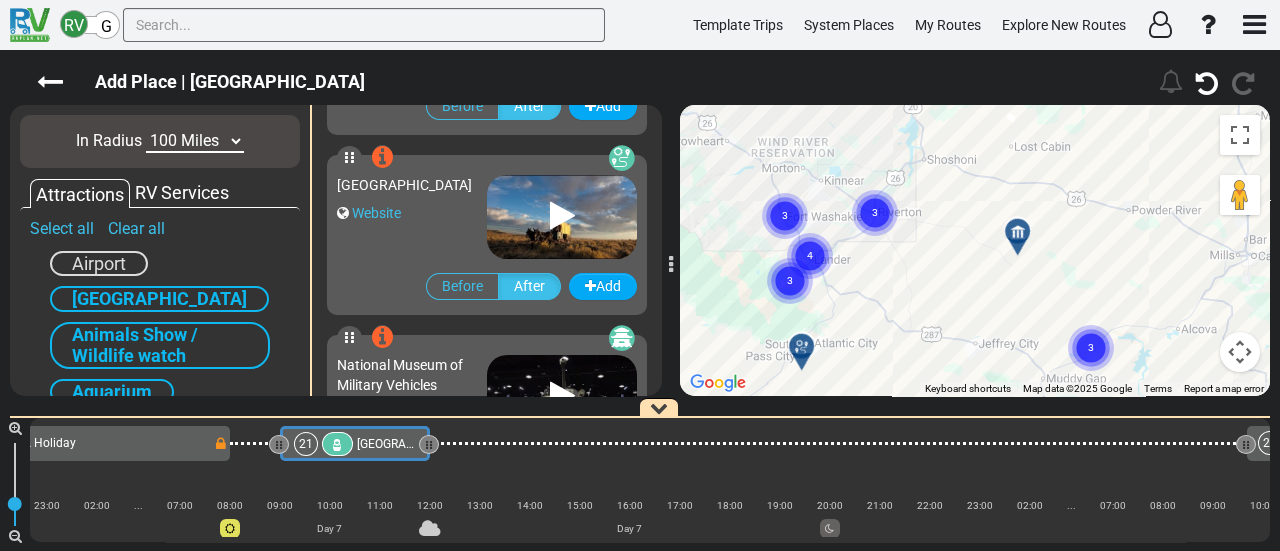 click 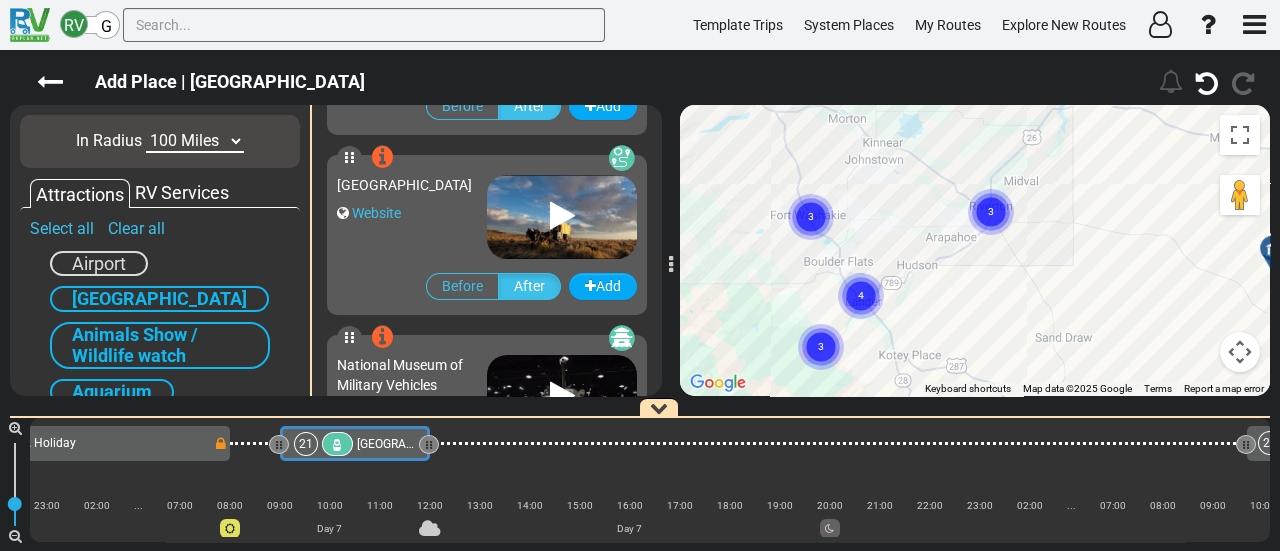 drag, startPoint x: 847, startPoint y: 258, endPoint x: 939, endPoint y: 304, distance: 102.85912 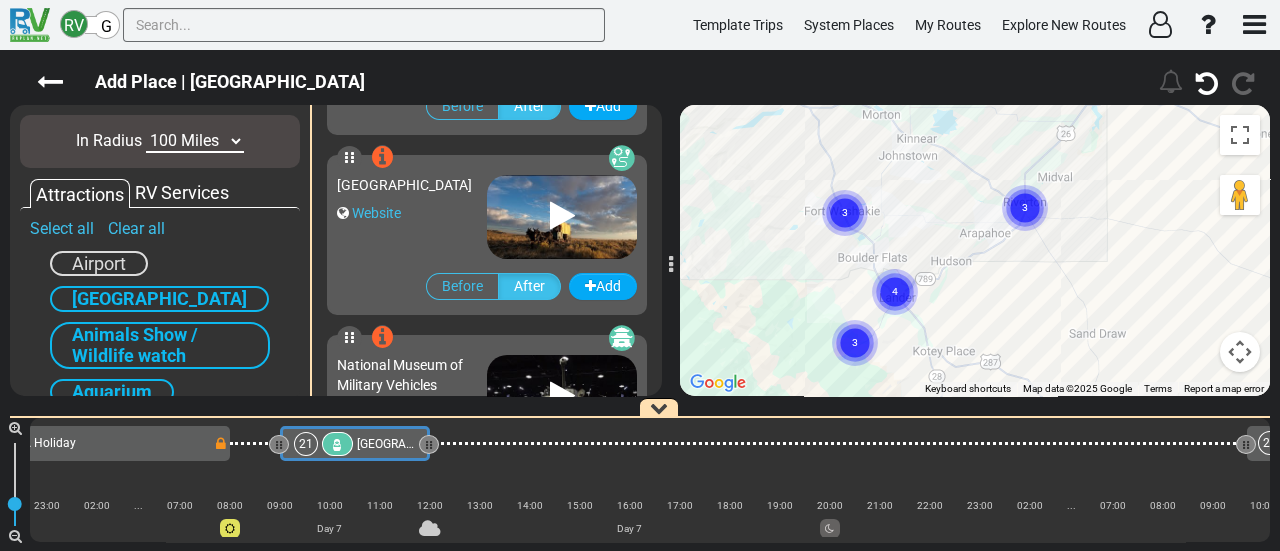 drag, startPoint x: 939, startPoint y: 297, endPoint x: 943, endPoint y: 241, distance: 56.142673 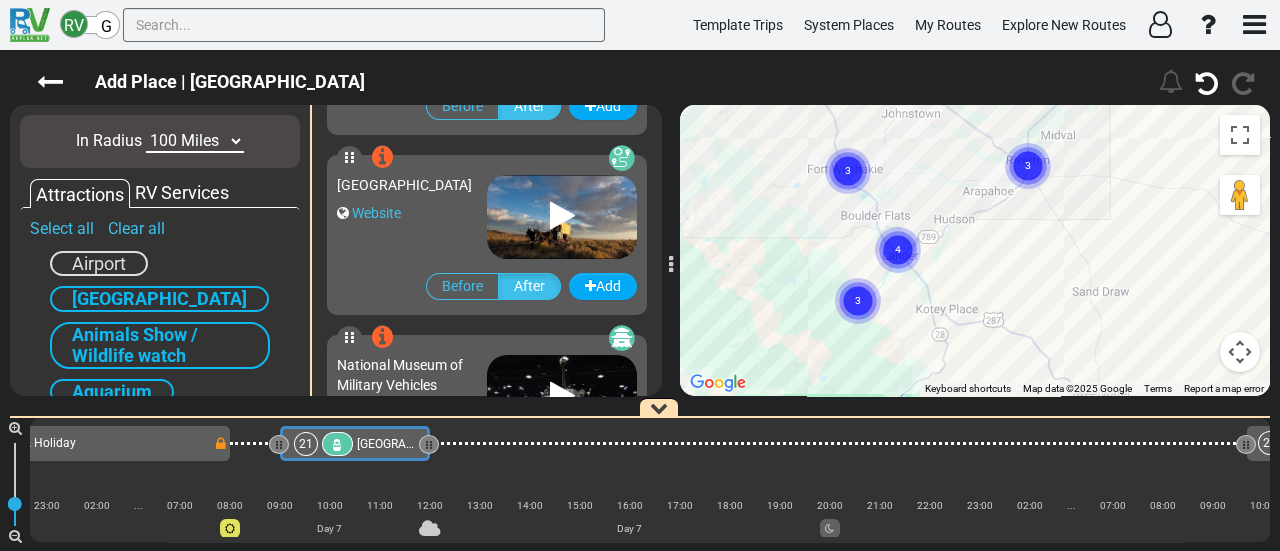 click on "To navigate, press the arrow keys. To activate drag with keyboard, press Alt + Enter. Once in keyboard drag state, use the arrow keys to move the marker. To complete the drag, press the Enter key. To cancel, press Escape. 22 23 1 2 4 6 3 5 20
3
4
3
3
3
2
2
11 12 13 7 8 9 10 14 15 16 17 18 19" at bounding box center (975, 250) 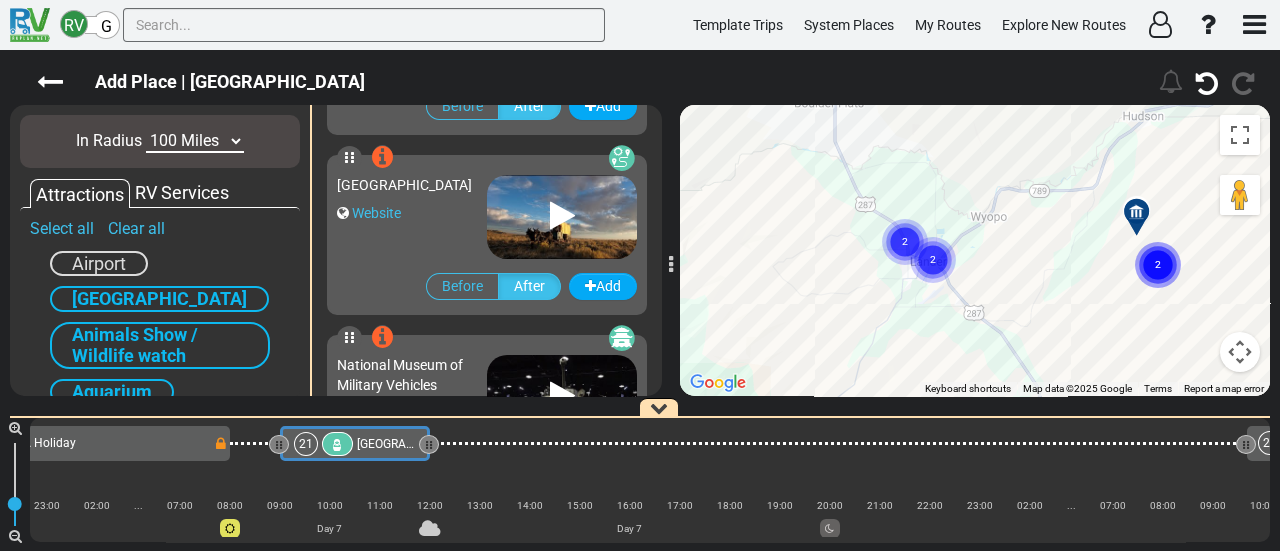 drag, startPoint x: 871, startPoint y: 278, endPoint x: 1095, endPoint y: 217, distance: 232.15727 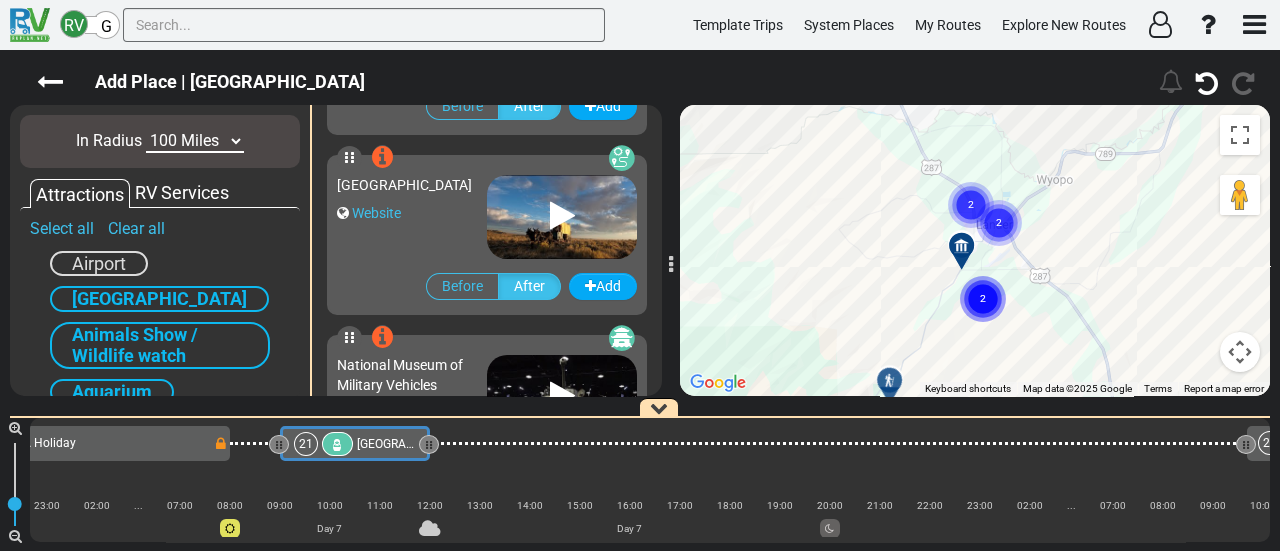 drag, startPoint x: 942, startPoint y: 340, endPoint x: 932, endPoint y: 380, distance: 41.231056 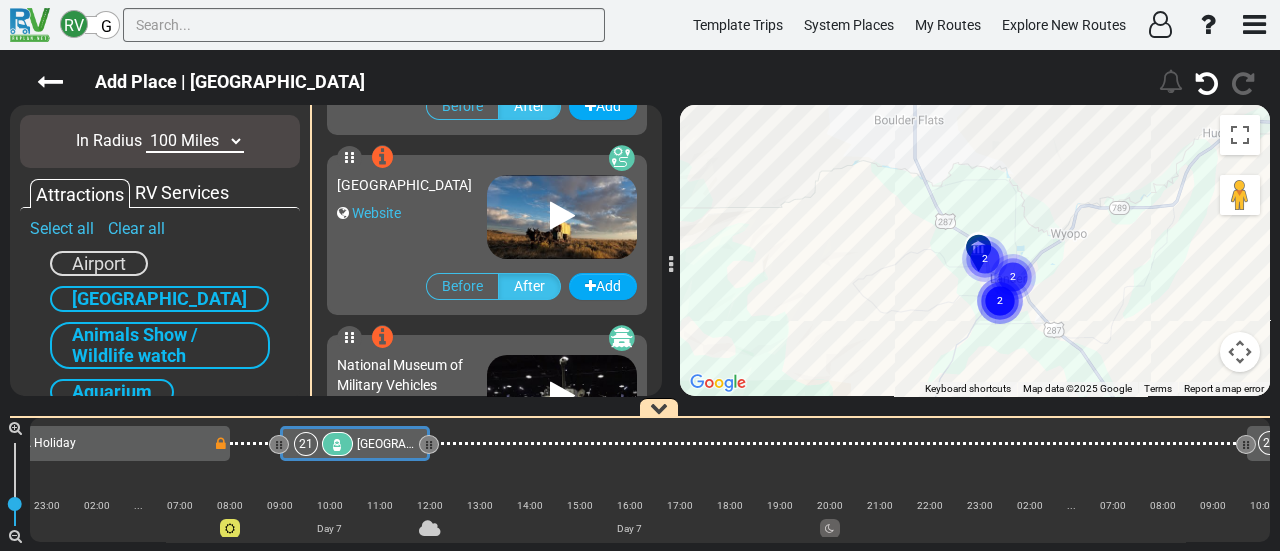 click 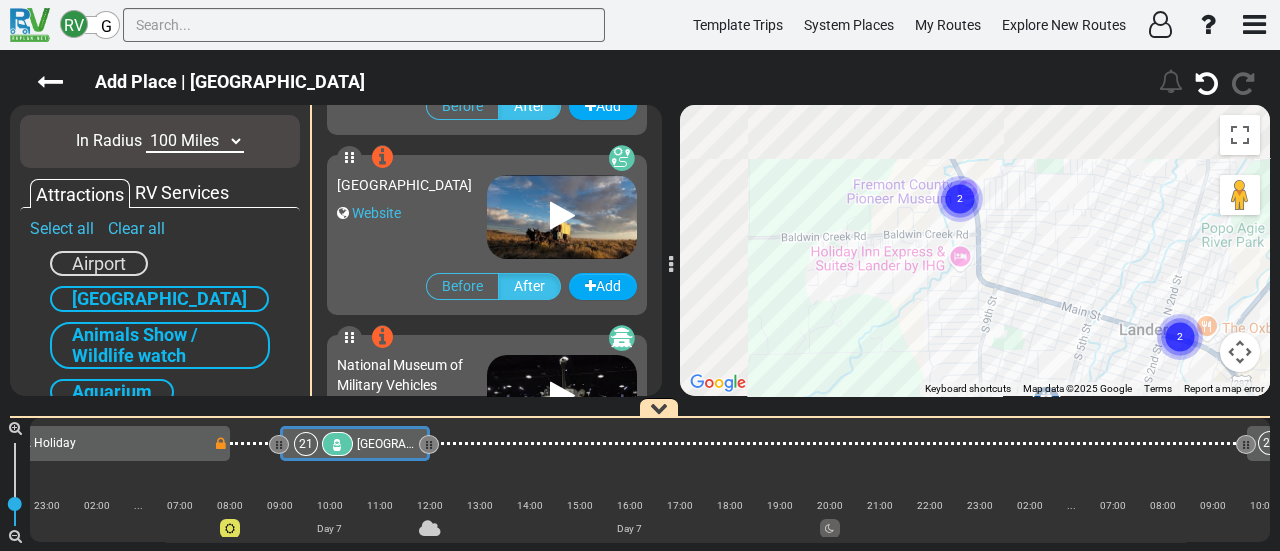 drag, startPoint x: 898, startPoint y: 162, endPoint x: 973, endPoint y: 325, distance: 179.42686 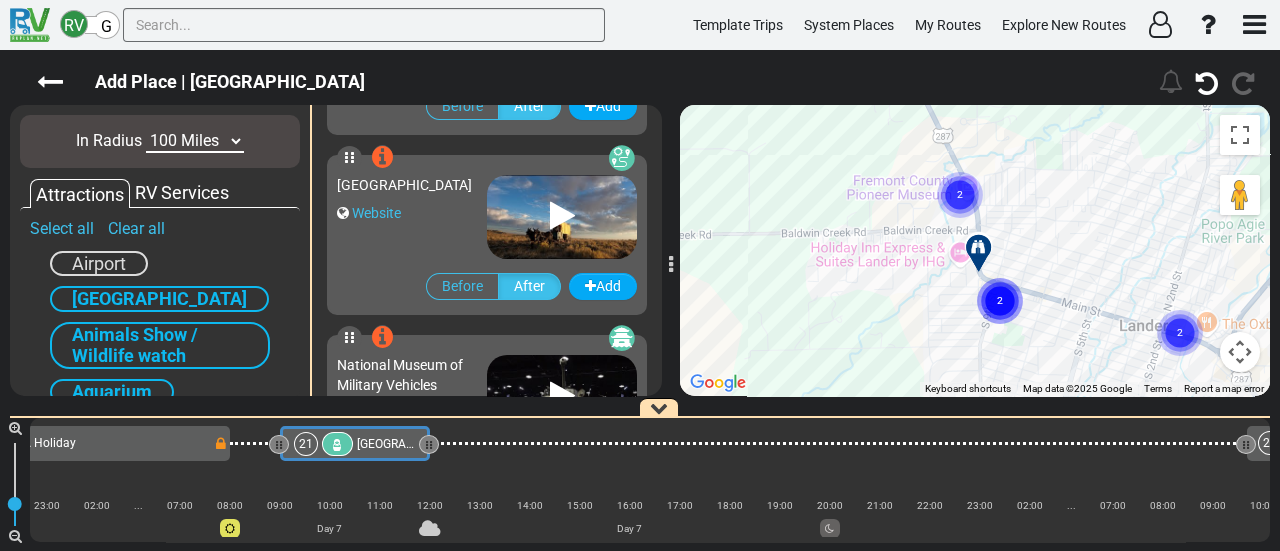 click on "2" 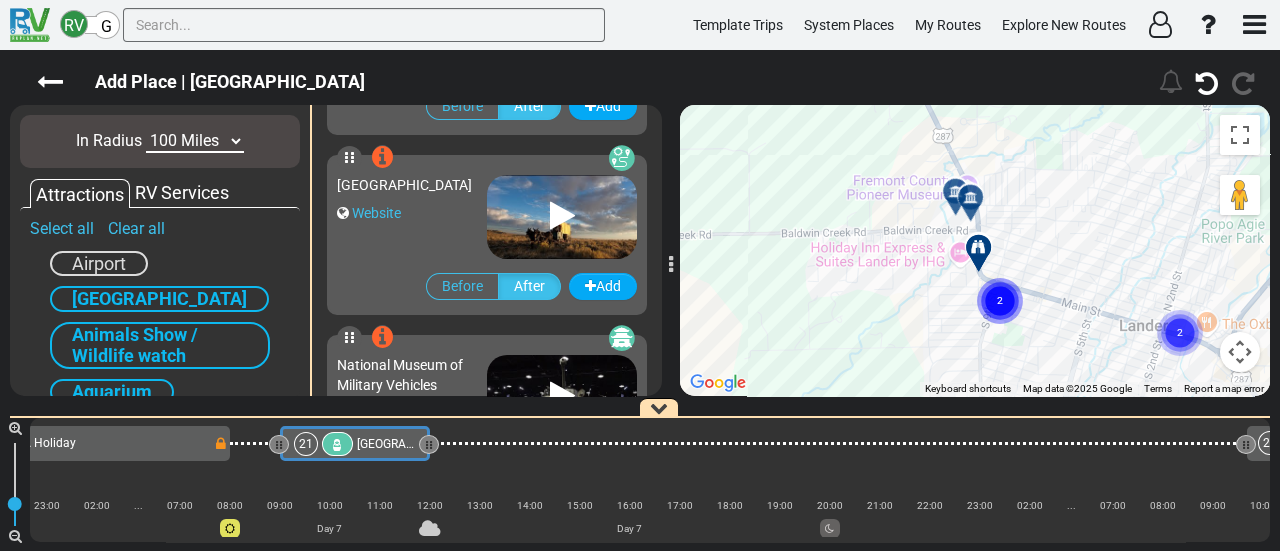 click at bounding box center [962, 199] 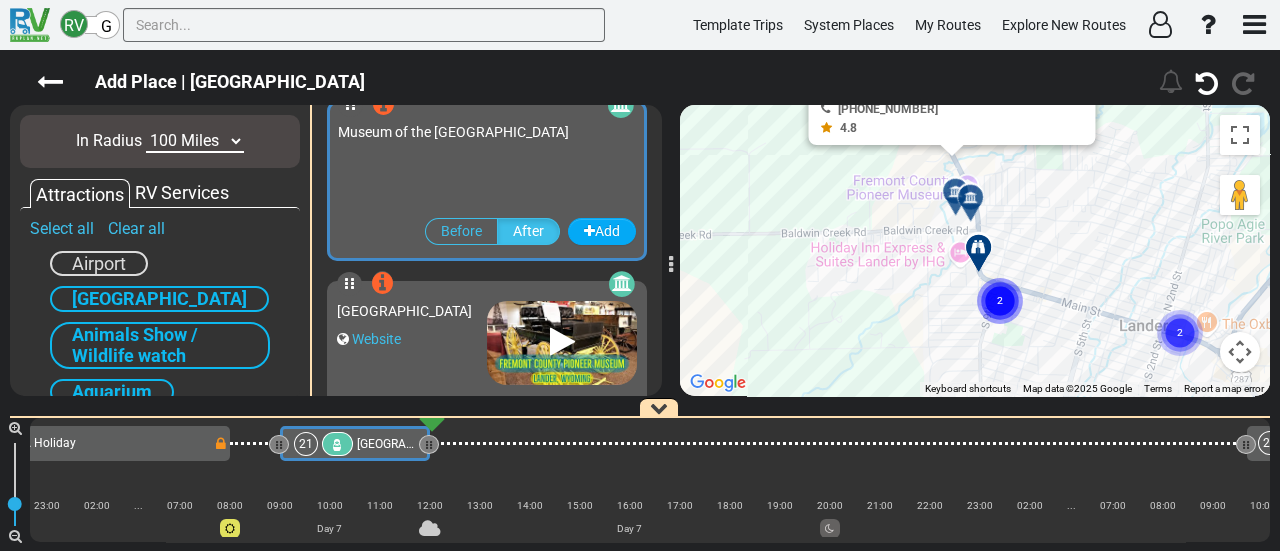 scroll, scrollTop: 356, scrollLeft: 0, axis: vertical 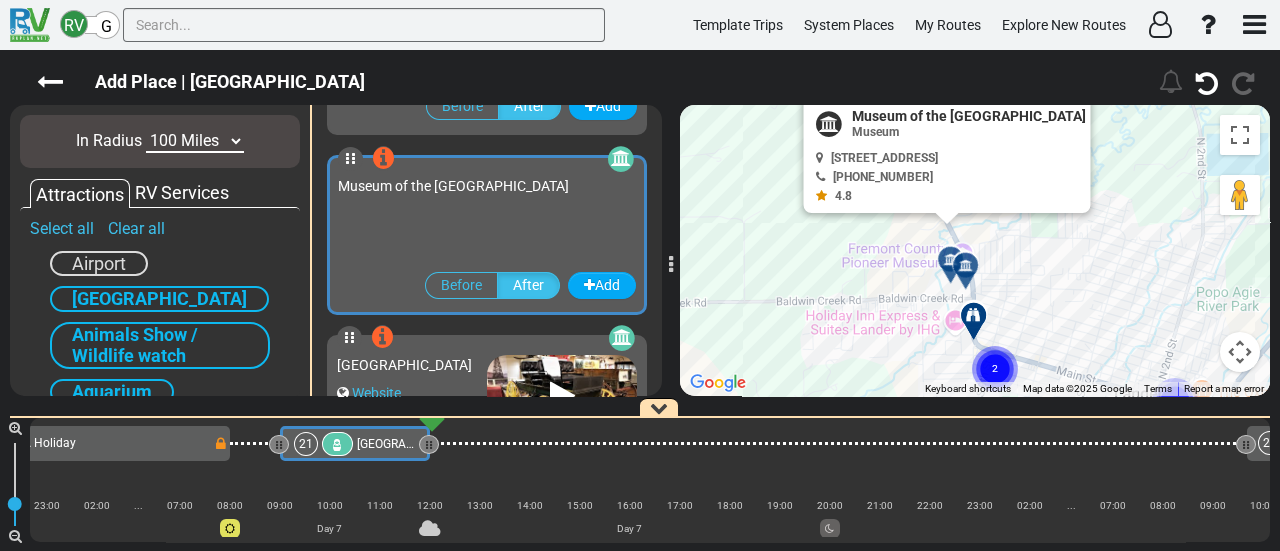 drag, startPoint x: 926, startPoint y: 264, endPoint x: 920, endPoint y: 333, distance: 69.260376 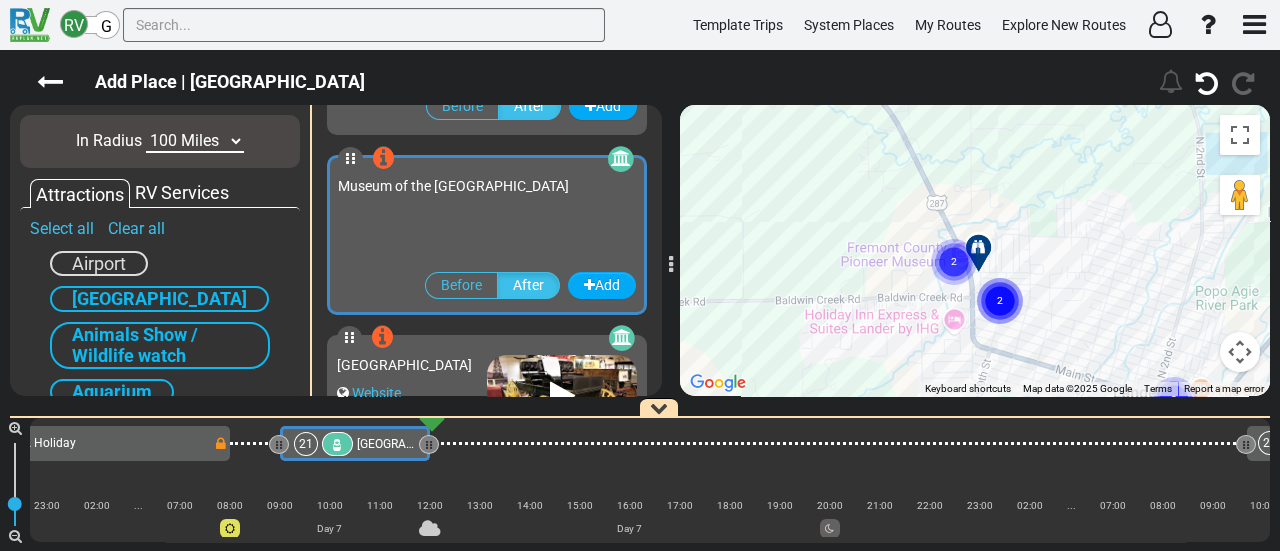 click on "2" 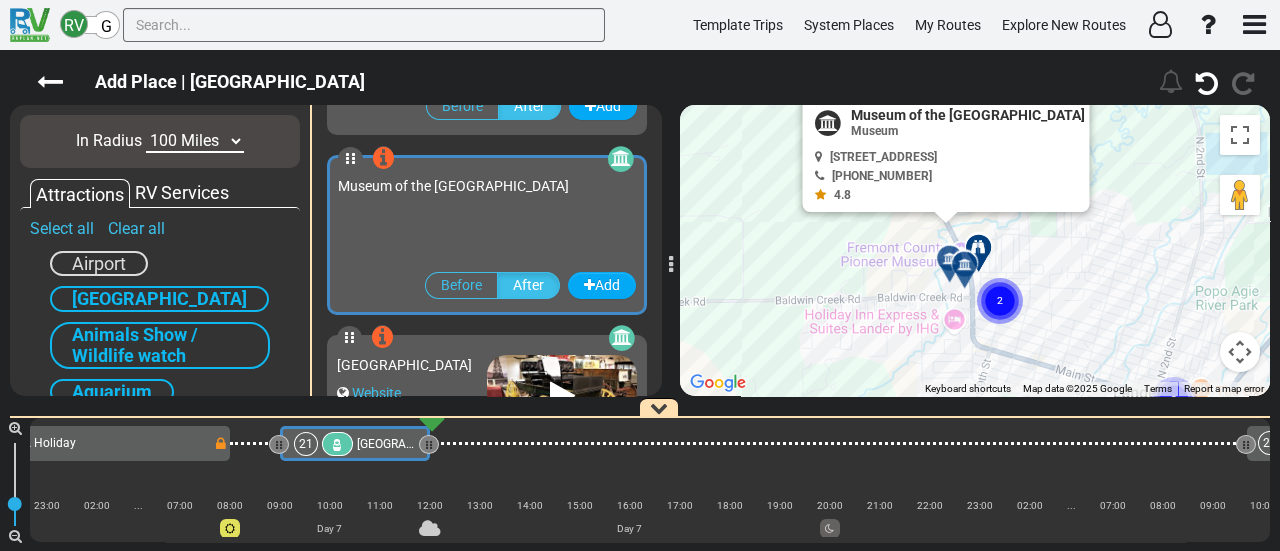 click at bounding box center (473, 338) 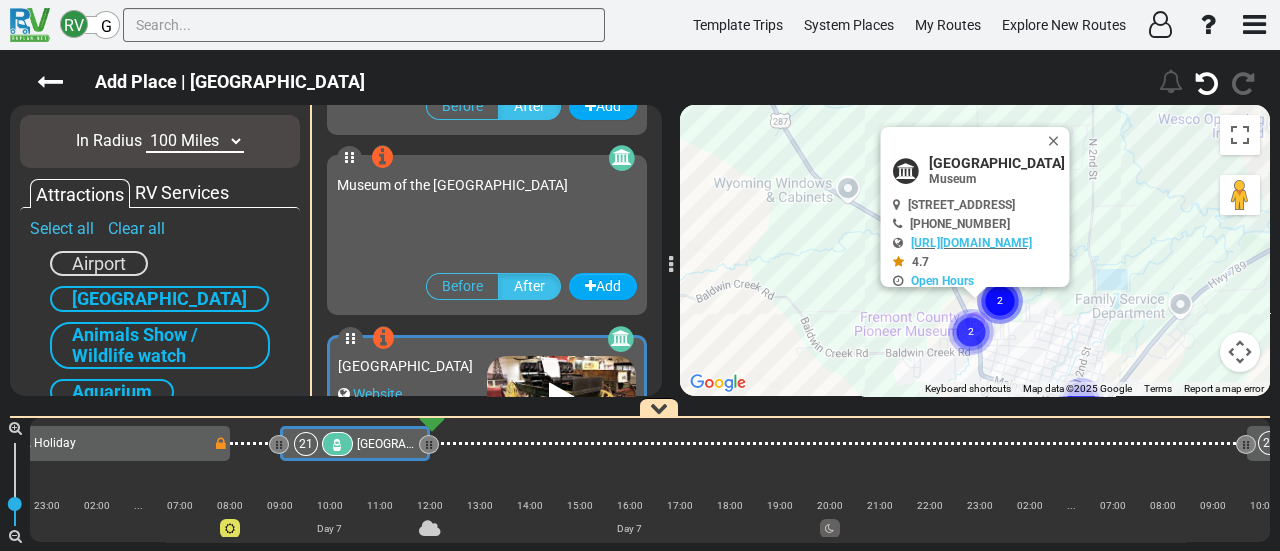 click on "[GEOGRAPHIC_DATA]" at bounding box center [997, 163] 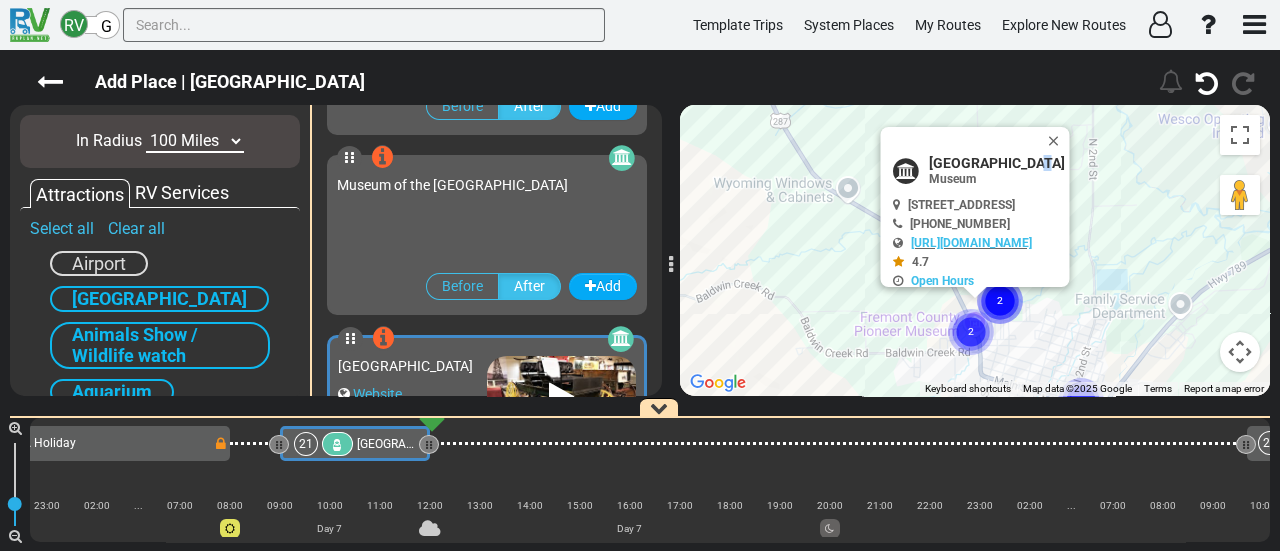click on "[GEOGRAPHIC_DATA]" at bounding box center (997, 163) 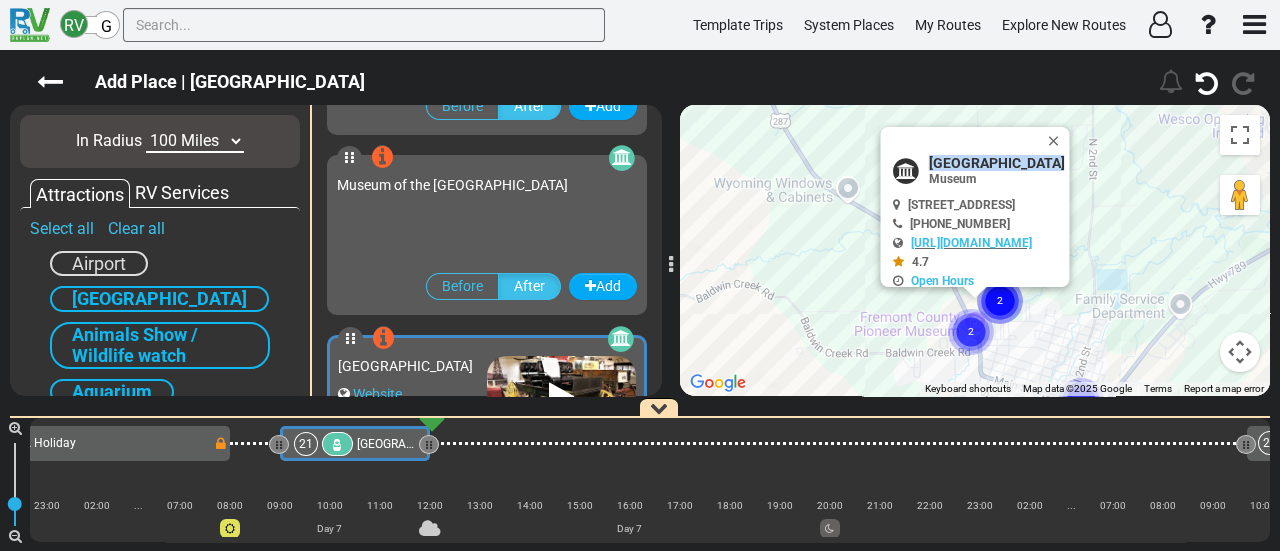 click on "[GEOGRAPHIC_DATA]" at bounding box center (997, 163) 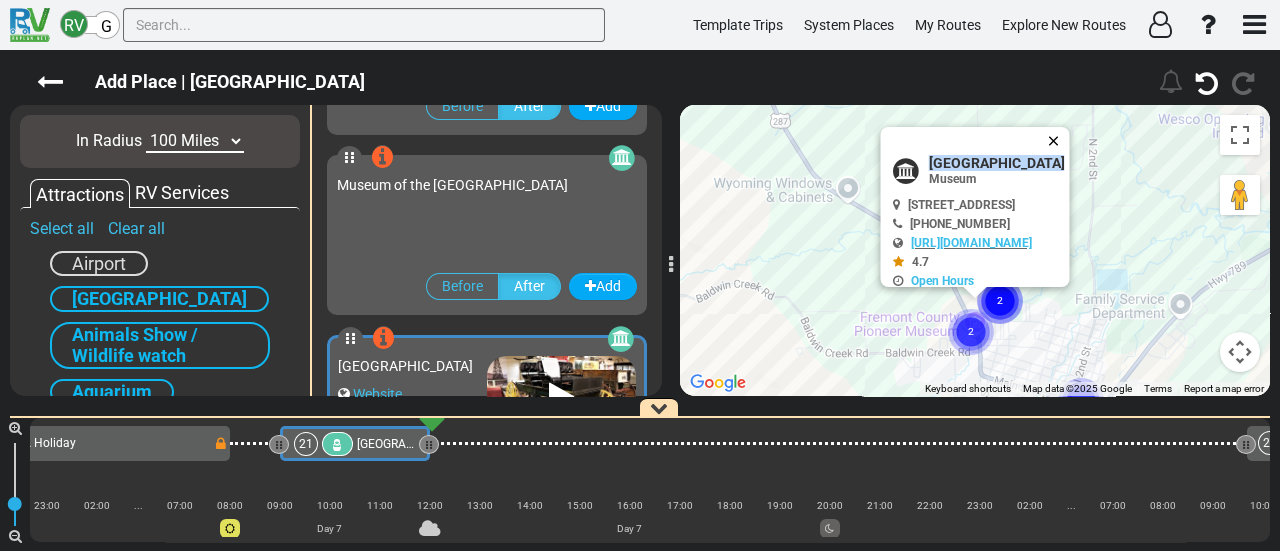 click at bounding box center [1058, 141] 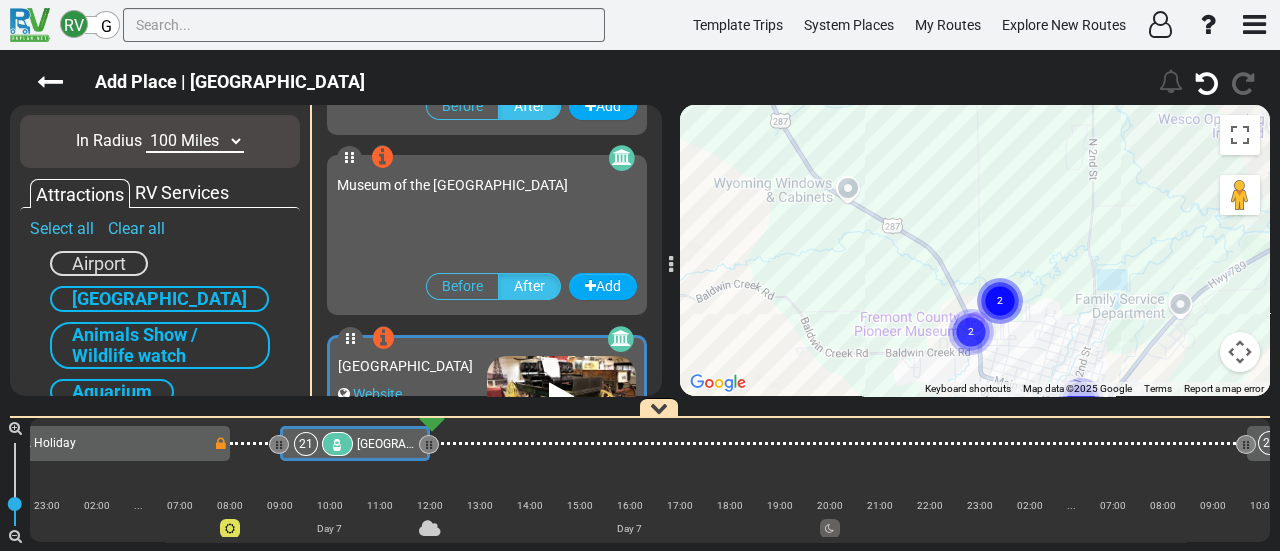 click at bounding box center (1240, 352) 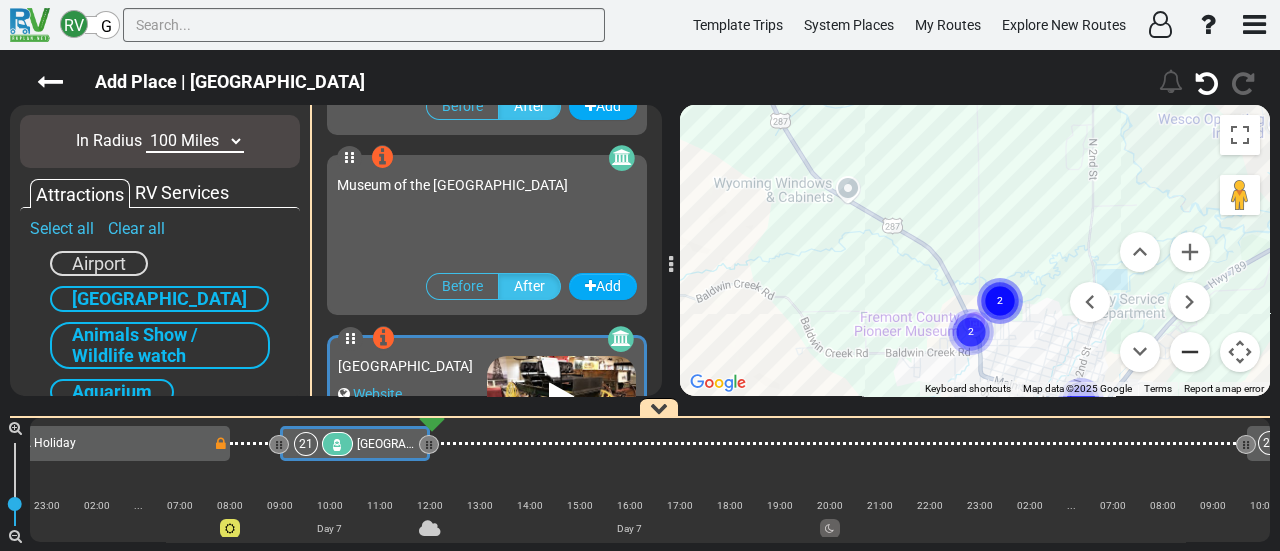 click at bounding box center [1190, 352] 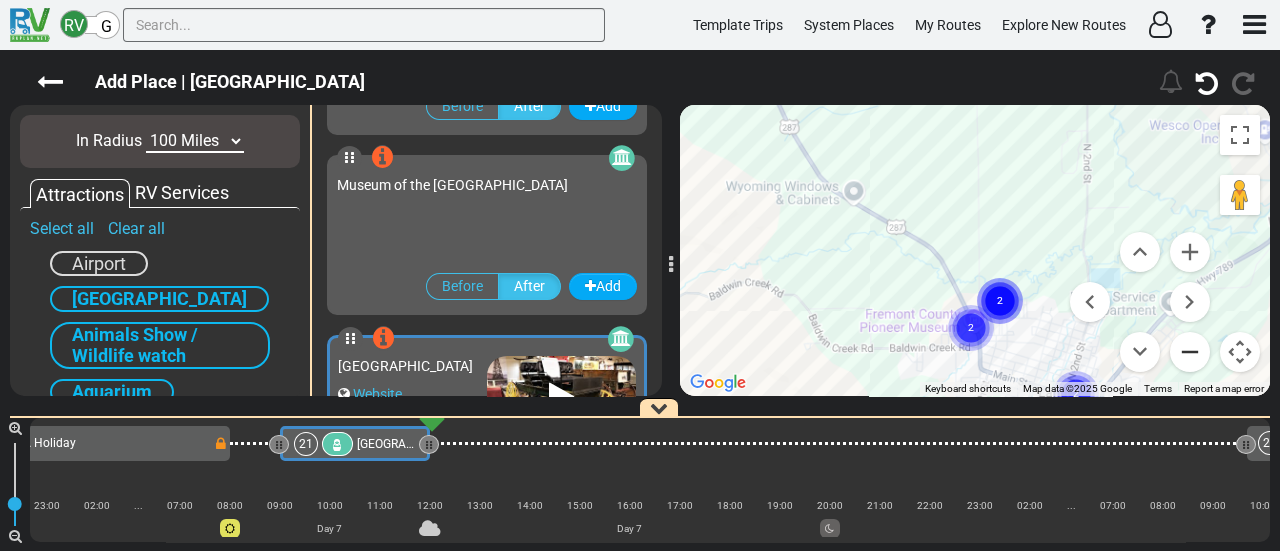 click at bounding box center (1190, 352) 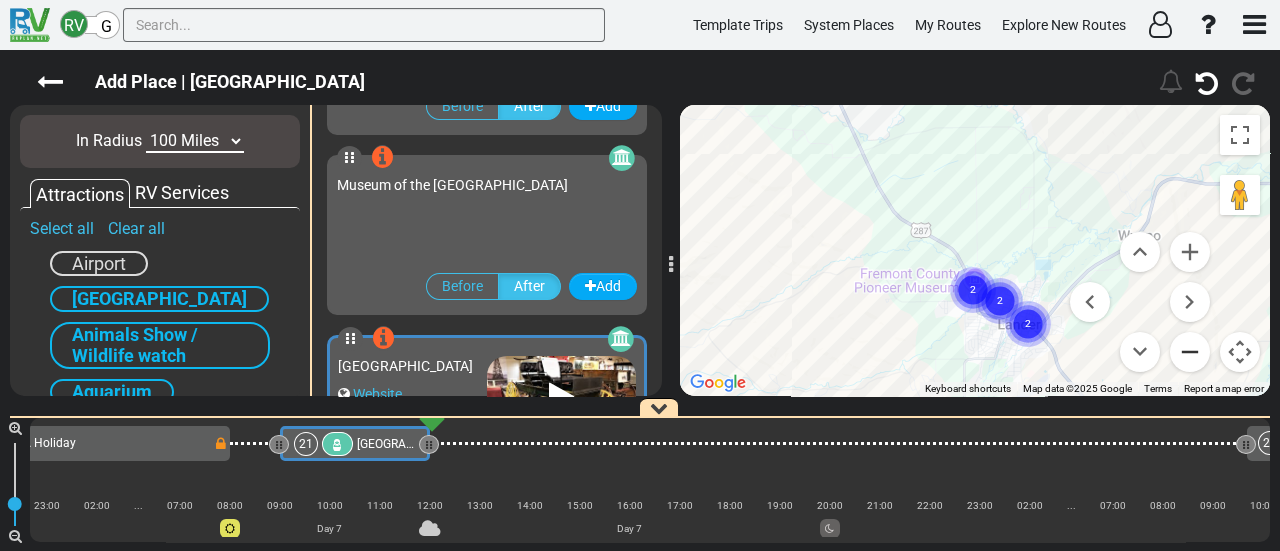 click at bounding box center (1190, 352) 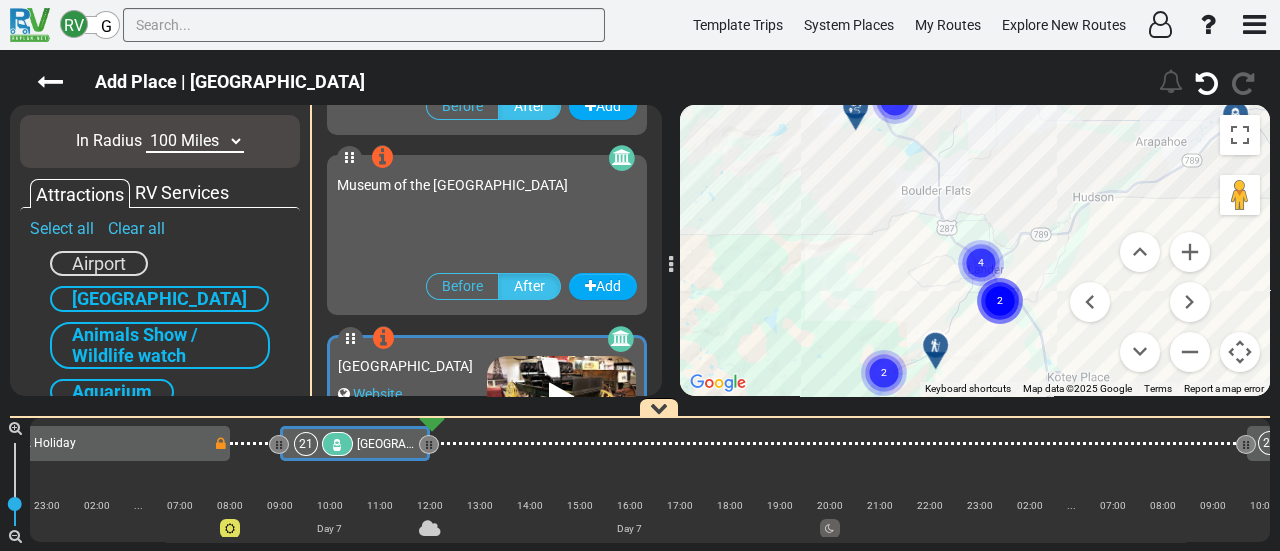 click at bounding box center [935, 345] 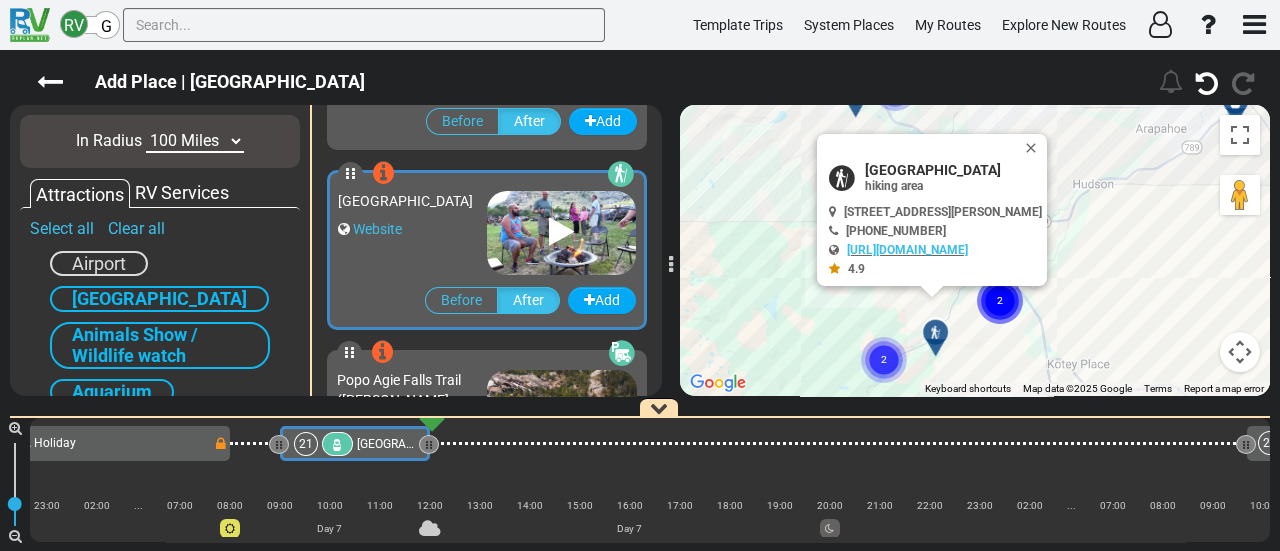 scroll, scrollTop: 1076, scrollLeft: 0, axis: vertical 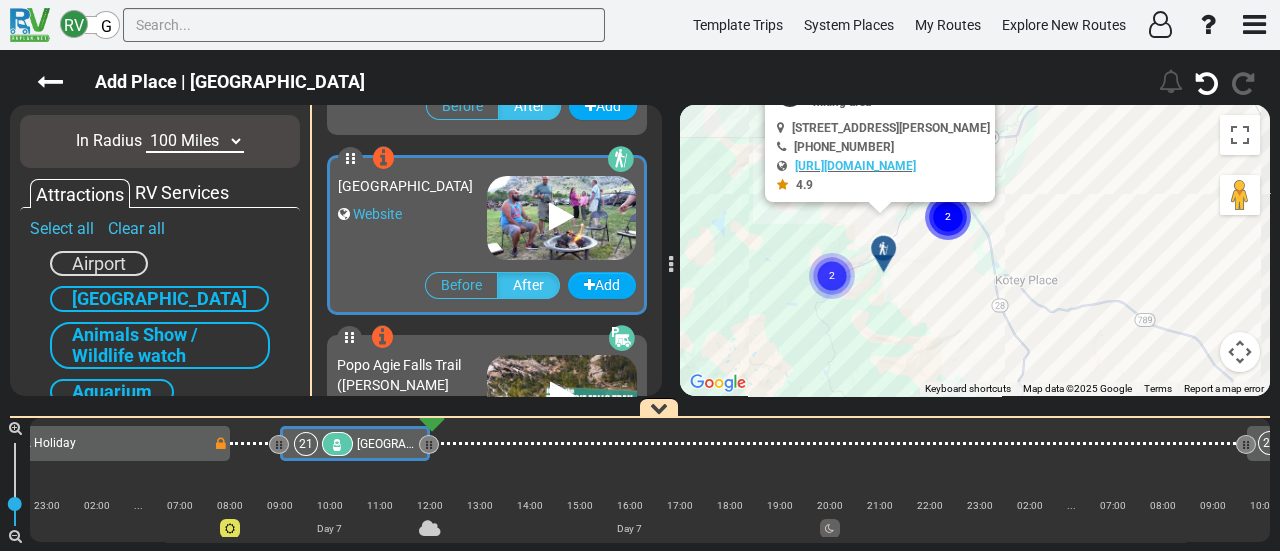 drag, startPoint x: 1001, startPoint y: 370, endPoint x: 926, endPoint y: 244, distance: 146.63219 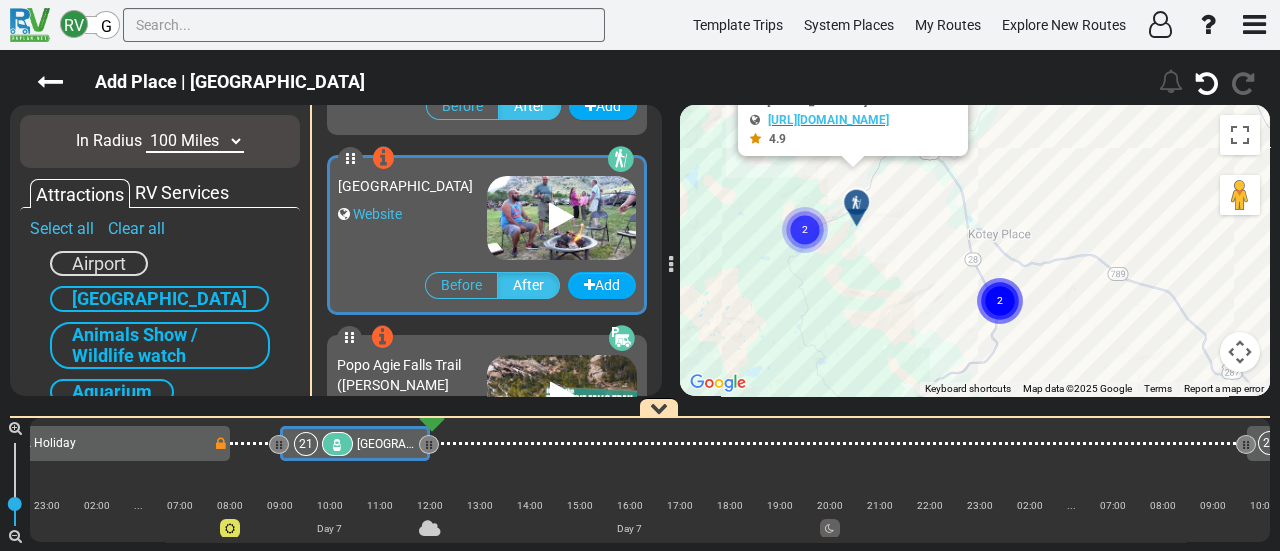 click on "2" 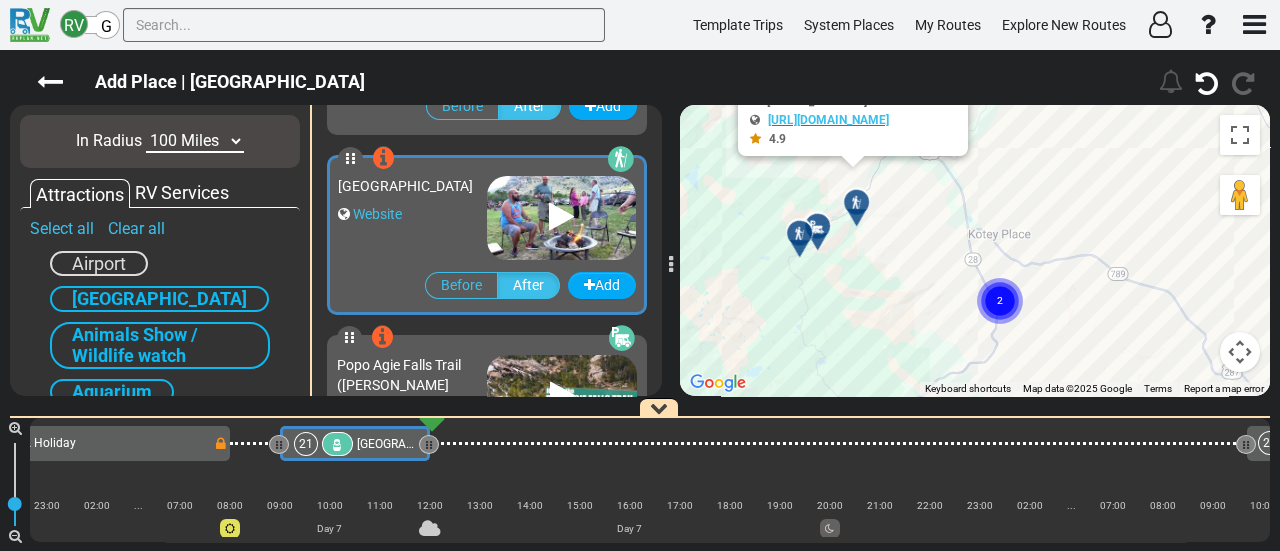click at bounding box center [799, 233] 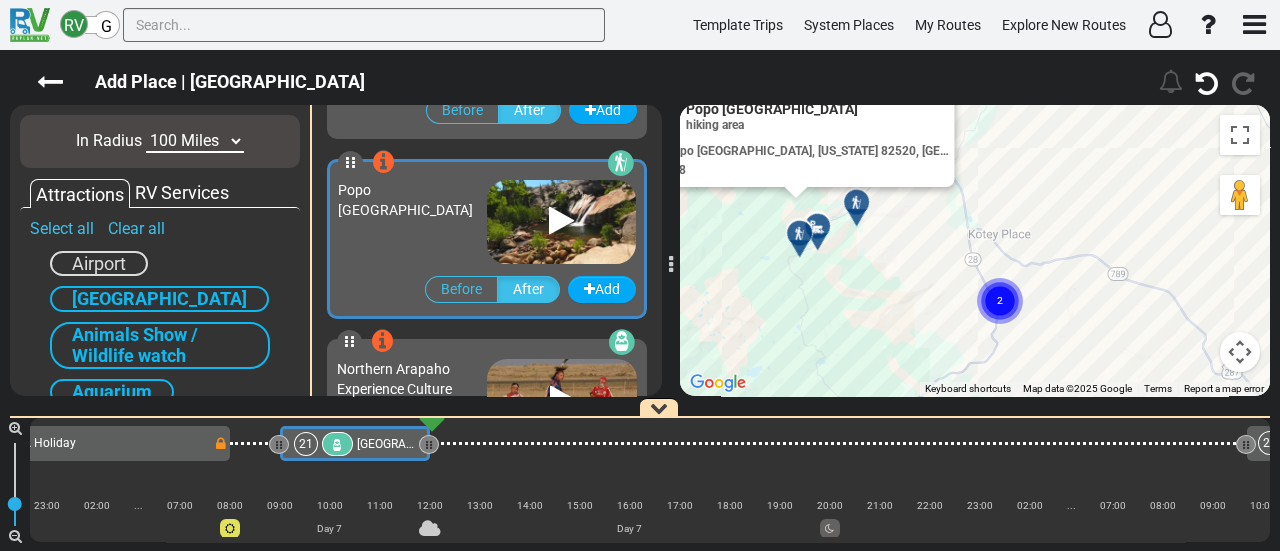 scroll, scrollTop: 1436, scrollLeft: 0, axis: vertical 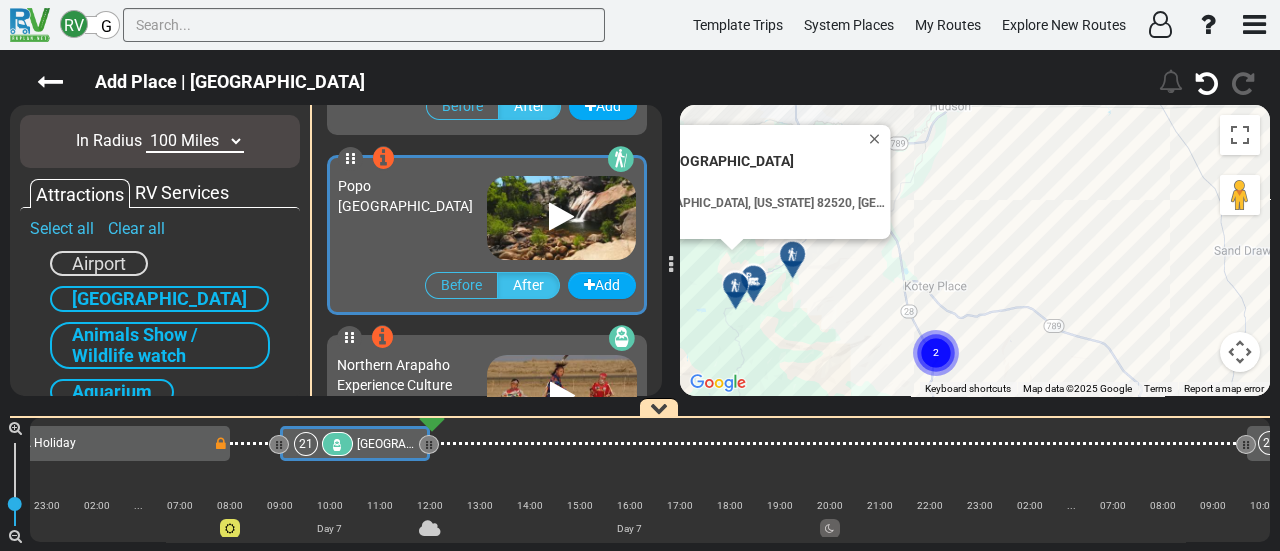 drag, startPoint x: 934, startPoint y: 260, endPoint x: 867, endPoint y: 311, distance: 84.20214 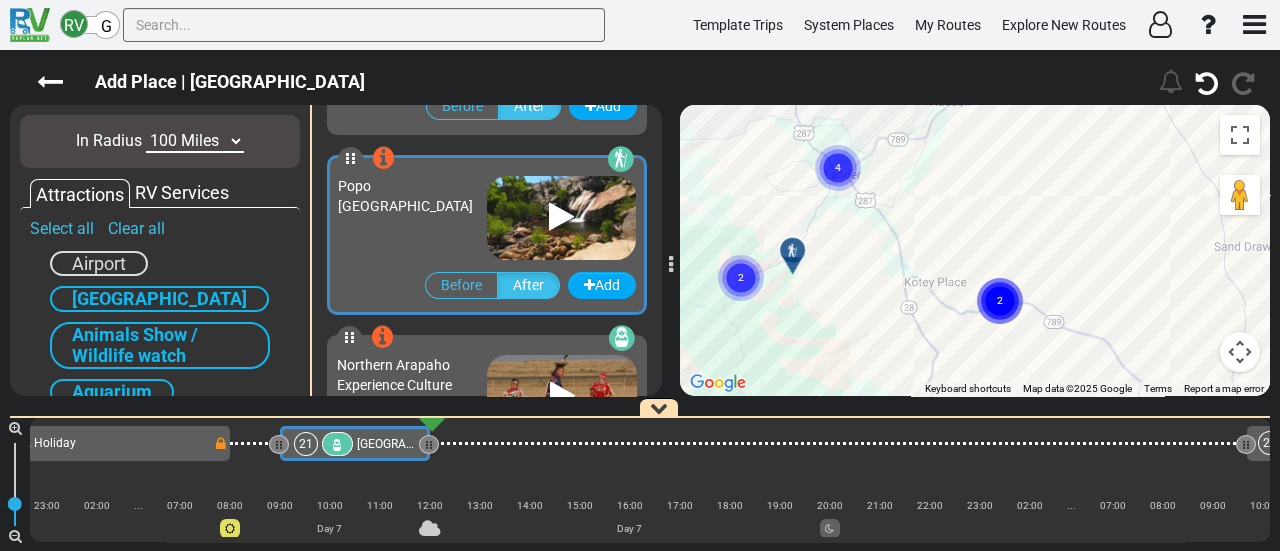 click at bounding box center (1240, 352) 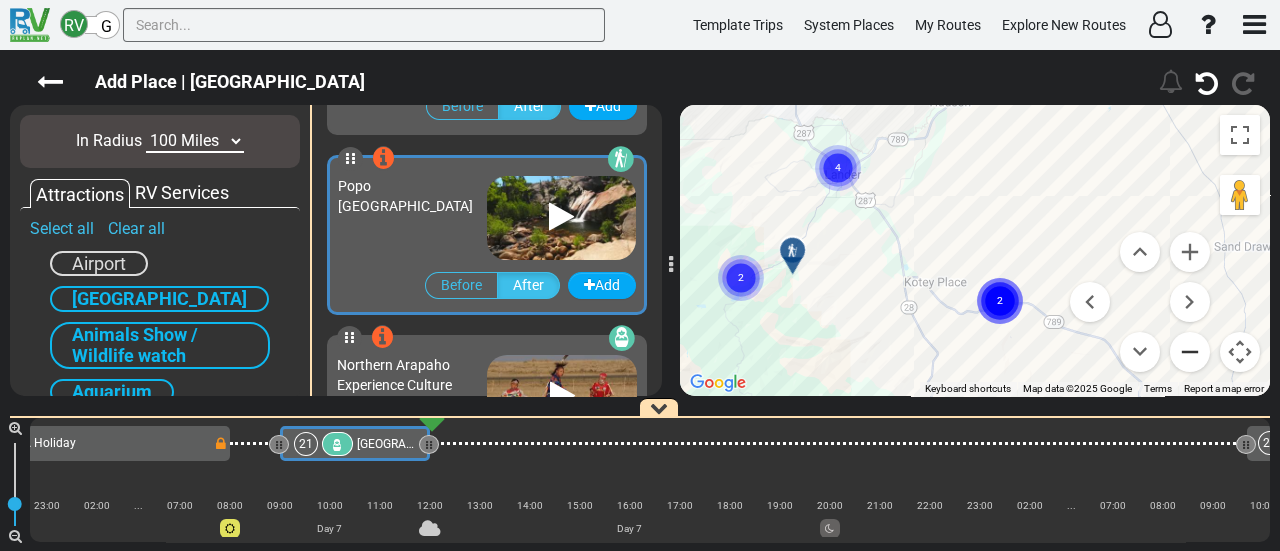 click at bounding box center [1190, 352] 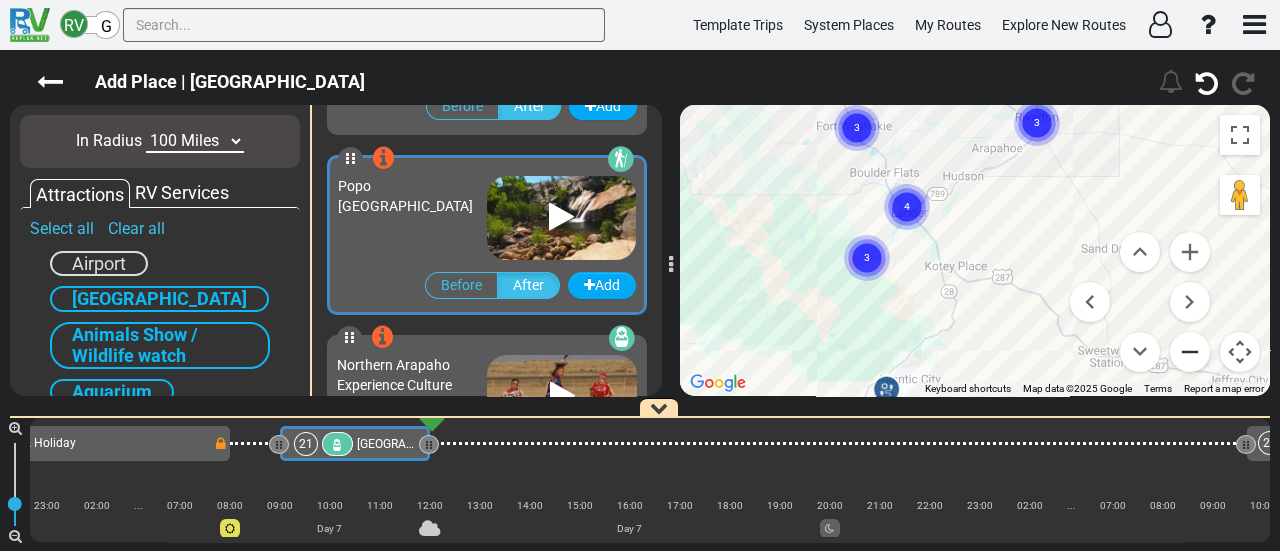 click at bounding box center (1190, 352) 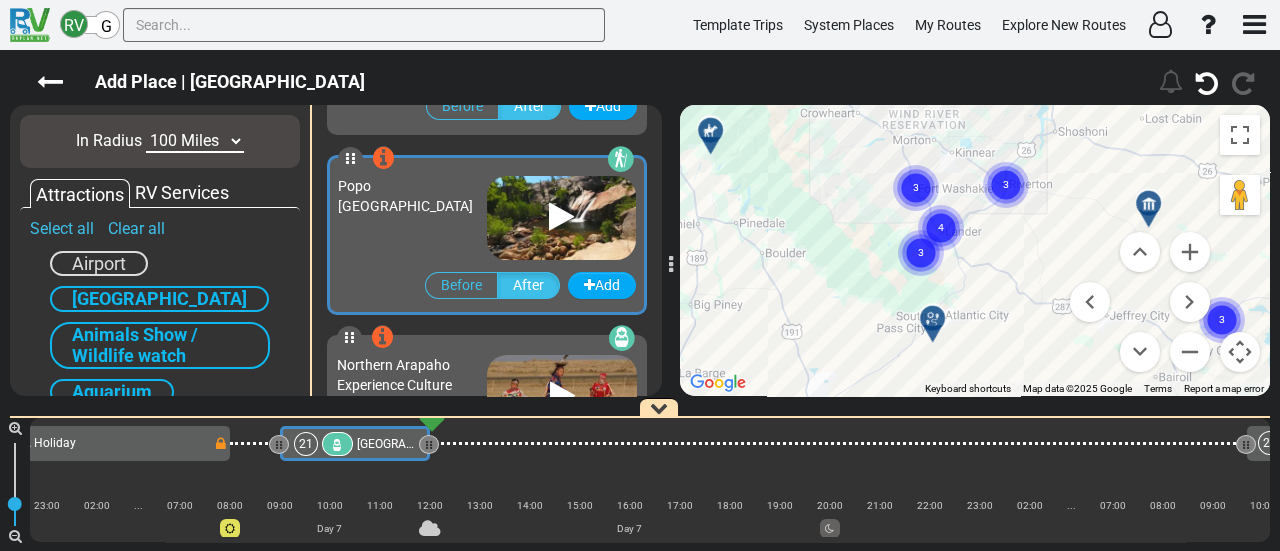 drag, startPoint x: 1073, startPoint y: 265, endPoint x: 972, endPoint y: 209, distance: 115.48593 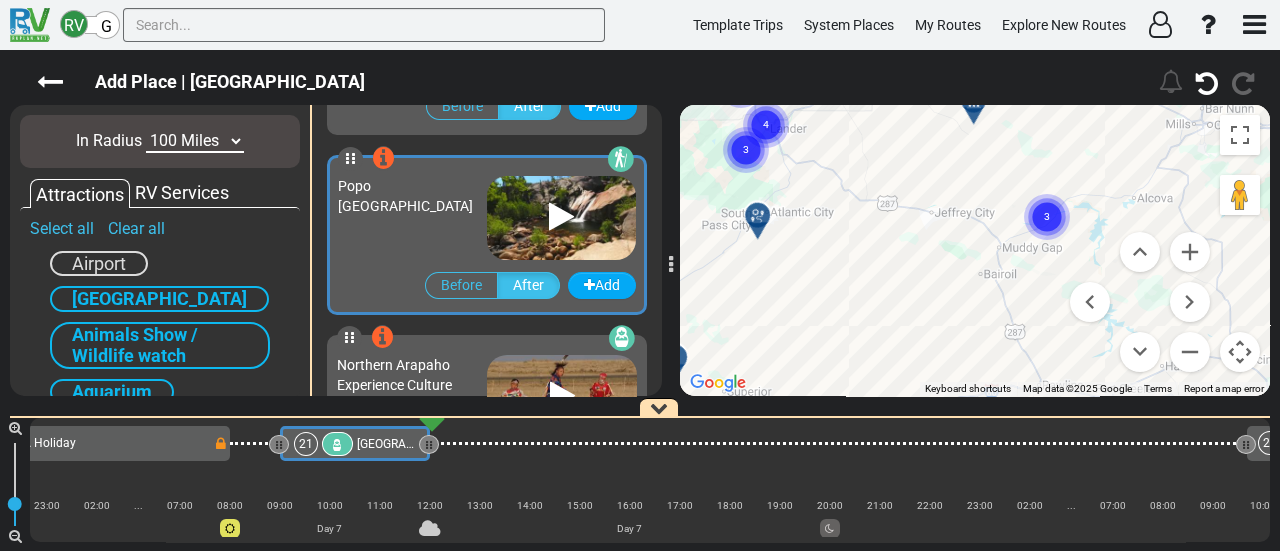 drag, startPoint x: 1074, startPoint y: 210, endPoint x: 895, endPoint y: 107, distance: 206.51877 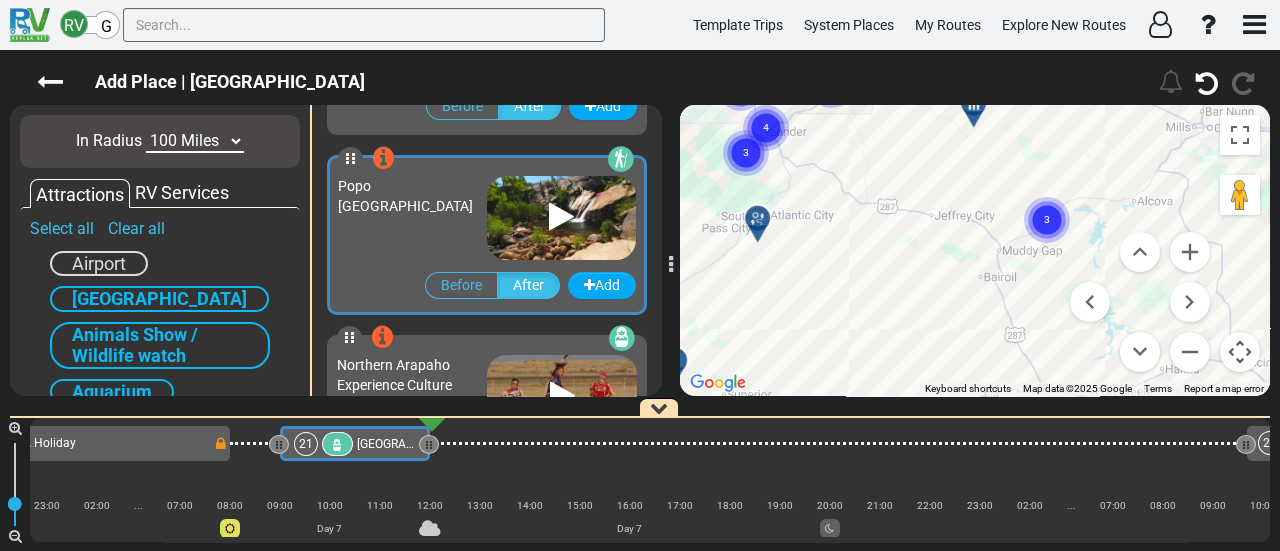 click 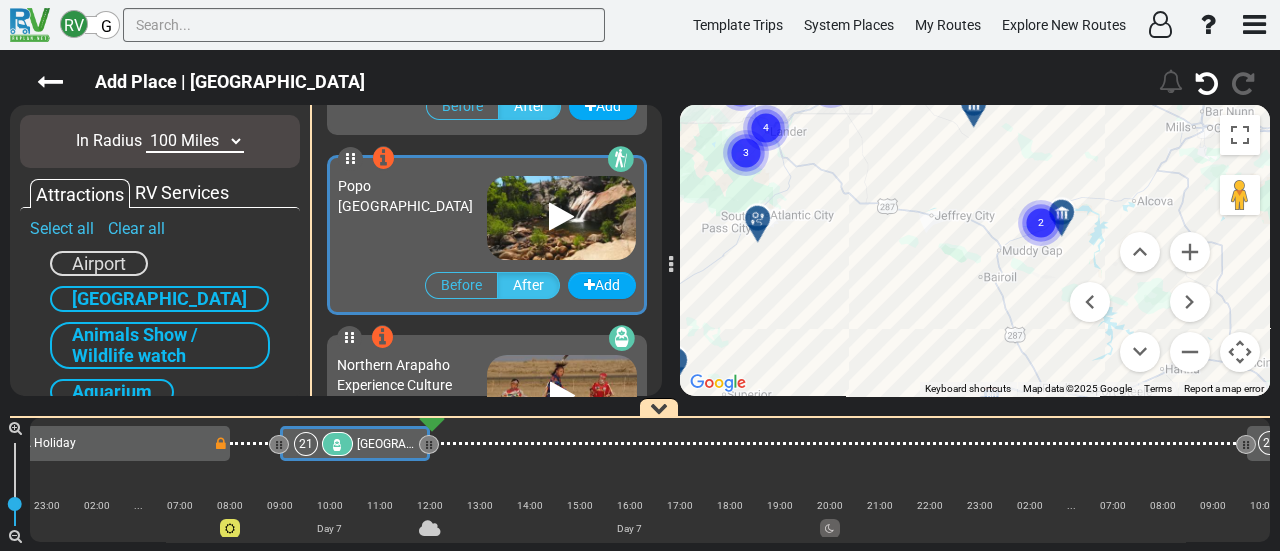 click 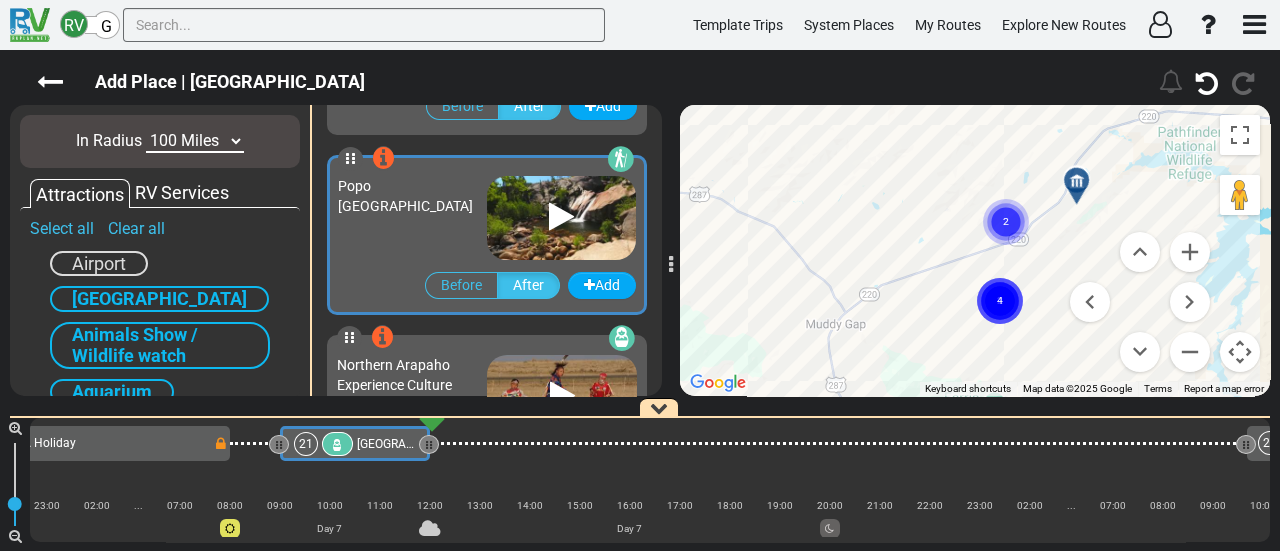 click at bounding box center (1077, 181) 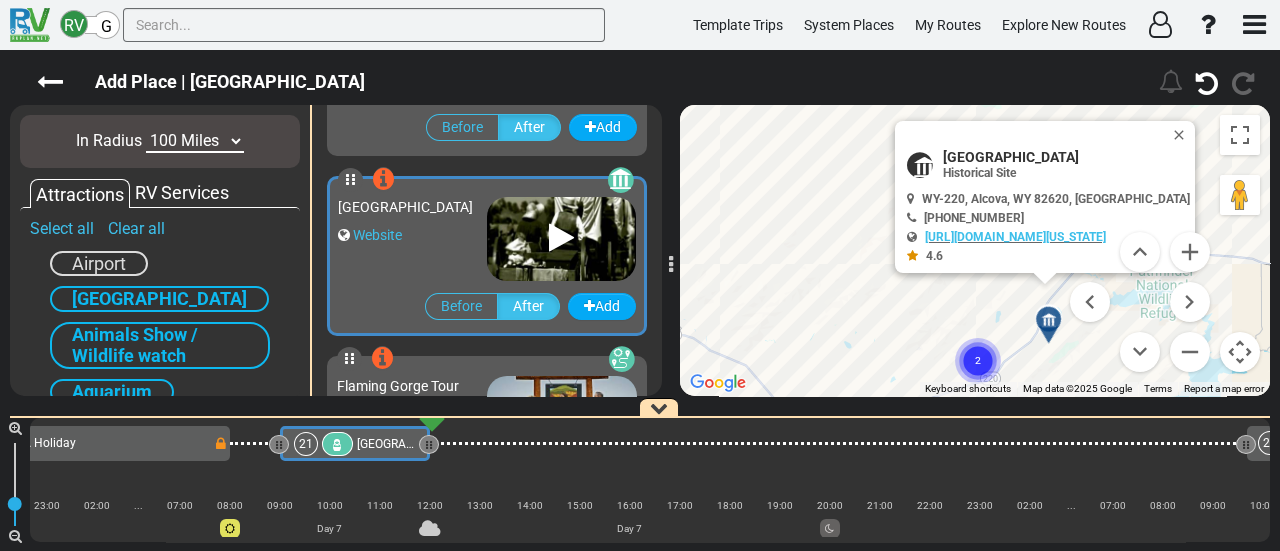 scroll, scrollTop: 5036, scrollLeft: 0, axis: vertical 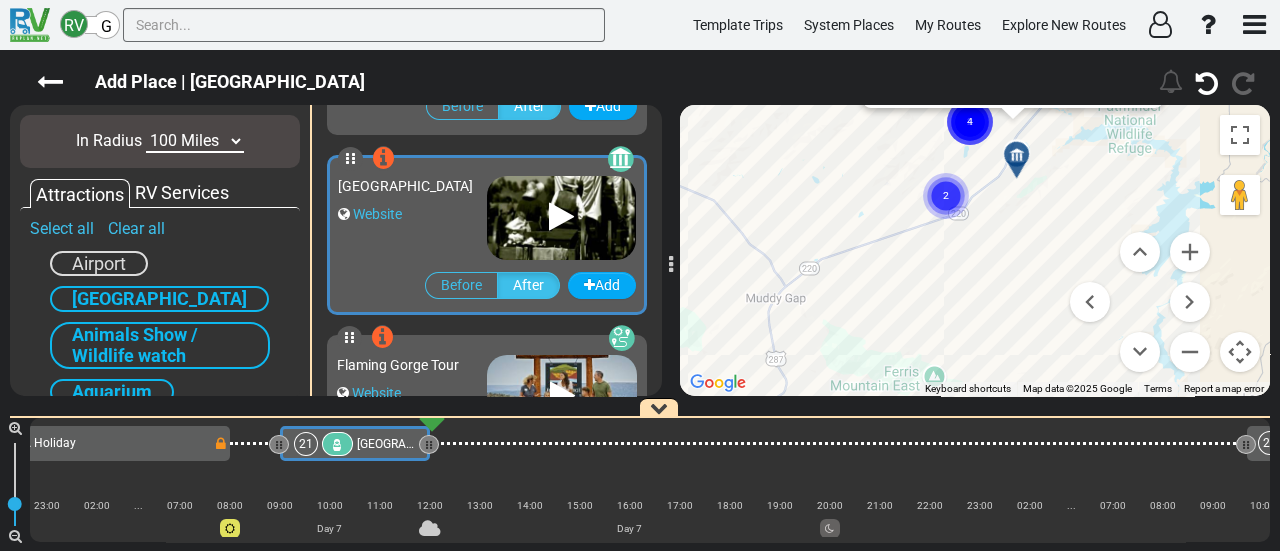 drag, startPoint x: 911, startPoint y: 313, endPoint x: 881, endPoint y: 131, distance: 184.45596 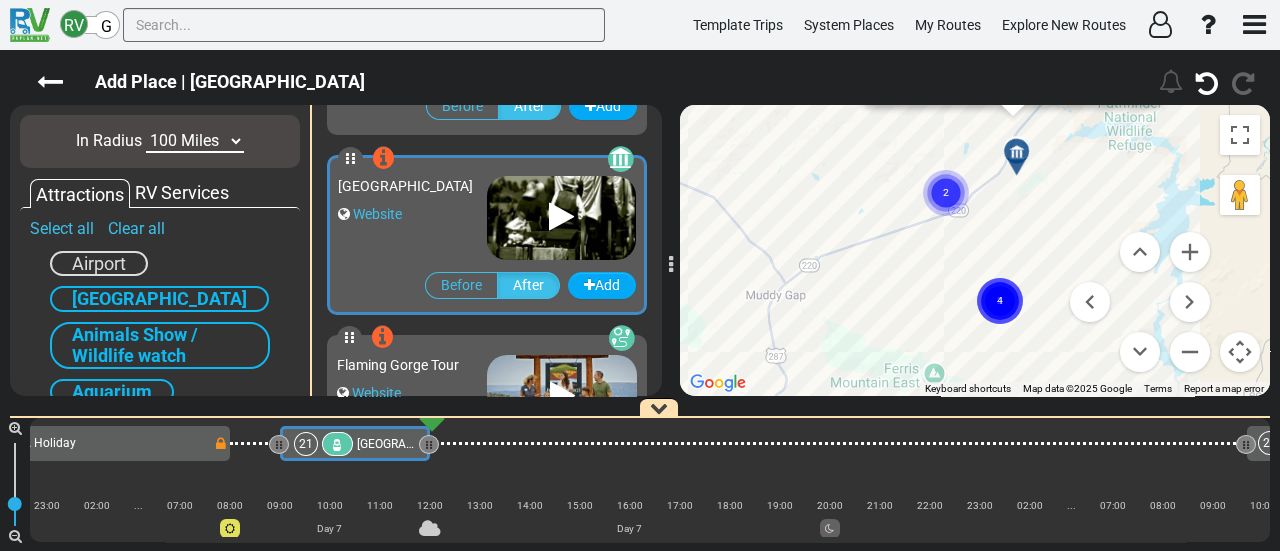 click 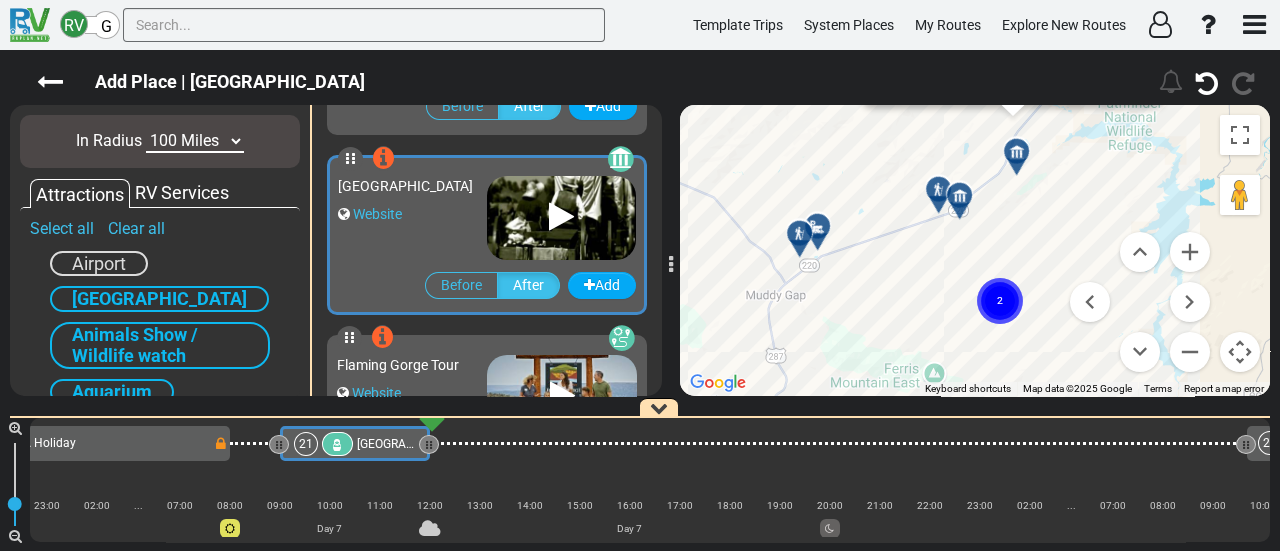 click at bounding box center [945, 197] 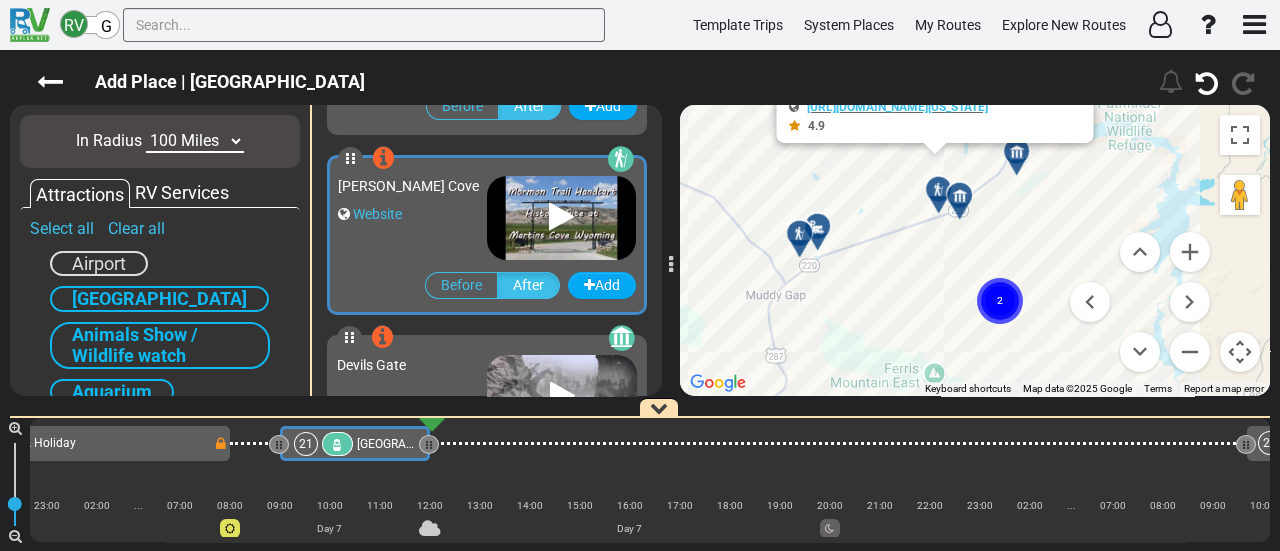 scroll, scrollTop: 4676, scrollLeft: 0, axis: vertical 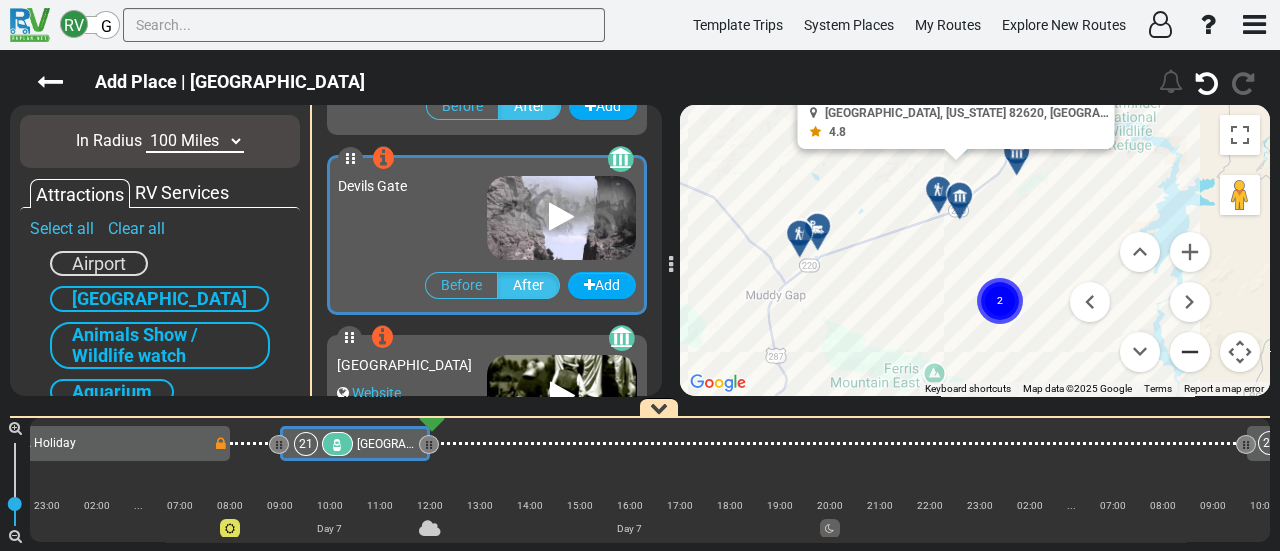 click at bounding box center [1190, 352] 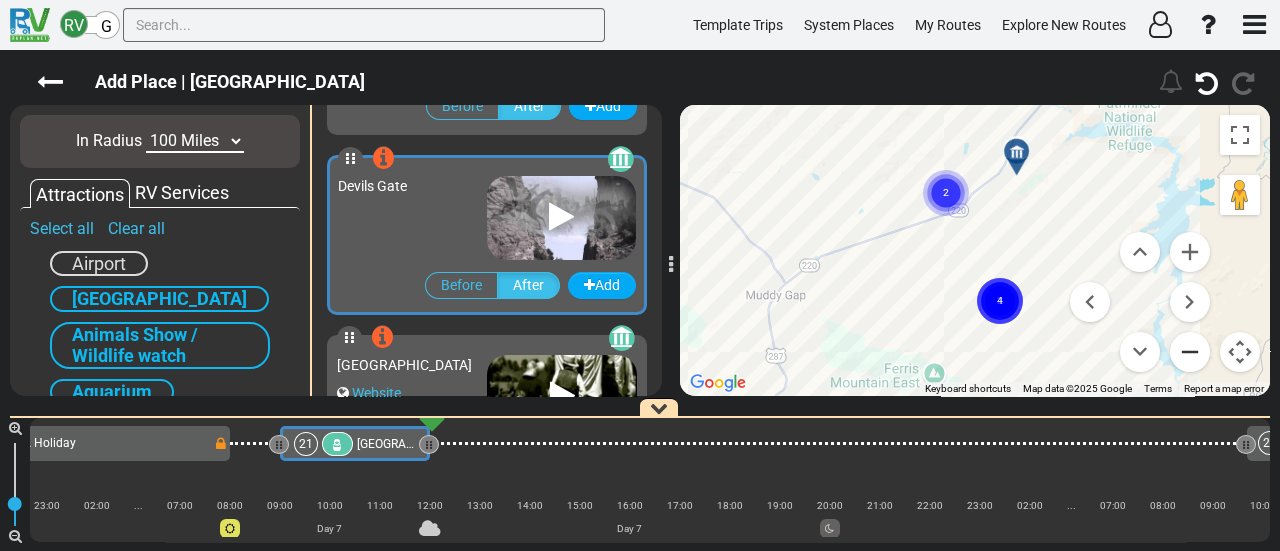 click at bounding box center (1190, 352) 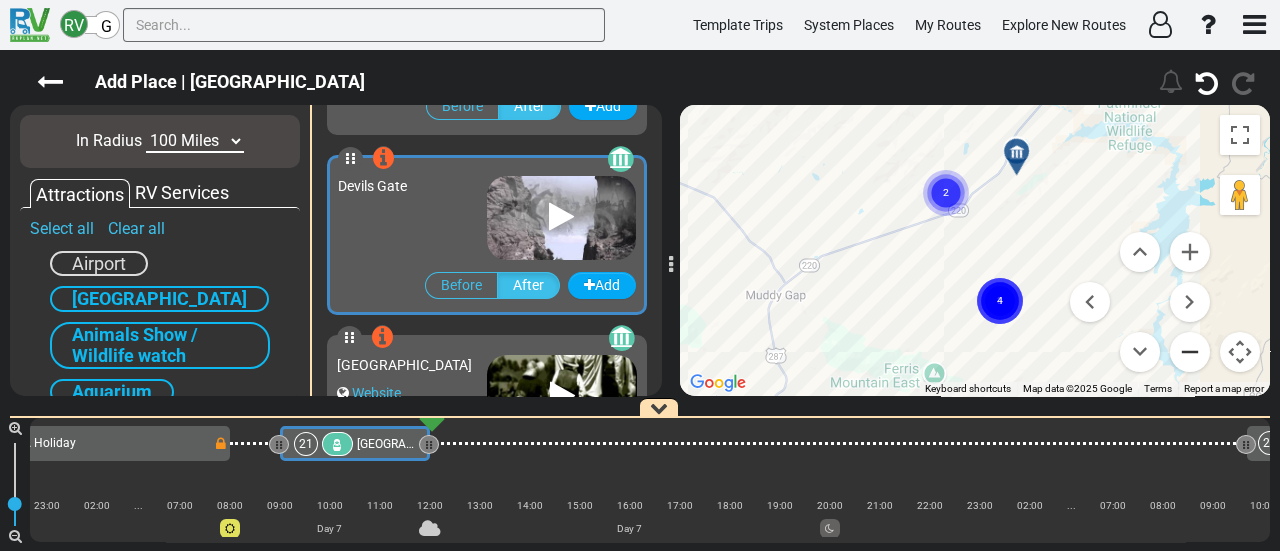 click at bounding box center (1190, 352) 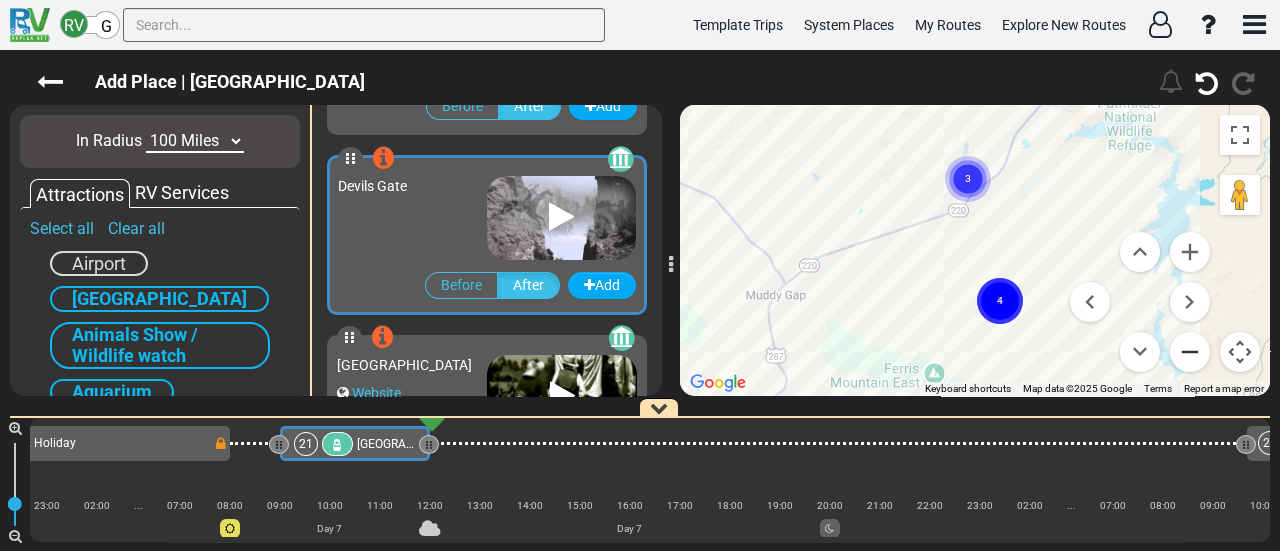 click at bounding box center [1190, 352] 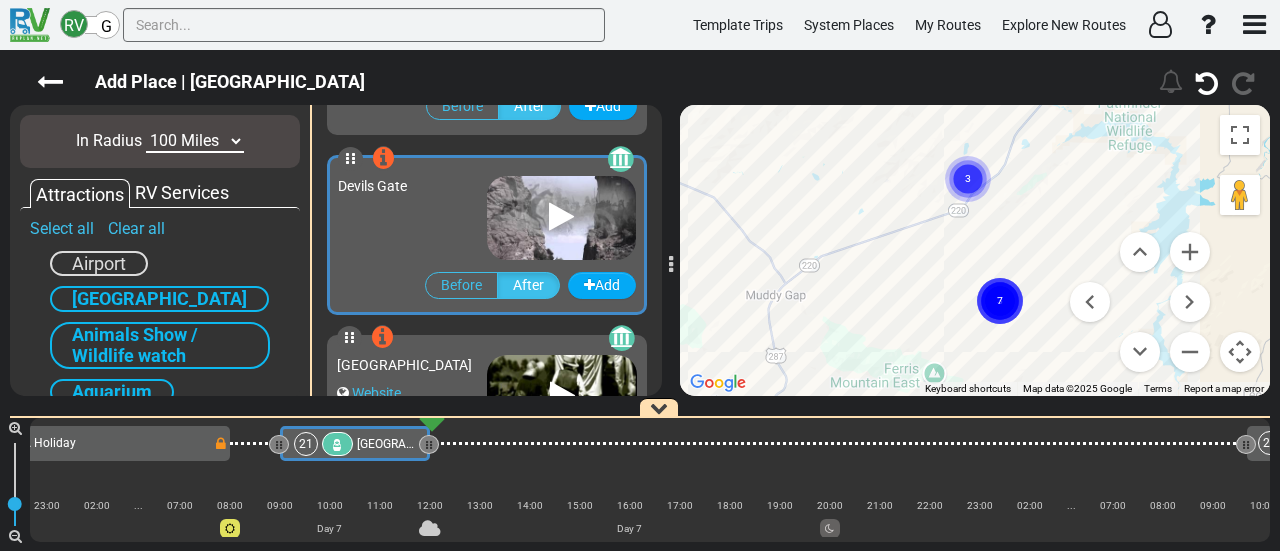 click on "To navigate, press the arrow keys. To activate drag with keyboard, press Alt + Enter. Once in keyboard drag state, use the arrow keys to move the marker. To complete the drag, press the Enter key. To cancel, press Escape. 22 23 1 2 4 6 3 5 12 13 11 9 10 7 8 14 15 16 18 19 17 20
7
3
3
3
3
2
3" at bounding box center [975, 250] 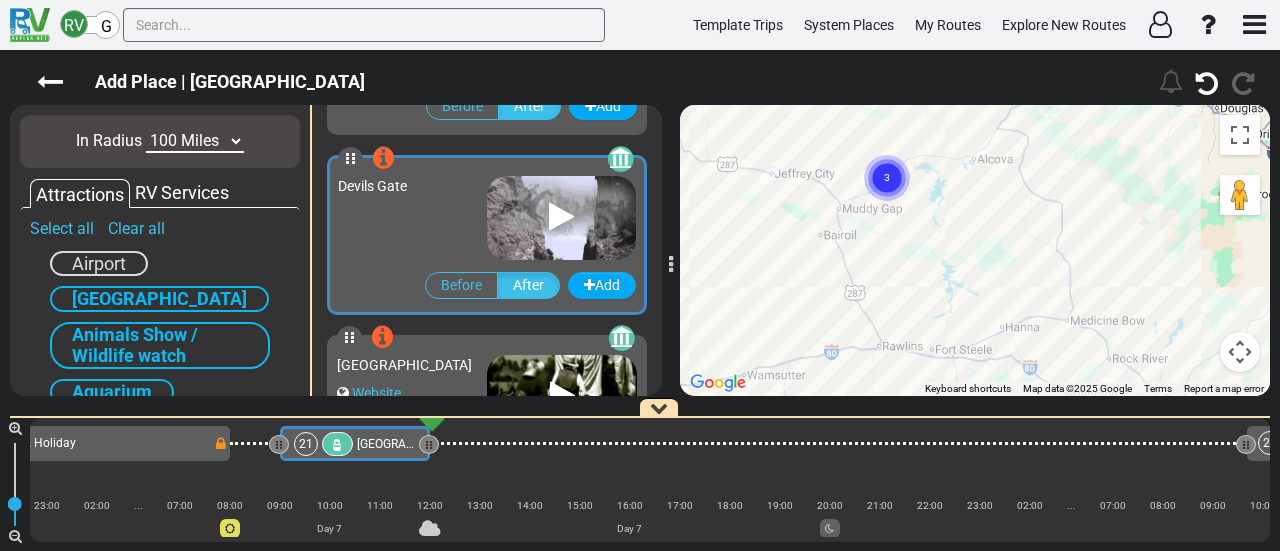 click on "To navigate, press the arrow keys. To activate drag with keyboard, press Alt + Enter. Once in keyboard drag state, use the arrow keys to move the marker. To complete the drag, press the Enter key. To cancel, press Escape. 22 23 1 2 4 6 3 5 12 13 11 20 16 15 17 7 8 9 10 18 19 14
3
4
3
3
3
2
2
3" at bounding box center (975, 250) 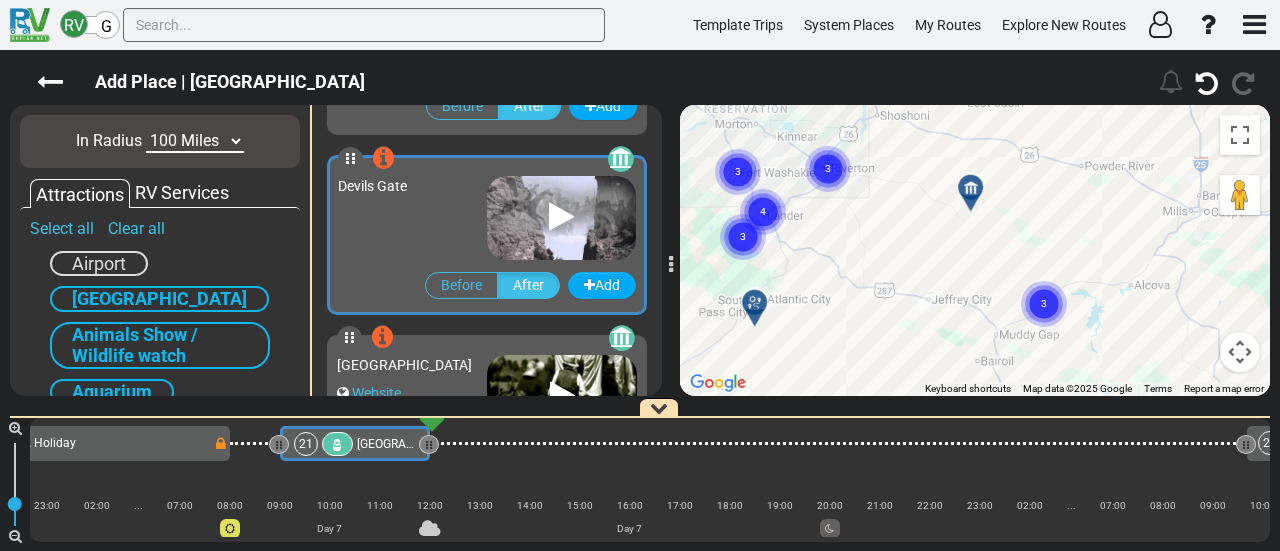 drag, startPoint x: 860, startPoint y: 179, endPoint x: 1034, endPoint y: 319, distance: 223.32935 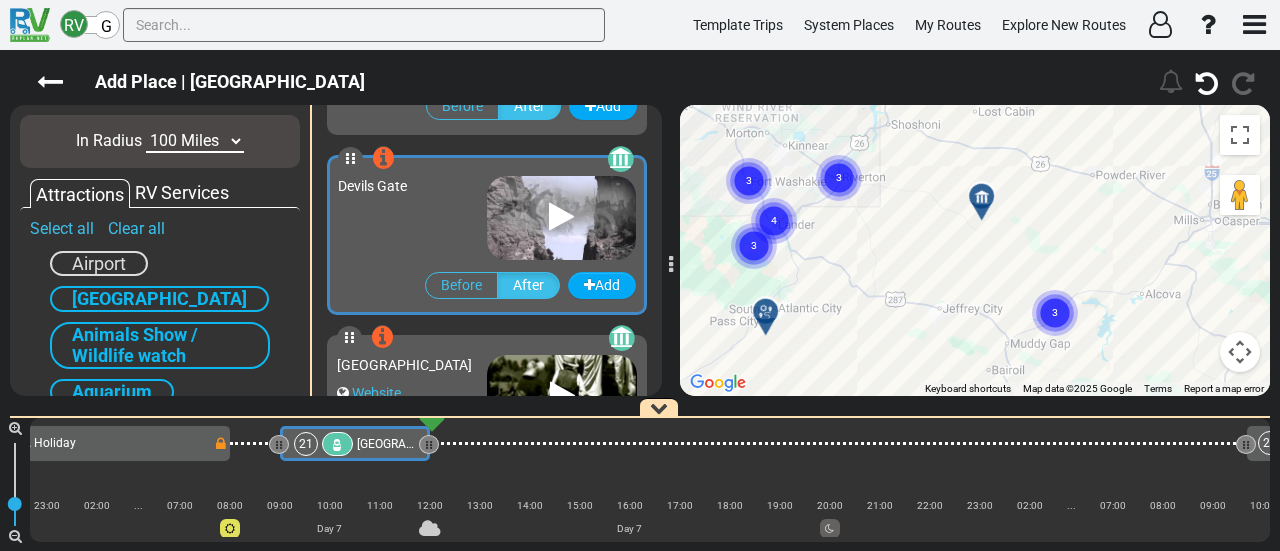 drag, startPoint x: 928, startPoint y: 237, endPoint x: 994, endPoint y: 273, distance: 75.17979 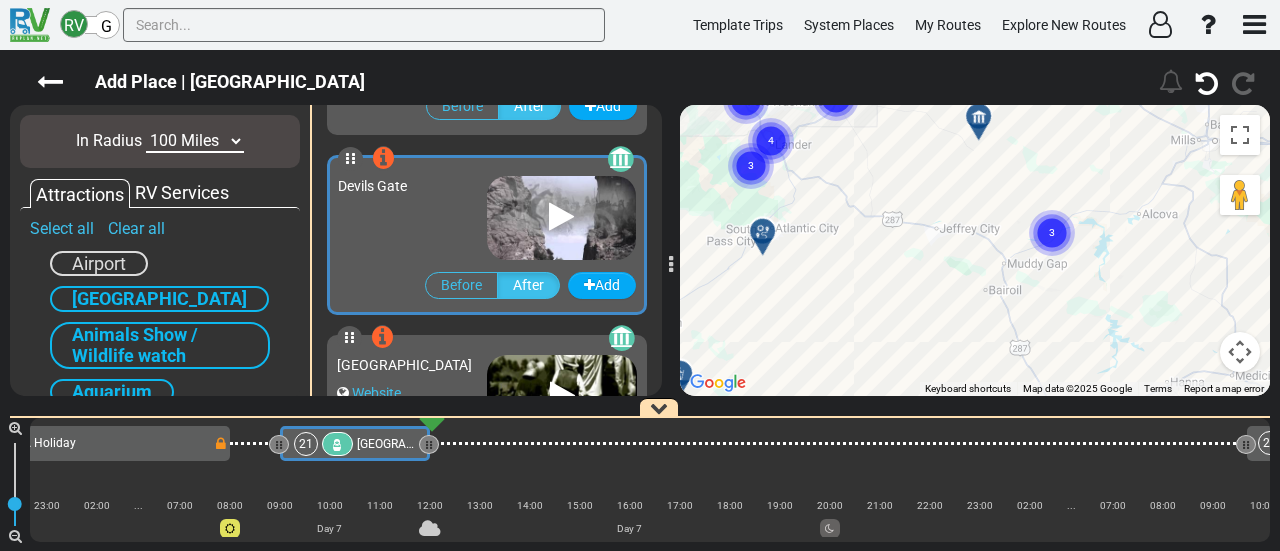 drag, startPoint x: 877, startPoint y: 355, endPoint x: 802, endPoint y: 226, distance: 149.21796 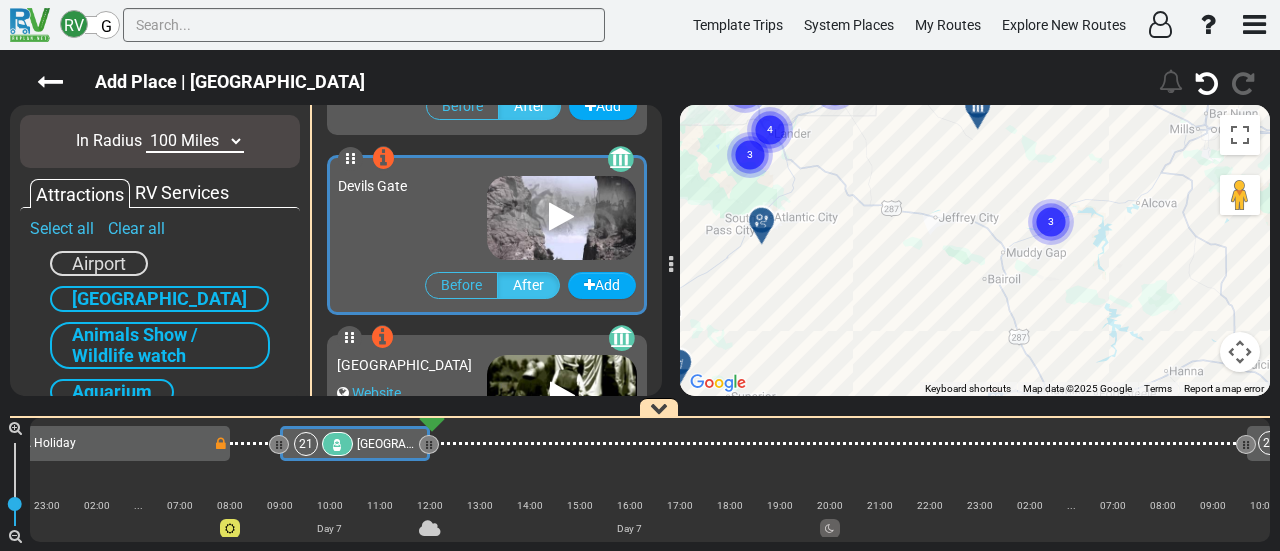 click at bounding box center [768, 228] 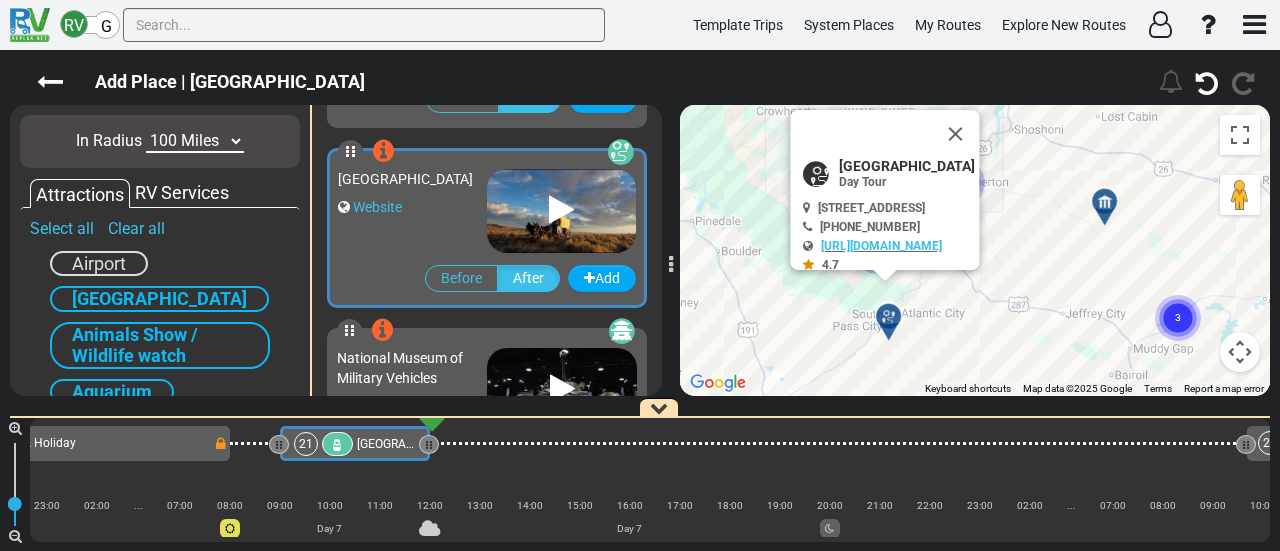 scroll, scrollTop: 2156, scrollLeft: 0, axis: vertical 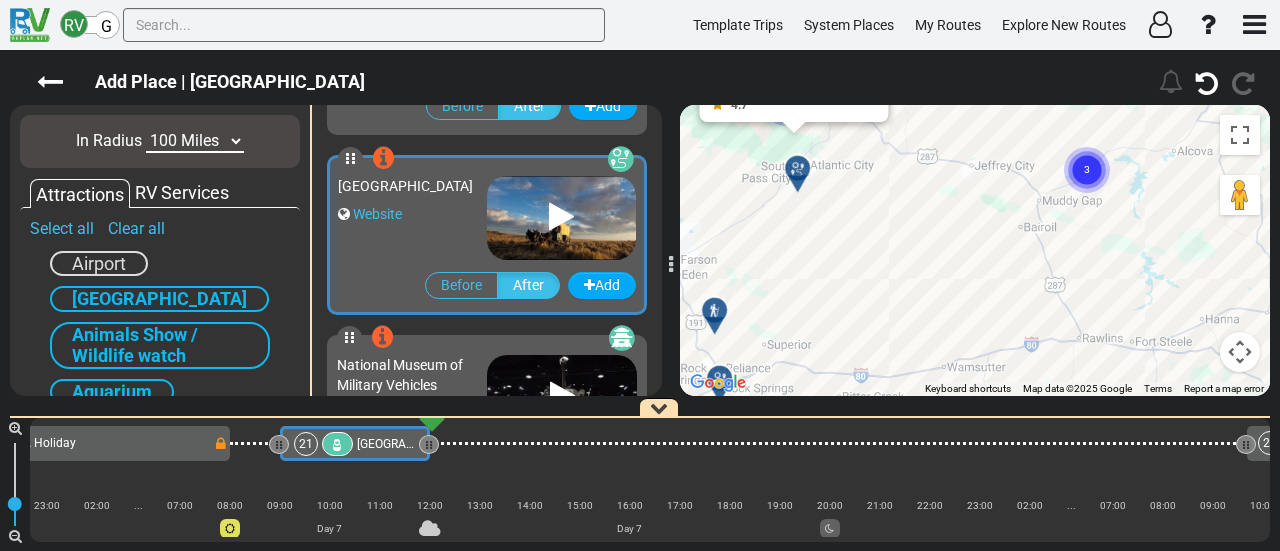 drag, startPoint x: 922, startPoint y: 336, endPoint x: 806, endPoint y: 166, distance: 205.80574 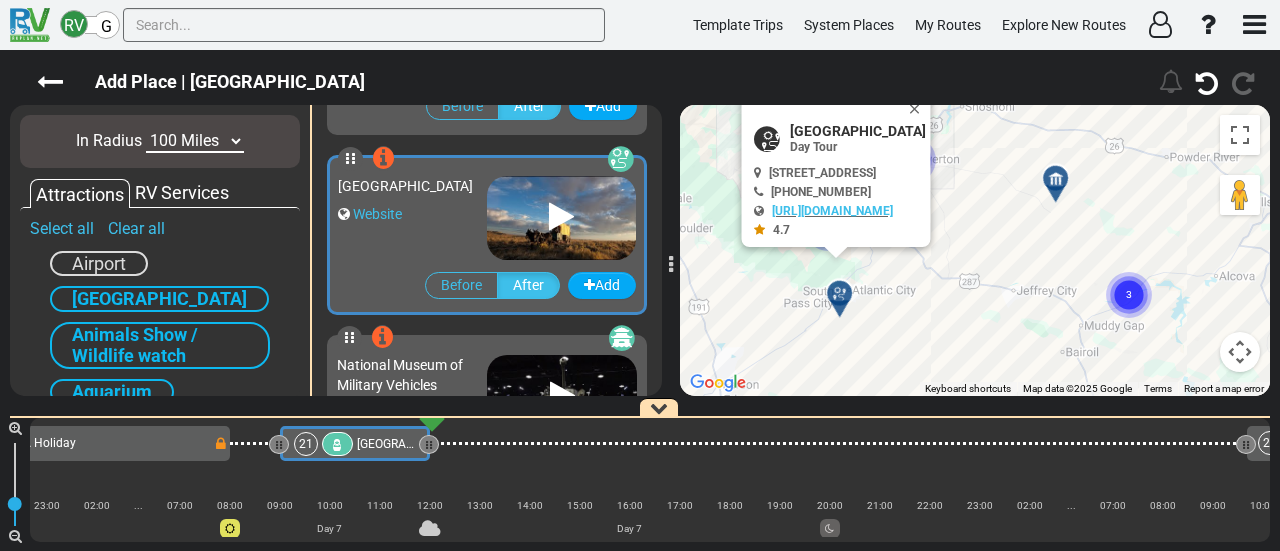 drag, startPoint x: 802, startPoint y: 213, endPoint x: 847, endPoint y: 366, distance: 159.48041 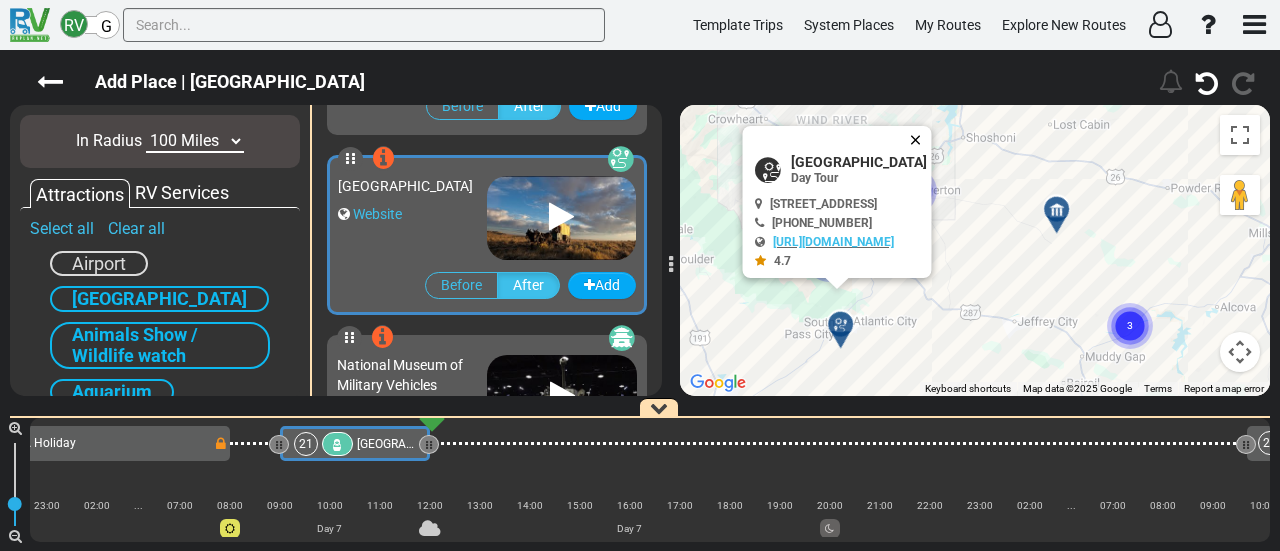 click at bounding box center (920, 140) 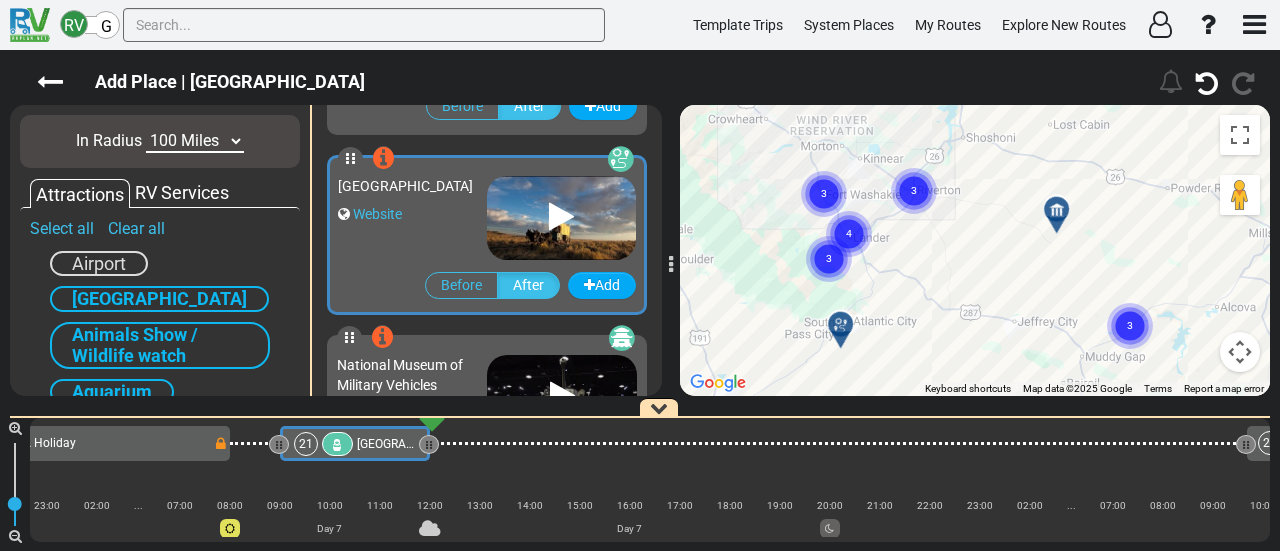 click on "4" at bounding box center [849, 210] 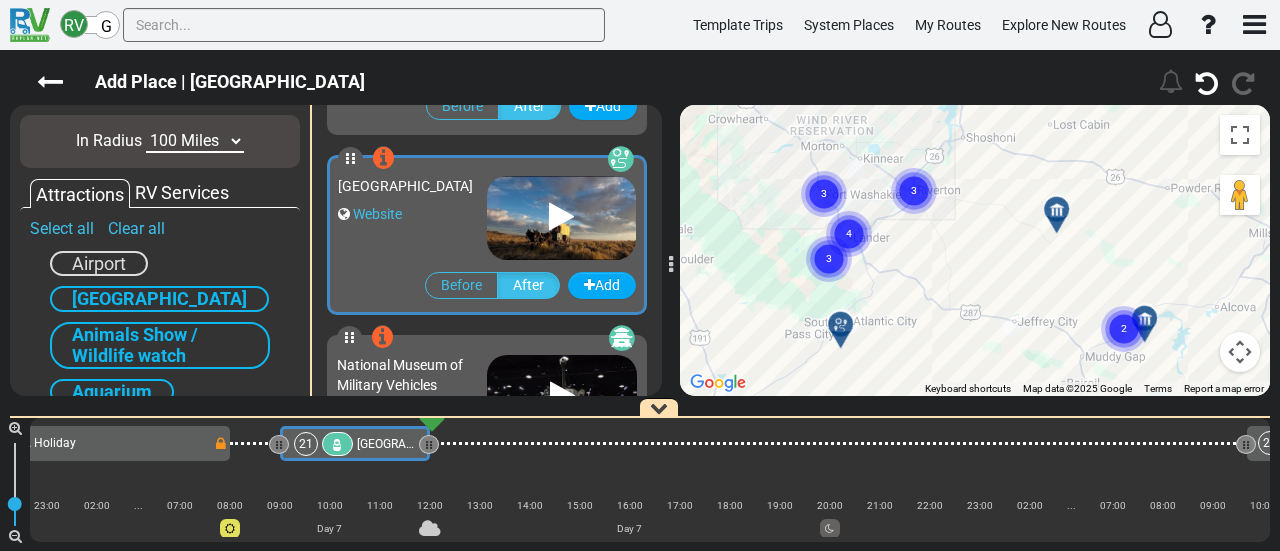 click on "4" at bounding box center (849, 210) 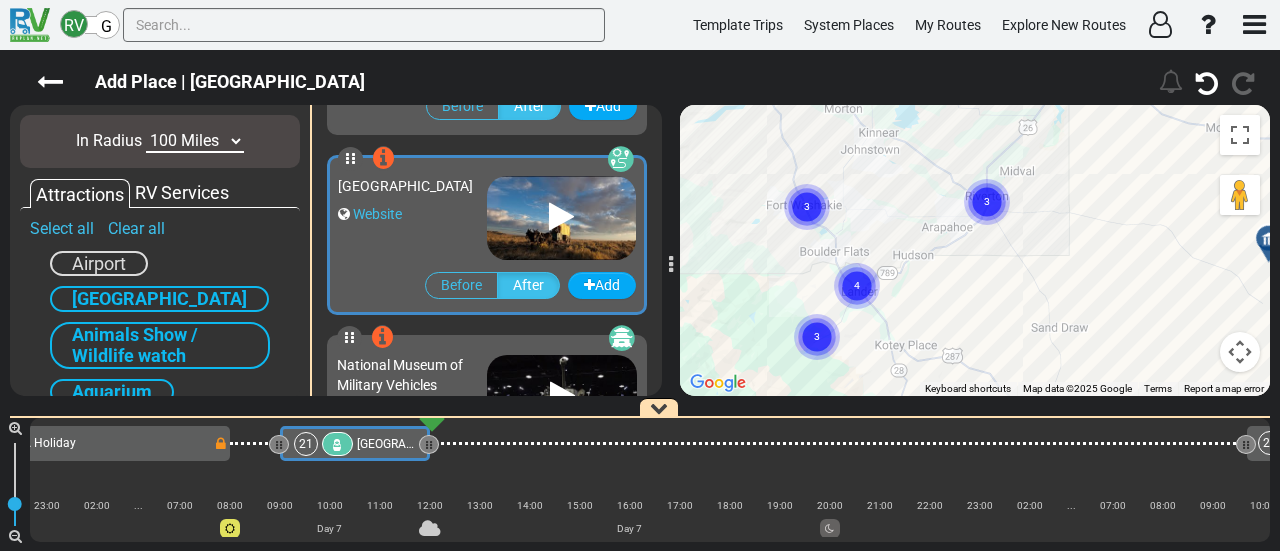 click 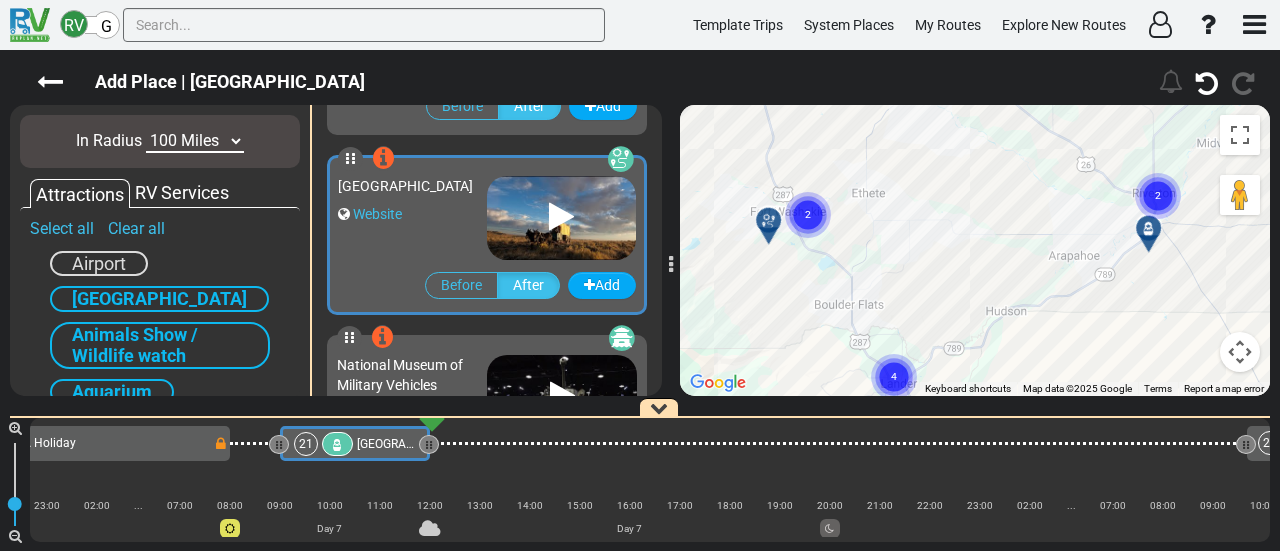 click at bounding box center [769, 221] 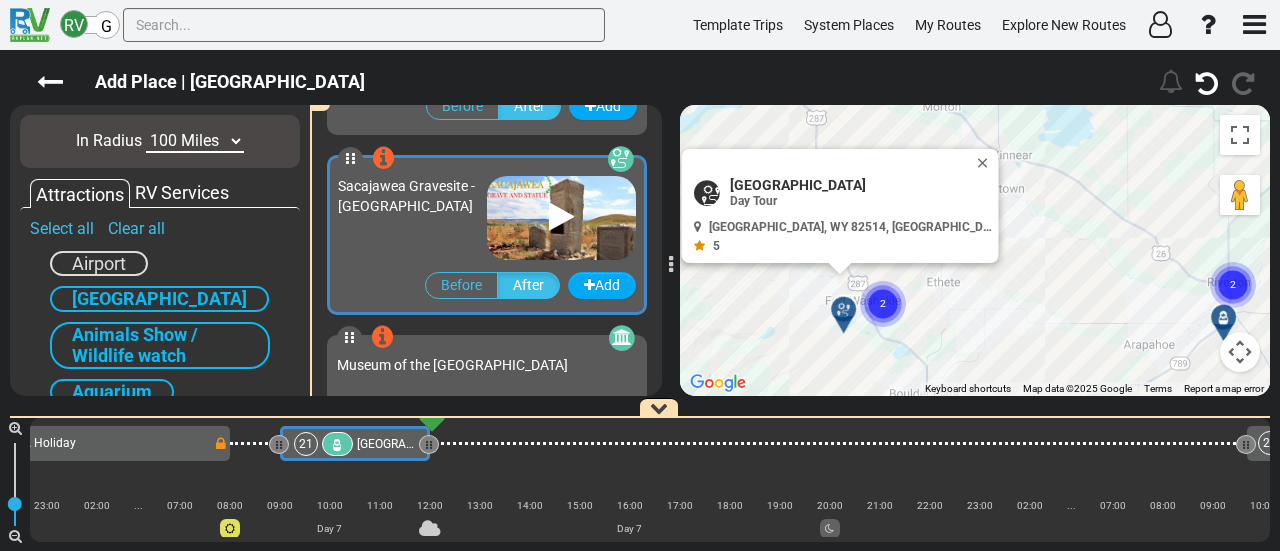 scroll, scrollTop: 176, scrollLeft: 0, axis: vertical 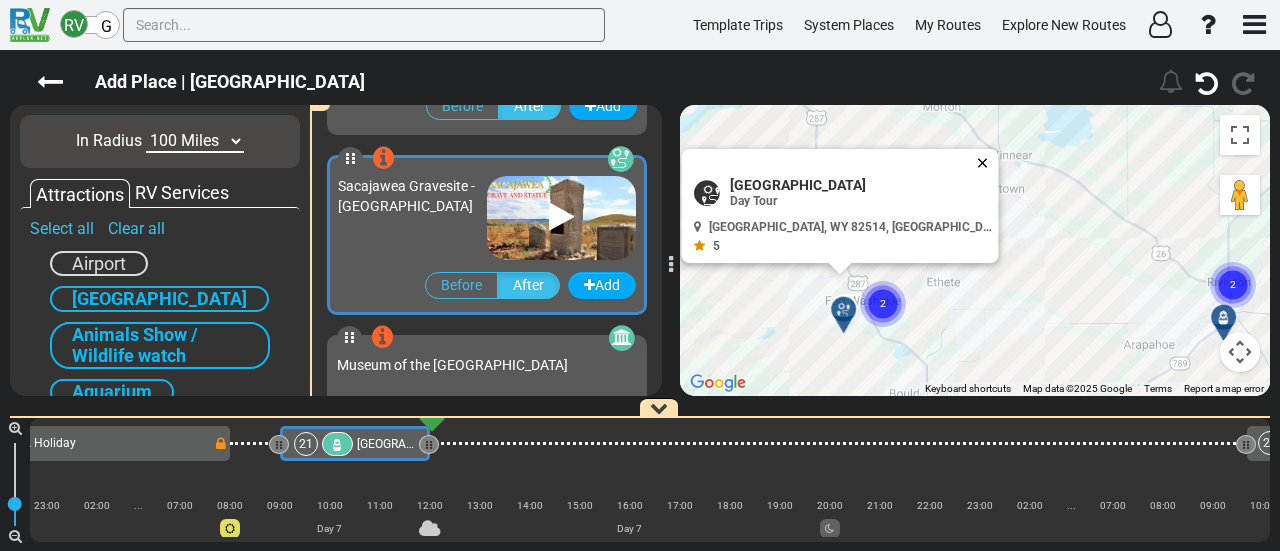 click at bounding box center (987, 163) 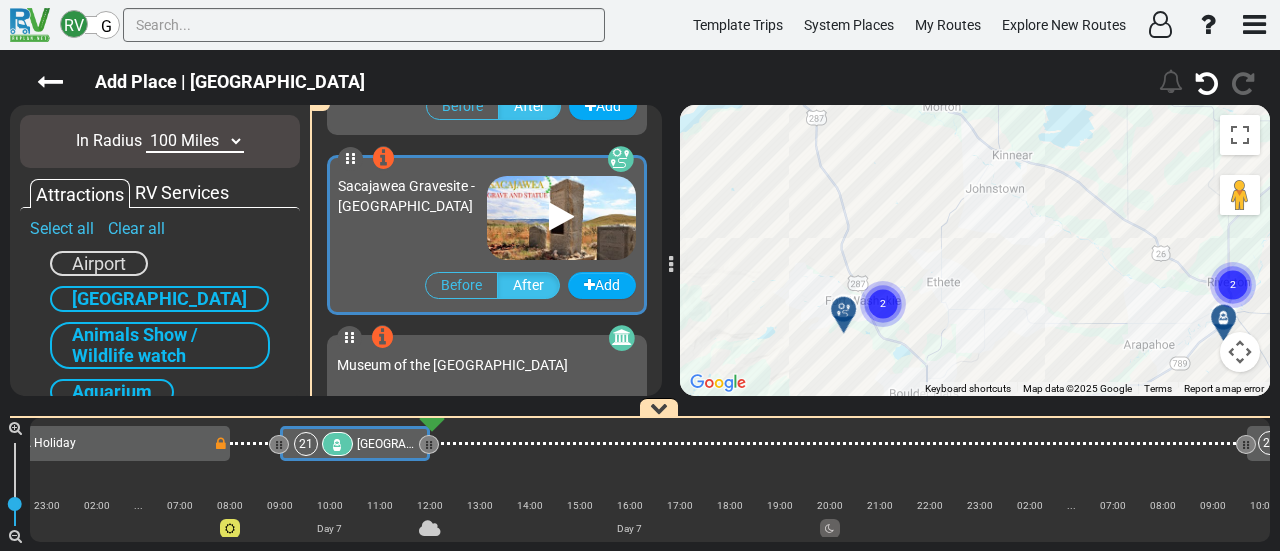 click 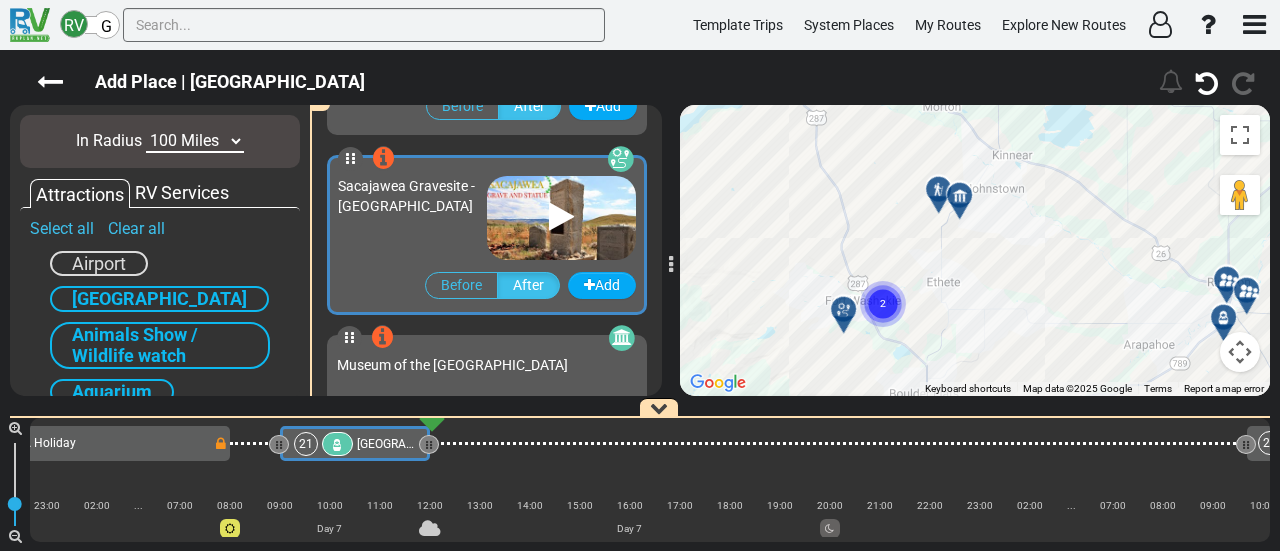click at bounding box center (1227, 280) 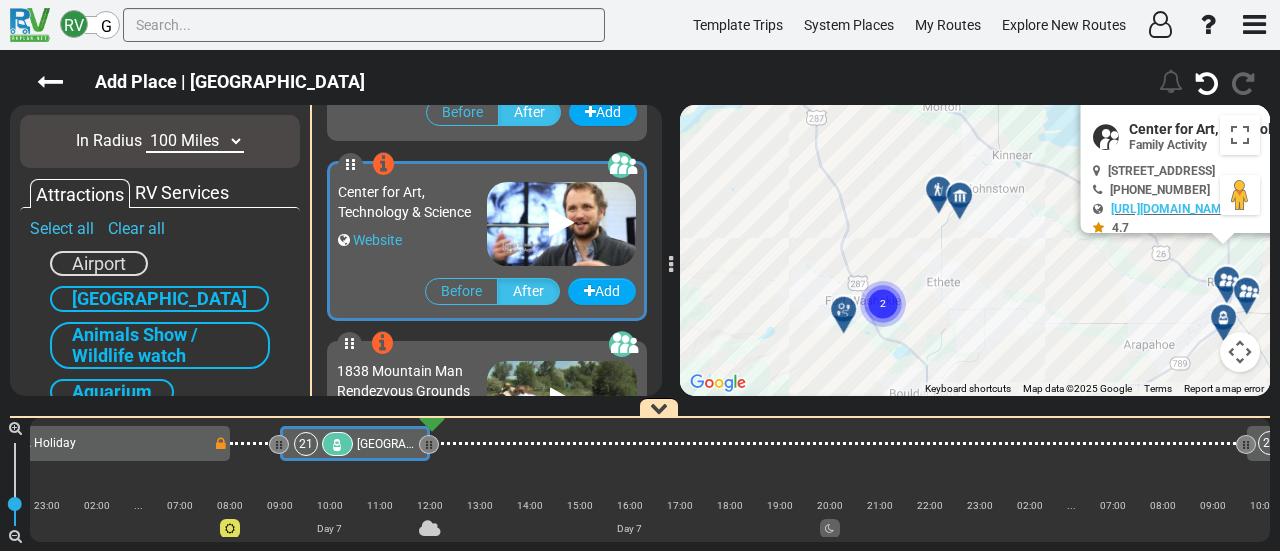 scroll, scrollTop: 1796, scrollLeft: 0, axis: vertical 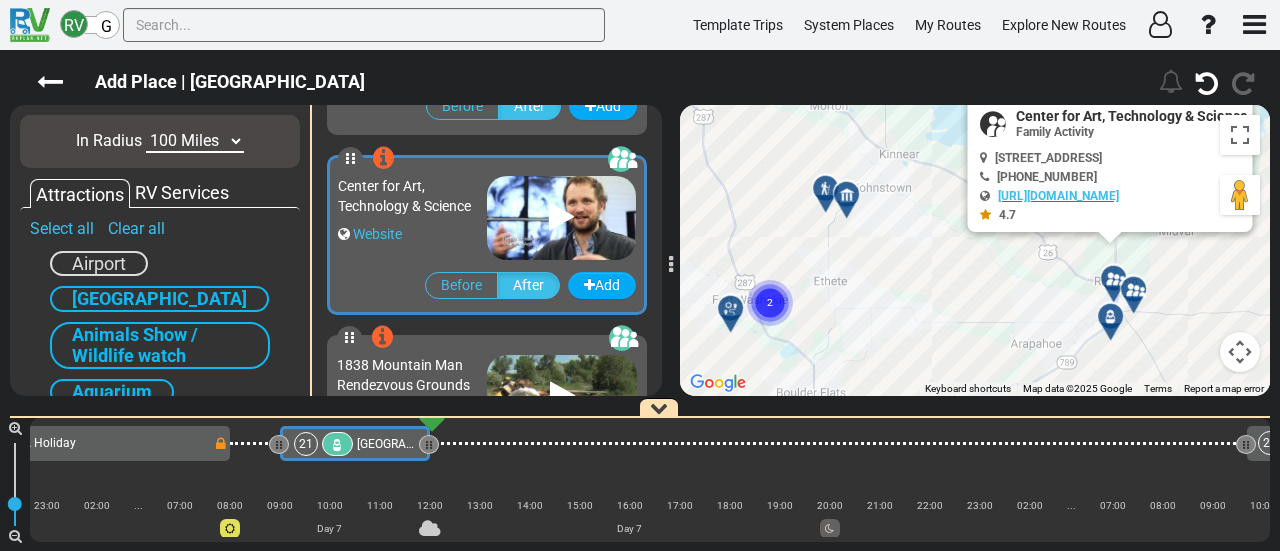 drag, startPoint x: 1172, startPoint y: 295, endPoint x: 1048, endPoint y: 294, distance: 124.004036 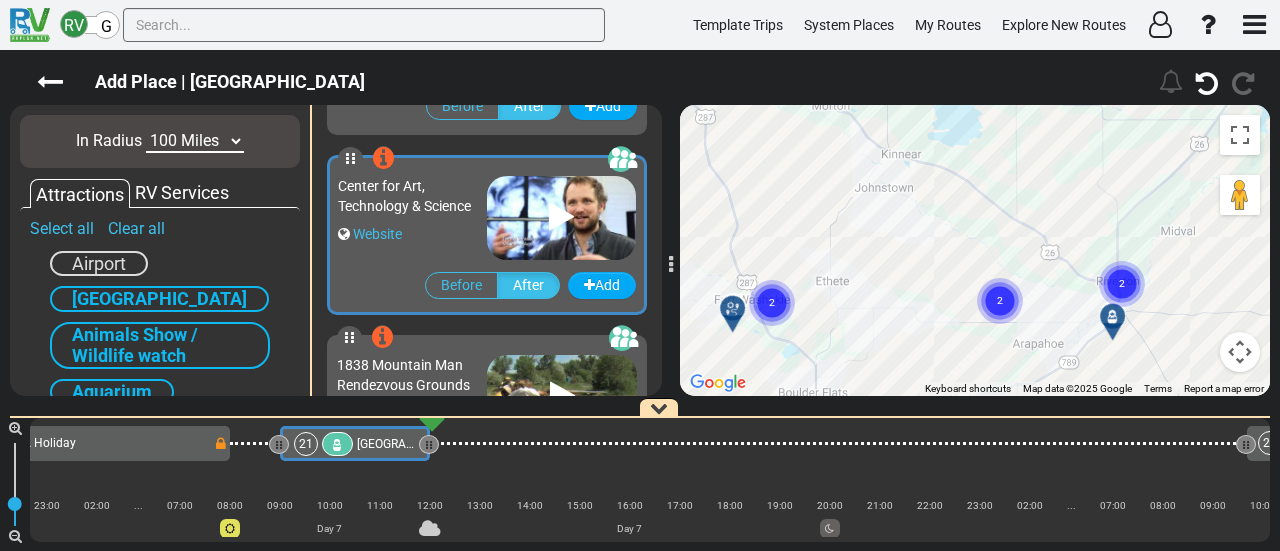 click at bounding box center (1119, 324) 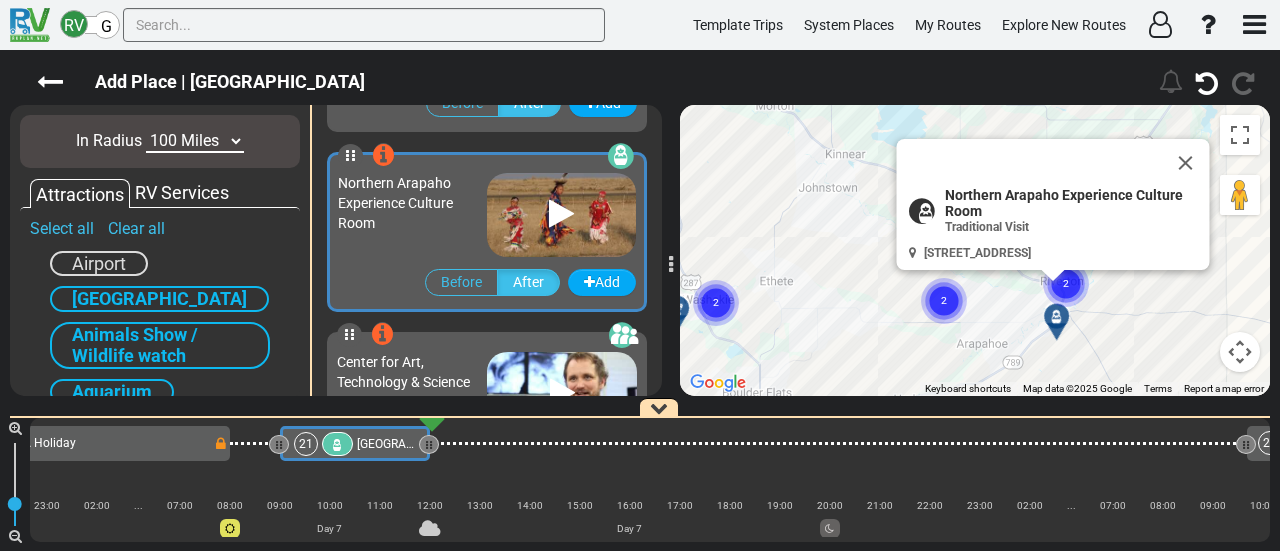 scroll, scrollTop: 1616, scrollLeft: 0, axis: vertical 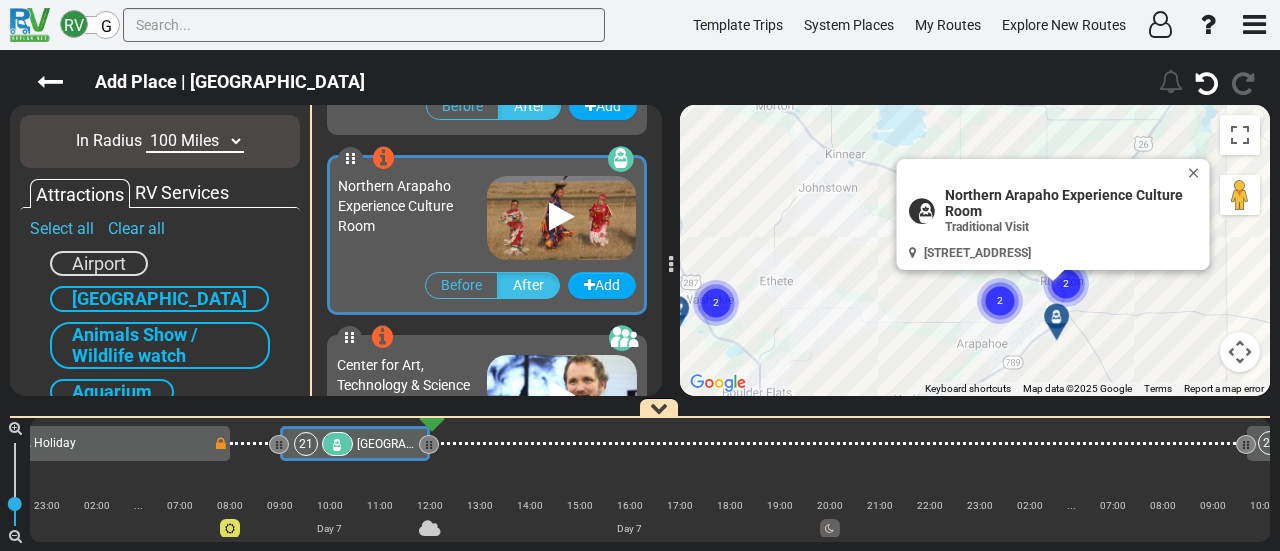 click at bounding box center [1240, 352] 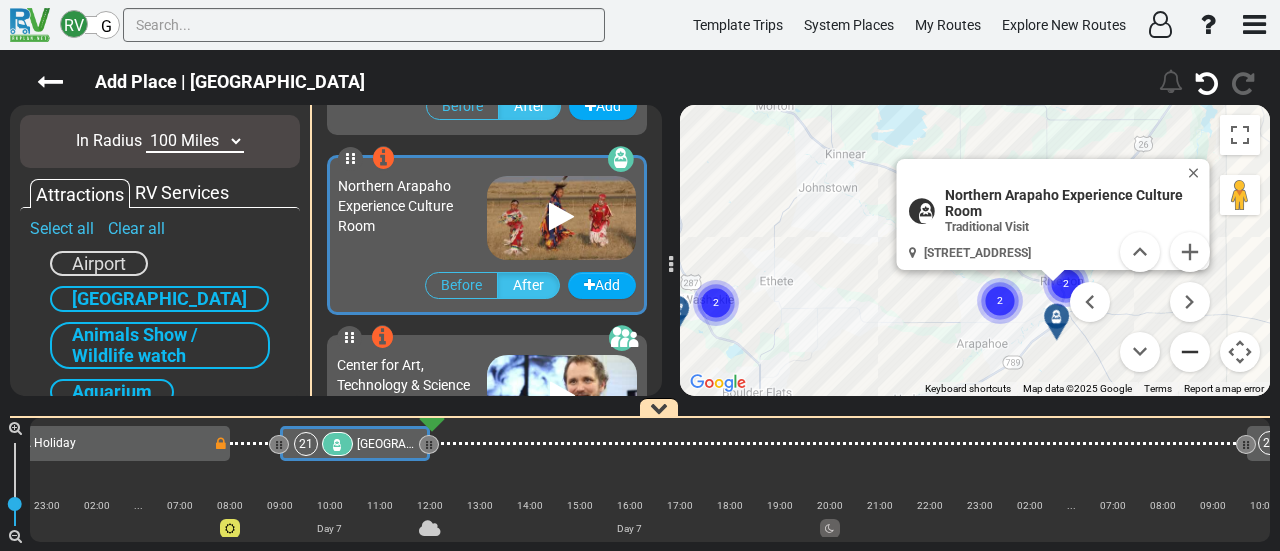 click at bounding box center (1190, 352) 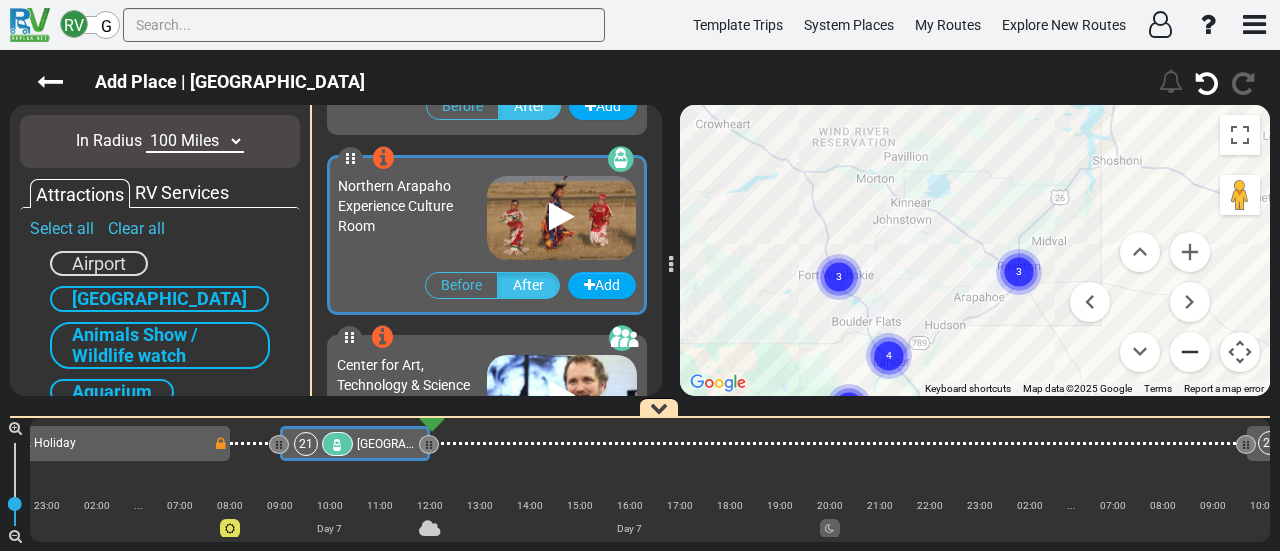 click at bounding box center [1190, 352] 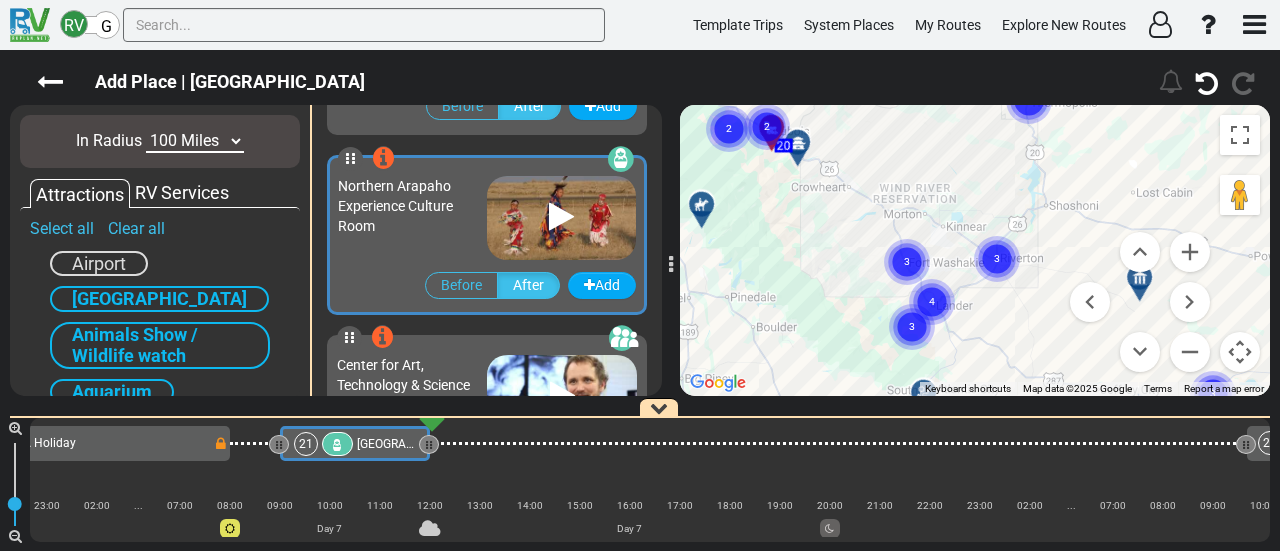 click at bounding box center (798, 143) 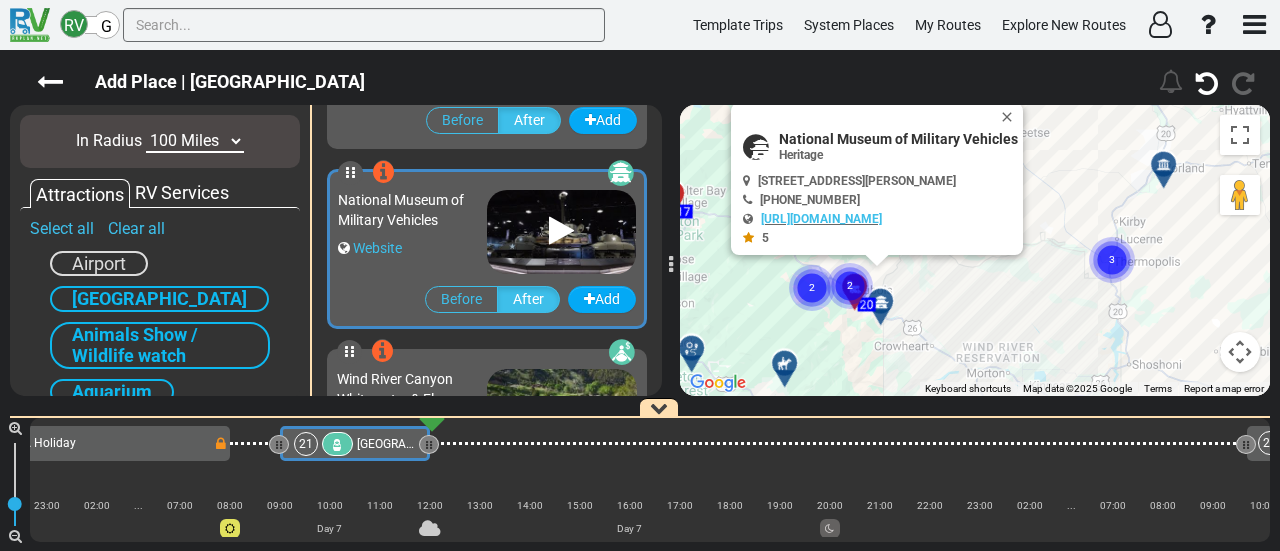 scroll, scrollTop: 2336, scrollLeft: 0, axis: vertical 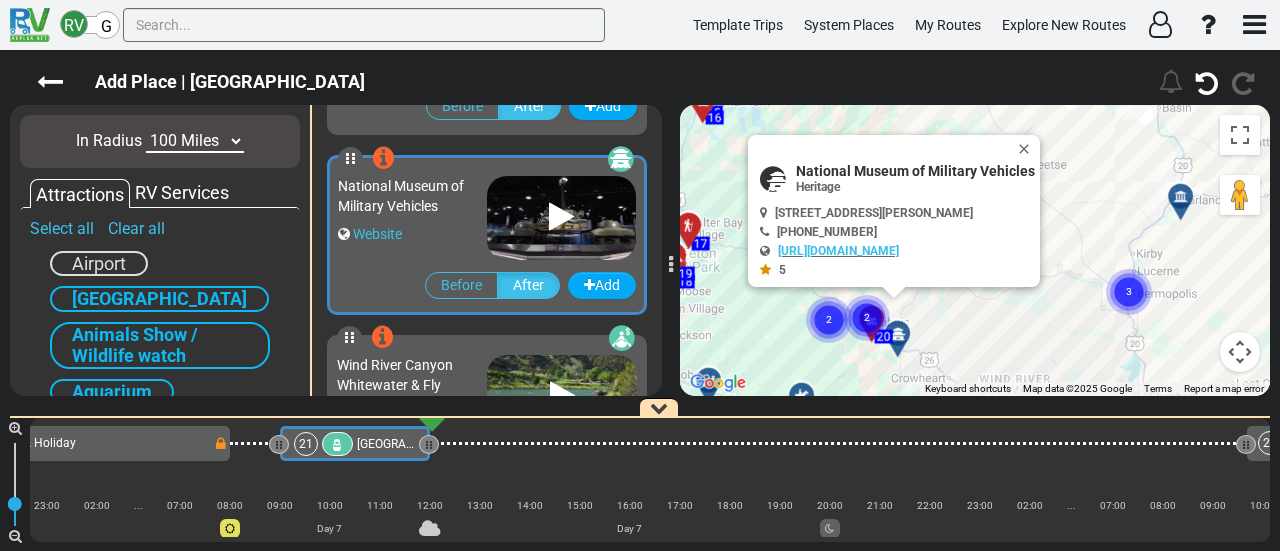 click 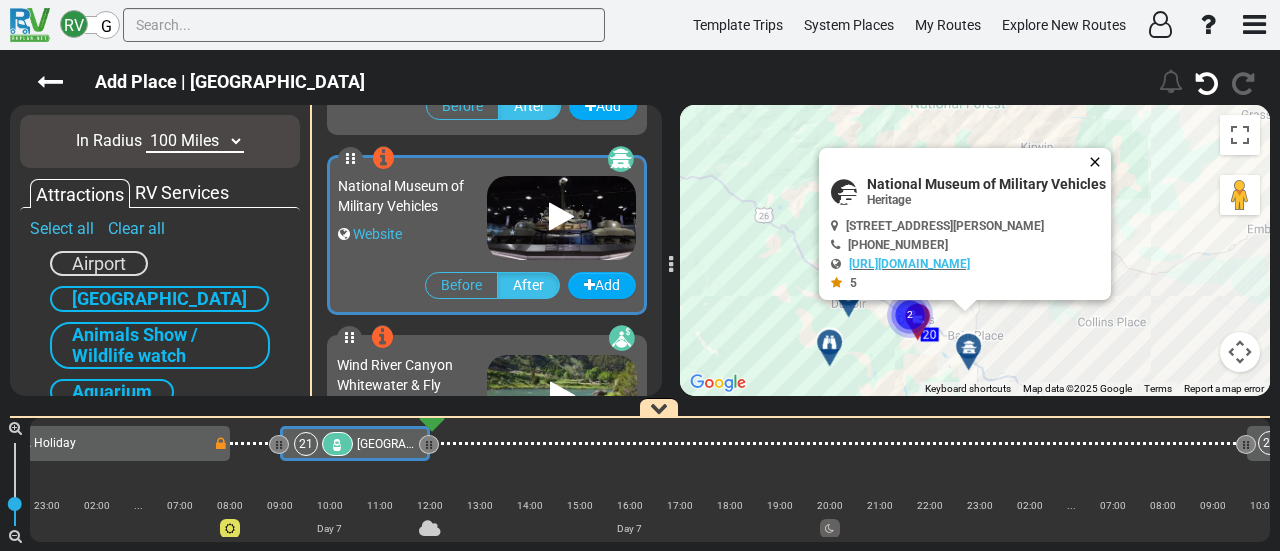 click at bounding box center [1099, 162] 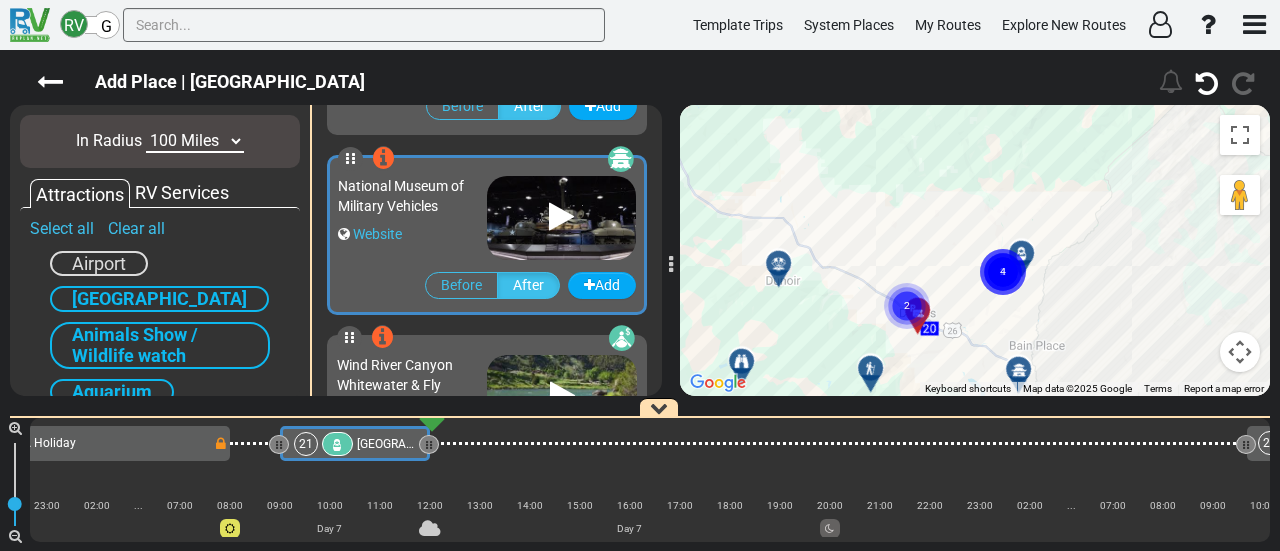 drag, startPoint x: 918, startPoint y: 297, endPoint x: 933, endPoint y: 200, distance: 98.15294 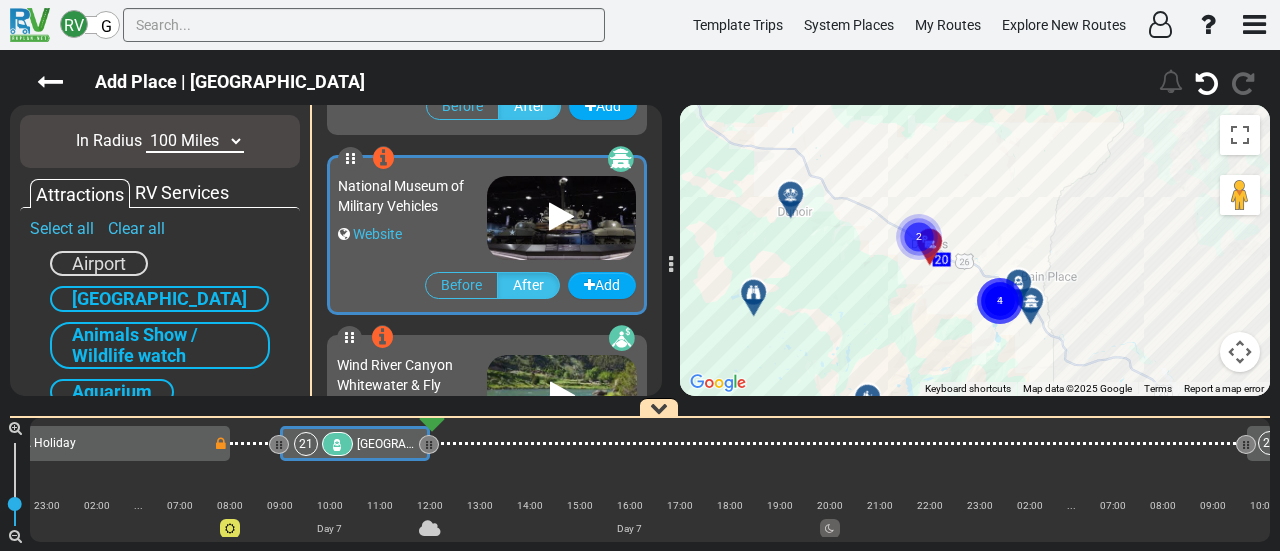 click 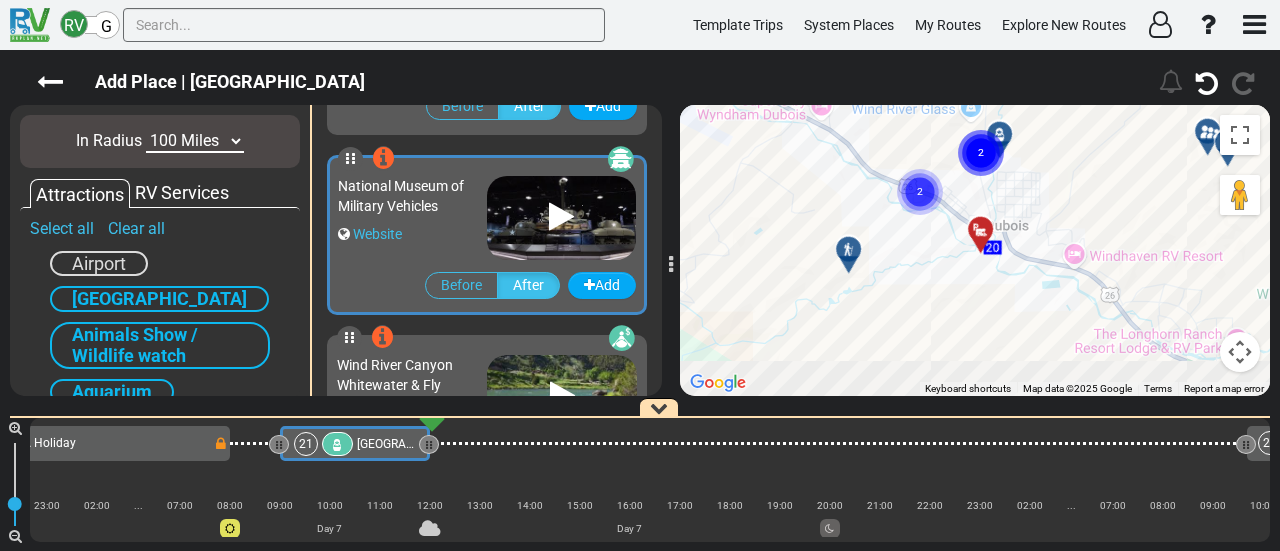 drag, startPoint x: 1008, startPoint y: 291, endPoint x: 986, endPoint y: 133, distance: 159.52429 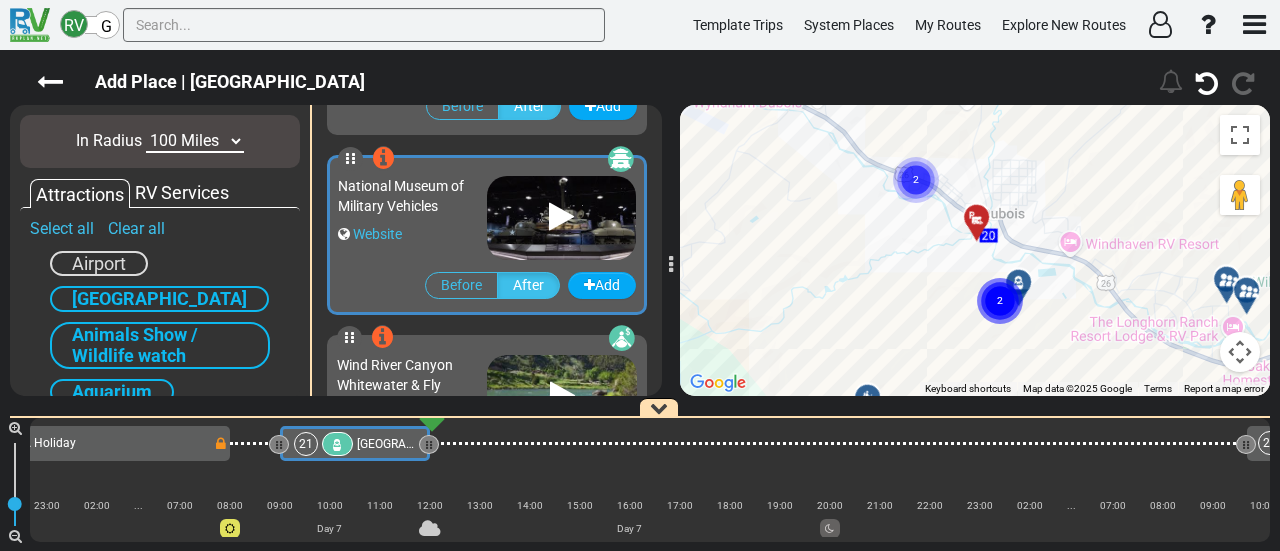 click 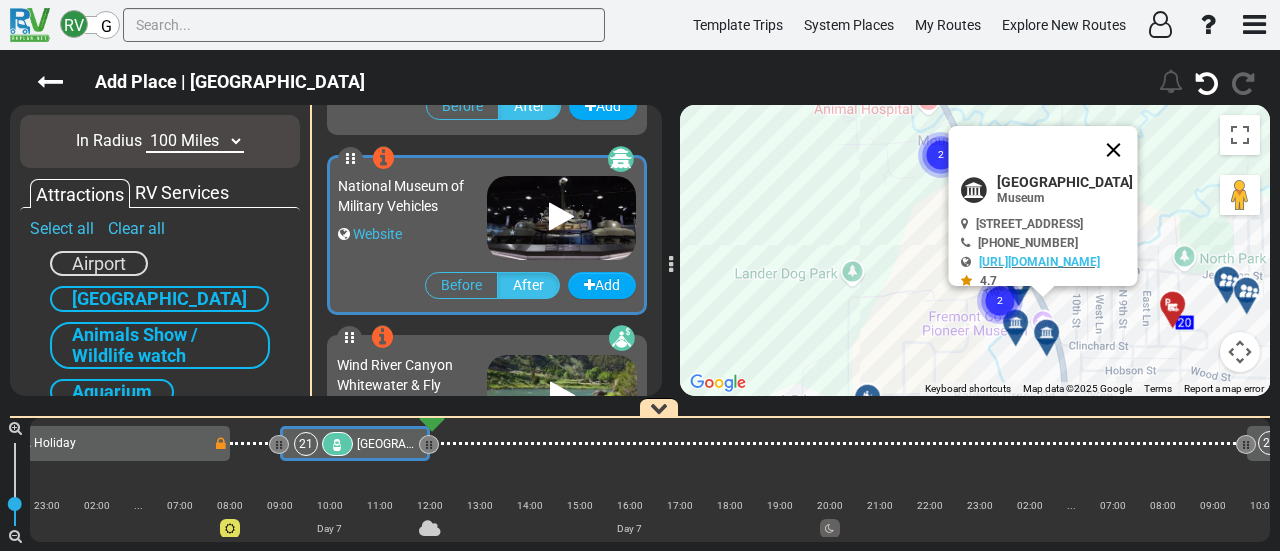 click at bounding box center (1114, 150) 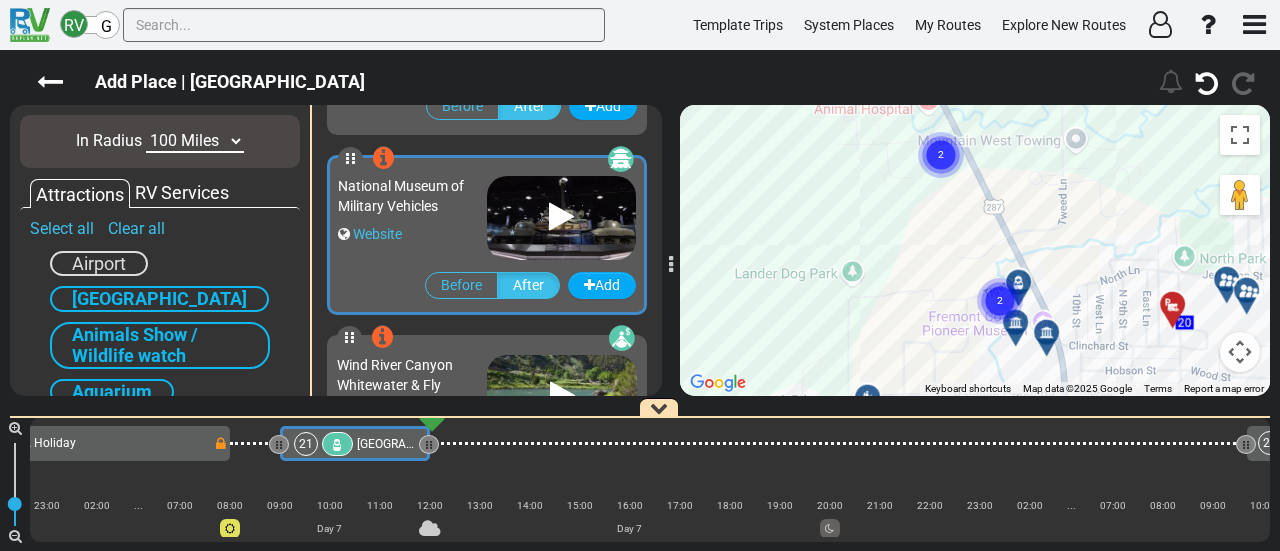 click at bounding box center (1240, 352) 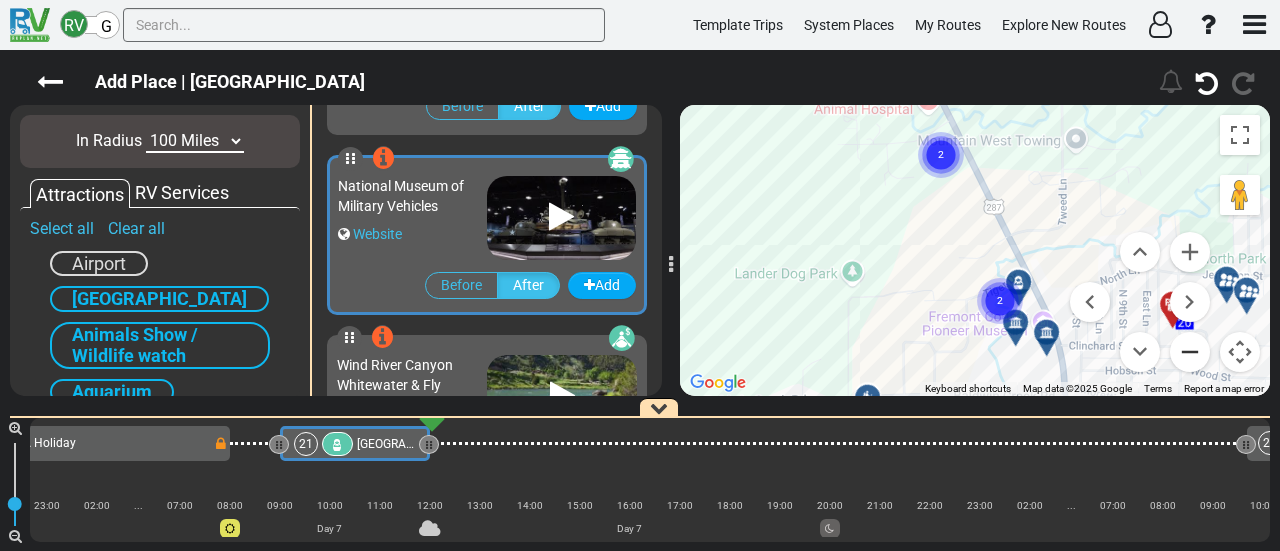 click at bounding box center (1190, 352) 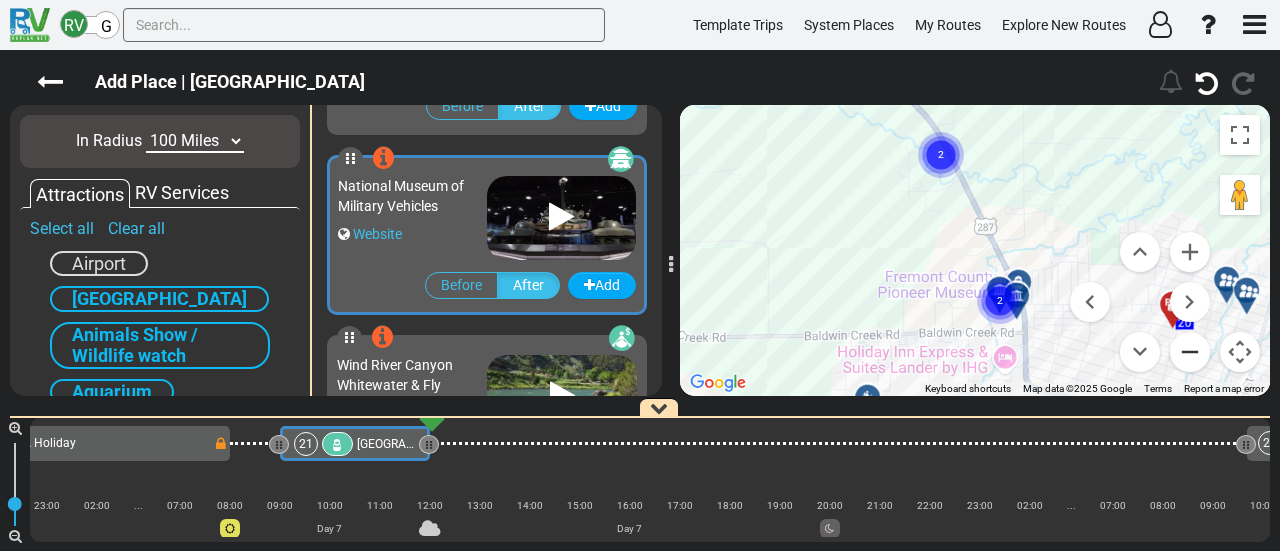 click at bounding box center (1190, 352) 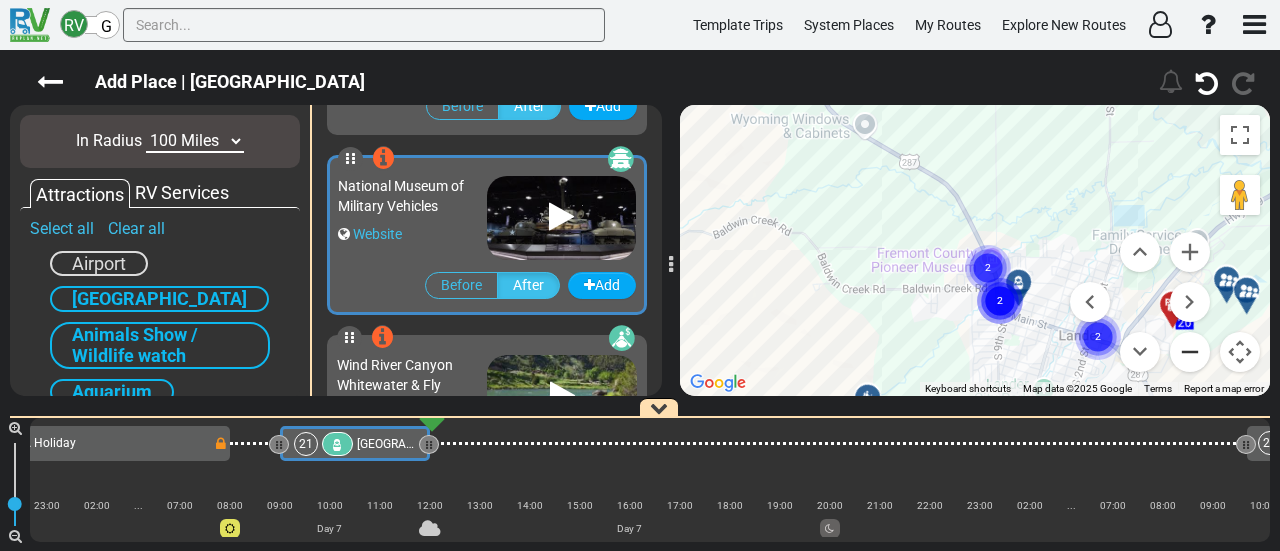 click at bounding box center (1190, 352) 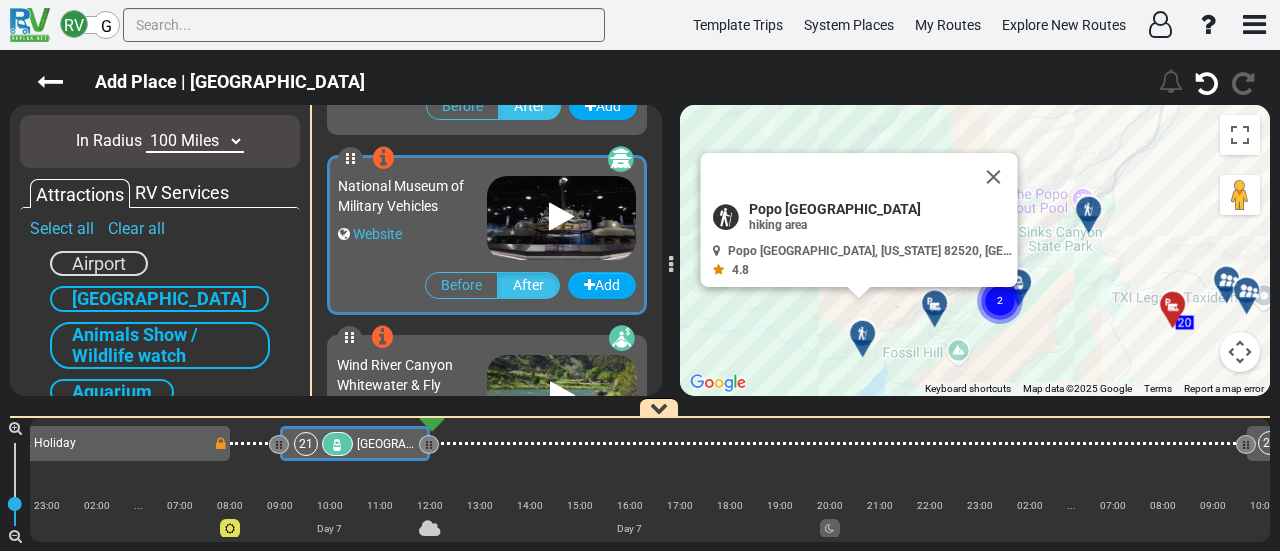 click on "10 Miles 50 Miles 100 Miles 250 Miles 500 Miles 1000 Miles" at bounding box center [195, 141] 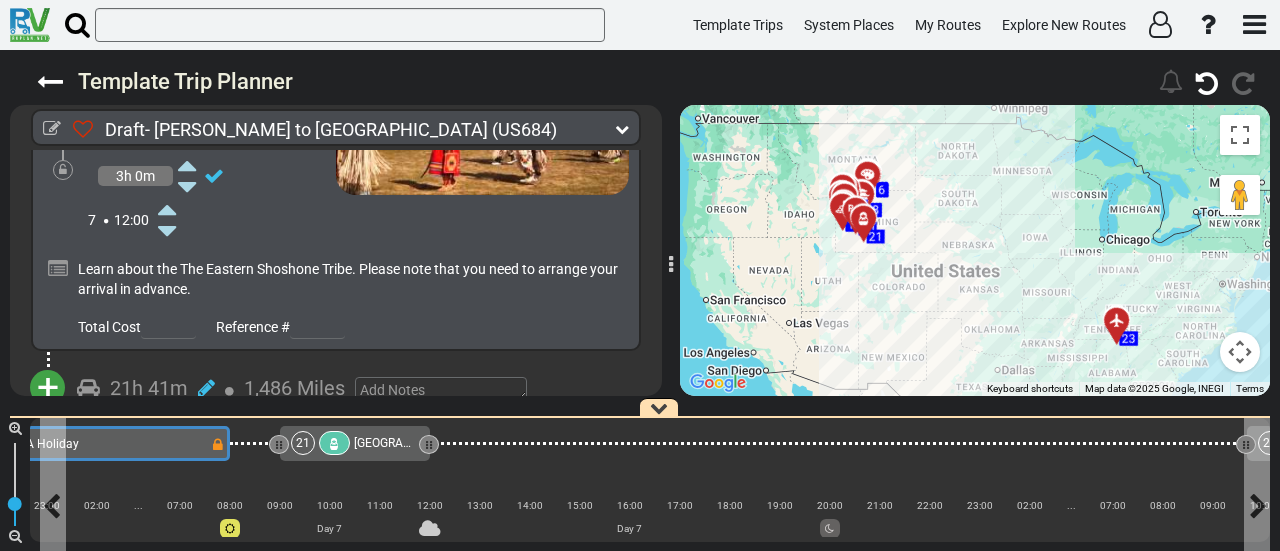 click on "20
[PERSON_NAME] / Wind River KOA Holiday" at bounding box center (-2, 444) 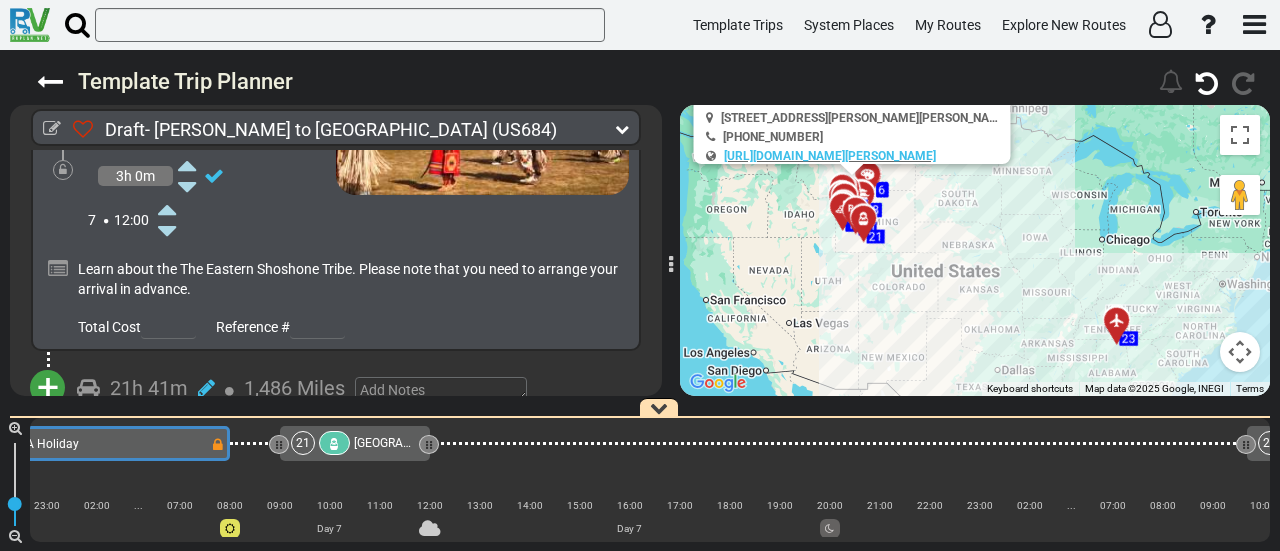 scroll, scrollTop: 7730, scrollLeft: 0, axis: vertical 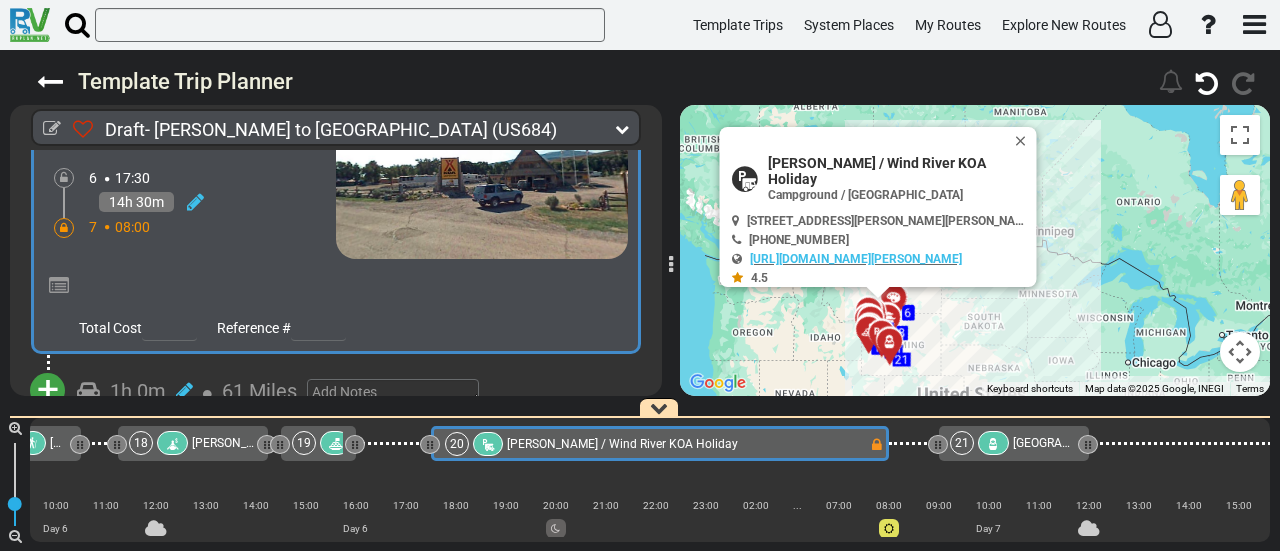 click on "+" at bounding box center (48, 390) 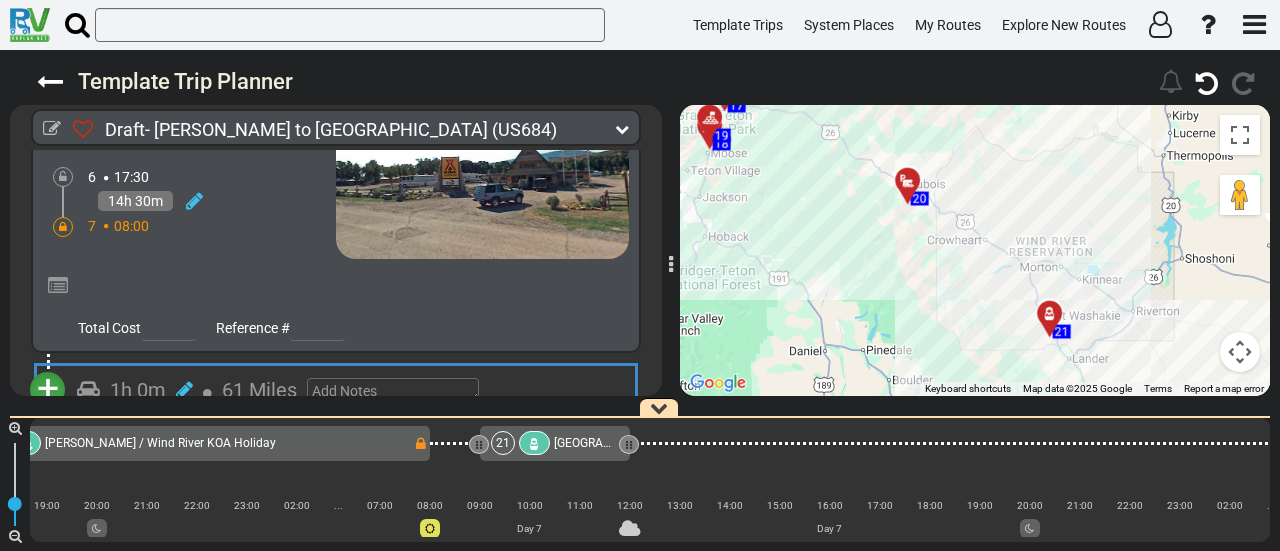 click on "Add Atraction" at bounding box center [110, 425] 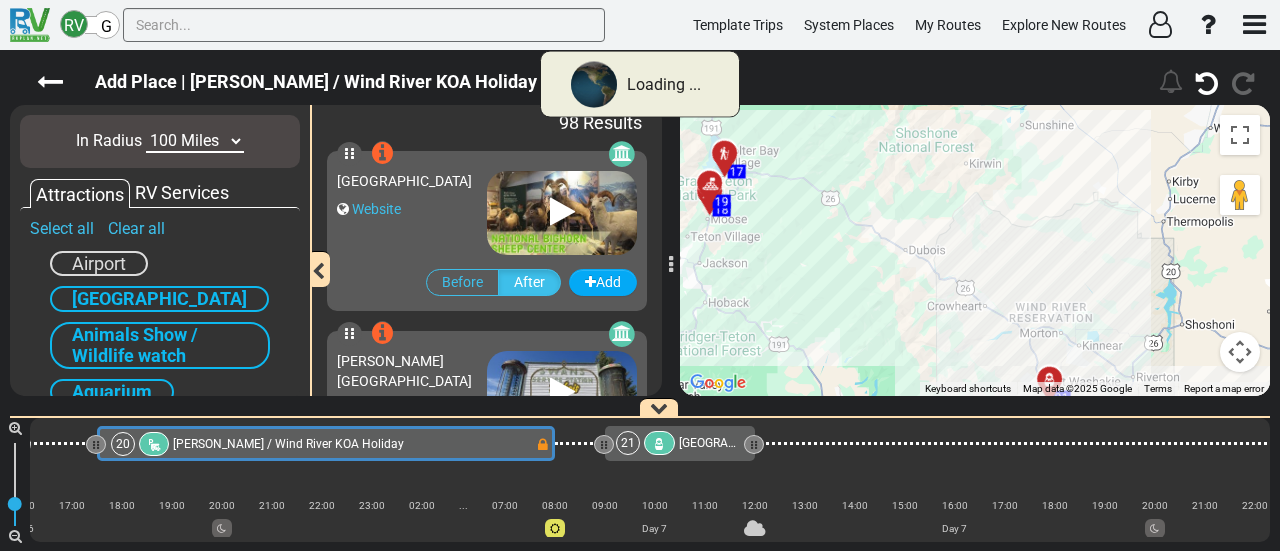 scroll, scrollTop: 0, scrollLeft: 4816, axis: horizontal 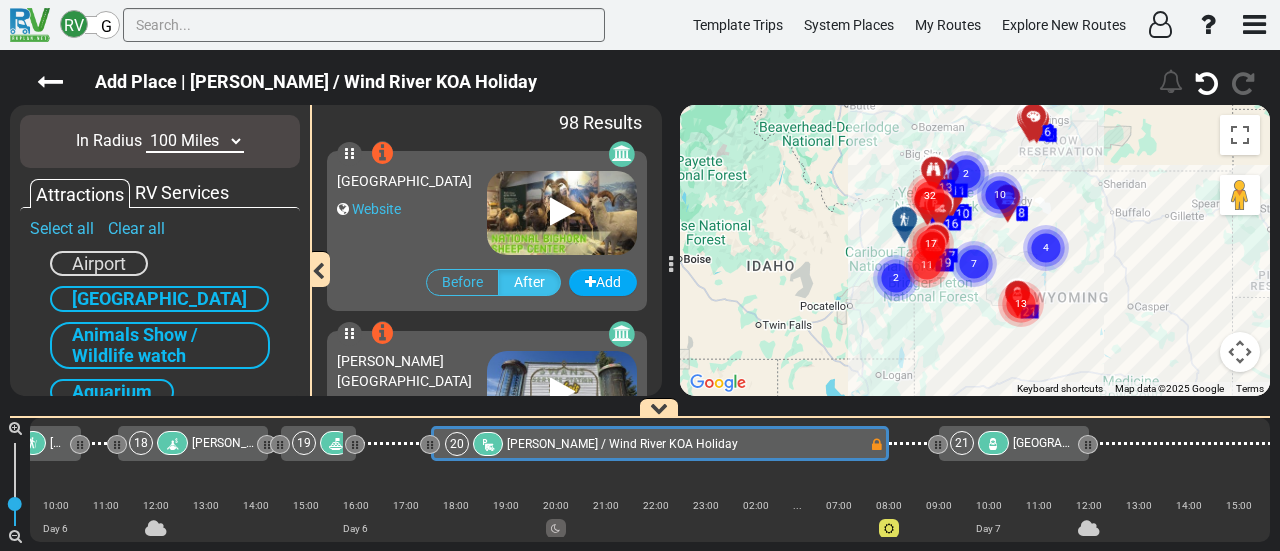 click on "10 Miles 50 Miles 100 Miles 250 Miles 500 Miles 1000 Miles" at bounding box center (195, 141) 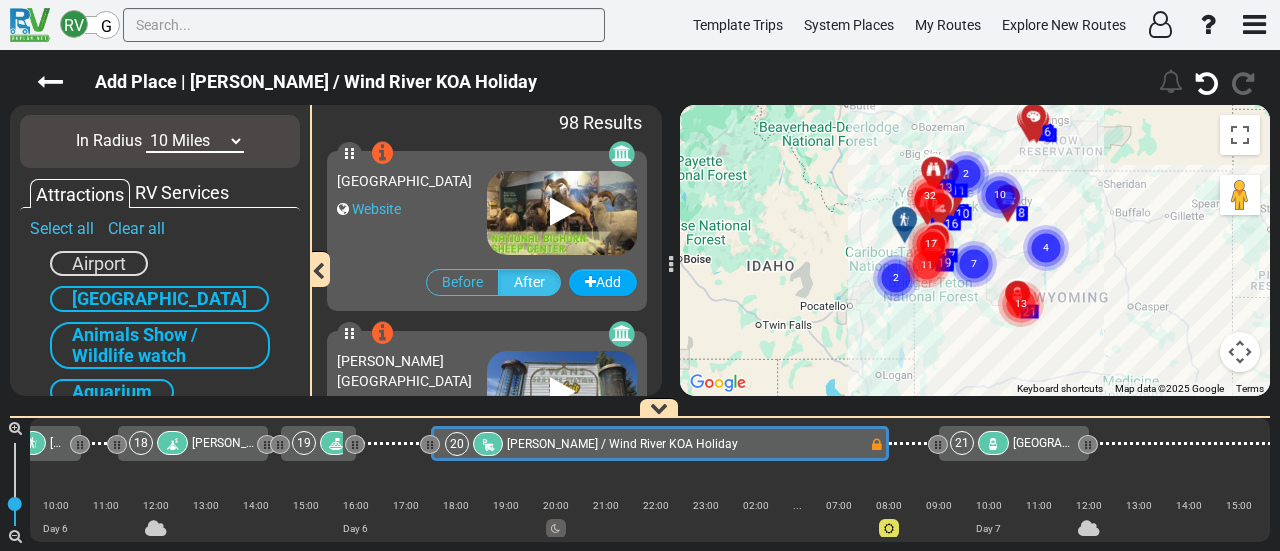click on "10 Miles 50 Miles 100 Miles 250 Miles 500 Miles 1000 Miles" at bounding box center [195, 141] 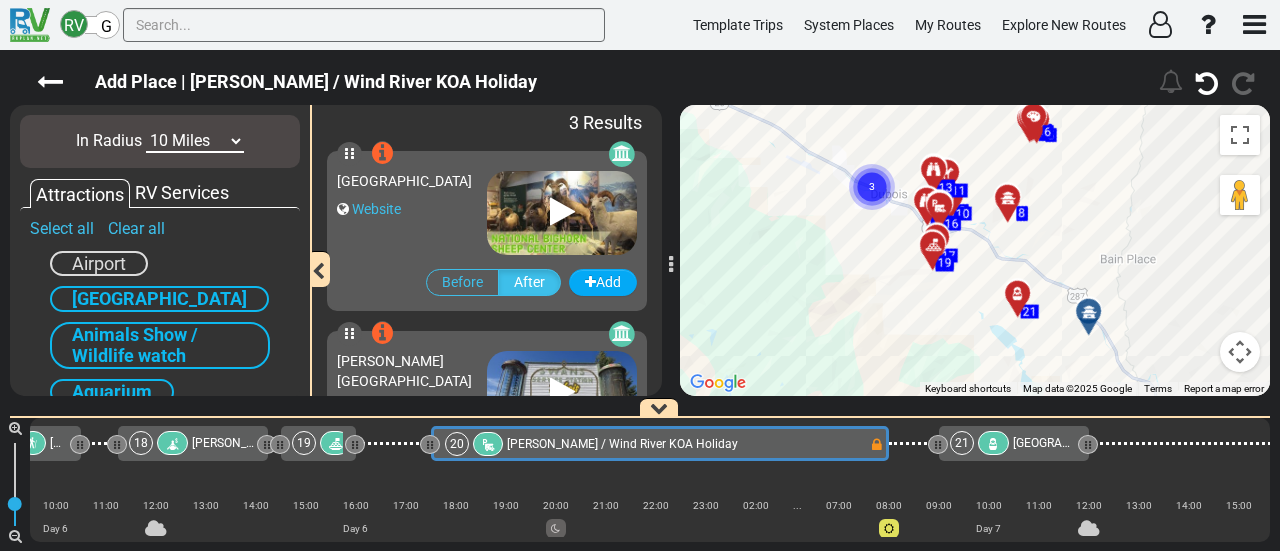 click 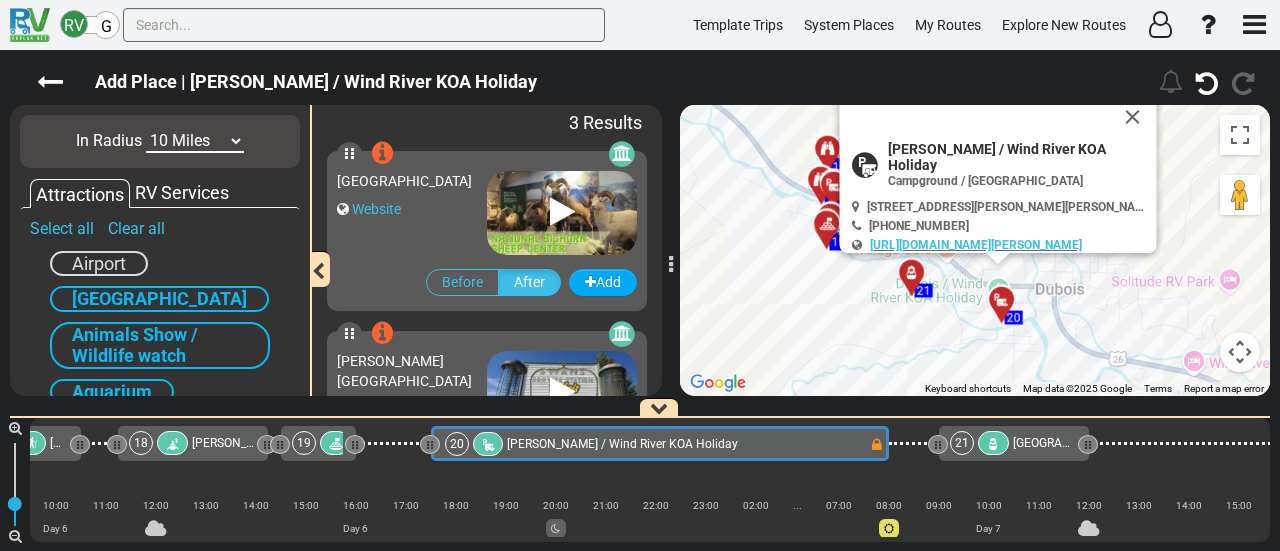 drag, startPoint x: 922, startPoint y: 290, endPoint x: 800, endPoint y: 263, distance: 124.95199 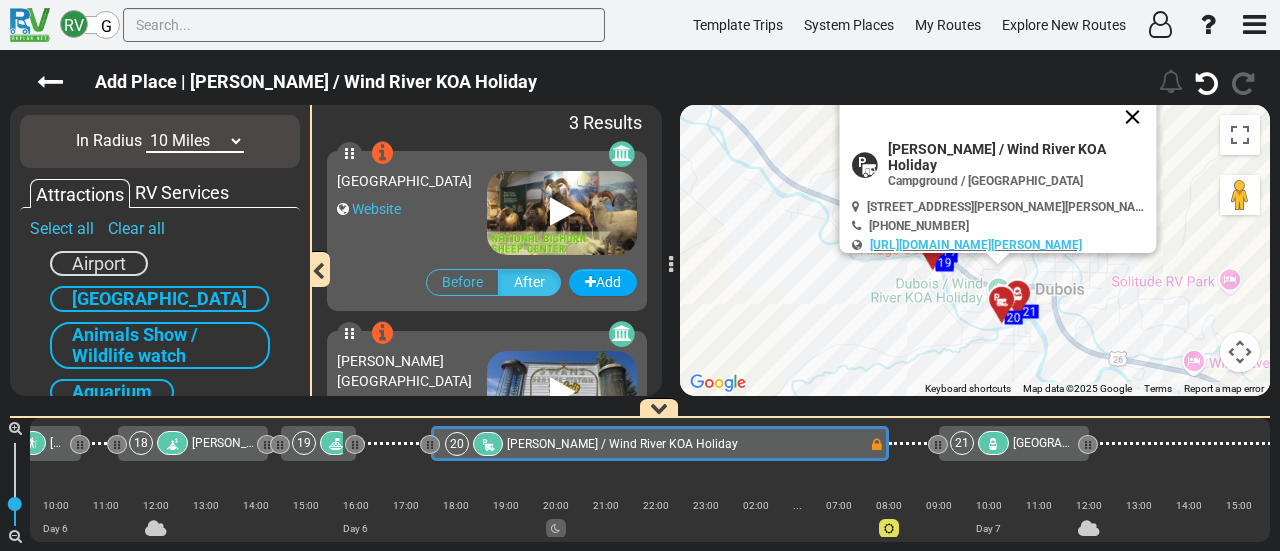 click at bounding box center (1133, 117) 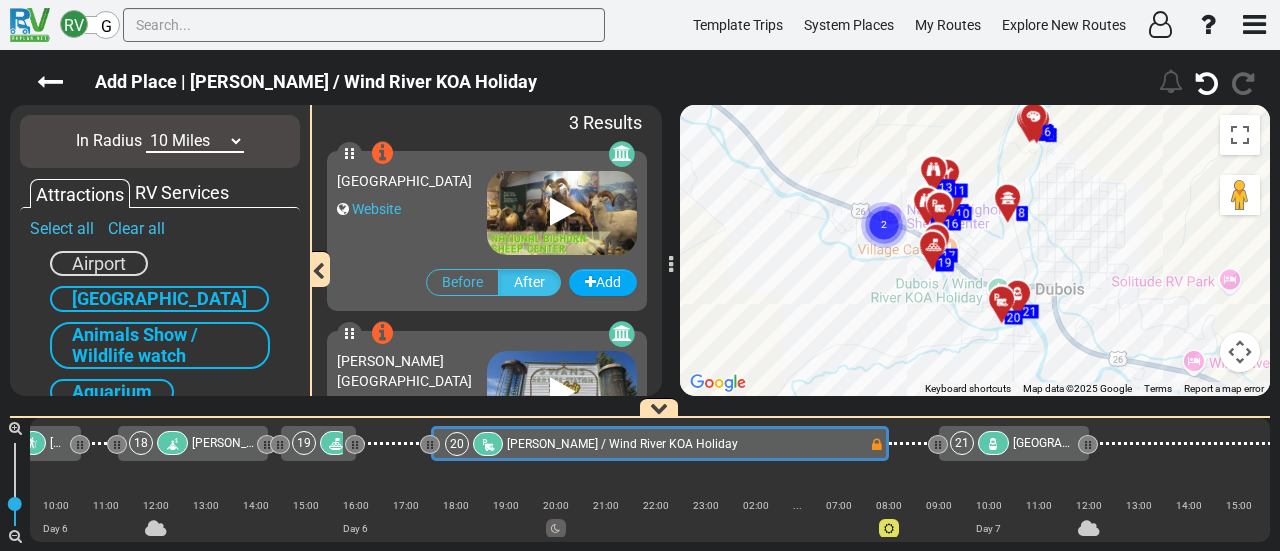 click 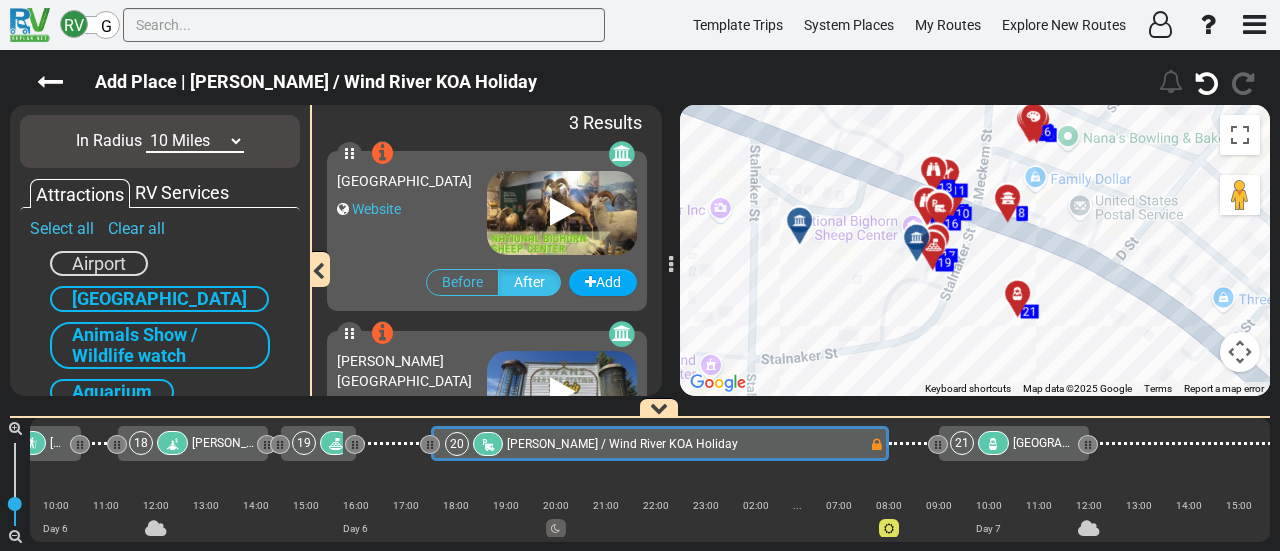 click at bounding box center [806, 228] 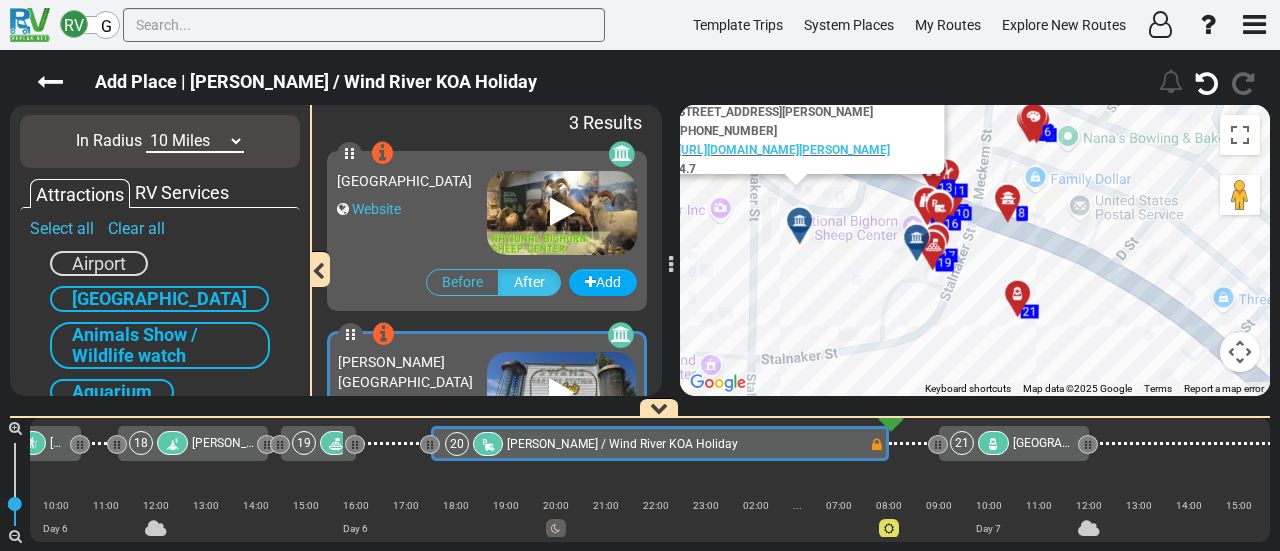 scroll, scrollTop: 0, scrollLeft: 5096, axis: horizontal 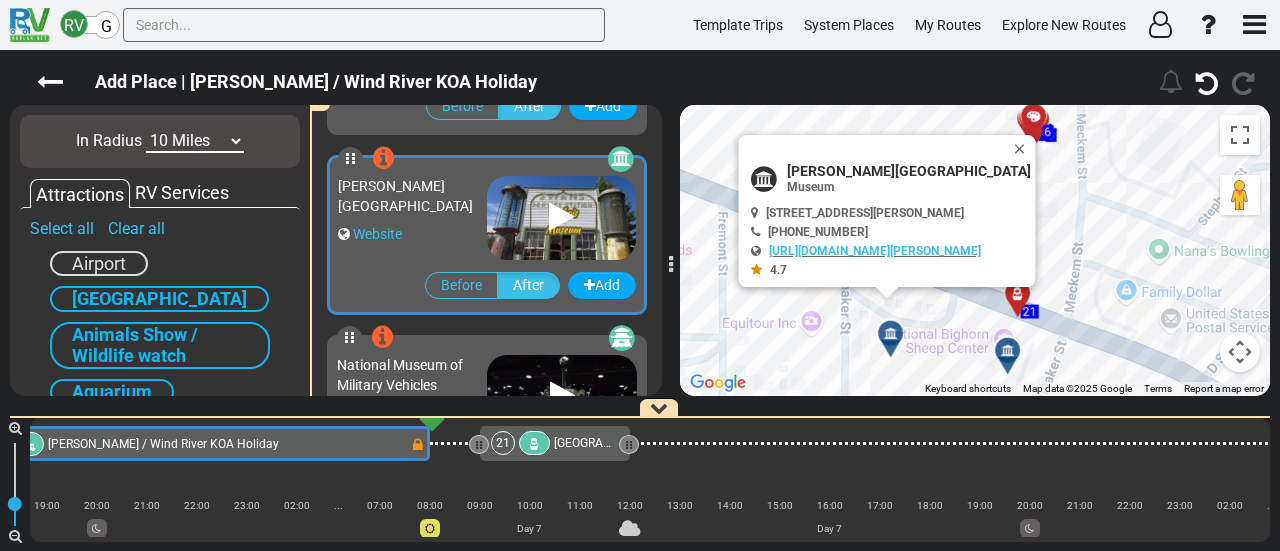 click at bounding box center (1007, 350) 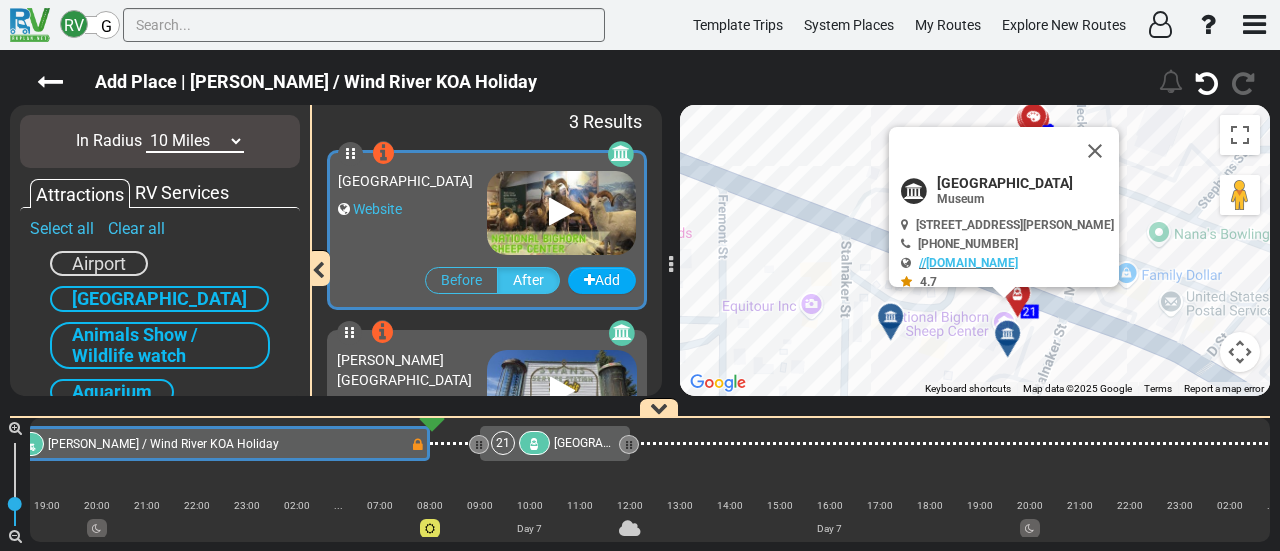 scroll, scrollTop: 0, scrollLeft: 0, axis: both 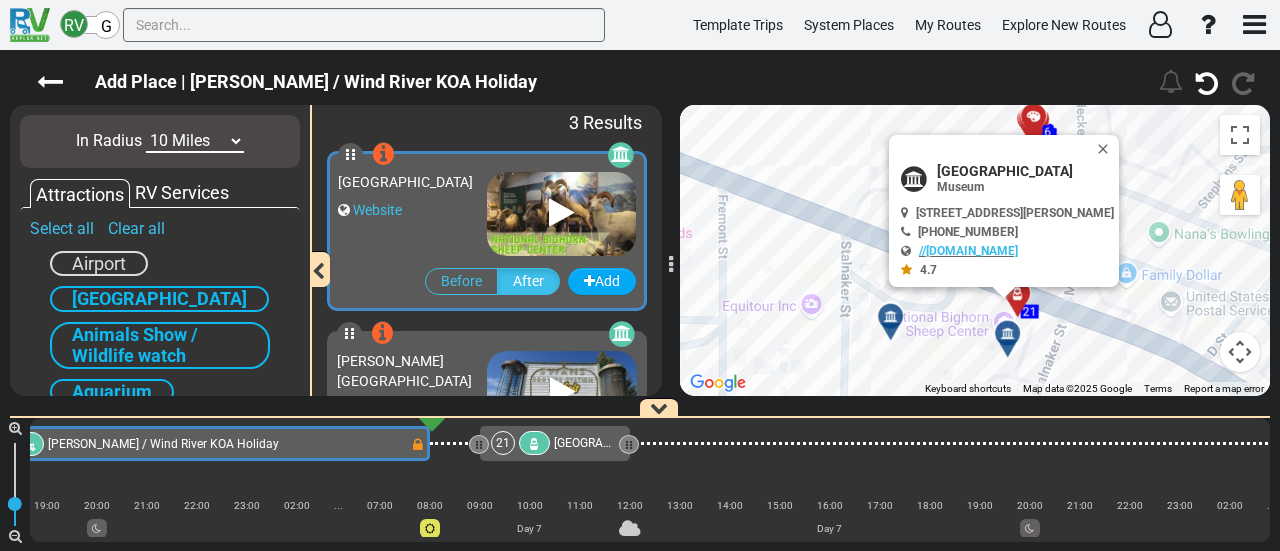 click at bounding box center (998, 149) 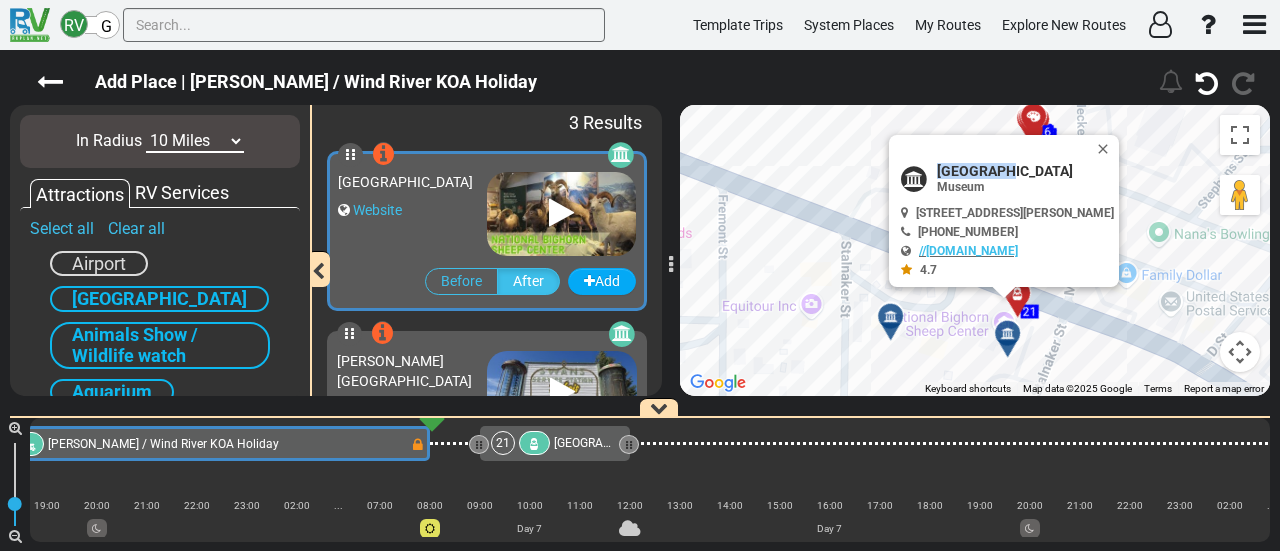 click on "[GEOGRAPHIC_DATA]" at bounding box center [1025, 171] 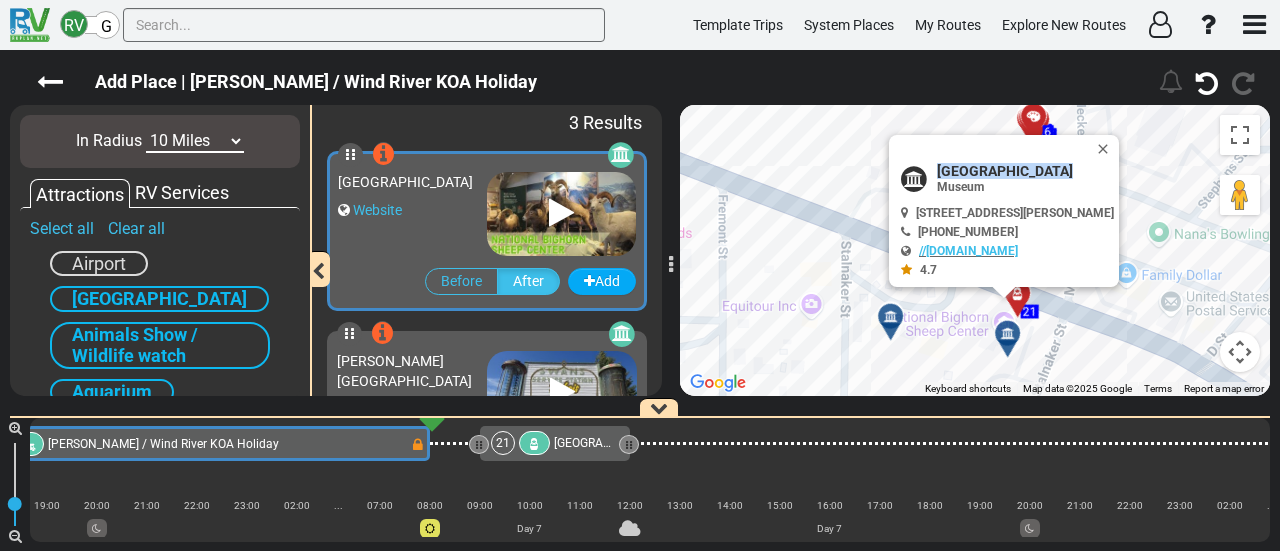 click on "[GEOGRAPHIC_DATA]" at bounding box center (1025, 171) 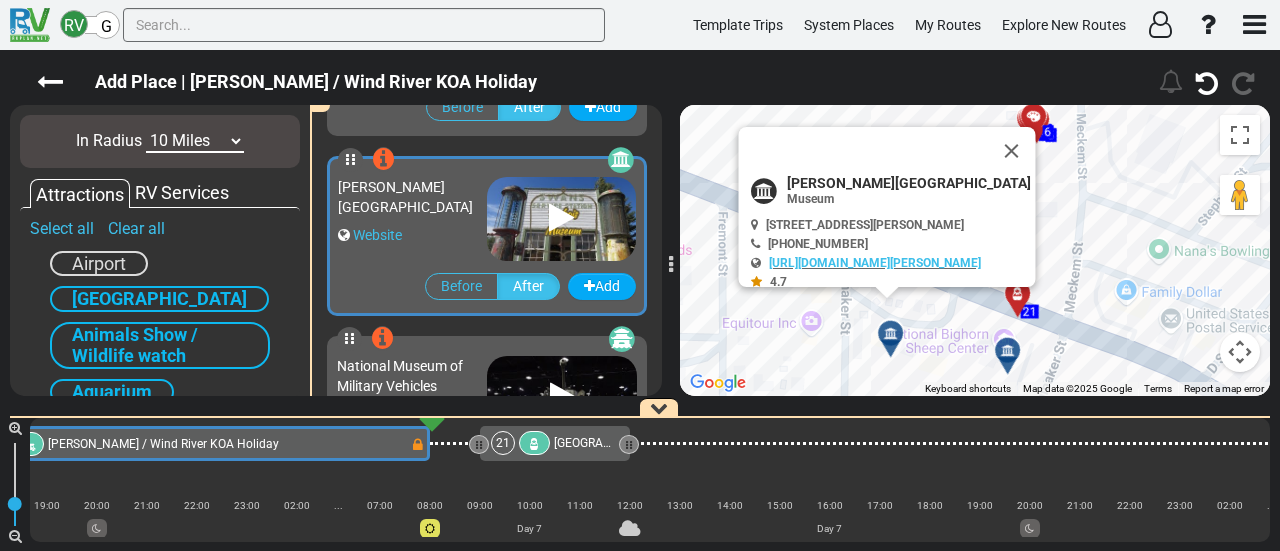 scroll, scrollTop: 176, scrollLeft: 0, axis: vertical 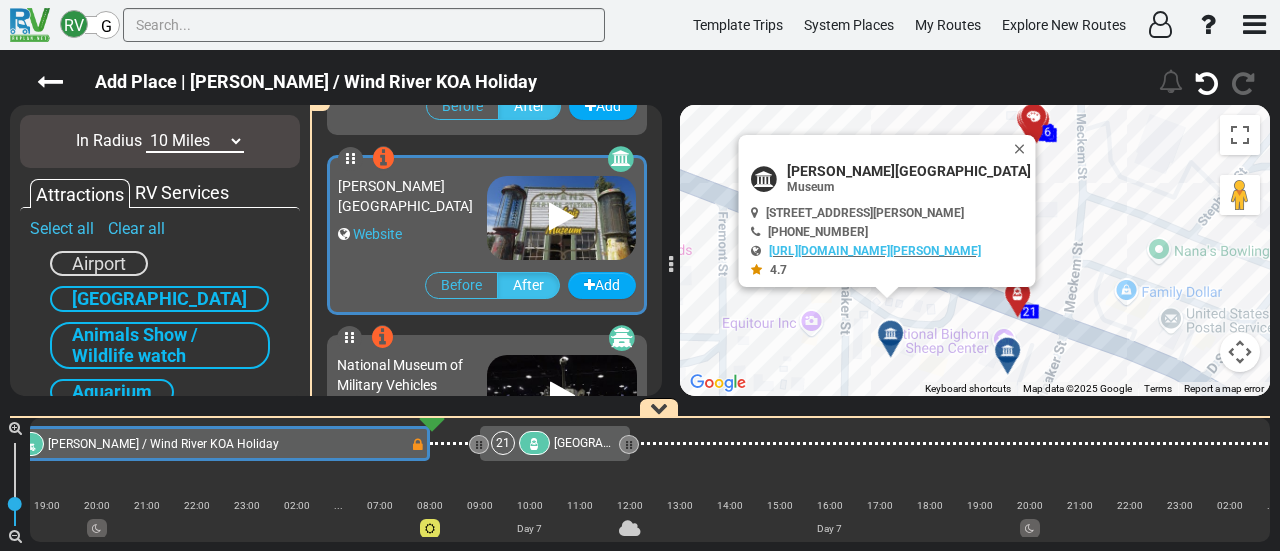 click on "[PERSON_NAME][GEOGRAPHIC_DATA]" at bounding box center [909, 171] 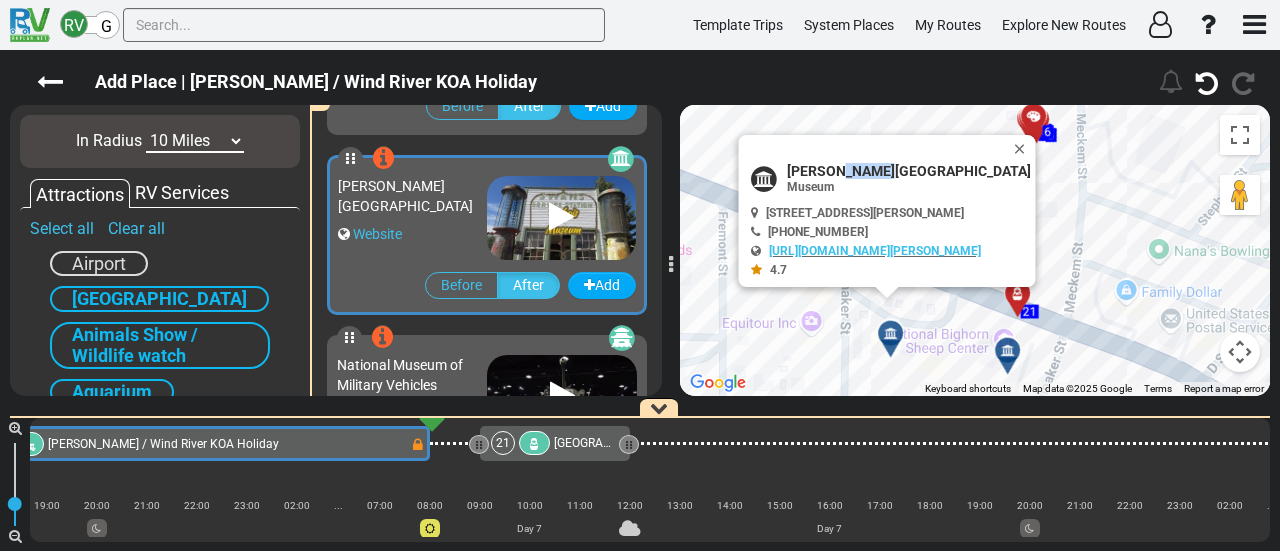 click on "[PERSON_NAME][GEOGRAPHIC_DATA]" at bounding box center [909, 171] 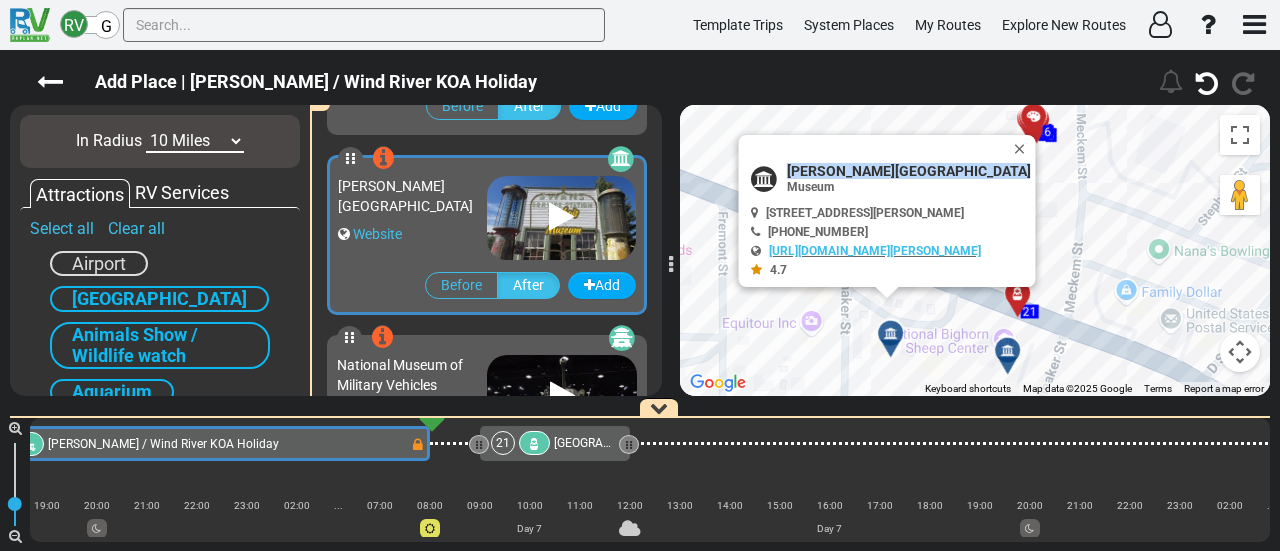 click on "[PERSON_NAME][GEOGRAPHIC_DATA]" at bounding box center (909, 171) 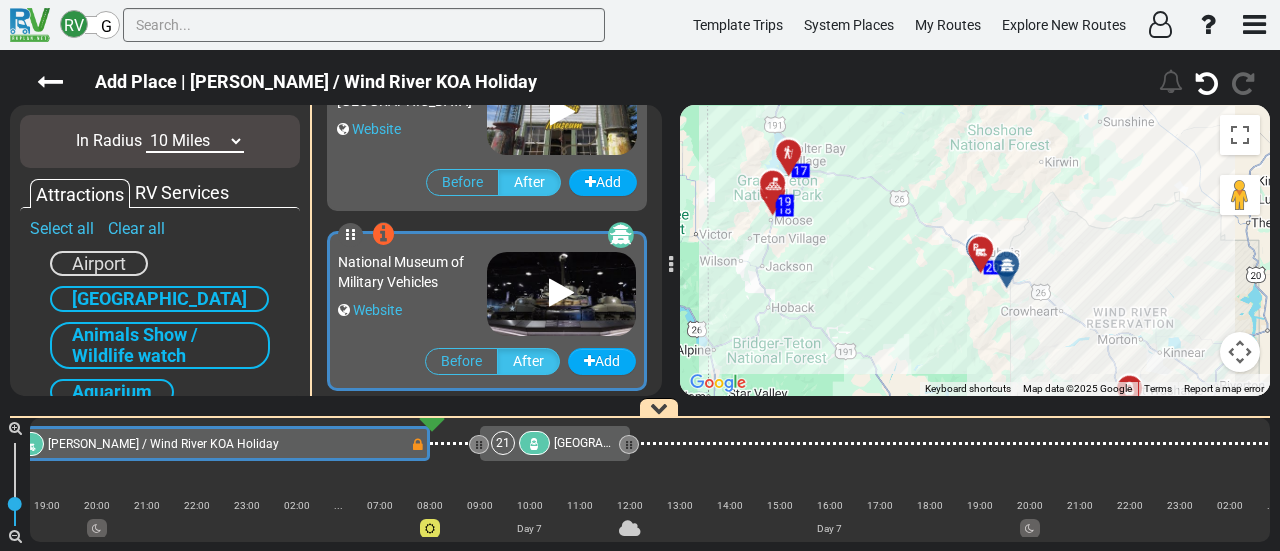 scroll, scrollTop: 284, scrollLeft: 0, axis: vertical 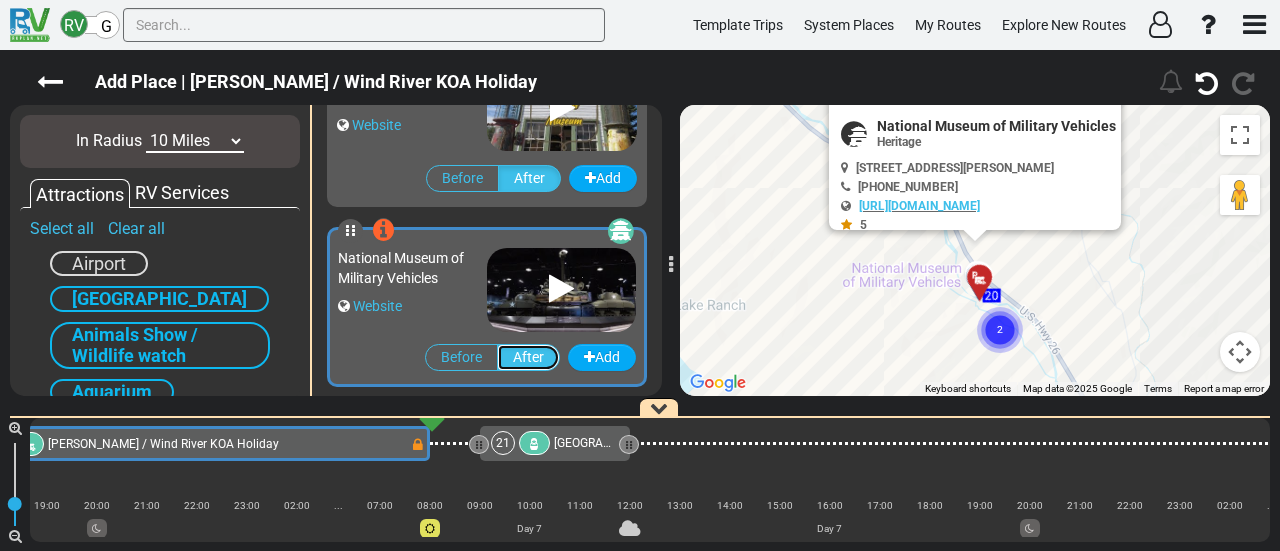 click on "After" at bounding box center [528, 357] 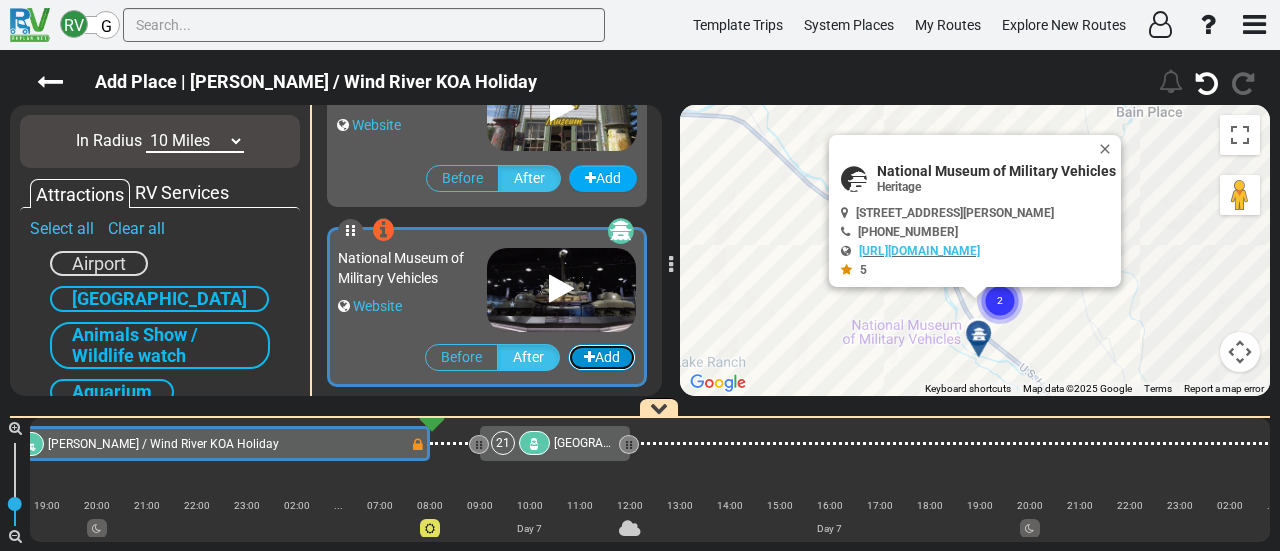 click on "Add" at bounding box center [602, 357] 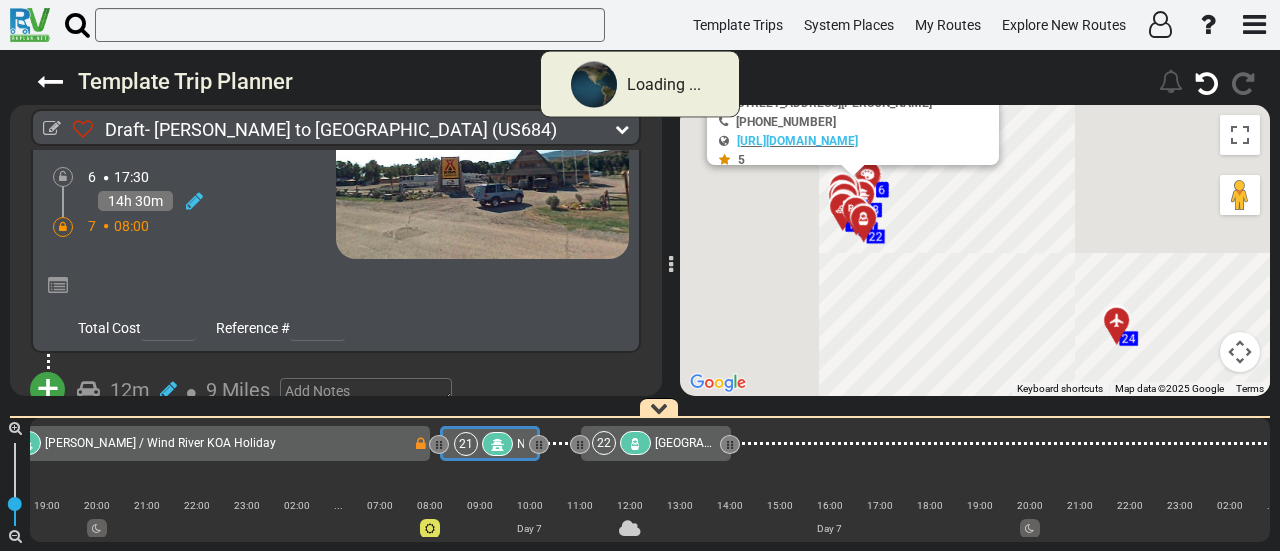 scroll, scrollTop: 7426, scrollLeft: 0, axis: vertical 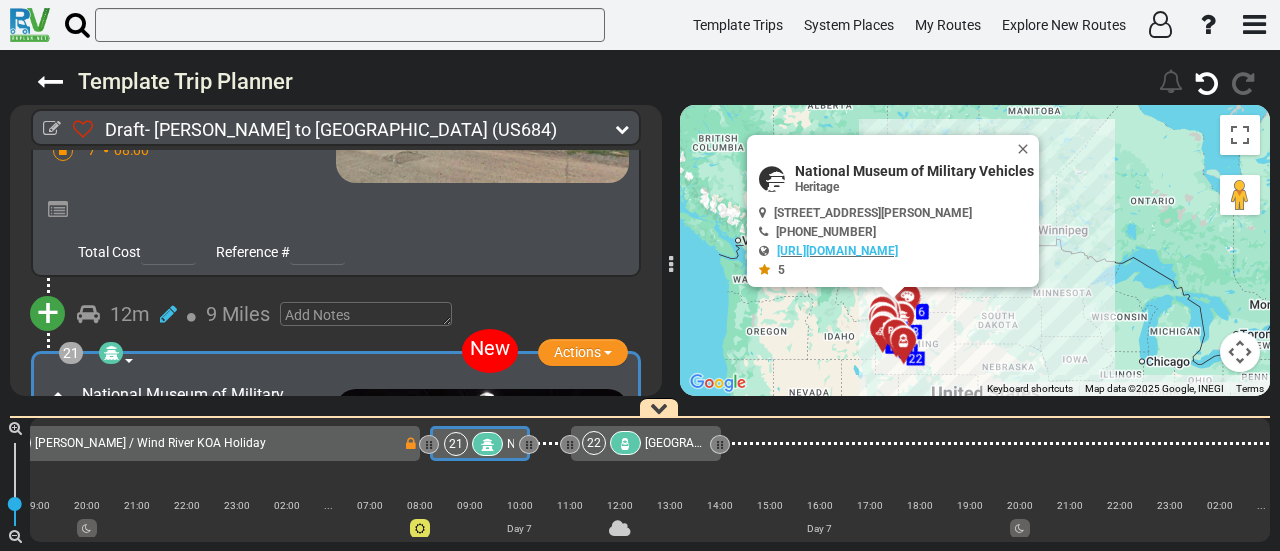 click on "National Museum of Military Vehicles" at bounding box center [914, 171] 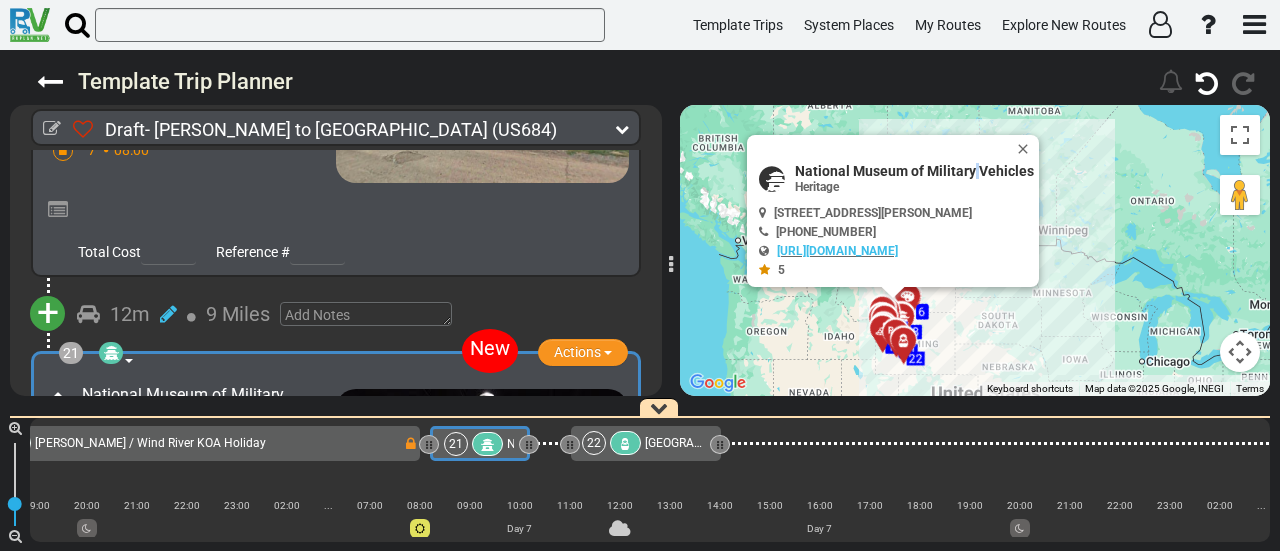 click on "National Museum of Military Vehicles" at bounding box center (914, 171) 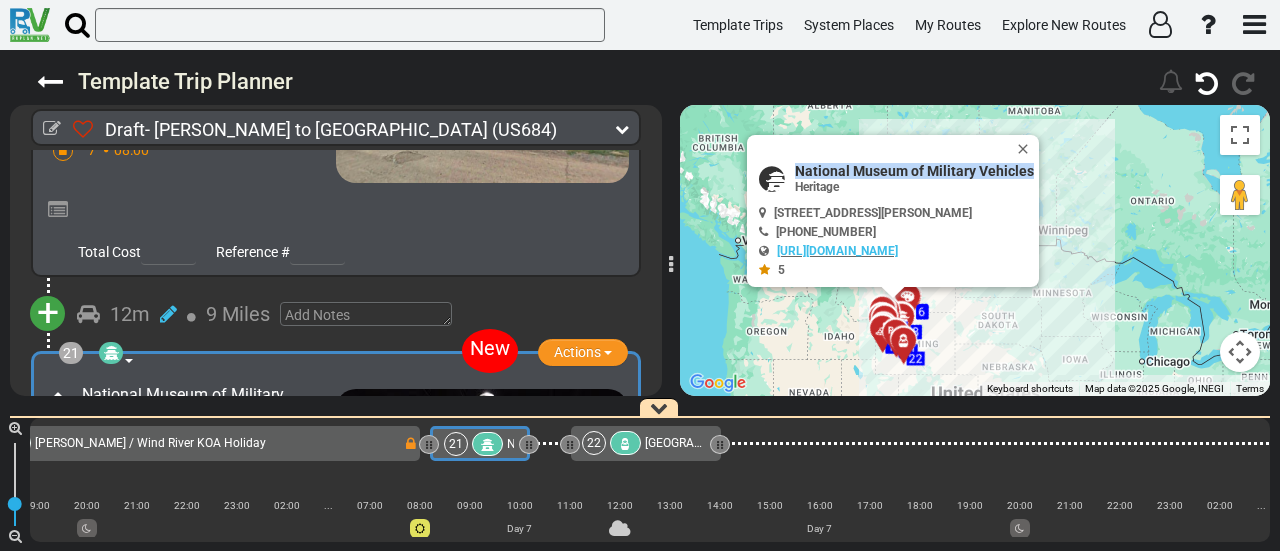 click on "National Museum of Military Vehicles" at bounding box center [914, 171] 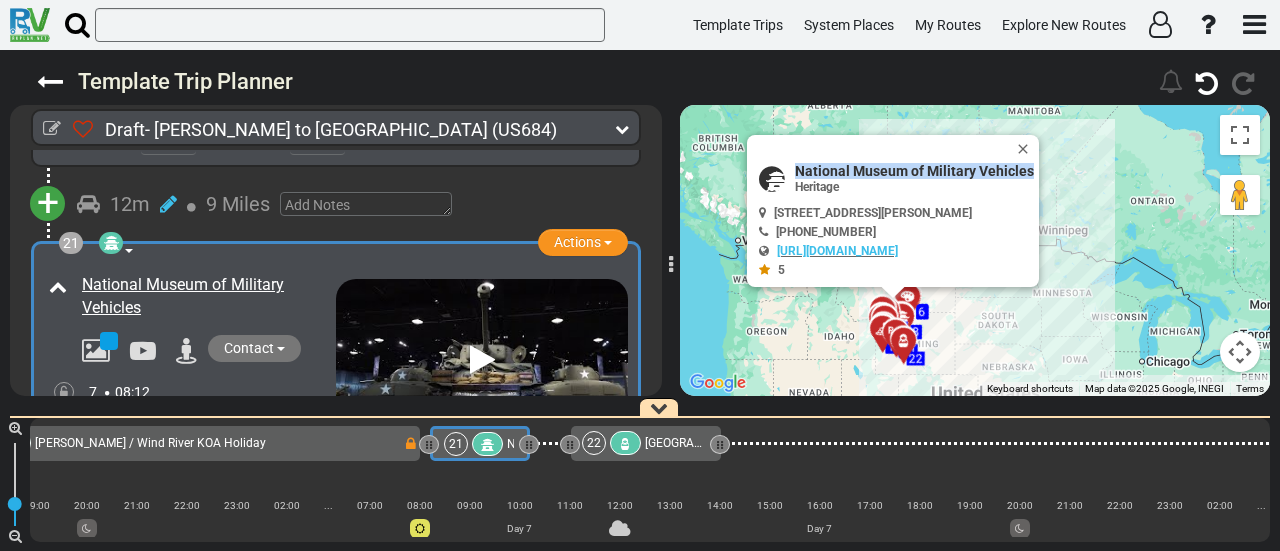 scroll, scrollTop: 7888, scrollLeft: 0, axis: vertical 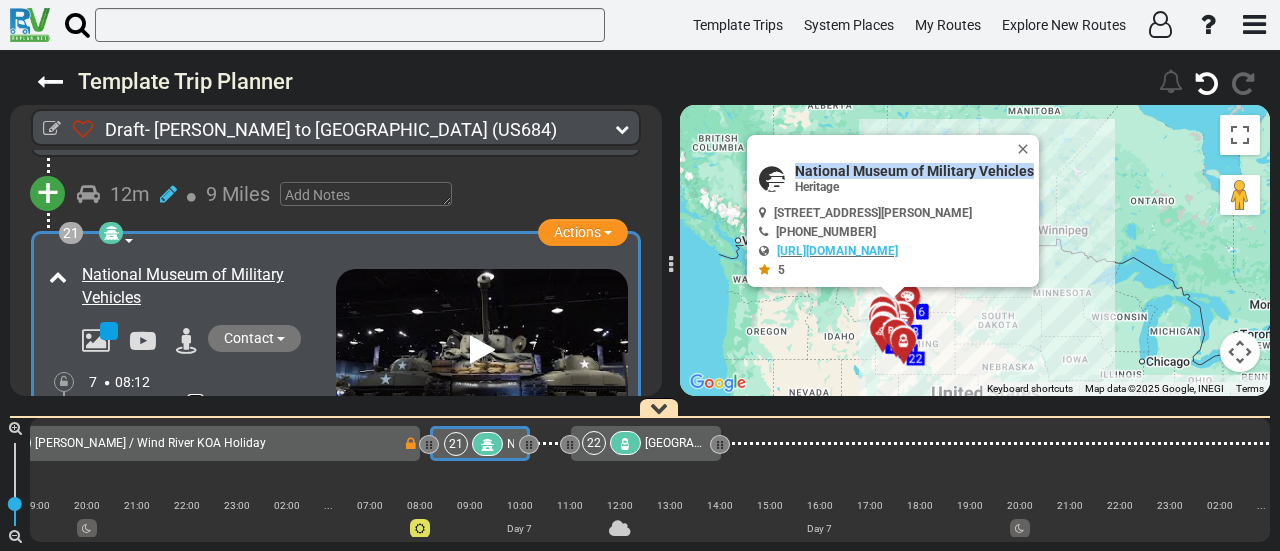 click at bounding box center (195, 406) 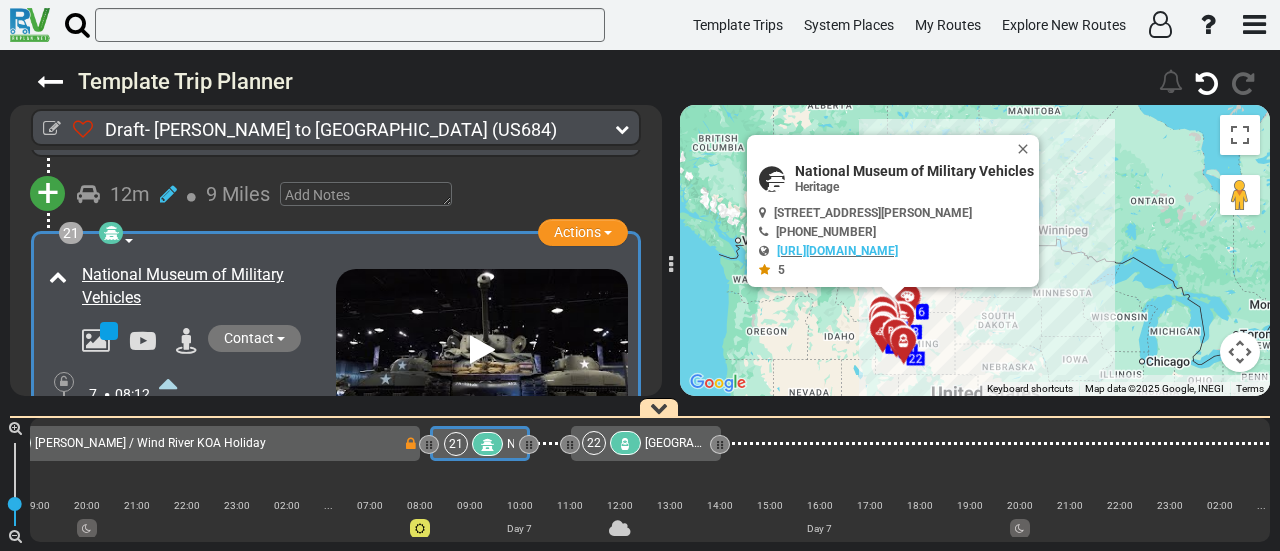 click at bounding box center [168, 383] 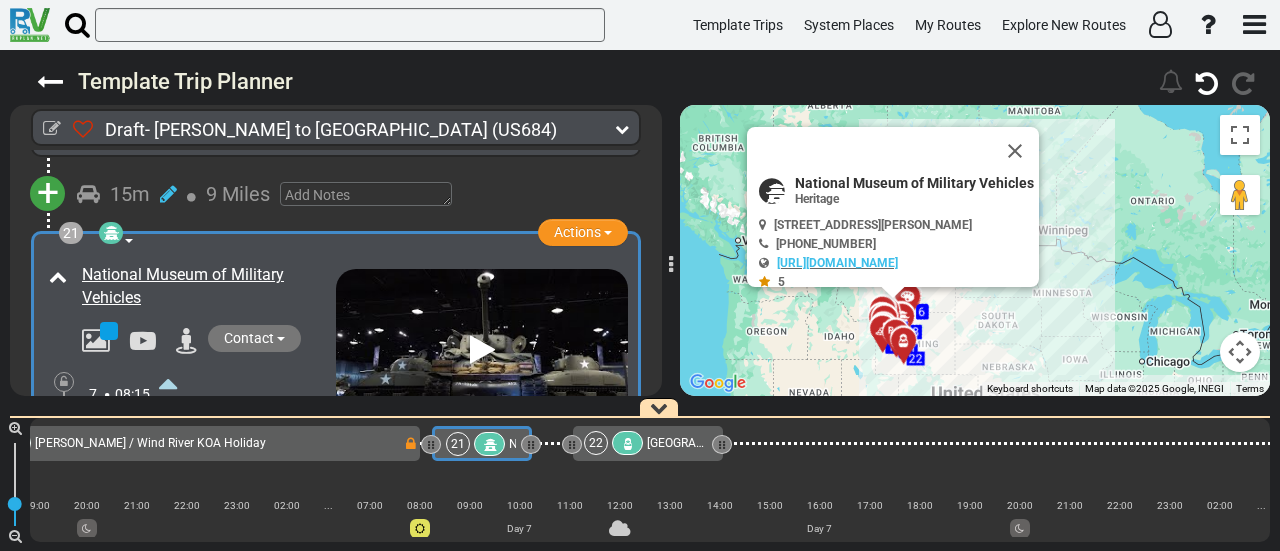 scroll, scrollTop: 0, scrollLeft: 5287, axis: horizontal 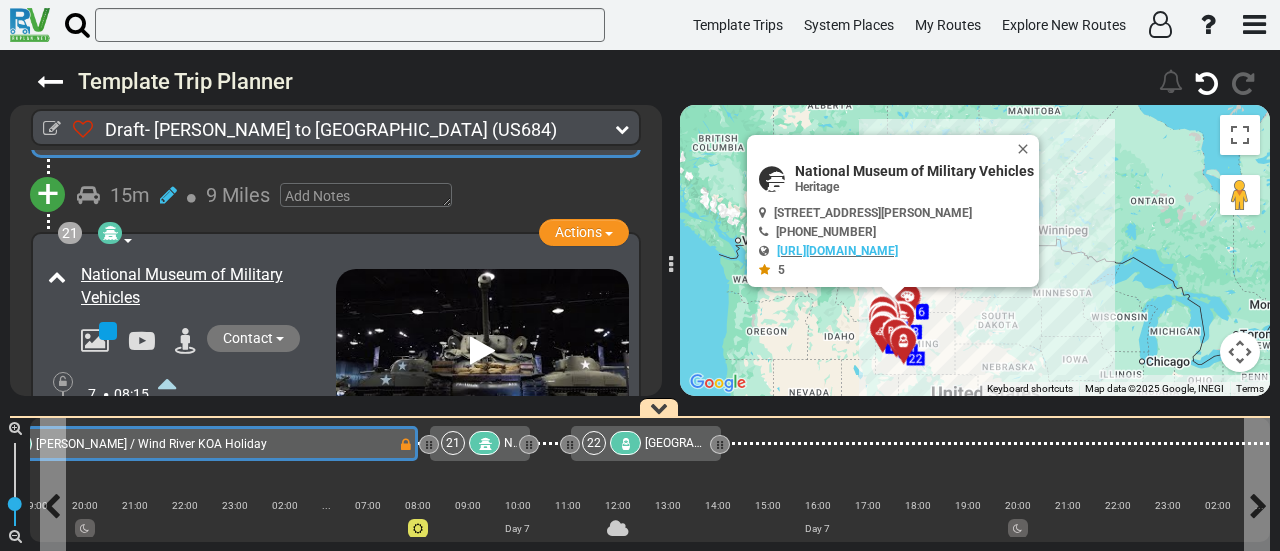 click on "20
[PERSON_NAME] / Wind River KOA Holiday" at bounding box center (186, 444) 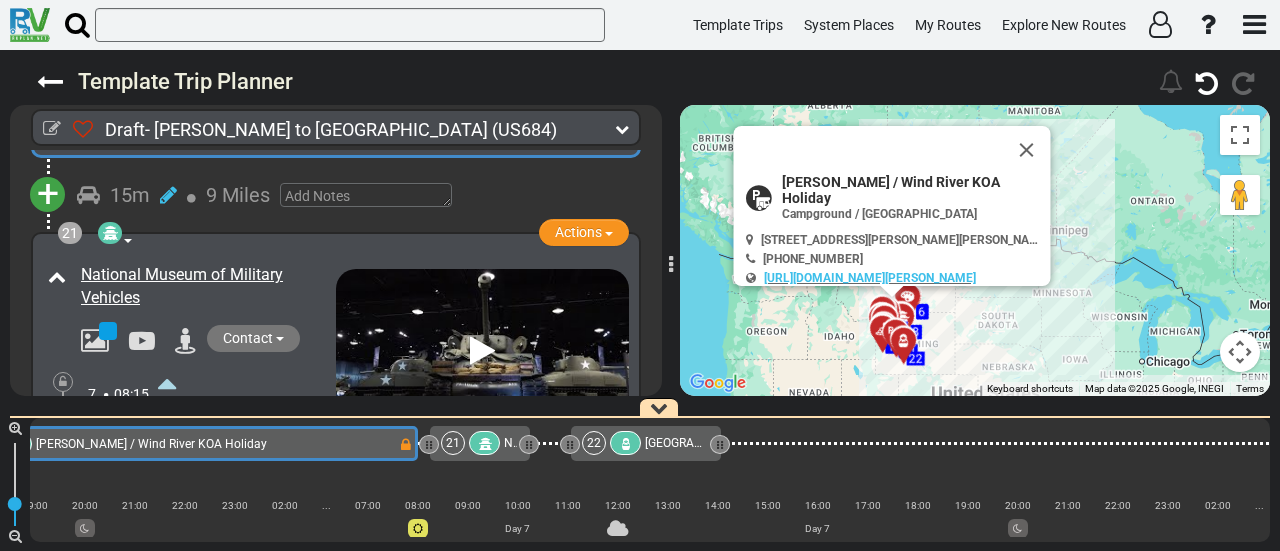 scroll, scrollTop: 7612, scrollLeft: 0, axis: vertical 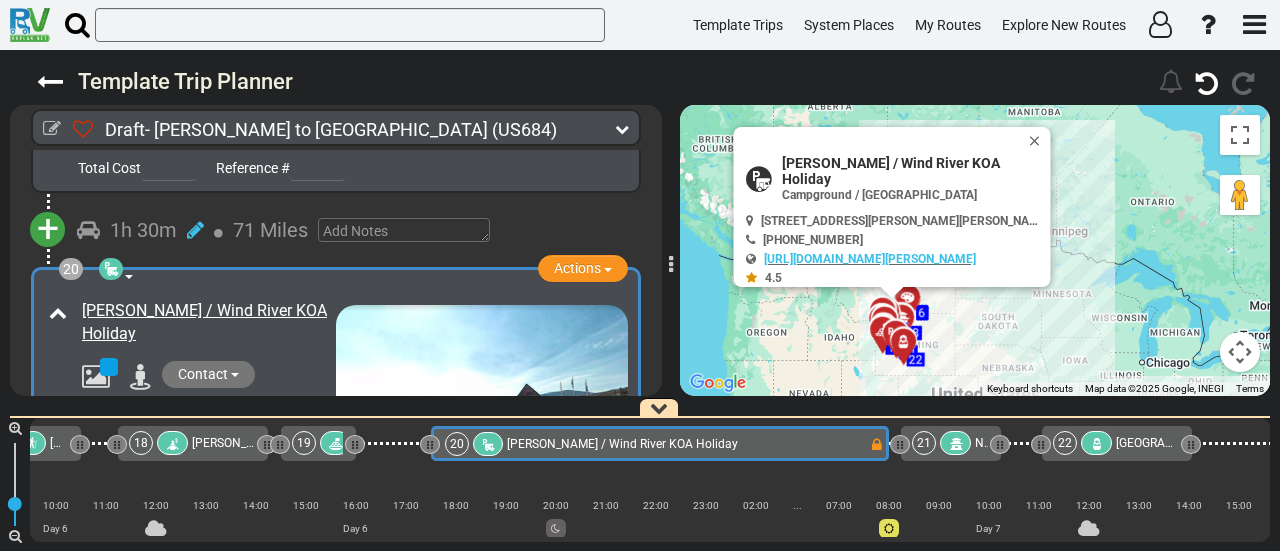 click at bounding box center (64, 468) 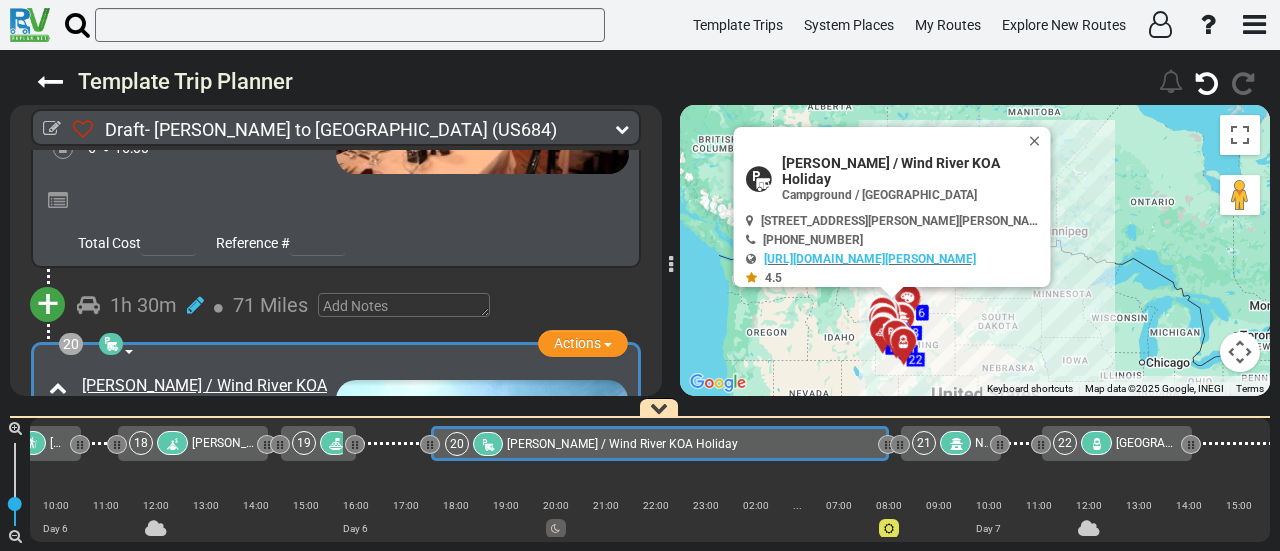 scroll, scrollTop: 7372, scrollLeft: 0, axis: vertical 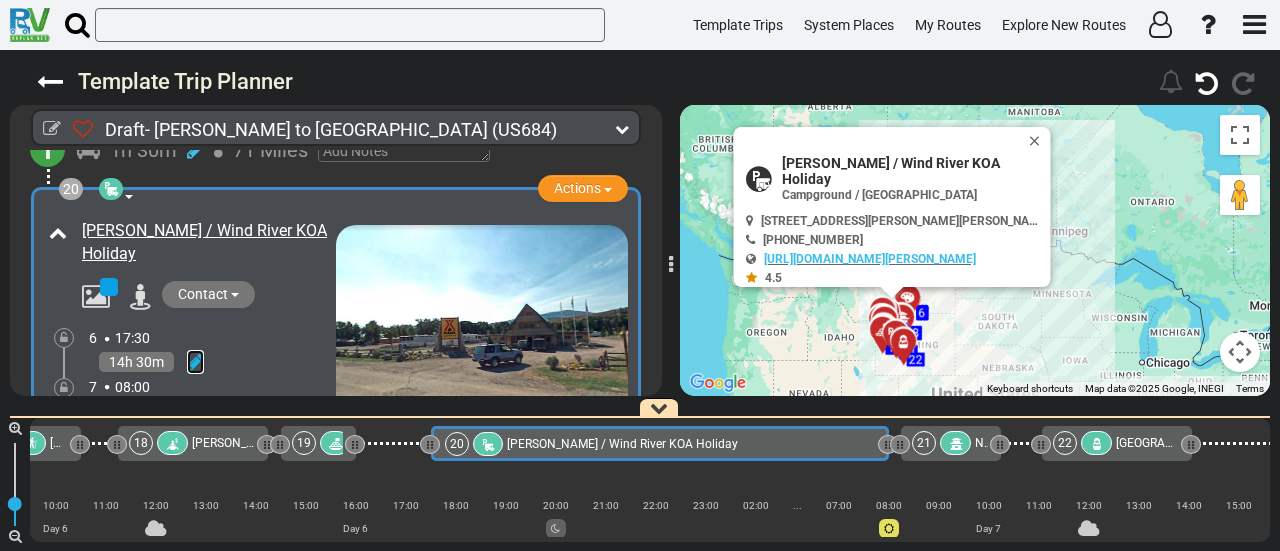 click at bounding box center [195, 362] 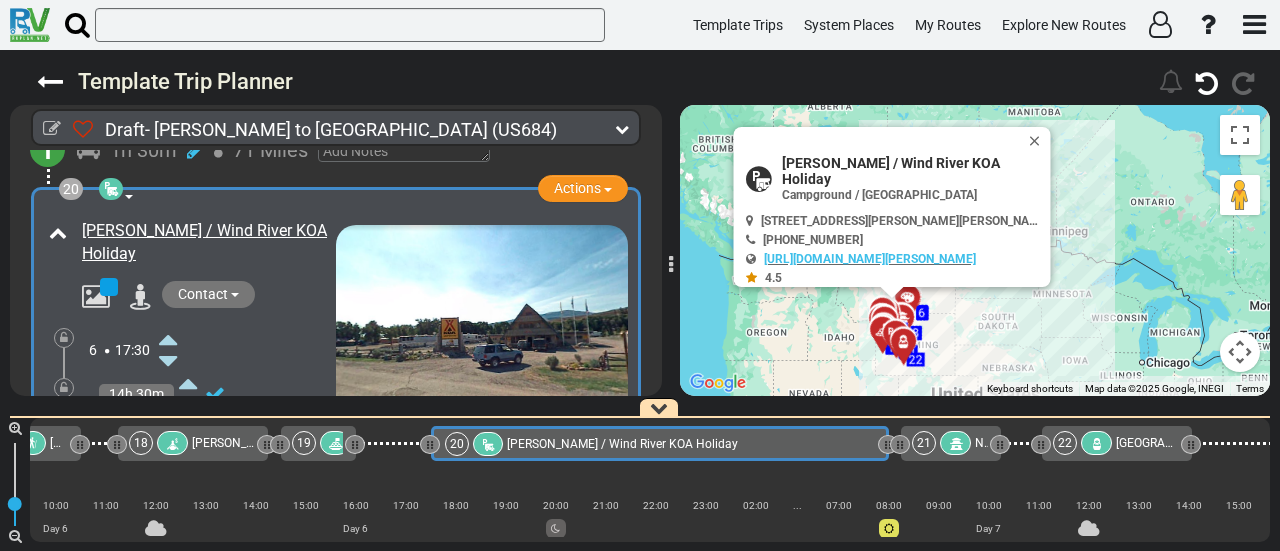 click at bounding box center (168, 427) 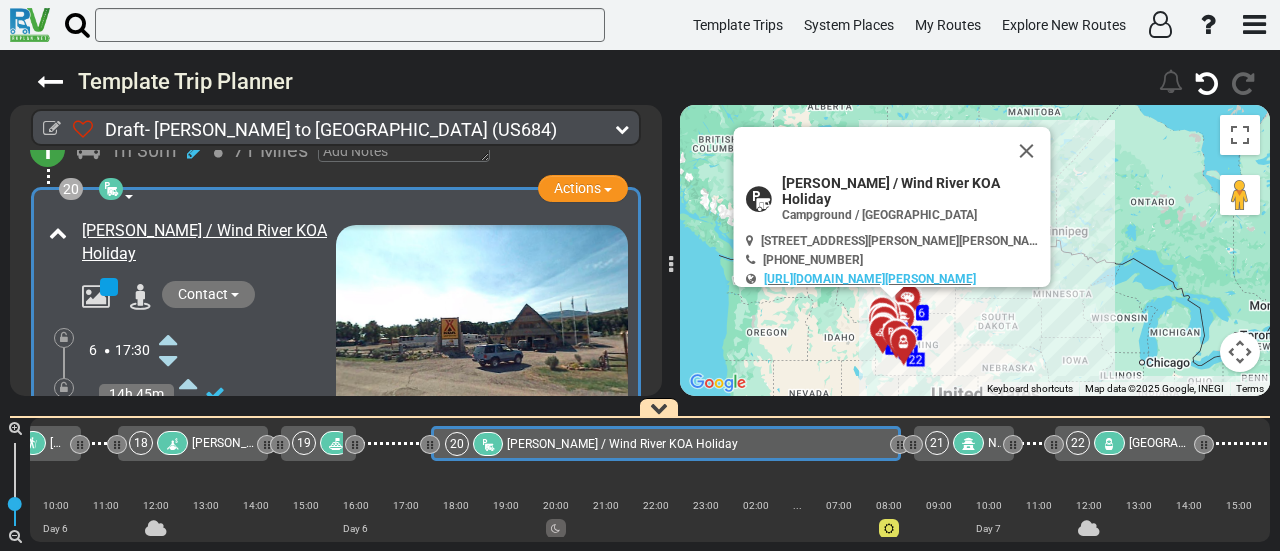 click at bounding box center (168, 427) 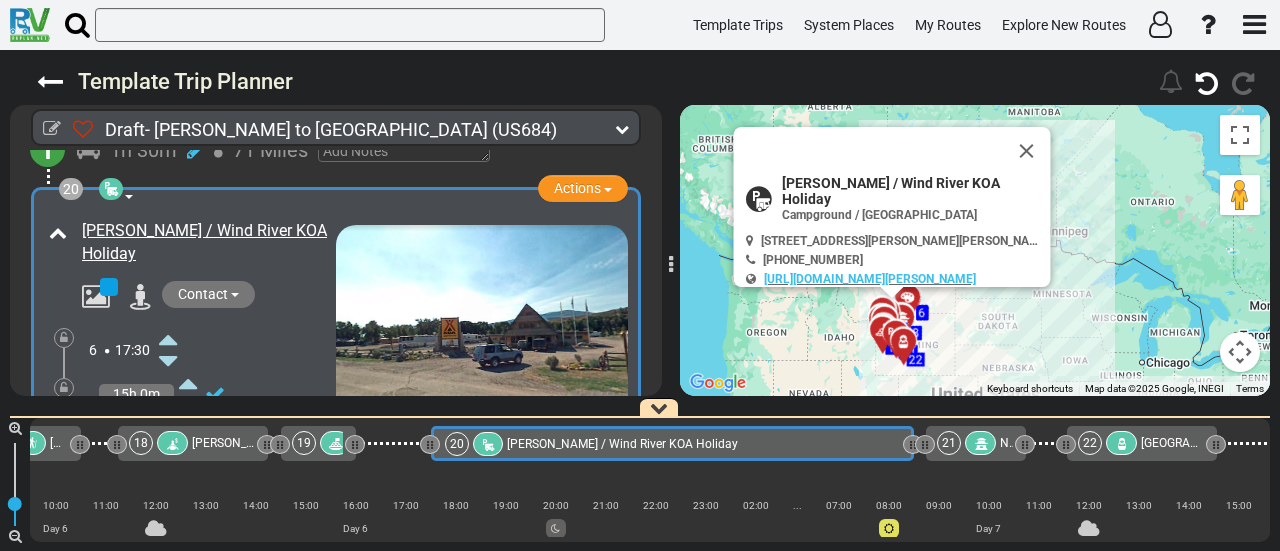 click at bounding box center [168, 427] 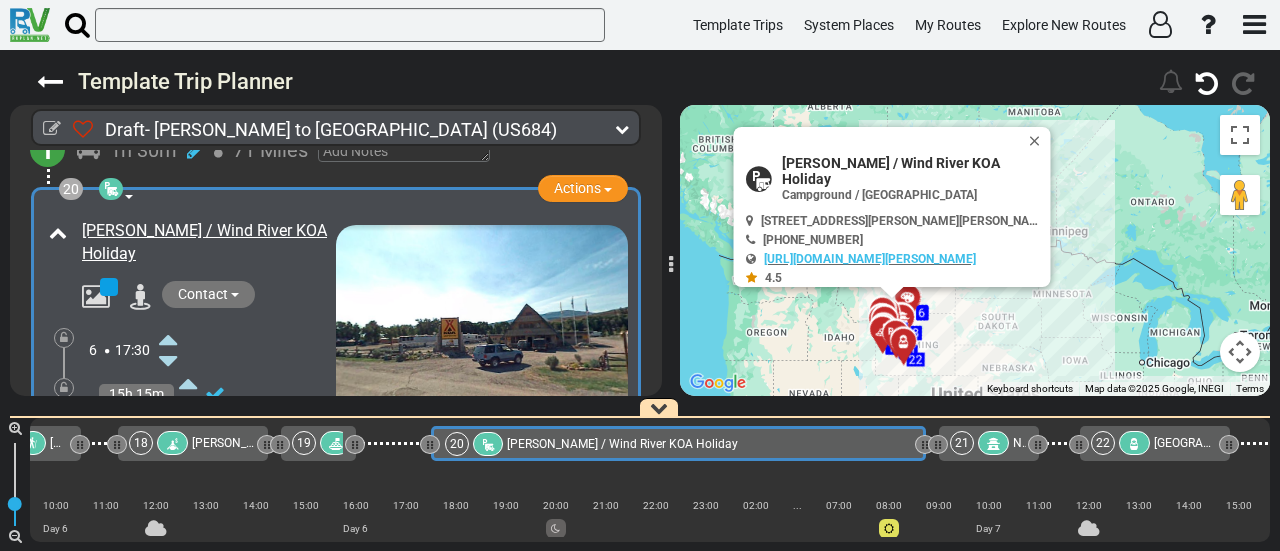 click at bounding box center [168, 427] 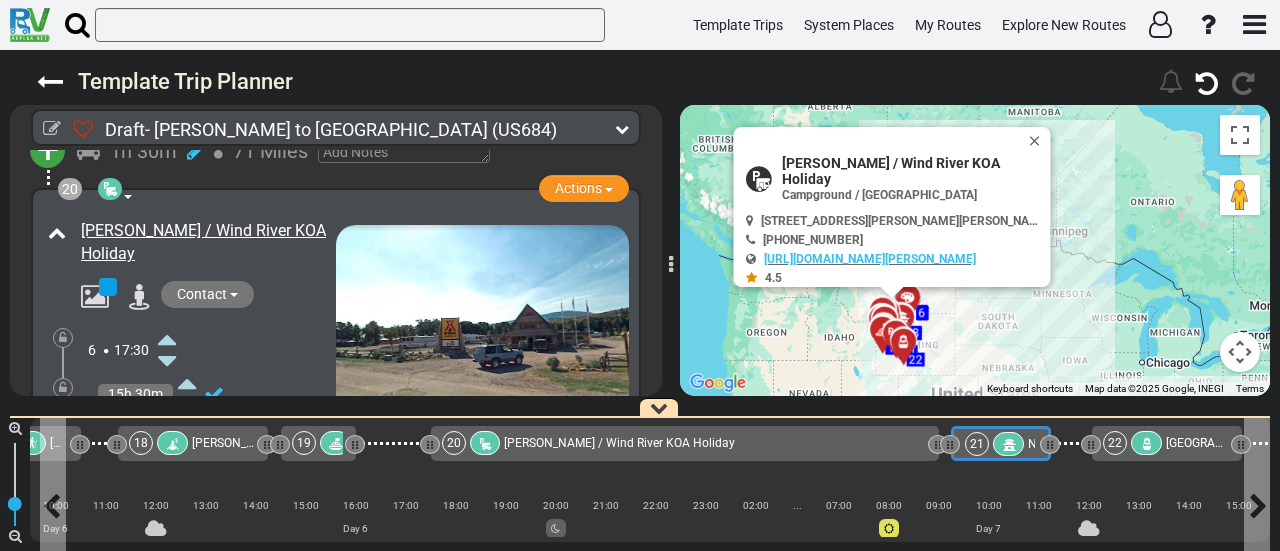 click at bounding box center [1008, 444] 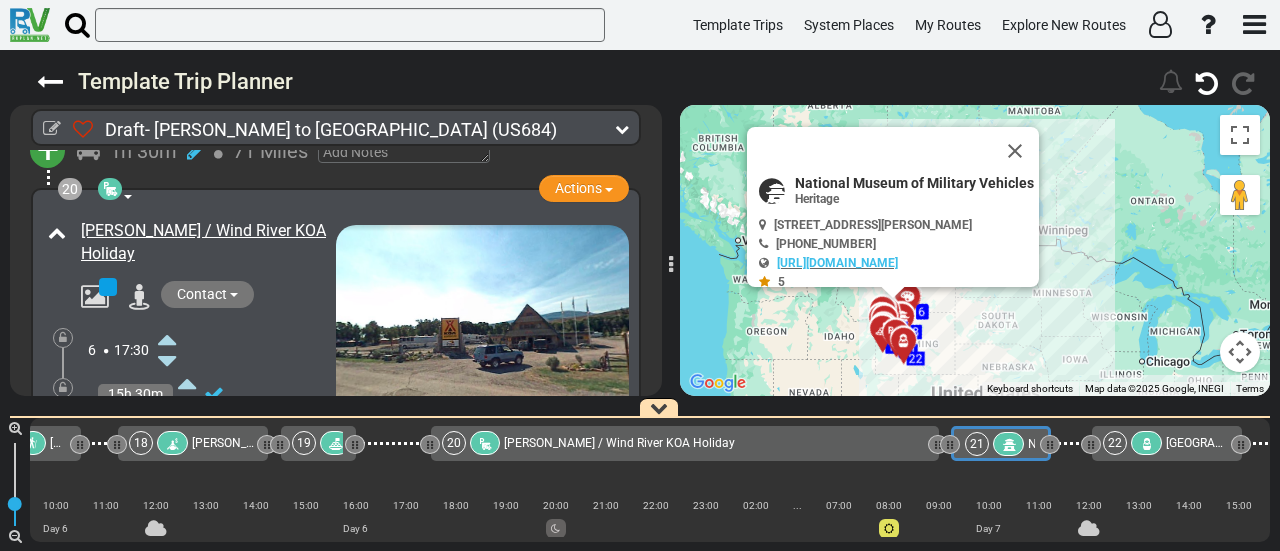scroll, scrollTop: 7780, scrollLeft: 0, axis: vertical 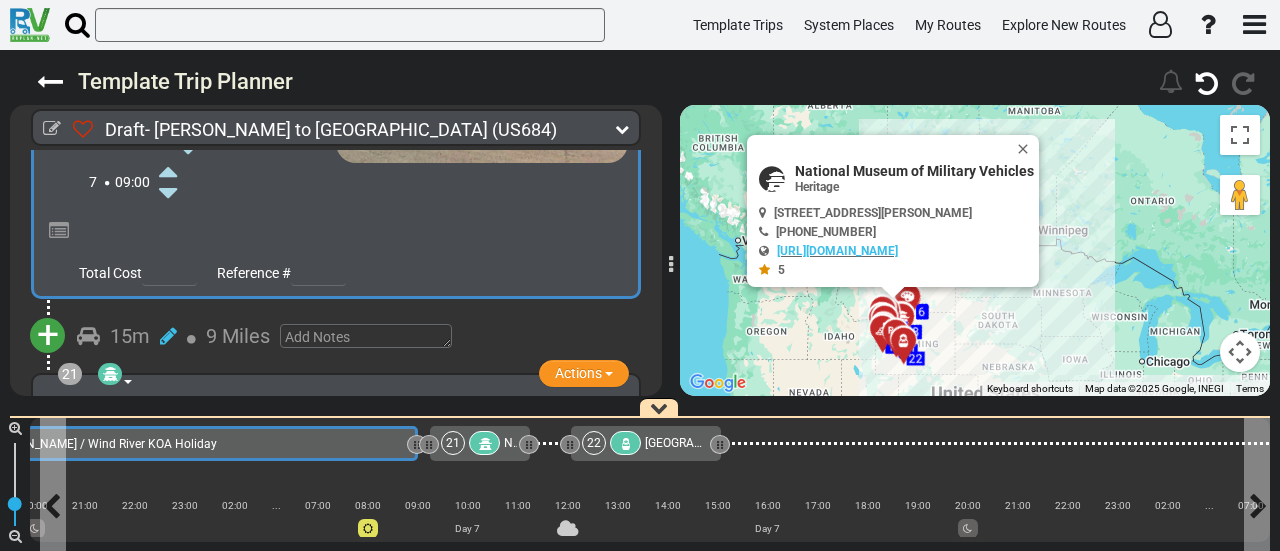 click on "20
[PERSON_NAME] / Wind River KOA Holiday" at bounding box center (163, 444) 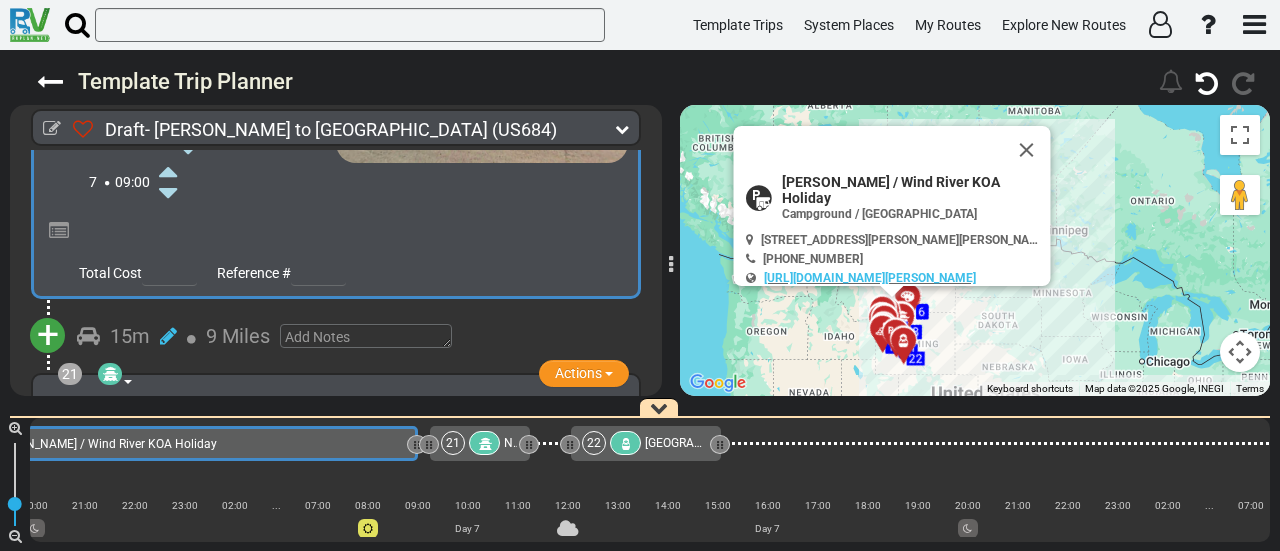 scroll, scrollTop: 7566, scrollLeft: 0, axis: vertical 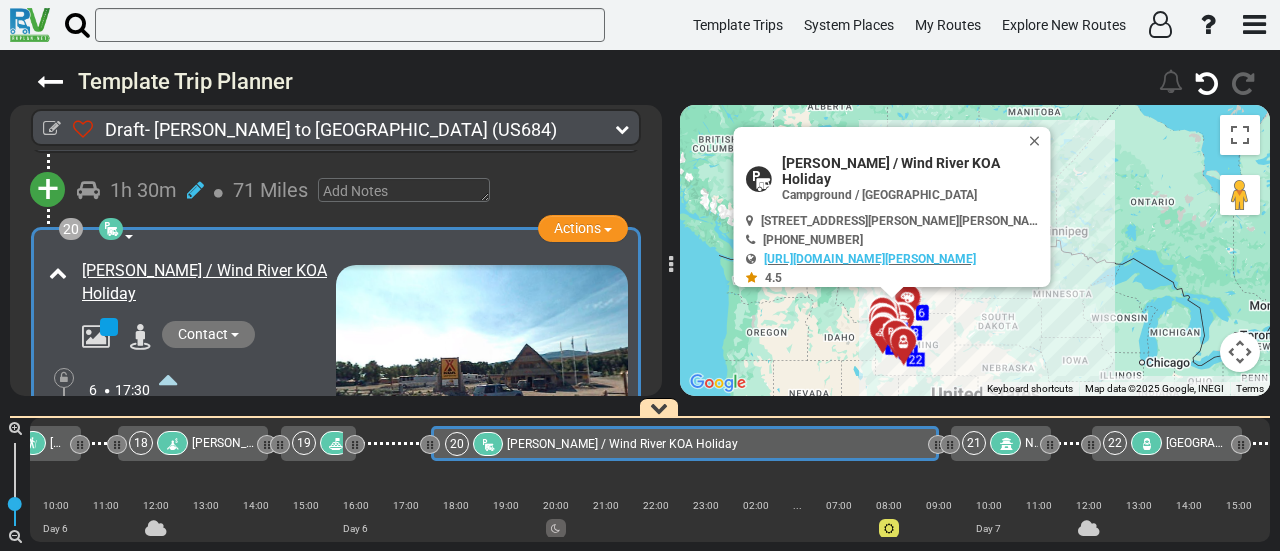 click at bounding box center [168, 467] 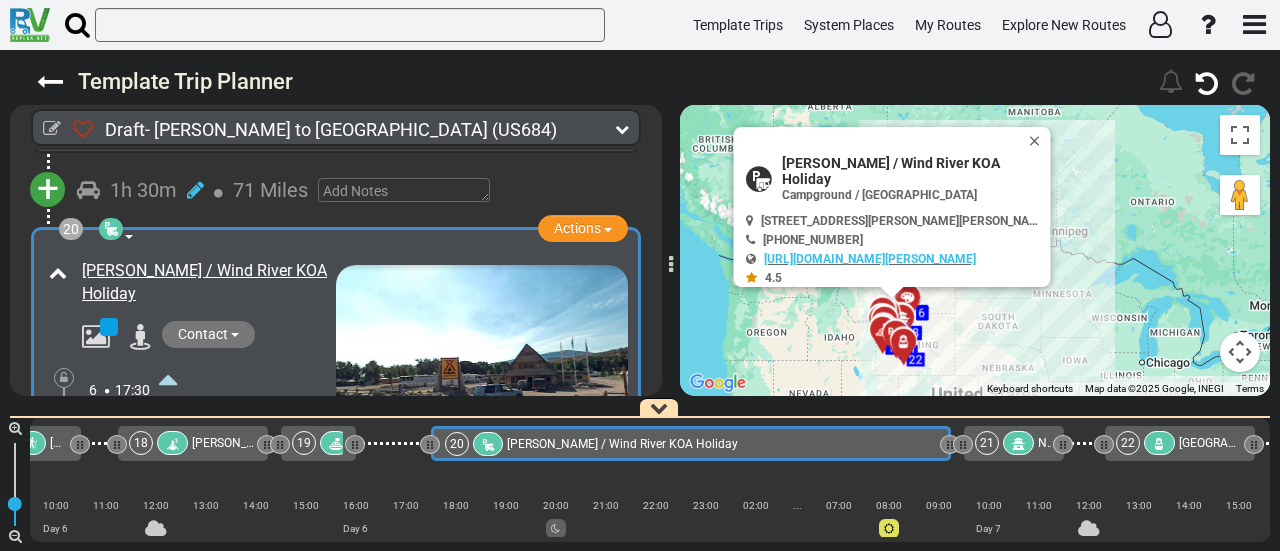 click at bounding box center [64, 428] 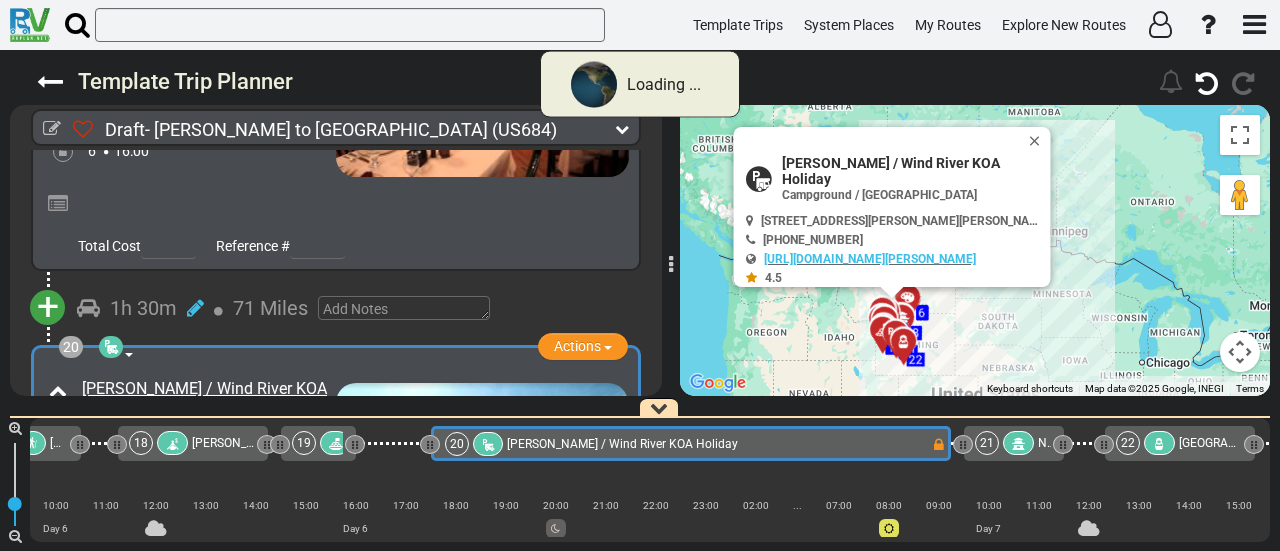 scroll, scrollTop: 7372, scrollLeft: 0, axis: vertical 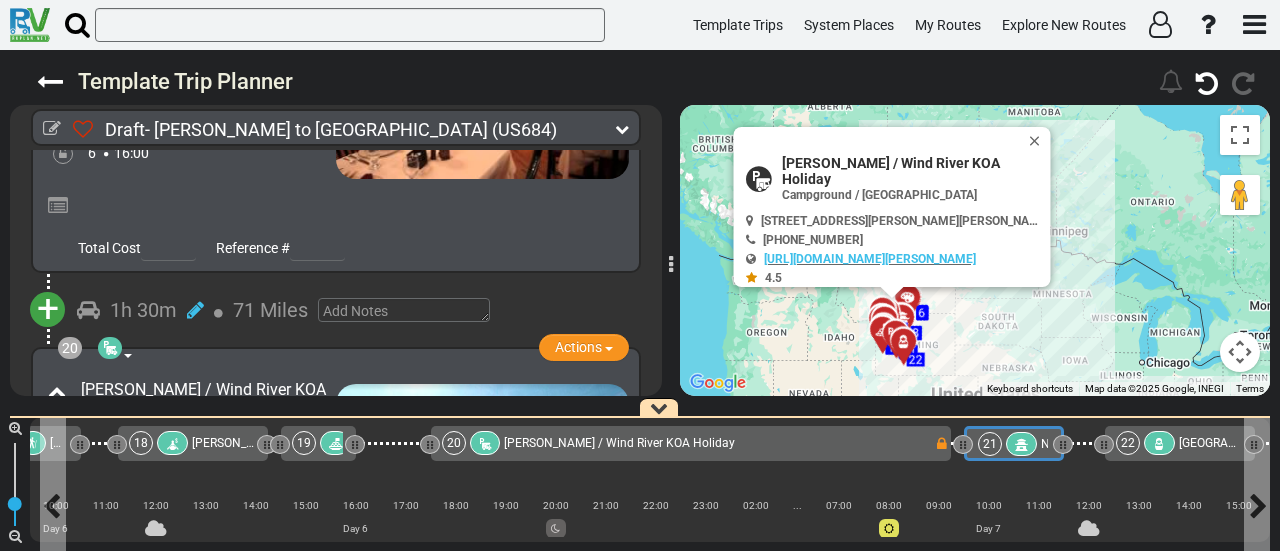 click at bounding box center [1021, 444] 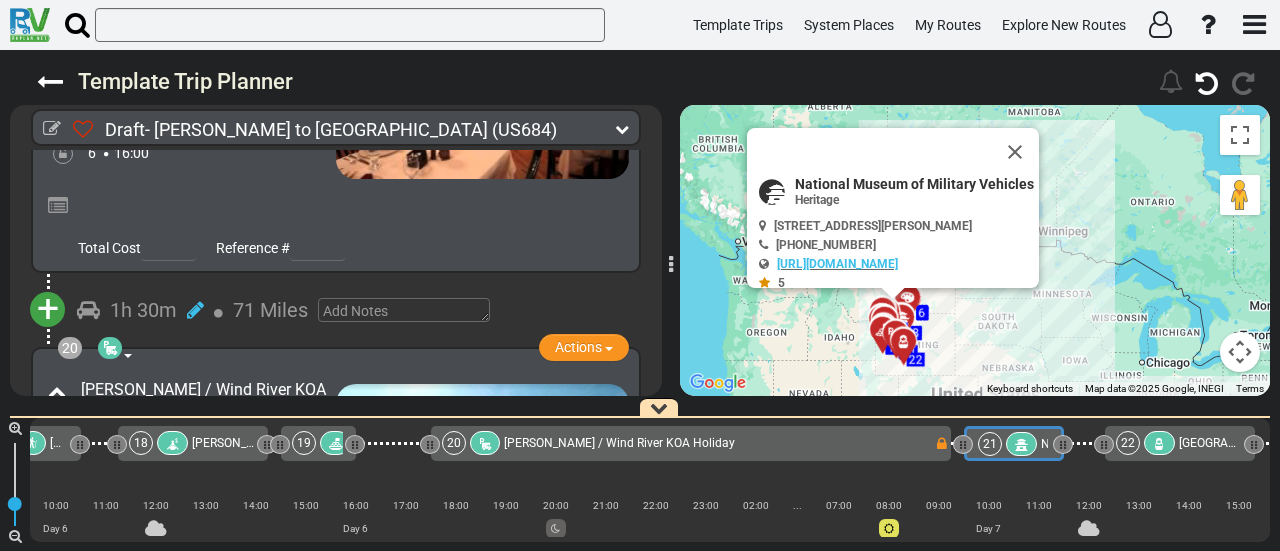 scroll, scrollTop: 7586, scrollLeft: 0, axis: vertical 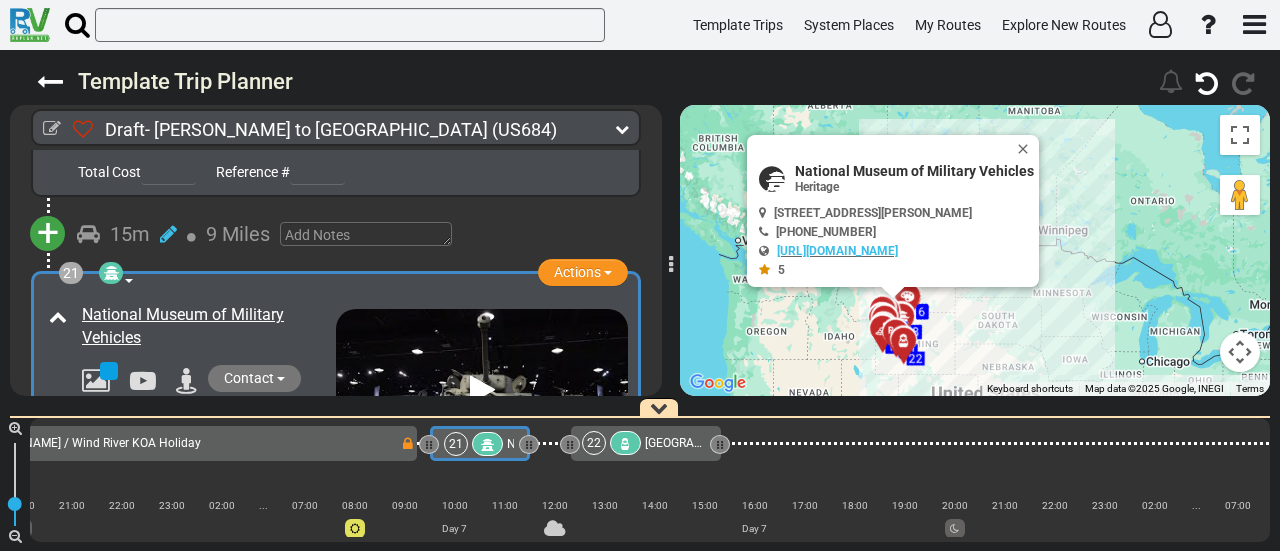 click at bounding box center (195, 446) 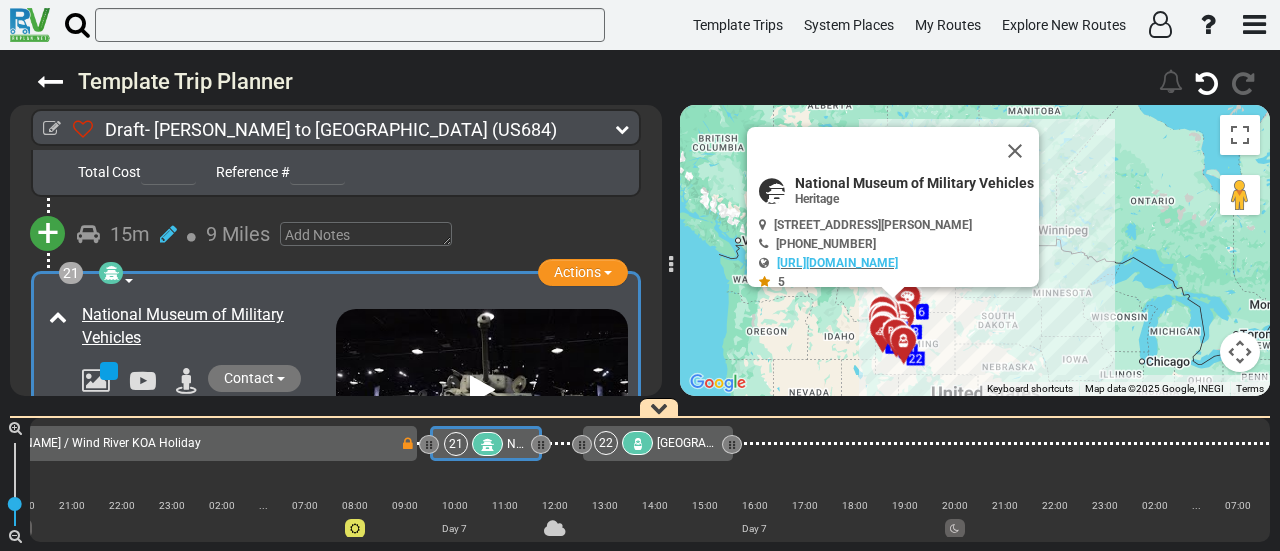 click at bounding box center [168, 511] 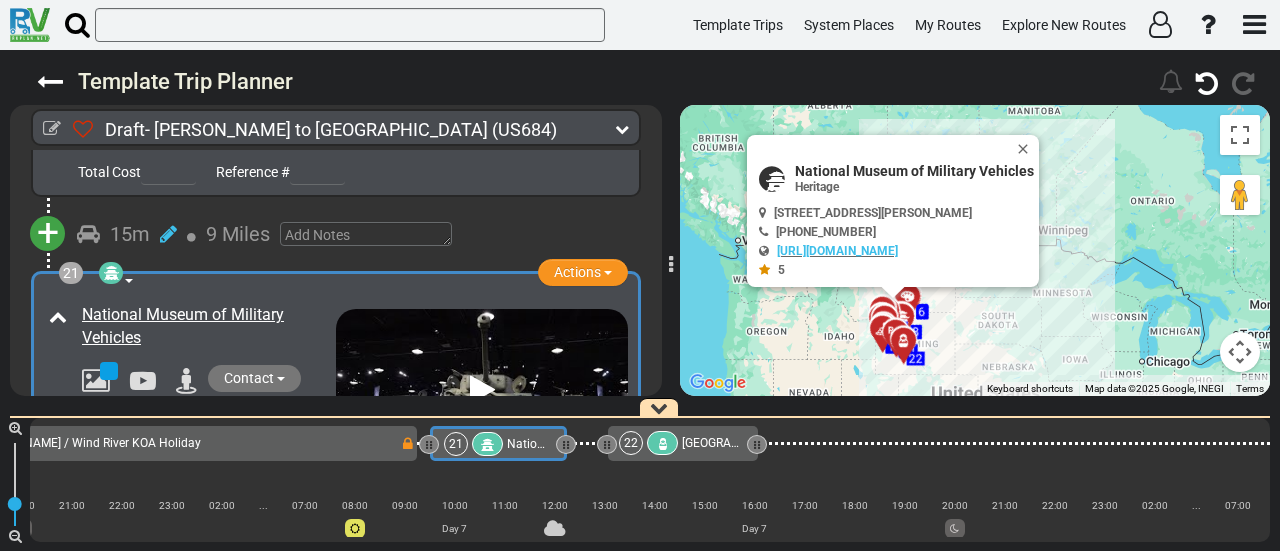click at bounding box center (168, 511) 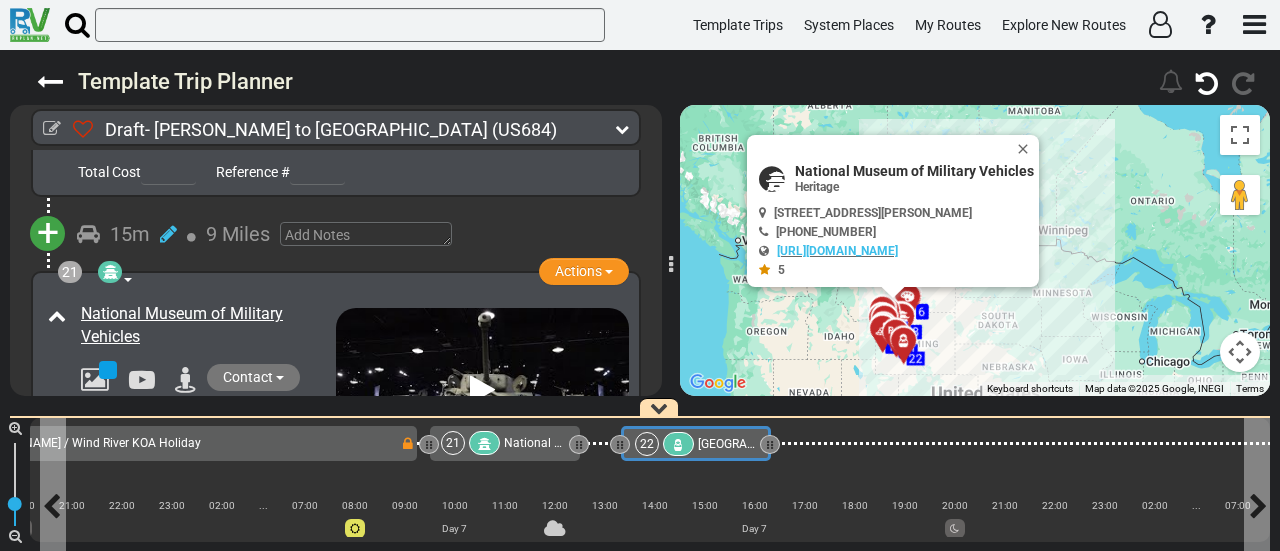 click on "[GEOGRAPHIC_DATA]" at bounding box center [726, 444] 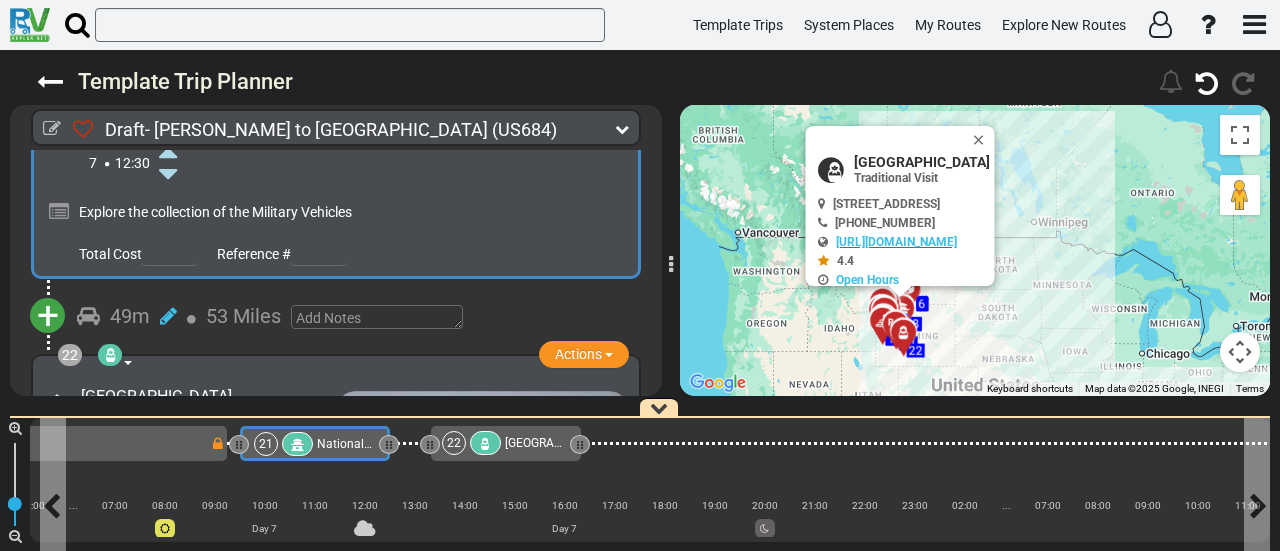 click on "National Museum of Military Vehicles" at bounding box center (345, 444) 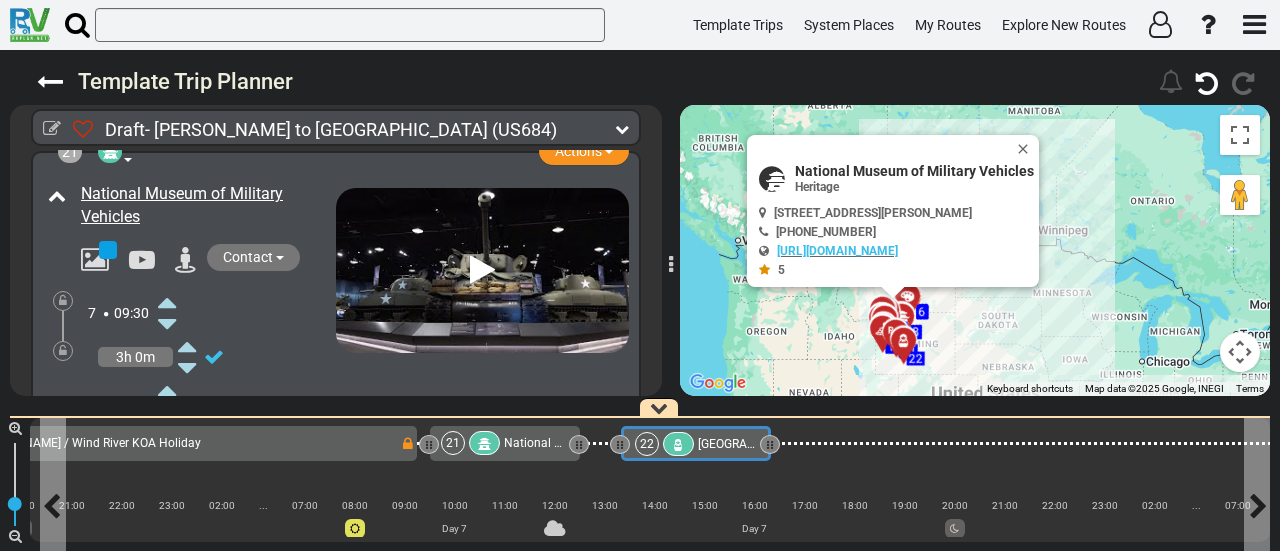 click at bounding box center [678, 445] 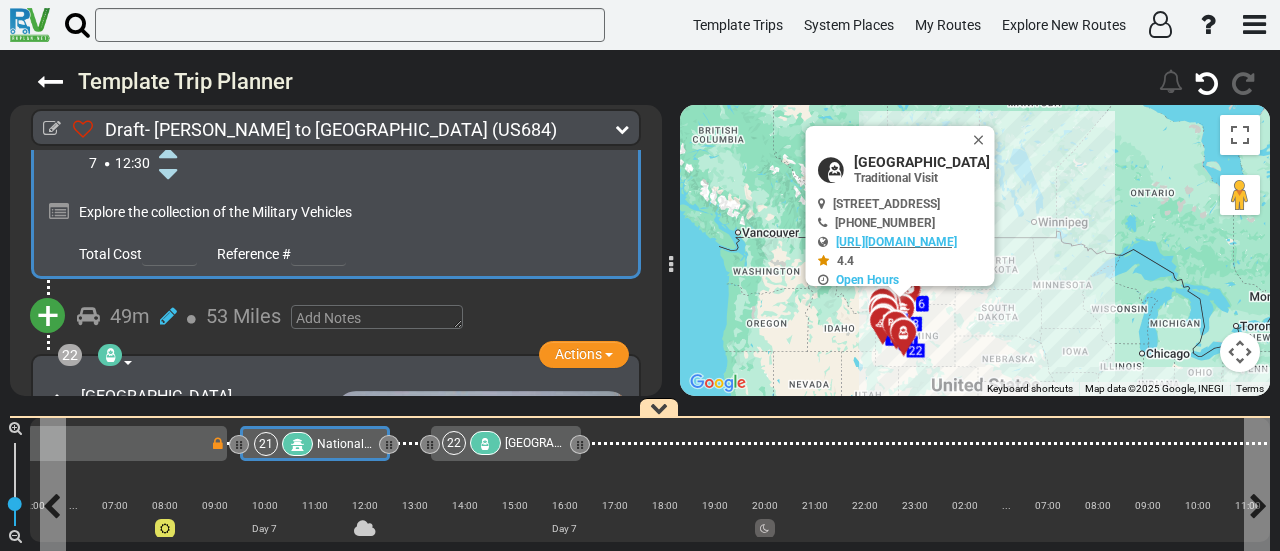 click on "National Museum of Military Vehicles" at bounding box center [418, 444] 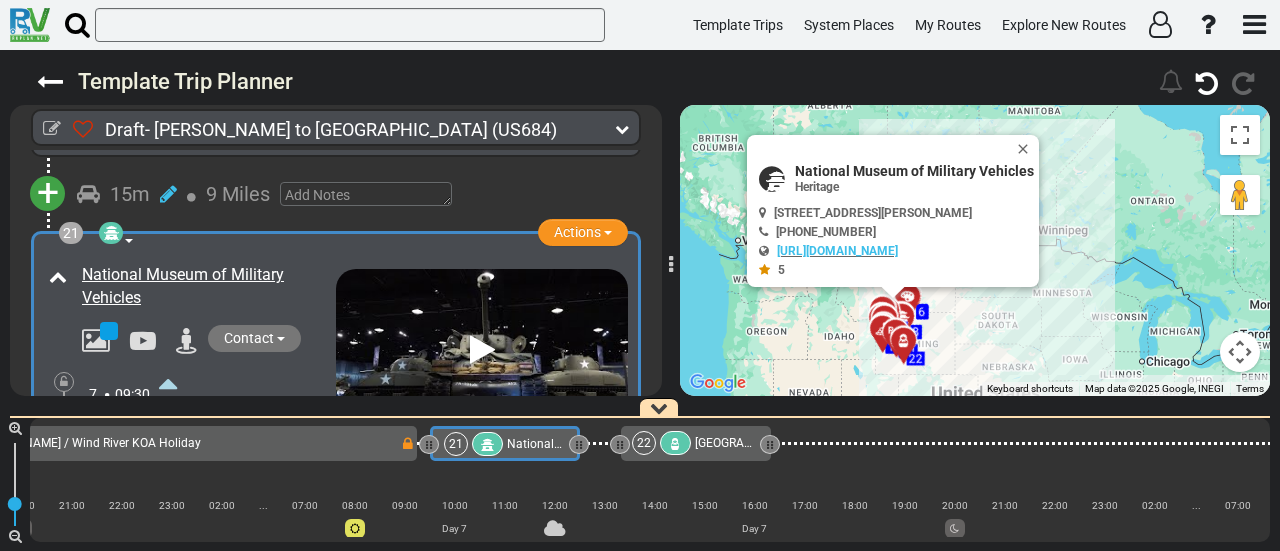 click at bounding box center [168, 493] 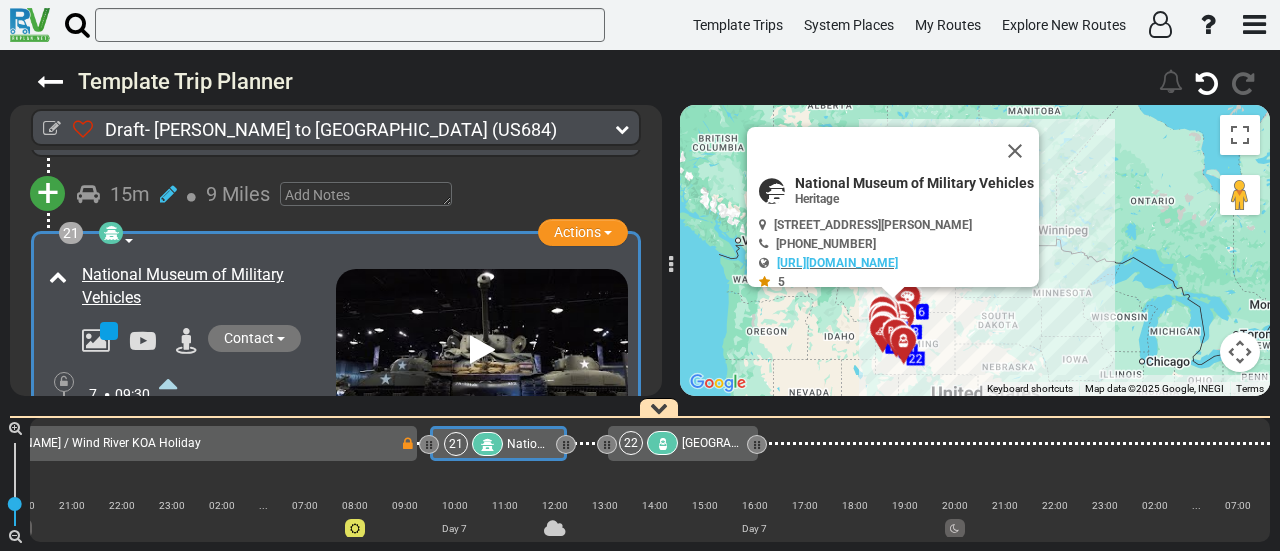 click at bounding box center (168, 493) 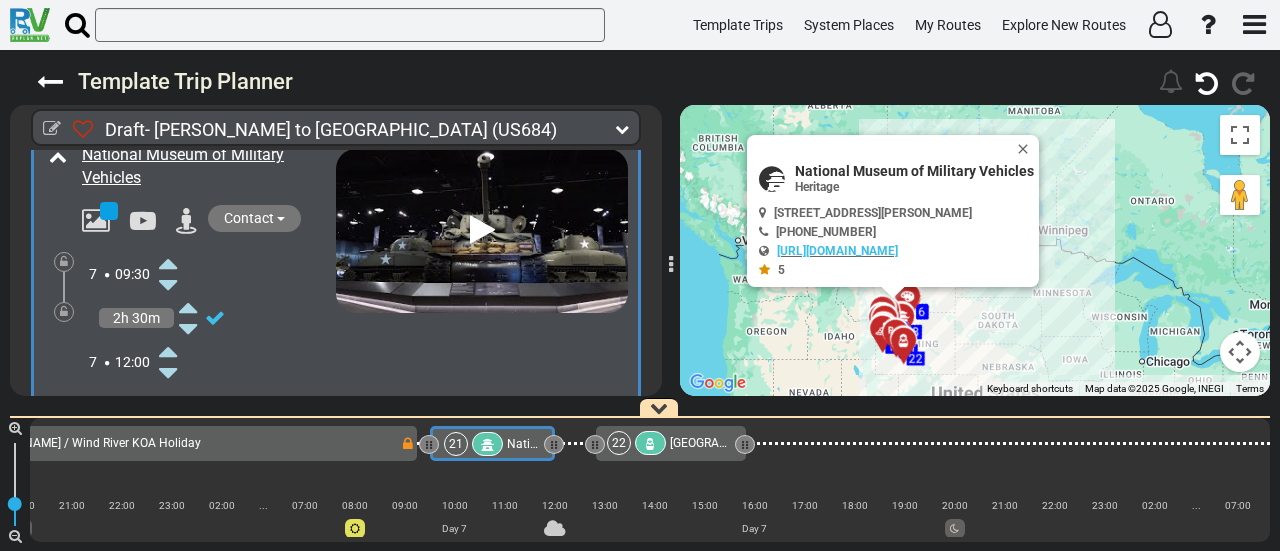 click on "[GEOGRAPHIC_DATA]" at bounding box center [727, 443] 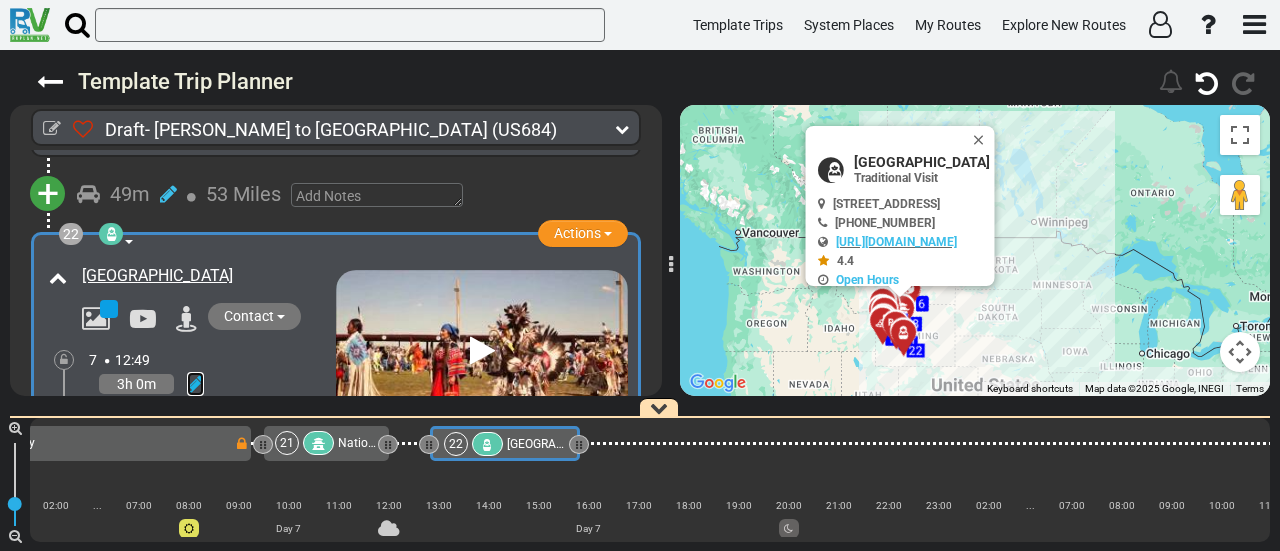 click at bounding box center (195, 384) 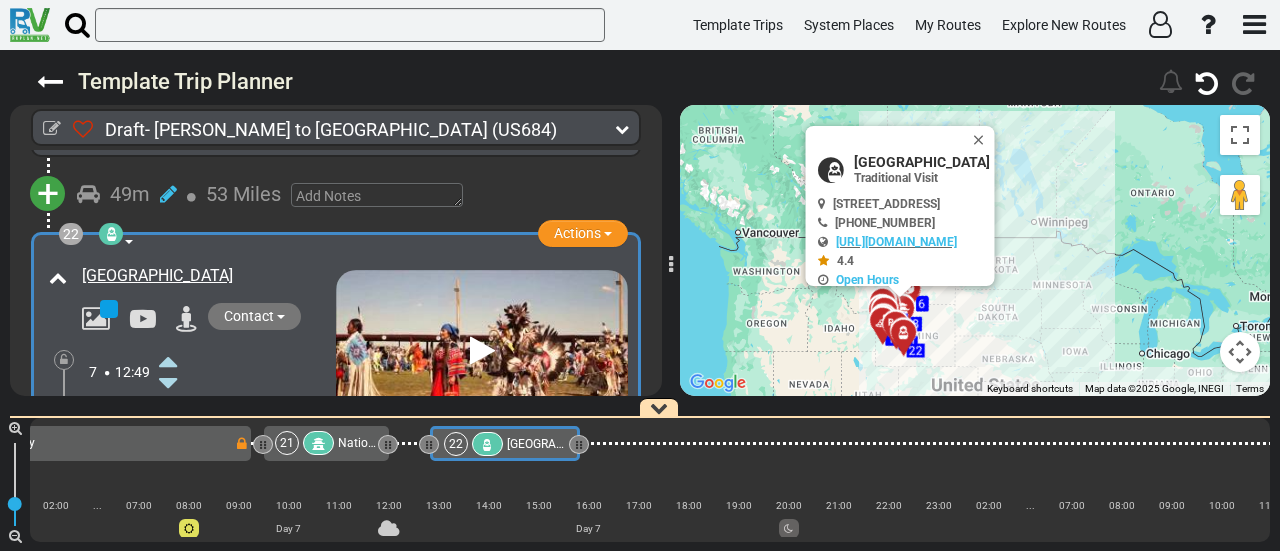 click at bounding box center [168, 361] 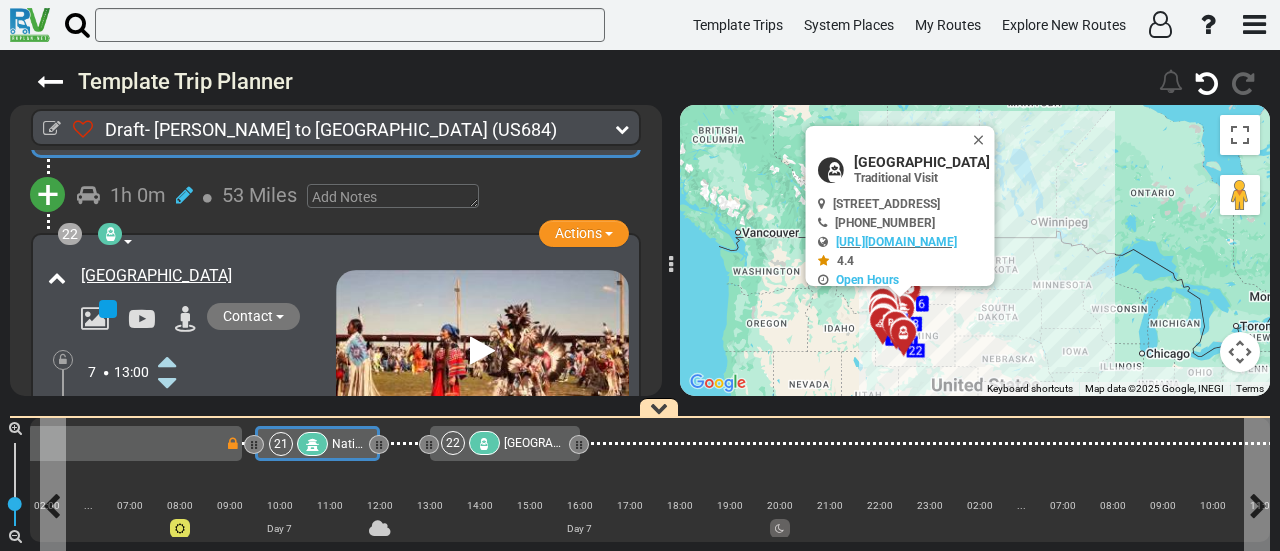 click at bounding box center [312, 444] 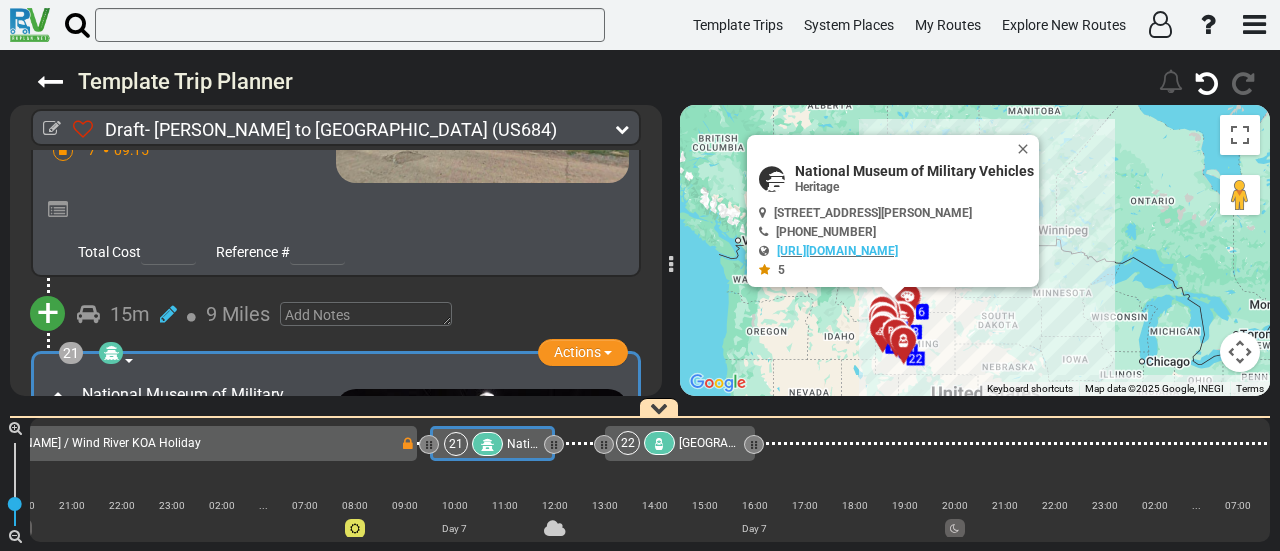 click at bounding box center (111, 353) 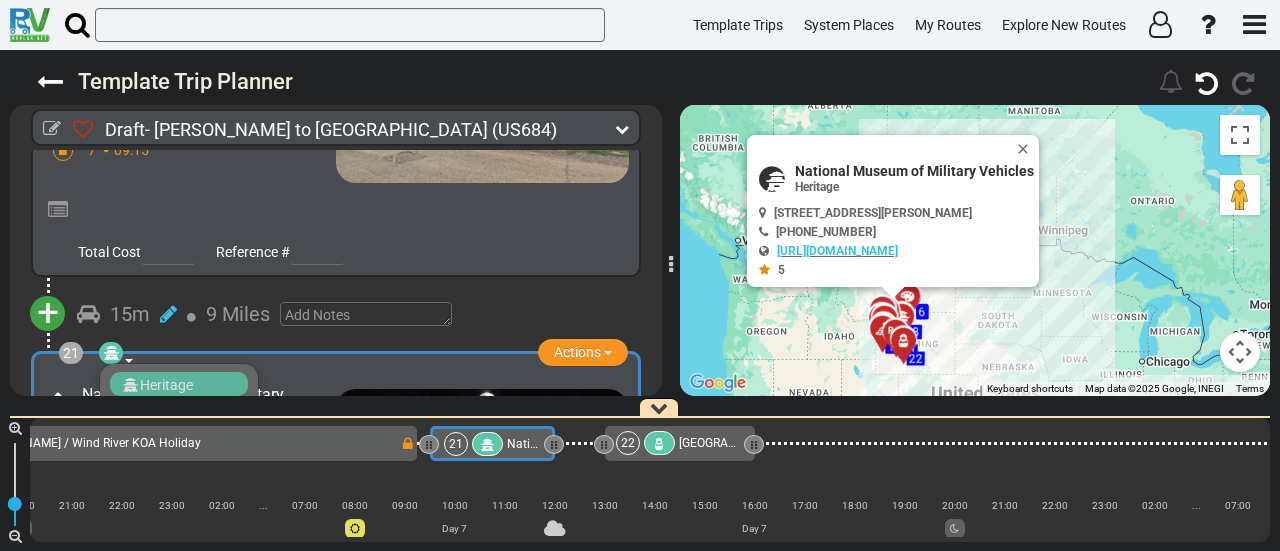 click on "Museum" at bounding box center [179, 433] 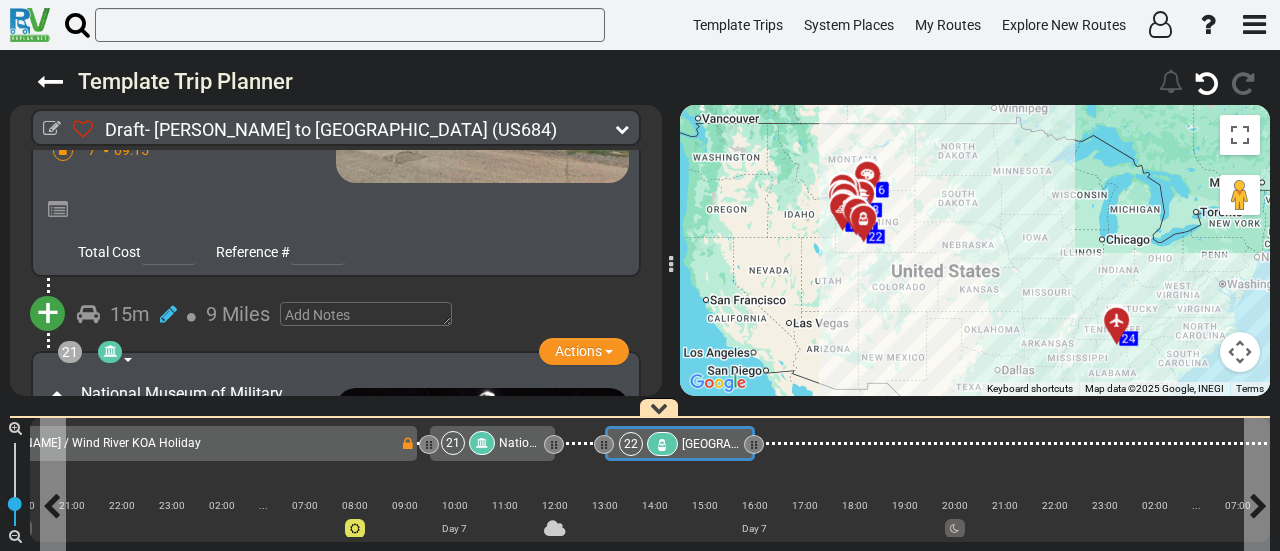 click on "[GEOGRAPHIC_DATA]" at bounding box center [739, 444] 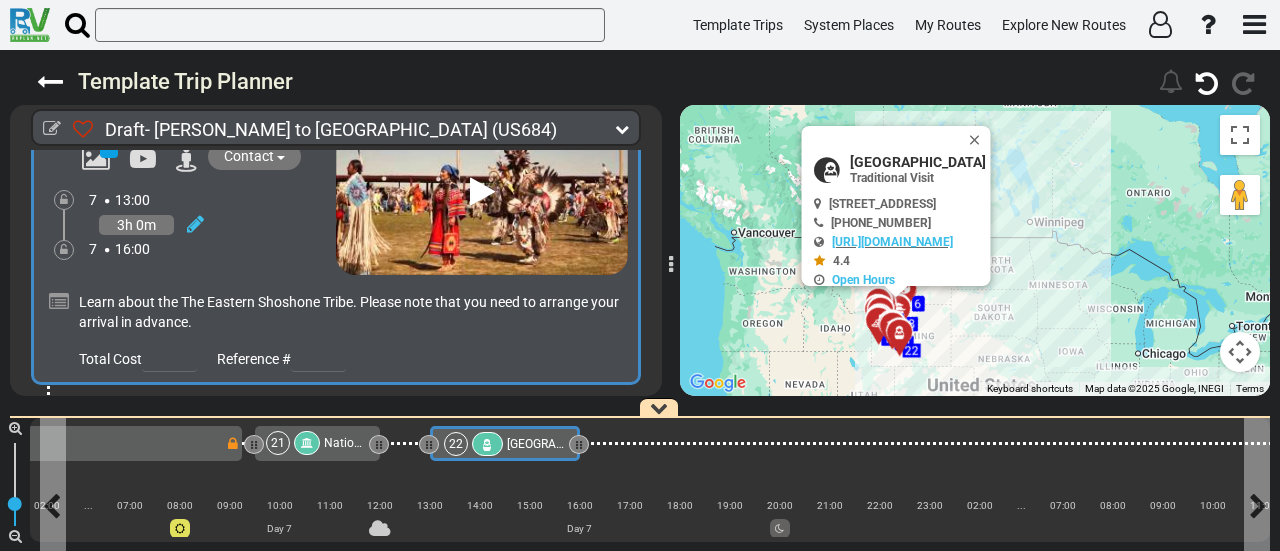 click at bounding box center [487, 444] 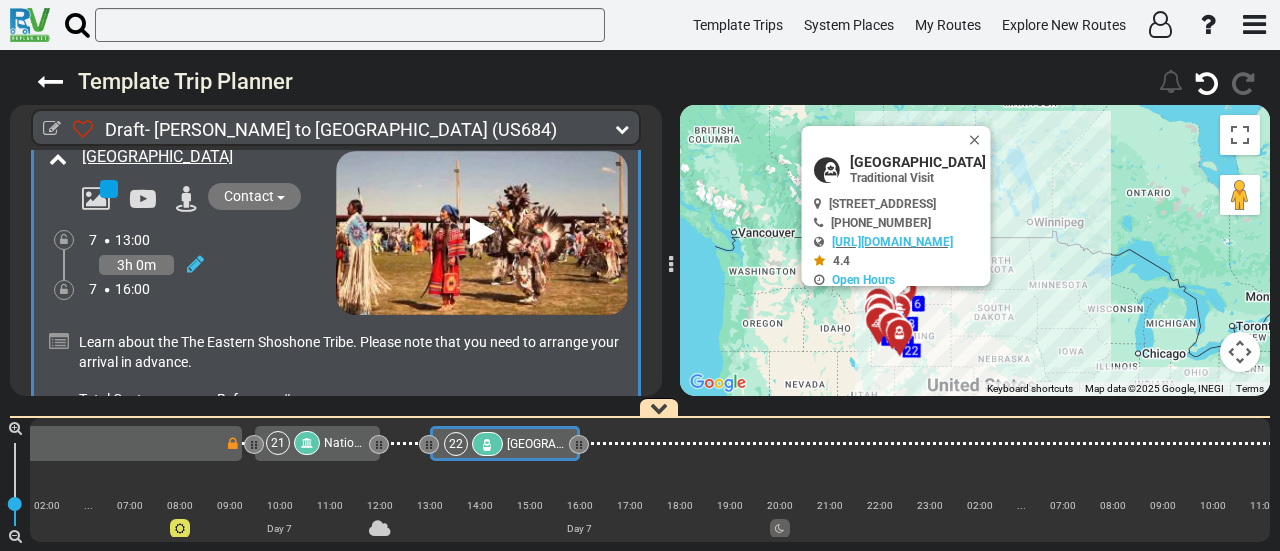 click on "+" at bounding box center [48, 461] 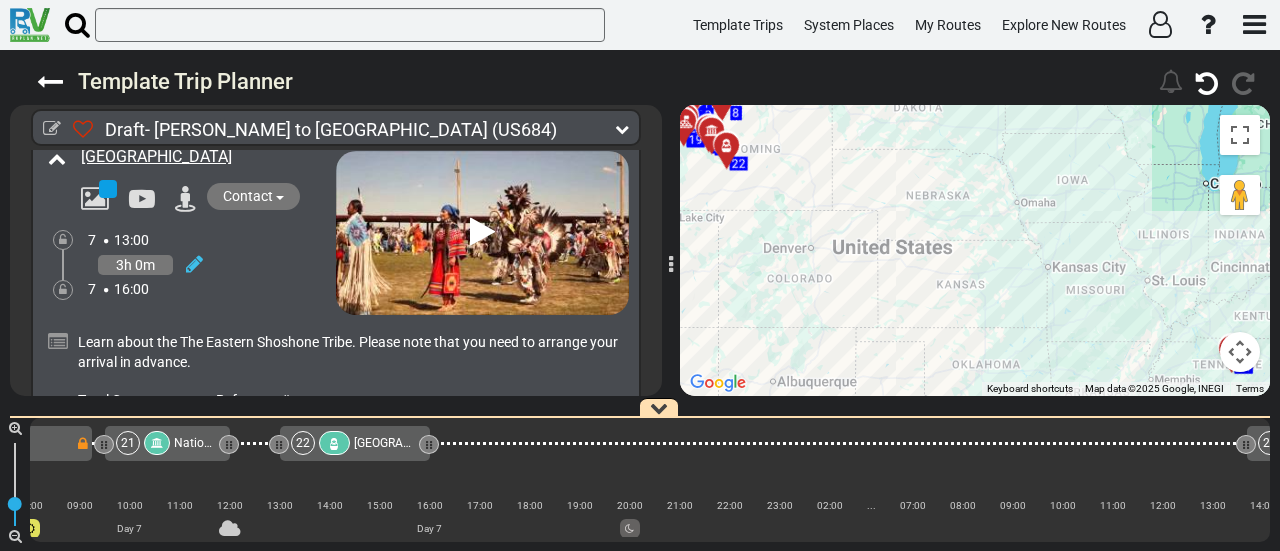 click on "Add Atraction" at bounding box center (110, 497) 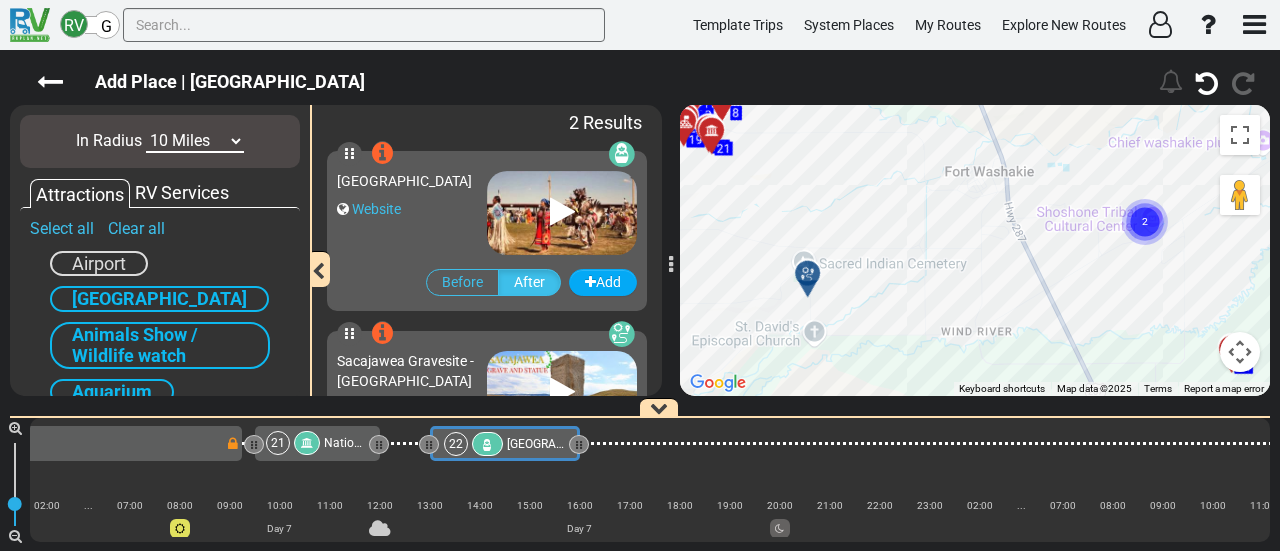 click on "10 Miles 50 Miles 100 Miles 250 Miles 500 Miles 1000 Miles" at bounding box center [195, 141] 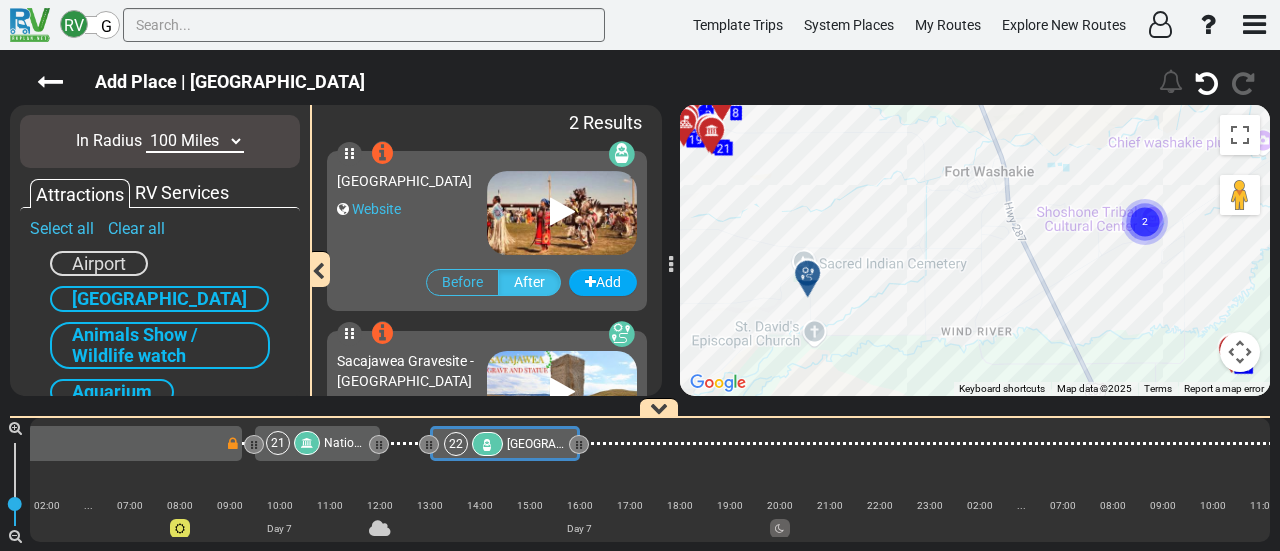 click on "10 Miles 50 Miles 100 Miles 250 Miles 500 Miles 1000 Miles" at bounding box center (195, 141) 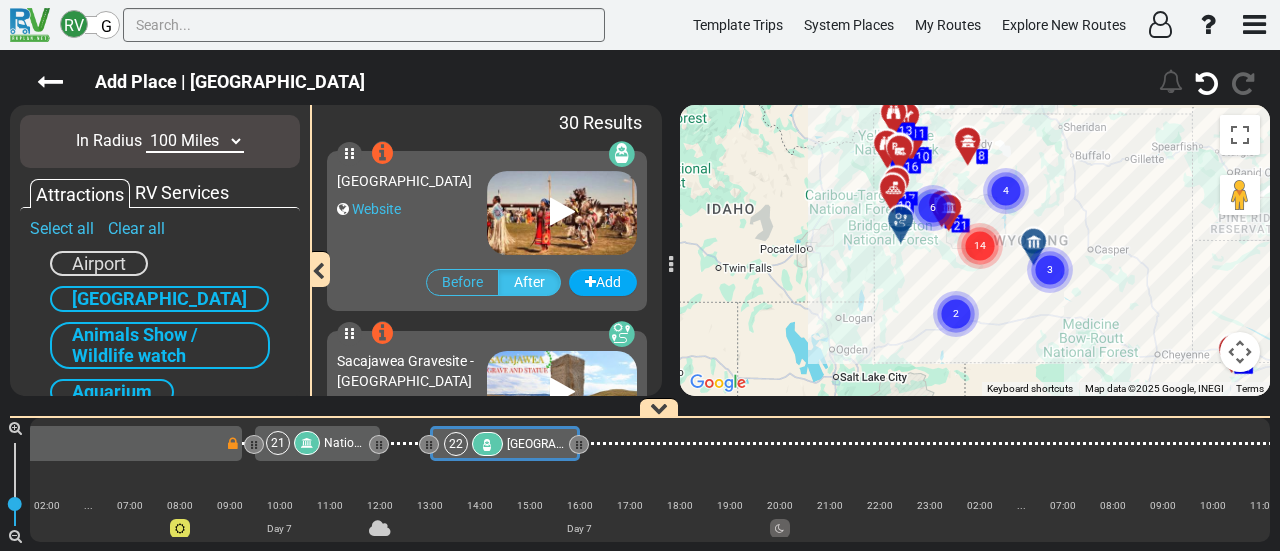 click 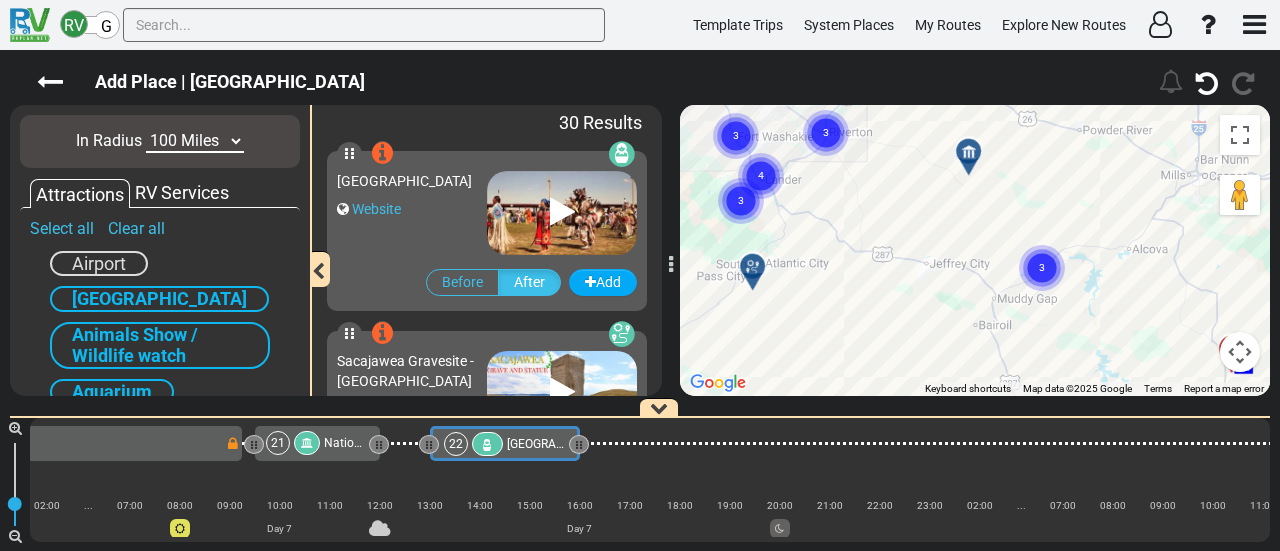 click at bounding box center (759, 274) 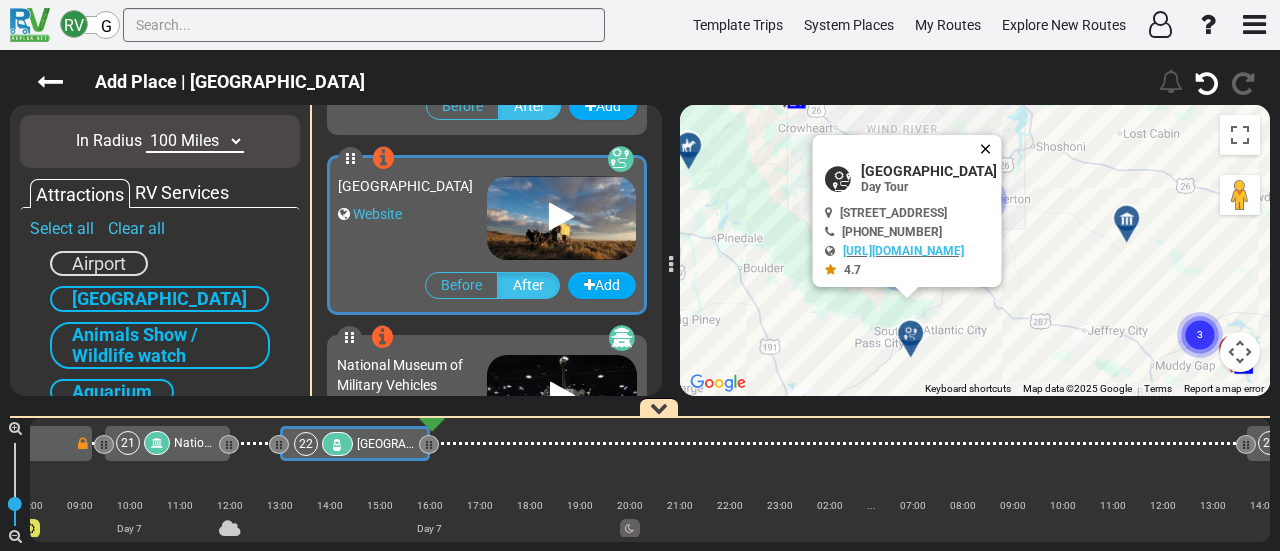 click at bounding box center (990, 149) 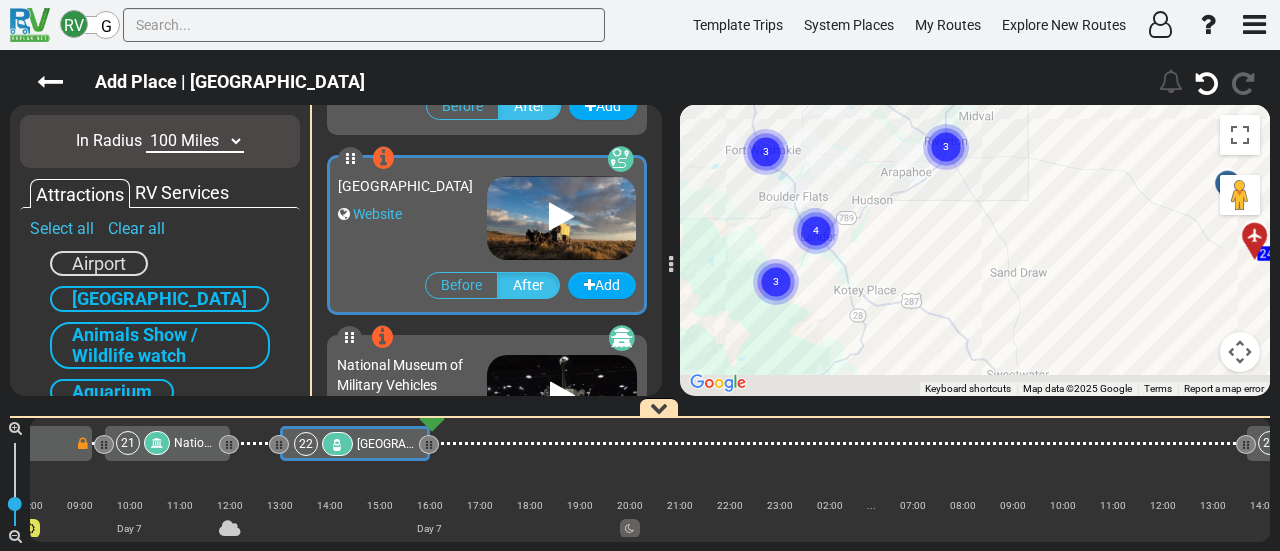 drag, startPoint x: 986, startPoint y: 101, endPoint x: 987, endPoint y: 87, distance: 14.035668 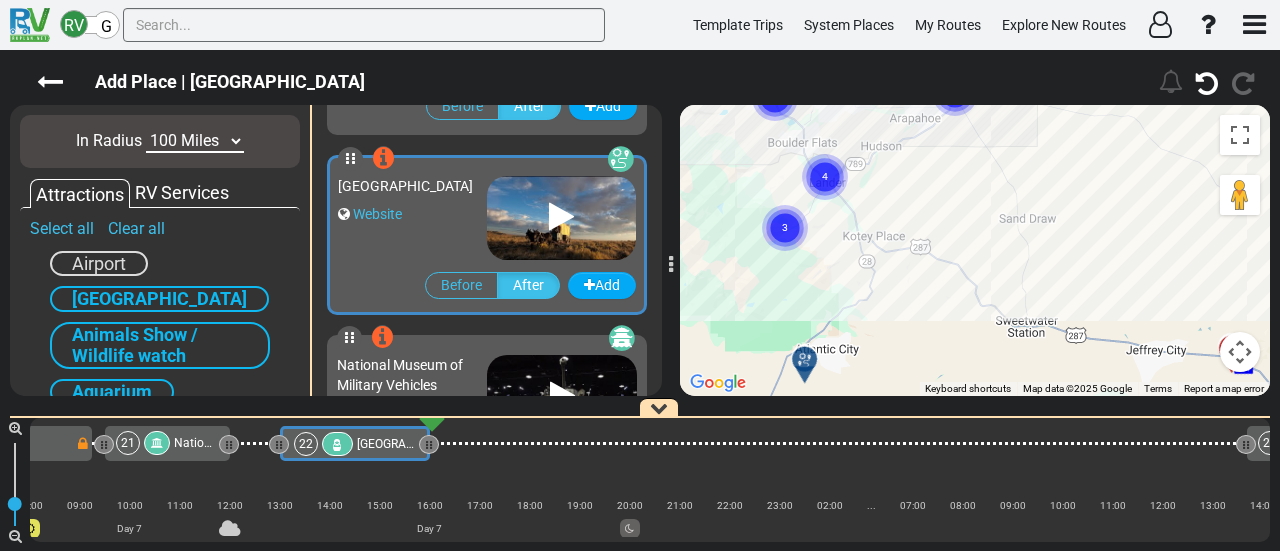 click 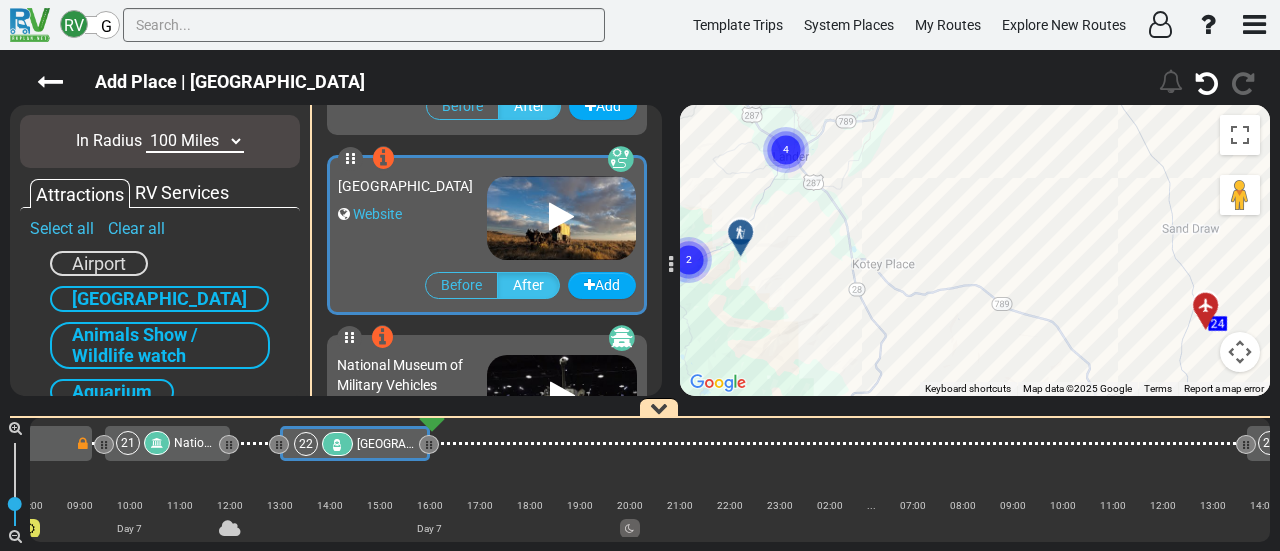 drag, startPoint x: 967, startPoint y: 203, endPoint x: 937, endPoint y: 153, distance: 58.30952 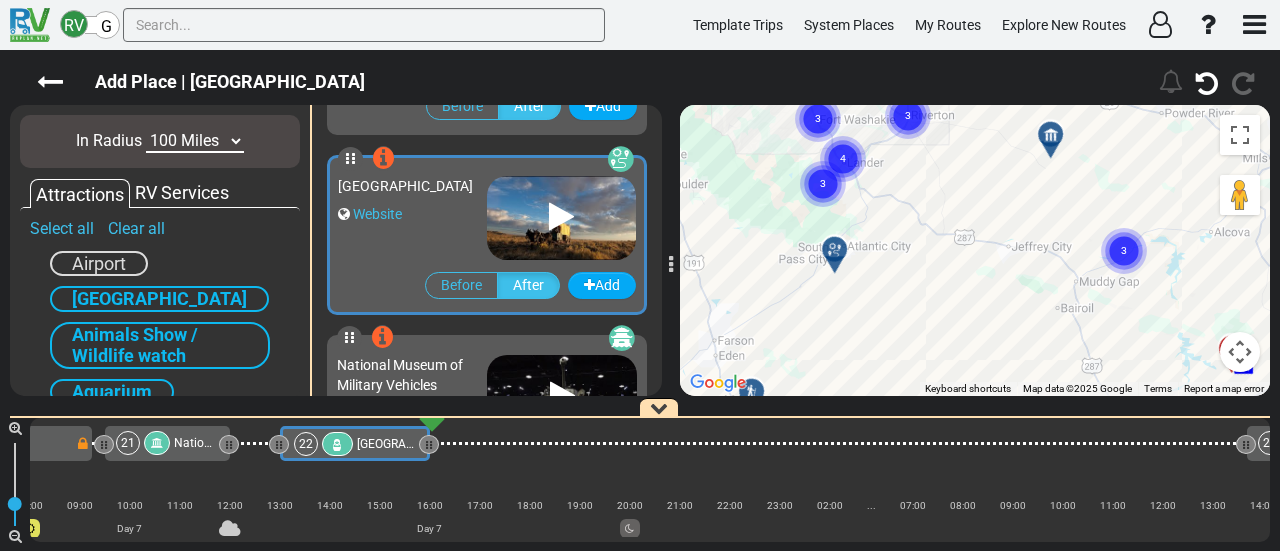 click on "3" 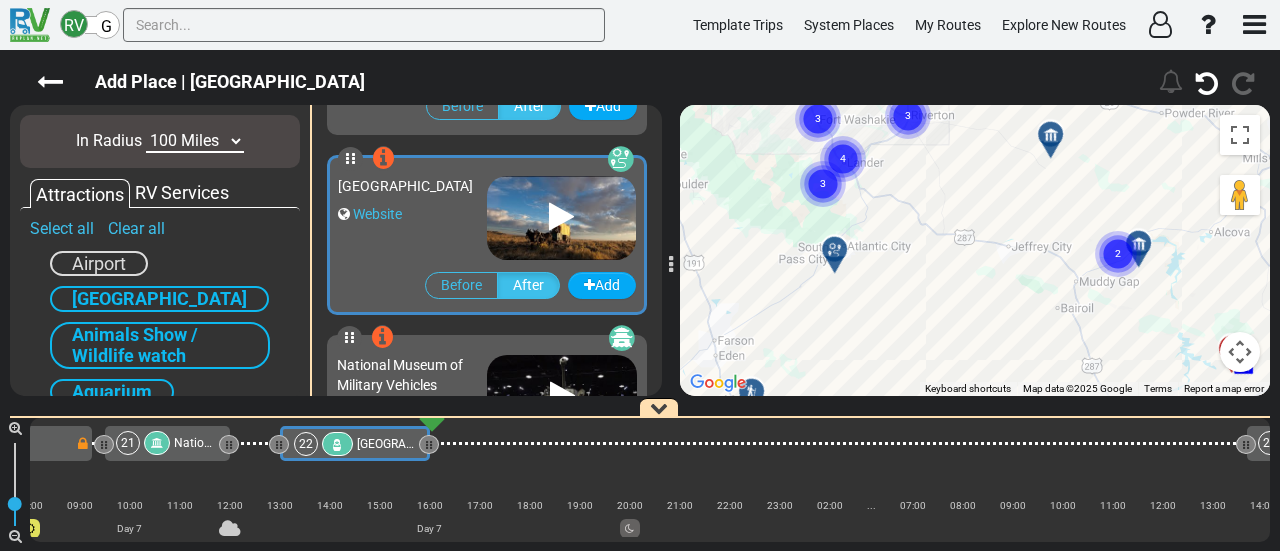 click 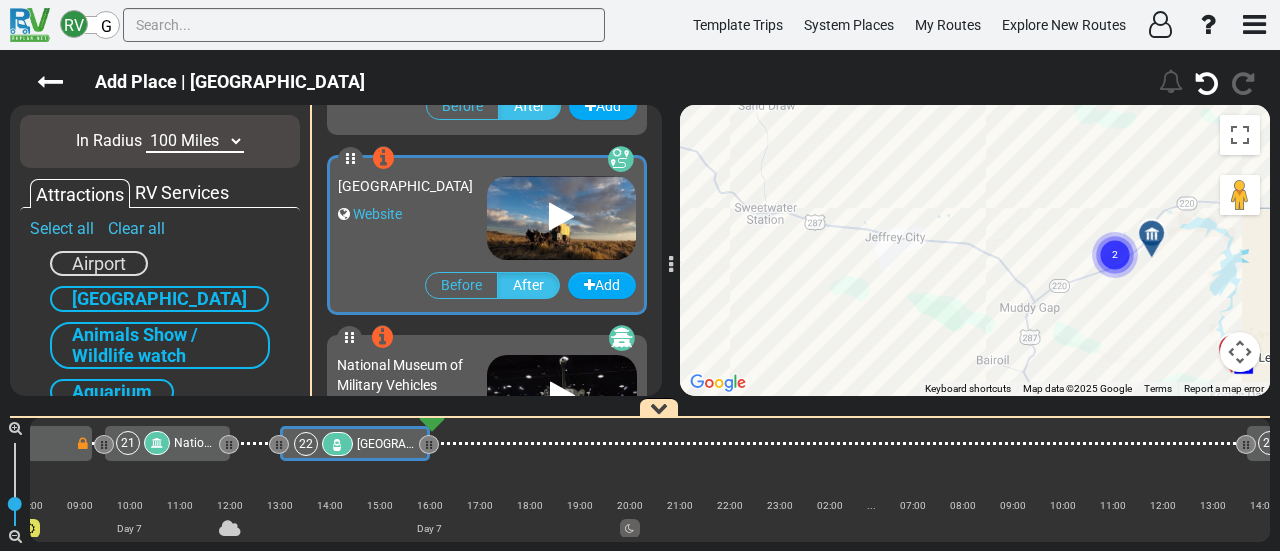 click 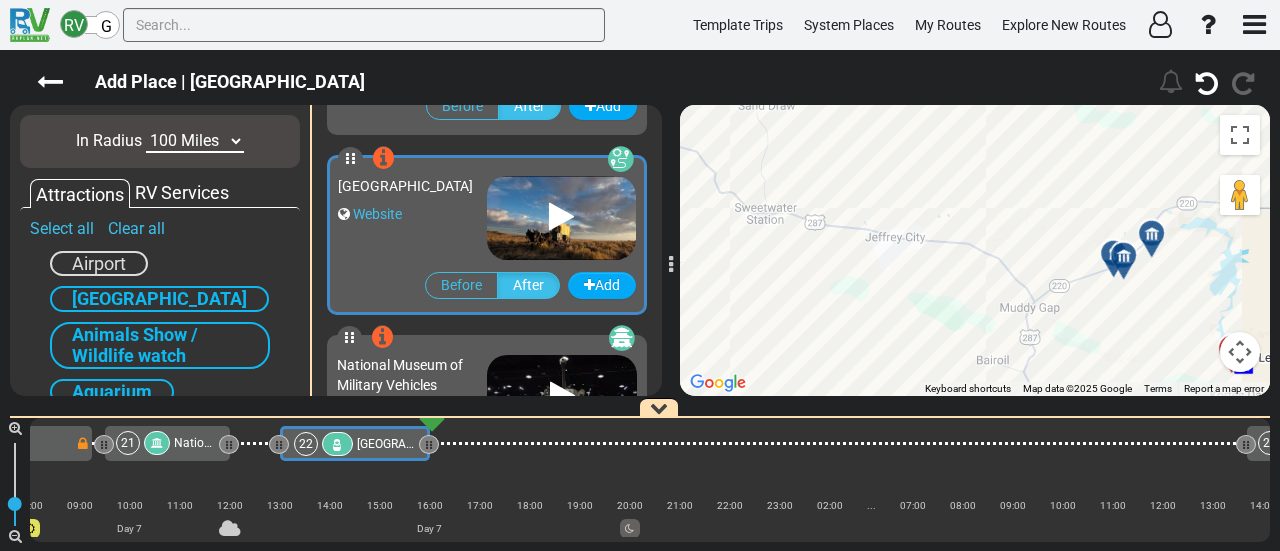 click at bounding box center (1113, 253) 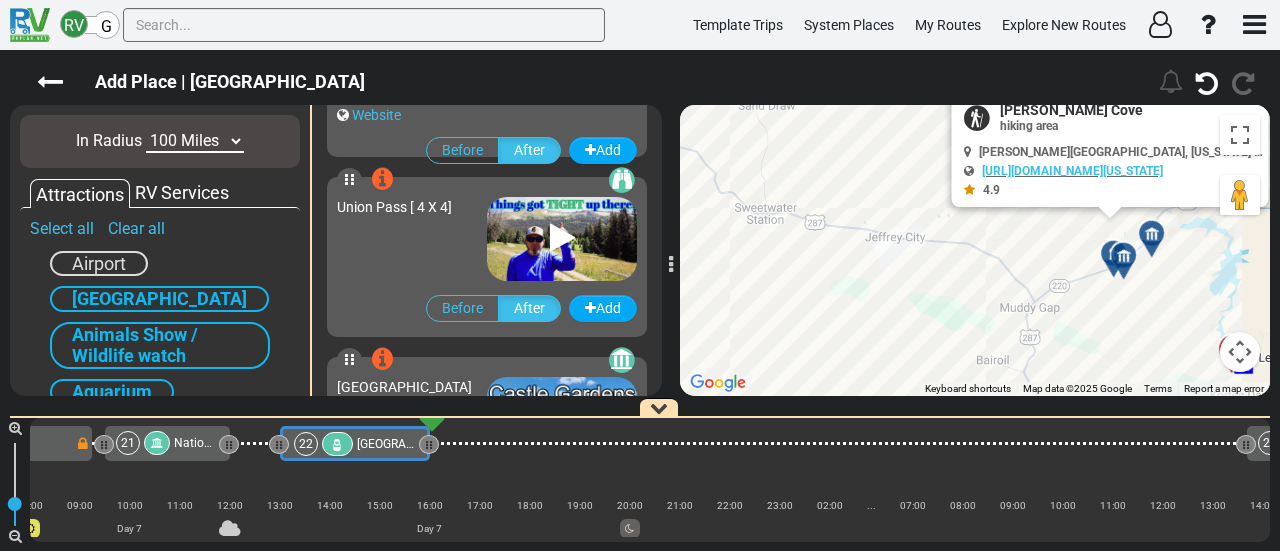 scroll, scrollTop: 4676, scrollLeft: 0, axis: vertical 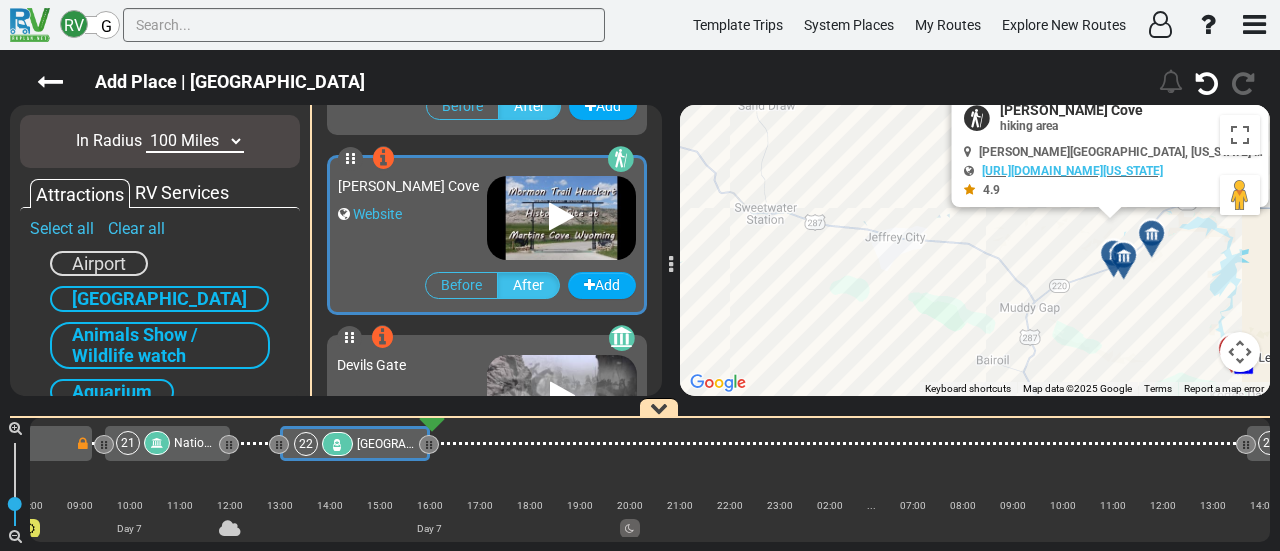 click at bounding box center (1124, 256) 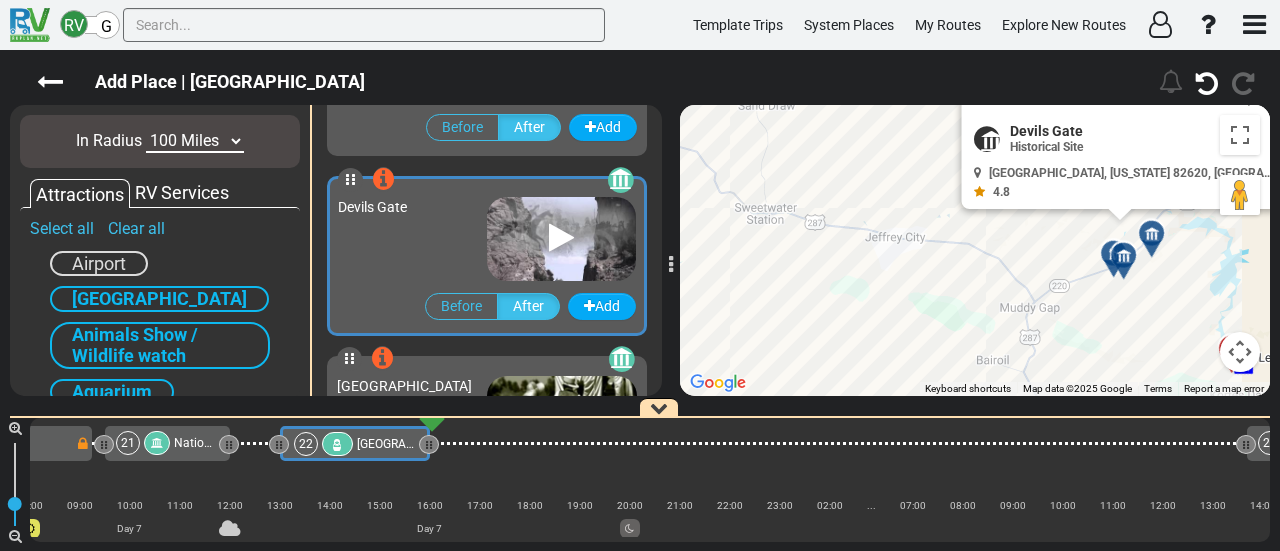 scroll, scrollTop: 4856, scrollLeft: 0, axis: vertical 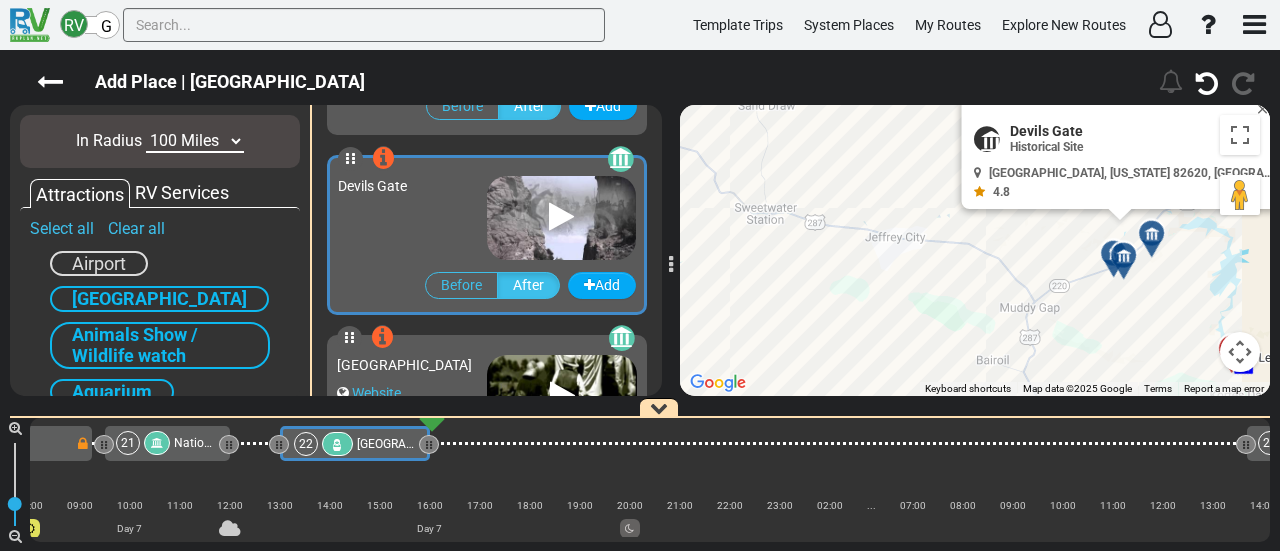 click at bounding box center (1158, 241) 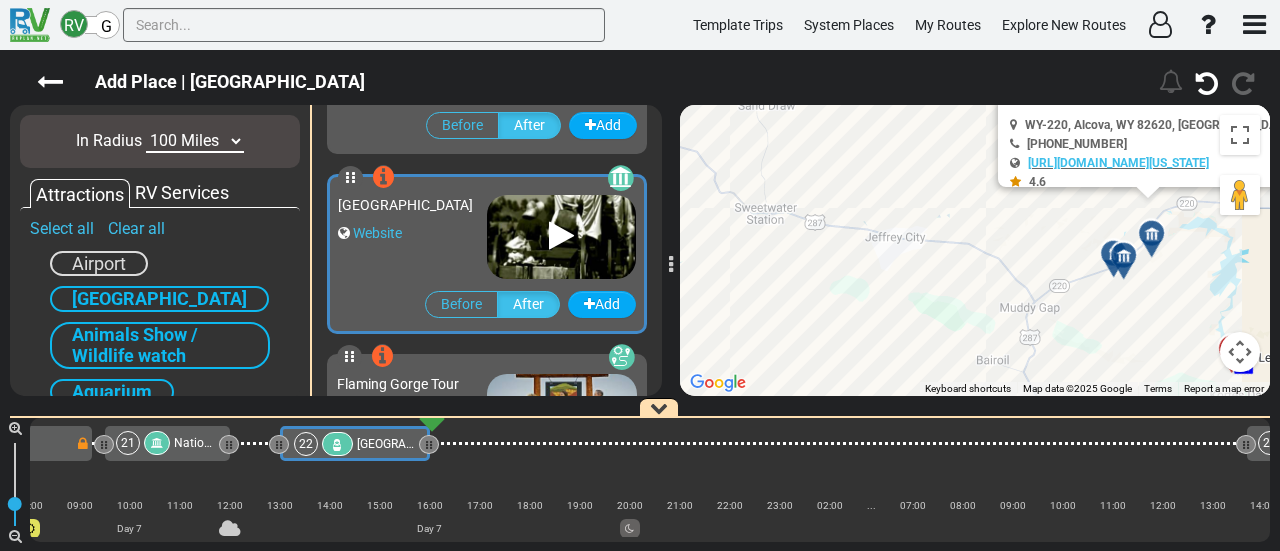 scroll, scrollTop: 5036, scrollLeft: 0, axis: vertical 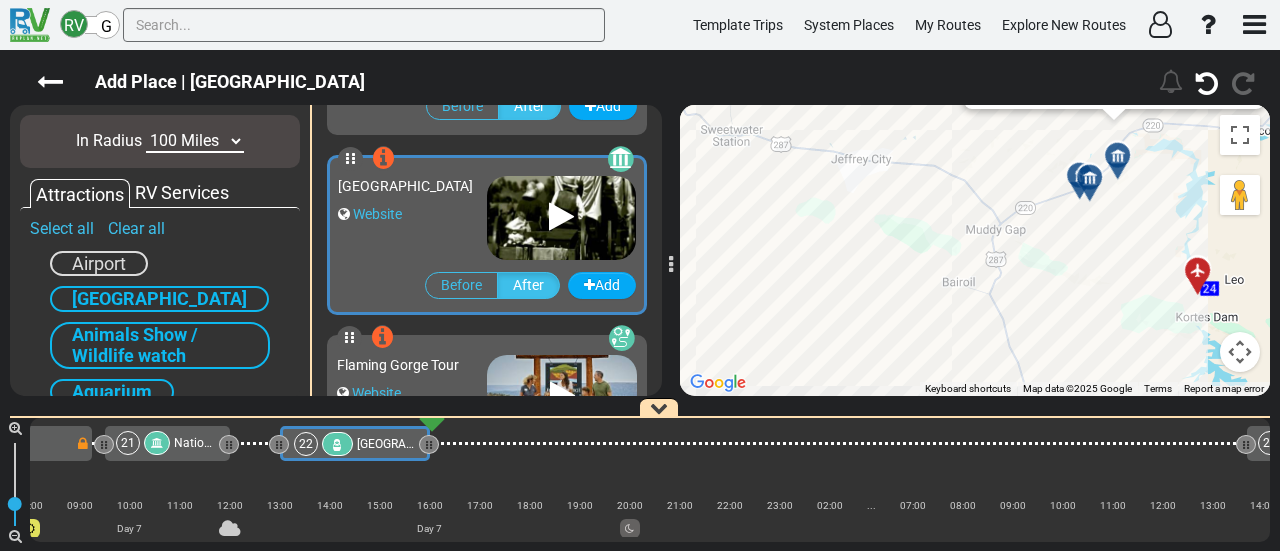 drag, startPoint x: 1118, startPoint y: 321, endPoint x: 1076, endPoint y: 230, distance: 100.22475 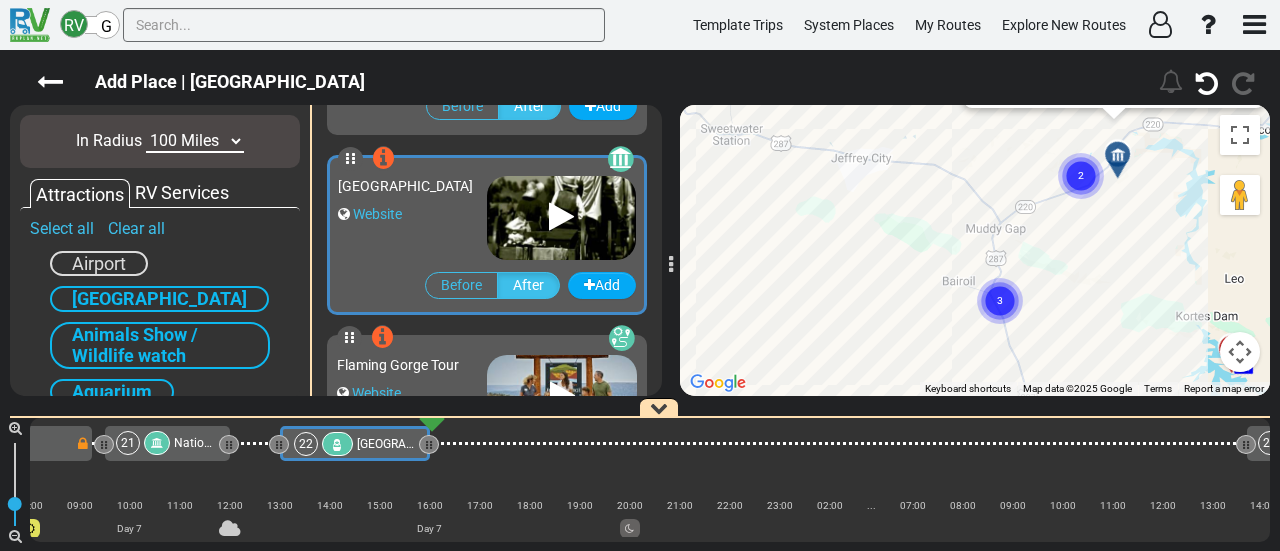 click at bounding box center [1240, 352] 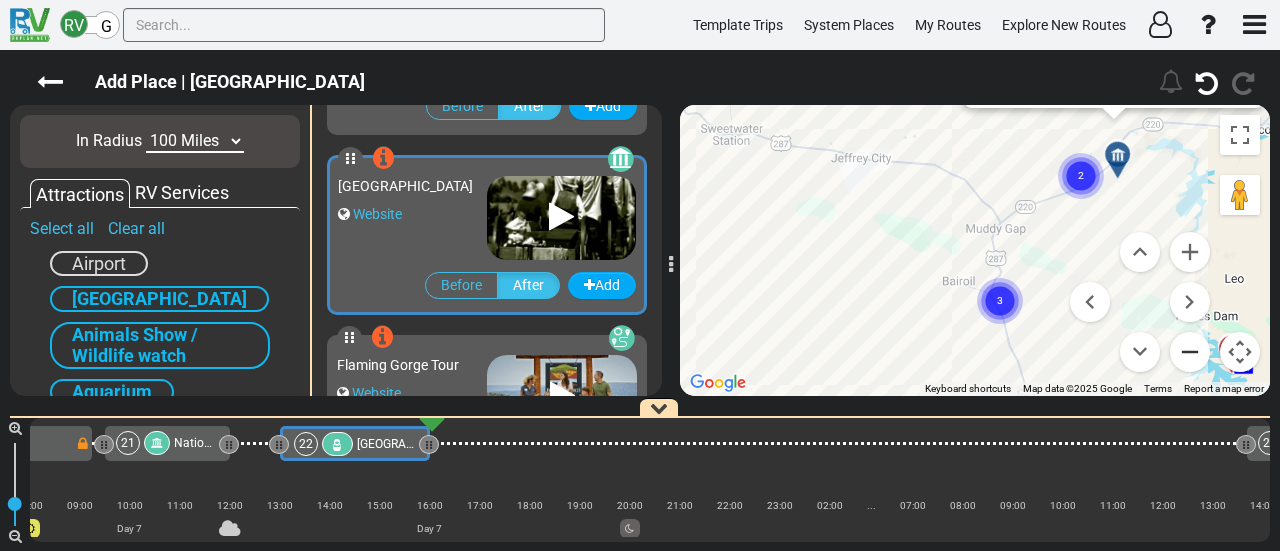 click at bounding box center [1190, 352] 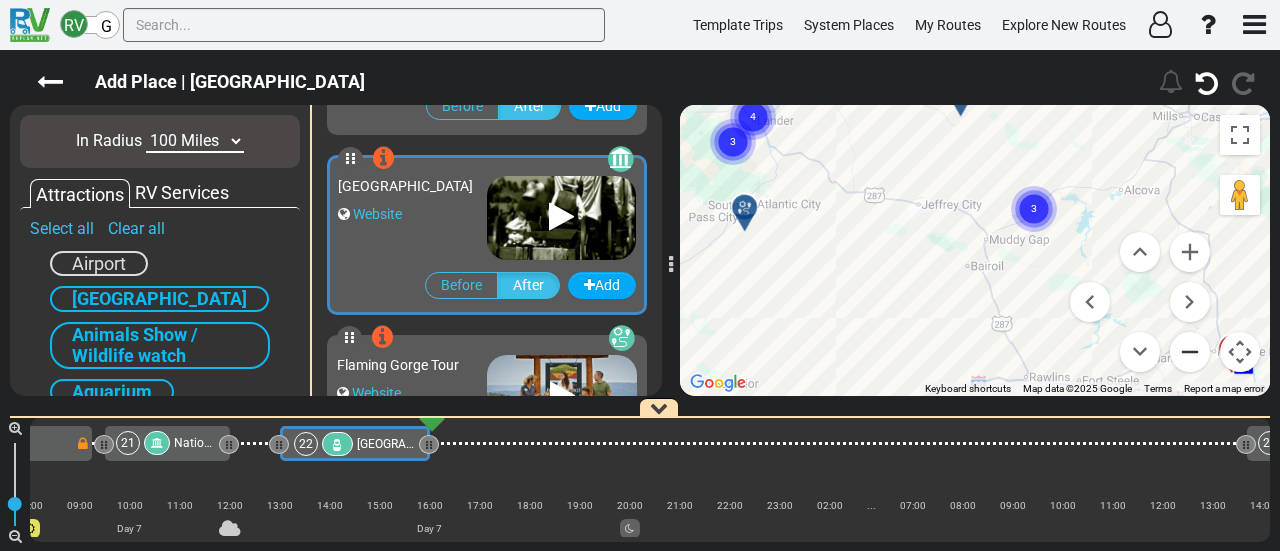 click at bounding box center [1190, 352] 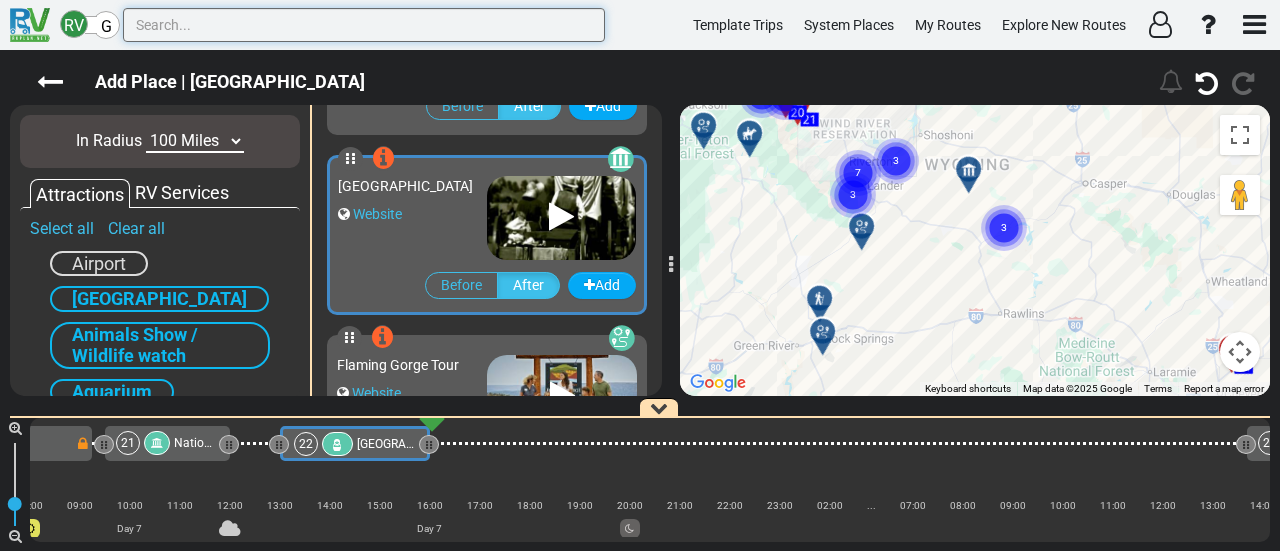 click at bounding box center [364, 25] 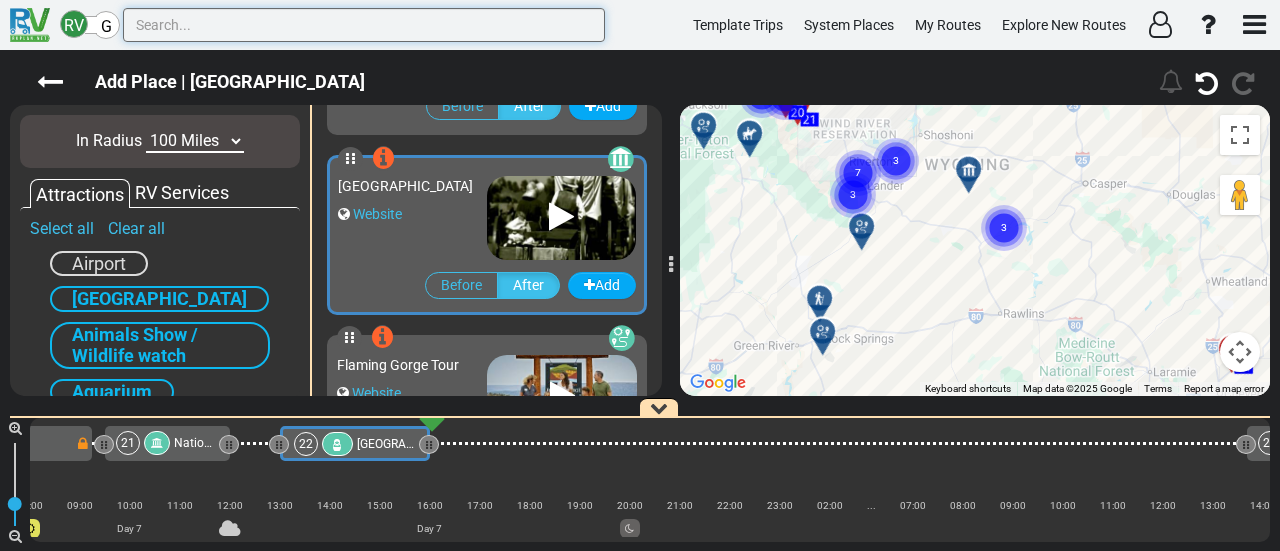 paste on "[PERSON_NAME][GEOGRAPHIC_DATA]" 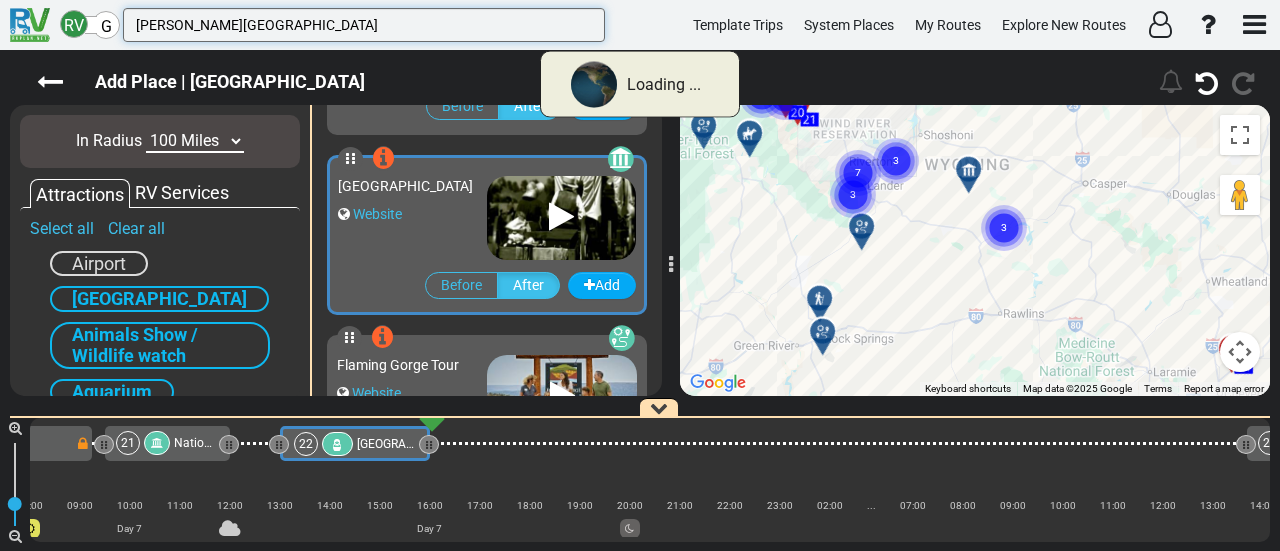 type on "[PERSON_NAME][GEOGRAPHIC_DATA]" 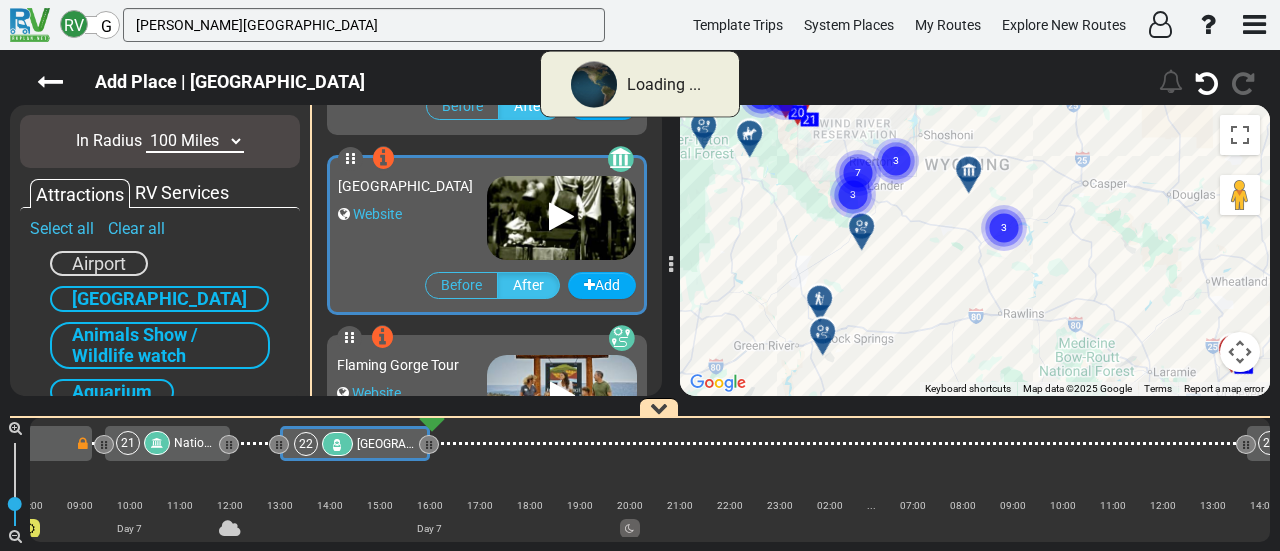 scroll, scrollTop: 0, scrollLeft: 0, axis: both 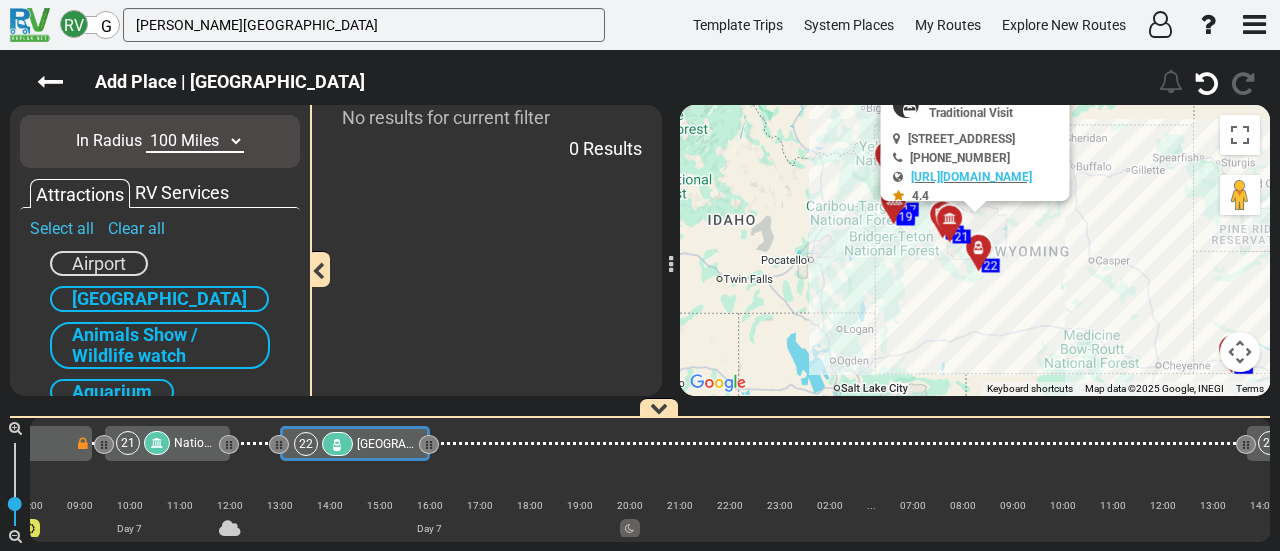 click on "10 Miles 50 Miles 100 Miles 250 Miles 500 Miles 1000 Miles" at bounding box center (195, 141) 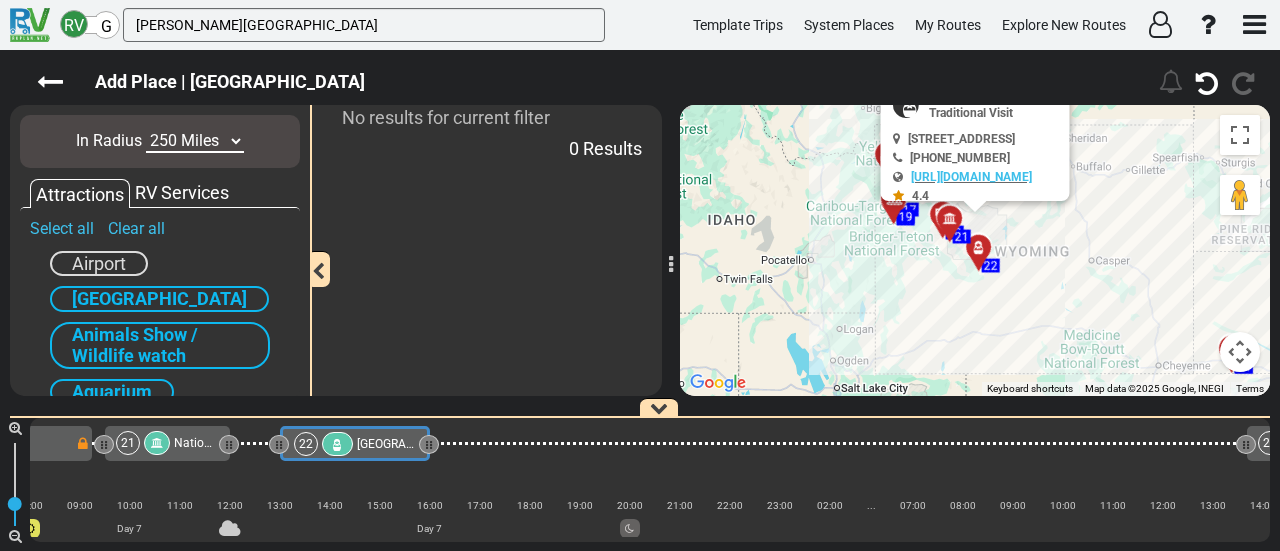 click on "10 Miles 50 Miles 100 Miles 250 Miles 500 Miles 1000 Miles" at bounding box center (195, 141) 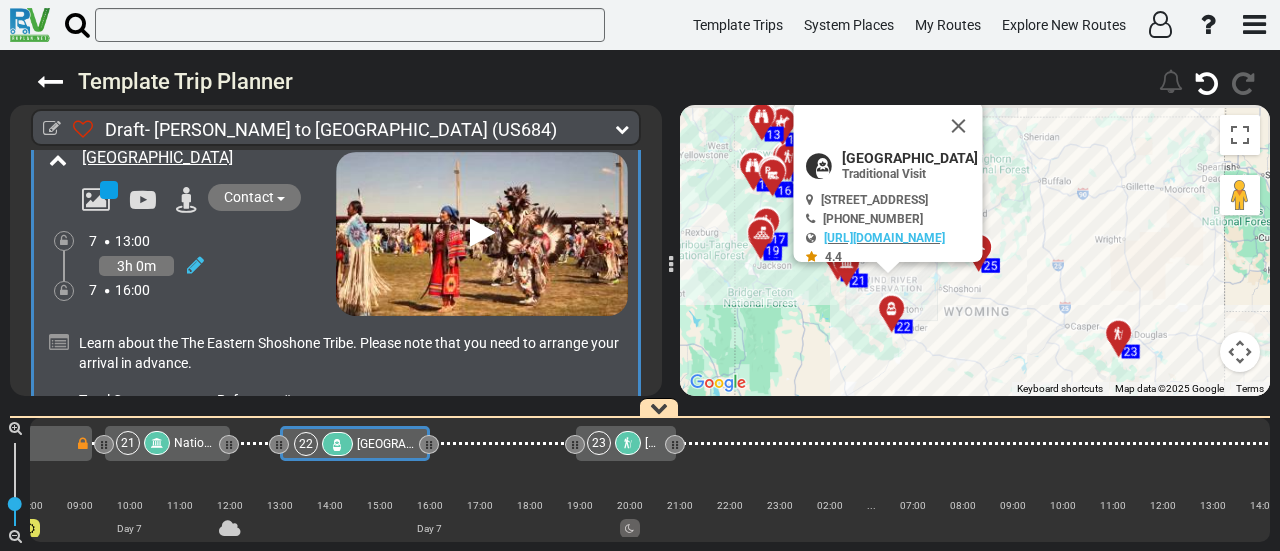scroll, scrollTop: 8183, scrollLeft: 0, axis: vertical 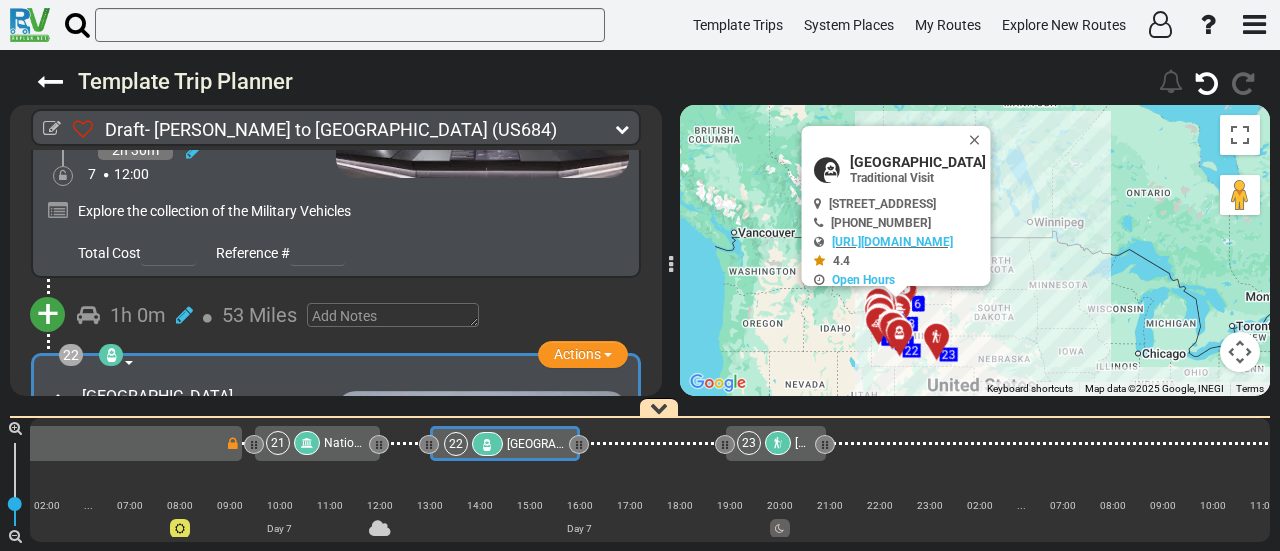 click on "23
[PERSON_NAME][GEOGRAPHIC_DATA]" at bounding box center [776, 443] 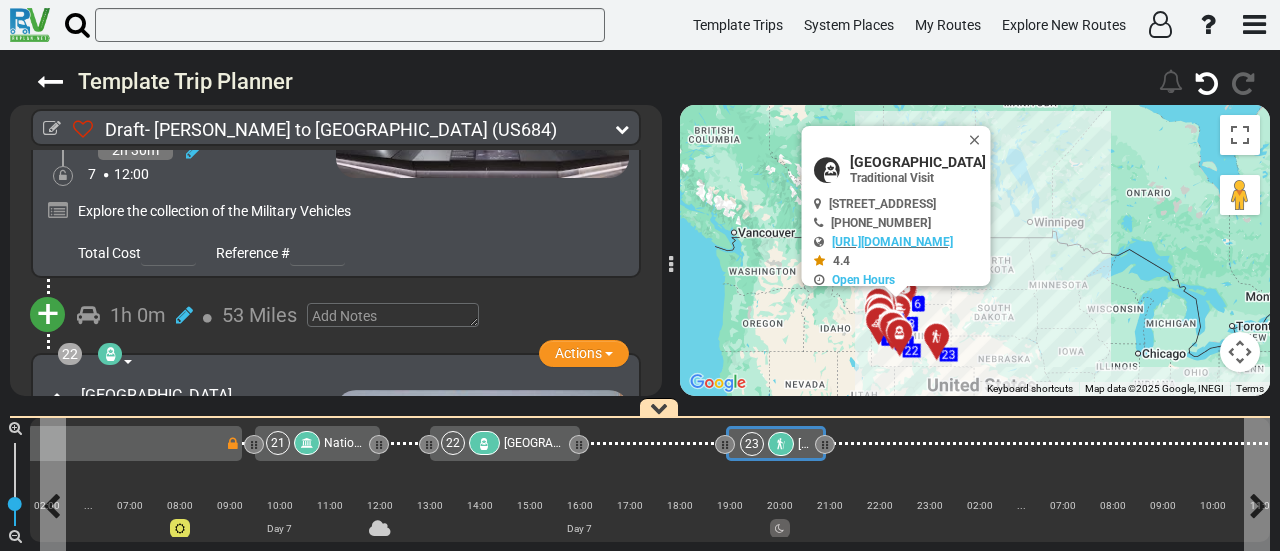 click at bounding box center (781, 444) 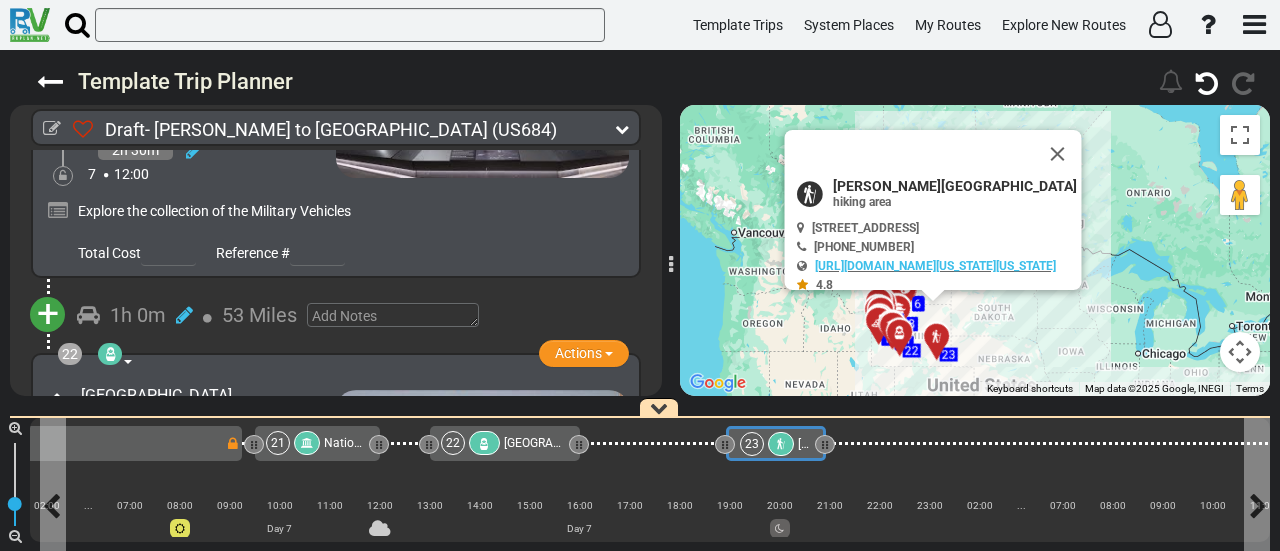 scroll, scrollTop: 8204, scrollLeft: 0, axis: vertical 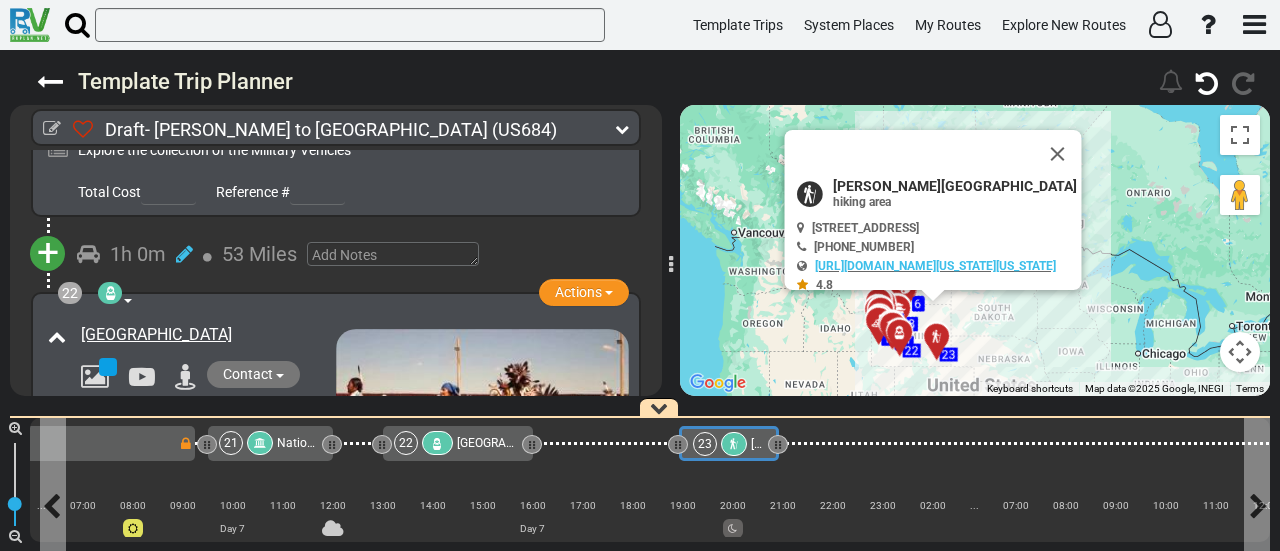 click on "1
[PERSON_NAME][GEOGRAPHIC_DATA]" at bounding box center [-4922, 443] 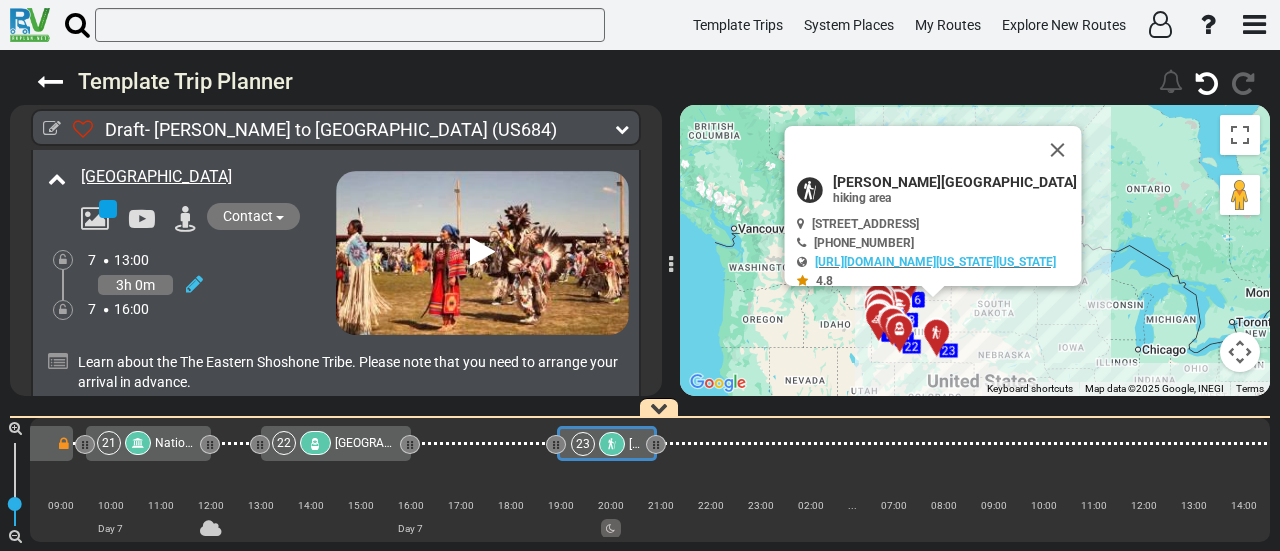 scroll, scrollTop: 8461, scrollLeft: 0, axis: vertical 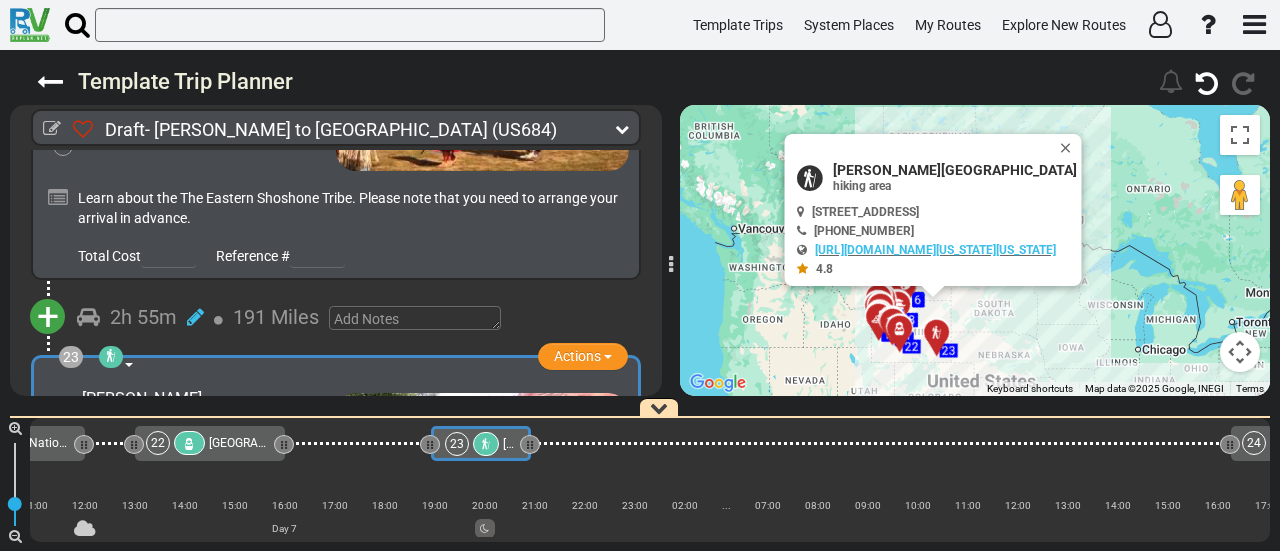 click at bounding box center [881, 443] 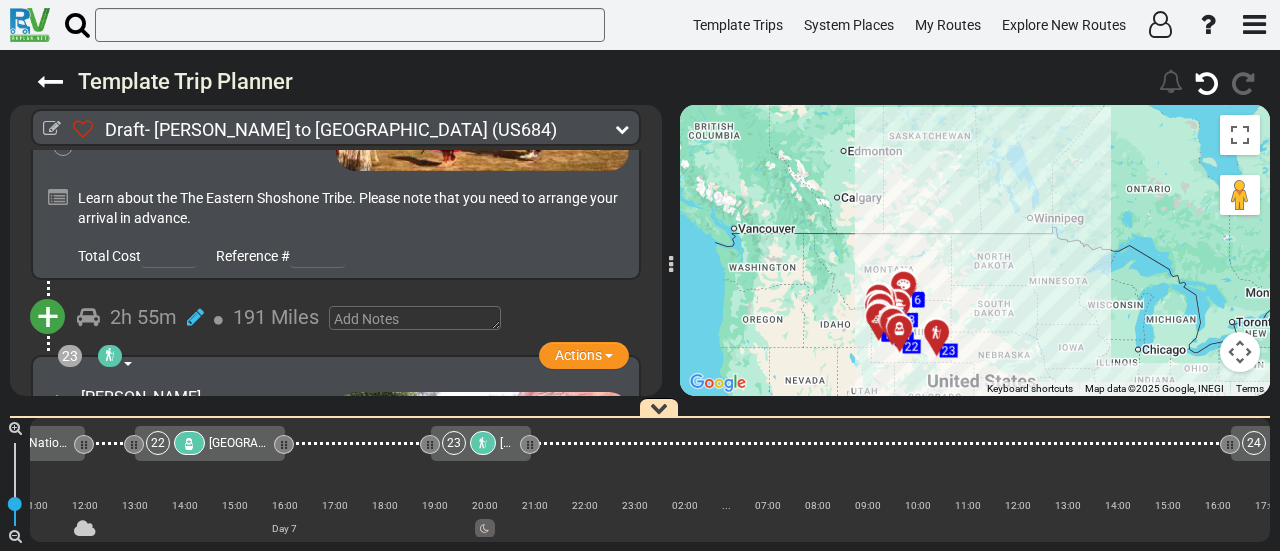scroll, scrollTop: 8690, scrollLeft: 0, axis: vertical 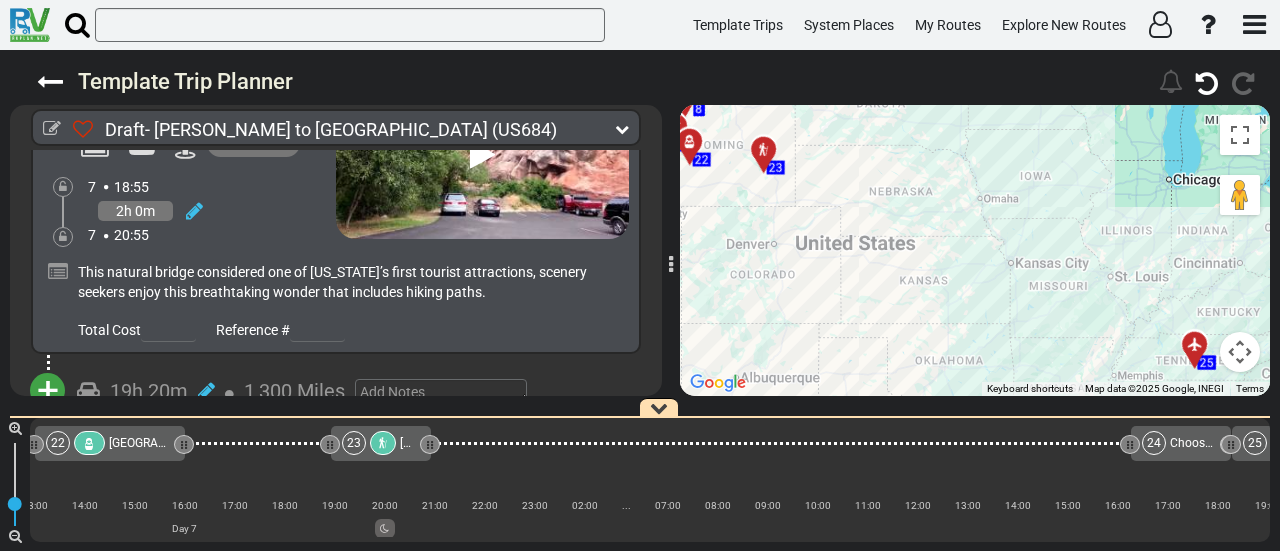 drag, startPoint x: 324, startPoint y: 441, endPoint x: 223, endPoint y: 432, distance: 101.4002 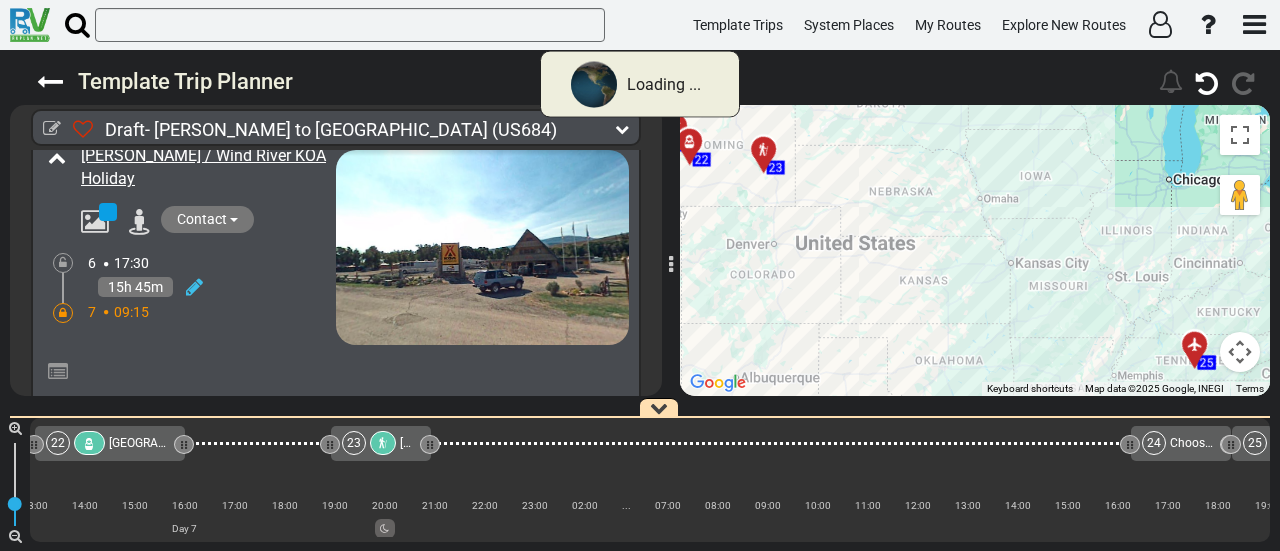 scroll, scrollTop: 8773, scrollLeft: 0, axis: vertical 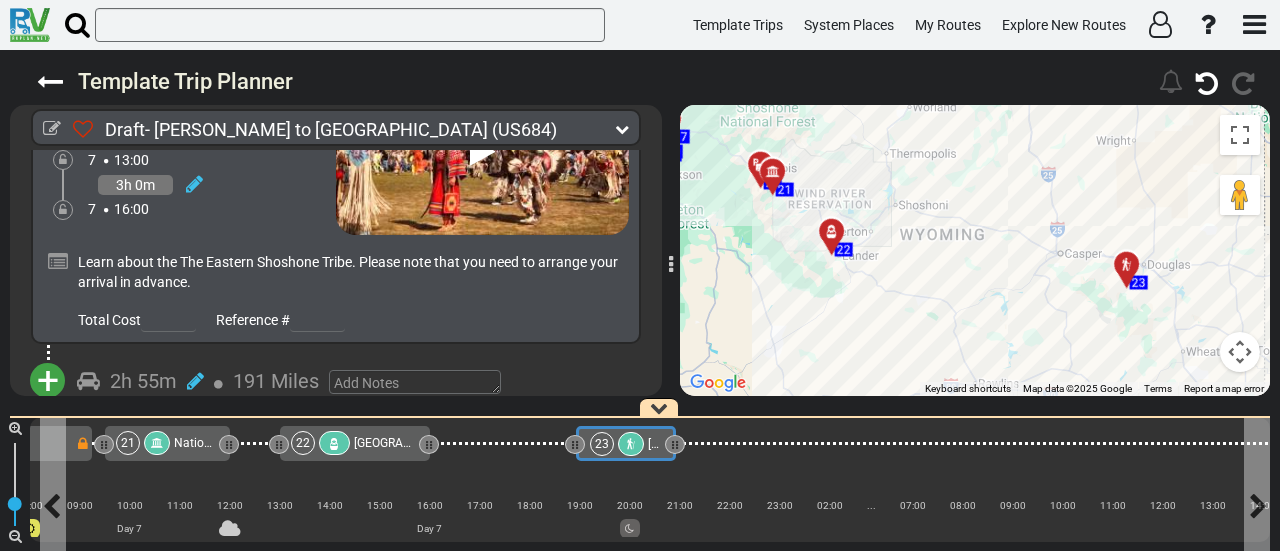 click at bounding box center (631, 444) 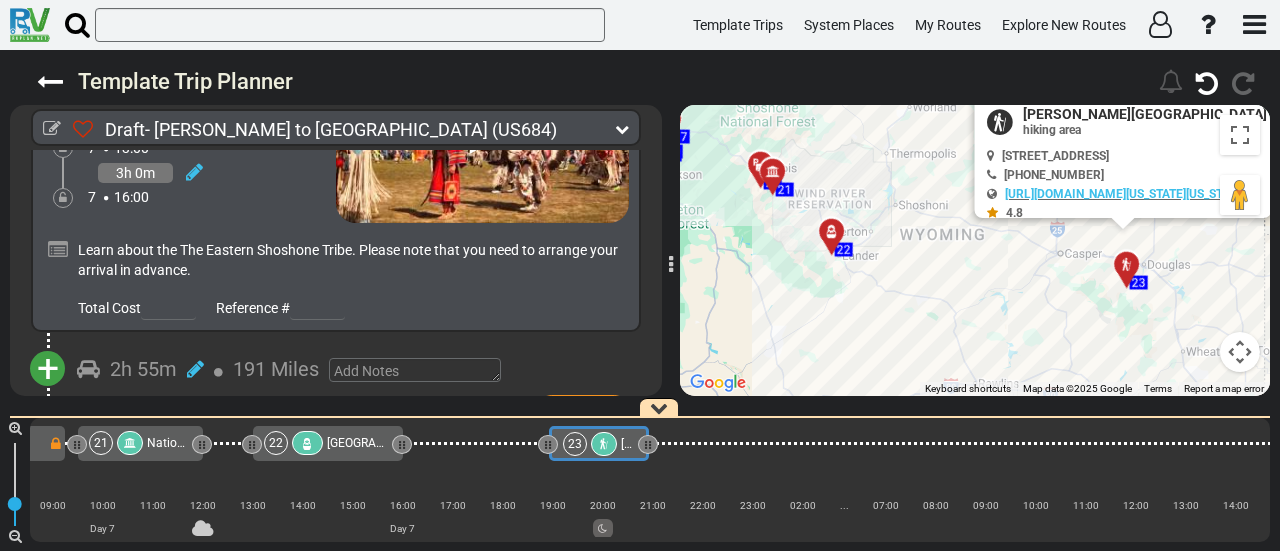 scroll, scrollTop: 8496, scrollLeft: 0, axis: vertical 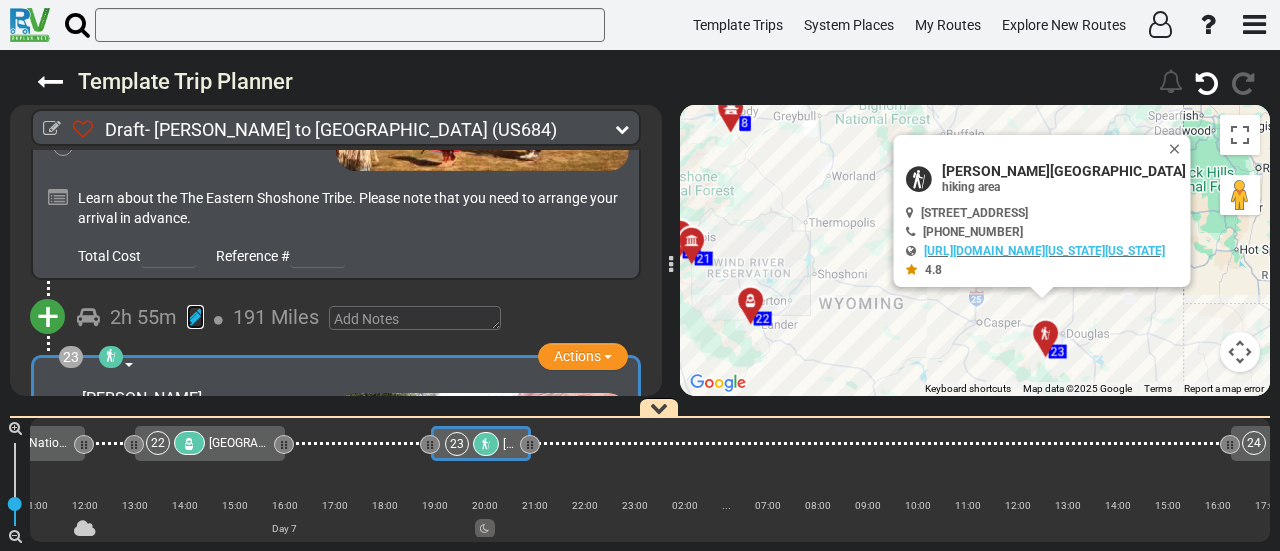 click at bounding box center (195, 317) 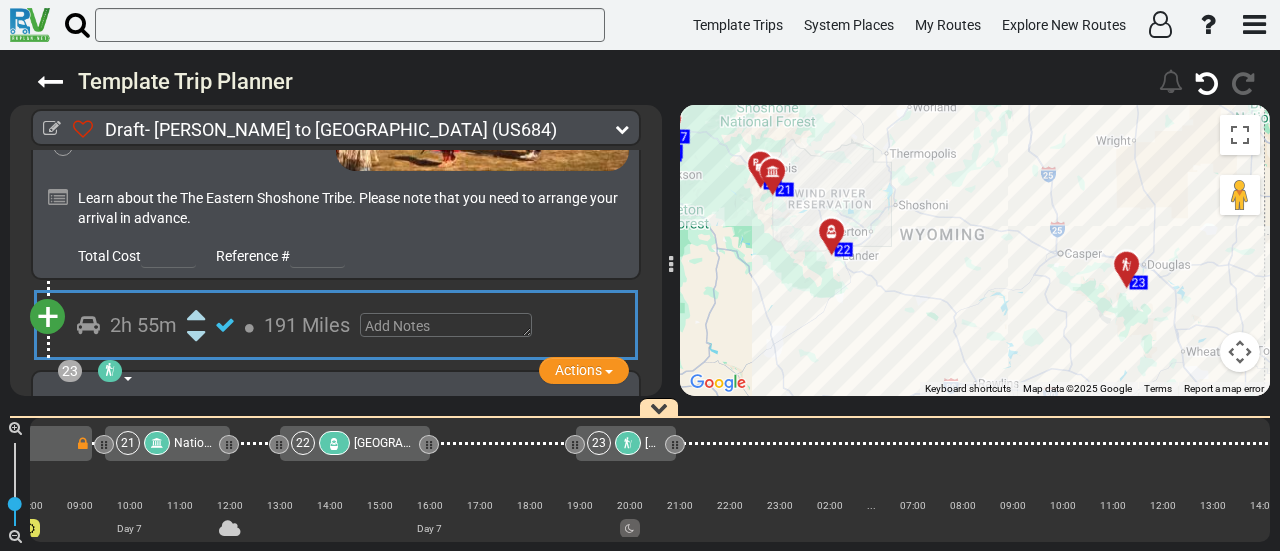 click at bounding box center [196, 336] 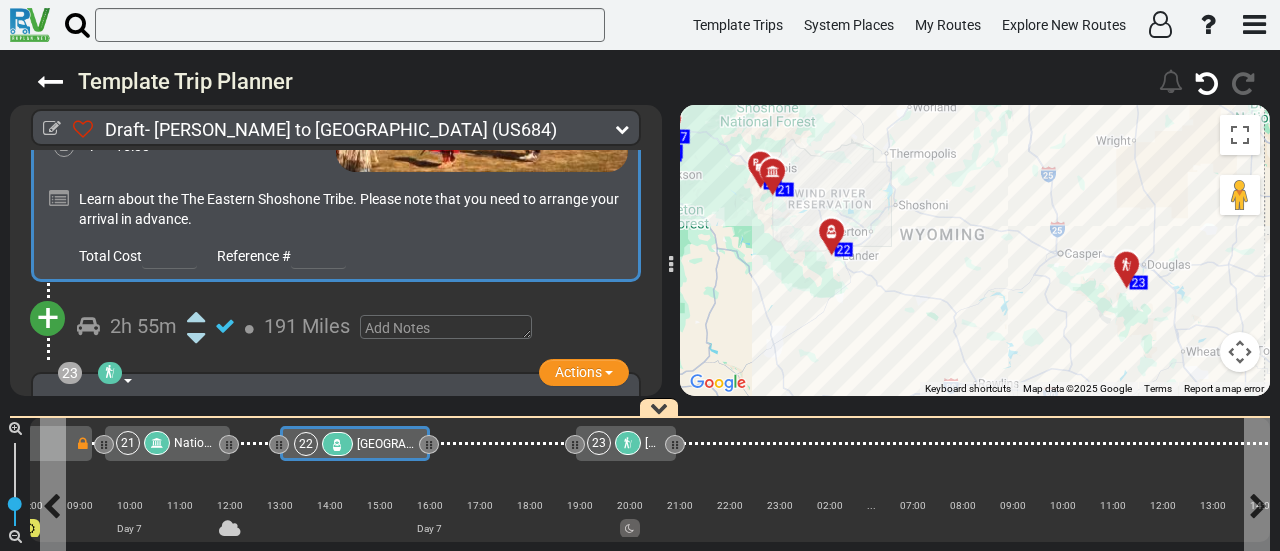 click on "[GEOGRAPHIC_DATA]" at bounding box center (414, 444) 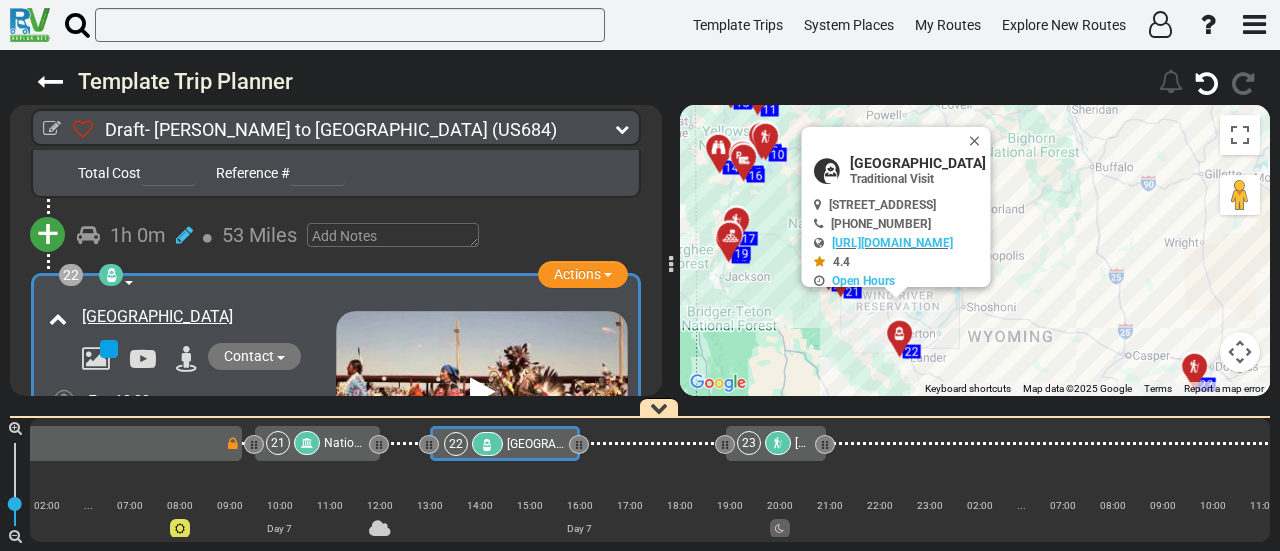 click at bounding box center [487, 445] 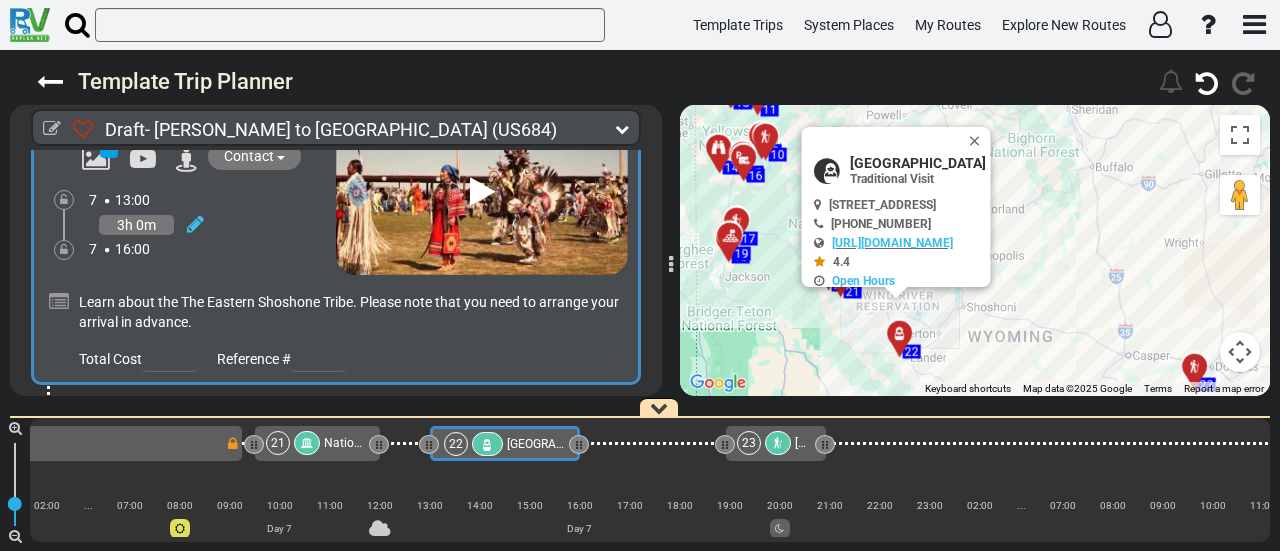 click on "+" at bounding box center (48, 421) 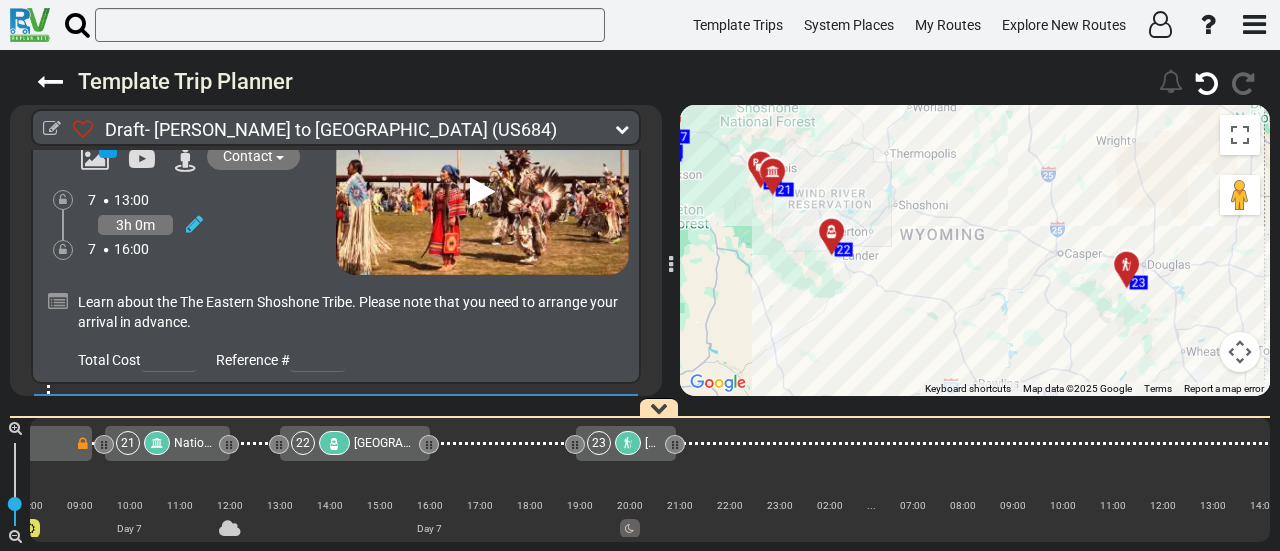 click on "Add Atraction" at bounding box center (110, 457) 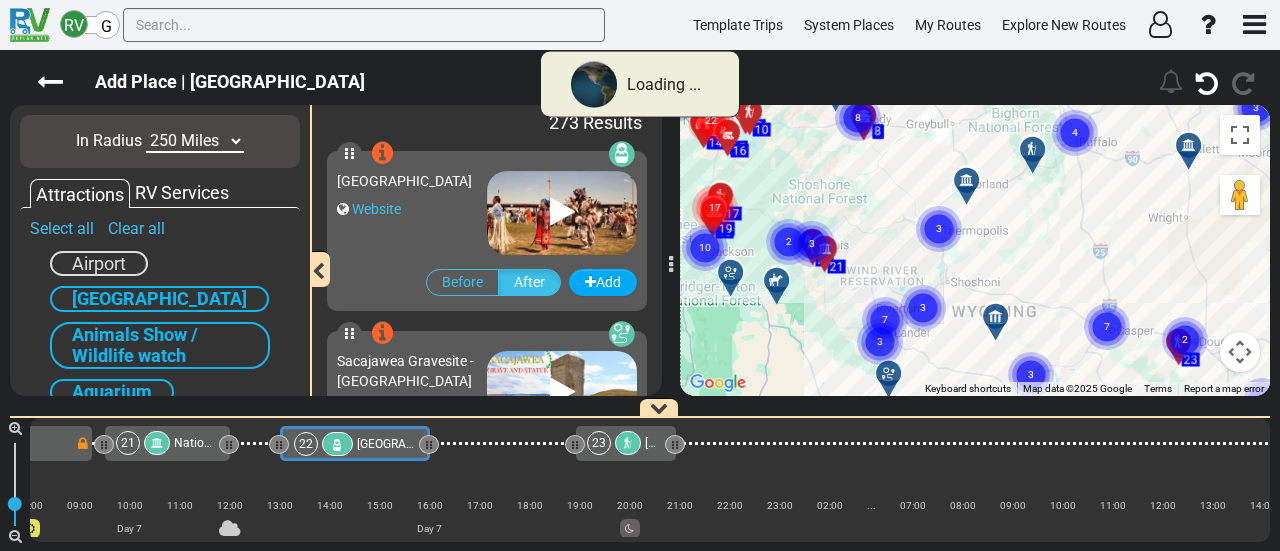 scroll, scrollTop: 0, scrollLeft: 5525, axis: horizontal 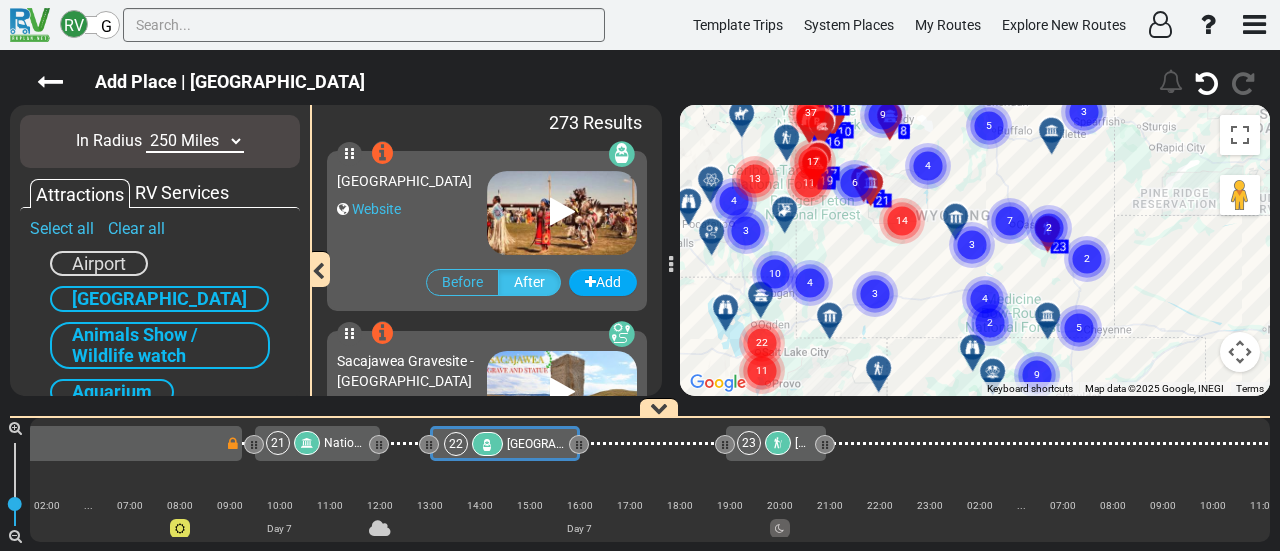 drag, startPoint x: 1026, startPoint y: 274, endPoint x: 1040, endPoint y: 325, distance: 52.886673 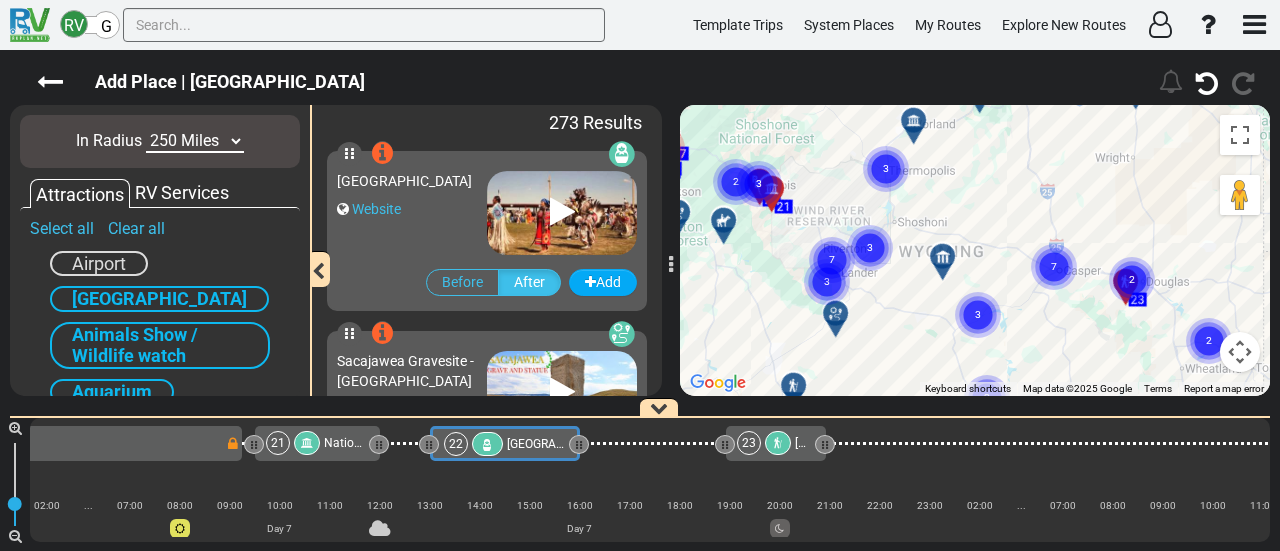 drag, startPoint x: 964, startPoint y: 261, endPoint x: 1026, endPoint y: 339, distance: 99.63935 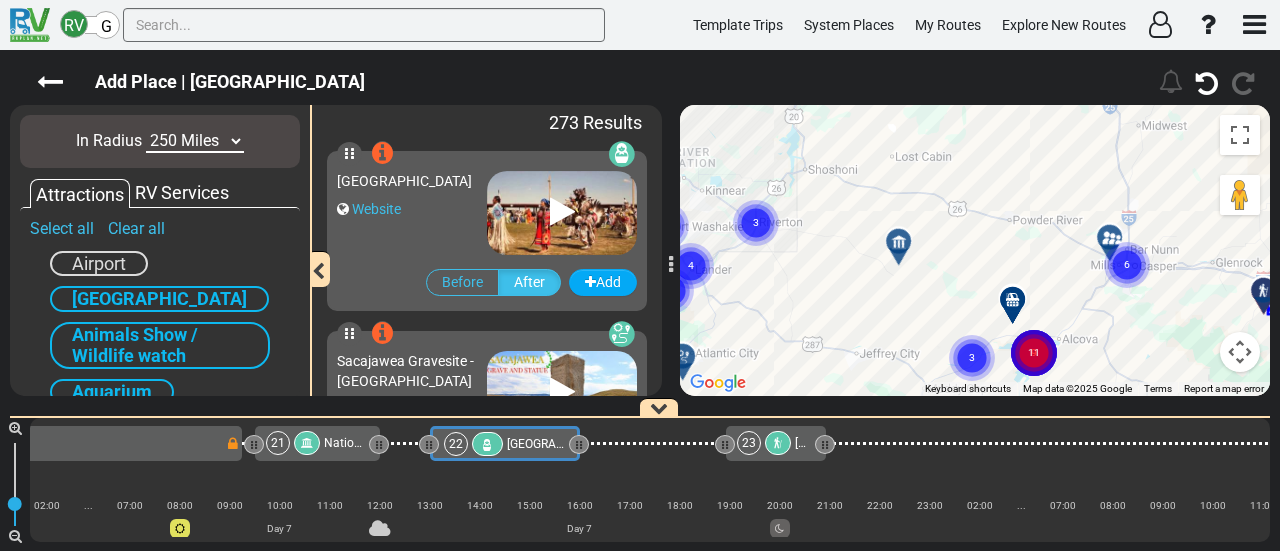drag, startPoint x: 974, startPoint y: 255, endPoint x: 1010, endPoint y: 309, distance: 64.899925 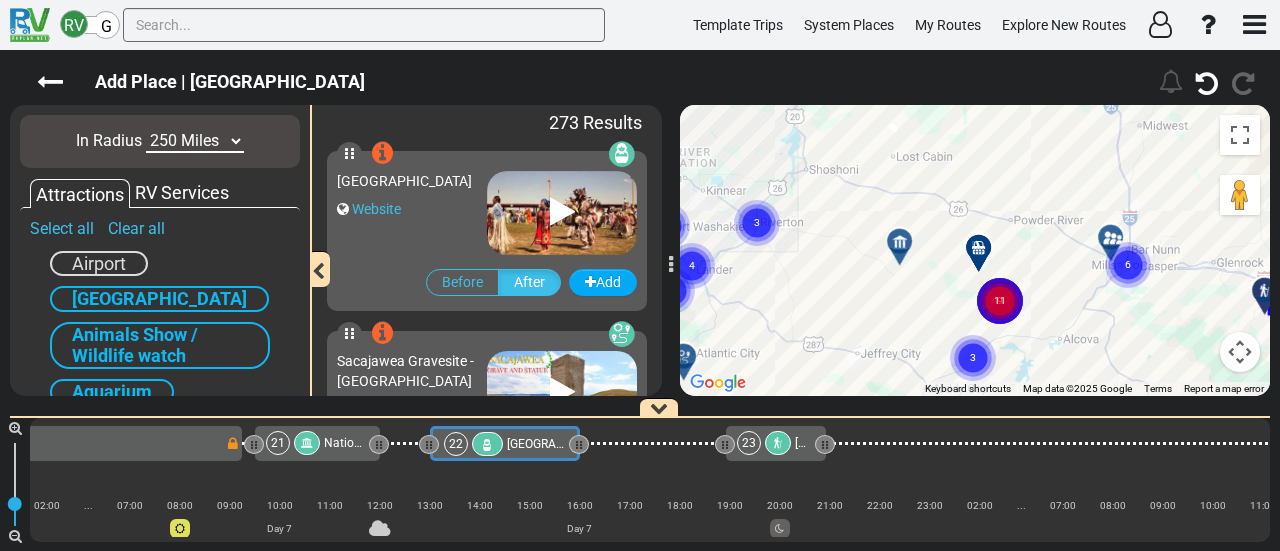 click on "6" at bounding box center [1128, 241] 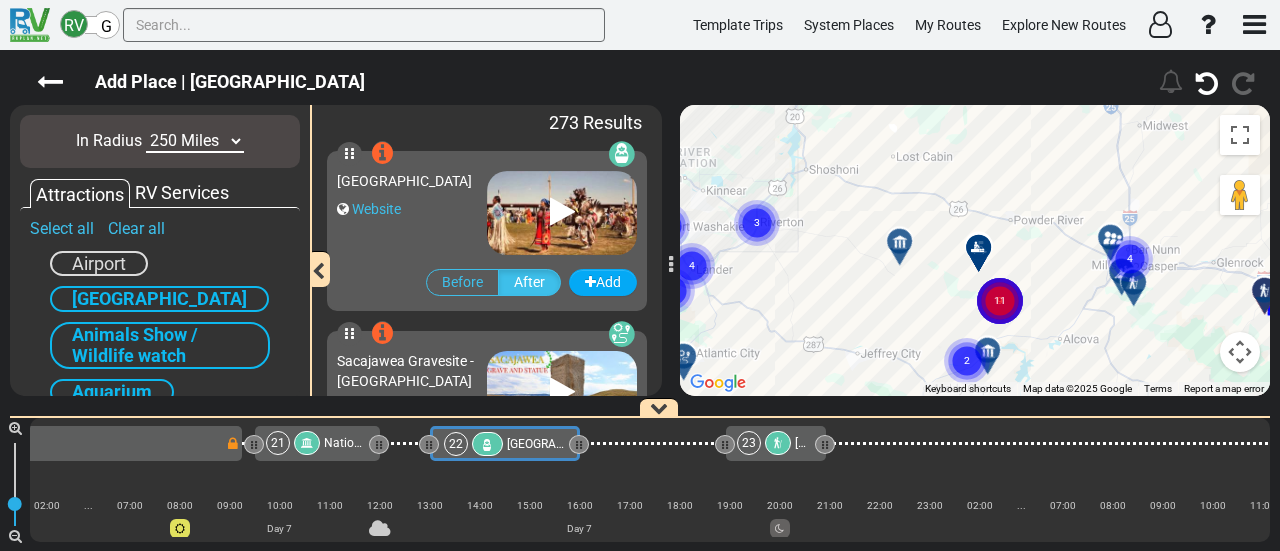 click on "4" 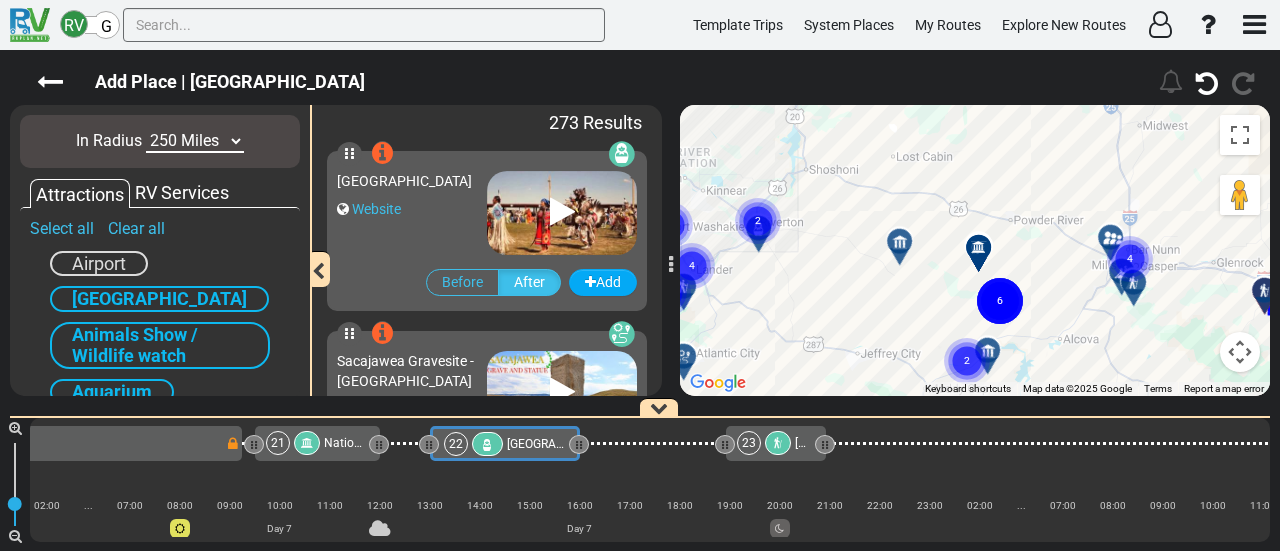 click on "4" at bounding box center (1130, 235) 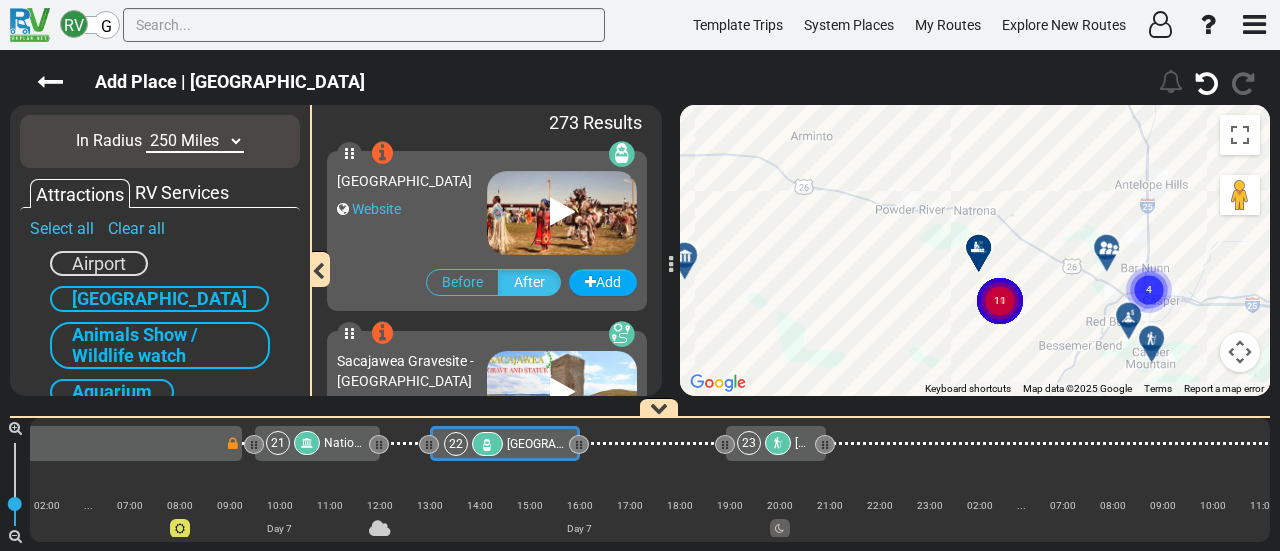 click at bounding box center (1107, 248) 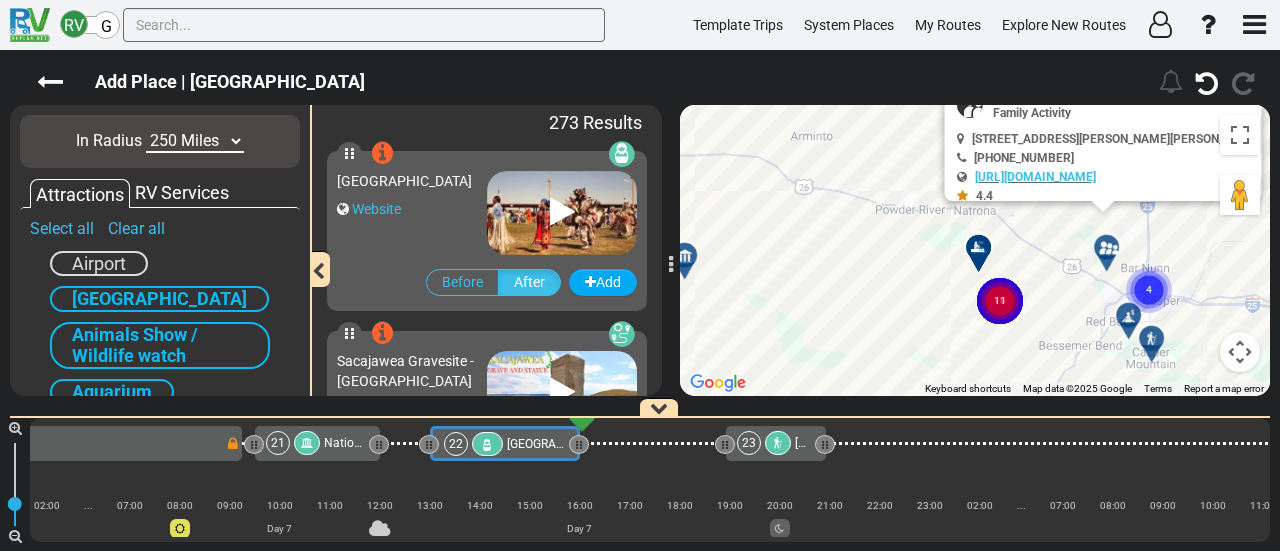 scroll, scrollTop: 0, scrollLeft: 5600, axis: horizontal 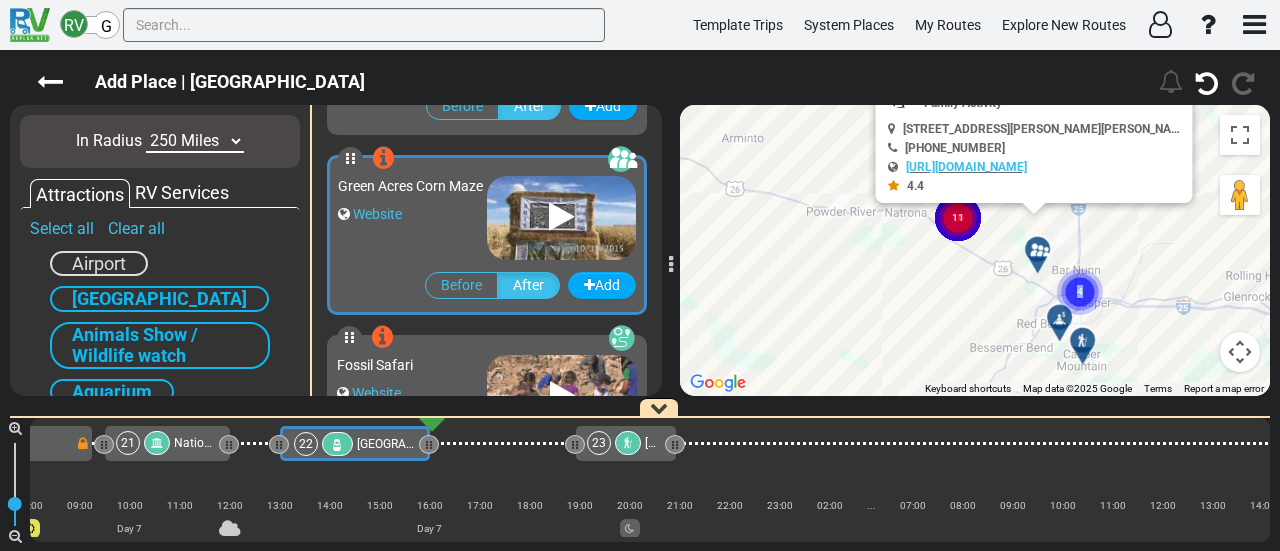 drag, startPoint x: 1139, startPoint y: 325, endPoint x: 1087, endPoint y: 261, distance: 82.46211 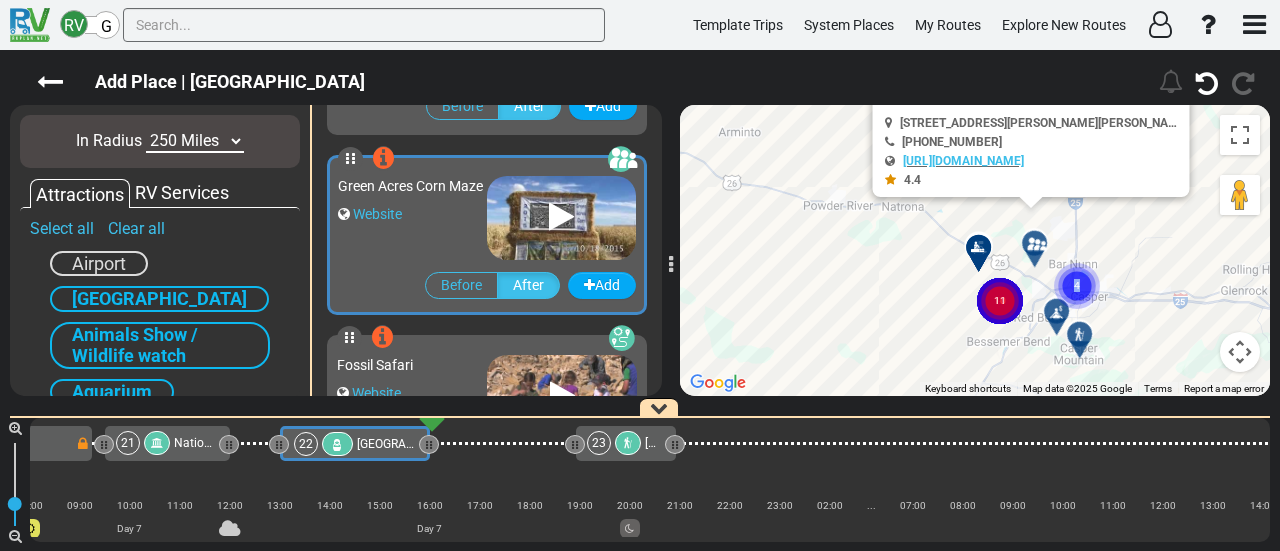 click 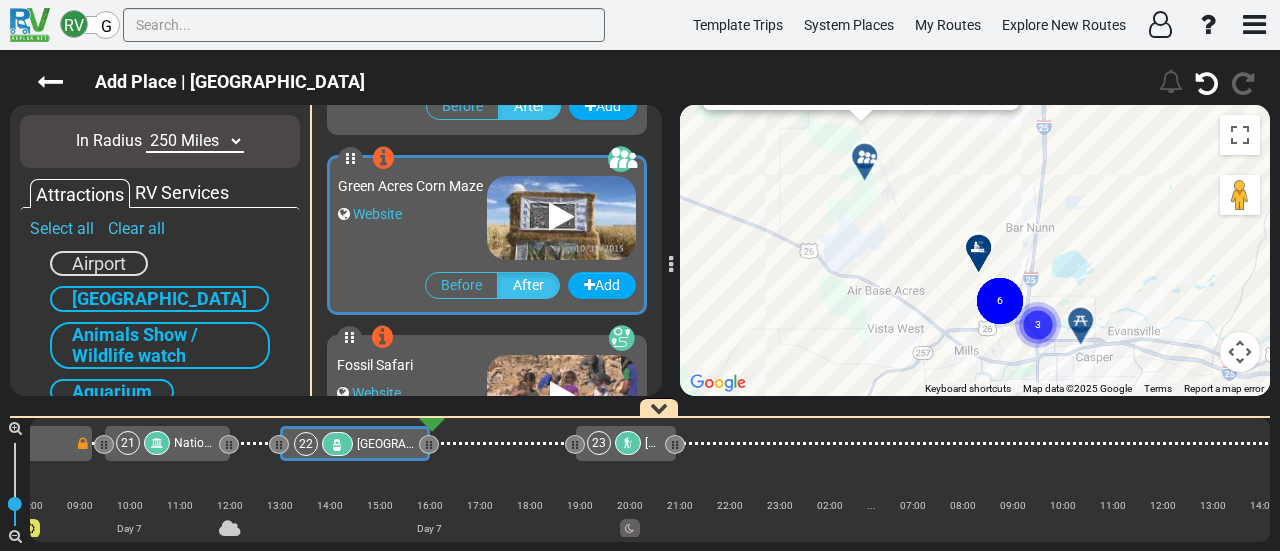 click on "3" at bounding box center (1038, 301) 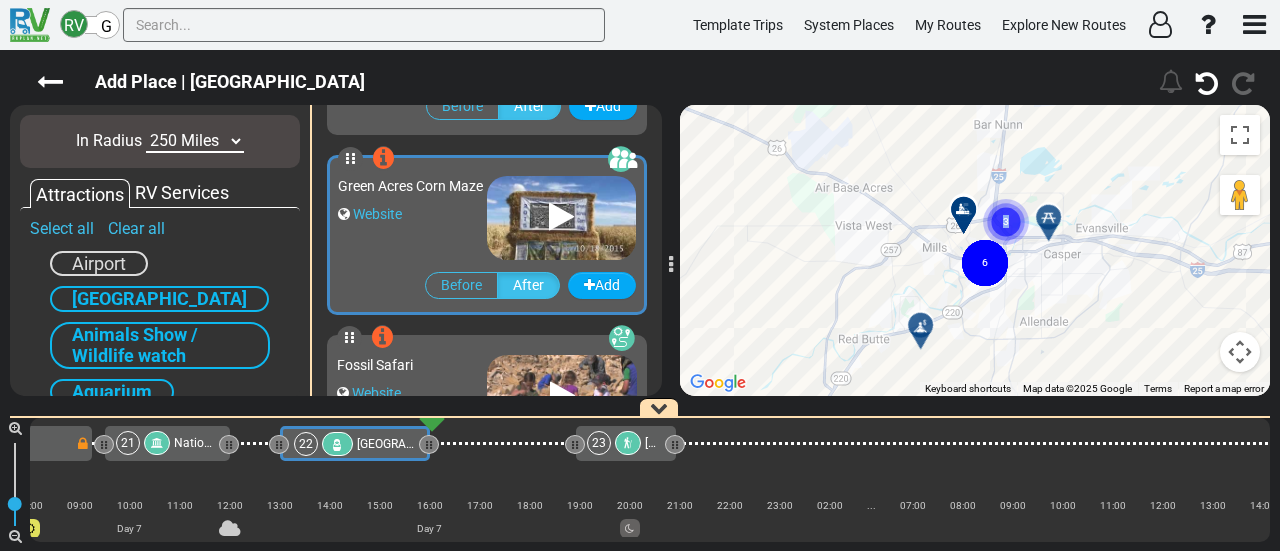 drag, startPoint x: 992, startPoint y: 342, endPoint x: 962, endPoint y: 249, distance: 97.71899 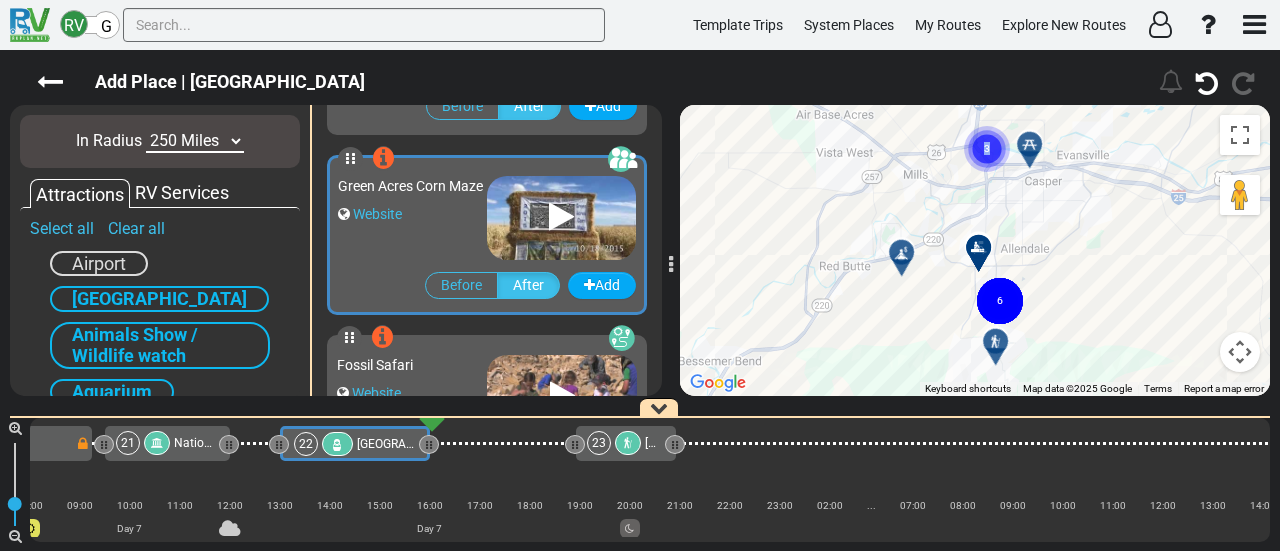 click at bounding box center [995, 341] 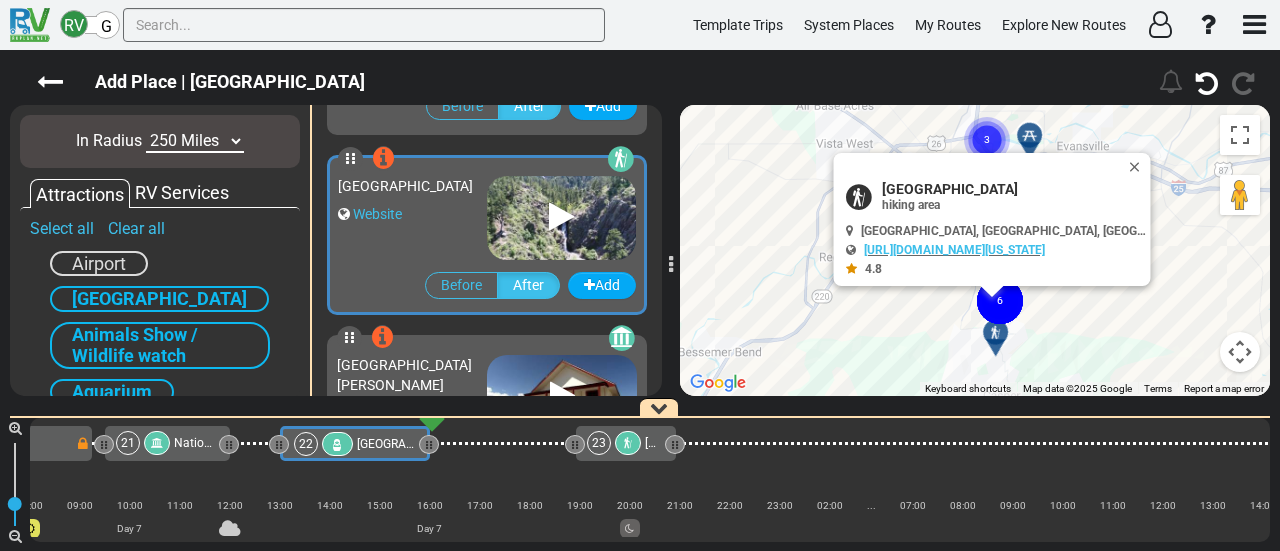 drag, startPoint x: 1132, startPoint y: 160, endPoint x: 997, endPoint y: 136, distance: 137.11674 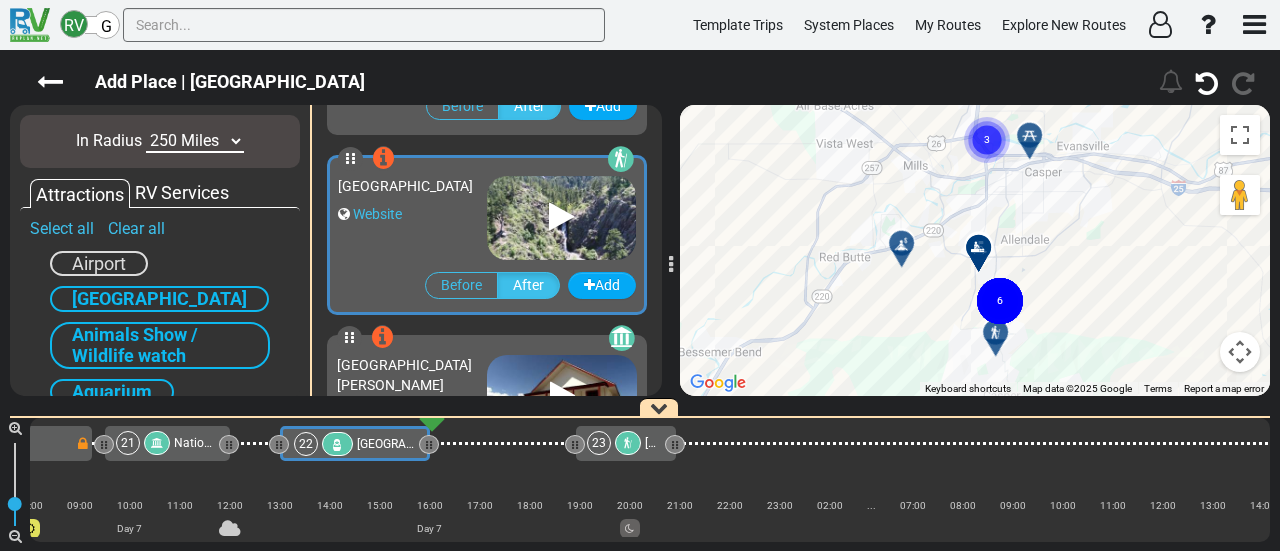 click 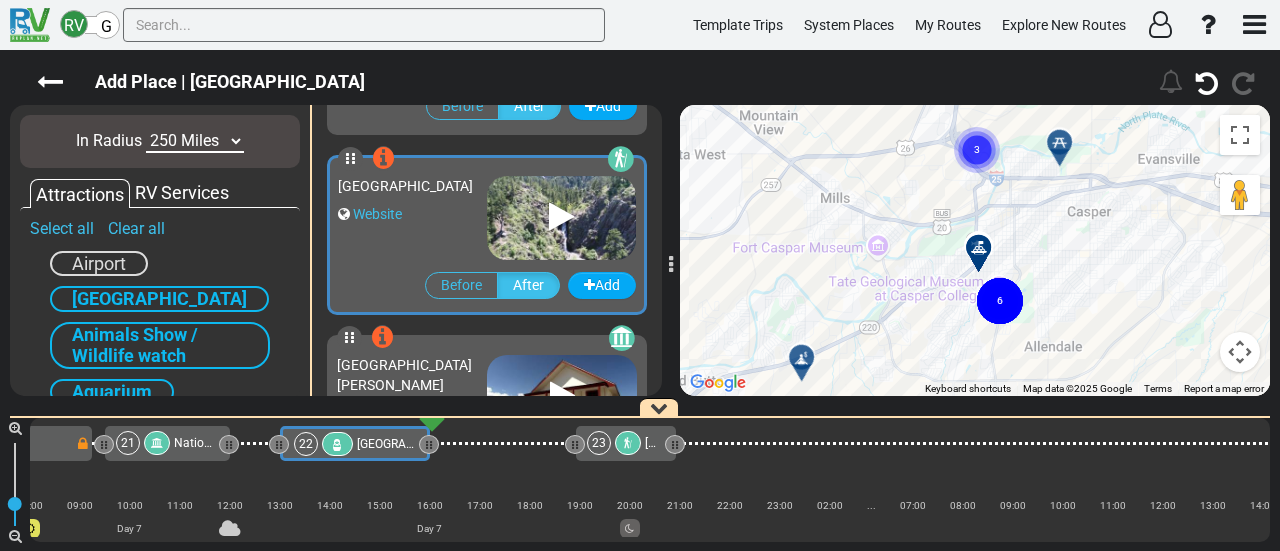 click 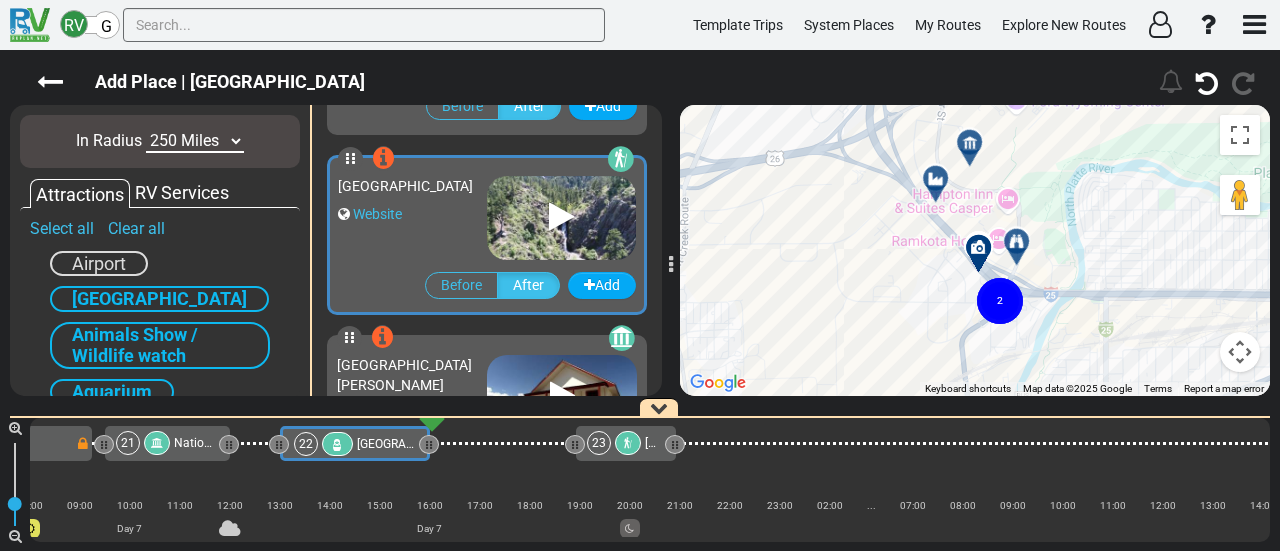 click at bounding box center [1023, 249] 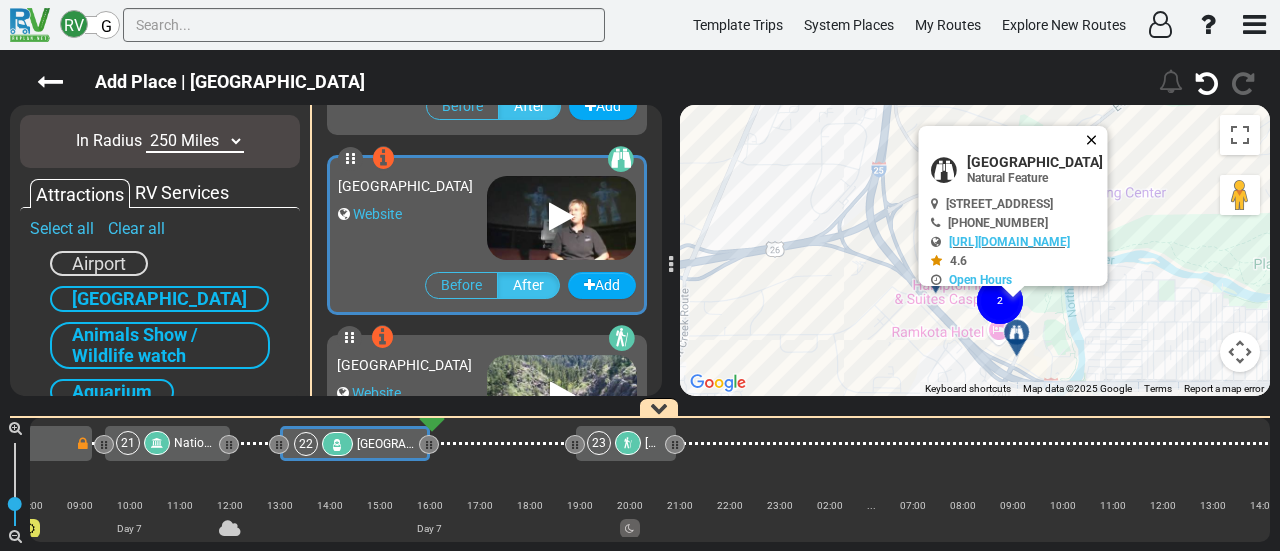 click at bounding box center [1096, 140] 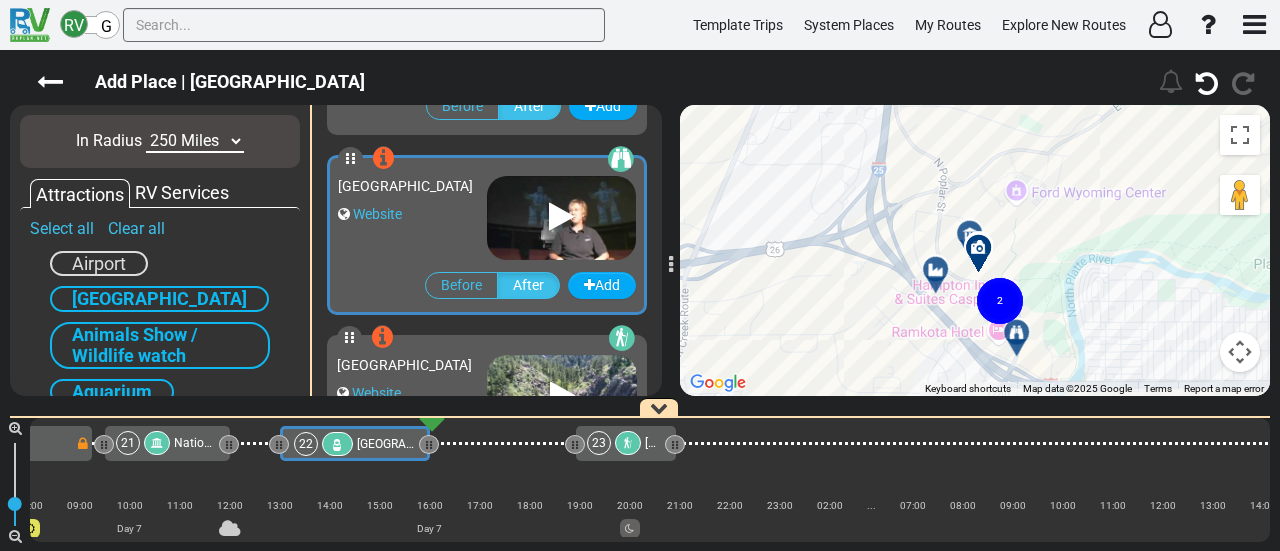 click at bounding box center [942, 277] 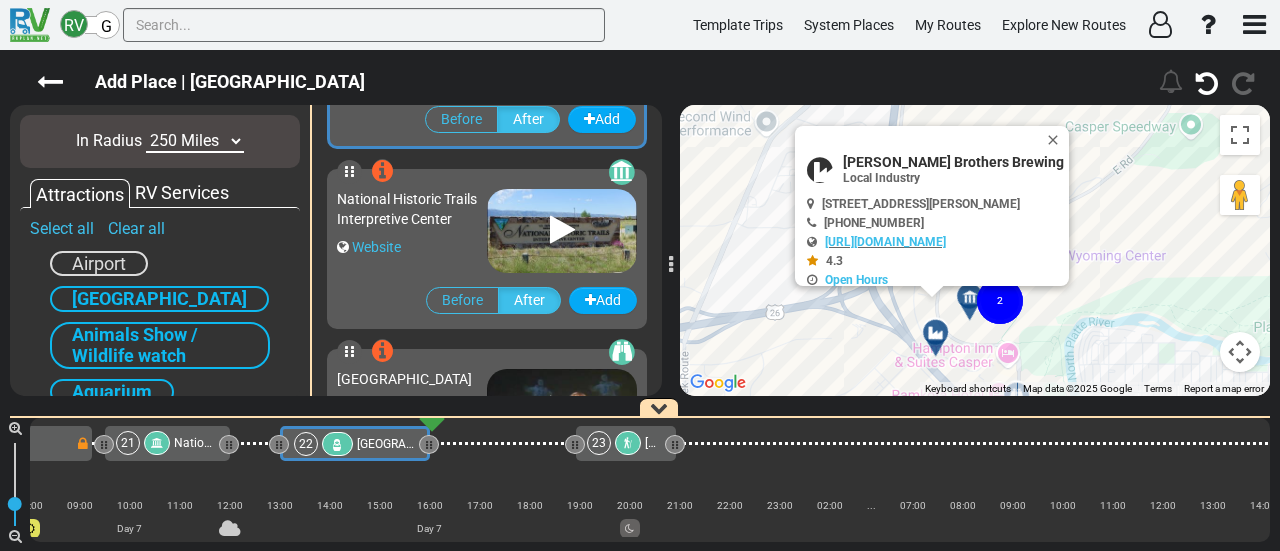 scroll, scrollTop: 13676, scrollLeft: 0, axis: vertical 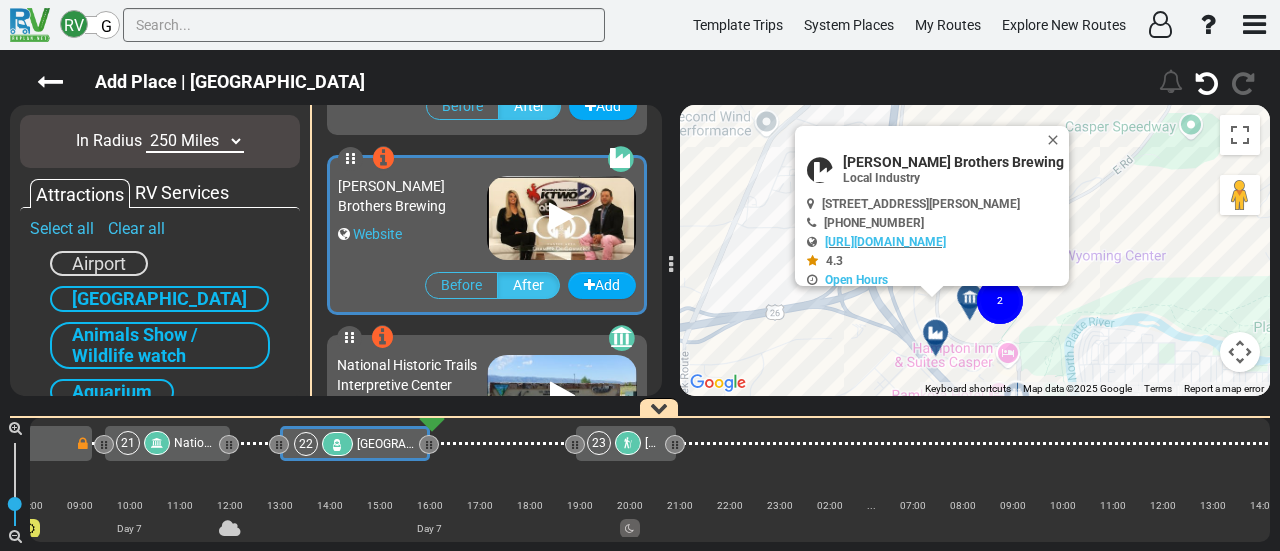 click at bounding box center [970, 297] 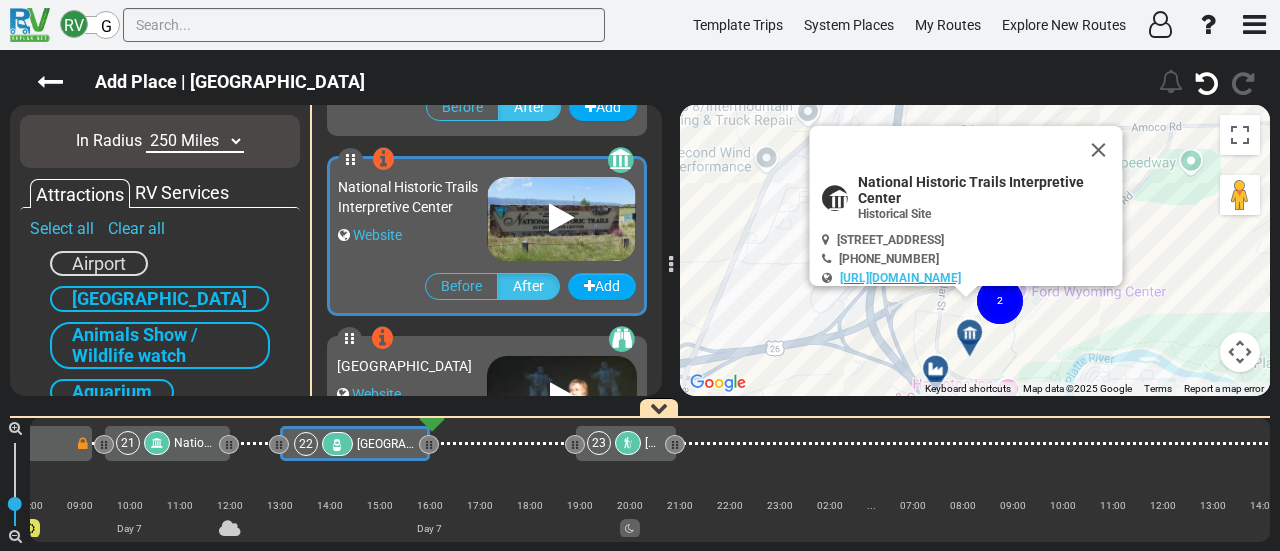 scroll, scrollTop: 13856, scrollLeft: 0, axis: vertical 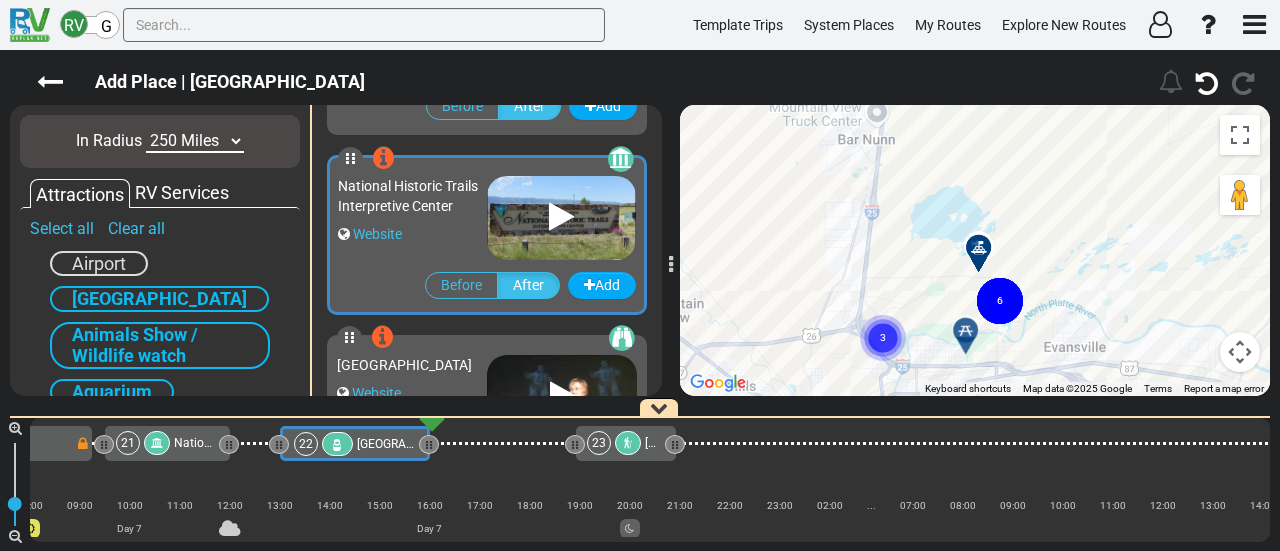 click at bounding box center (965, 330) 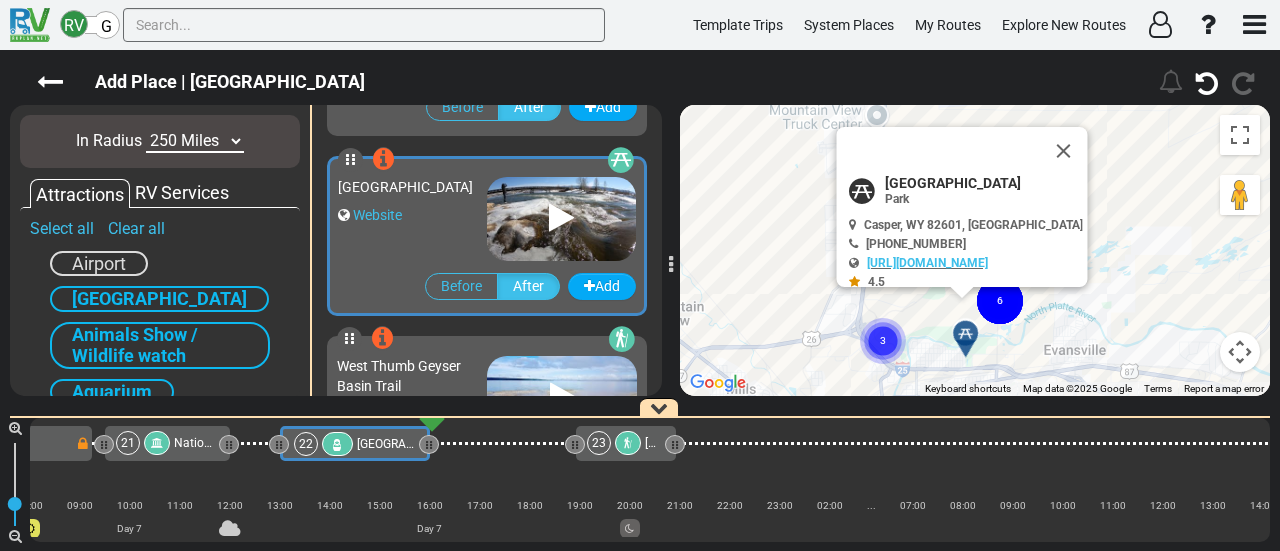 scroll, scrollTop: 14576, scrollLeft: 0, axis: vertical 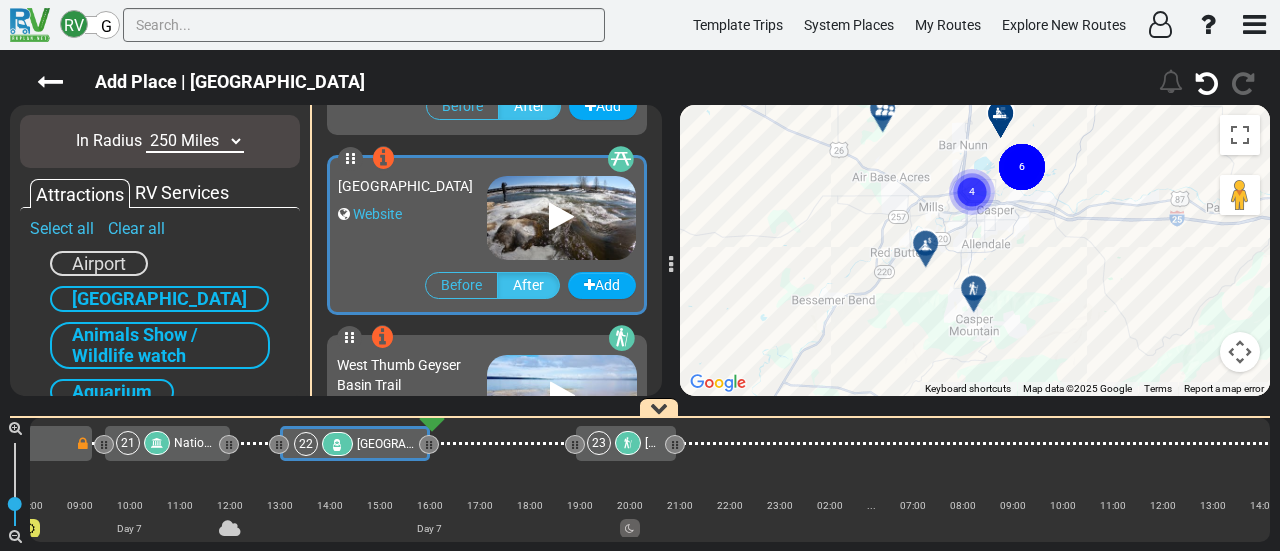 drag, startPoint x: 848, startPoint y: 359, endPoint x: 879, endPoint y: 187, distance: 174.77129 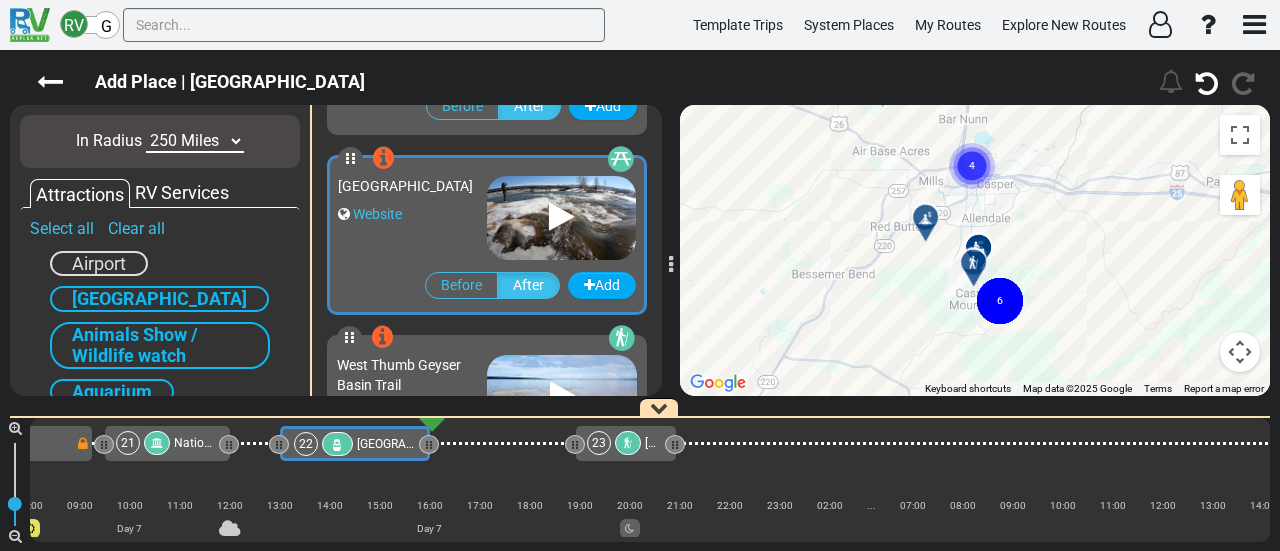 click at bounding box center (973, 262) 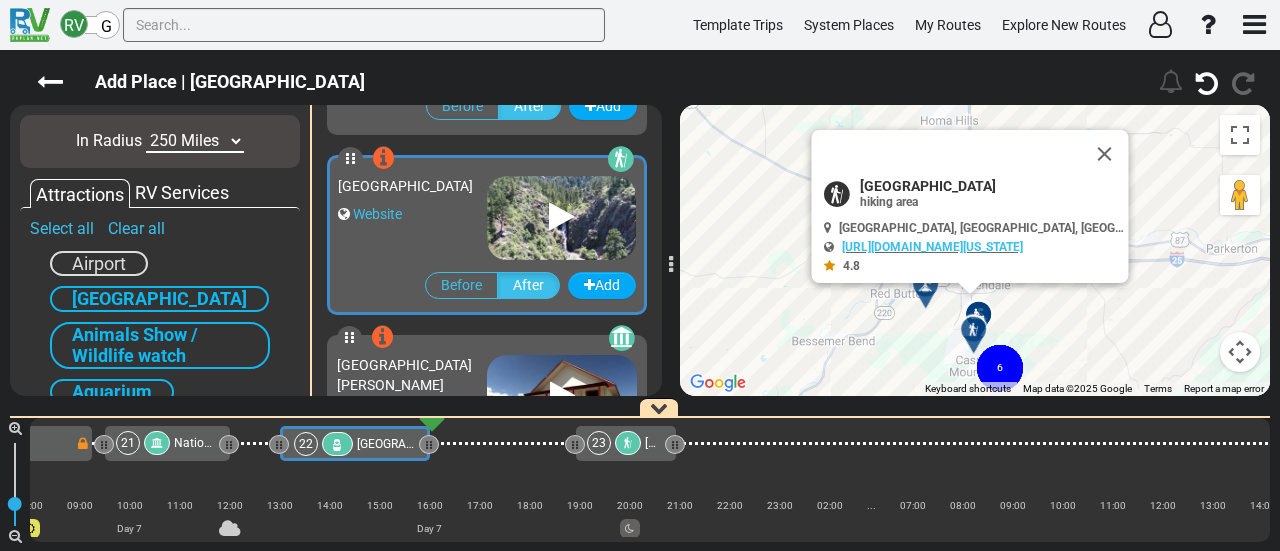 scroll, scrollTop: 14216, scrollLeft: 0, axis: vertical 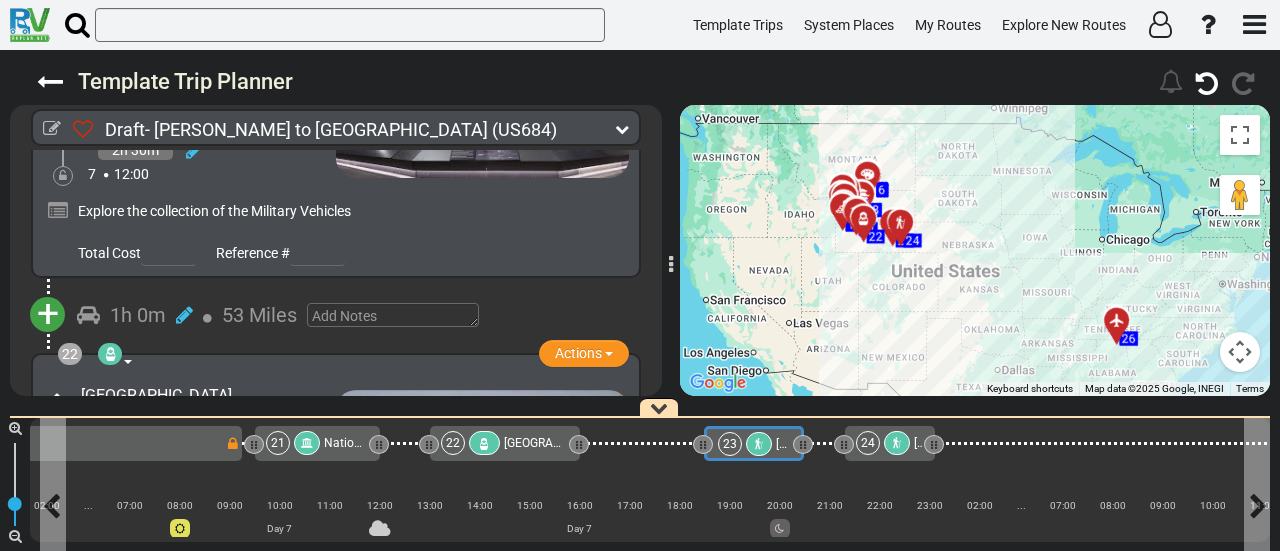 click at bounding box center (759, 444) 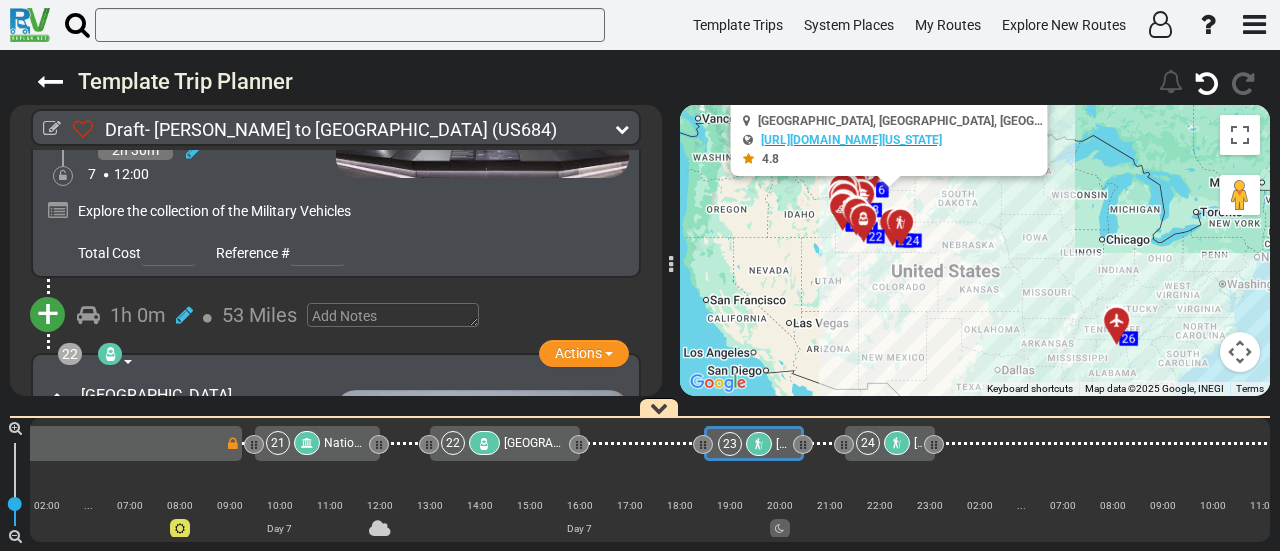 scroll, scrollTop: 8352, scrollLeft: 0, axis: vertical 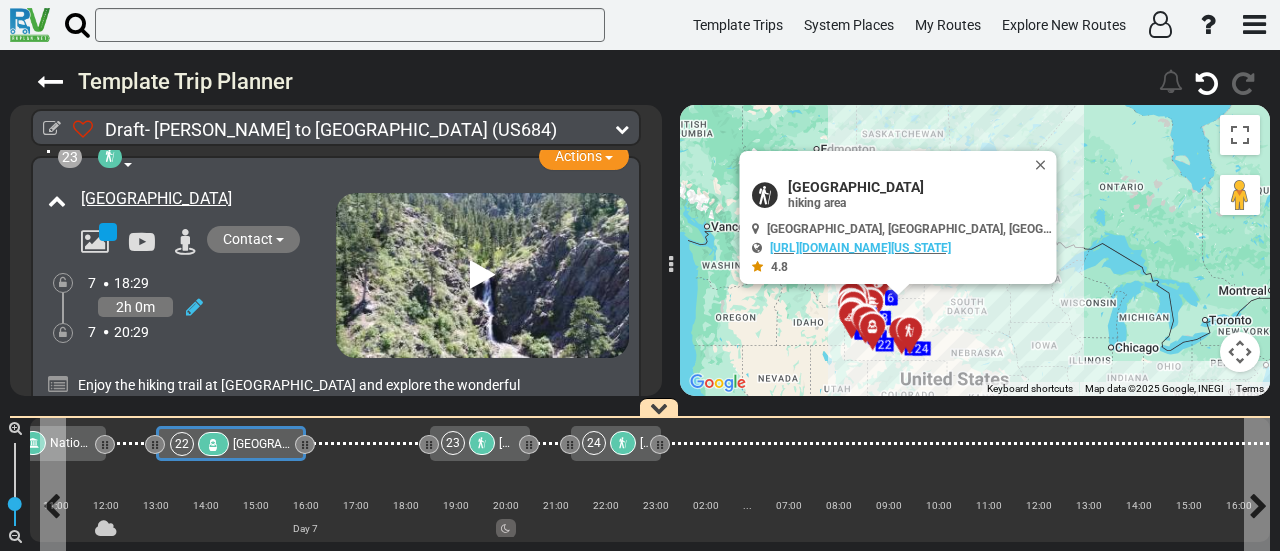 click on "[GEOGRAPHIC_DATA]" at bounding box center (290, 444) 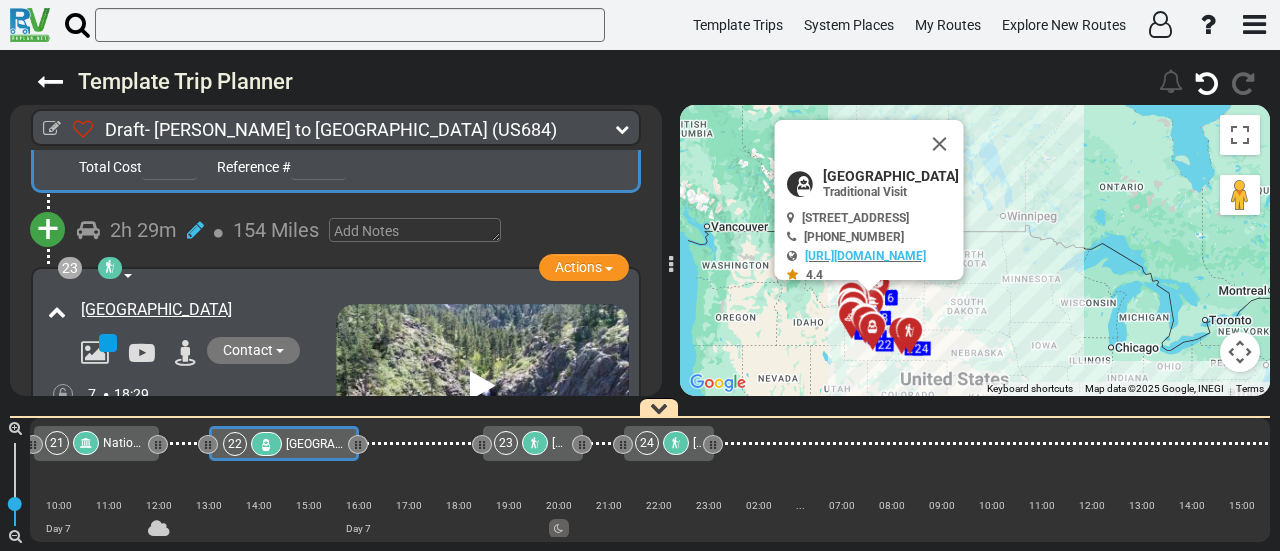 scroll, scrollTop: 8380, scrollLeft: 0, axis: vertical 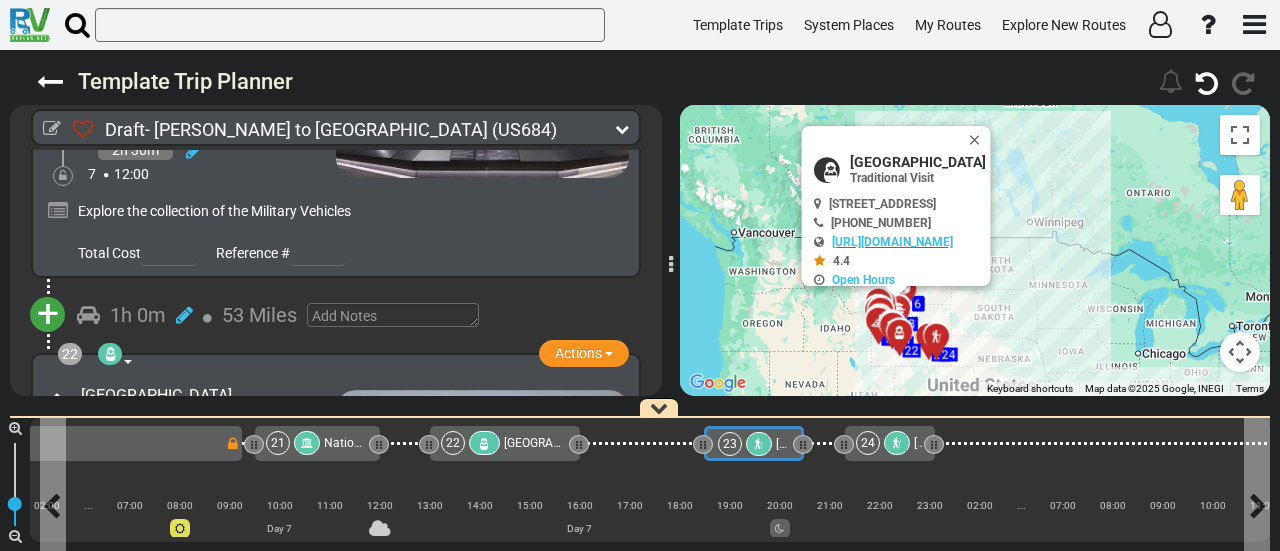 click at bounding box center [759, 444] 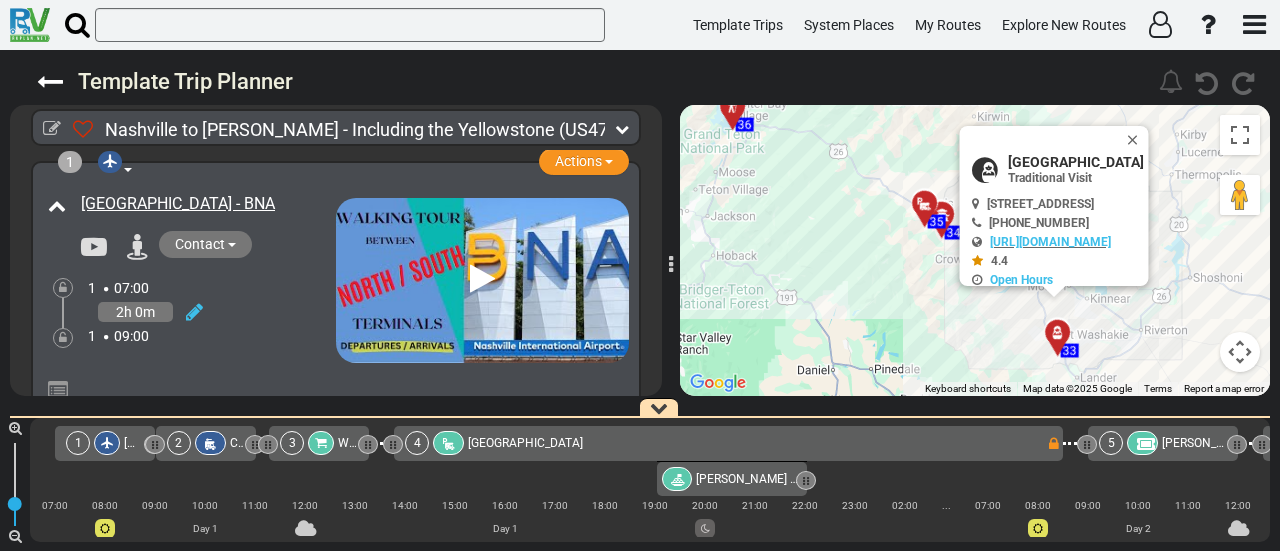 click at bounding box center [10751, 443] 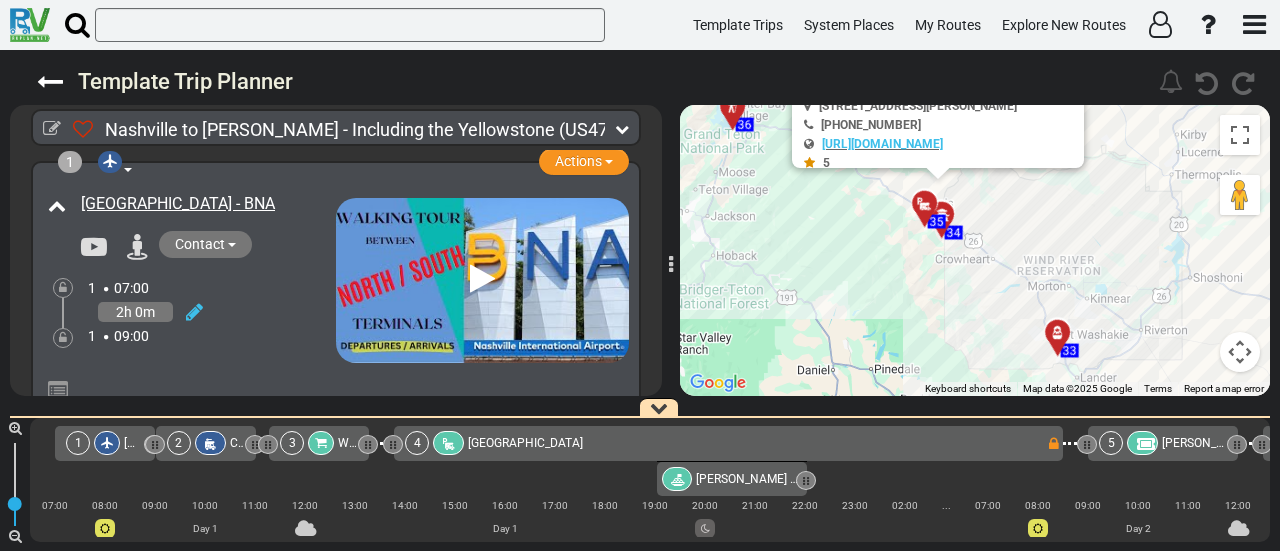 scroll, scrollTop: 0, scrollLeft: 0, axis: both 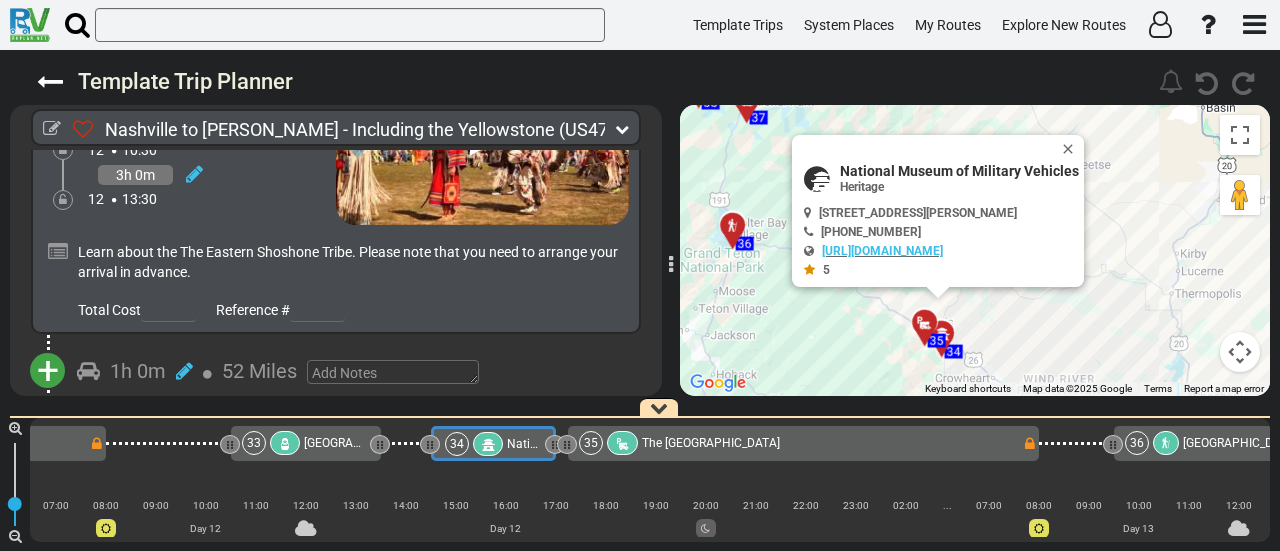 click on "National Museum of Military Vehicles" at bounding box center [959, 171] 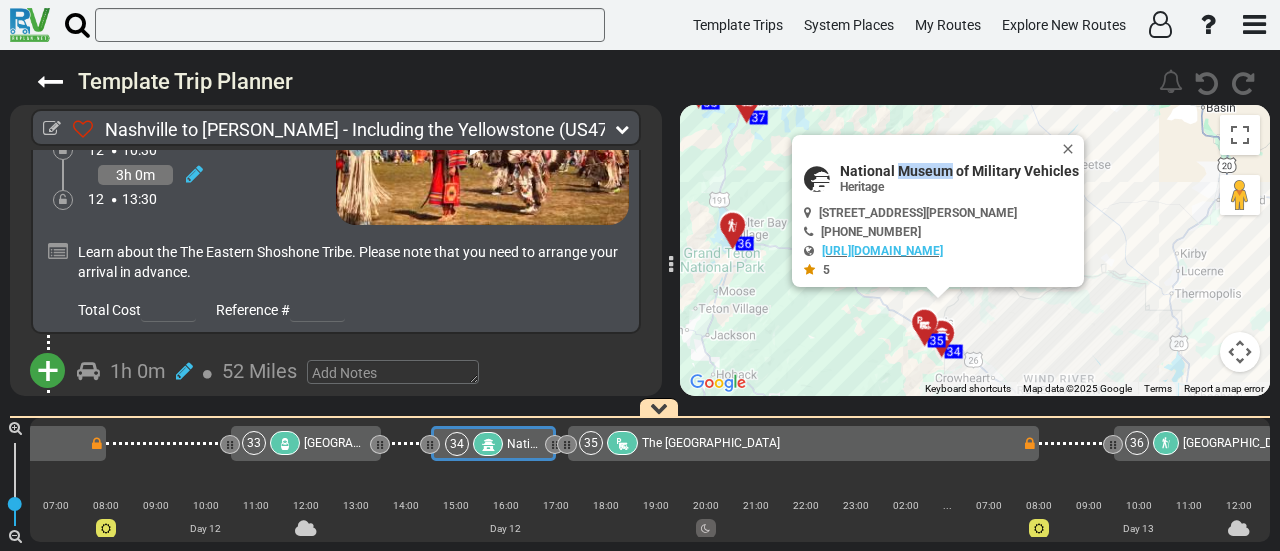 click on "National Museum of Military Vehicles" at bounding box center [959, 171] 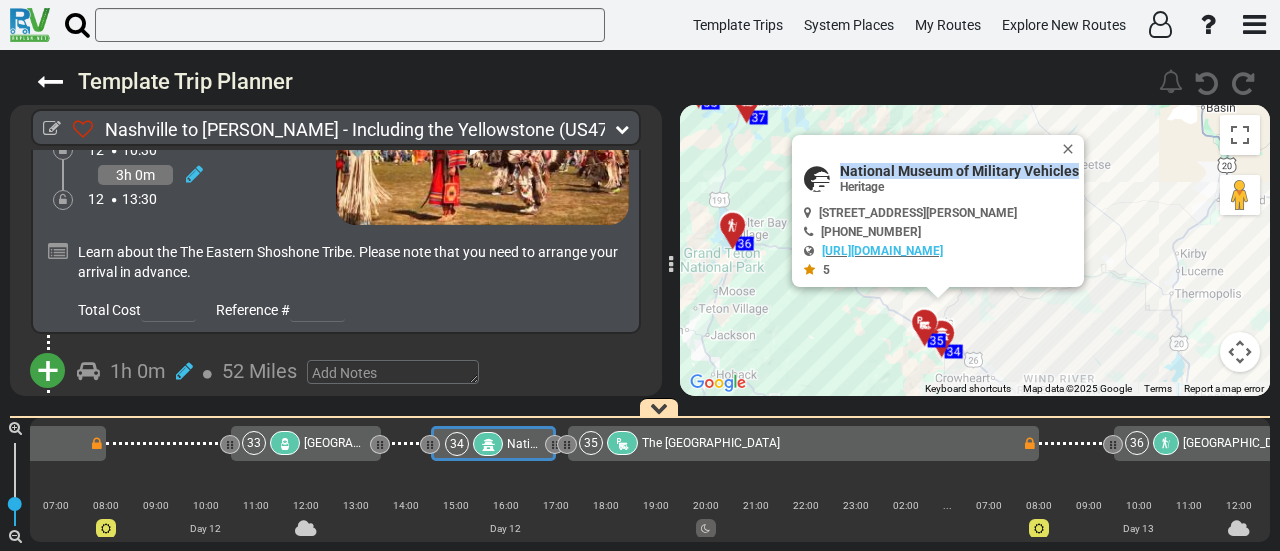 click on "National Museum of Military Vehicles" at bounding box center (959, 171) 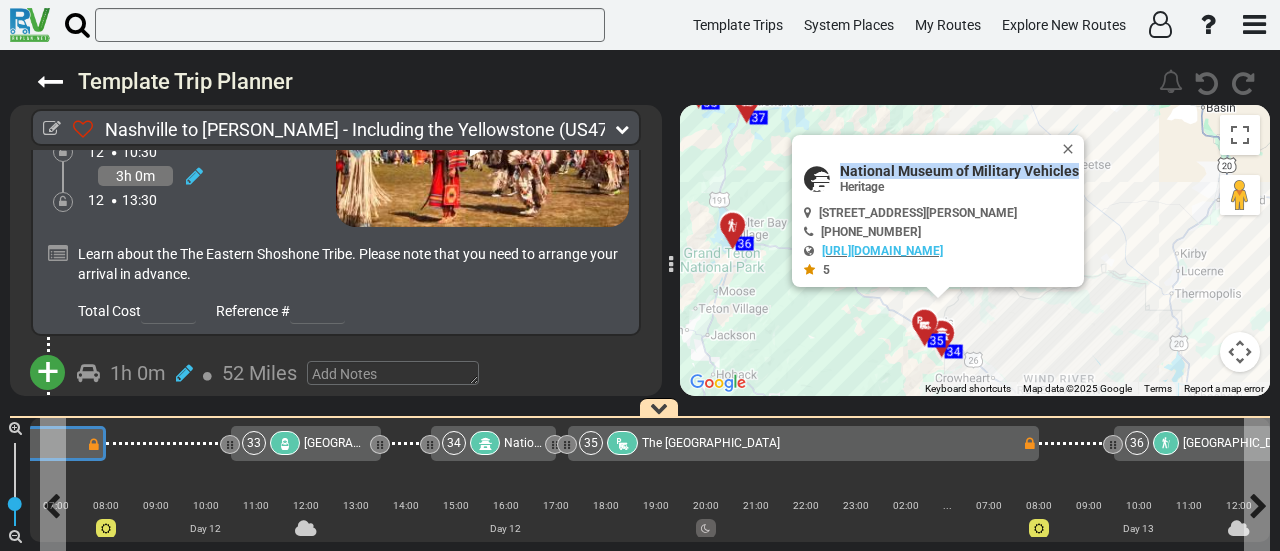 scroll, scrollTop: 12958, scrollLeft: 0, axis: vertical 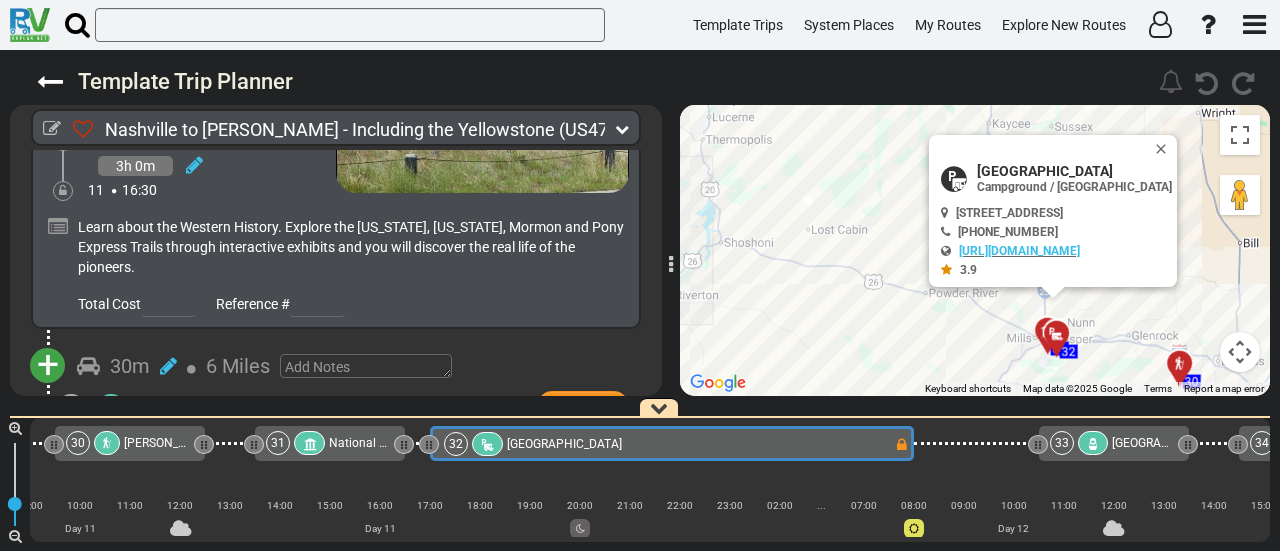 click on "31" at bounding box center (297, 443) 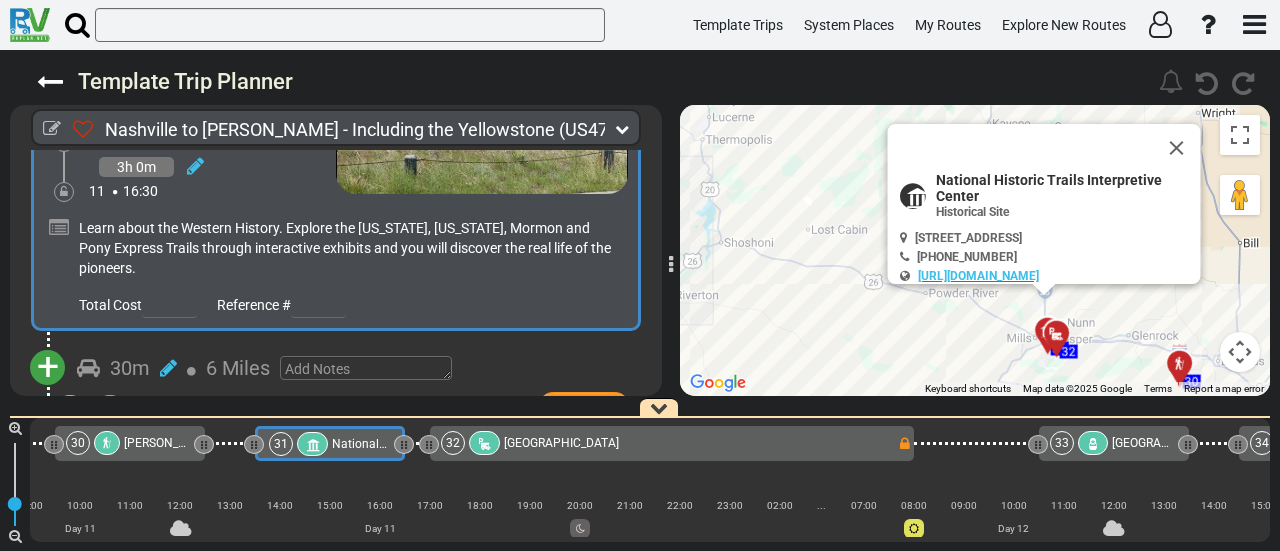 scroll, scrollTop: 12038, scrollLeft: 0, axis: vertical 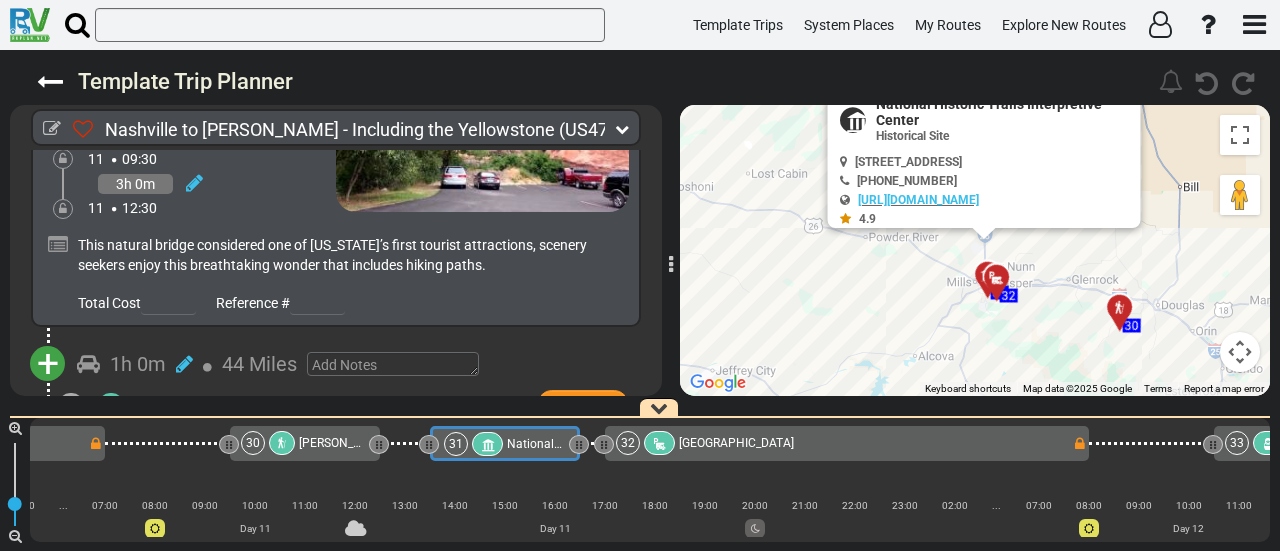 drag, startPoint x: 769, startPoint y: 390, endPoint x: 699, endPoint y: 318, distance: 100.41912 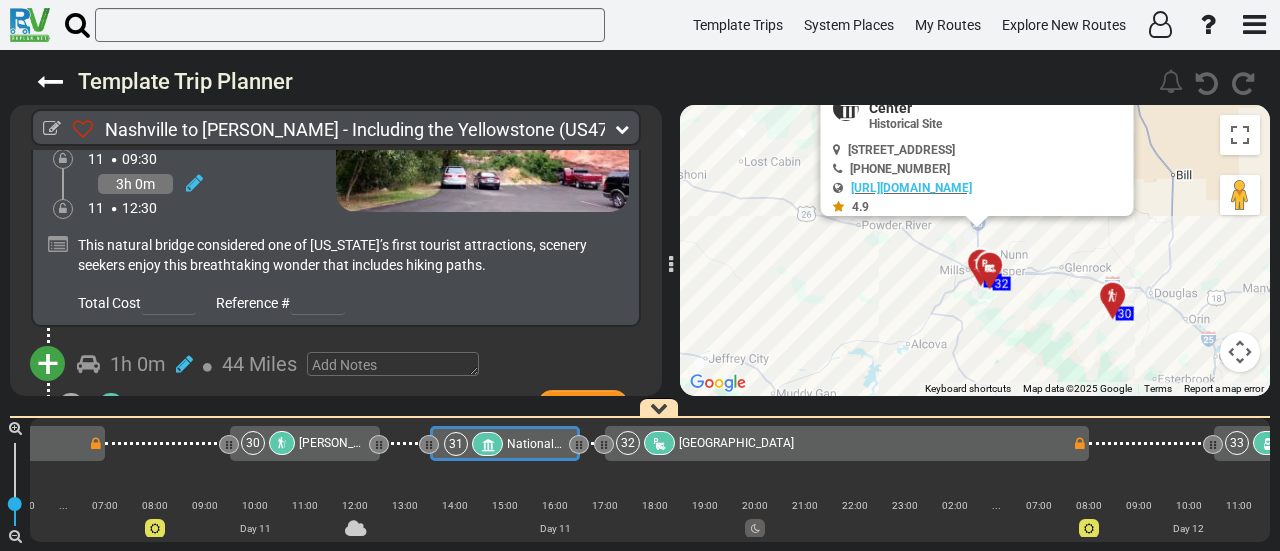 click at bounding box center [1240, 352] 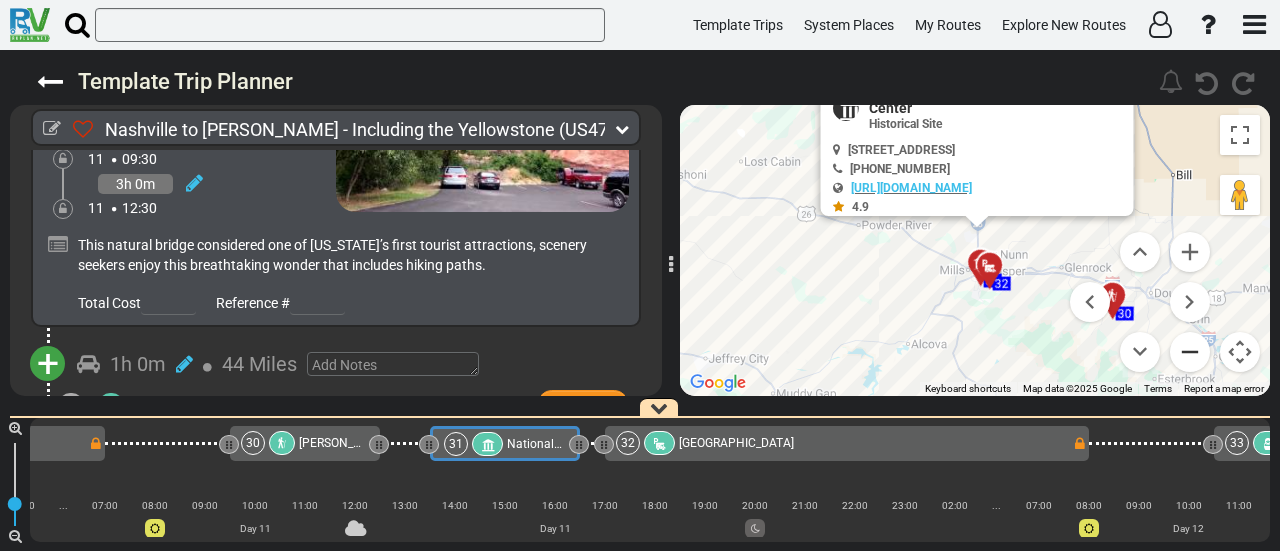 click at bounding box center (1190, 352) 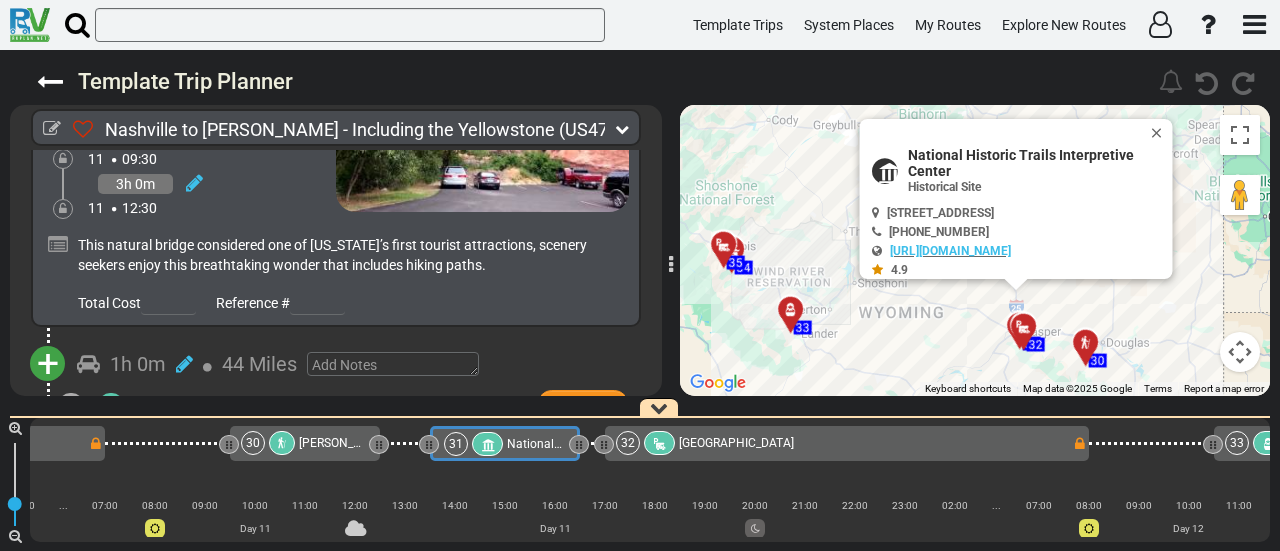 drag, startPoint x: 1165, startPoint y: 212, endPoint x: 1209, endPoint y: 289, distance: 88.68484 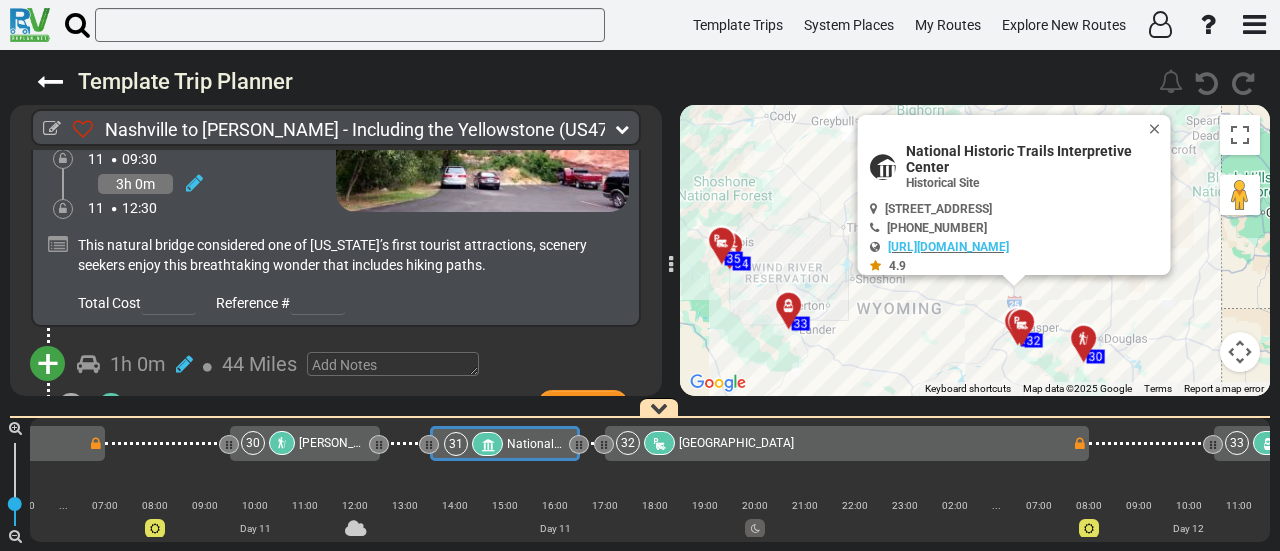 click on "[PERSON_NAME][GEOGRAPHIC_DATA]" at bounding box center [402, 443] 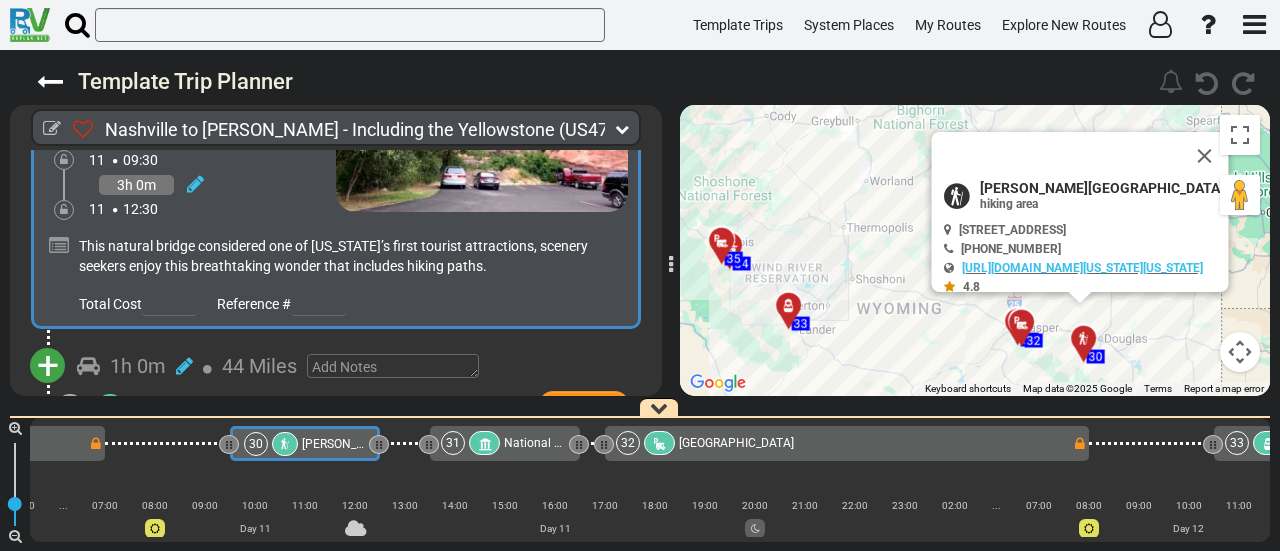 scroll, scrollTop: 11750, scrollLeft: 0, axis: vertical 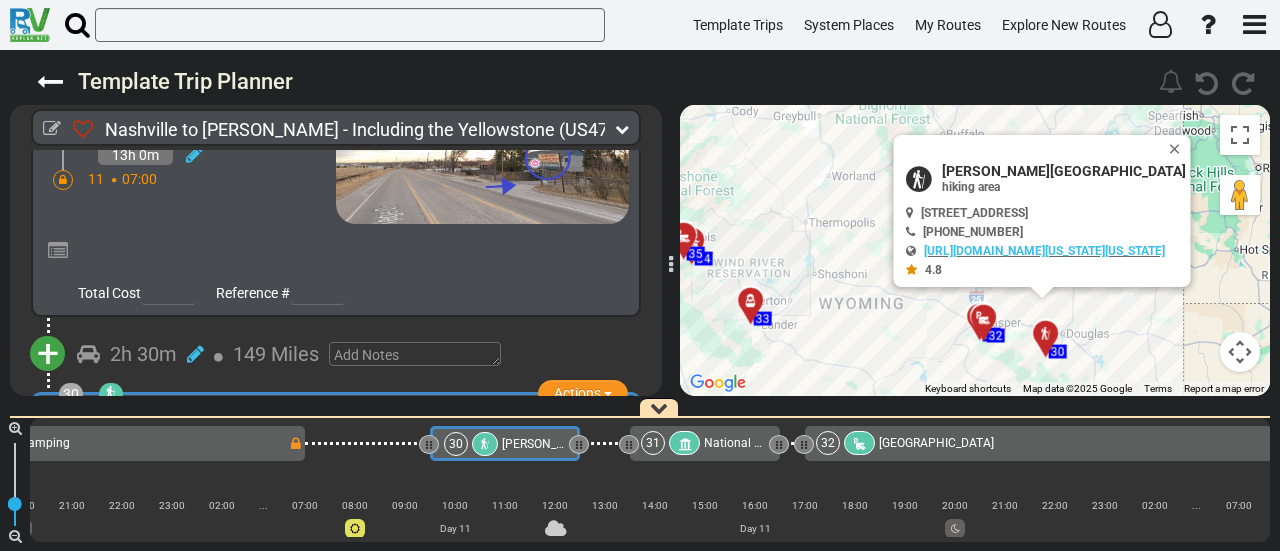 click on "[PERSON_NAME][GEOGRAPHIC_DATA]" at bounding box center [1064, 171] 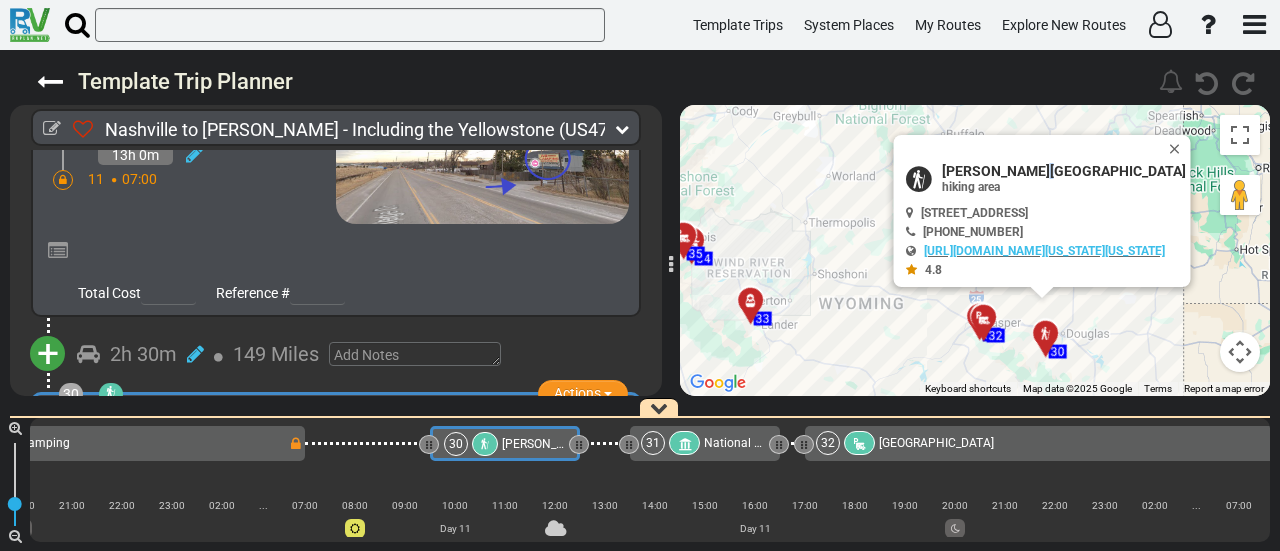 click on "[PERSON_NAME][GEOGRAPHIC_DATA]" at bounding box center (1064, 171) 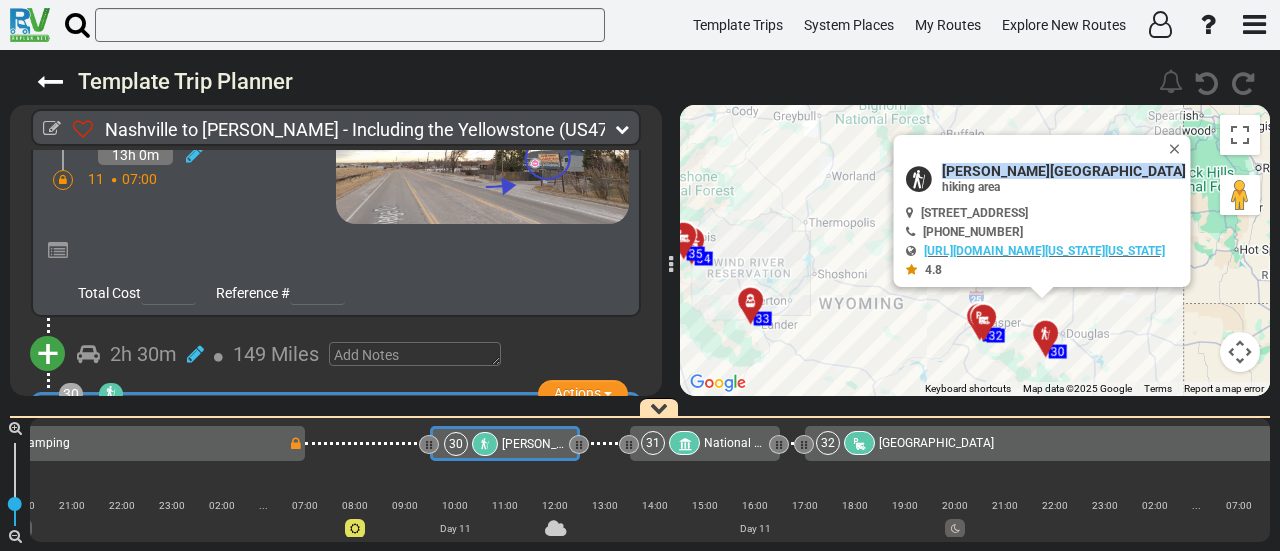click on "[PERSON_NAME][GEOGRAPHIC_DATA]" at bounding box center (1064, 171) 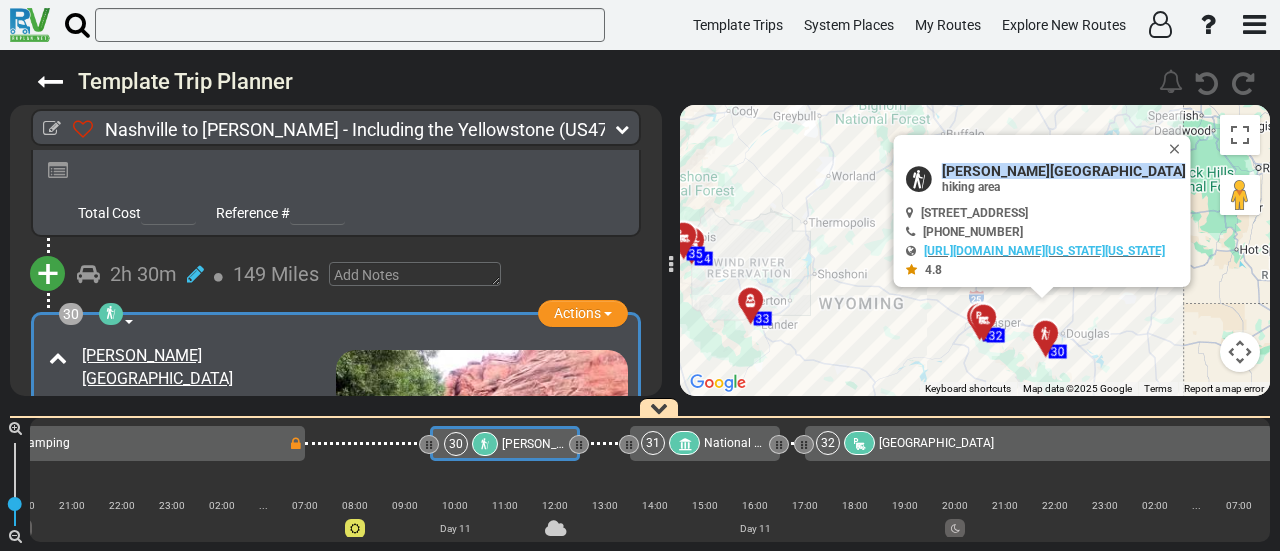 scroll, scrollTop: 11600, scrollLeft: 0, axis: vertical 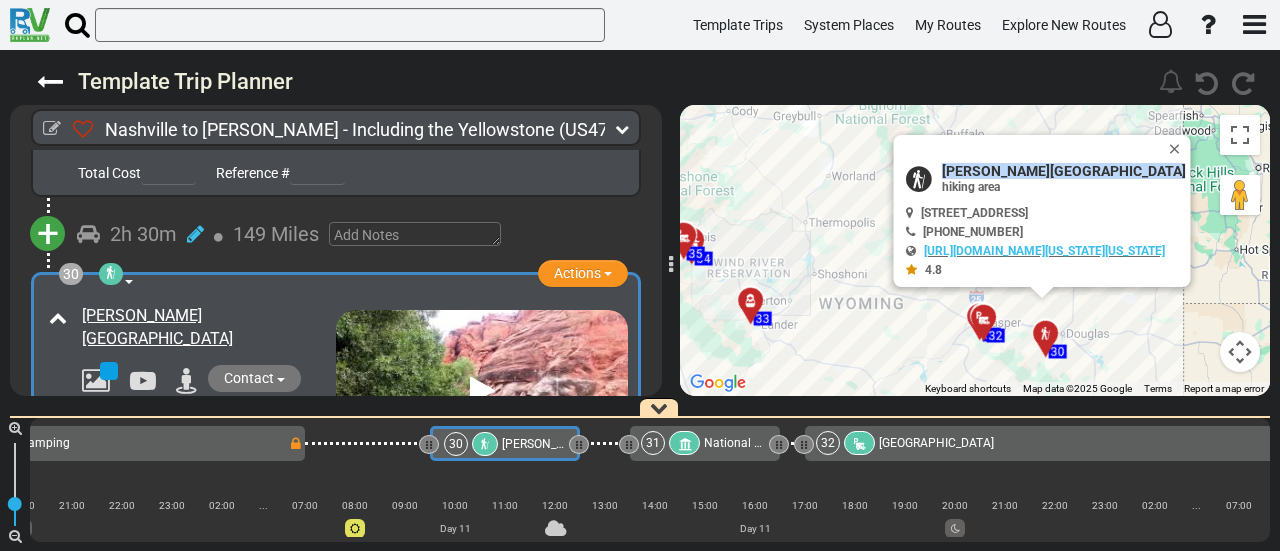 copy on "[PERSON_NAME][GEOGRAPHIC_DATA]" 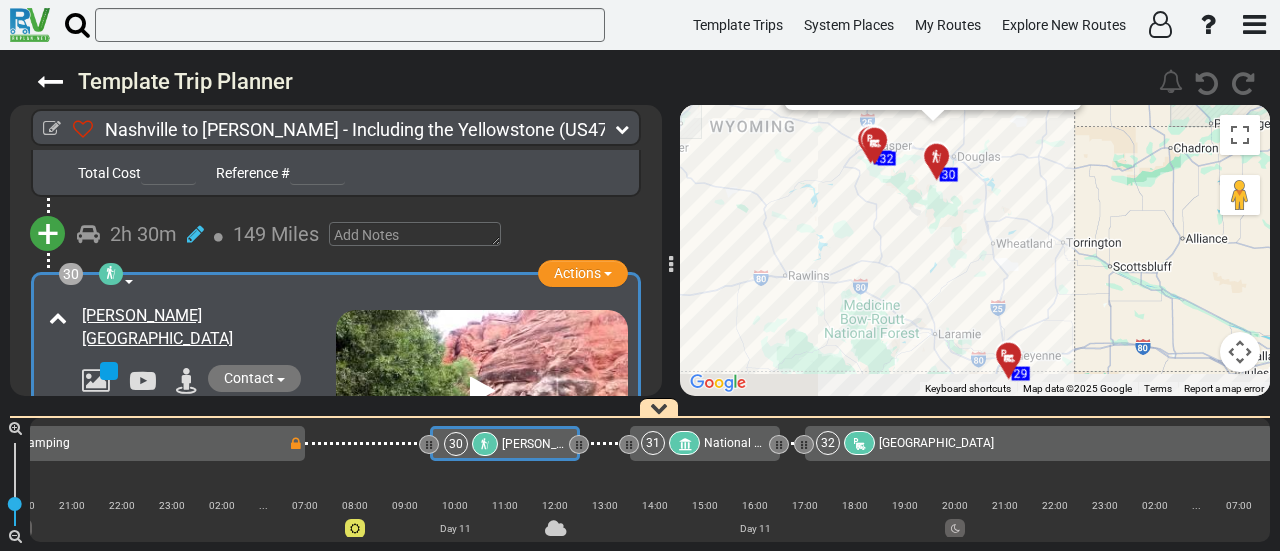 drag, startPoint x: 930, startPoint y: 341, endPoint x: 817, endPoint y: 155, distance: 217.63501 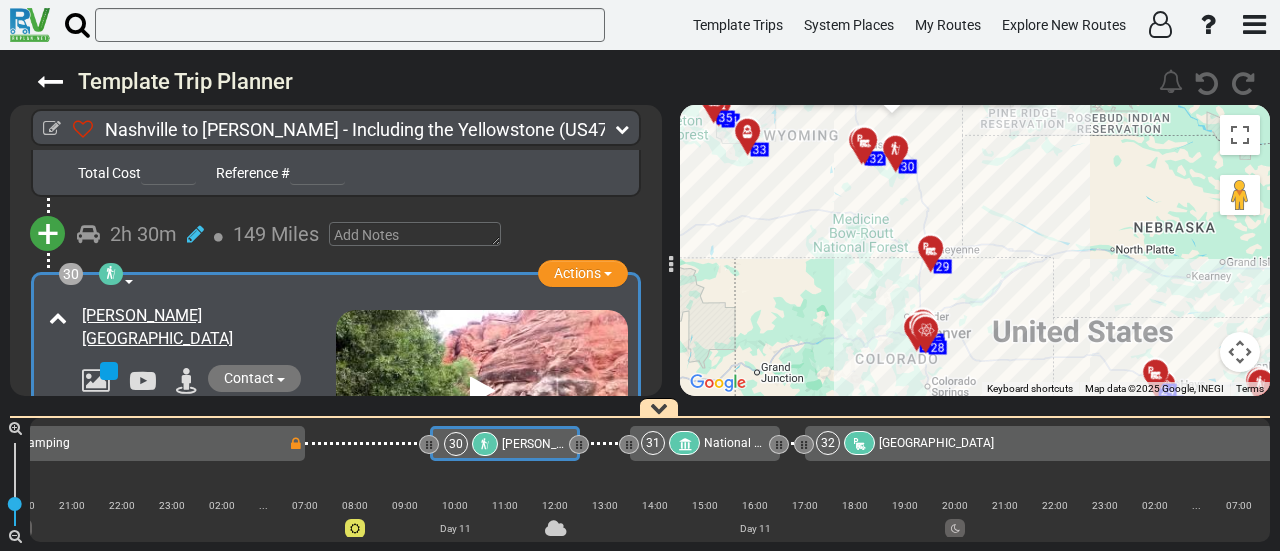 drag, startPoint x: 771, startPoint y: 235, endPoint x: 794, endPoint y: 231, distance: 23.345236 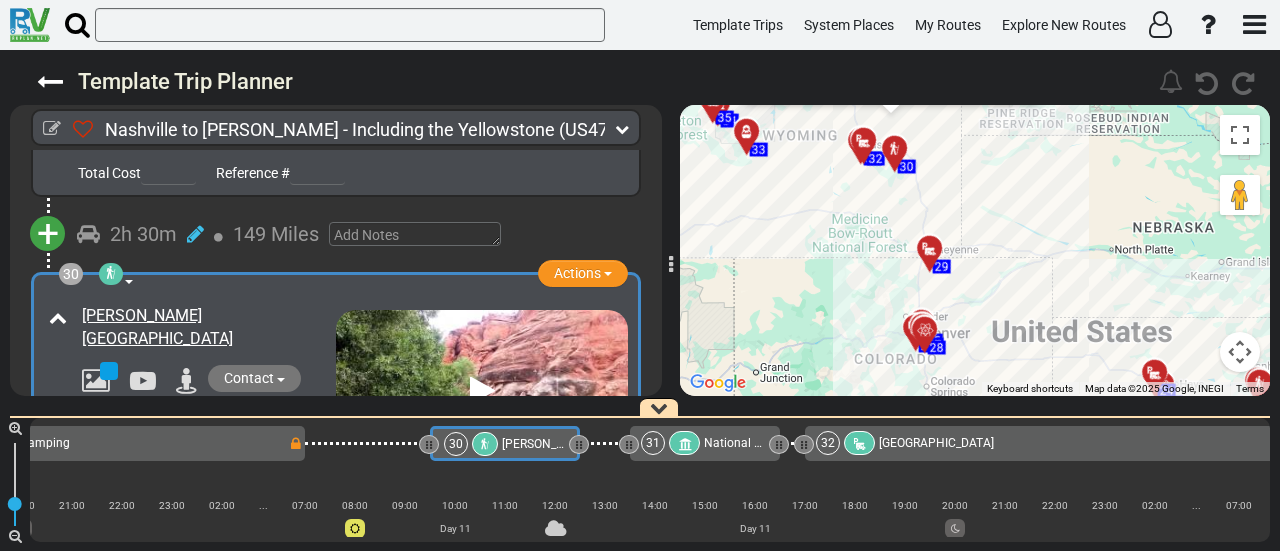 click at bounding box center (901, 156) 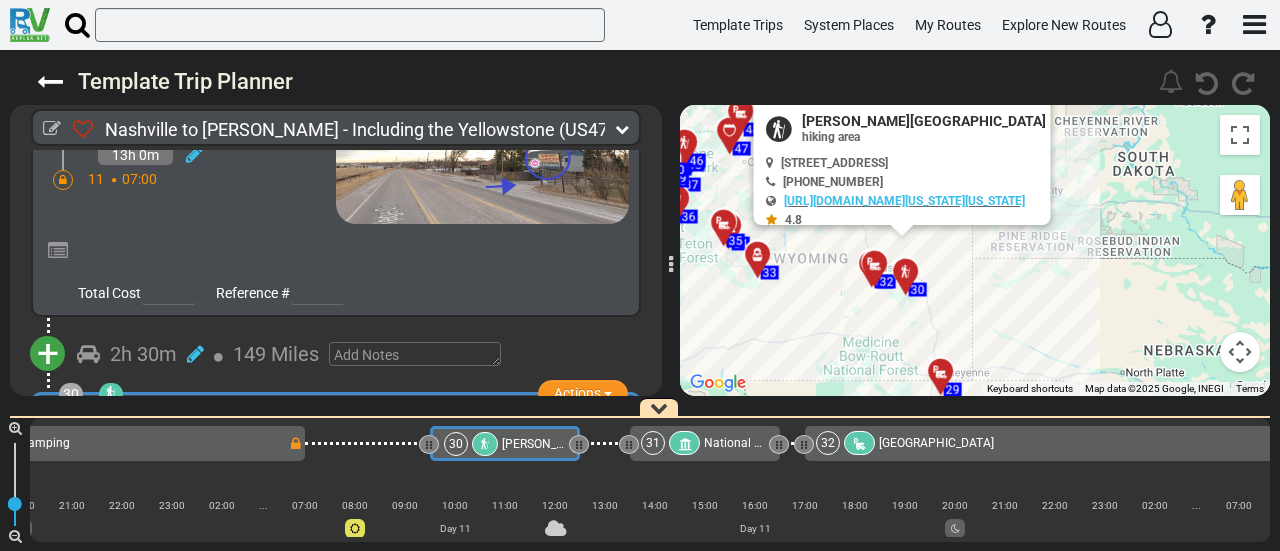 scroll, scrollTop: 11480, scrollLeft: 0, axis: vertical 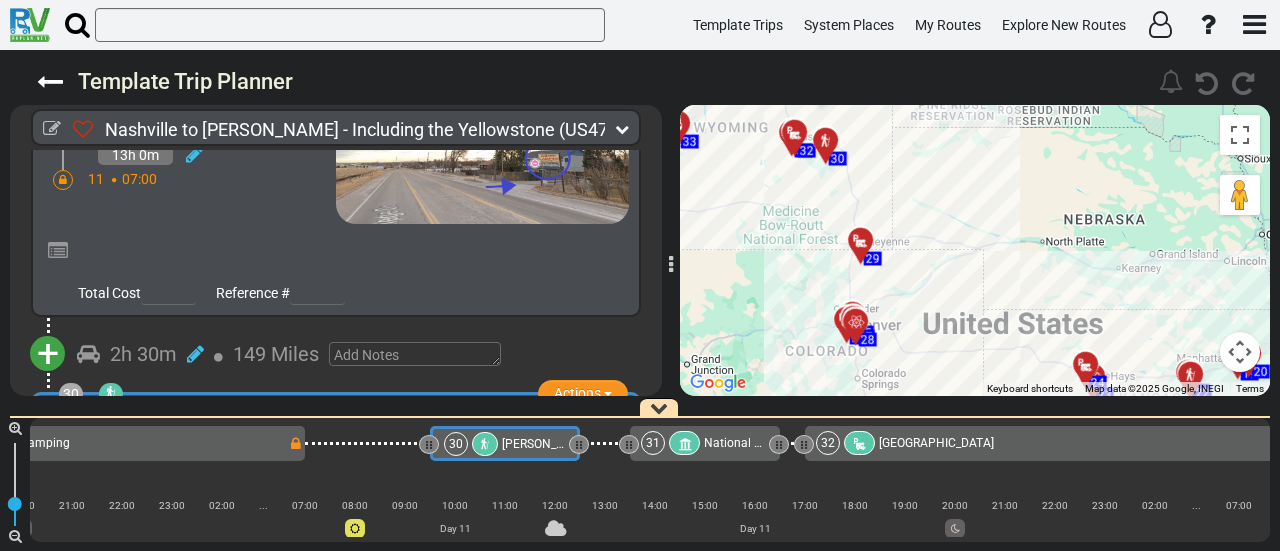 drag, startPoint x: 1012, startPoint y: 346, endPoint x: 925, endPoint y: 151, distance: 213.52751 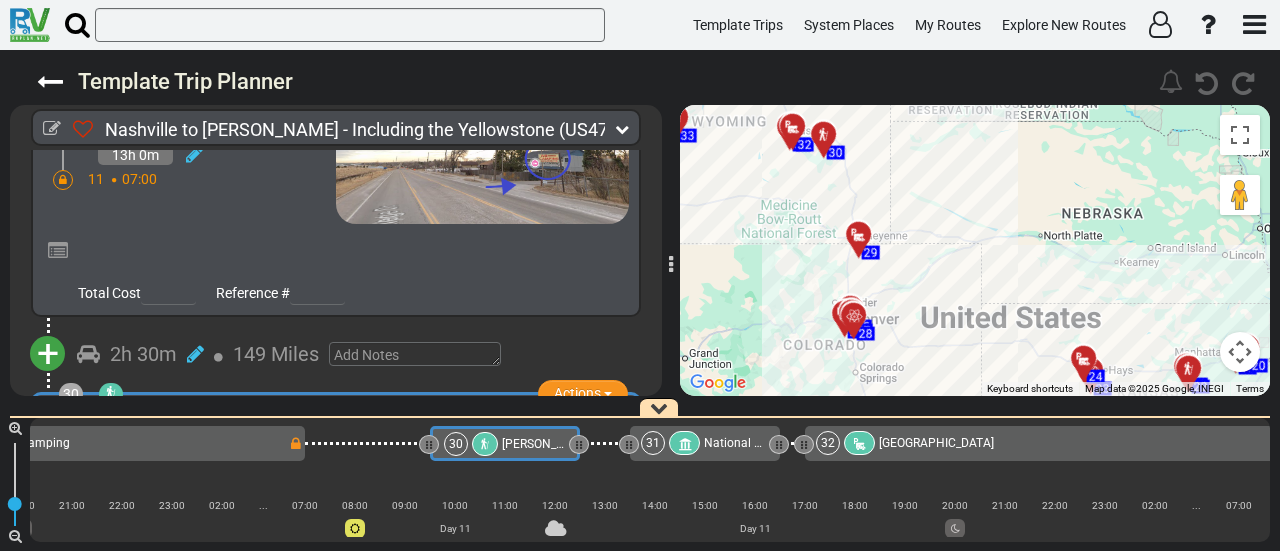 click at bounding box center [860, 323] 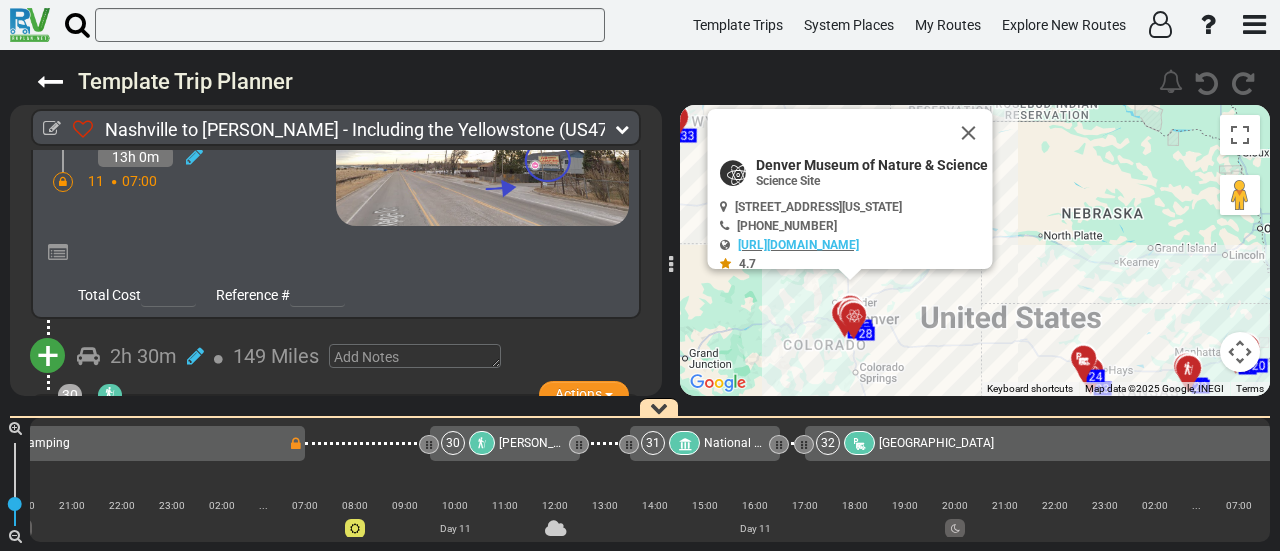 scroll, scrollTop: 11326, scrollLeft: 0, axis: vertical 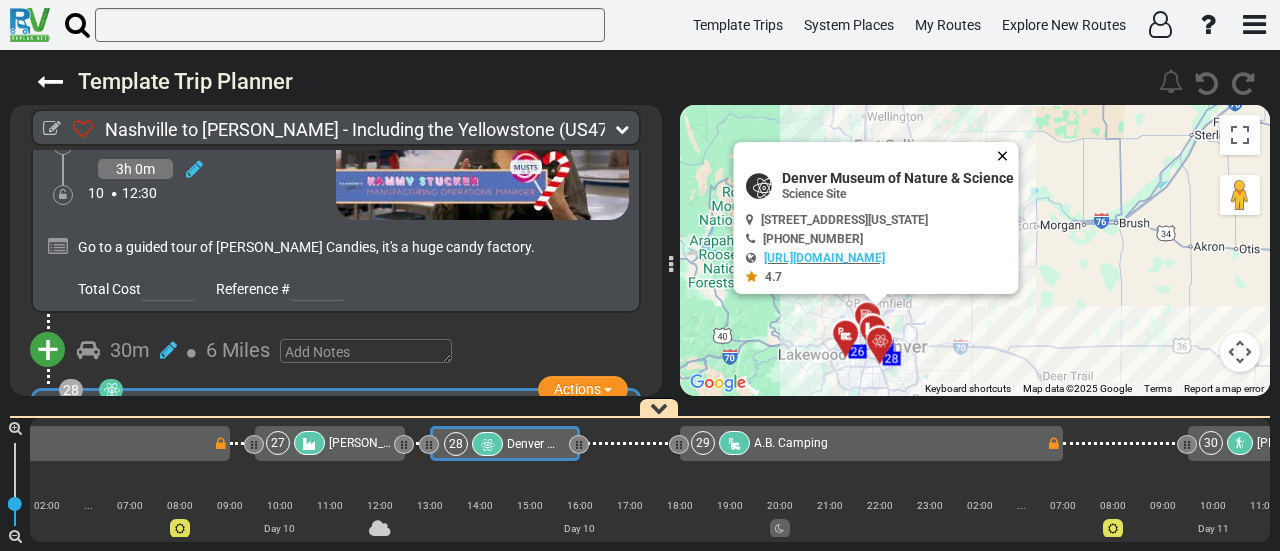 click at bounding box center [1007, 156] 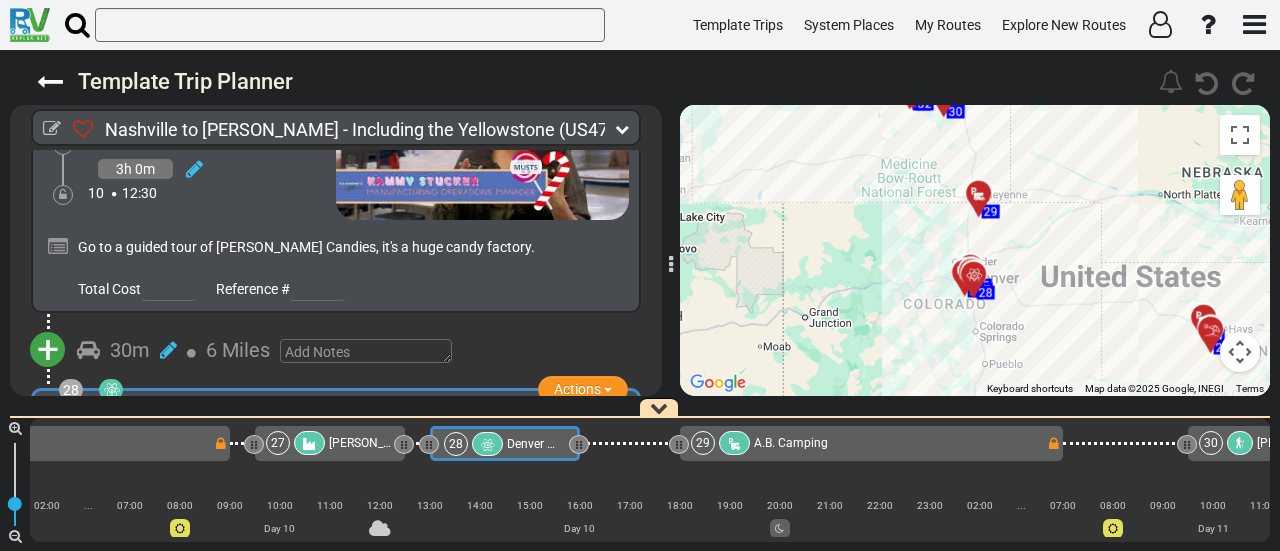 drag, startPoint x: 1099, startPoint y: 165, endPoint x: 1098, endPoint y: 246, distance: 81.00617 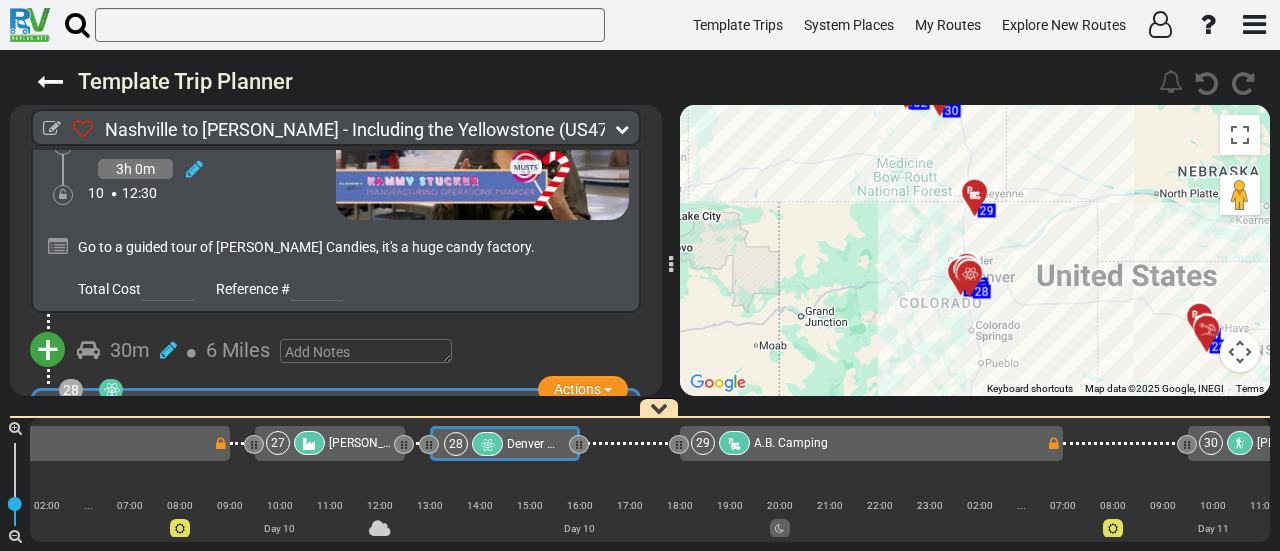 click at bounding box center [976, 281] 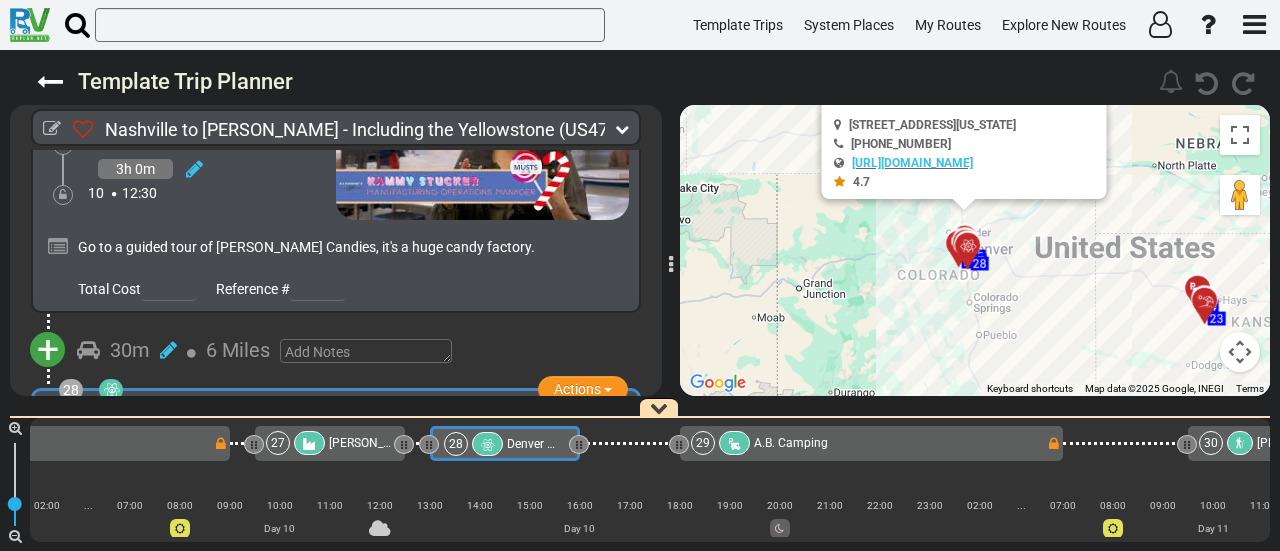 drag, startPoint x: 1014, startPoint y: 318, endPoint x: 1012, endPoint y: 225, distance: 93.0215 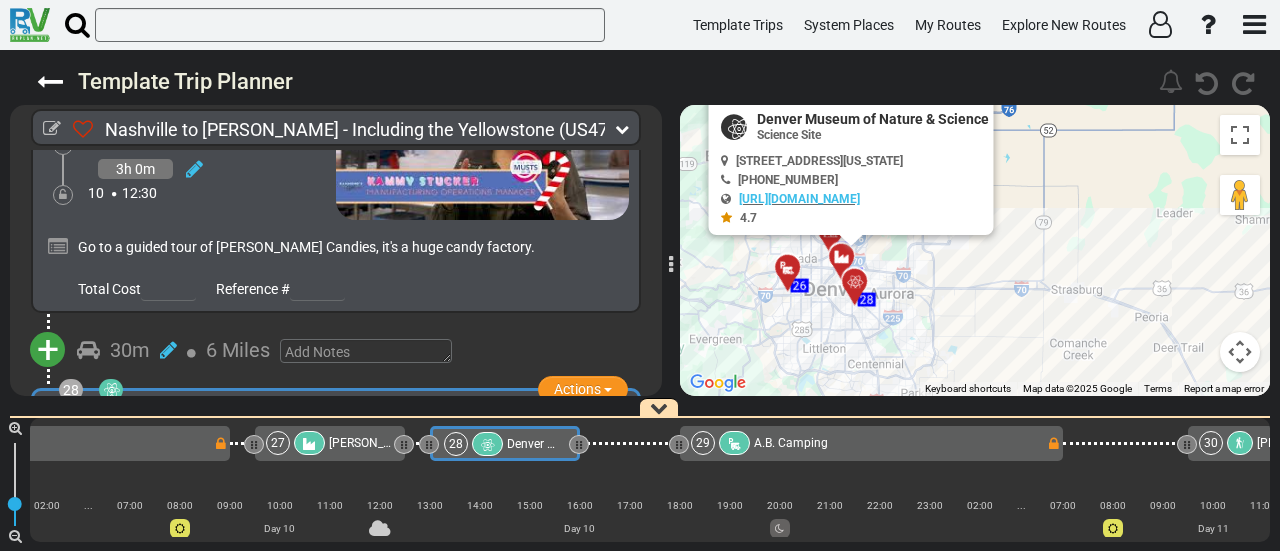 drag, startPoint x: 905, startPoint y: 287, endPoint x: 1180, endPoint y: 163, distance: 301.66373 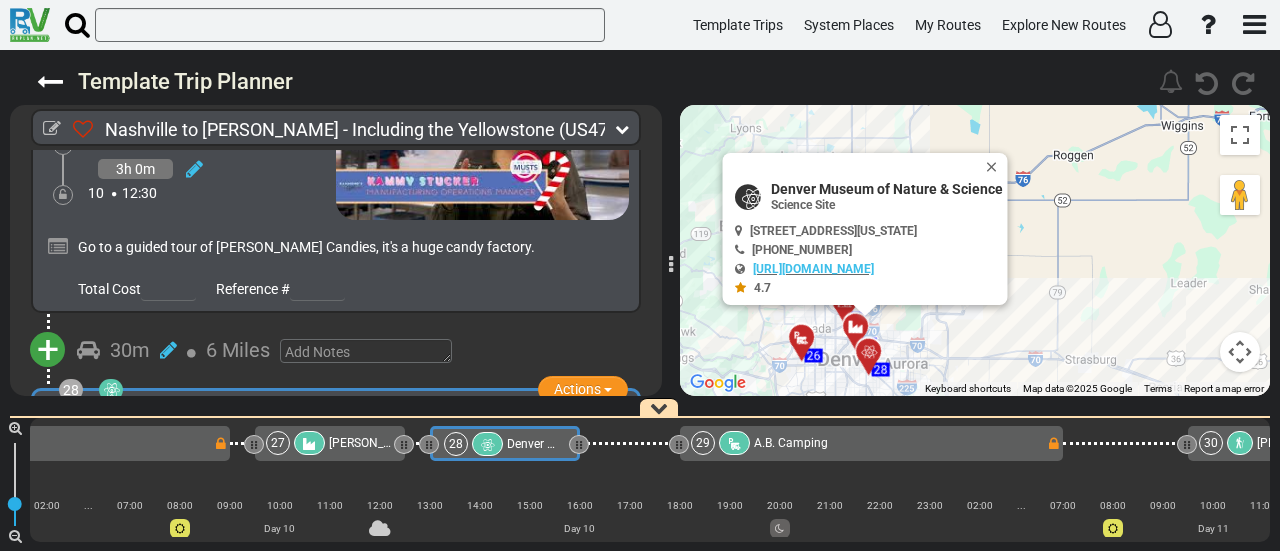 drag, startPoint x: 1054, startPoint y: 209, endPoint x: 1036, endPoint y: 309, distance: 101.607086 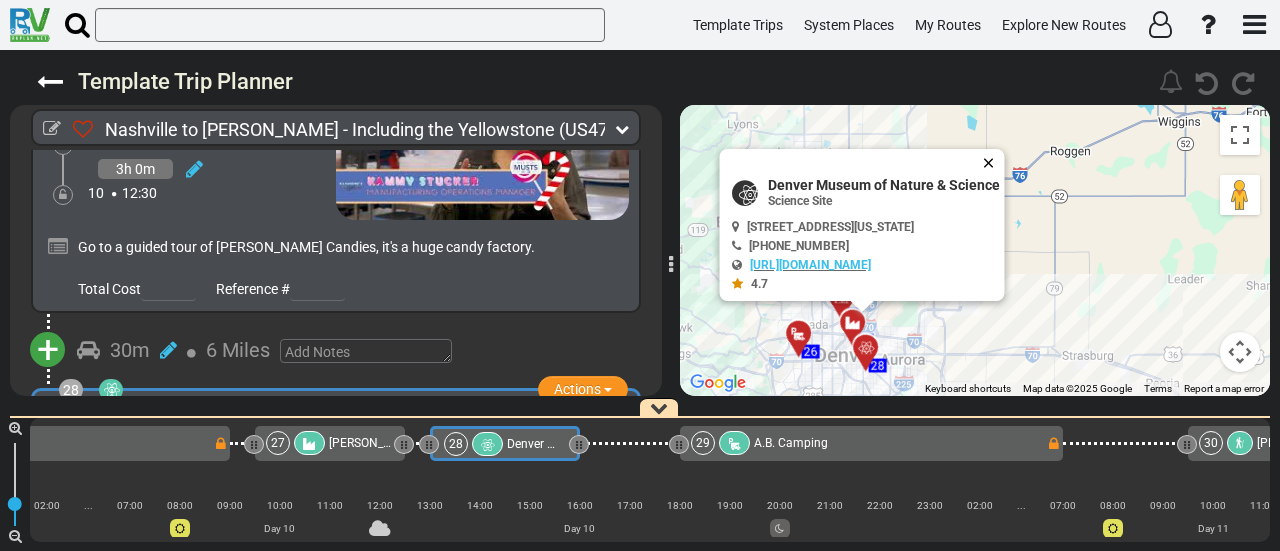 click at bounding box center [993, 163] 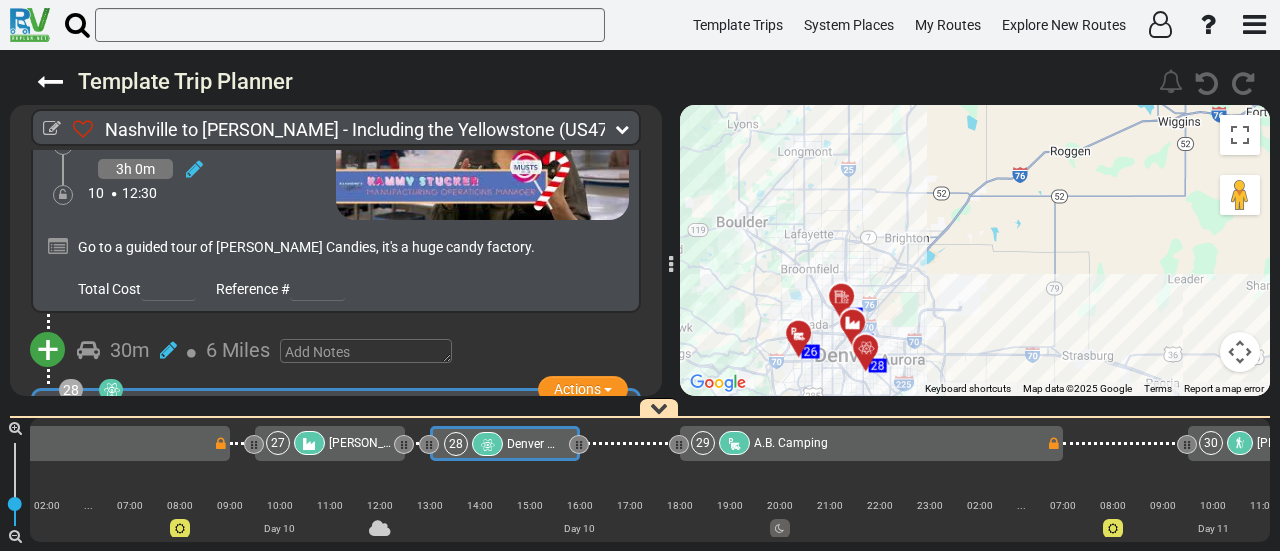 click at bounding box center [859, 330] 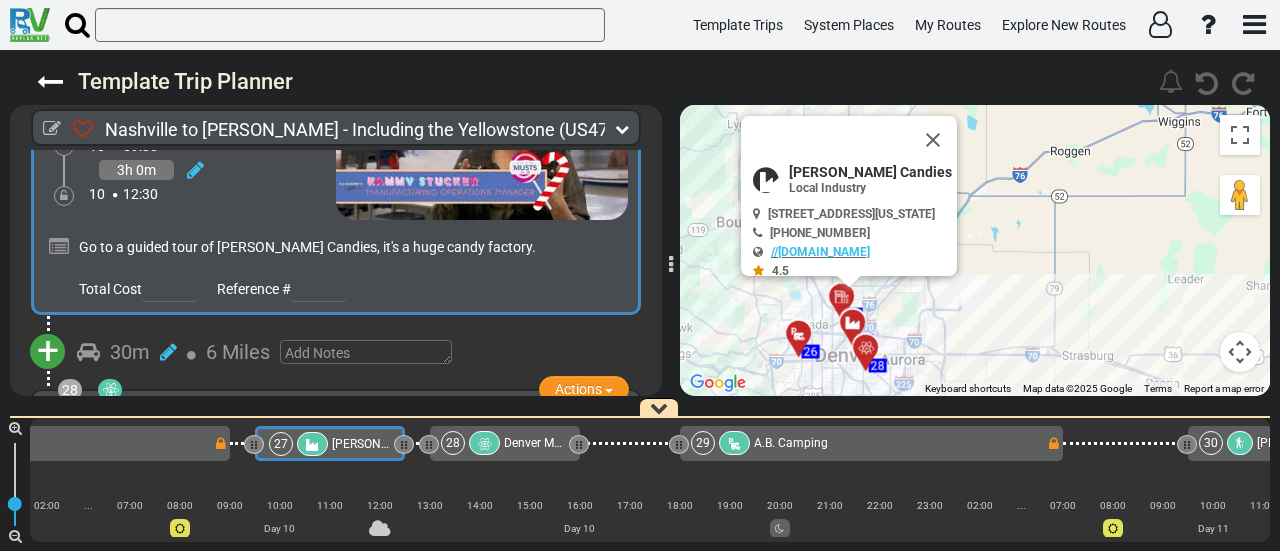 scroll, scrollTop: 10634, scrollLeft: 0, axis: vertical 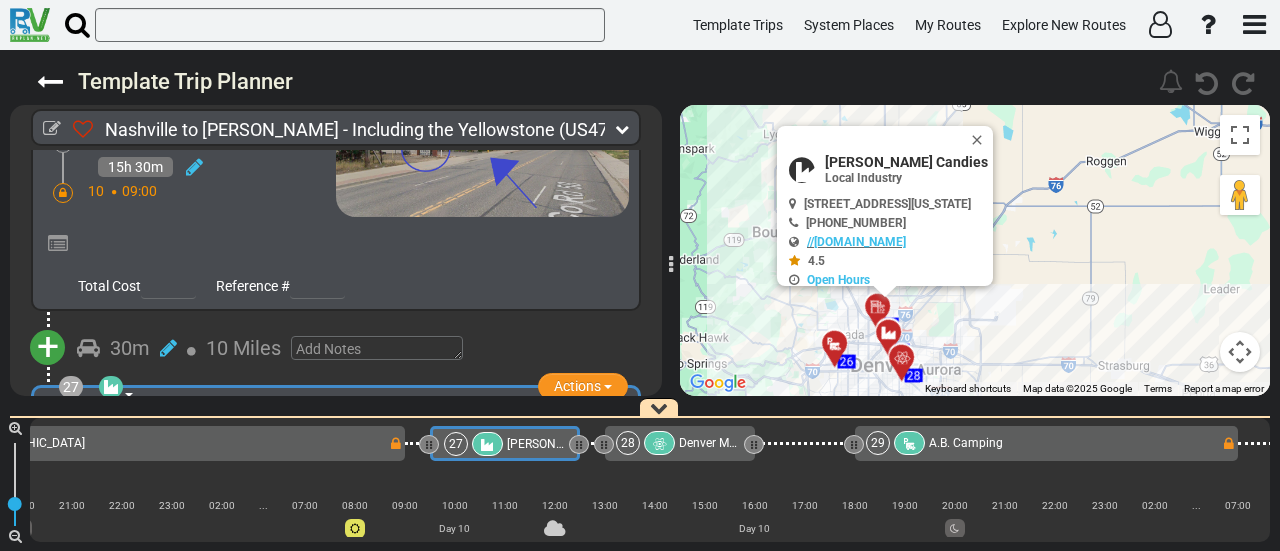click on "Hammond’s Candies" at bounding box center (906, 162) 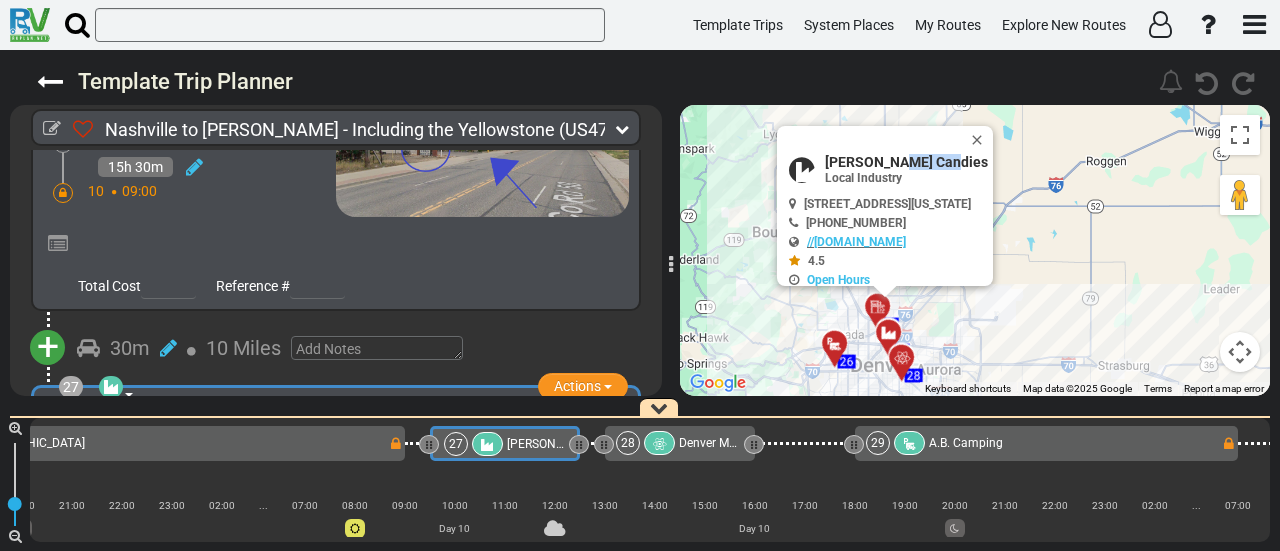 click on "Hammond’s Candies" at bounding box center [906, 162] 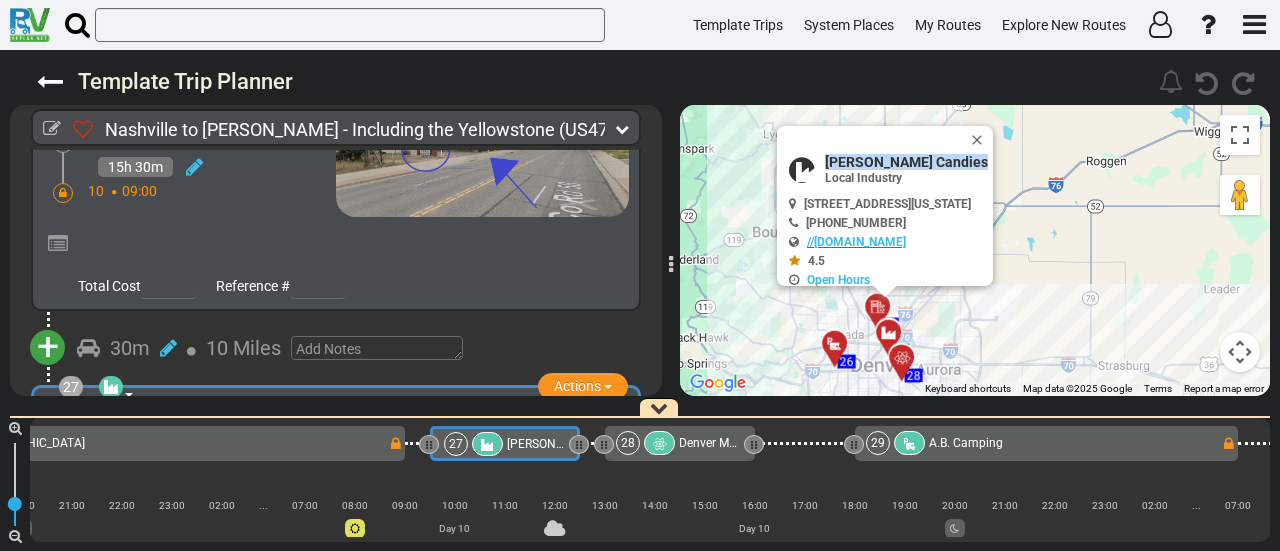 click on "Hammond’s Candies" at bounding box center (906, 162) 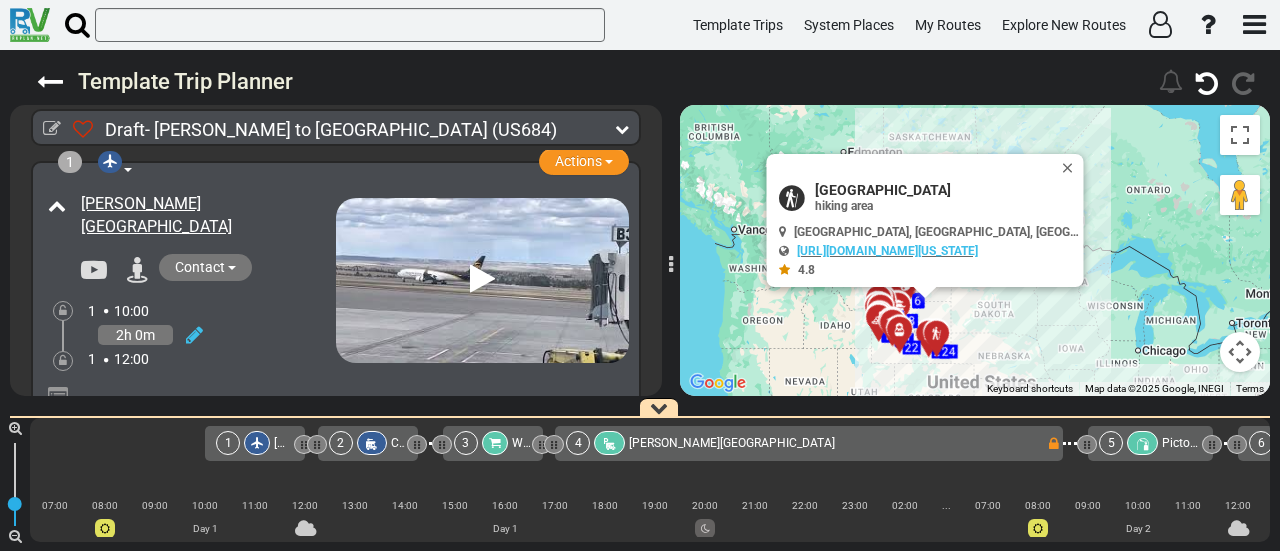 scroll, scrollTop: 0, scrollLeft: 0, axis: both 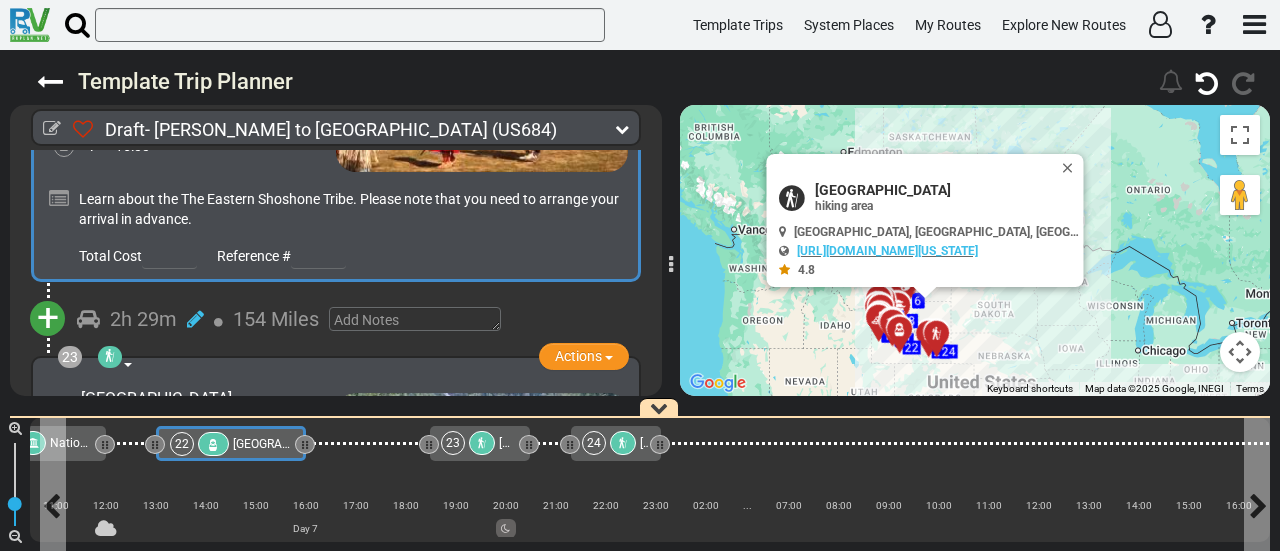 click on "[GEOGRAPHIC_DATA]" at bounding box center [290, 444] 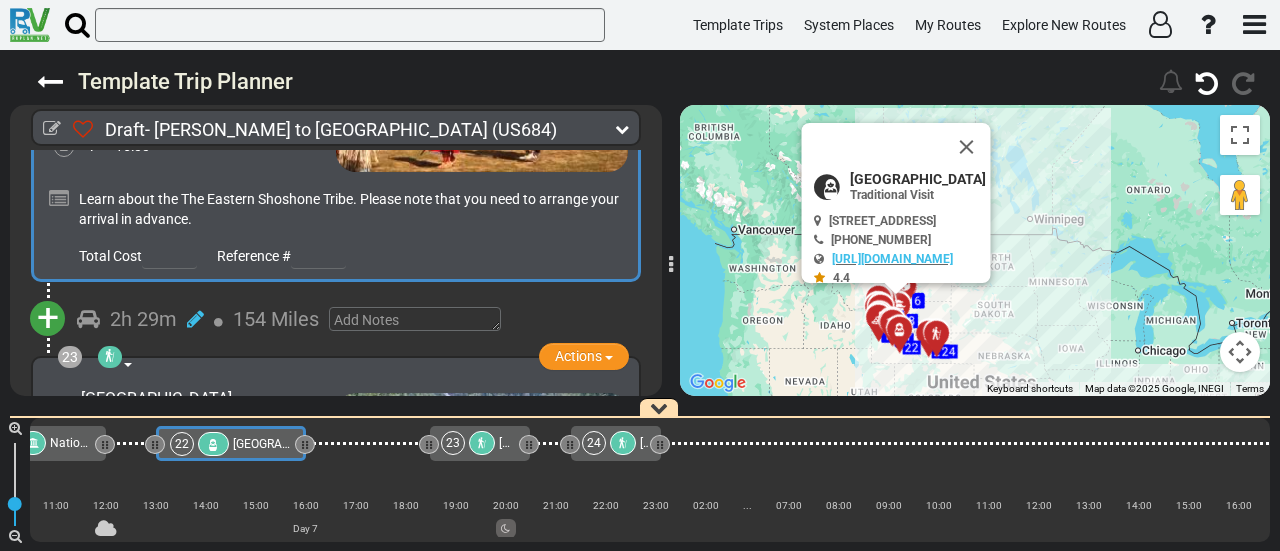 scroll, scrollTop: 8314, scrollLeft: 0, axis: vertical 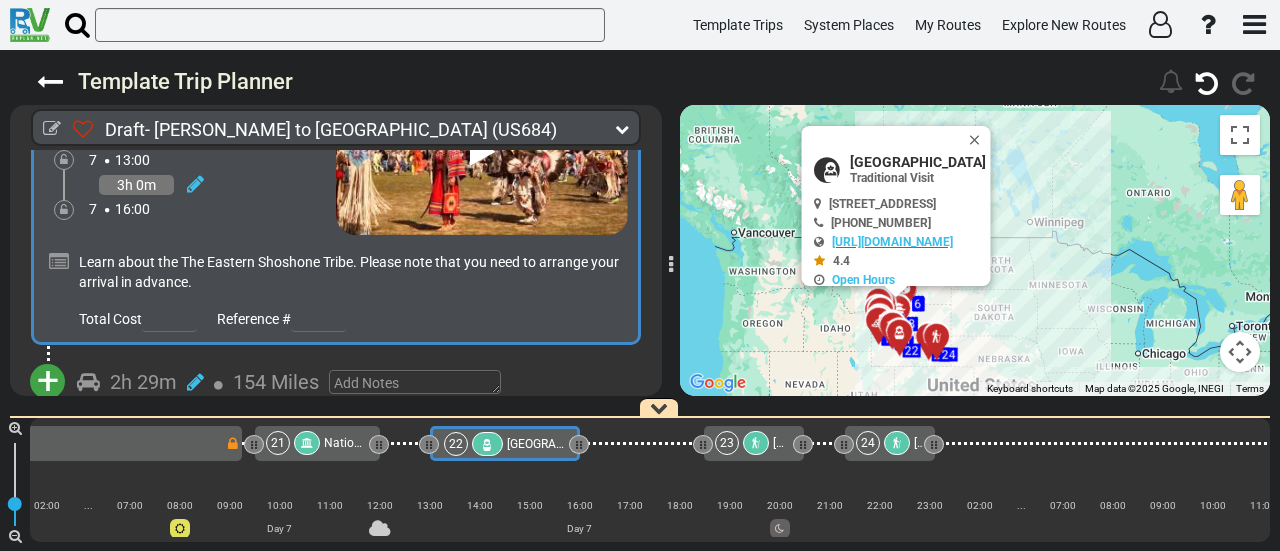 click on "+" at bounding box center [48, 381] 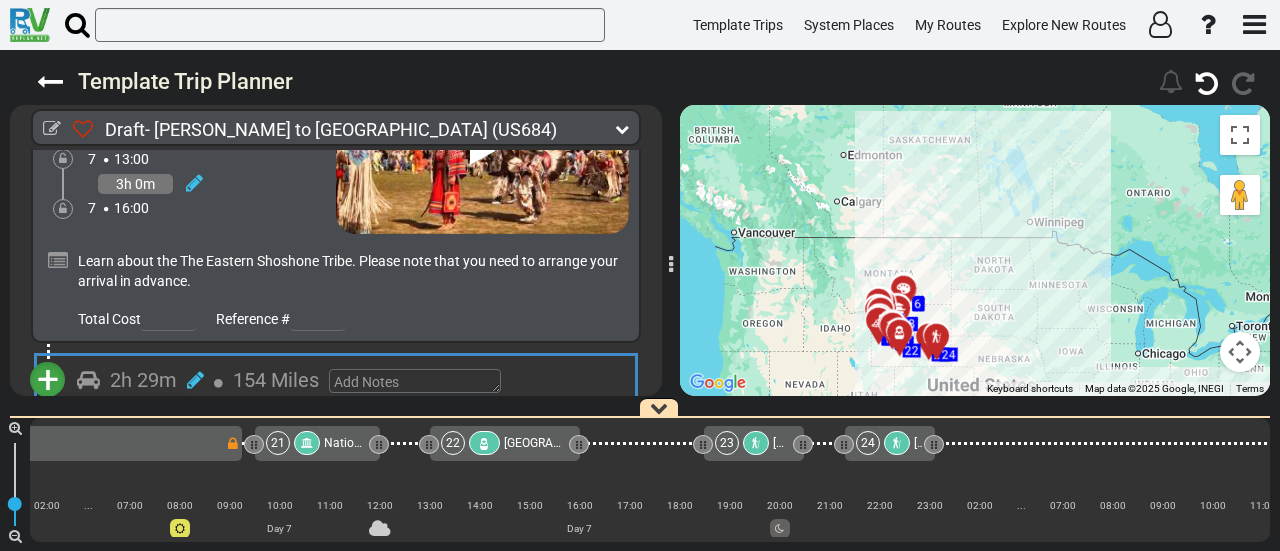 scroll, scrollTop: 8462, scrollLeft: 0, axis: vertical 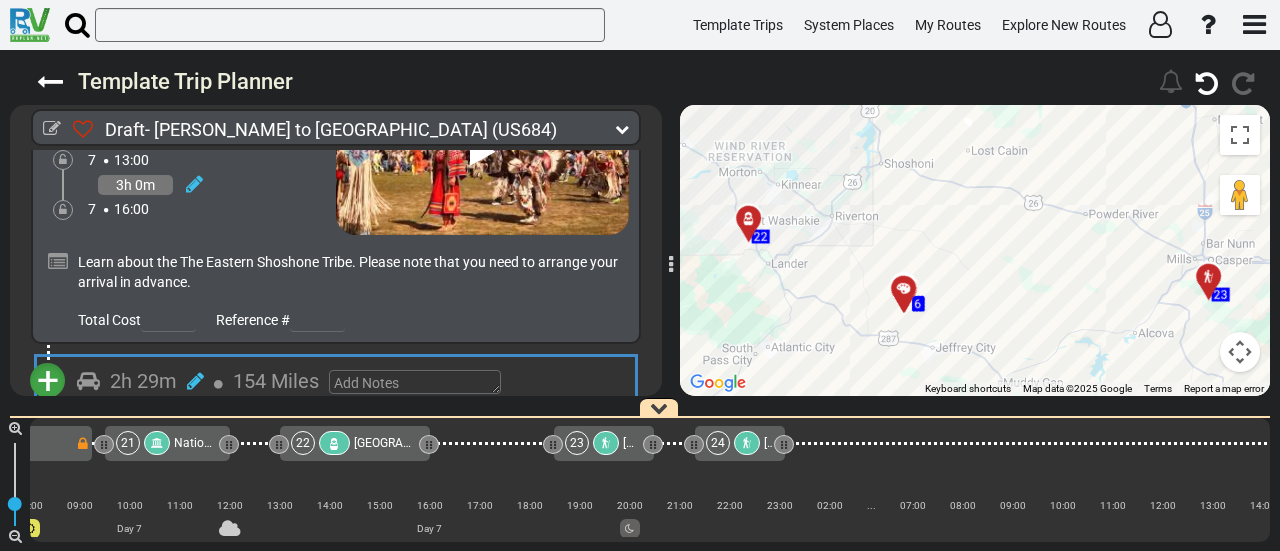 click on "Add Atraction" at bounding box center [110, 417] 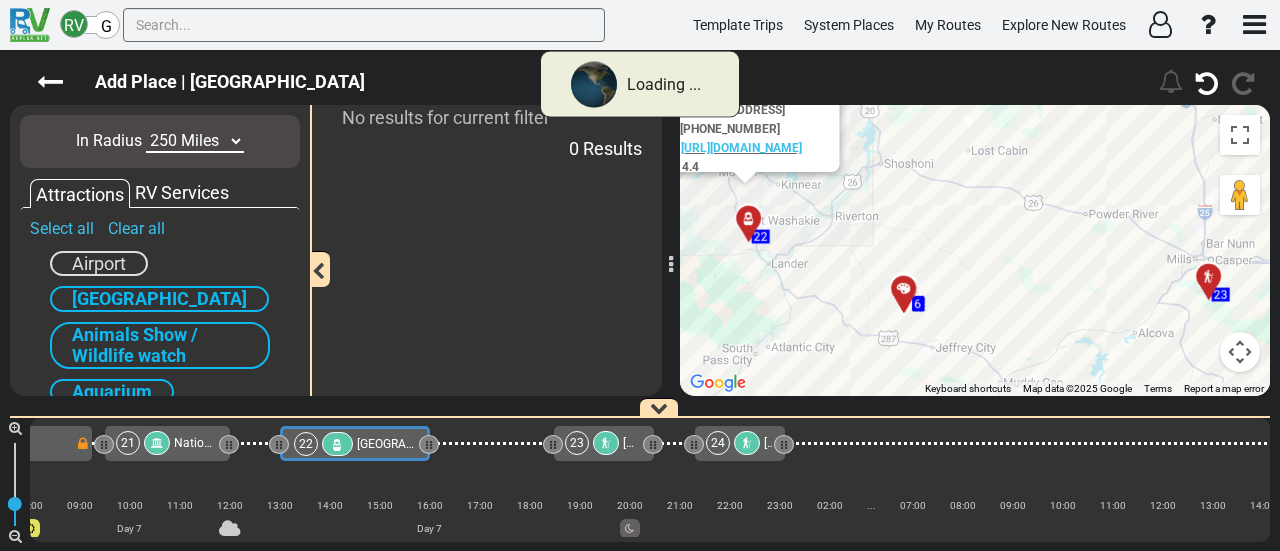 click on "10 Miles 50 Miles 100 Miles 250 Miles 500 Miles 1000 Miles" at bounding box center [195, 141] 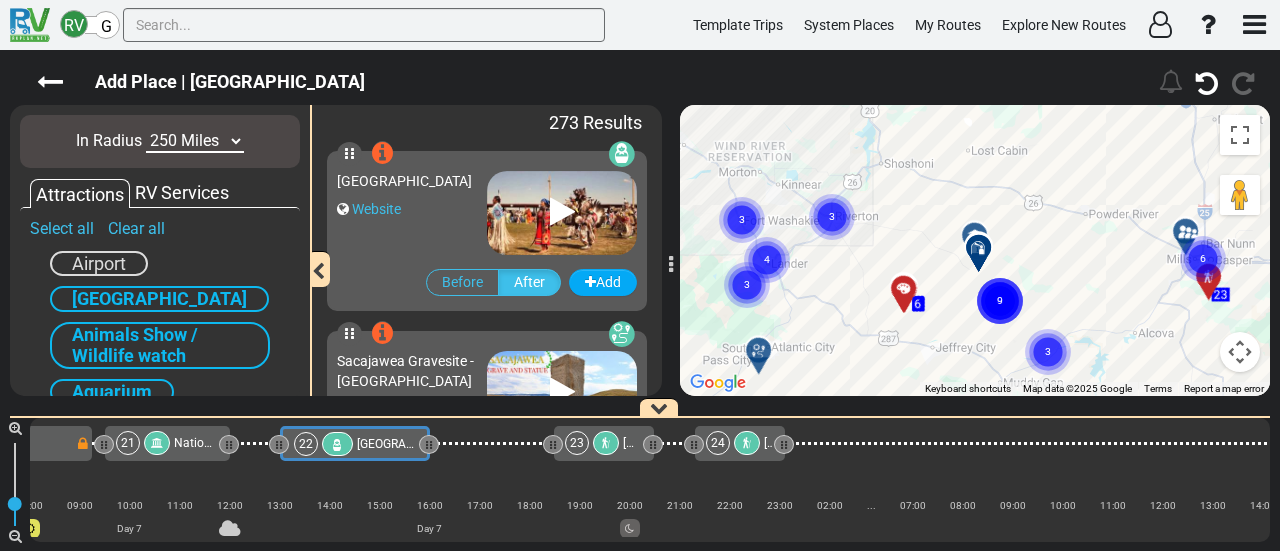 scroll, scrollTop: 0, scrollLeft: 5525, axis: horizontal 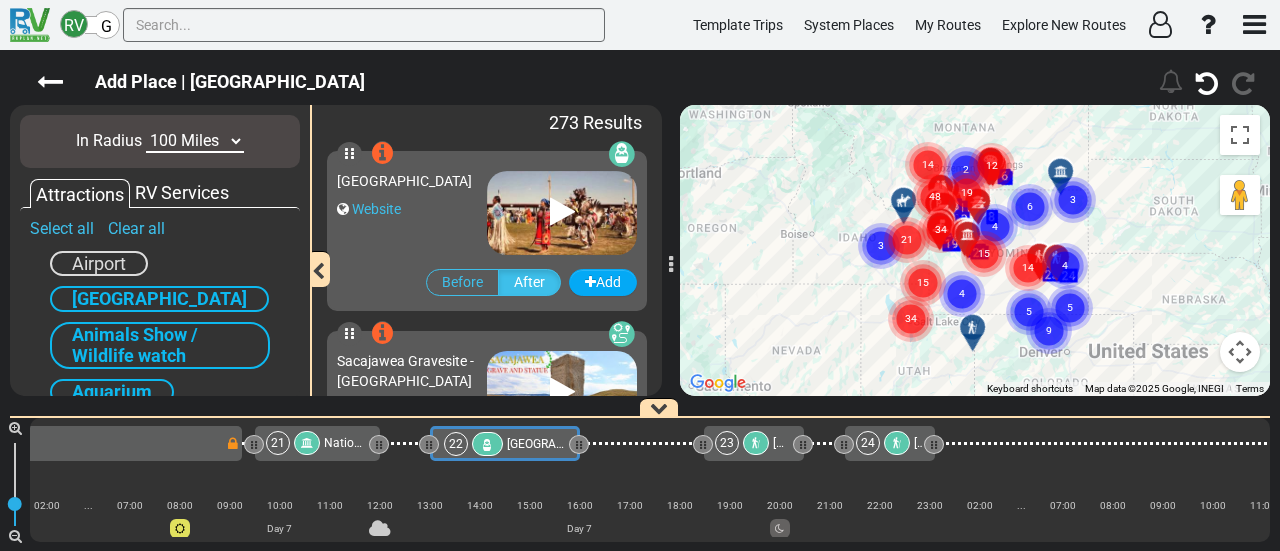 click on "10 Miles 50 Miles 100 Miles 250 Miles 500 Miles 1000 Miles" at bounding box center (195, 141) 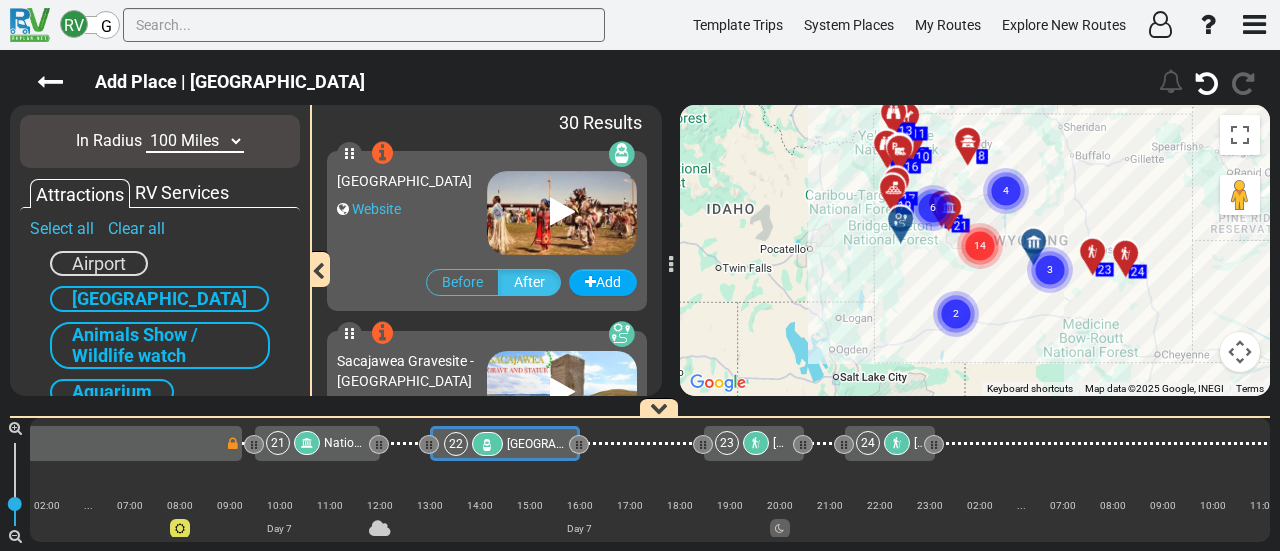 click 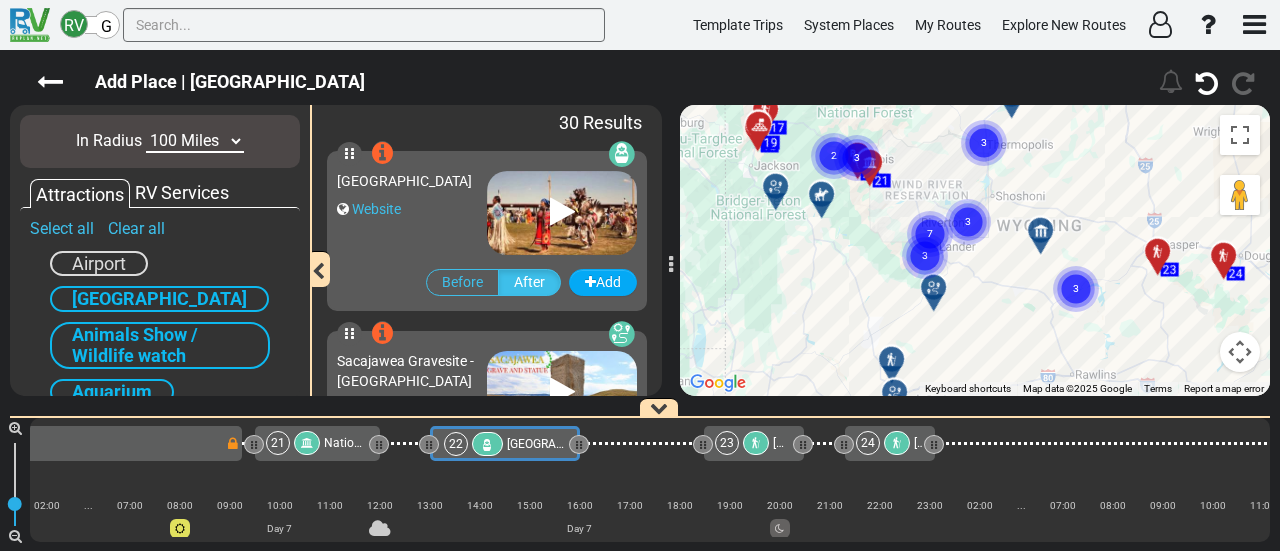 click at bounding box center (1041, 231) 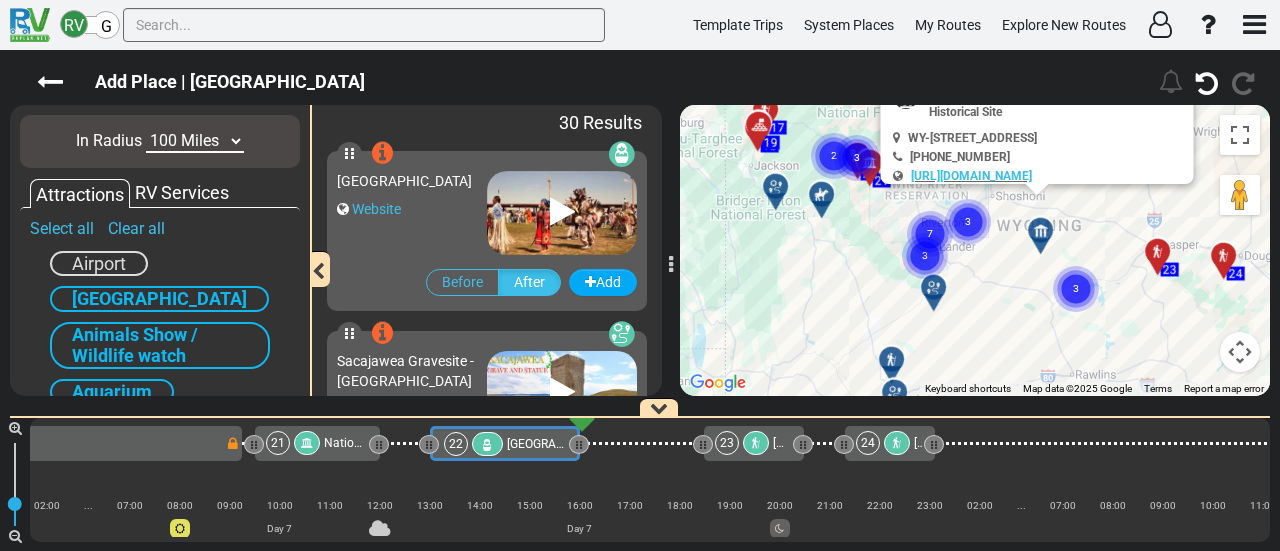 scroll, scrollTop: 0, scrollLeft: 5626, axis: horizontal 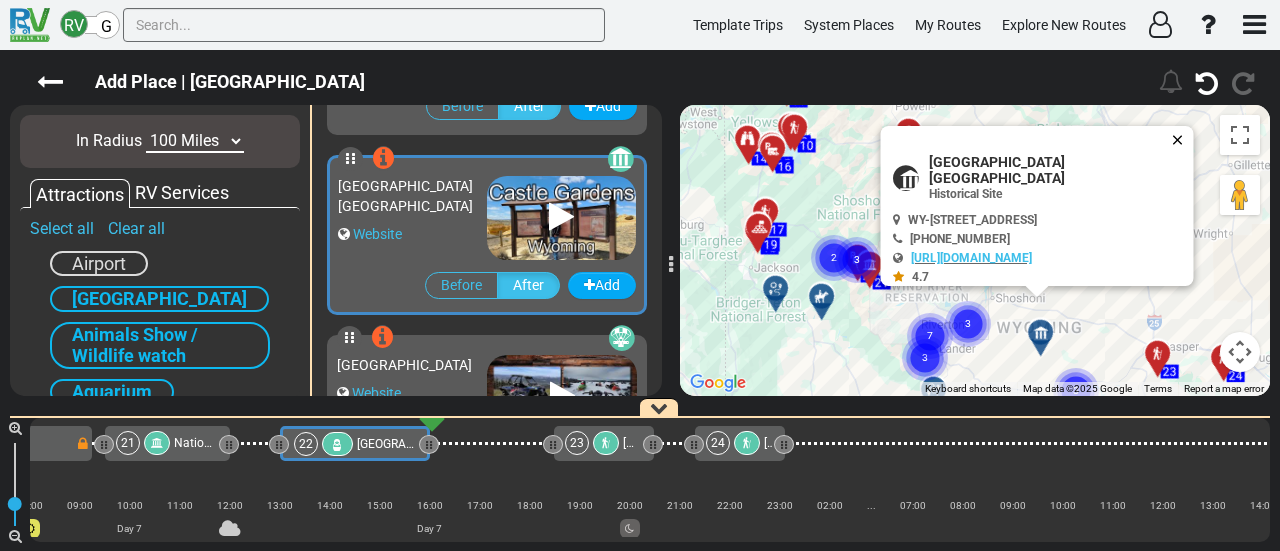 click at bounding box center [1182, 140] 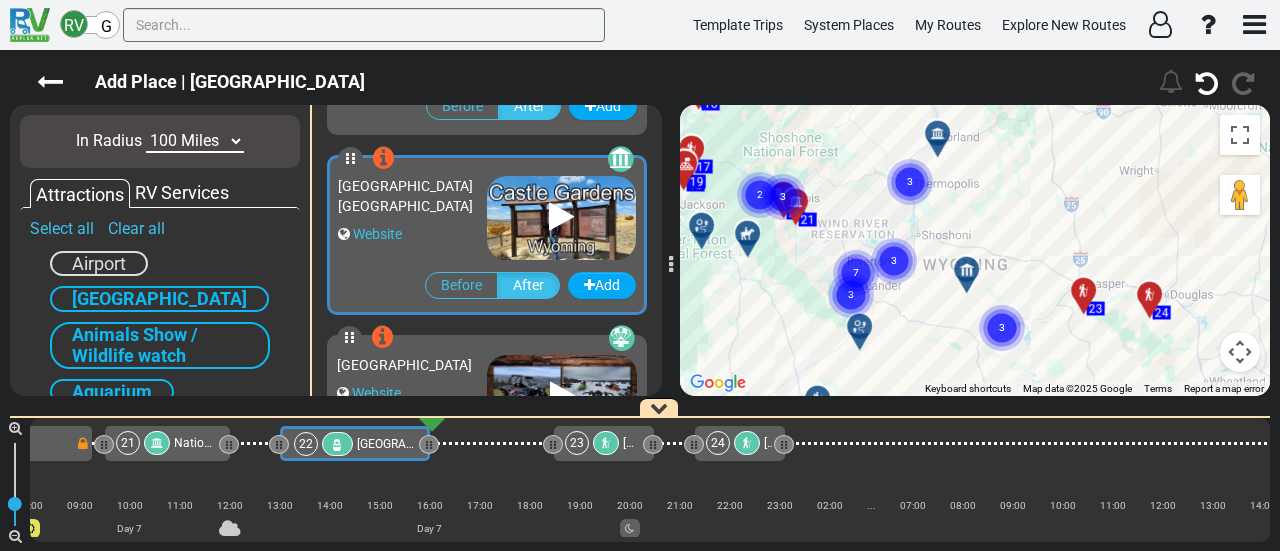 drag, startPoint x: 1122, startPoint y: 228, endPoint x: 1043, endPoint y: 160, distance: 104.23531 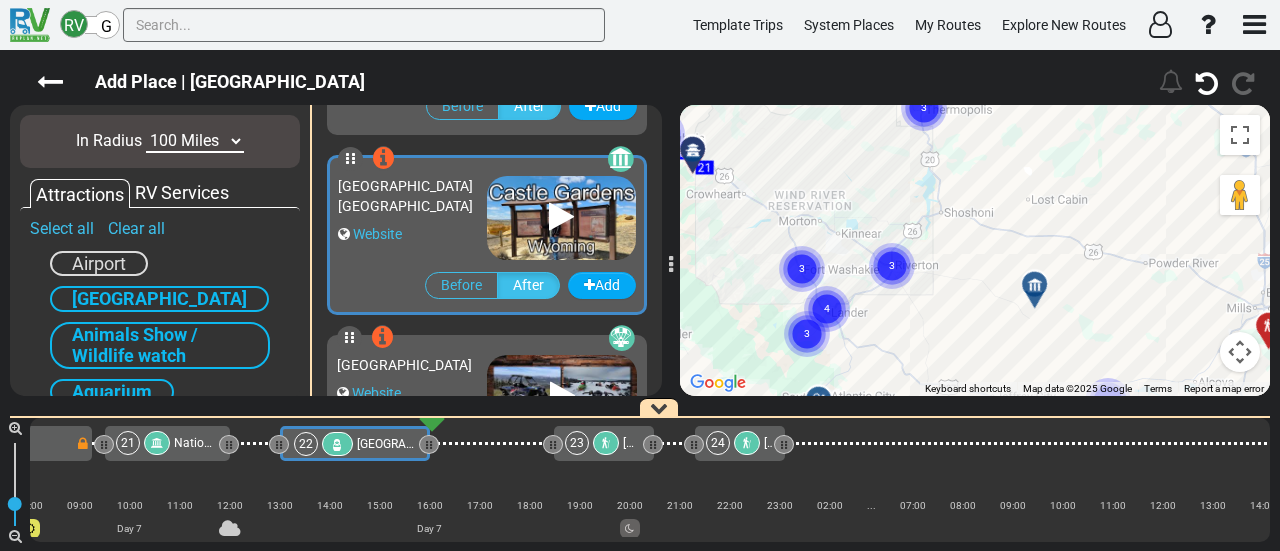 drag, startPoint x: 994, startPoint y: 287, endPoint x: 1139, endPoint y: 177, distance: 182.00275 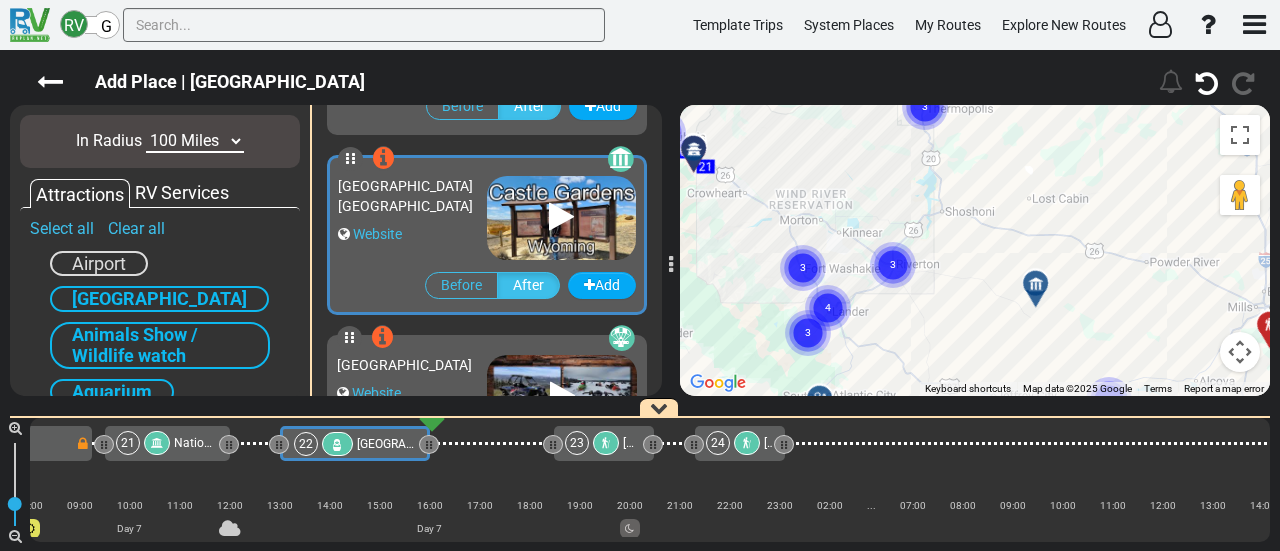 click 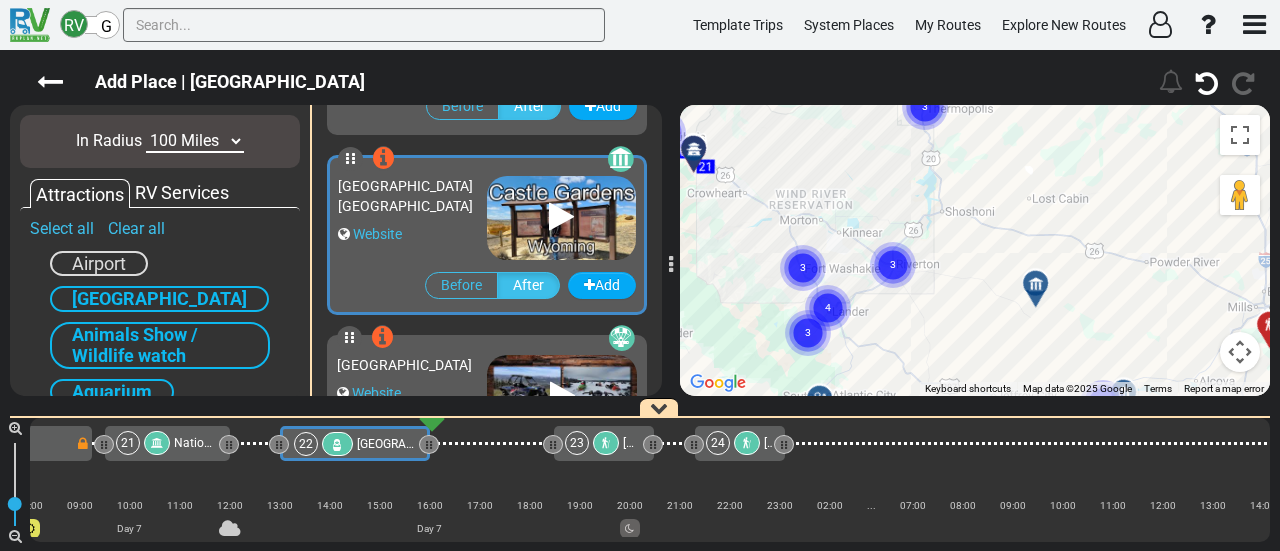click 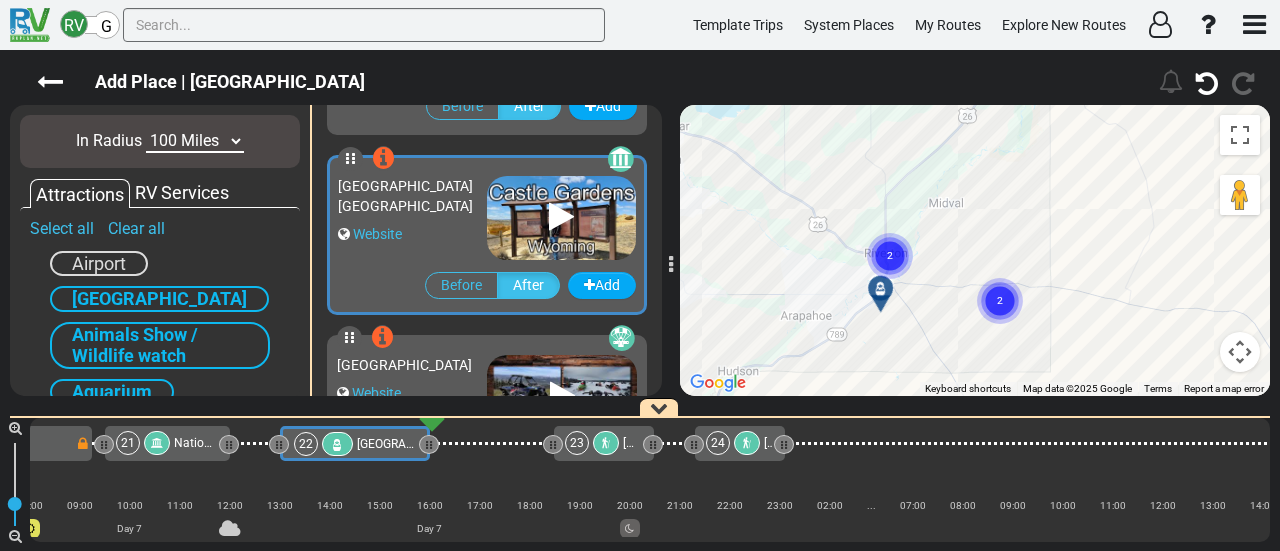 click on "2" 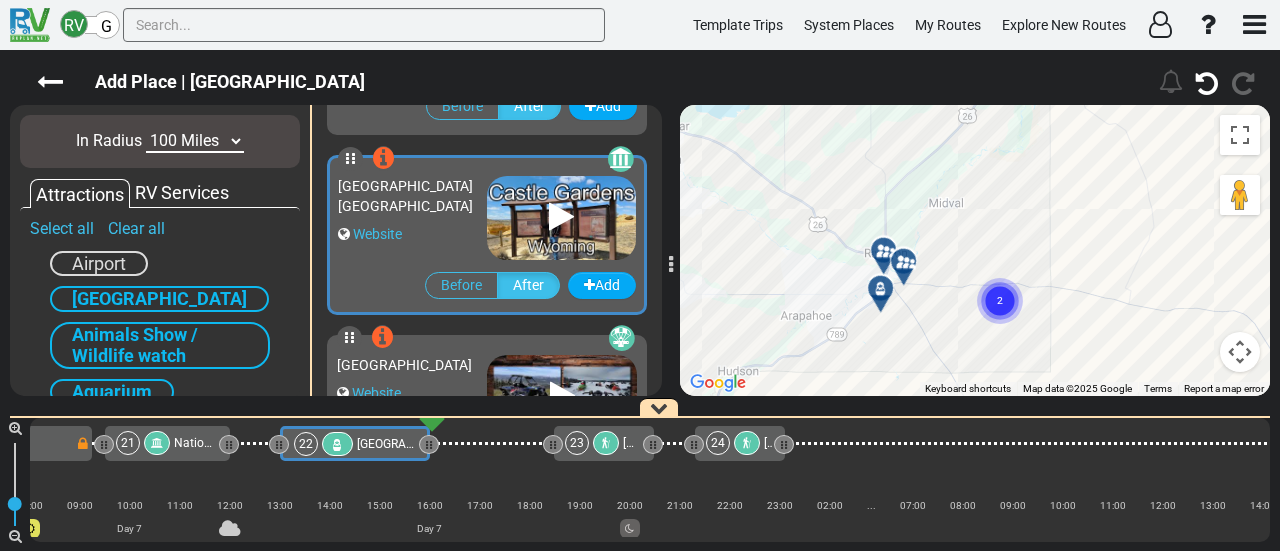 click at bounding box center [884, 251] 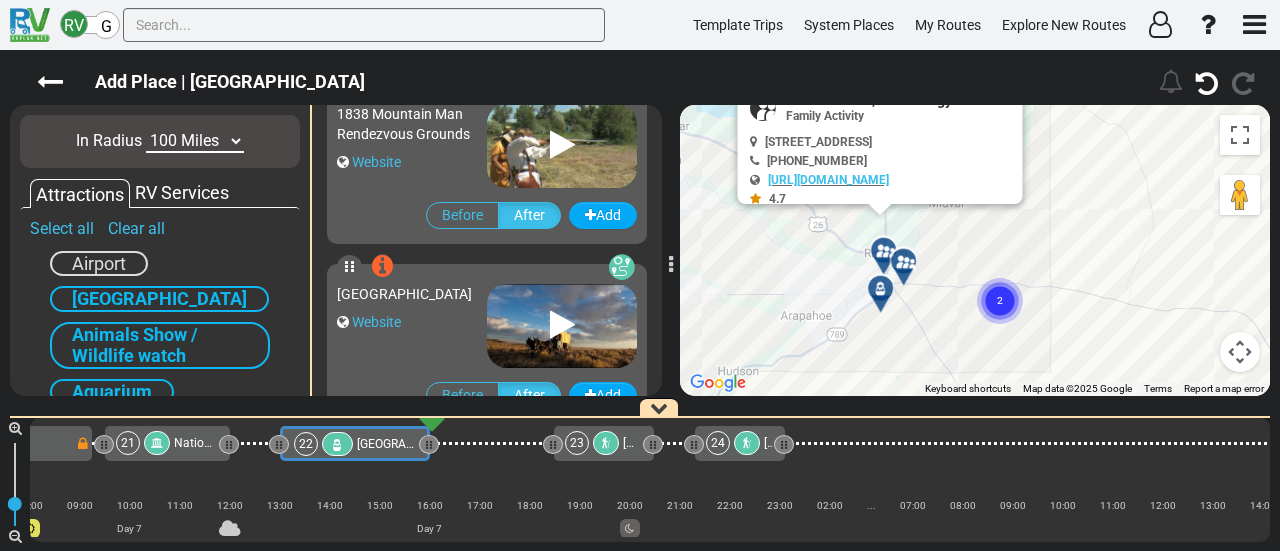 scroll, scrollTop: 1796, scrollLeft: 0, axis: vertical 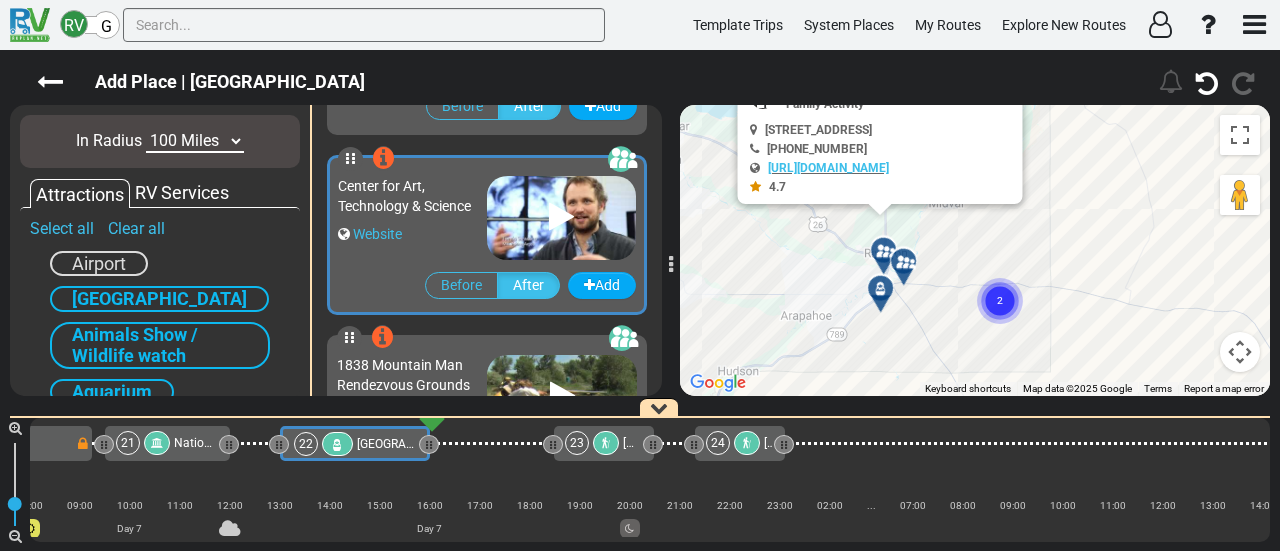 click at bounding box center [910, 269] 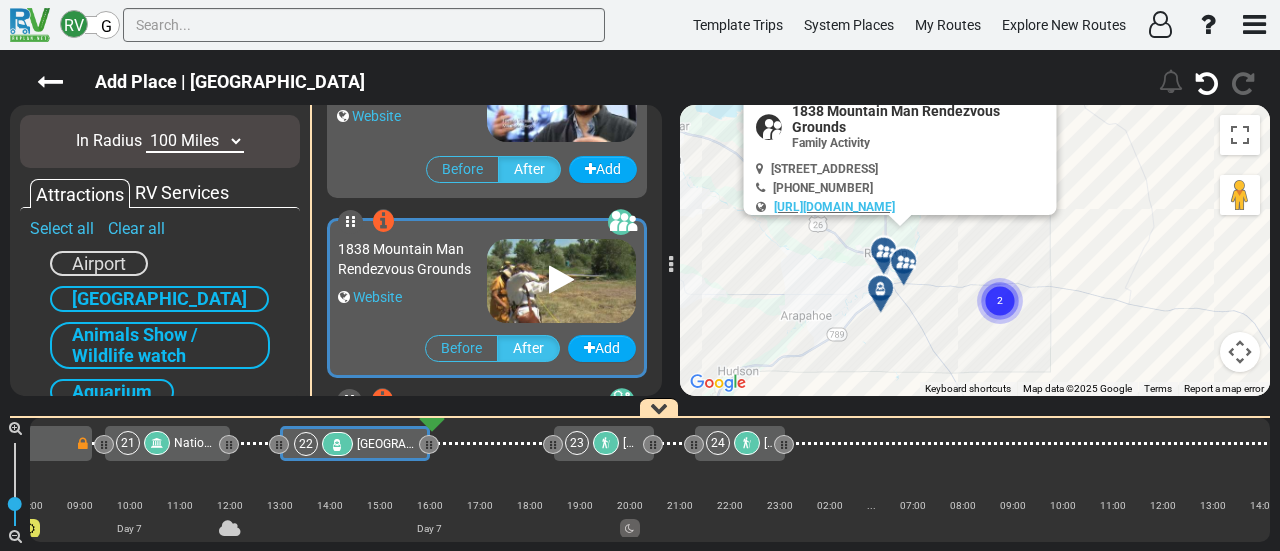 scroll, scrollTop: 1976, scrollLeft: 0, axis: vertical 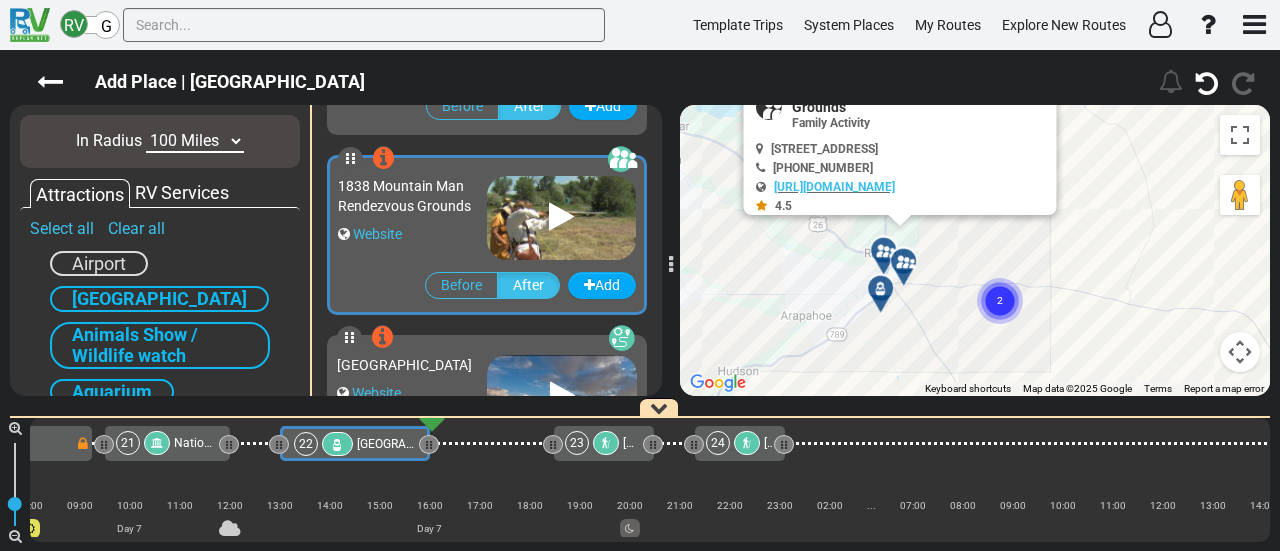 click at bounding box center (887, 296) 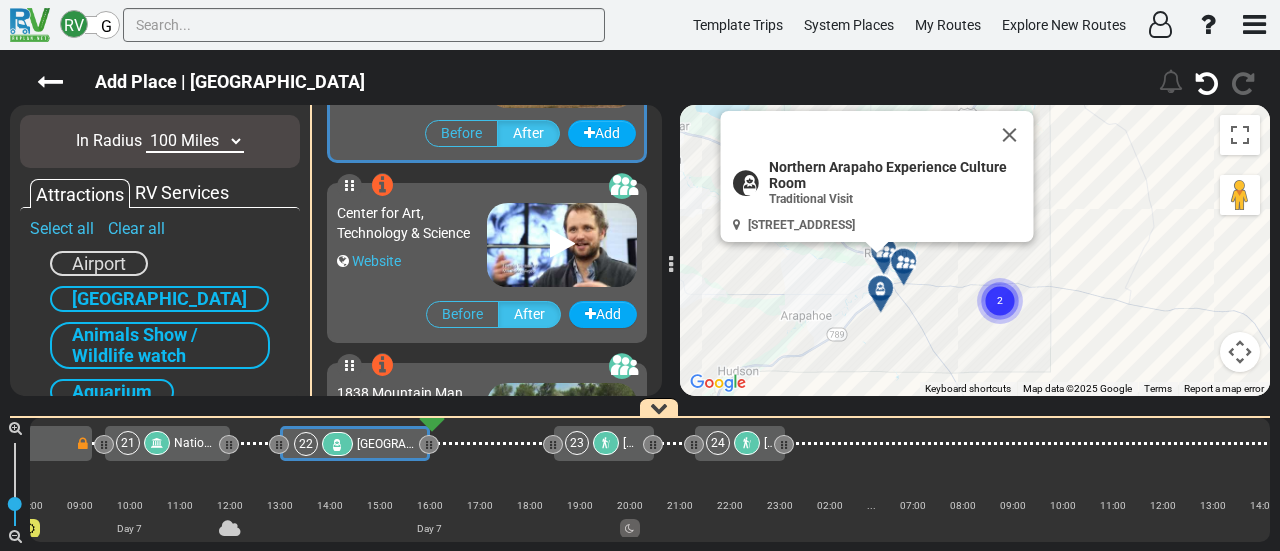 scroll, scrollTop: 1616, scrollLeft: 0, axis: vertical 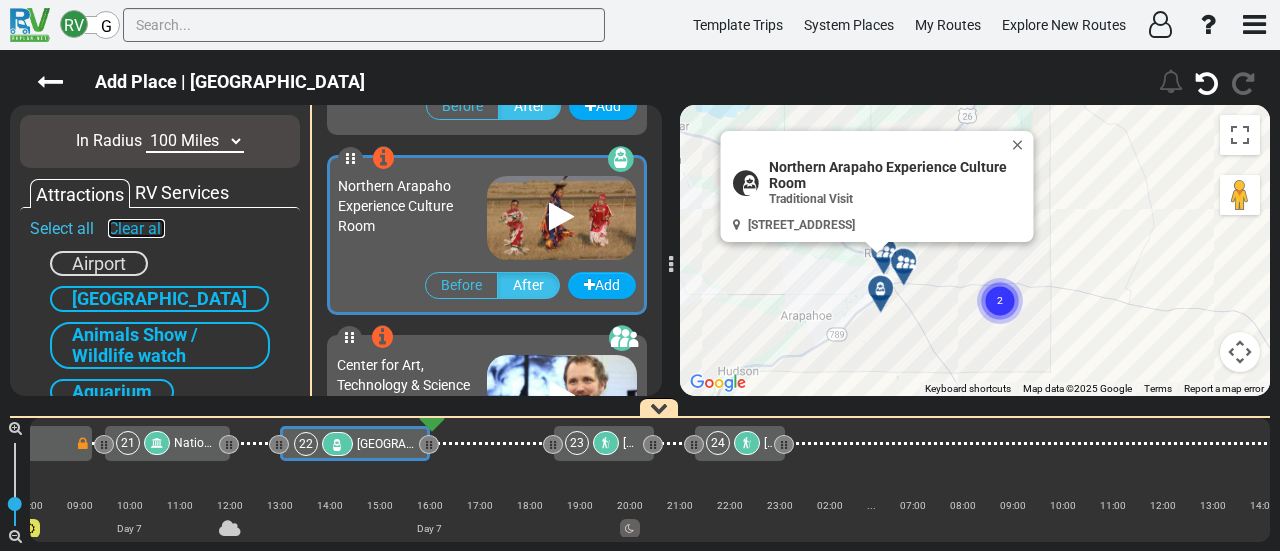 click on "Clear all" at bounding box center (136, 228) 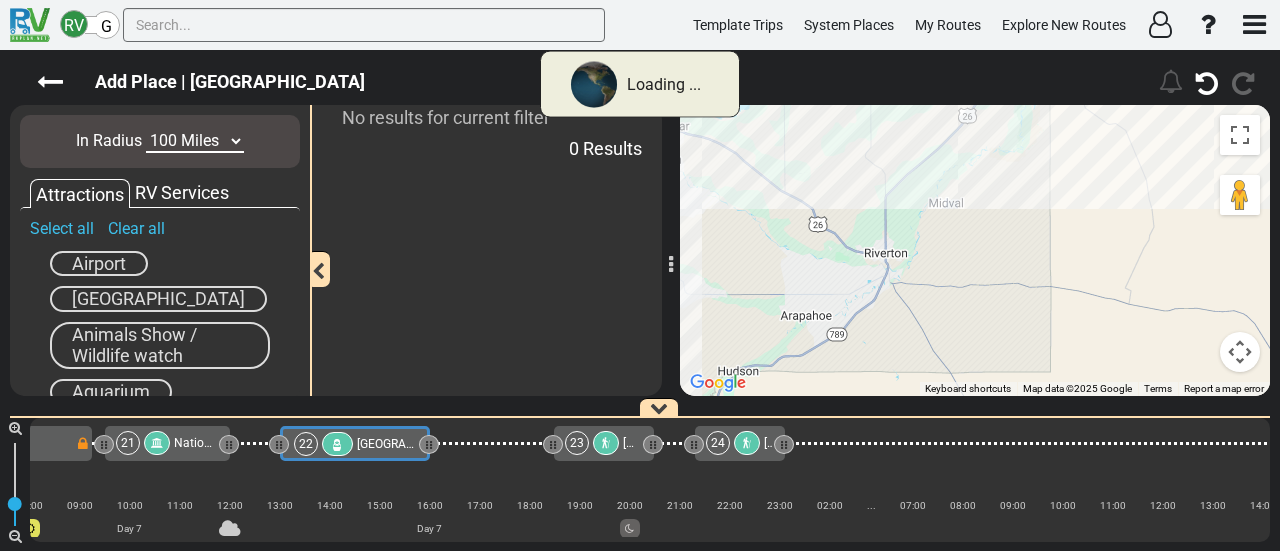 scroll, scrollTop: 0, scrollLeft: 0, axis: both 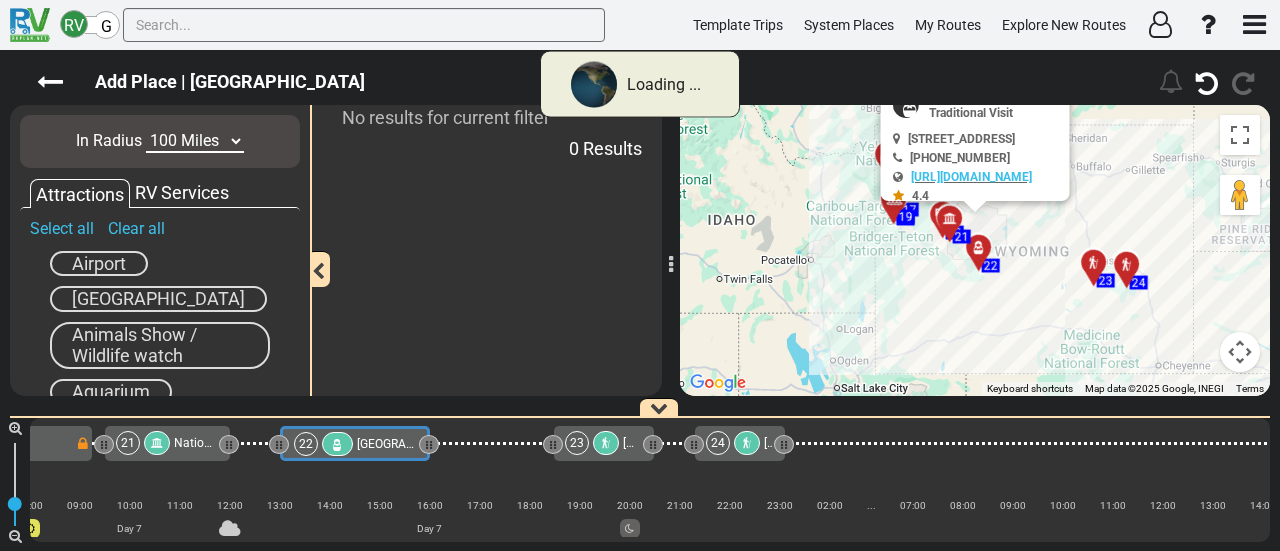 click on "RV Services" at bounding box center [182, 193] 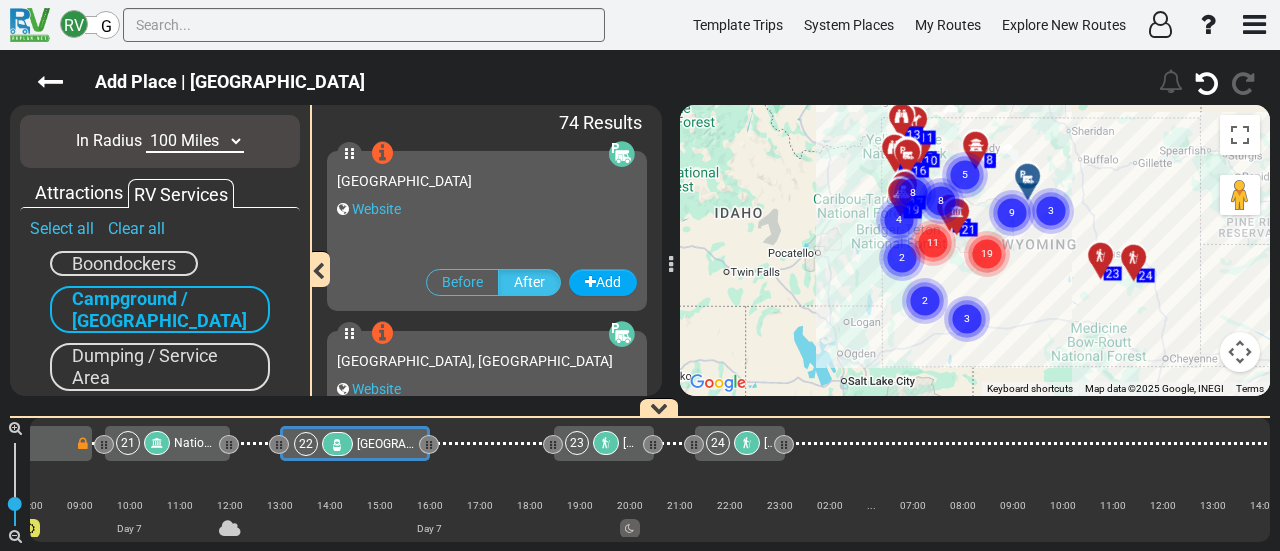 click 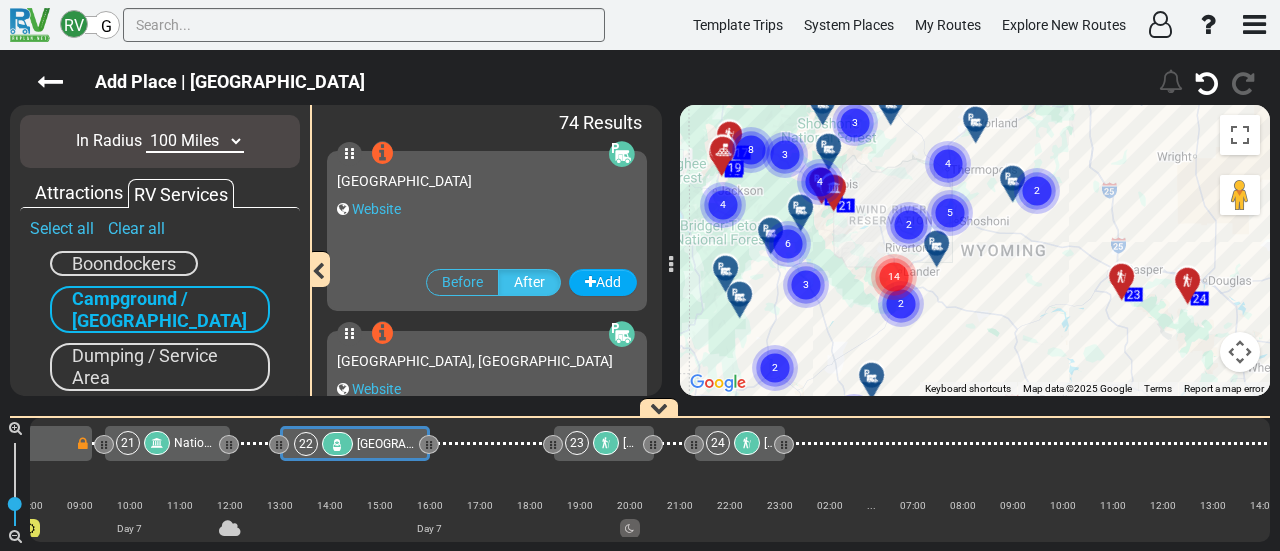 drag, startPoint x: 1052, startPoint y: 233, endPoint x: 1029, endPoint y: 201, distance: 39.40812 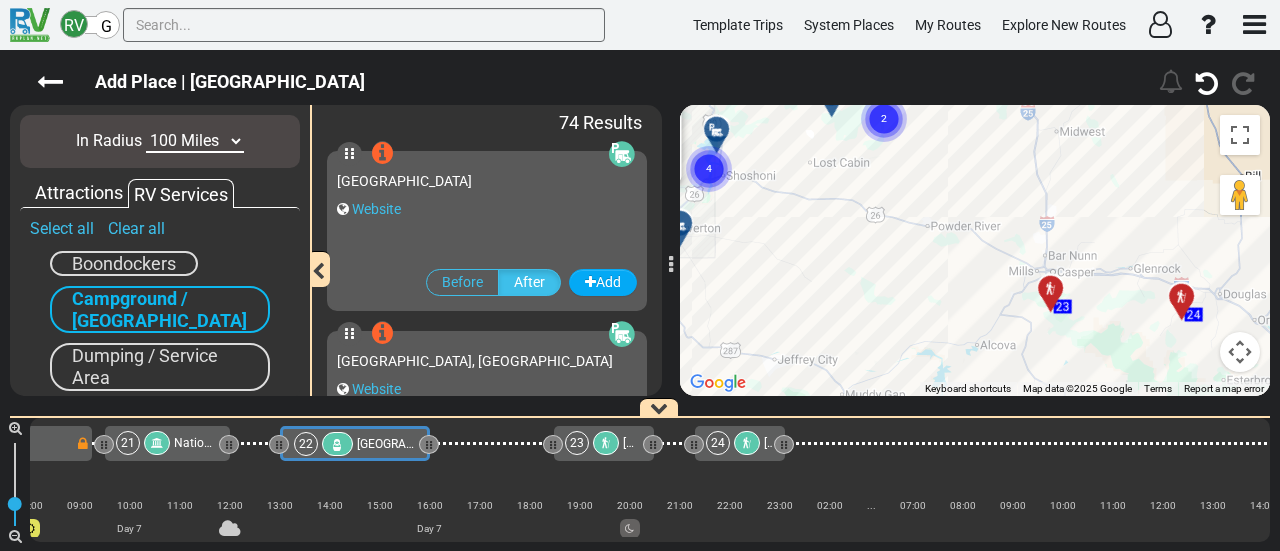 drag, startPoint x: 1124, startPoint y: 244, endPoint x: 811, endPoint y: 141, distance: 329.51175 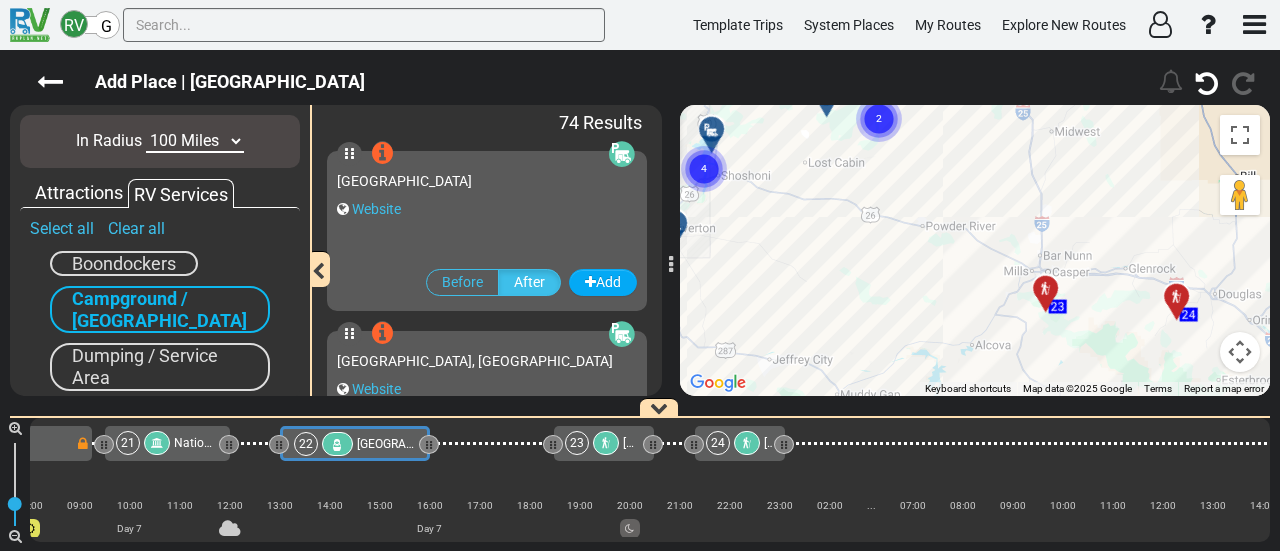 click on "10 Miles 50 Miles 100 Miles 250 Miles 500 Miles 1000 Miles" at bounding box center (195, 141) 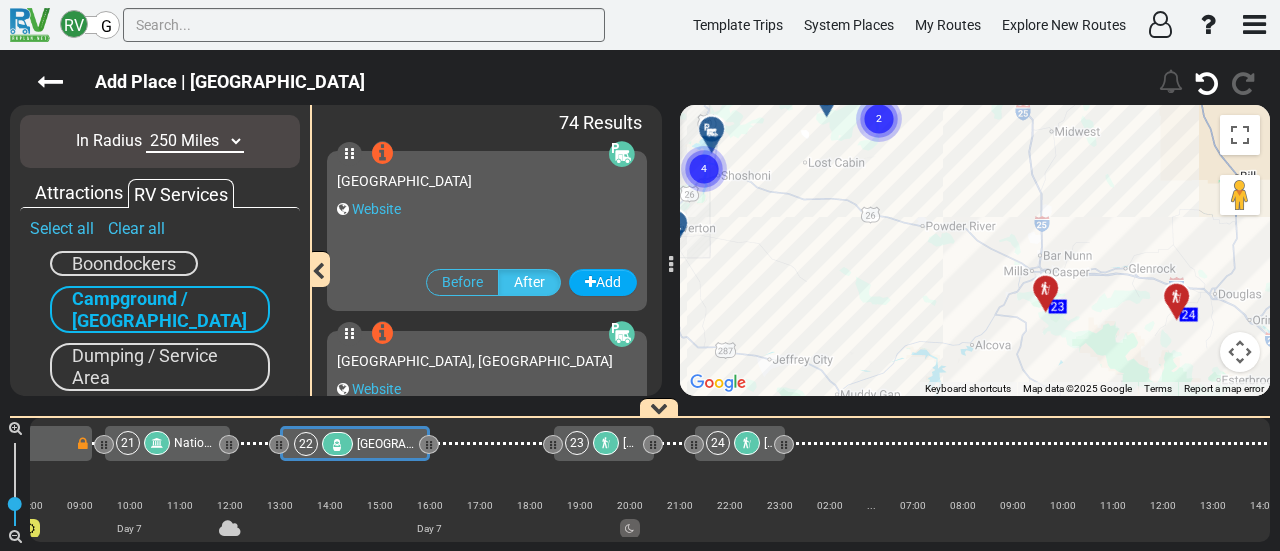 click on "10 Miles 50 Miles 100 Miles 250 Miles 500 Miles 1000 Miles" at bounding box center [195, 141] 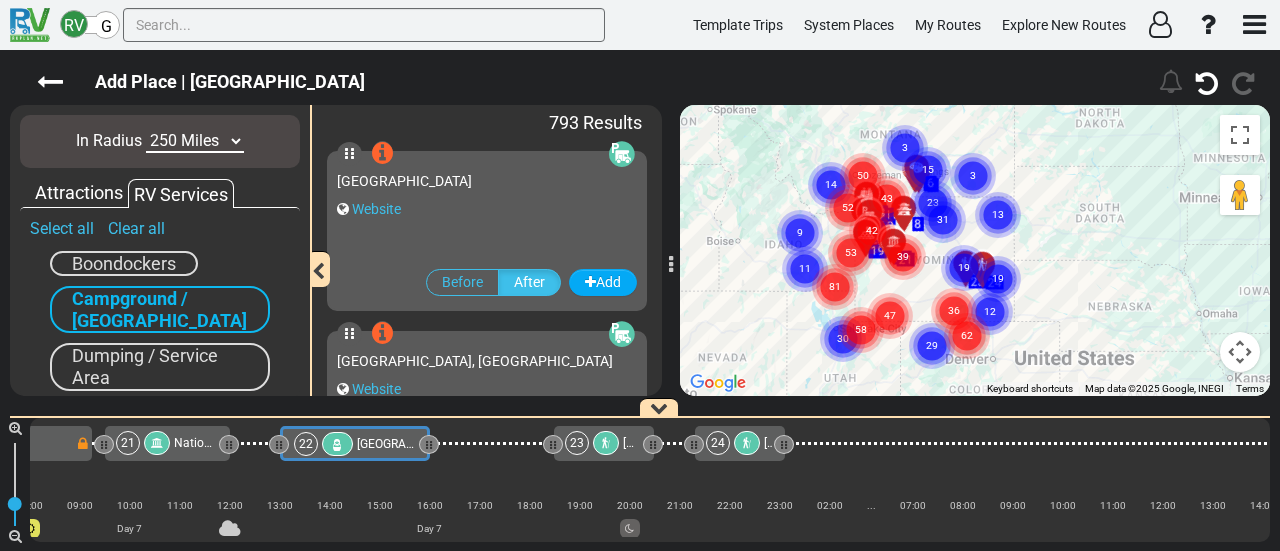 drag, startPoint x: 1046, startPoint y: 343, endPoint x: 1044, endPoint y: 261, distance: 82.02438 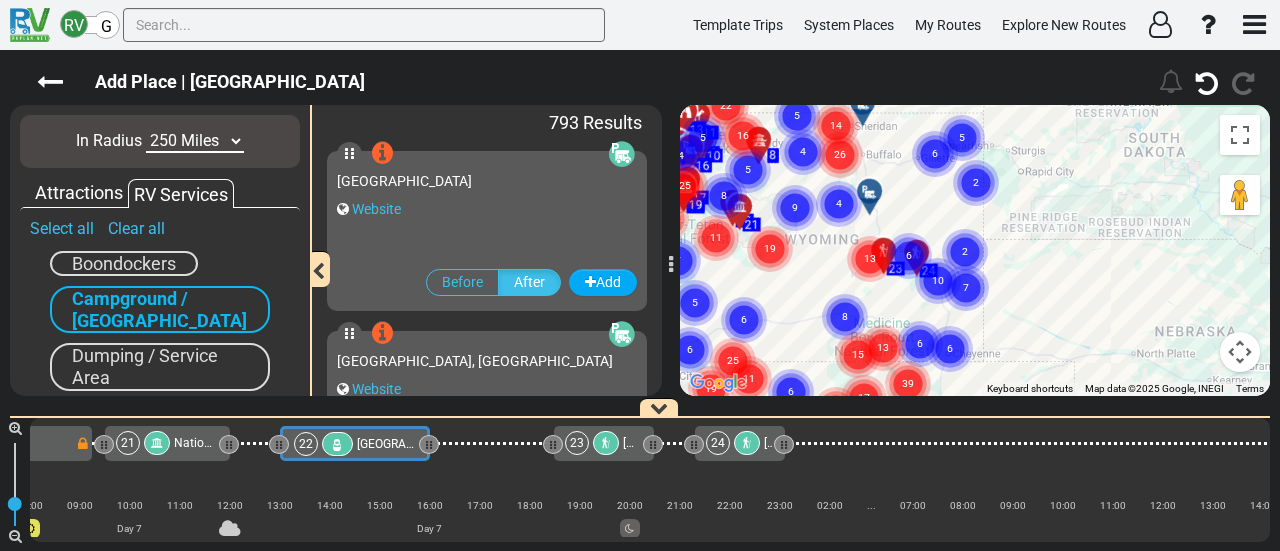 click 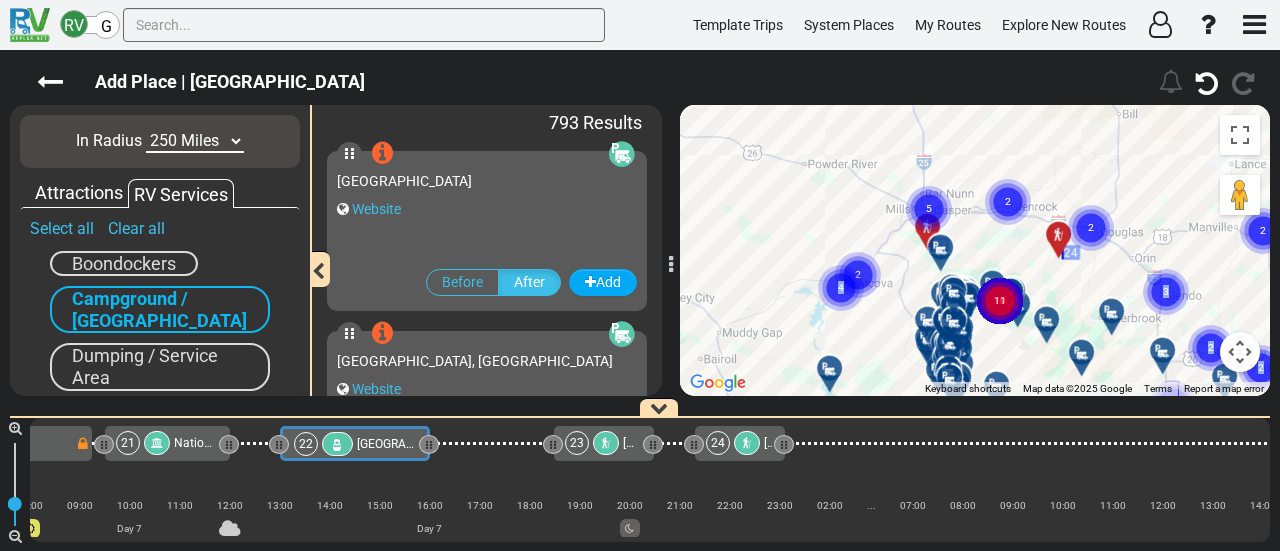 click on "7 8 9 10 11 20 21 23 24 25 26 1 2 3 4 6 5 12 13 14 15 16 17 18 19
4
2
2
4
4
2
2
2
3
5
5
2
4
2
5
2
4
3
2
2
5
3
3
9
2
2
8
3
2
3
2
6
2
5
2
5
3
6
2
2
3
3
2
3
4
5
2
3
3
3
3
2
2
2
3
3
3
2
3
4
2
2
2
2
7
2
3
2
3
6
2
5
4
2
3
2
2
2
2
2" at bounding box center (1270, 251) 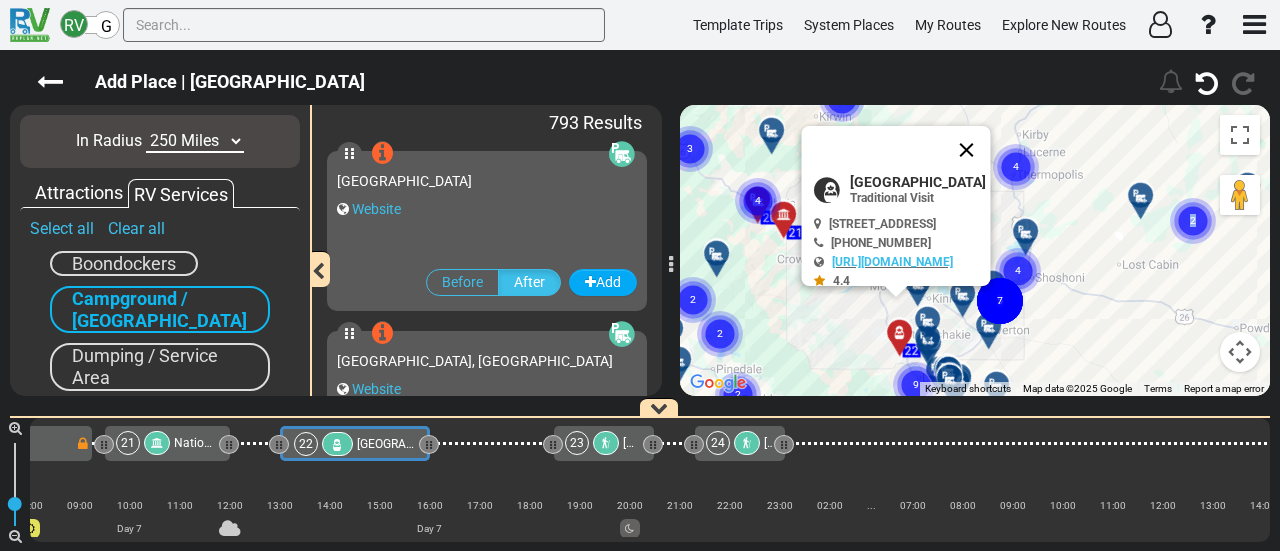 click at bounding box center [967, 150] 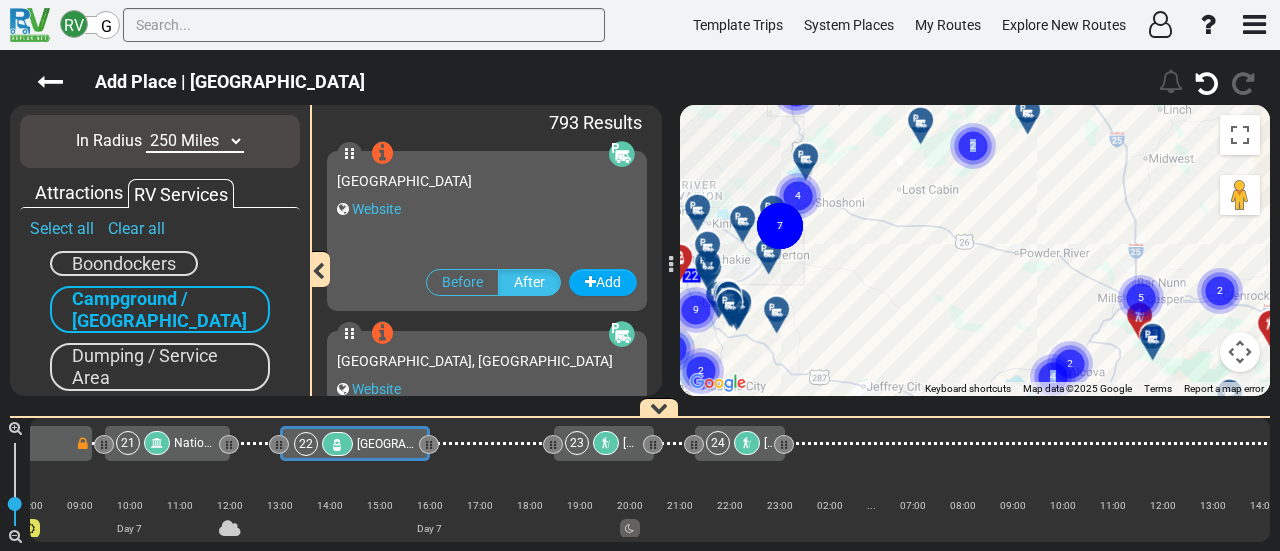 drag, startPoint x: 1104, startPoint y: 221, endPoint x: 804, endPoint y: 117, distance: 317.51535 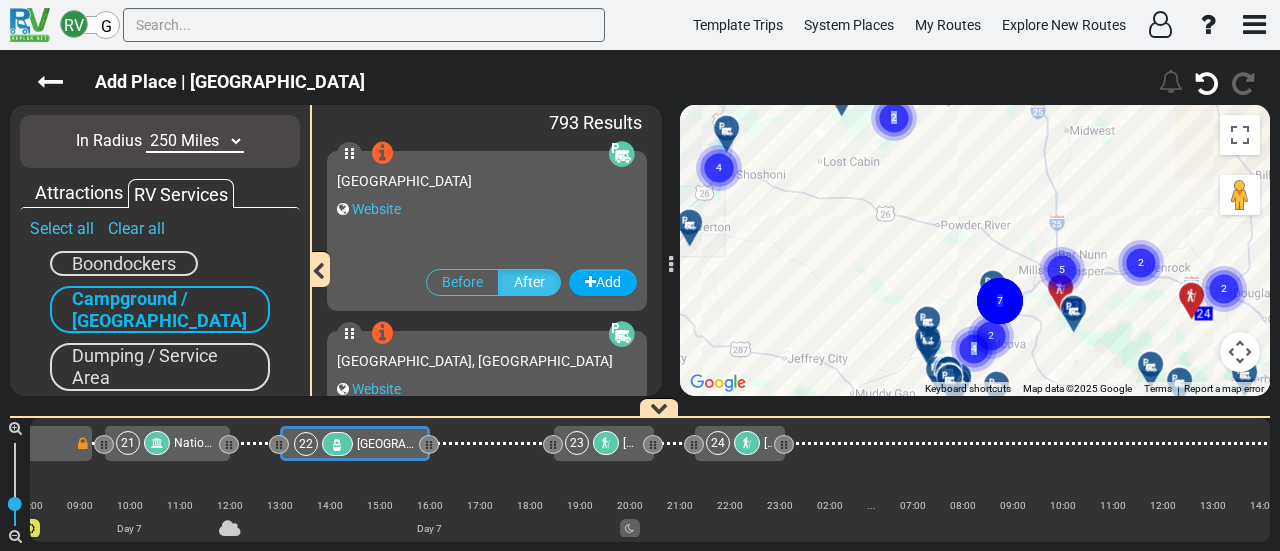click on "5" at bounding box center (1062, 246) 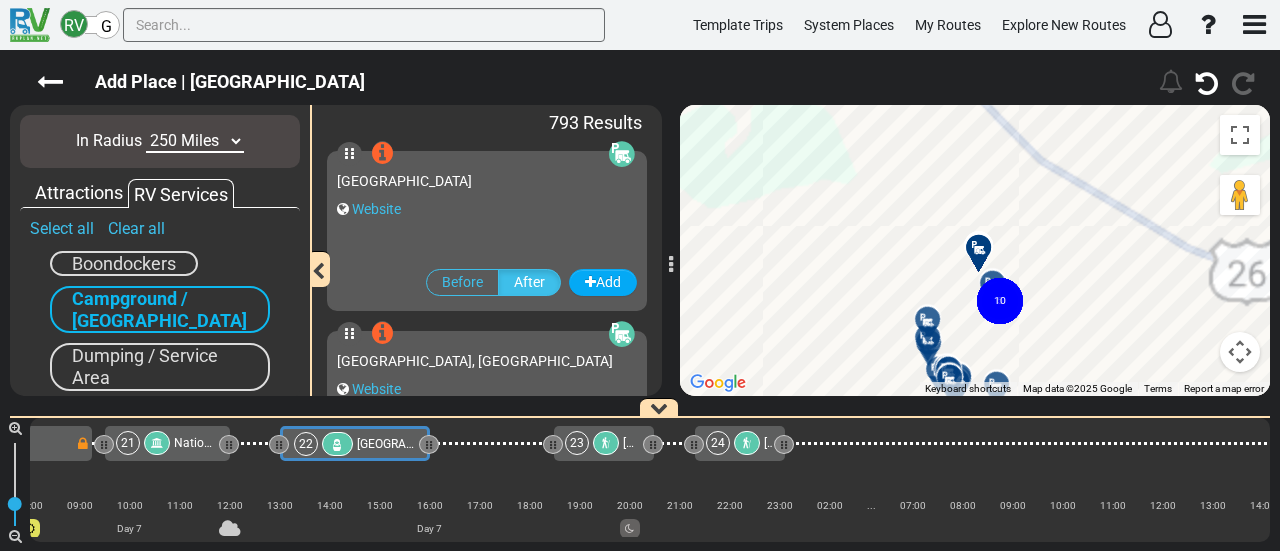 click on "To navigate, press the arrow keys. To activate drag with keyboard, press Alt + Enter. Once in keyboard drag state, use the arrow keys to move the marker. To complete the drag, press the Enter key. To cancel, press Escape. 23 25 26 1 2 3 4 5 6
2
2
3
3
2
2
4
3
2
4
2
2
2
2
2
4
2
2
3
3
3
2
3
2
4
5
2
2
2
2
2
10
4
3
2
3
3
2
2
2
2
2
2
2
2
2
2
4
2
2
2
3
2
2
2
2
2
2
4
2
3
3
2
3
3" at bounding box center (975, 250) 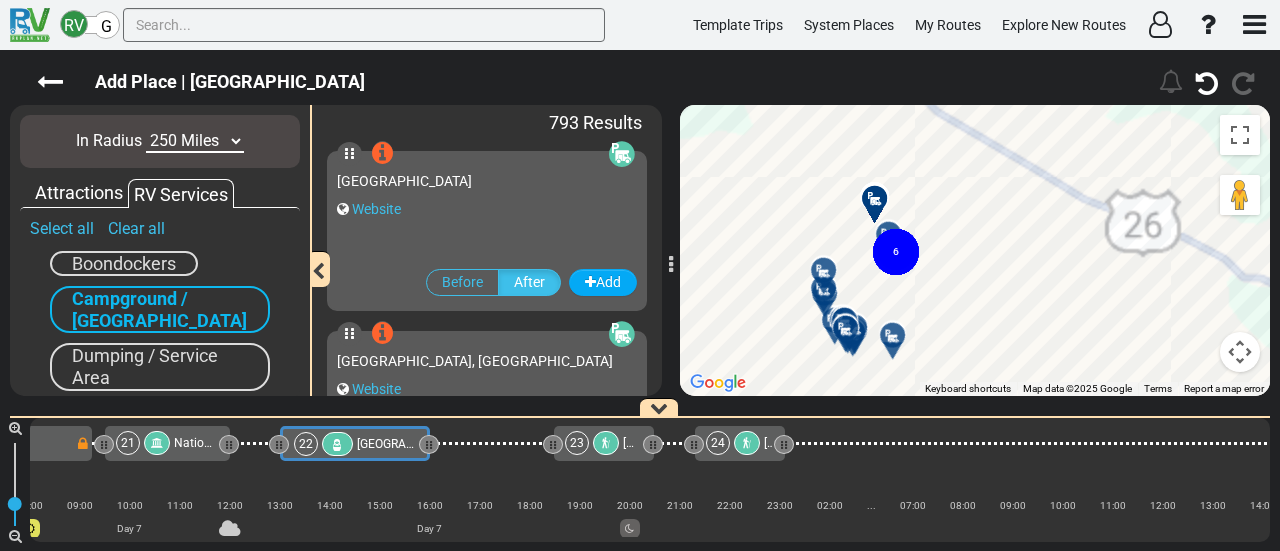 drag, startPoint x: 1038, startPoint y: 258, endPoint x: 964, endPoint y: 235, distance: 77.491936 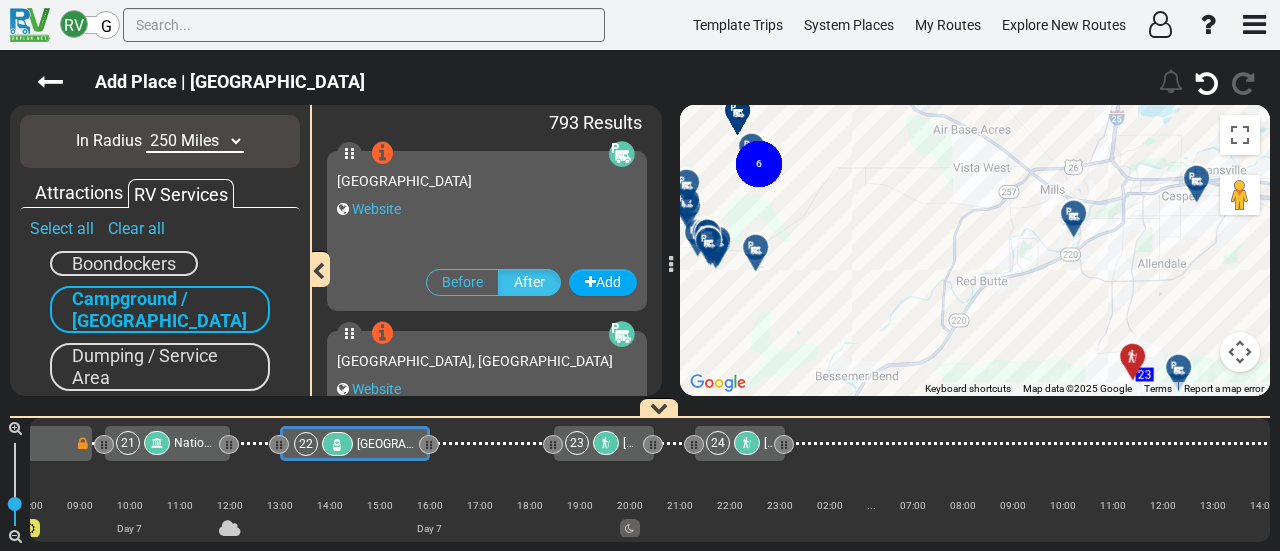 drag, startPoint x: 1092, startPoint y: 319, endPoint x: 833, endPoint y: 171, distance: 298.30353 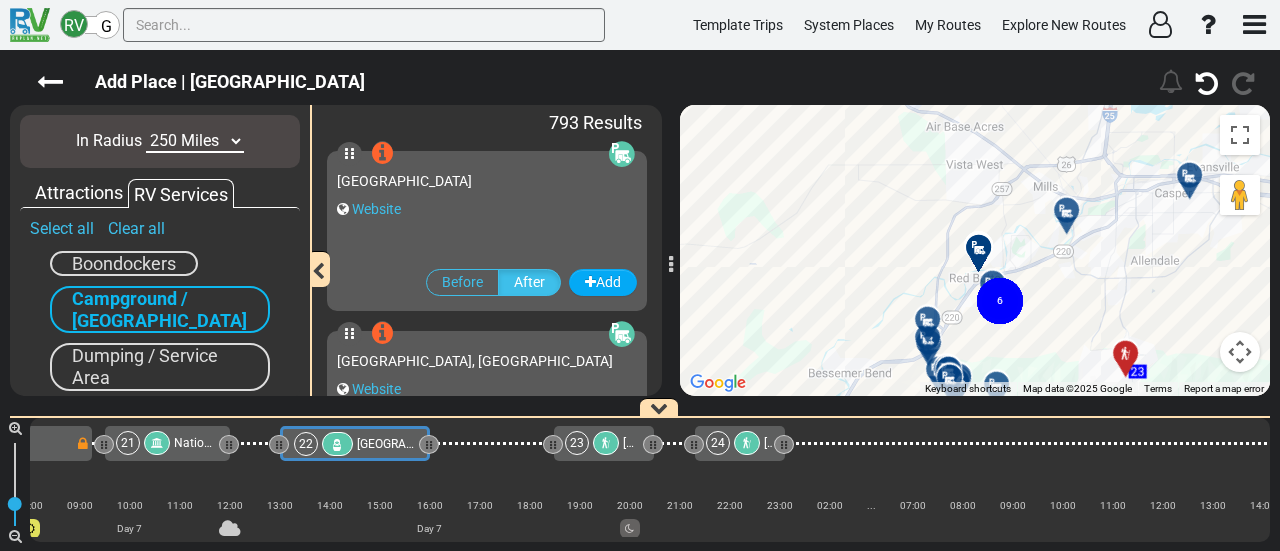 click at bounding box center [1073, 218] 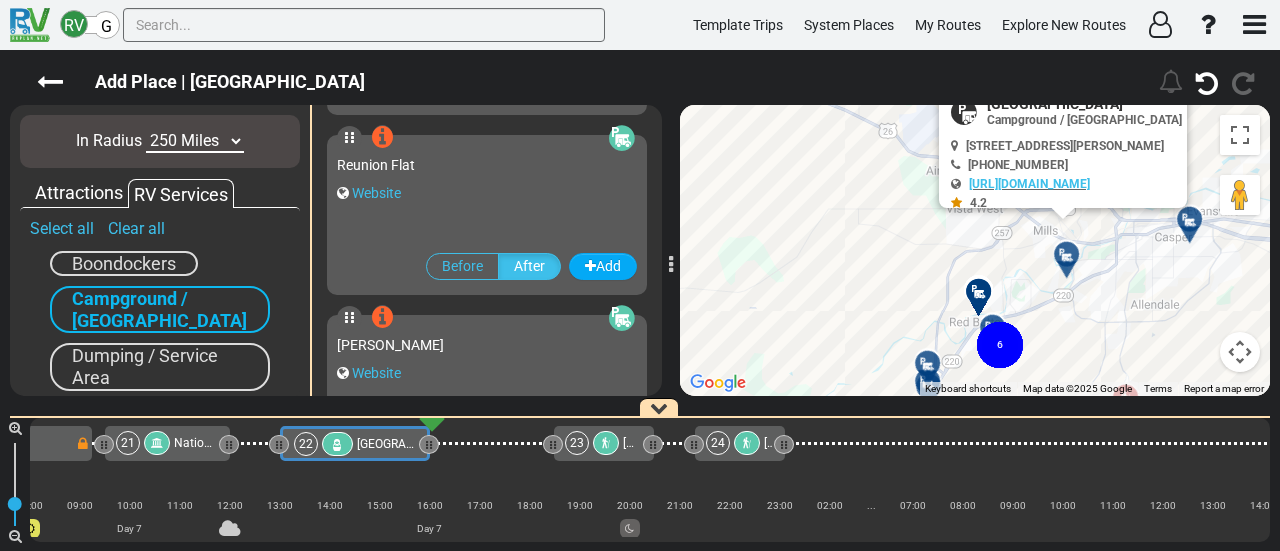 scroll, scrollTop: 31136, scrollLeft: 0, axis: vertical 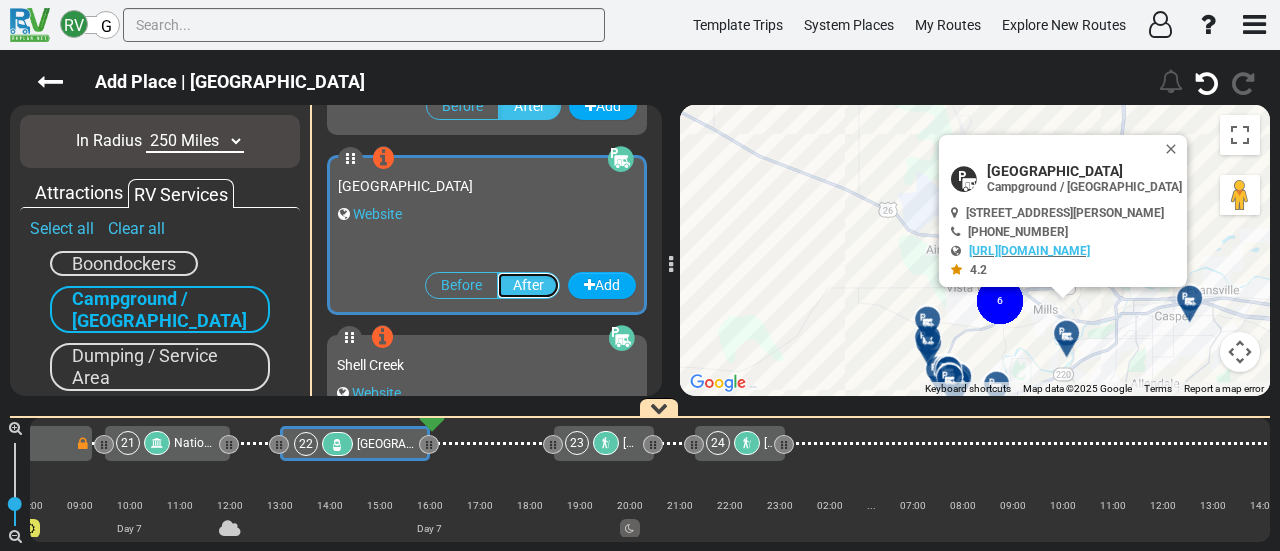 click on "After" at bounding box center [528, 285] 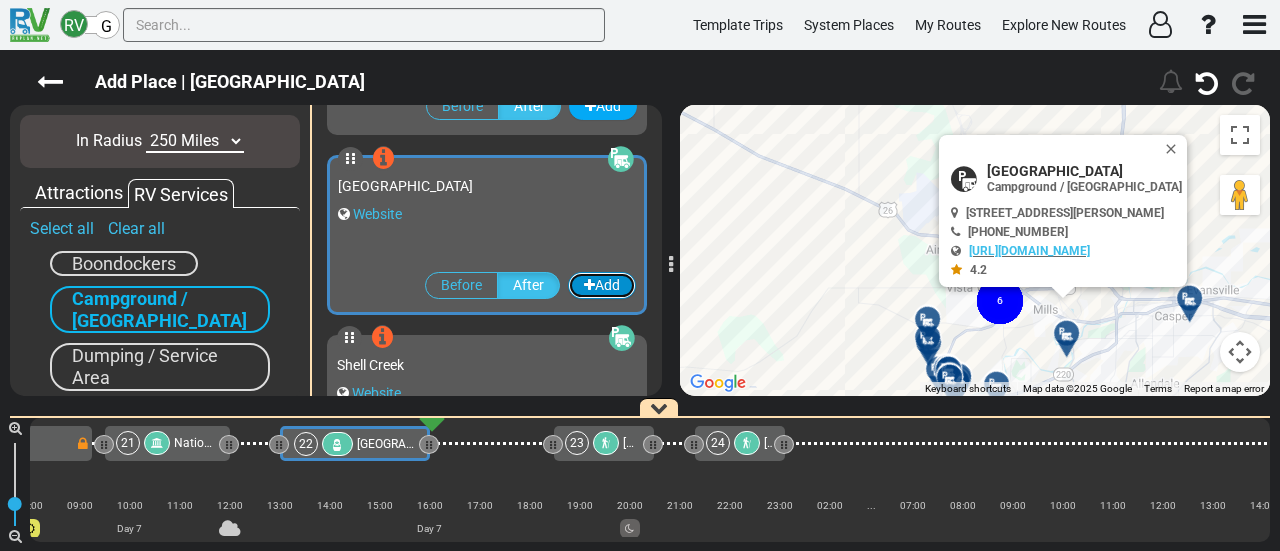 click on "Add" at bounding box center [602, 285] 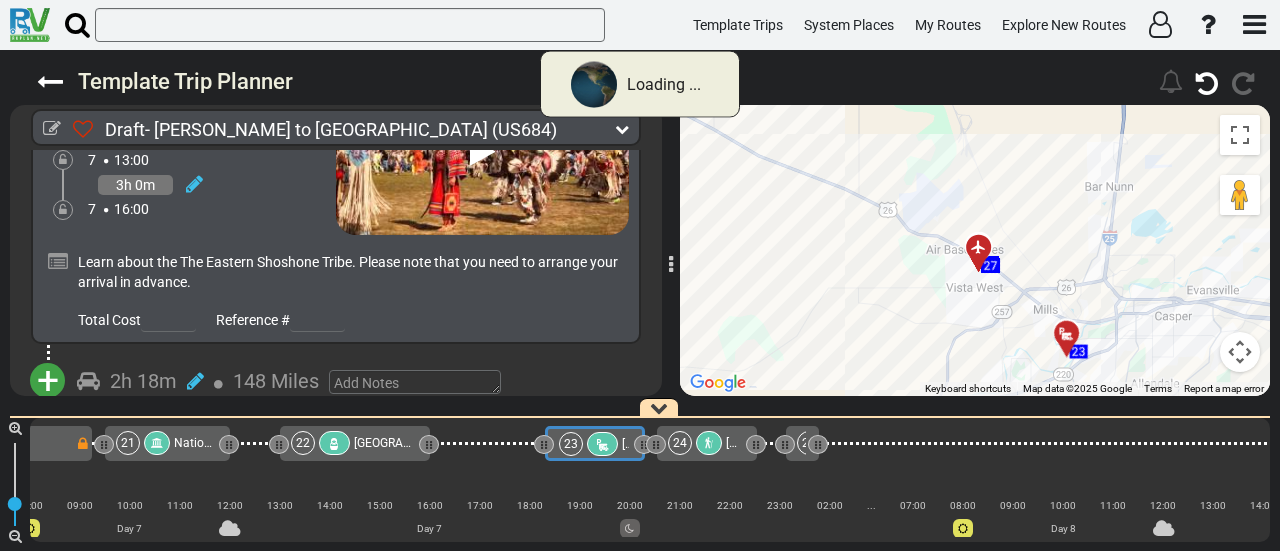 scroll, scrollTop: 8216, scrollLeft: 0, axis: vertical 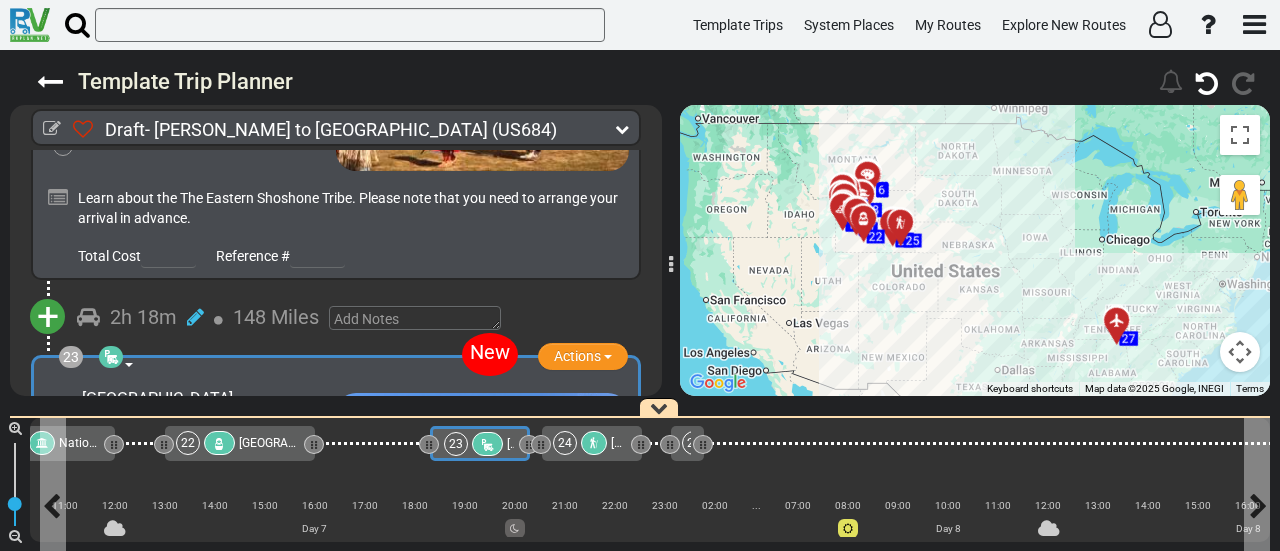 click on "23" at bounding box center [456, 444] 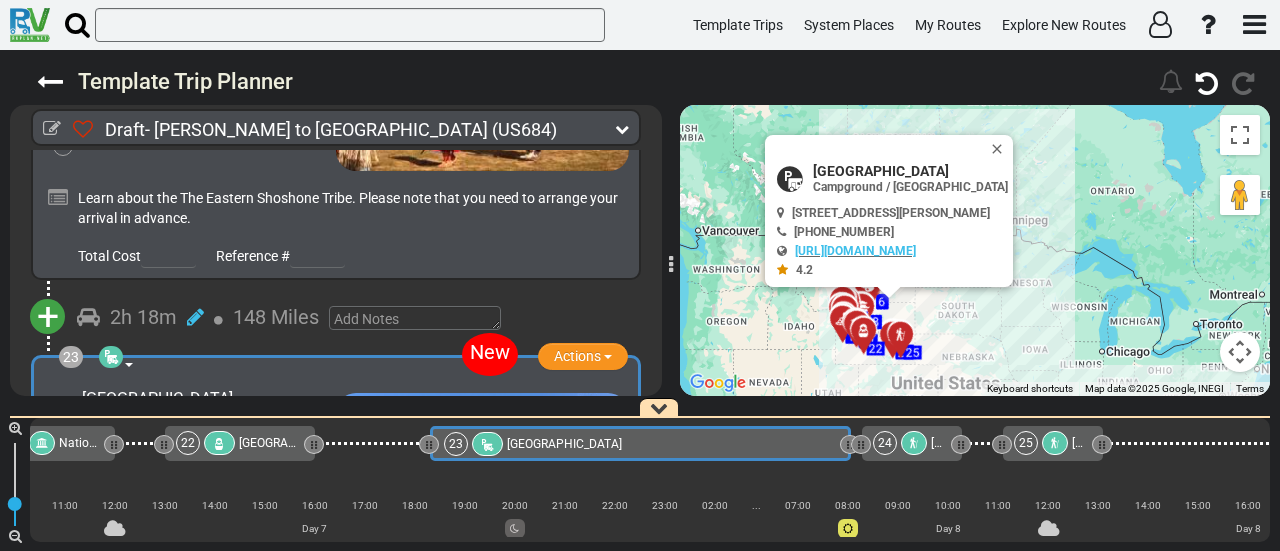 drag, startPoint x: 525, startPoint y: 442, endPoint x: 846, endPoint y: 499, distance: 326.02148 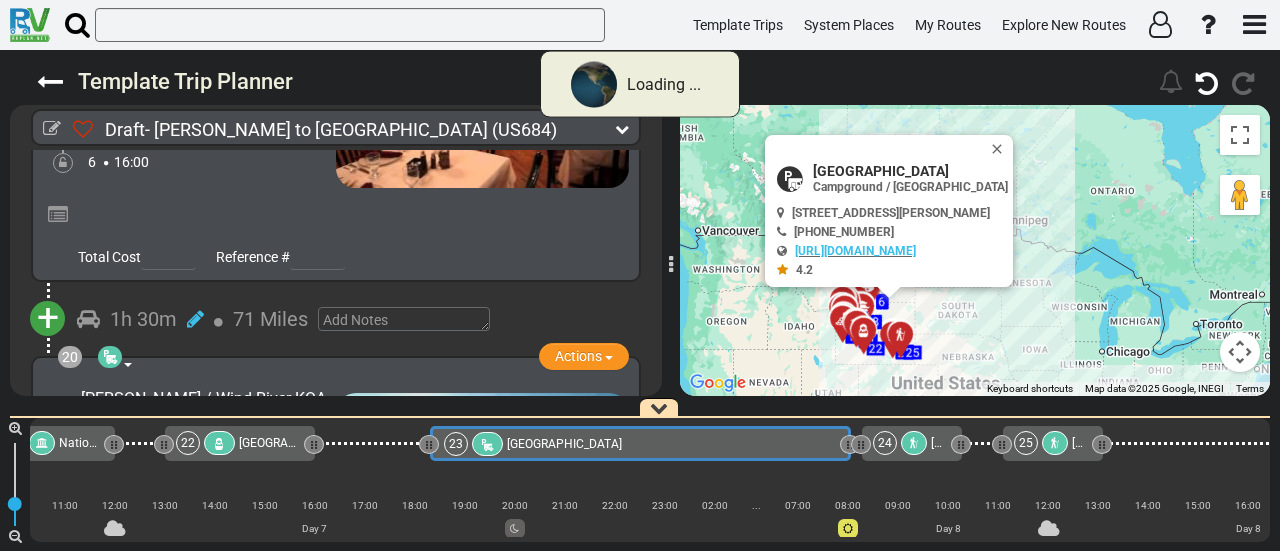 scroll, scrollTop: 8526, scrollLeft: 0, axis: vertical 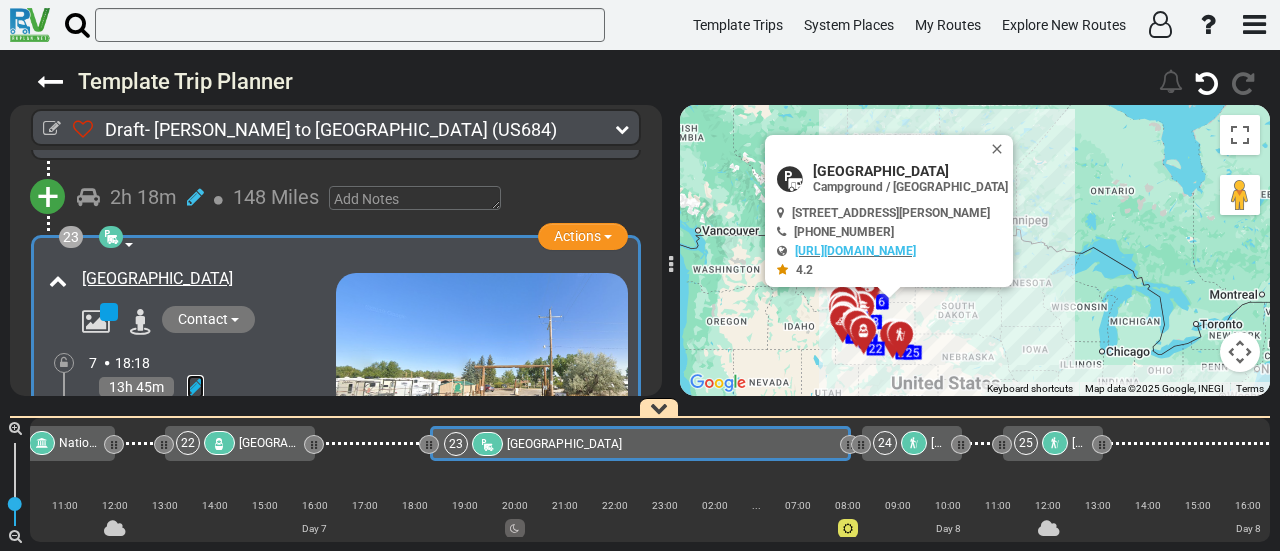click at bounding box center [195, 387] 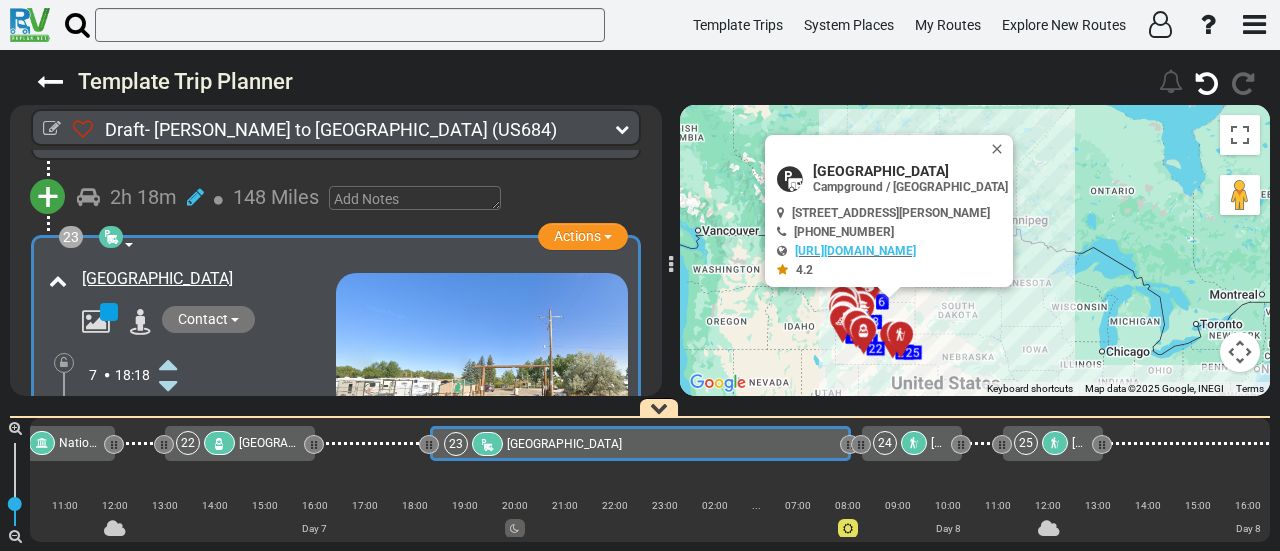 click at bounding box center (168, 474) 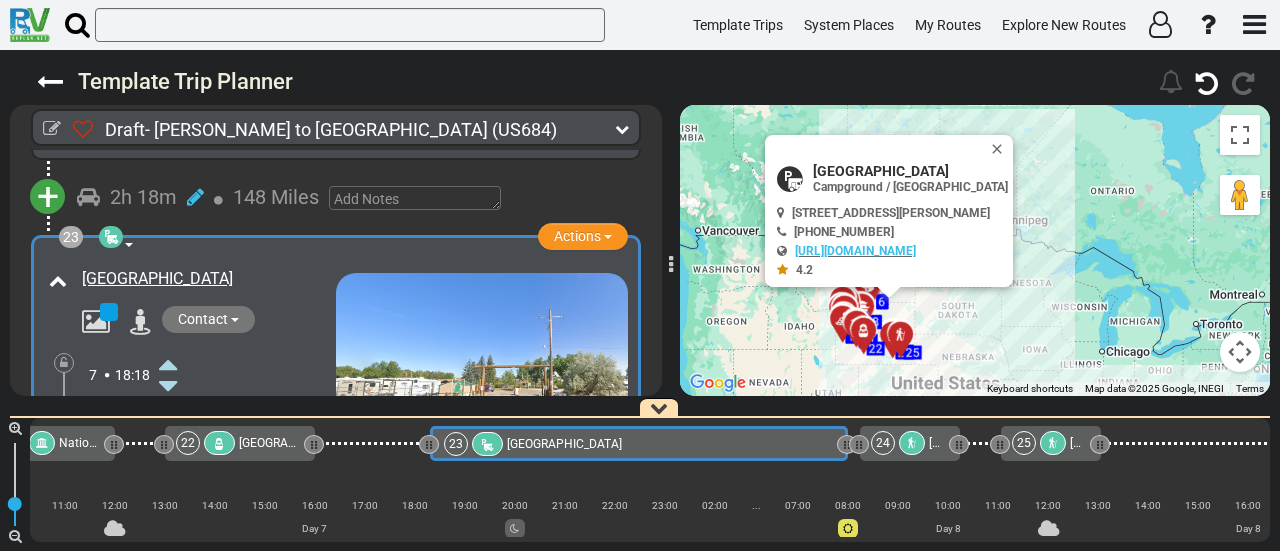 click at bounding box center [64, 413] 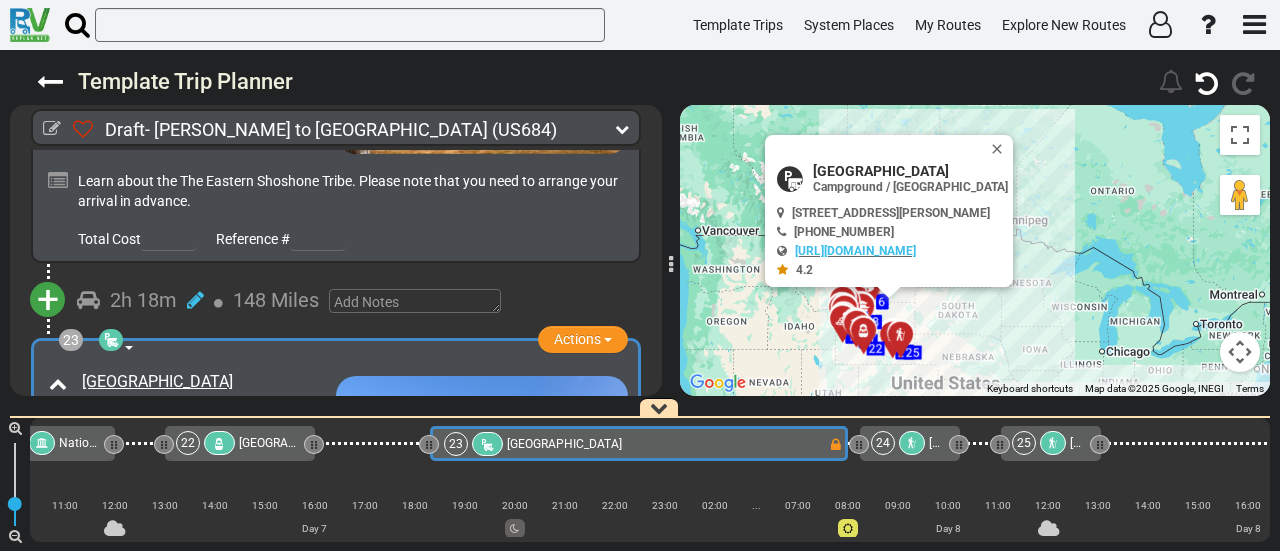 scroll, scrollTop: 8526, scrollLeft: 0, axis: vertical 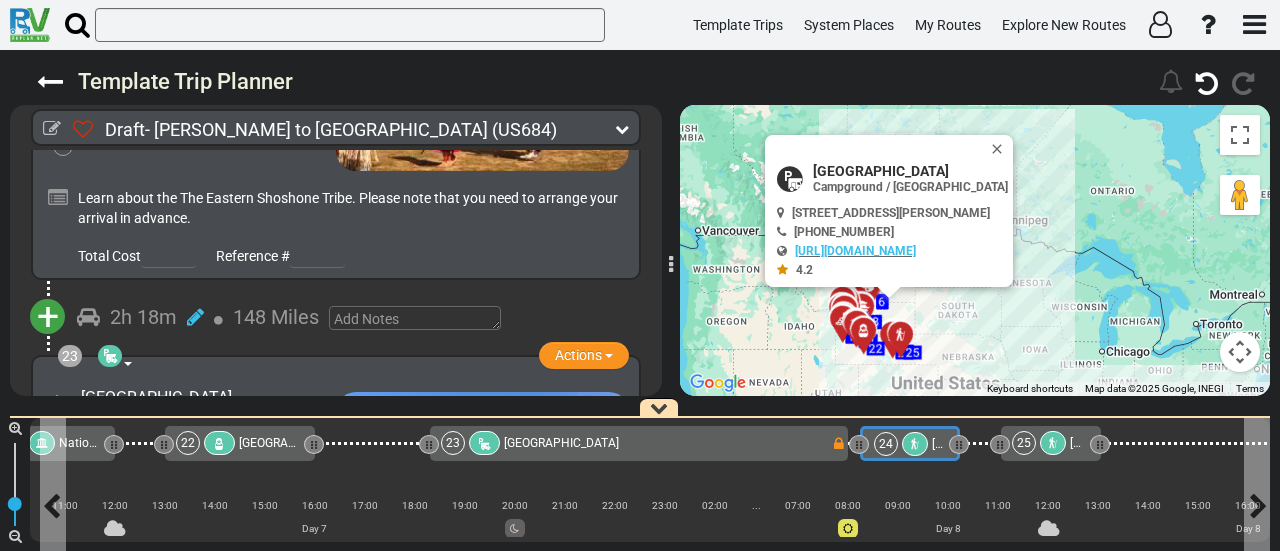 click at bounding box center [915, 444] 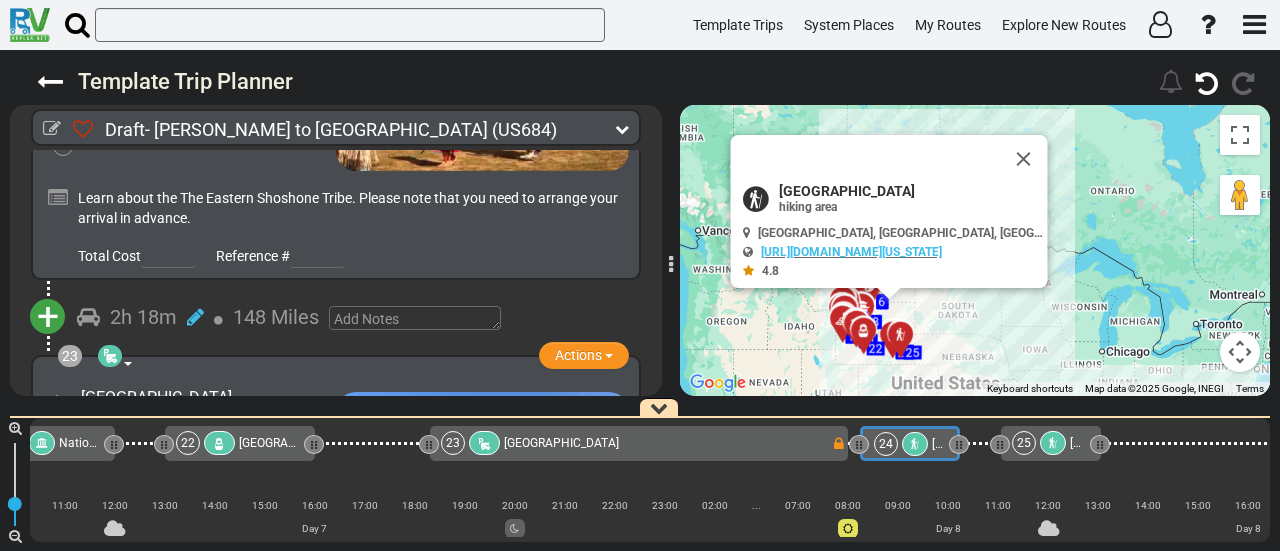 scroll, scrollTop: 8734, scrollLeft: 0, axis: vertical 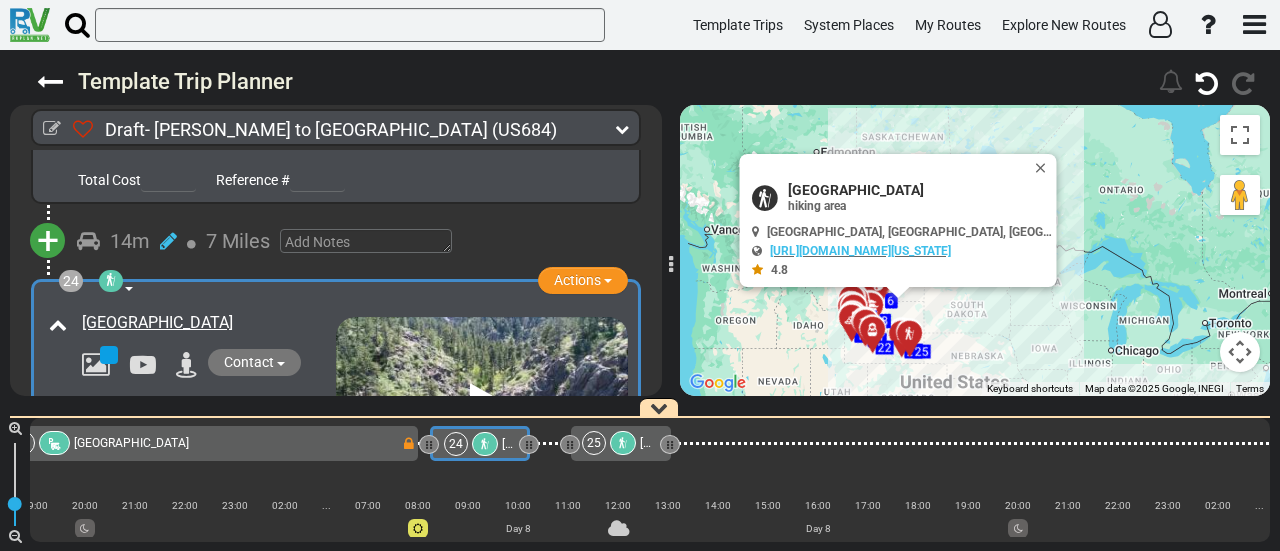 click at bounding box center (195, 430) 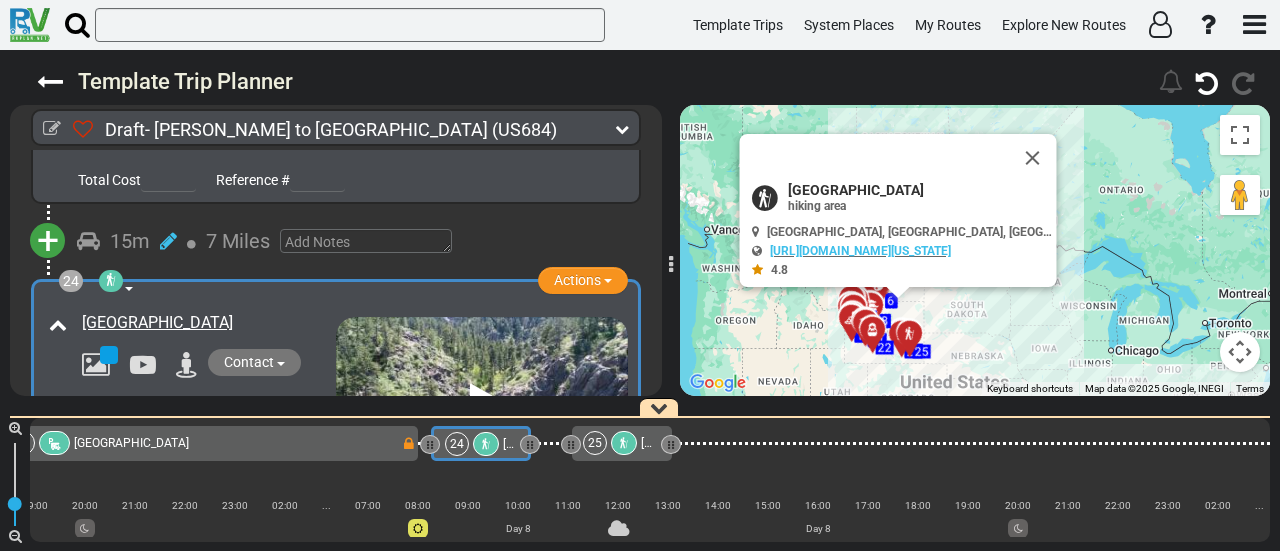 scroll, scrollTop: 0, scrollLeft: 6220, axis: horizontal 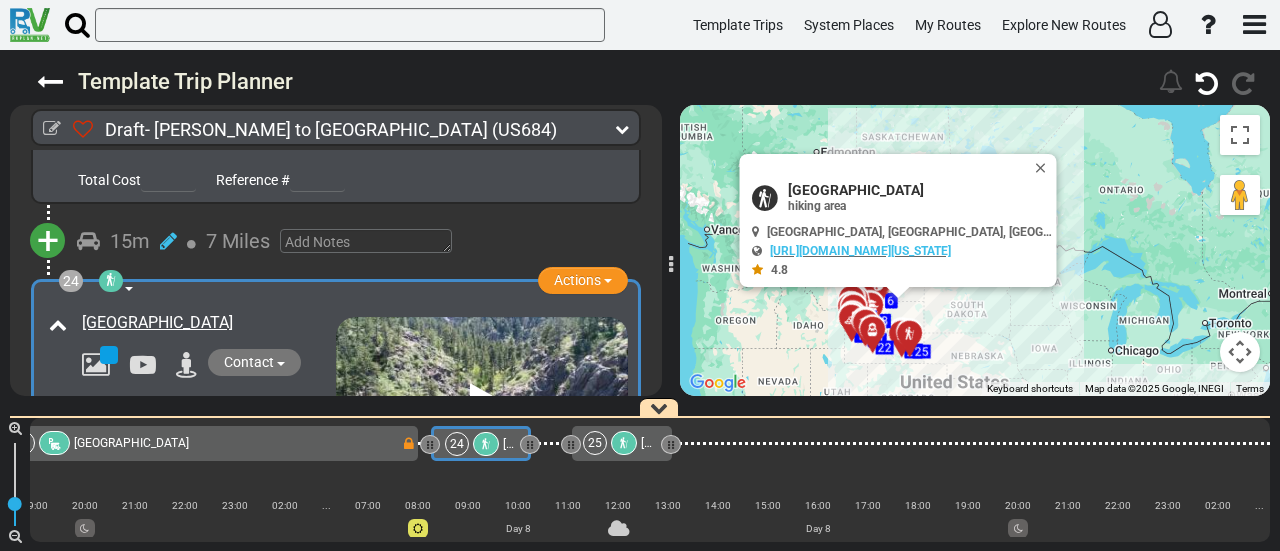 click at bounding box center [168, 495] 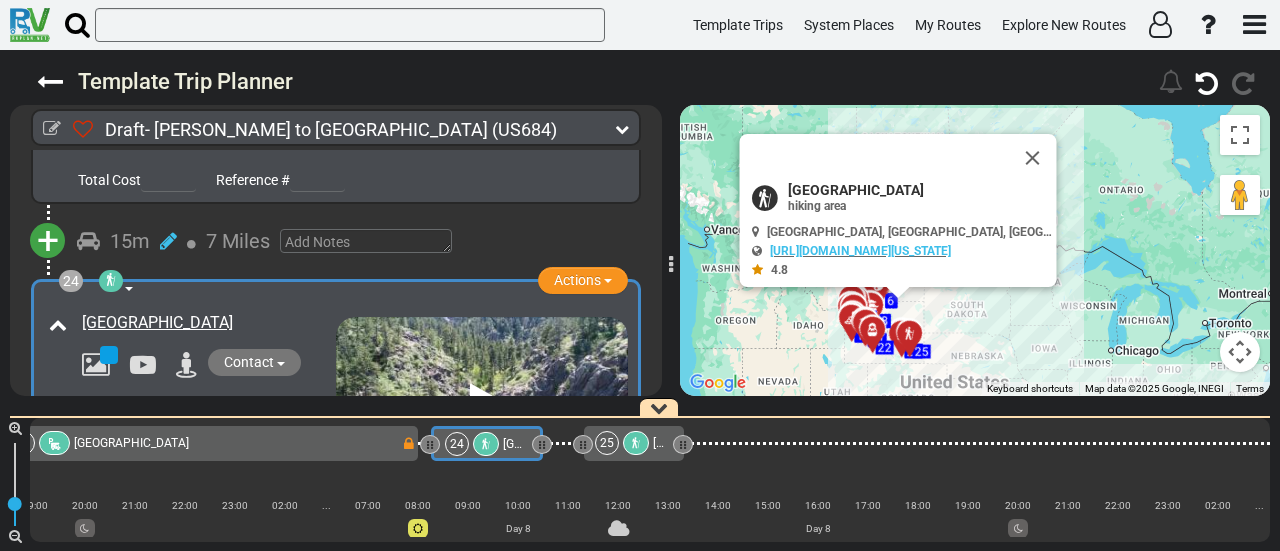click at bounding box center (168, 495) 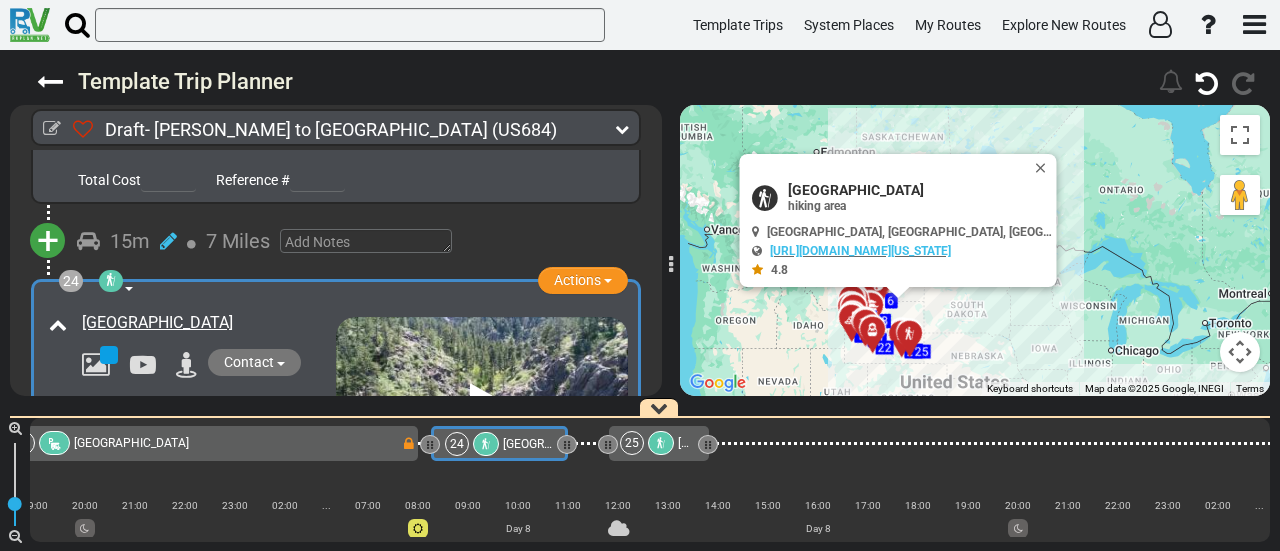 click at bounding box center [168, 495] 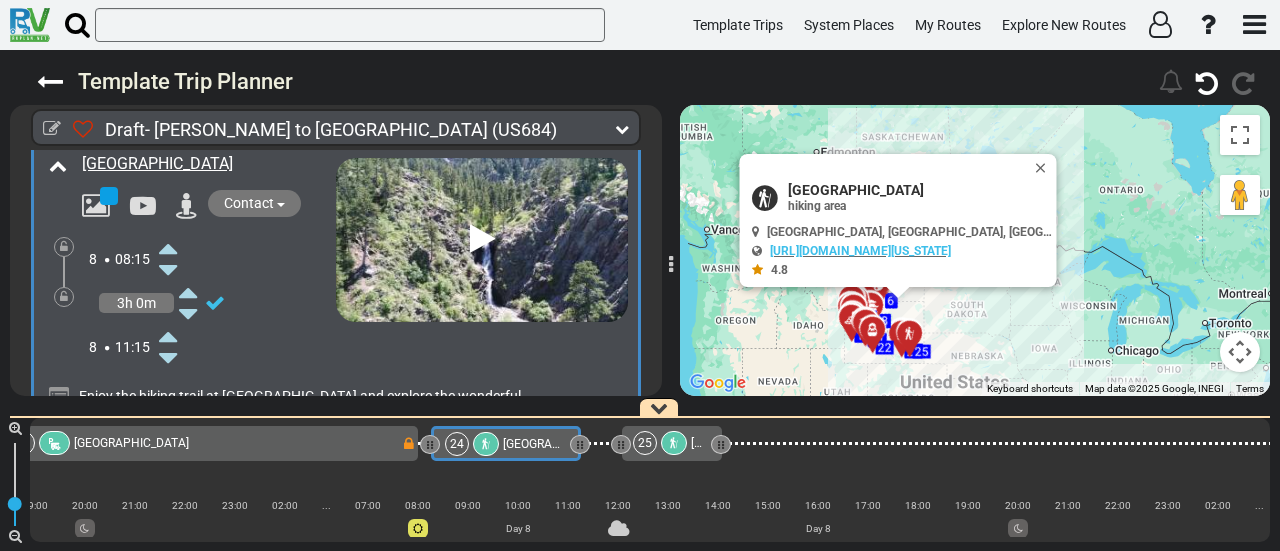 scroll, scrollTop: 9151, scrollLeft: 0, axis: vertical 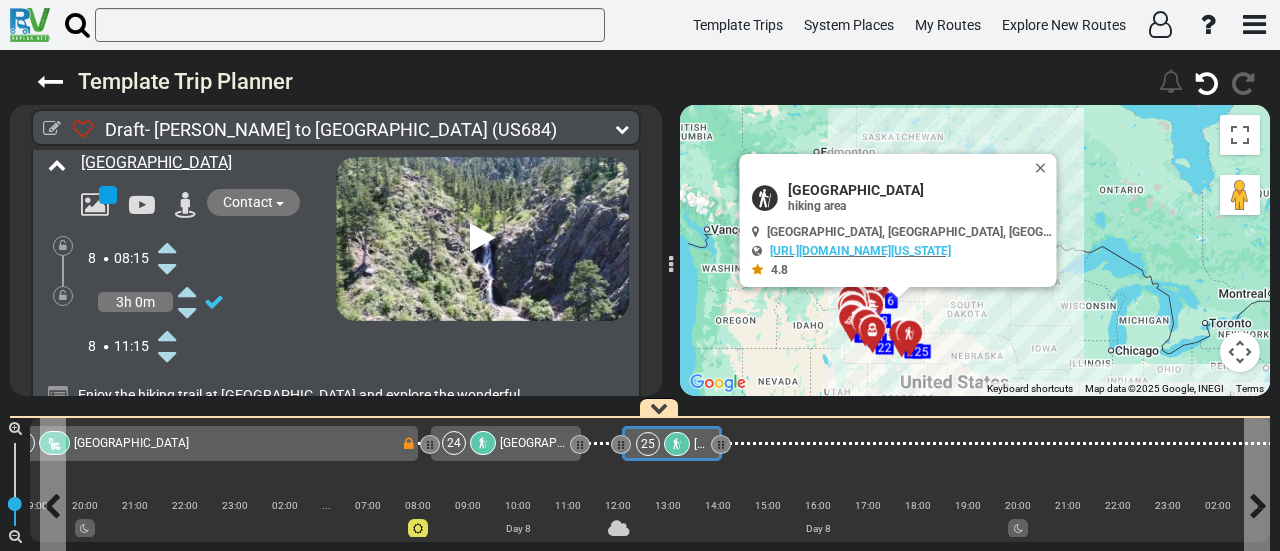 click at bounding box center (677, 444) 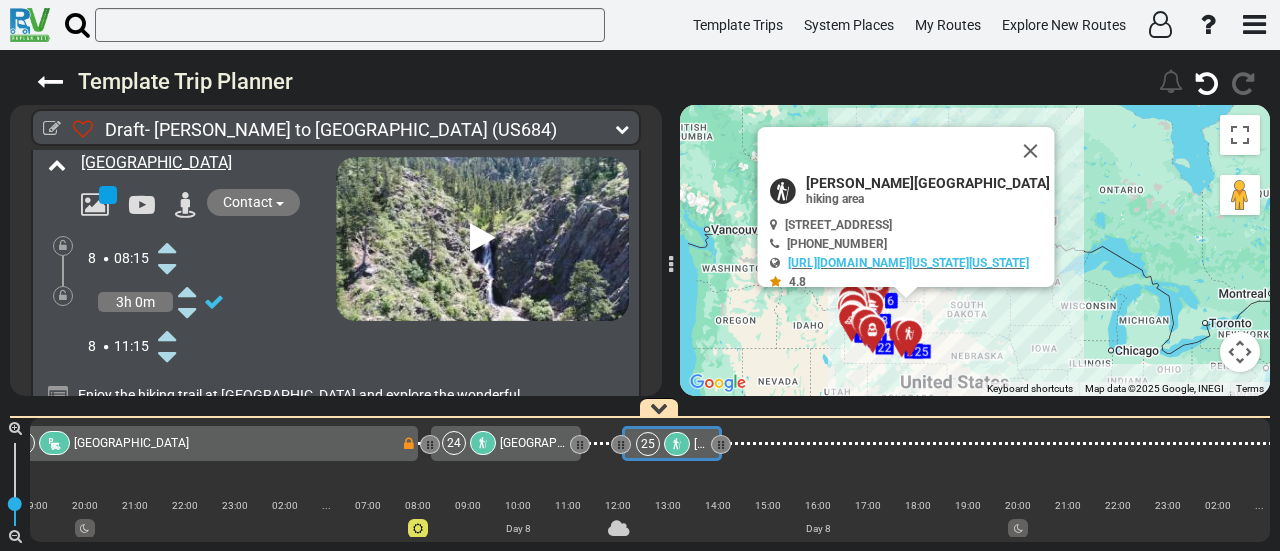 scroll, scrollTop: 9200, scrollLeft: 0, axis: vertical 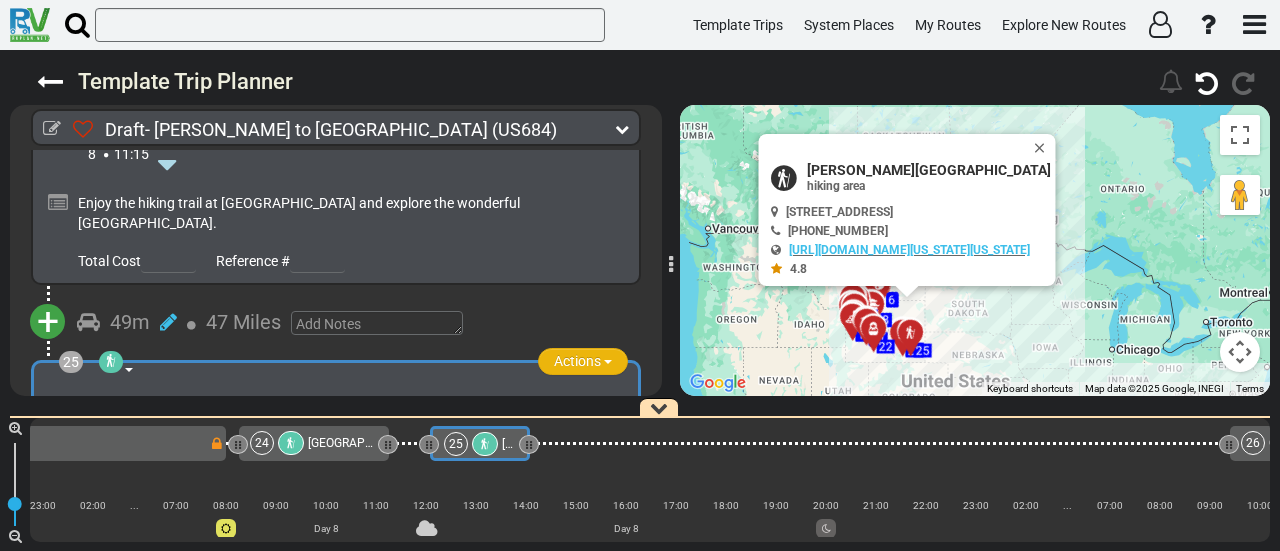 click on "Actions" at bounding box center [583, 361] 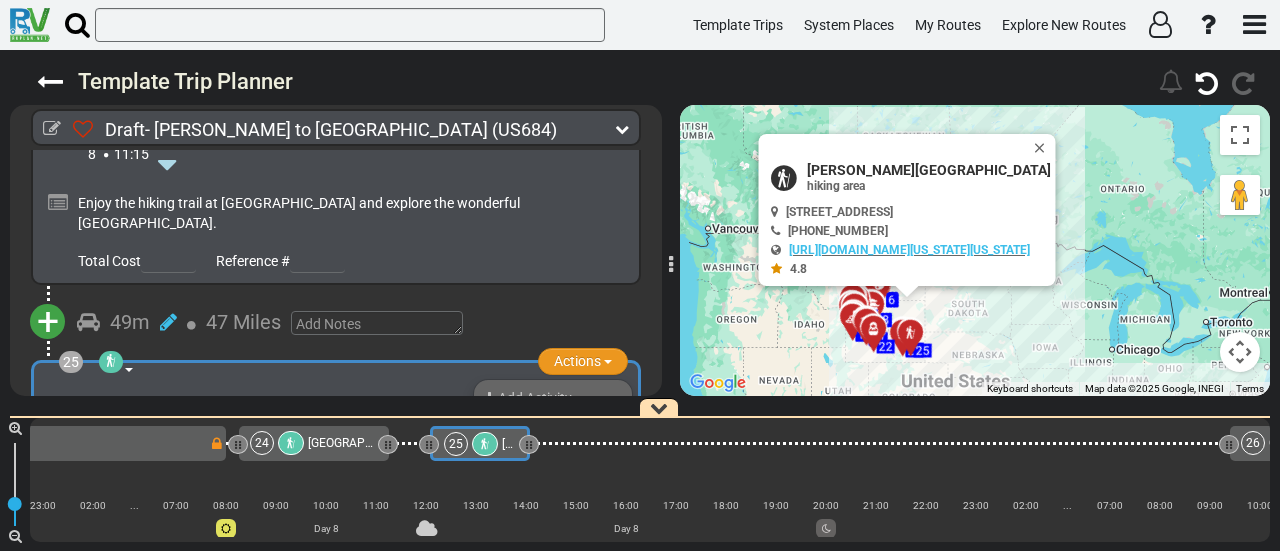 click on "Replace" at bounding box center [526, 424] 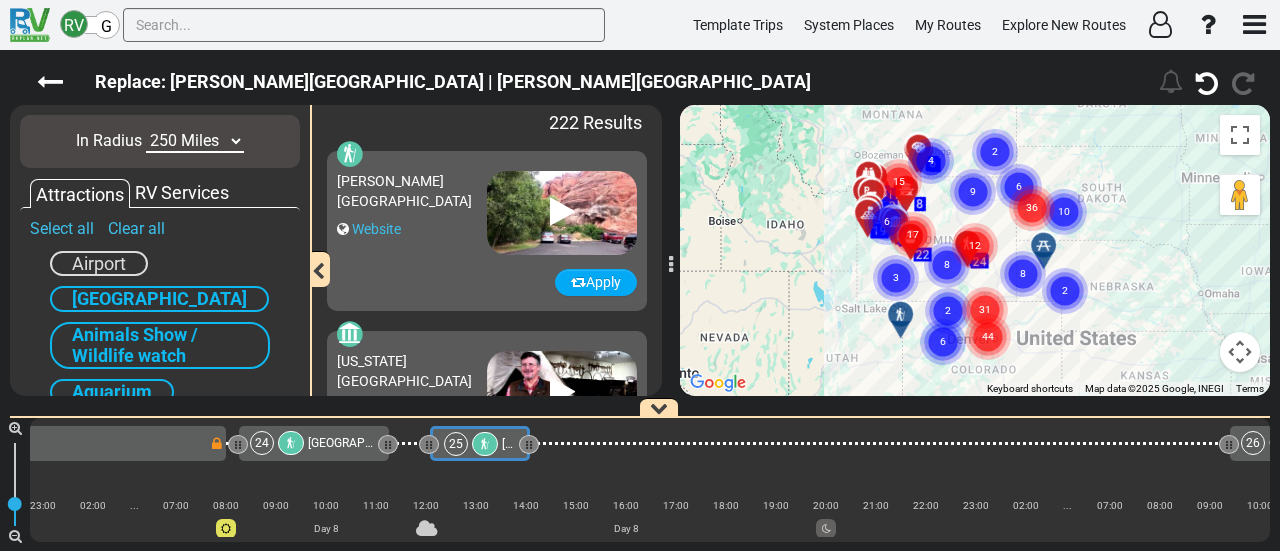 click on "10 Miles 50 Miles 100 Miles 250 Miles 500 Miles 1000 Miles" at bounding box center (195, 141) 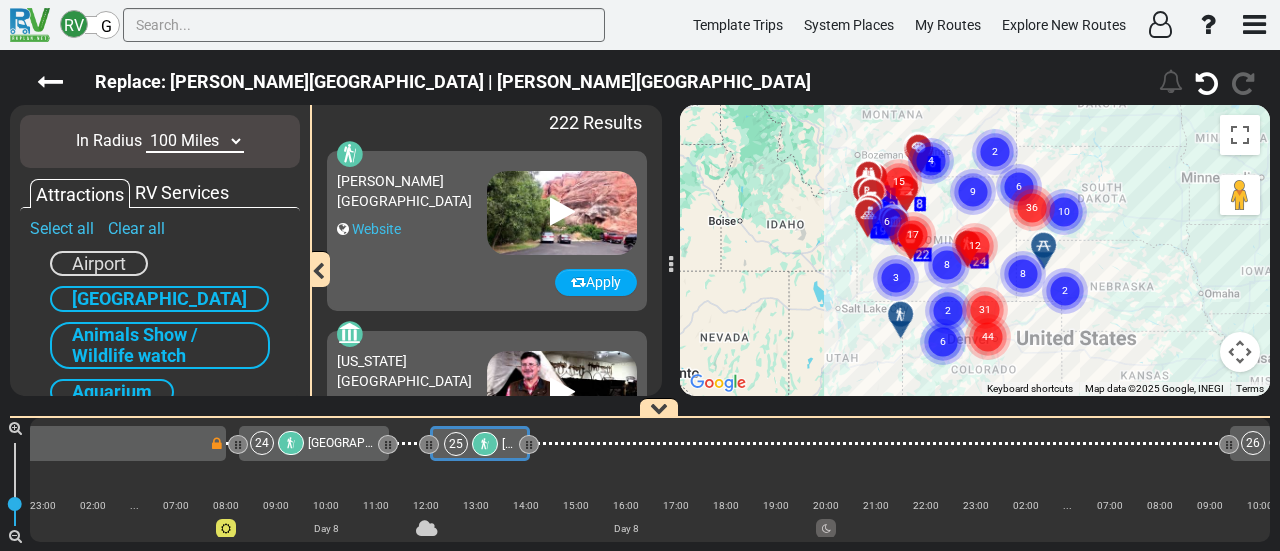 click on "10 Miles 50 Miles 100 Miles 250 Miles 500 Miles 1000 Miles" at bounding box center (195, 141) 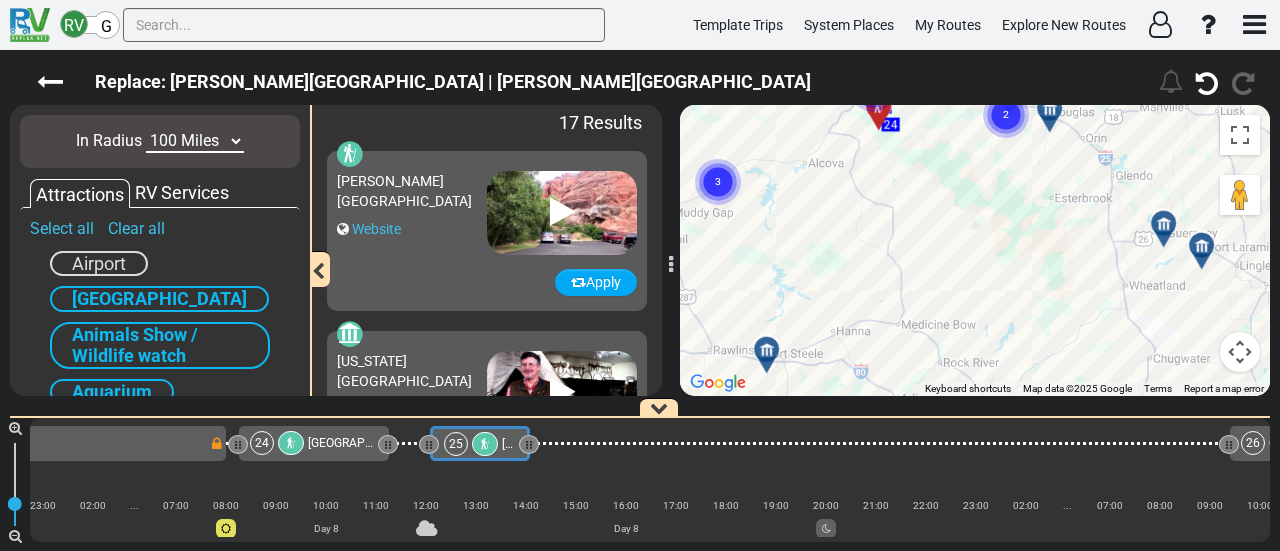 click at bounding box center [1164, 224] 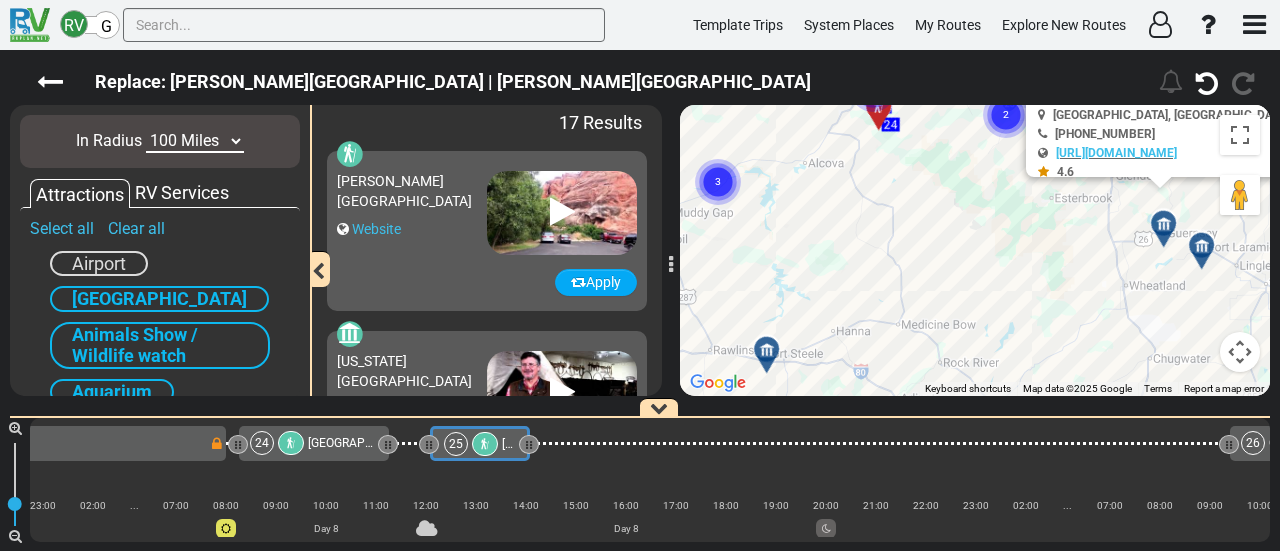 scroll, scrollTop: 0, scrollLeft: 6481, axis: horizontal 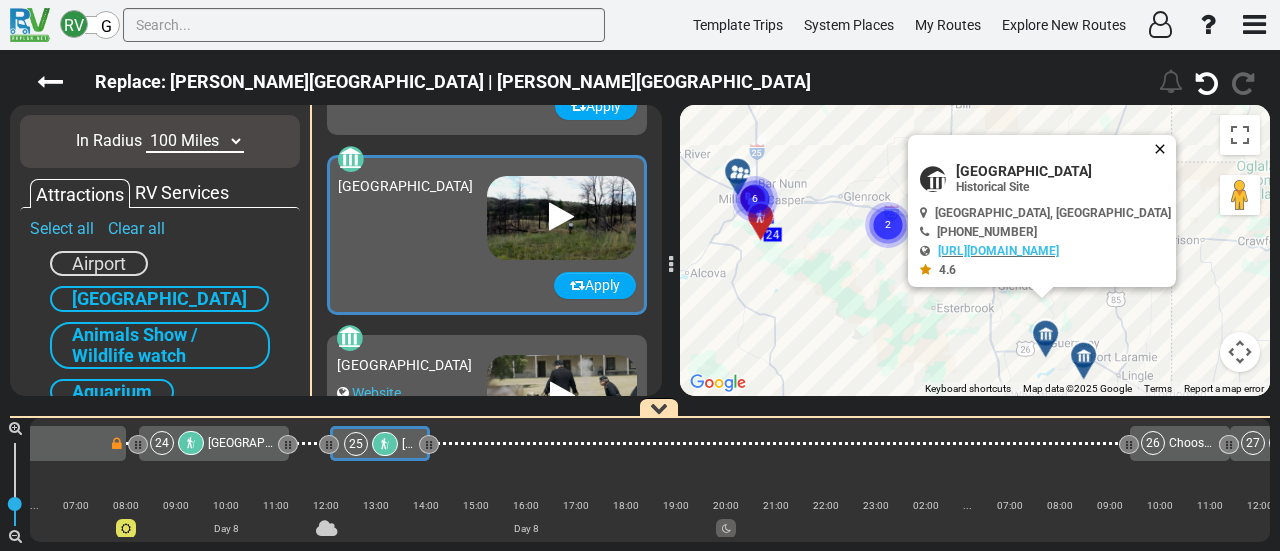 click at bounding box center (1164, 149) 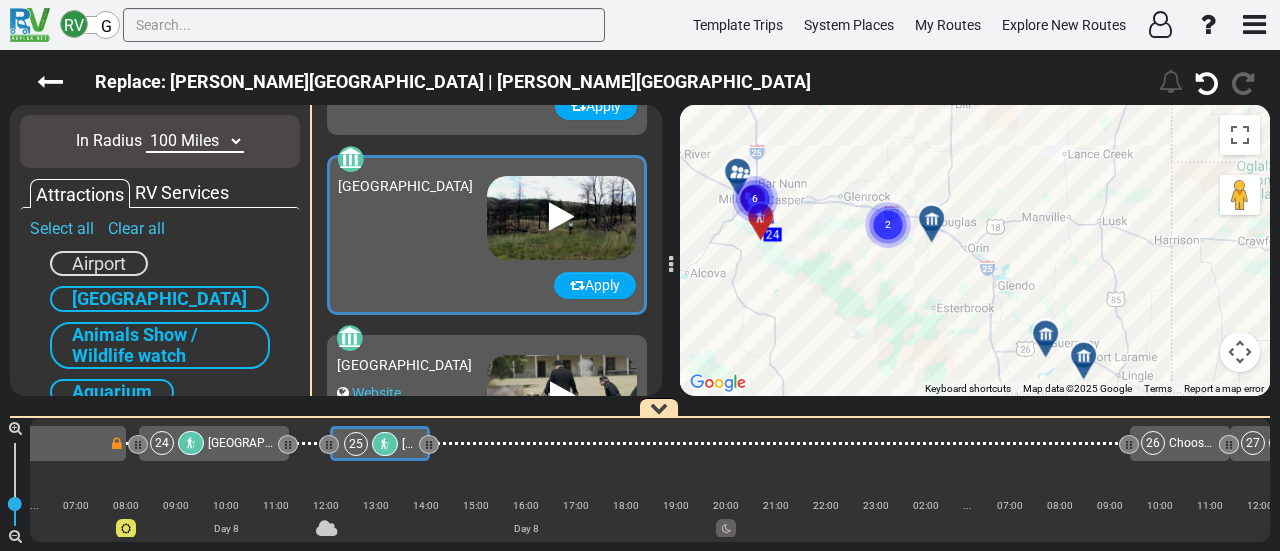 click at bounding box center [932, 219] 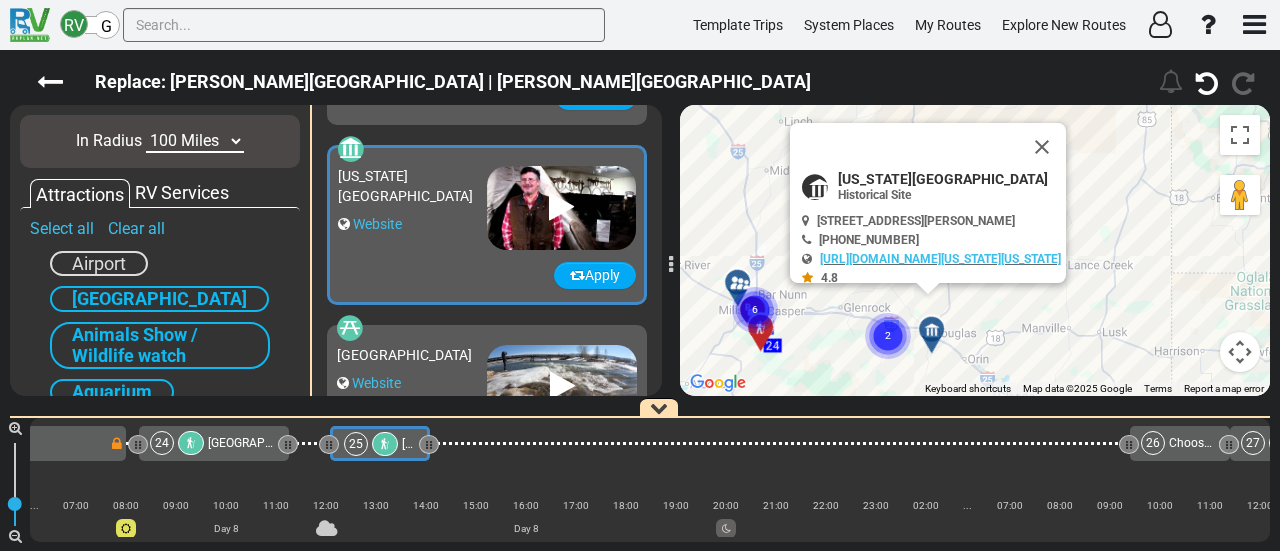 scroll, scrollTop: 176, scrollLeft: 0, axis: vertical 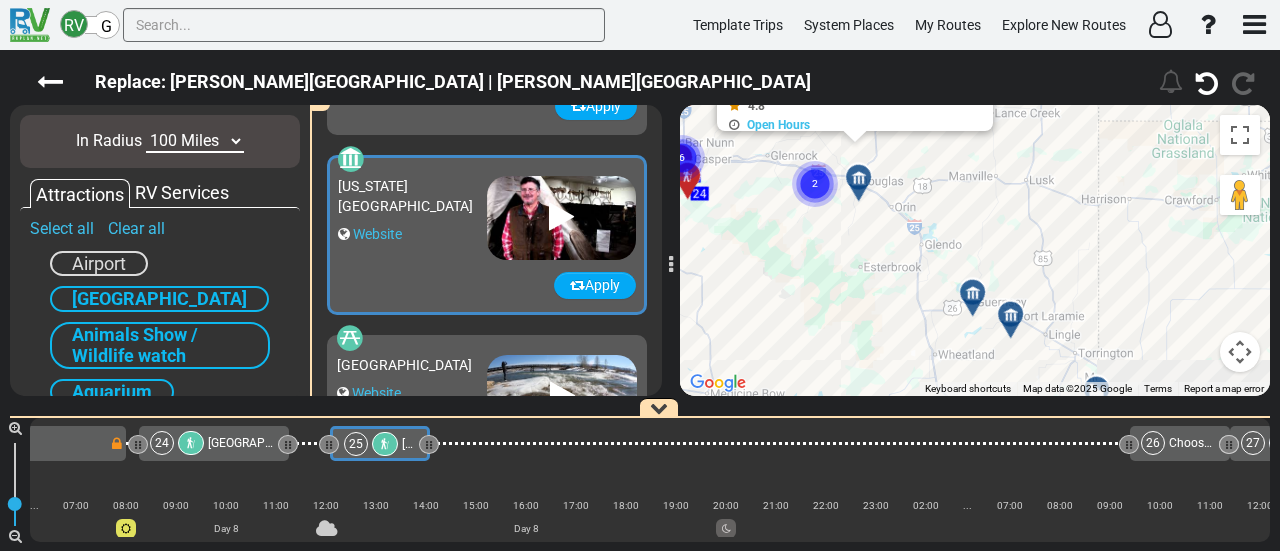 drag, startPoint x: 1112, startPoint y: 323, endPoint x: 1019, endPoint y: 127, distance: 216.94469 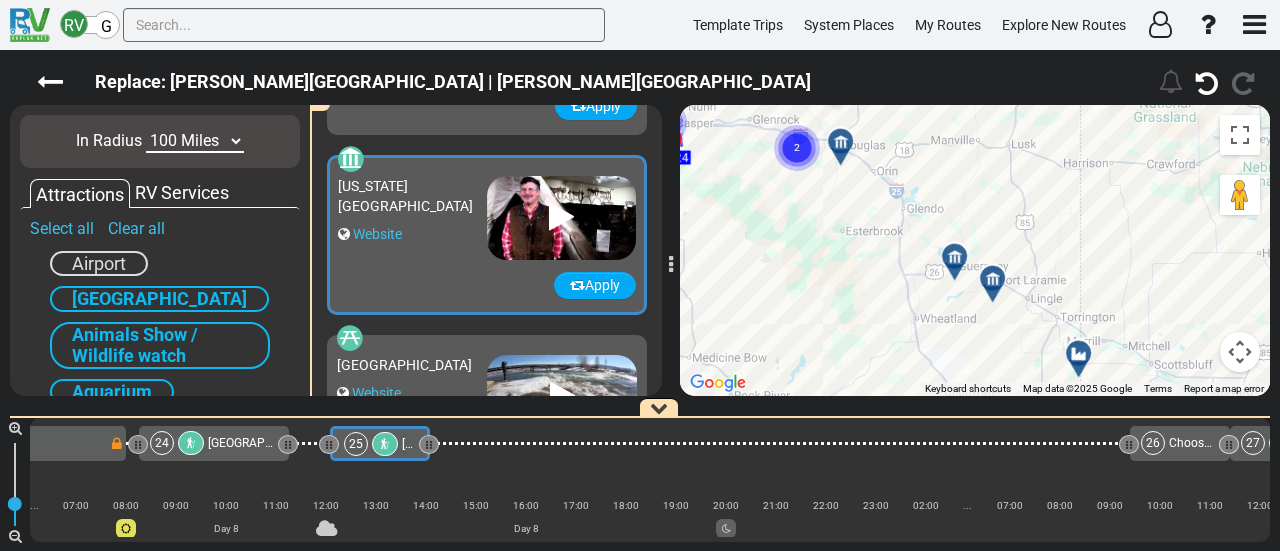 click at bounding box center (954, 255) 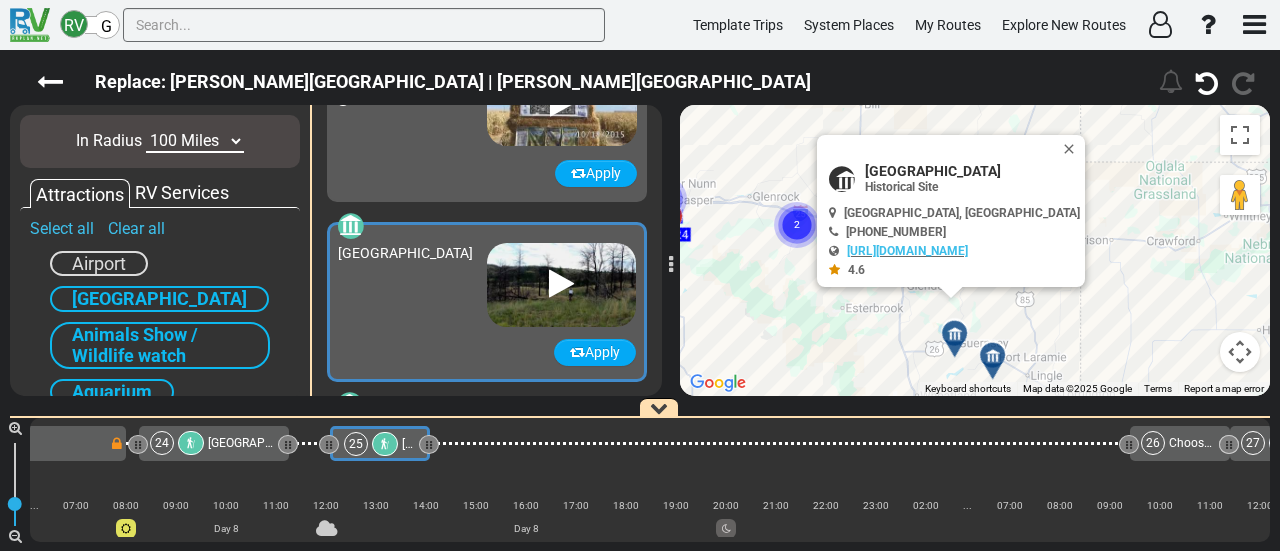scroll, scrollTop: 1616, scrollLeft: 0, axis: vertical 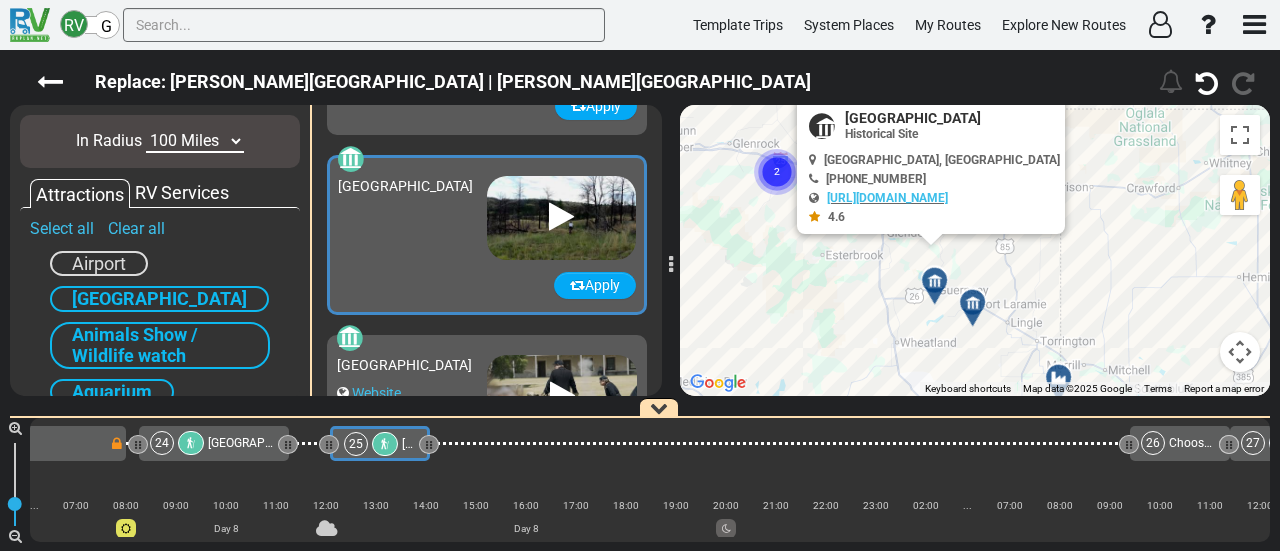 drag, startPoint x: 1078, startPoint y: 320, endPoint x: 1058, endPoint y: 265, distance: 58.5235 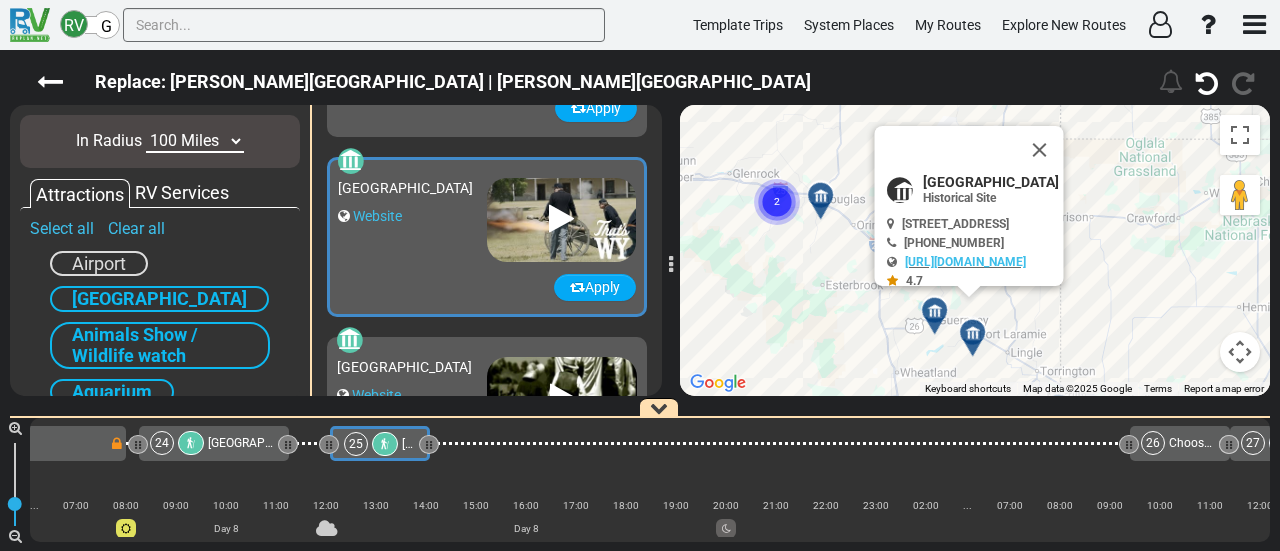 scroll, scrollTop: 1796, scrollLeft: 0, axis: vertical 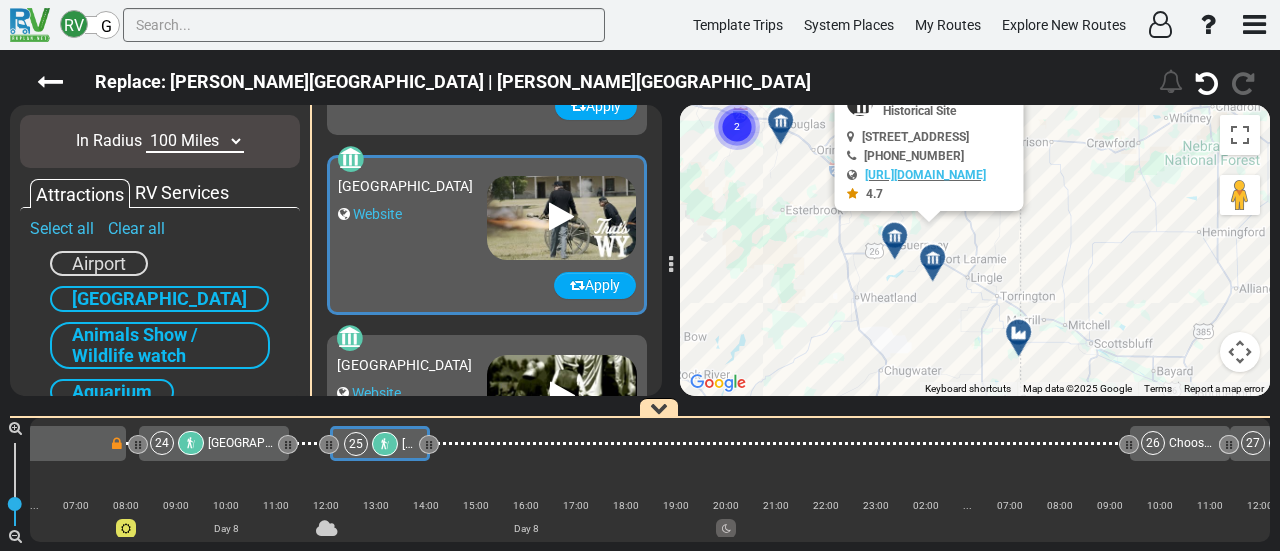 drag, startPoint x: 1082, startPoint y: 327, endPoint x: 1035, endPoint y: 230, distance: 107.78683 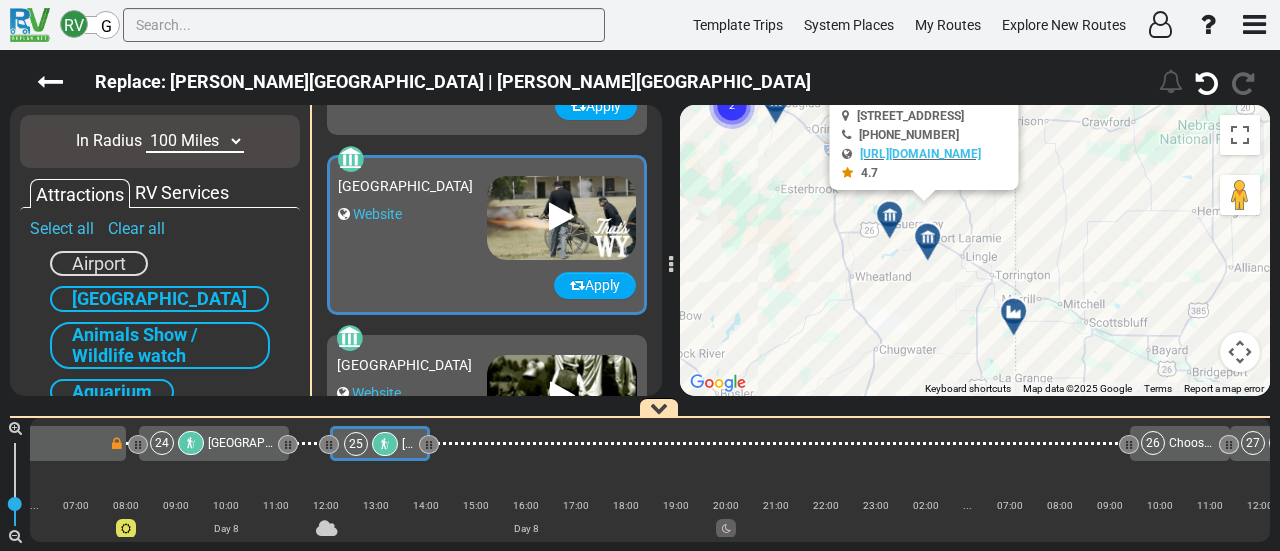 click at bounding box center (1014, 312) 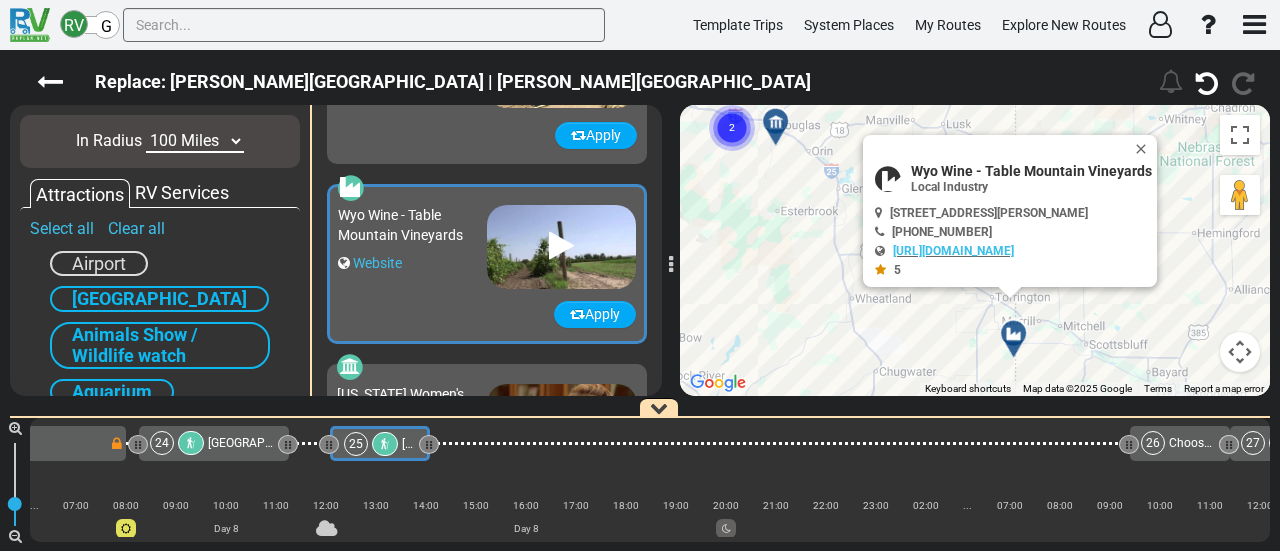 scroll, scrollTop: 2696, scrollLeft: 0, axis: vertical 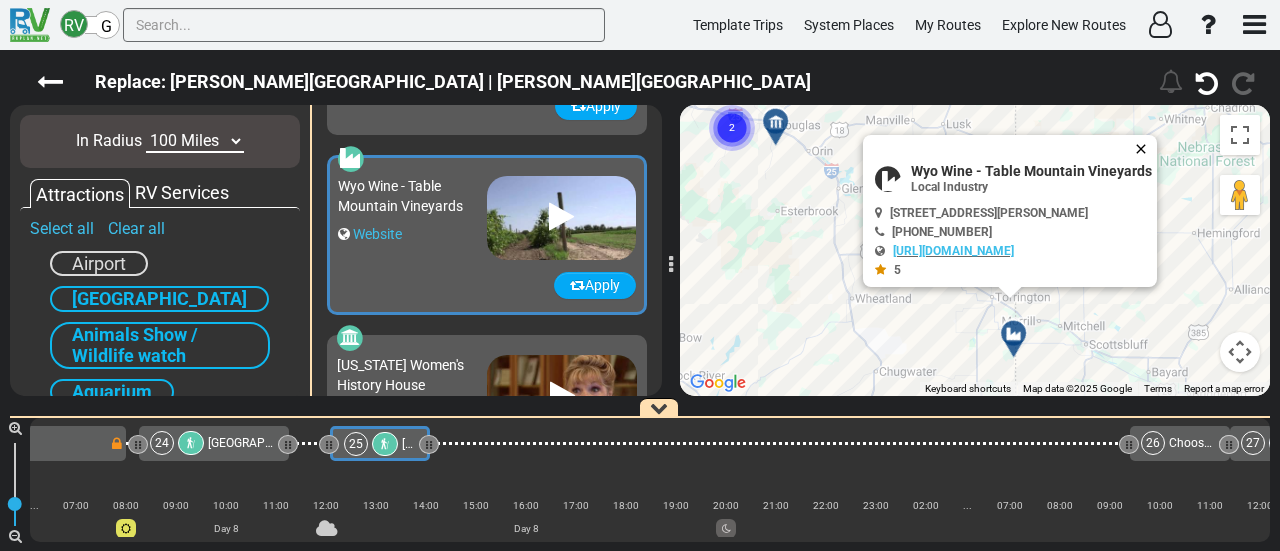 click at bounding box center (1145, 149) 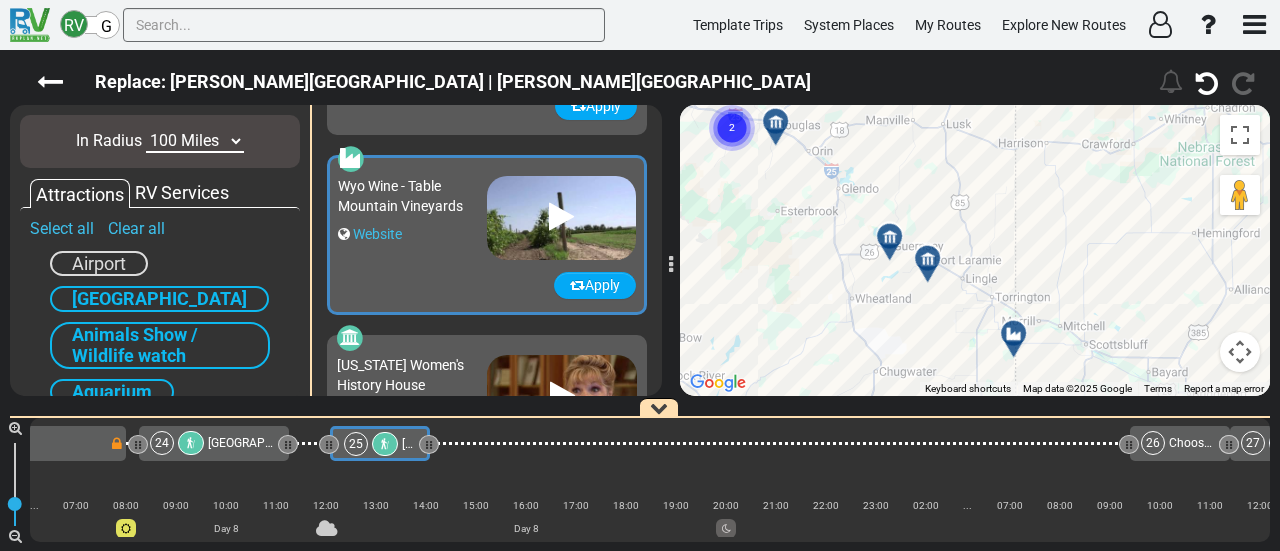 click at bounding box center [934, 266] 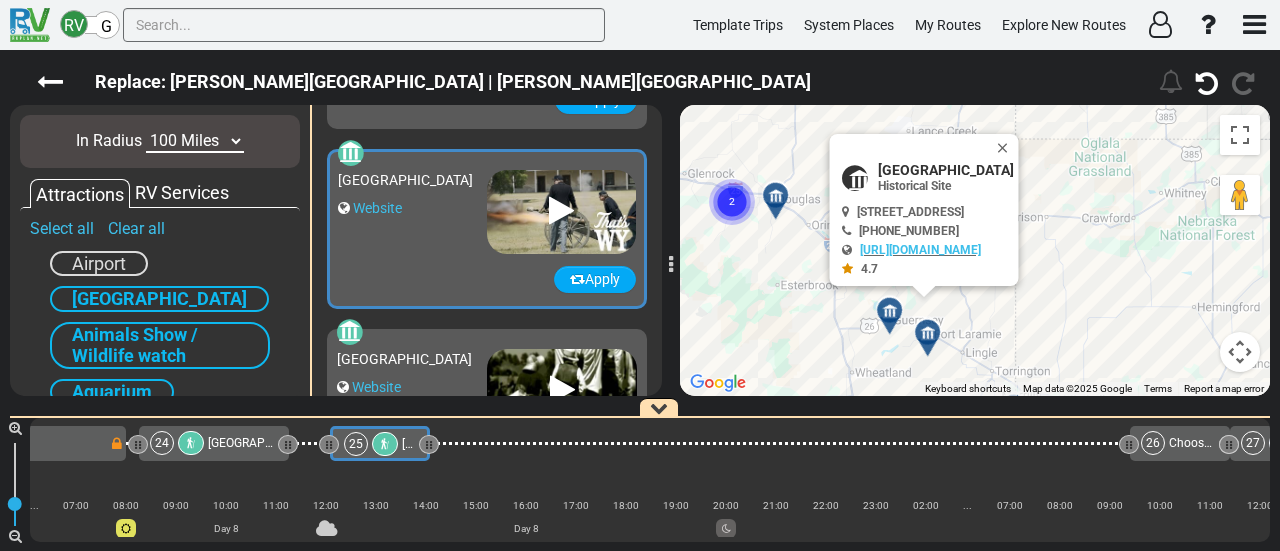scroll, scrollTop: 1796, scrollLeft: 0, axis: vertical 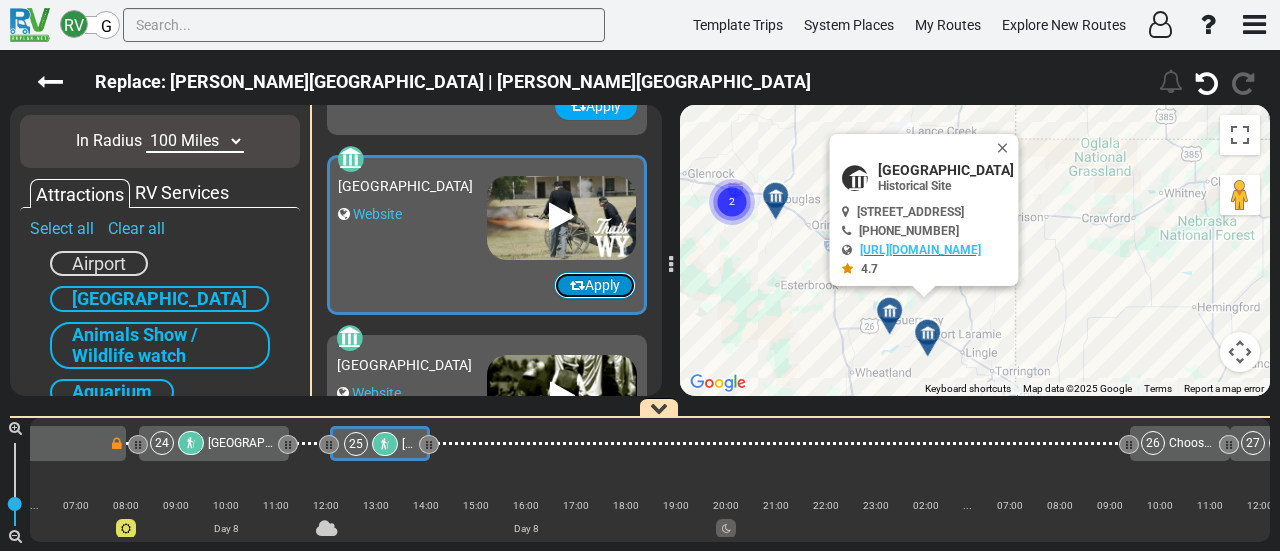 click on "Apply" at bounding box center (595, 285) 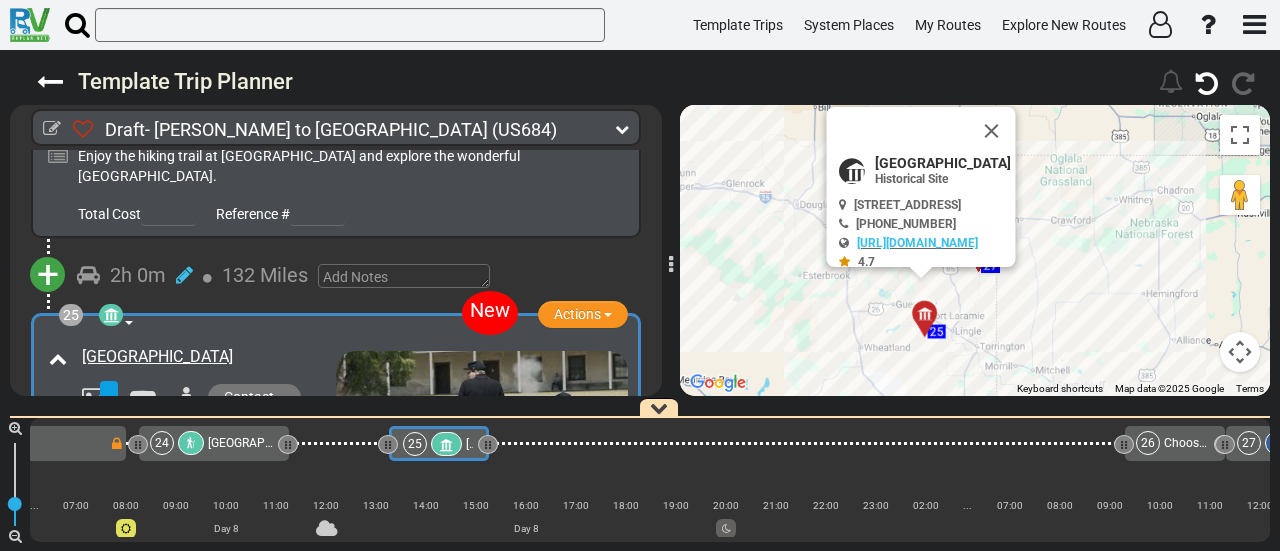 scroll, scrollTop: 9316, scrollLeft: 0, axis: vertical 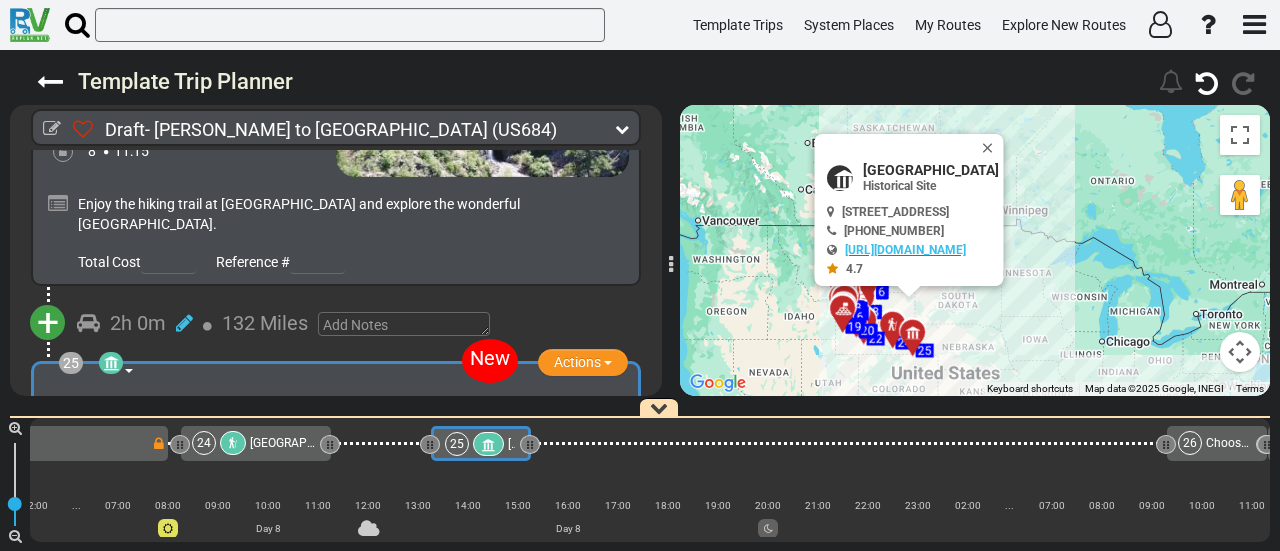 click at bounding box center (488, 445) 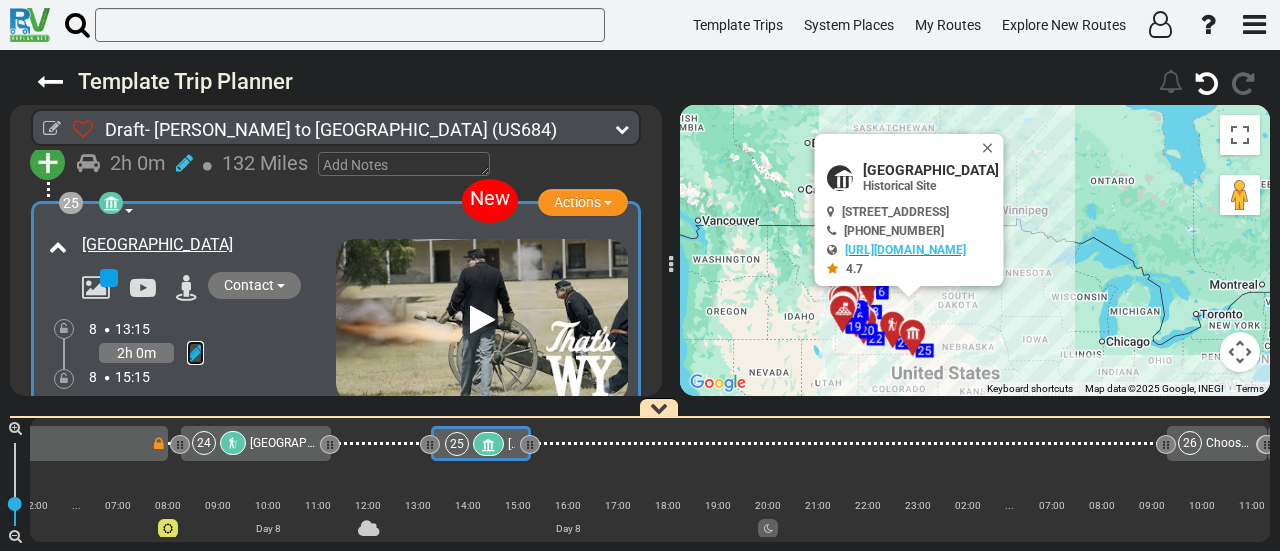 click at bounding box center [195, 353] 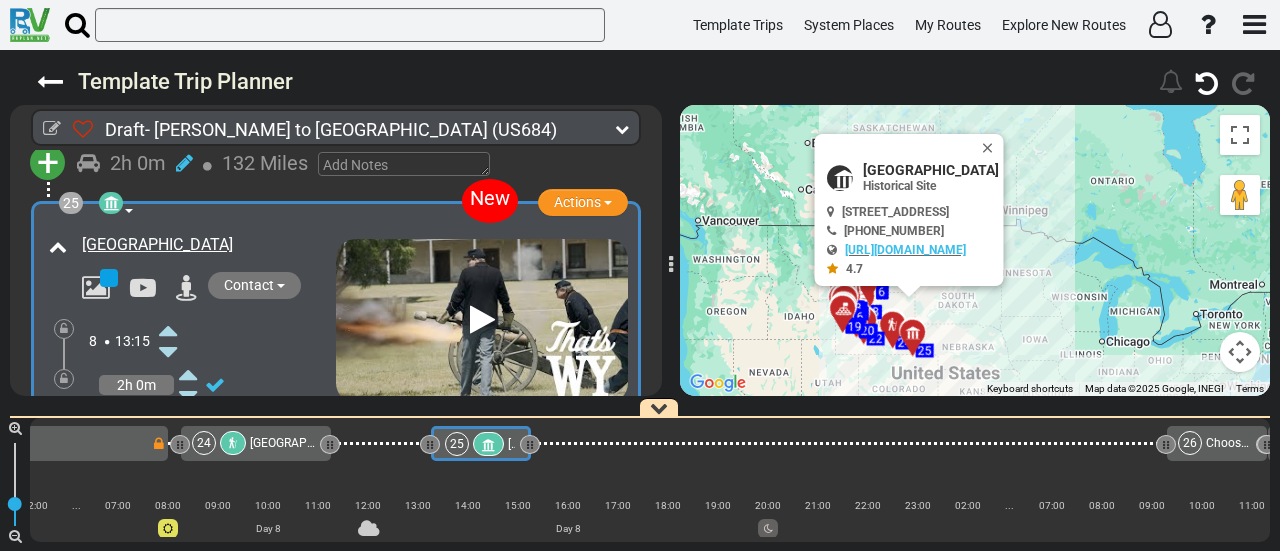 click at bounding box center [168, 418] 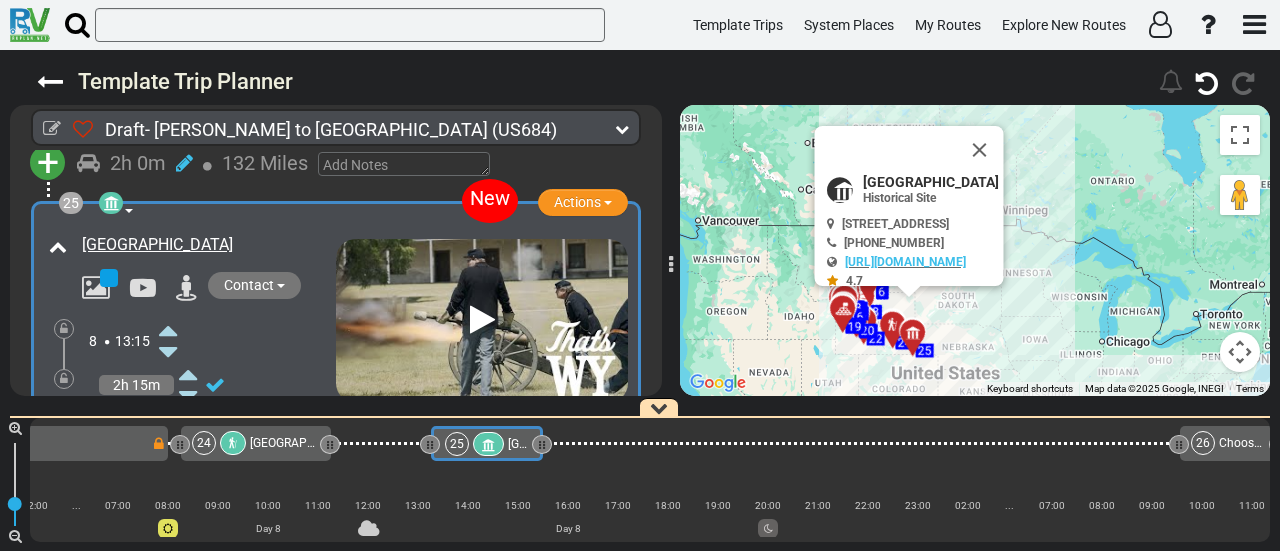click at bounding box center [168, 418] 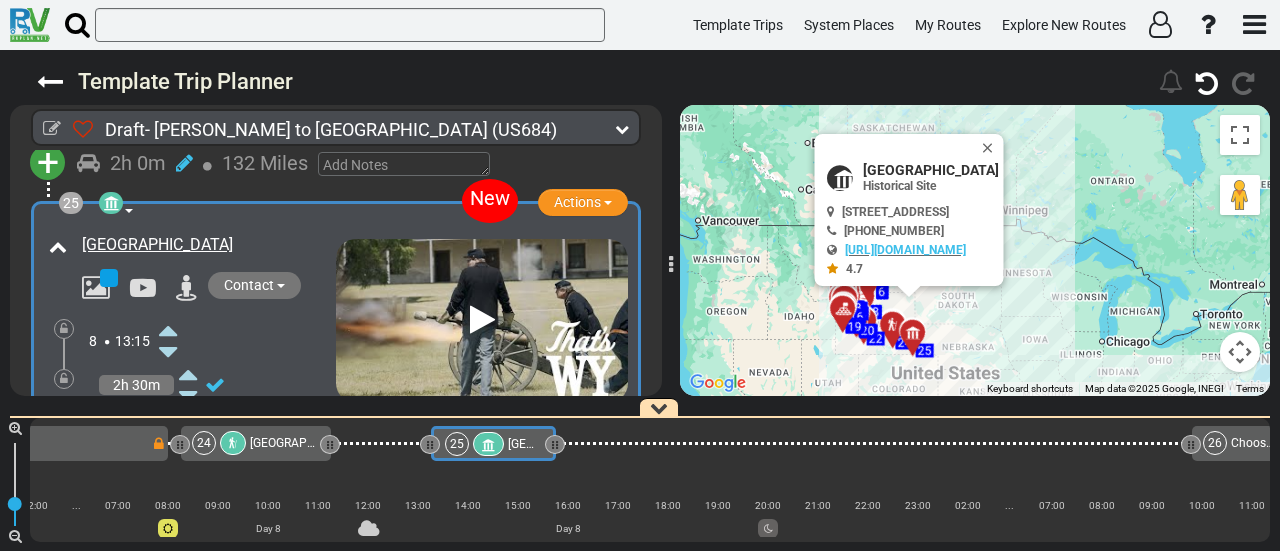 click at bounding box center (168, 330) 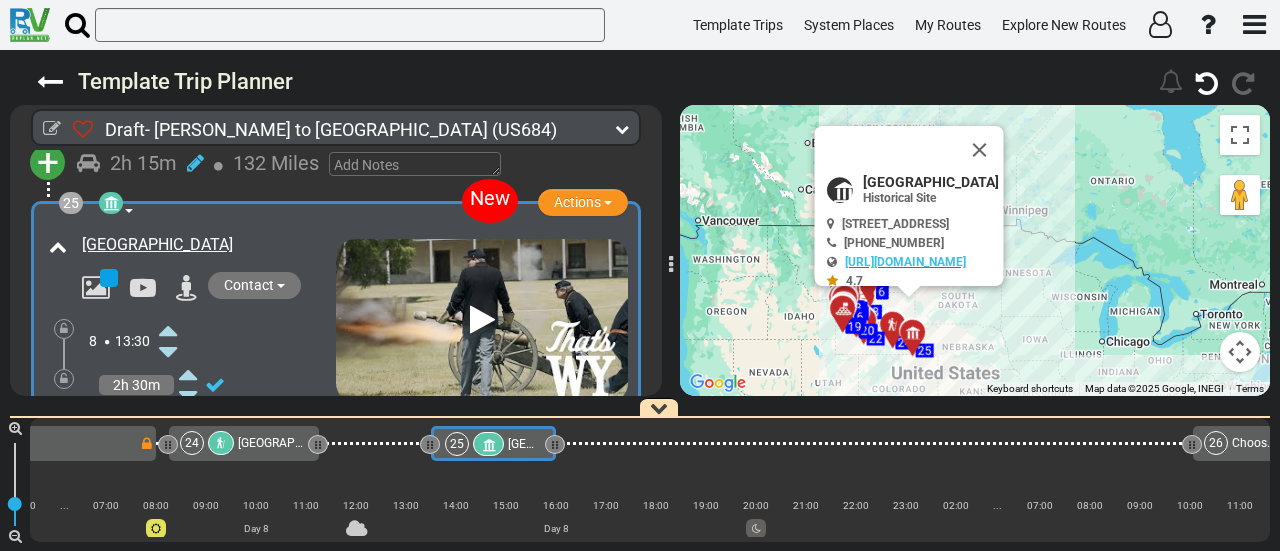 scroll, scrollTop: 0, scrollLeft: 6483, axis: horizontal 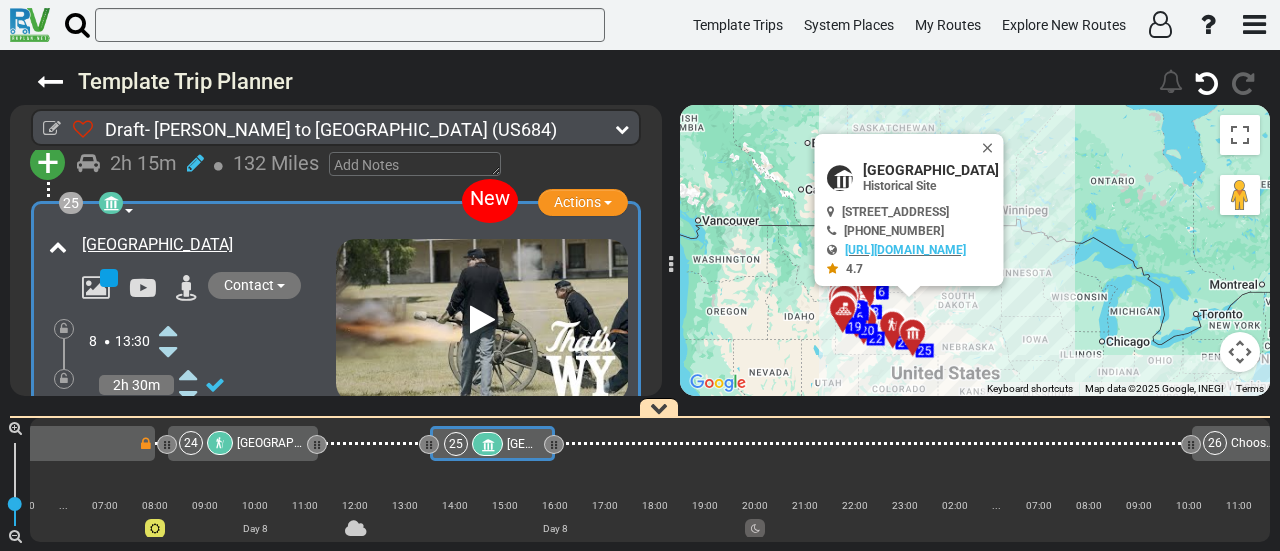 click on "25" at bounding box center (475, 444) 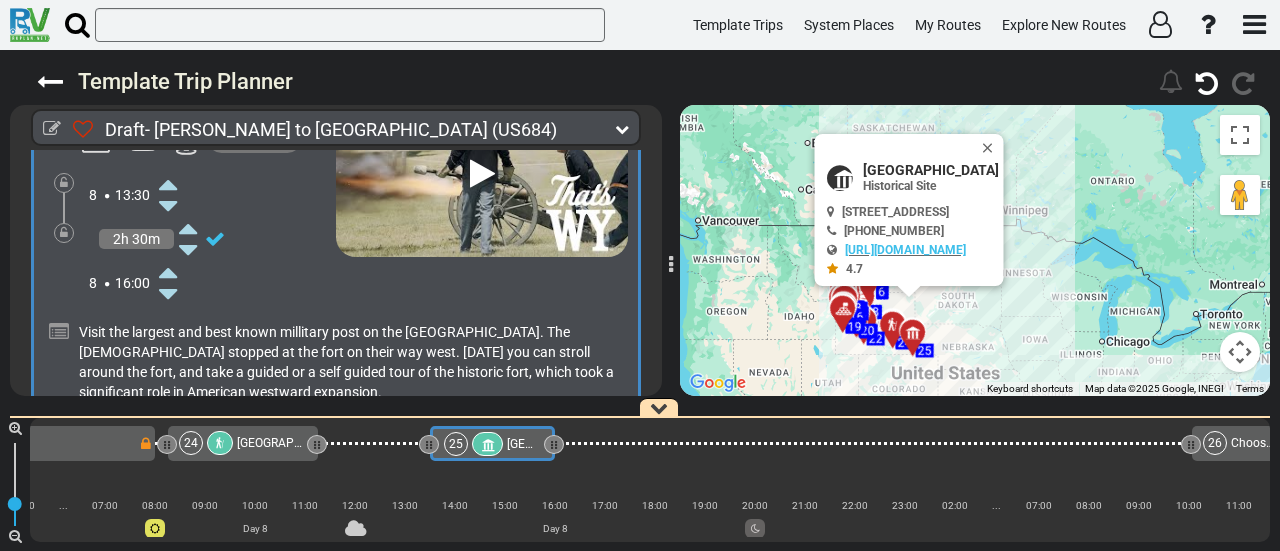 scroll, scrollTop: 9614, scrollLeft: 0, axis: vertical 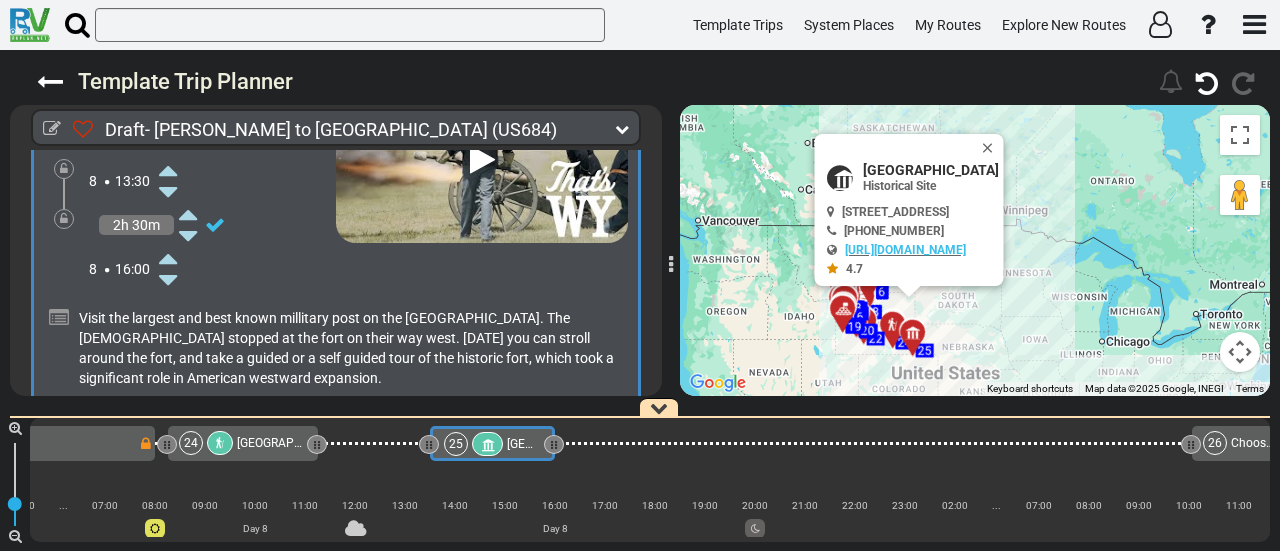 click on "+" at bounding box center (48, 477) 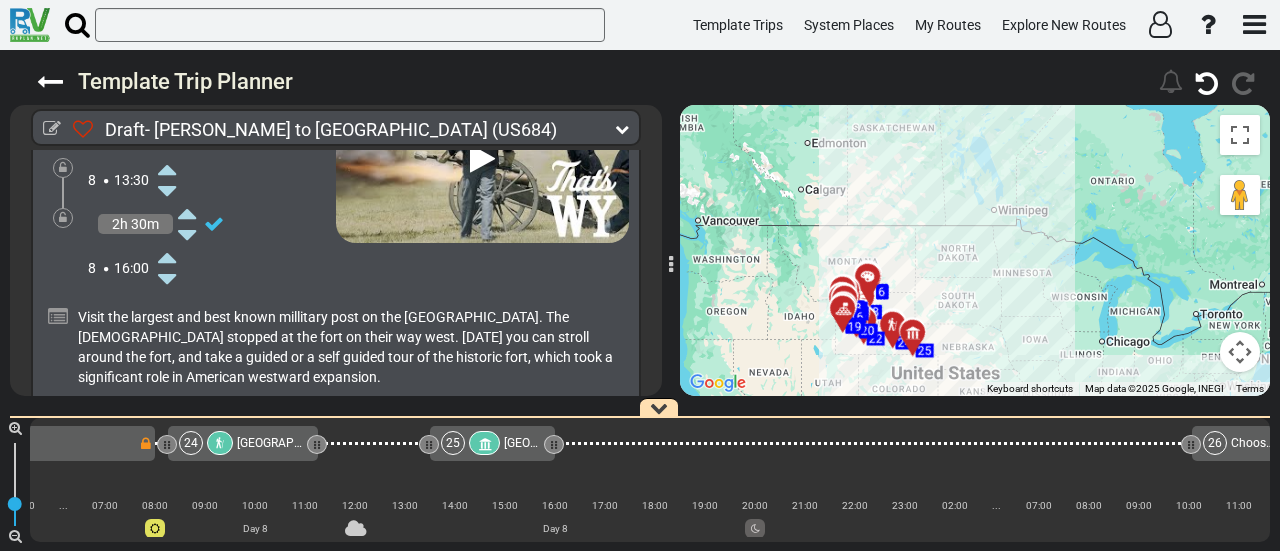 scroll, scrollTop: 9613, scrollLeft: 0, axis: vertical 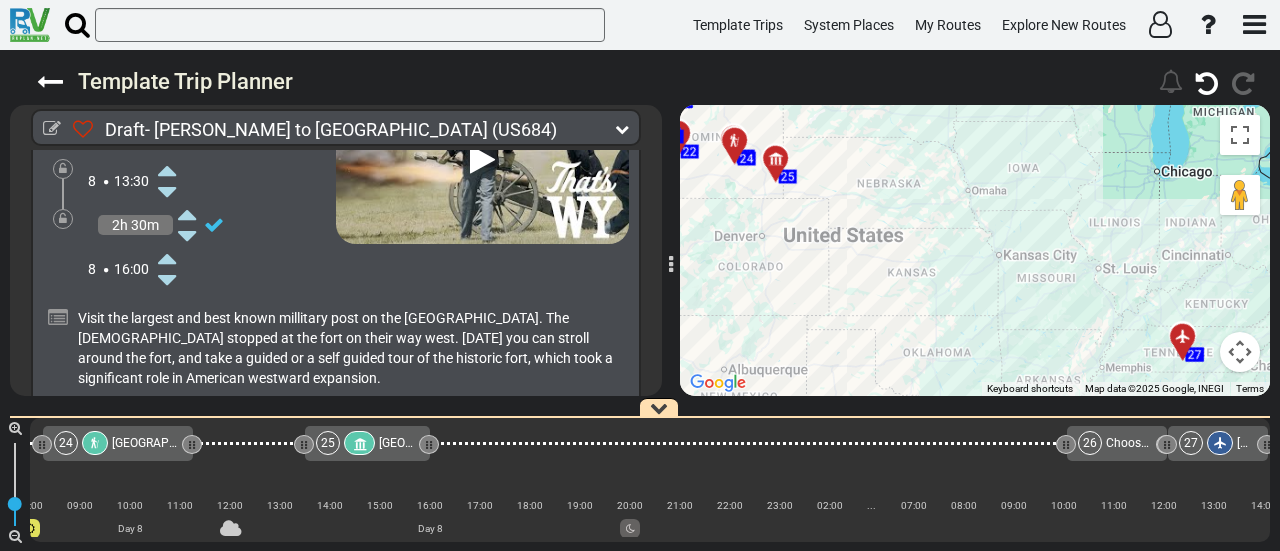 click on "Add Atraction" at bounding box center [110, 512] 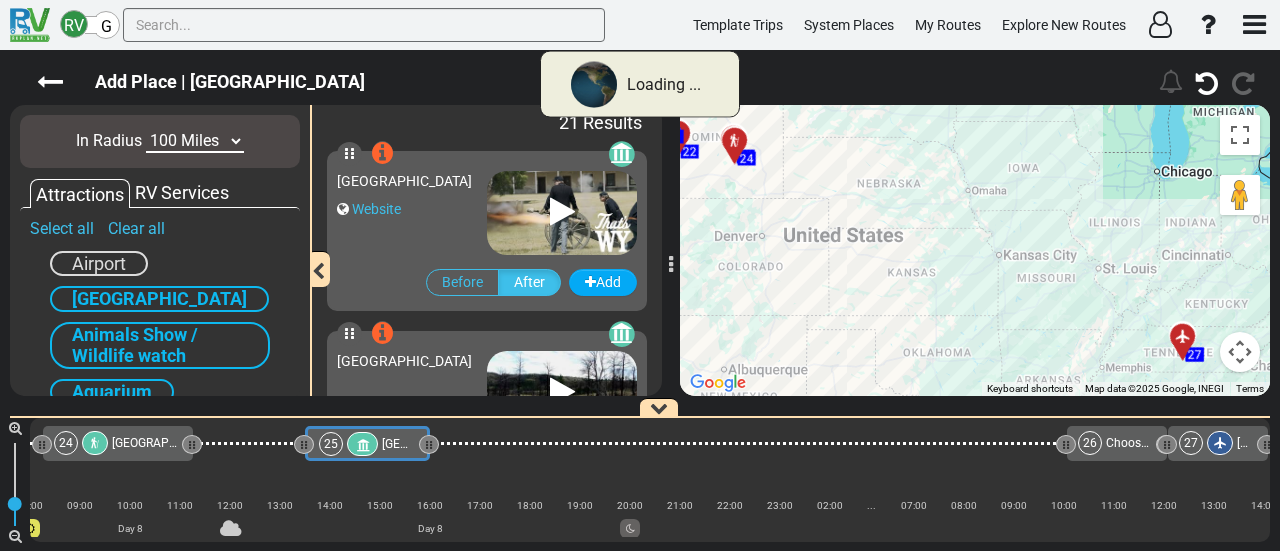scroll, scrollTop: 0, scrollLeft: 6483, axis: horizontal 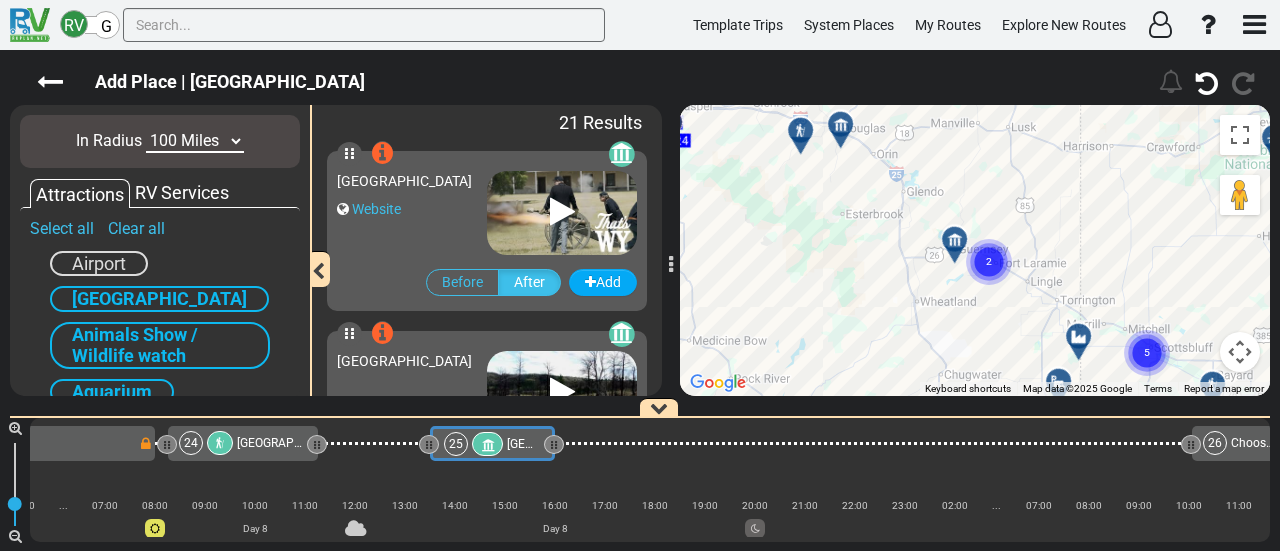 click on "To navigate, press the arrow keys. To activate drag with keyboard, press Alt + Enter. Once in keyboard drag state, use the arrow keys to move the marker. To complete the drag, press the Enter key. To cancel, press Escape. 23 24 22 26 27 12 13 14 17 18 19 1 2 3 4 5 6 9 11 15 16 10 20 21 7 8
2
5
4" at bounding box center (975, 250) 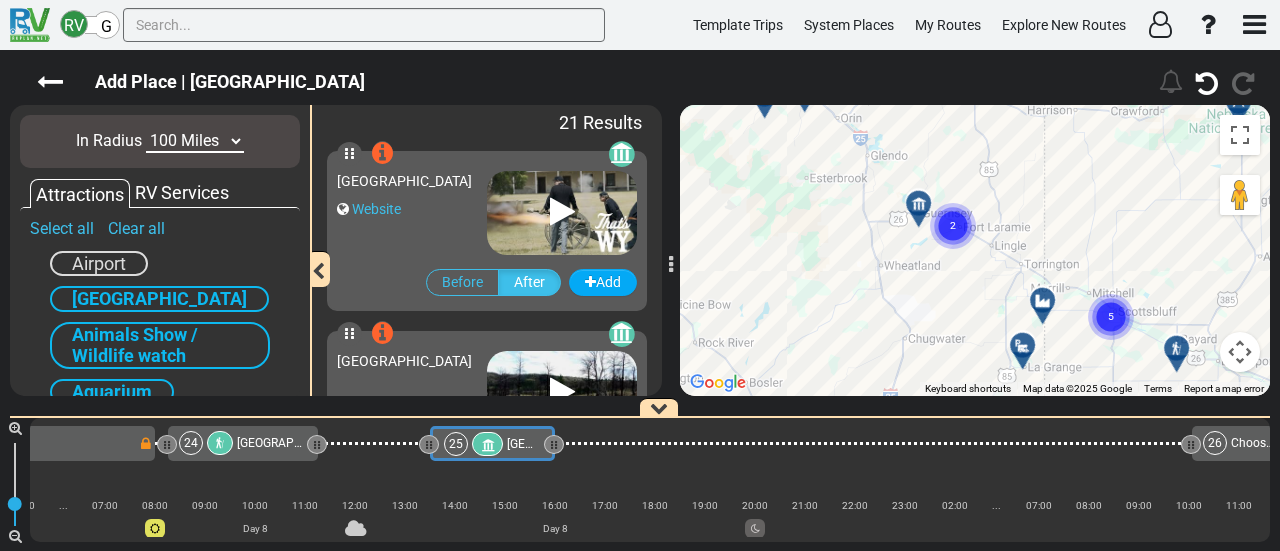 click at bounding box center [1043, 301] 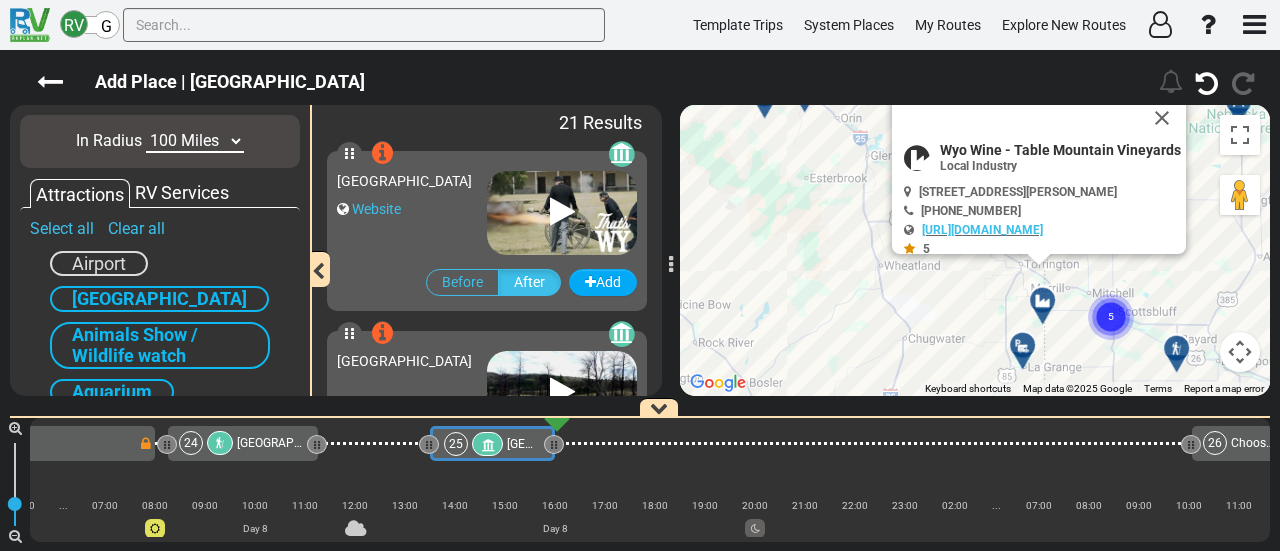 scroll, scrollTop: 0, scrollLeft: 6518, axis: horizontal 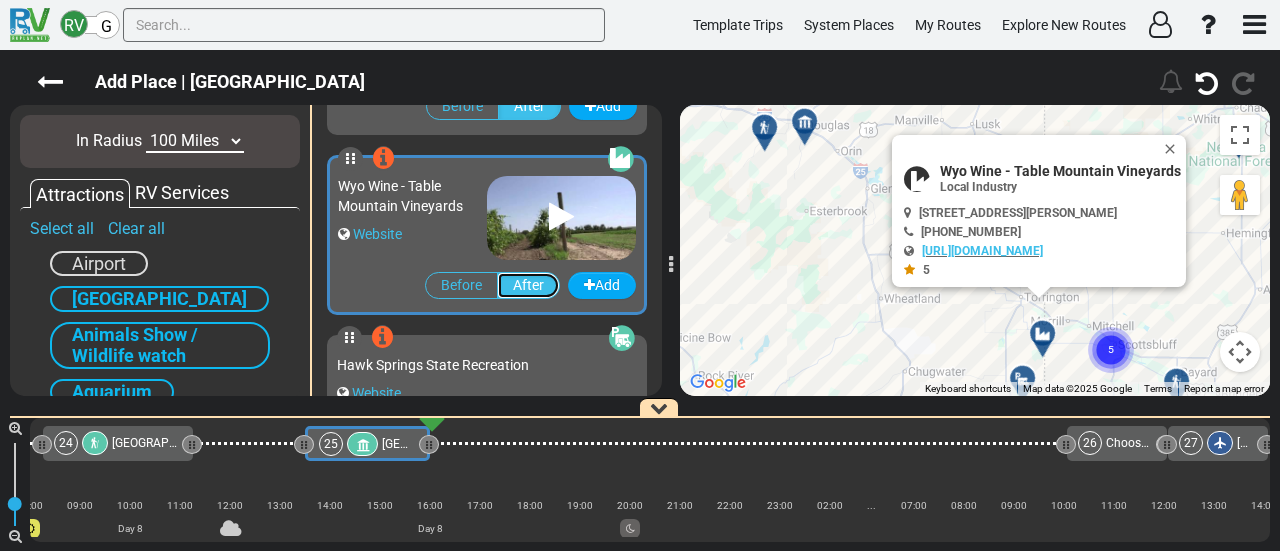 click on "After" at bounding box center (528, 285) 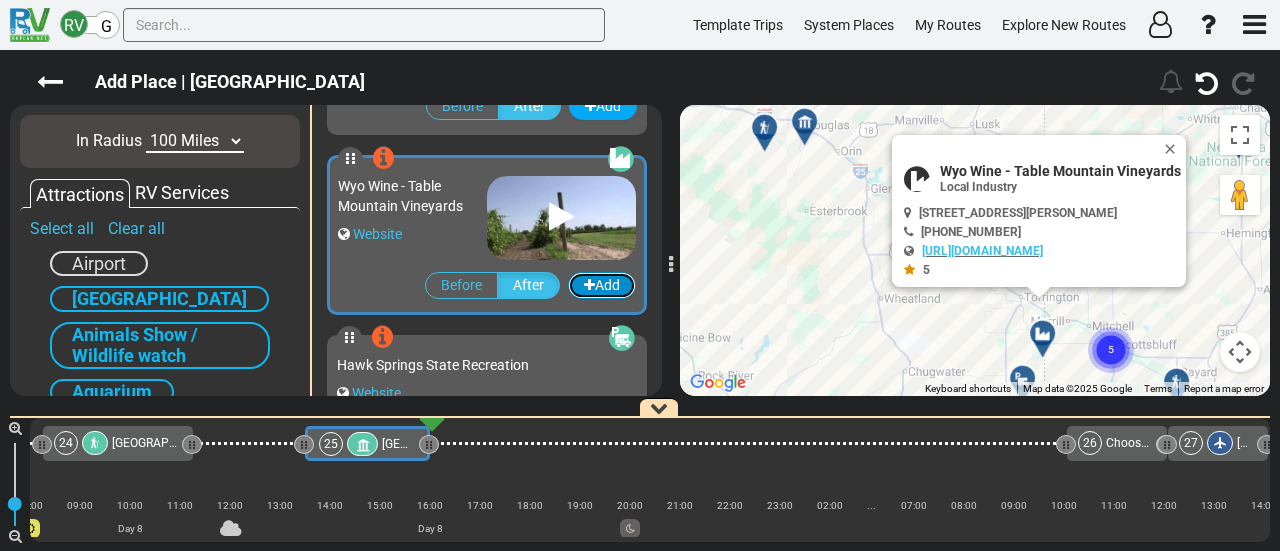 click on "Add" at bounding box center (602, 285) 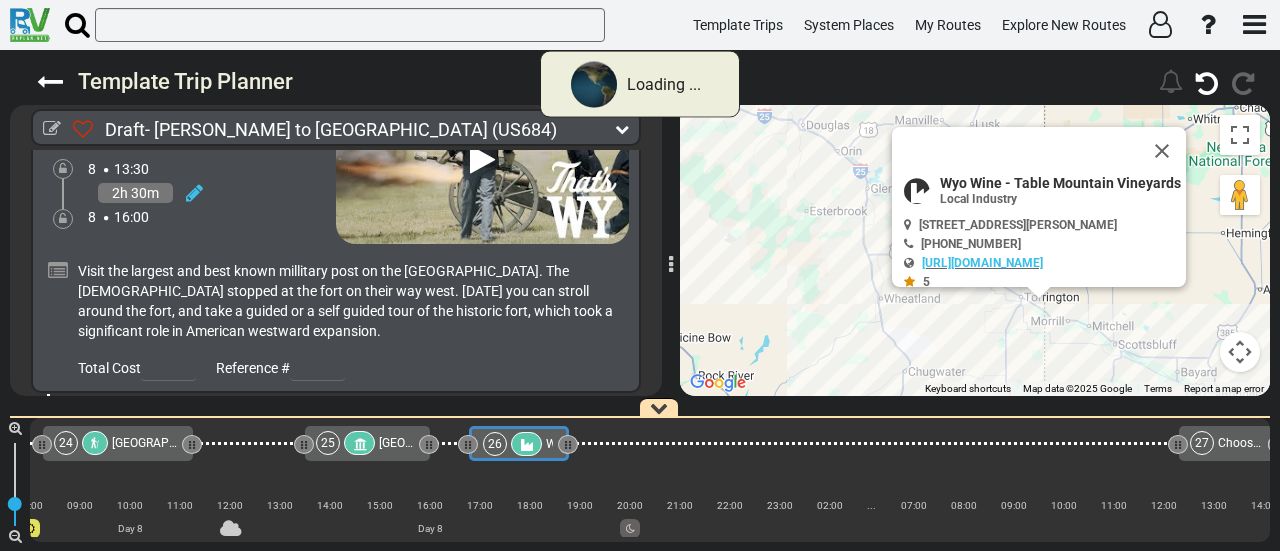 scroll, scrollTop: 9450, scrollLeft: 0, axis: vertical 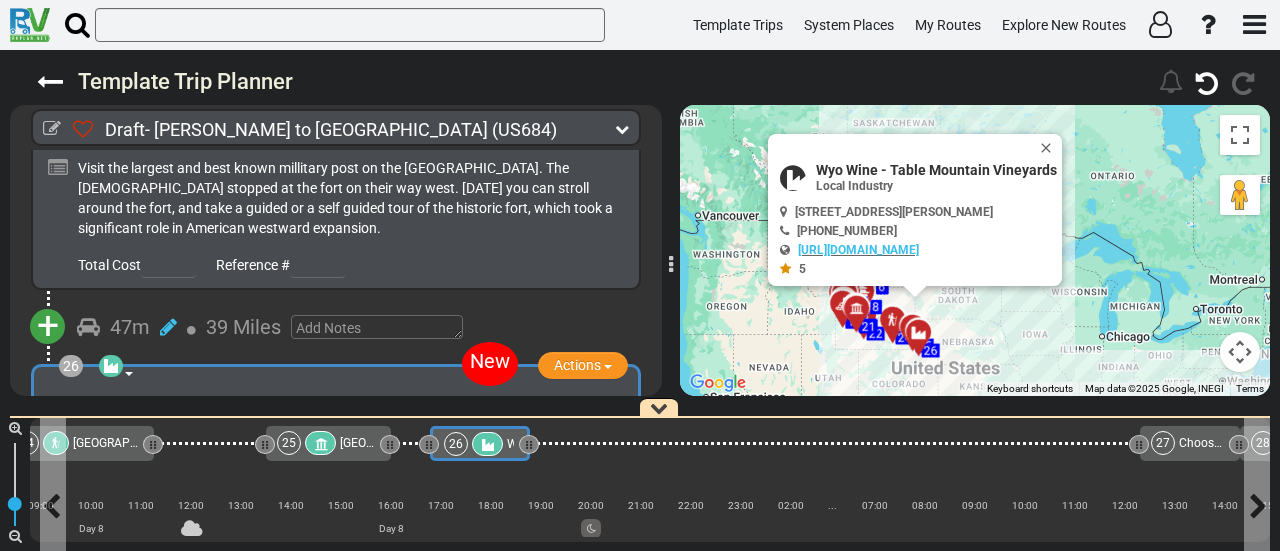 click at bounding box center [487, 444] 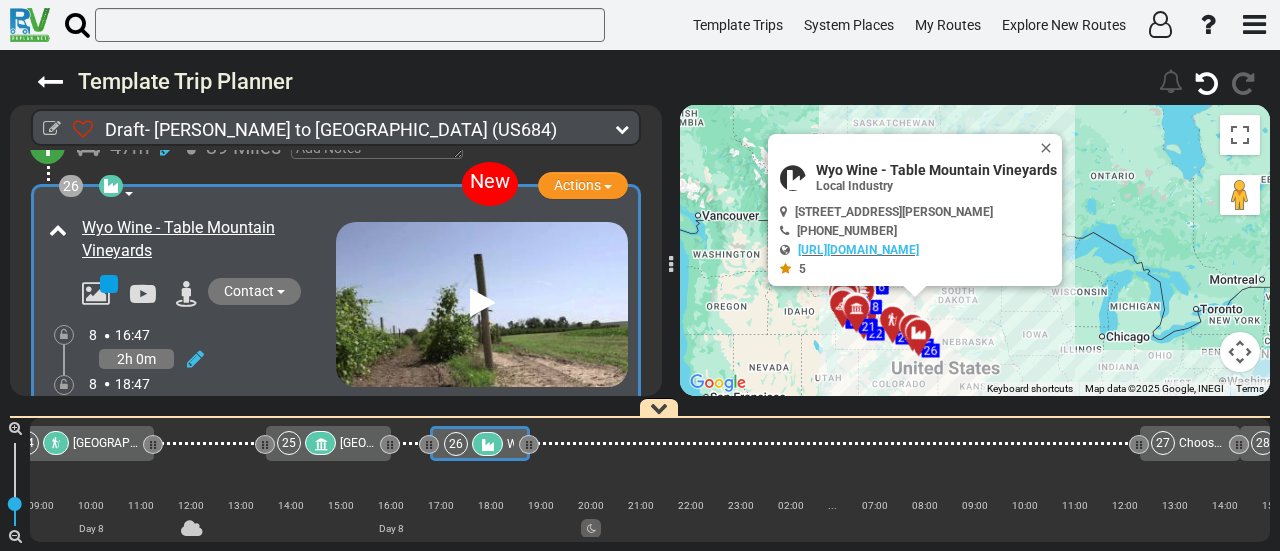 scroll, scrollTop: 9916, scrollLeft: 0, axis: vertical 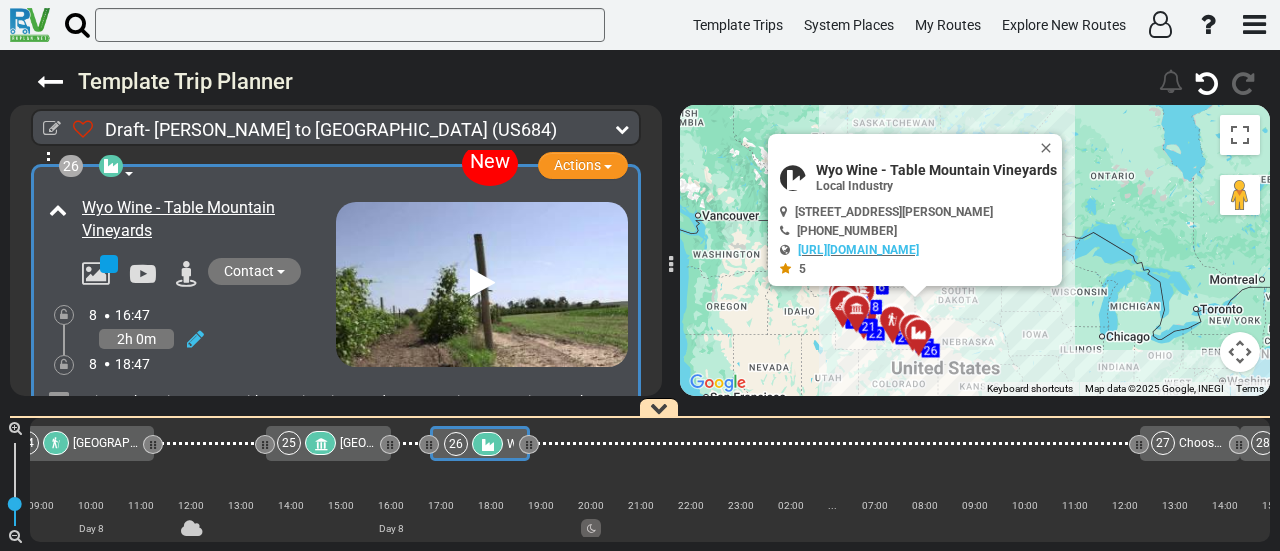 click at bounding box center (191, 339) 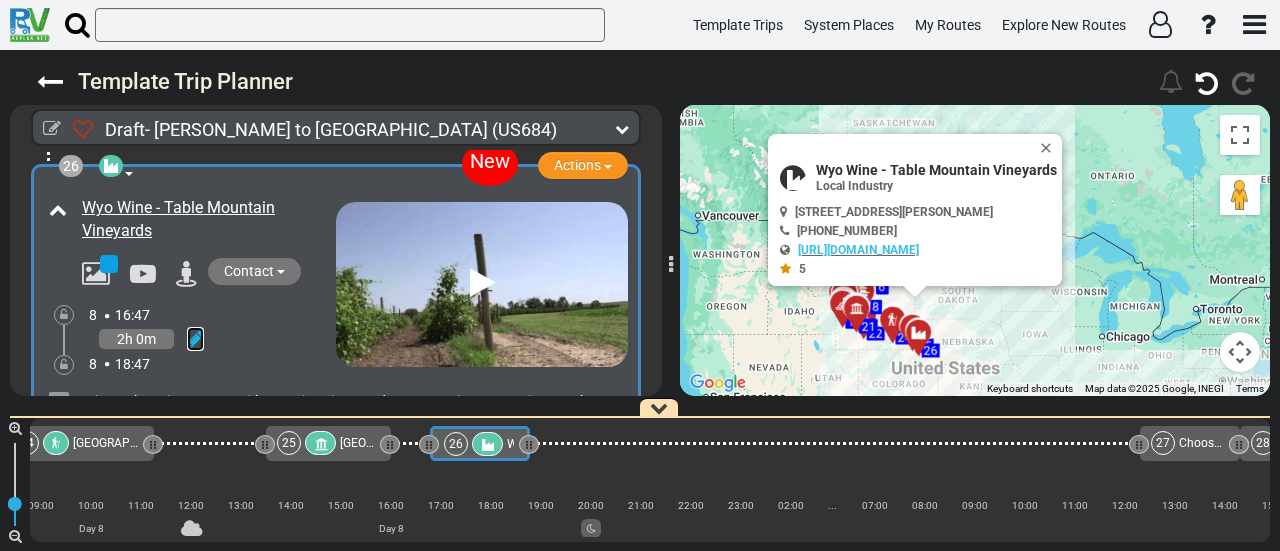 click at bounding box center (195, 339) 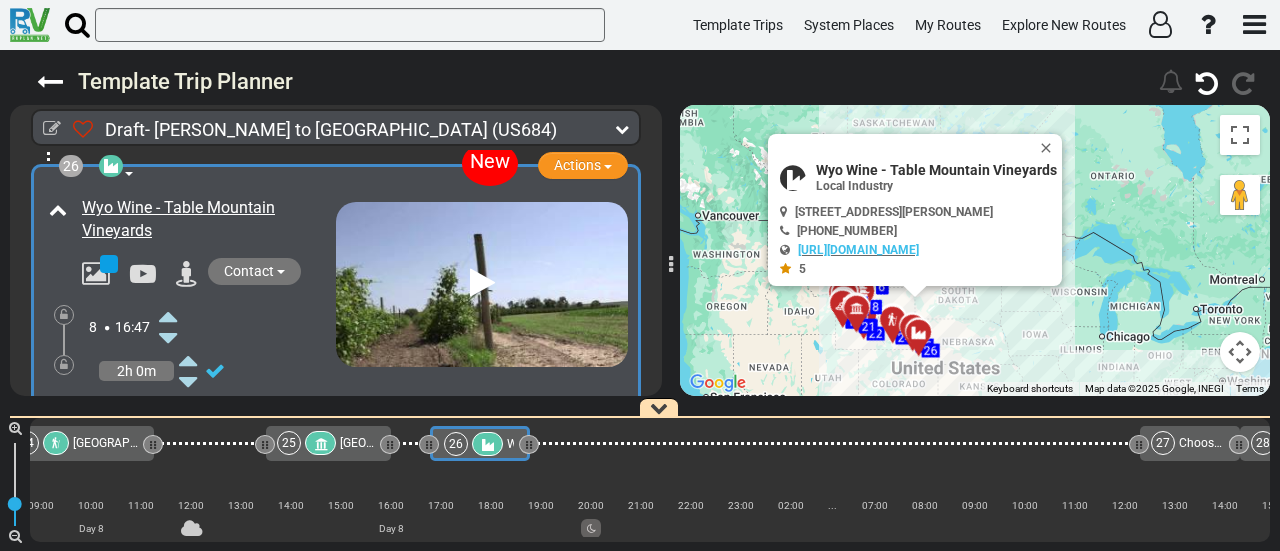 click at bounding box center (168, 316) 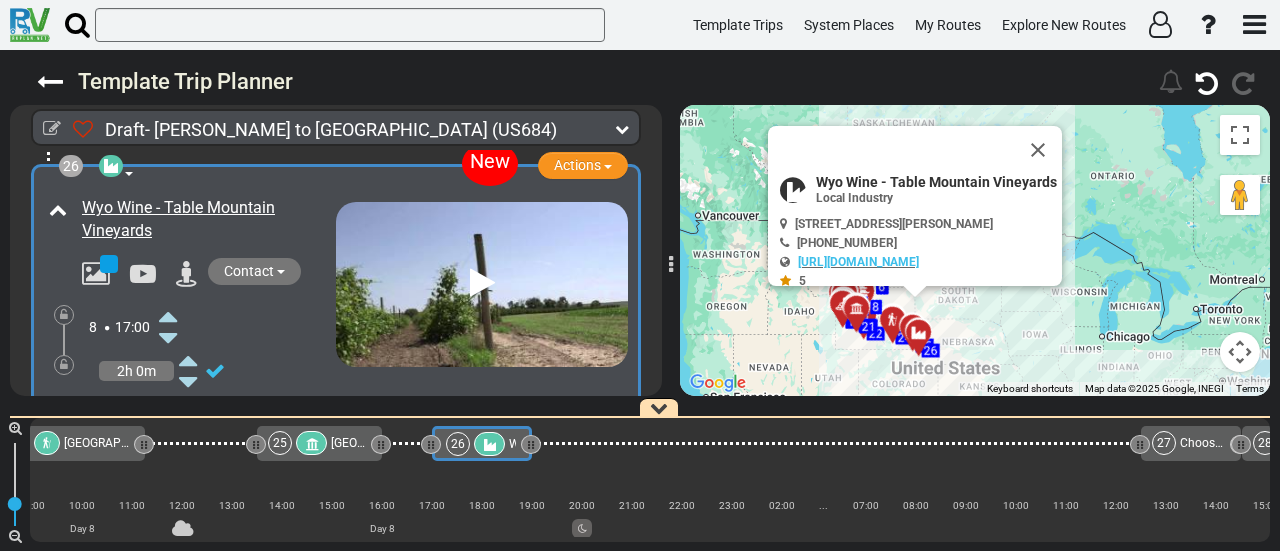 scroll, scrollTop: 0, scrollLeft: 6658, axis: horizontal 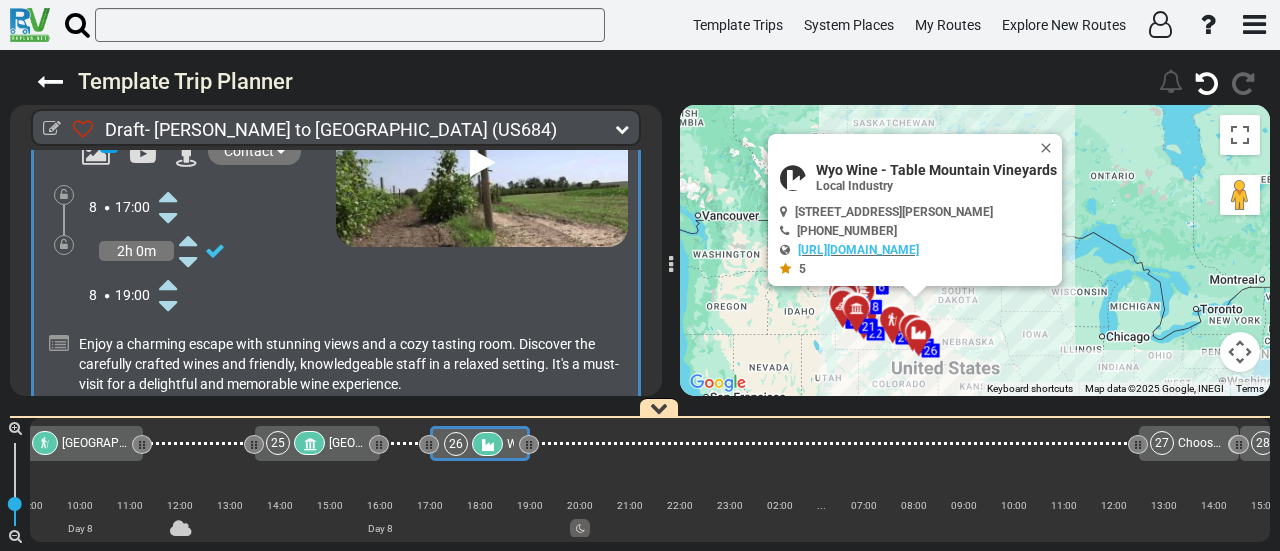 click on "+" at bounding box center (48, 484) 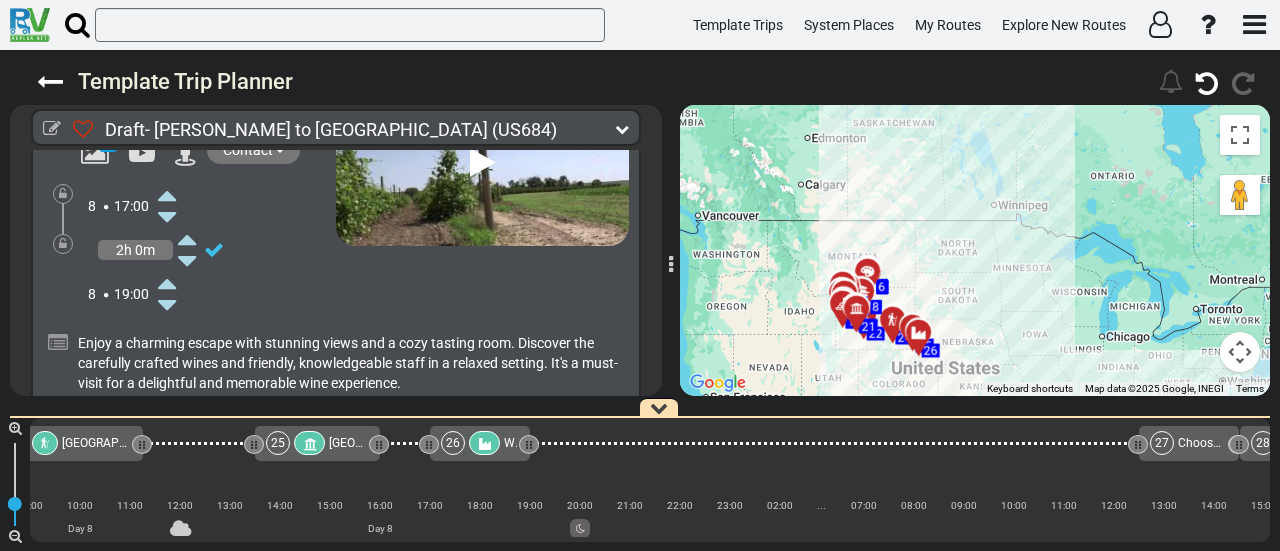 scroll, scrollTop: 10036, scrollLeft: 0, axis: vertical 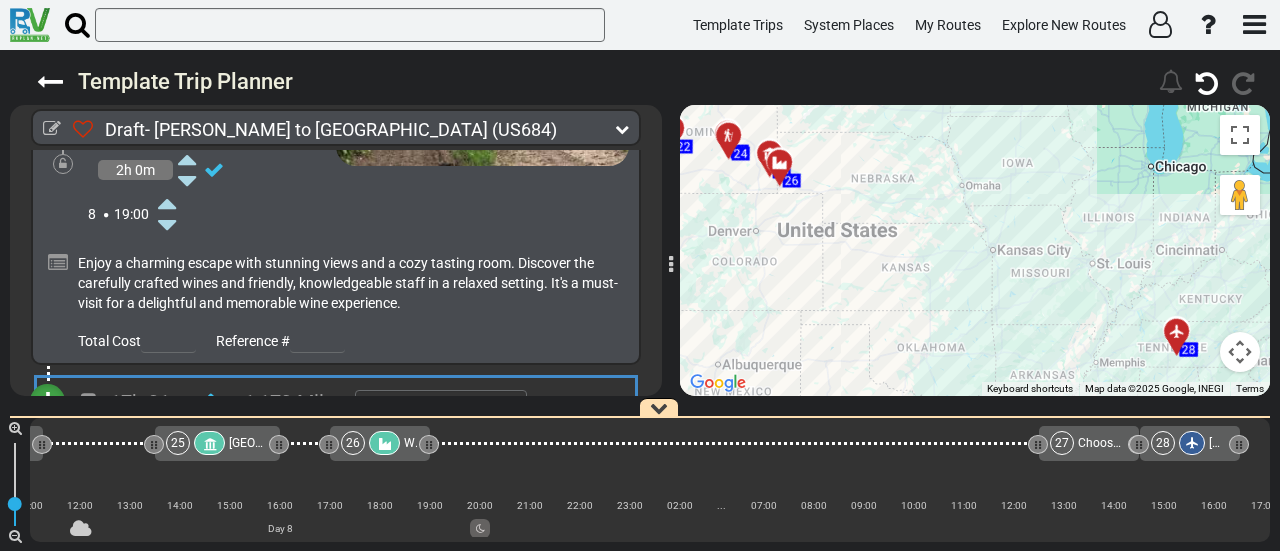 click on "Add Campground" at bounding box center (110, 464) 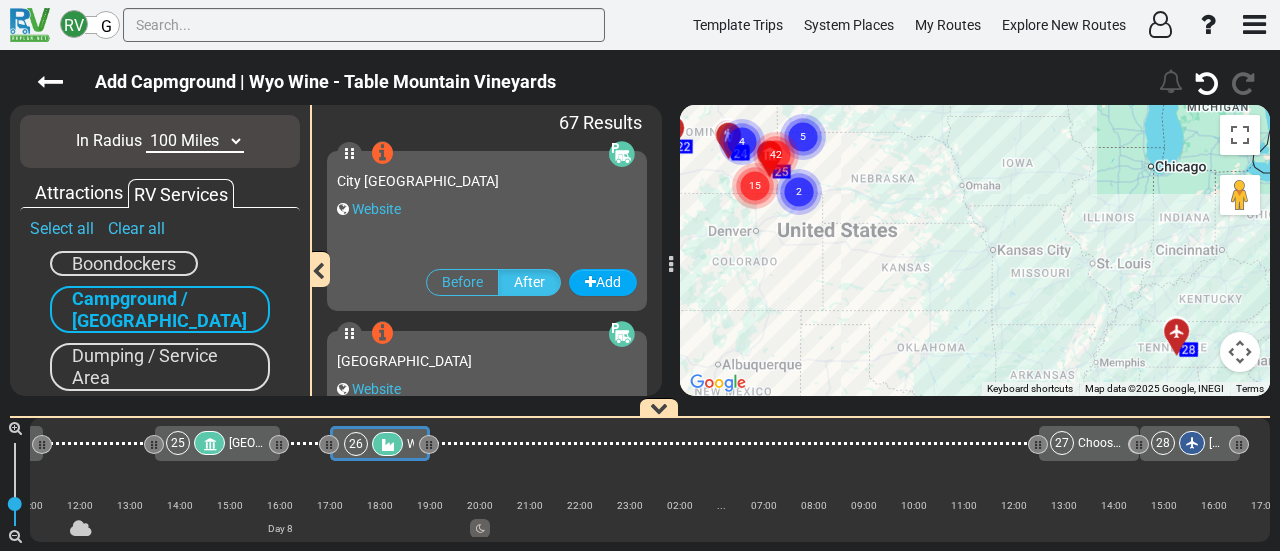 scroll, scrollTop: 0, scrollLeft: 6658, axis: horizontal 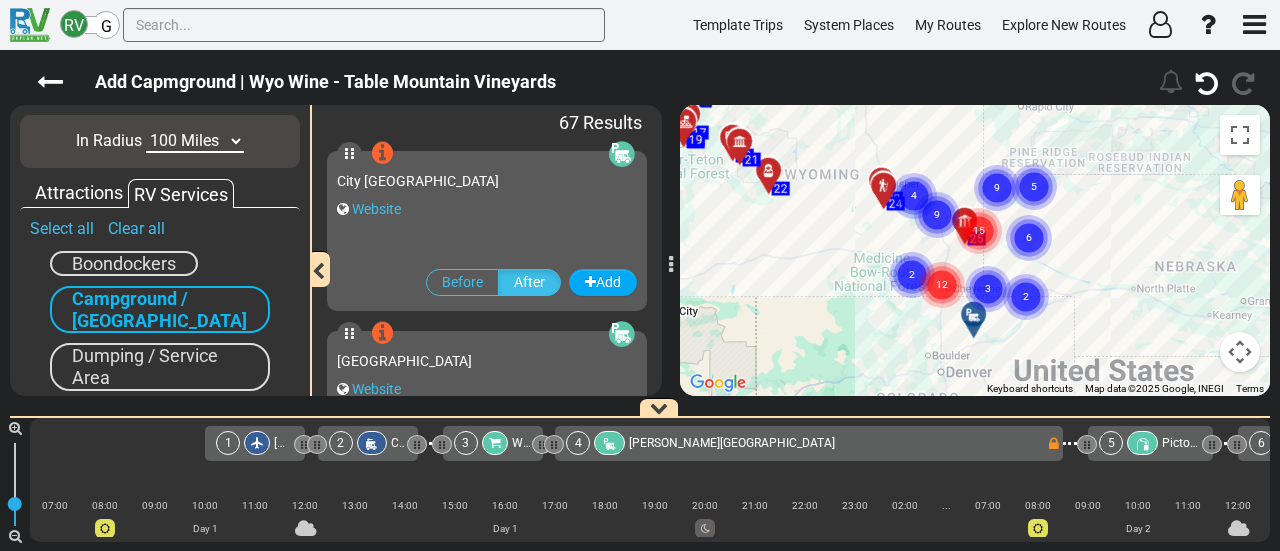click on "10 Miles 50 Miles 100 Miles 250 Miles 500 Miles 1000 Miles" at bounding box center [195, 141] 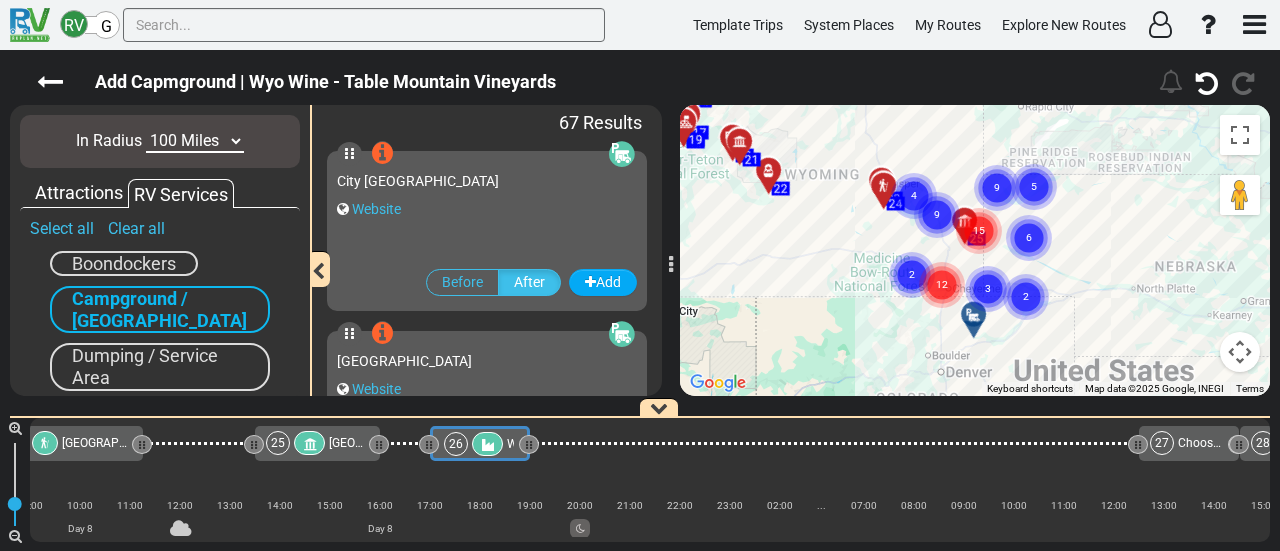 scroll, scrollTop: 0, scrollLeft: 0, axis: both 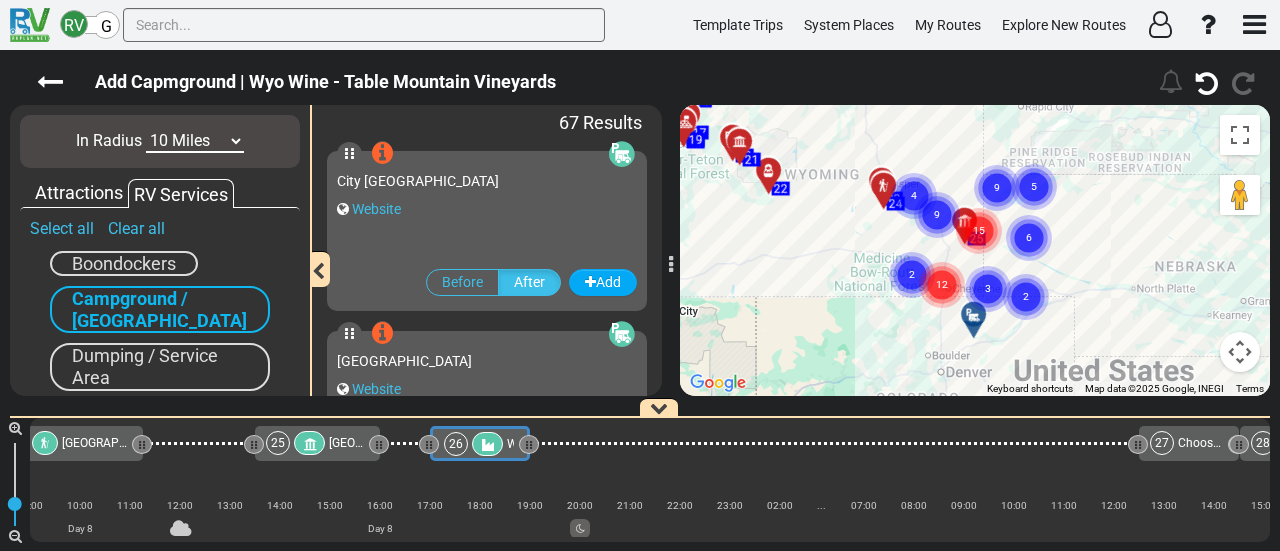 click on "10 Miles 50 Miles 100 Miles 250 Miles 500 Miles 1000 Miles" at bounding box center [195, 141] 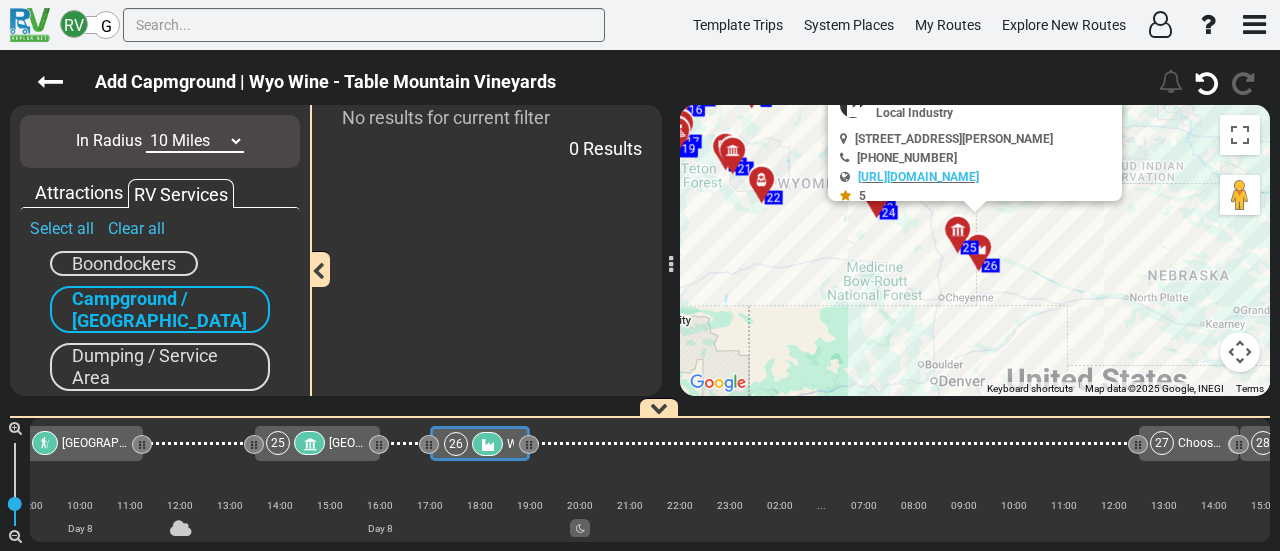 click on "10 Miles 50 Miles 100 Miles 250 Miles 500 Miles 1000 Miles" at bounding box center [195, 141] 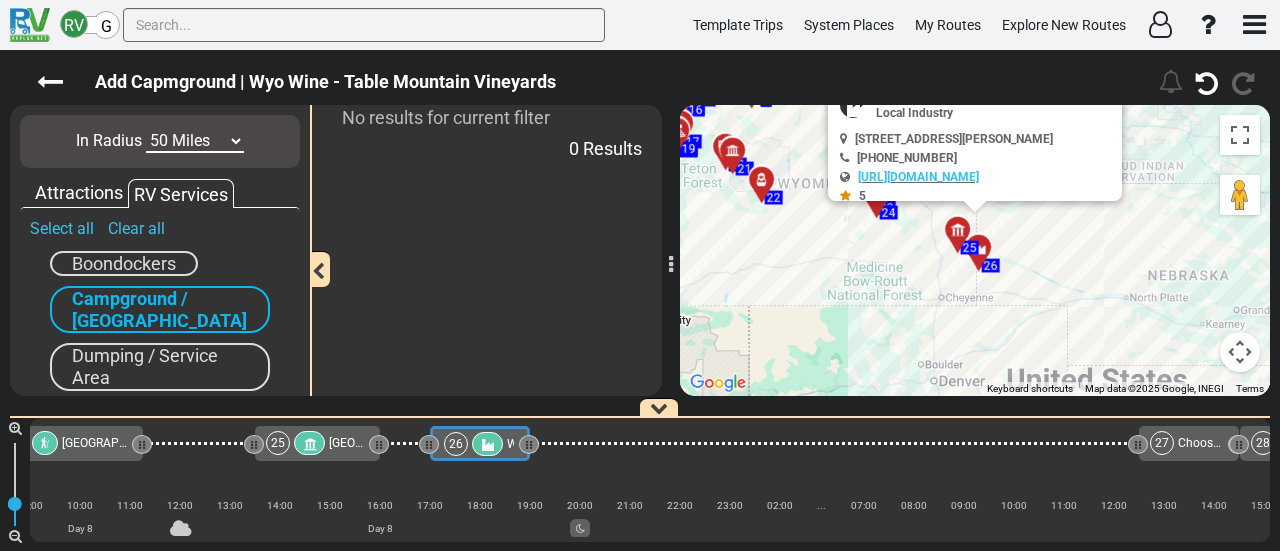 click on "10 Miles 50 Miles 100 Miles 250 Miles 500 Miles 1000 Miles" at bounding box center (195, 141) 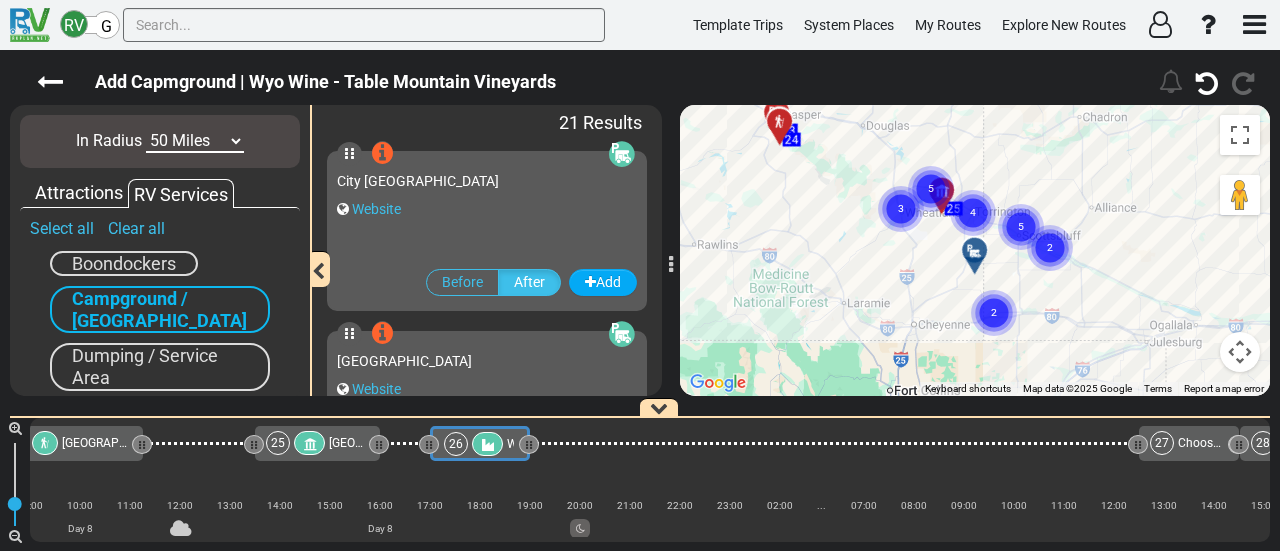 click 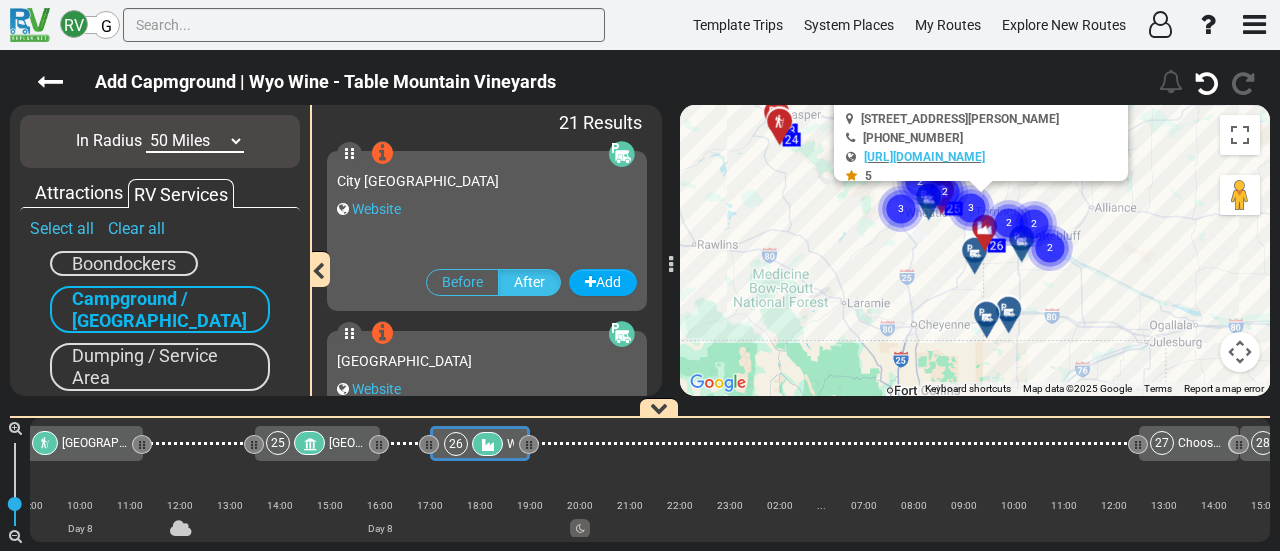 click on "2" 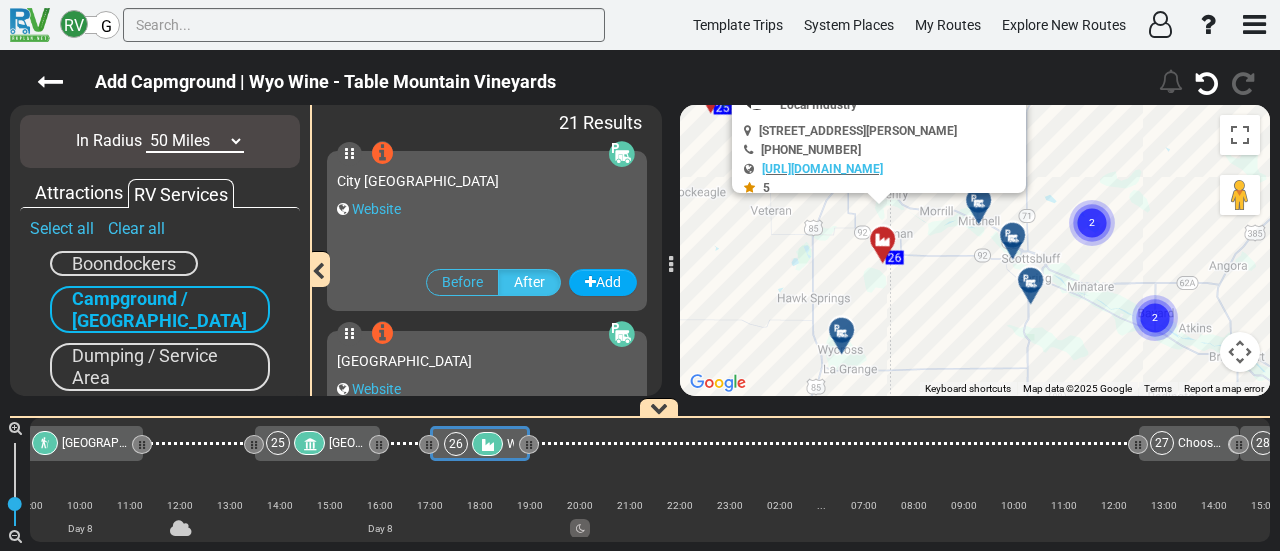 drag, startPoint x: 1054, startPoint y: 255, endPoint x: 1043, endPoint y: 199, distance: 57.070133 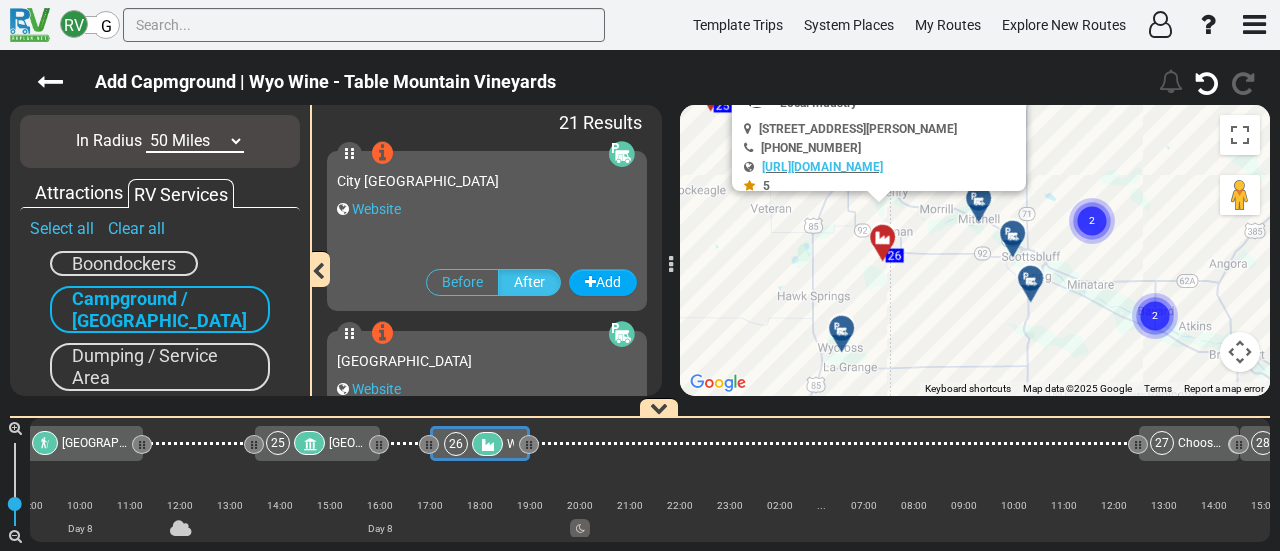 click at bounding box center [1031, 279] 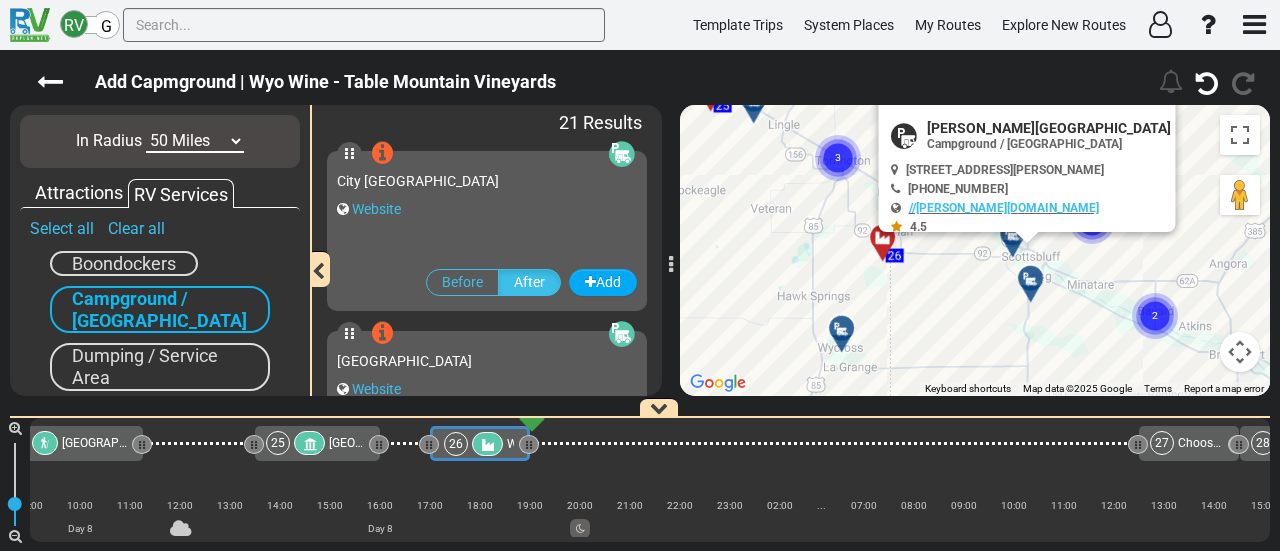 scroll, scrollTop: 0, scrollLeft: 6717, axis: horizontal 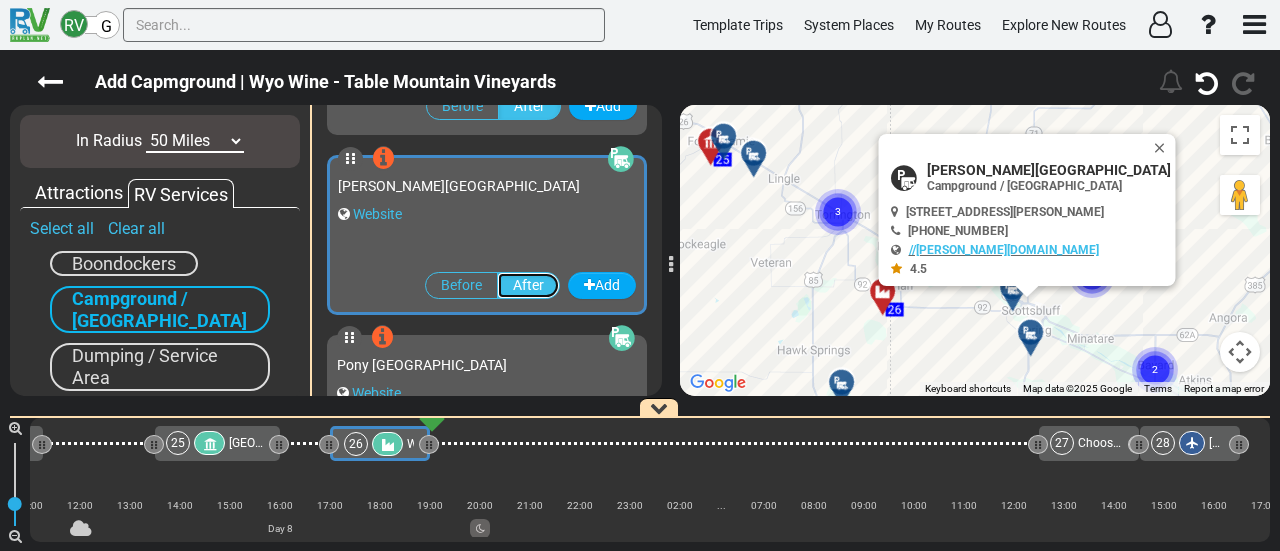 click on "After" at bounding box center [528, 285] 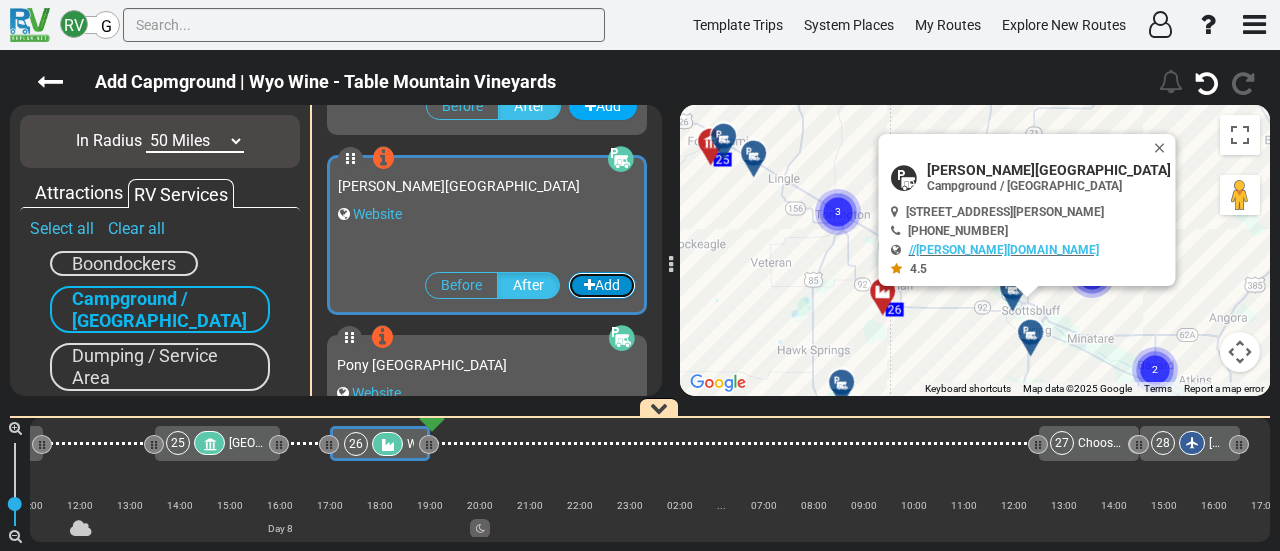 click at bounding box center [589, 285] 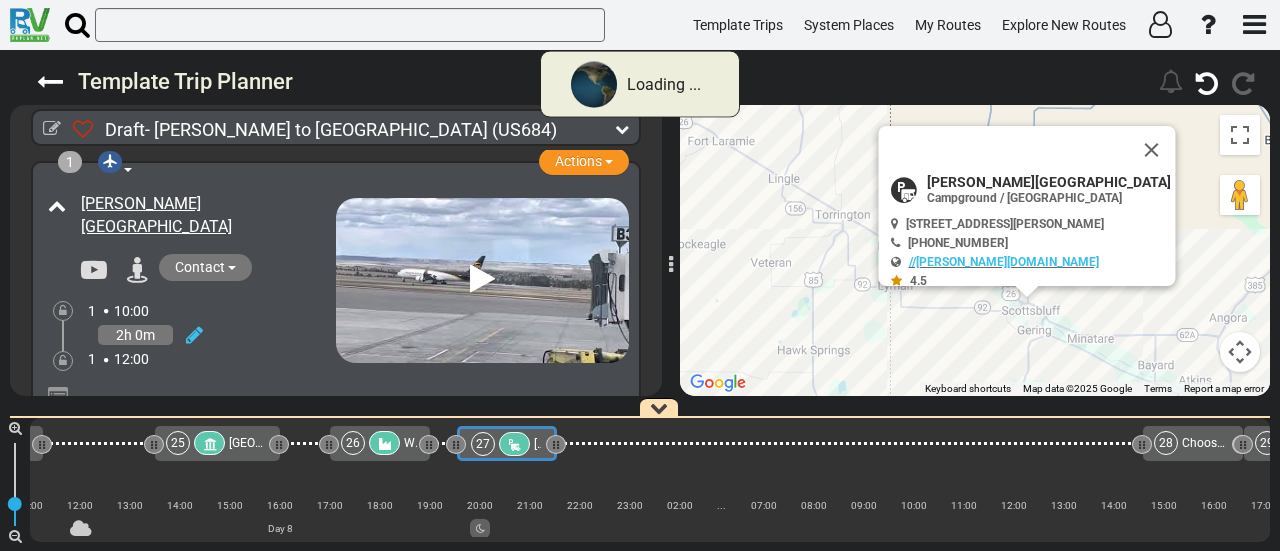 scroll, scrollTop: 9860, scrollLeft: 0, axis: vertical 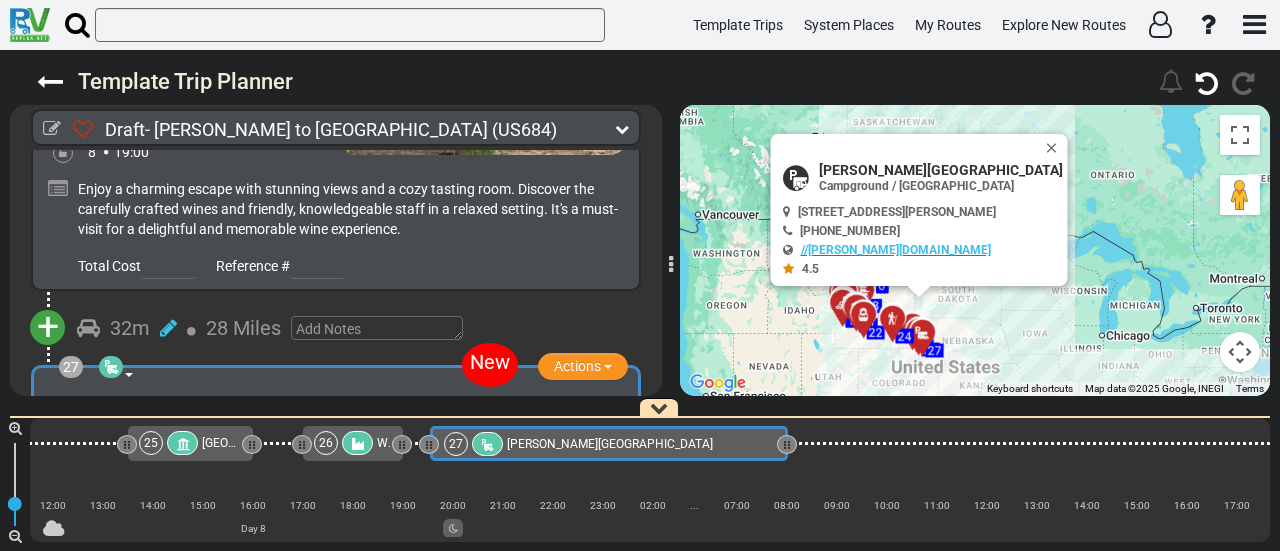 drag, startPoint x: 527, startPoint y: 443, endPoint x: 784, endPoint y: 510, distance: 265.5899 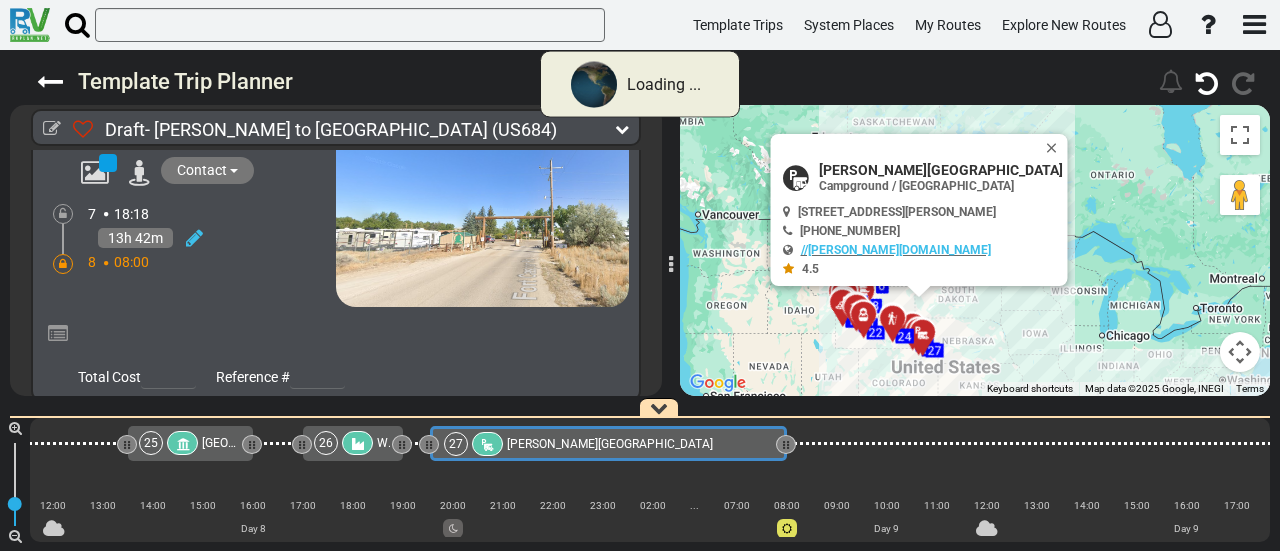 scroll, scrollTop: 10127, scrollLeft: 0, axis: vertical 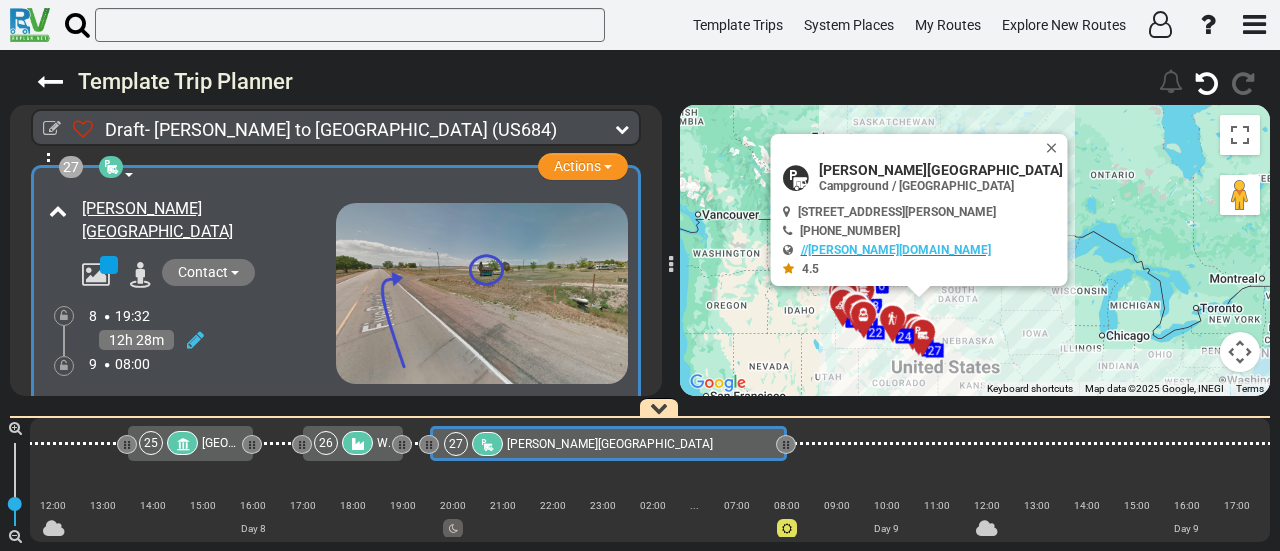 click at bounding box center [64, 366] 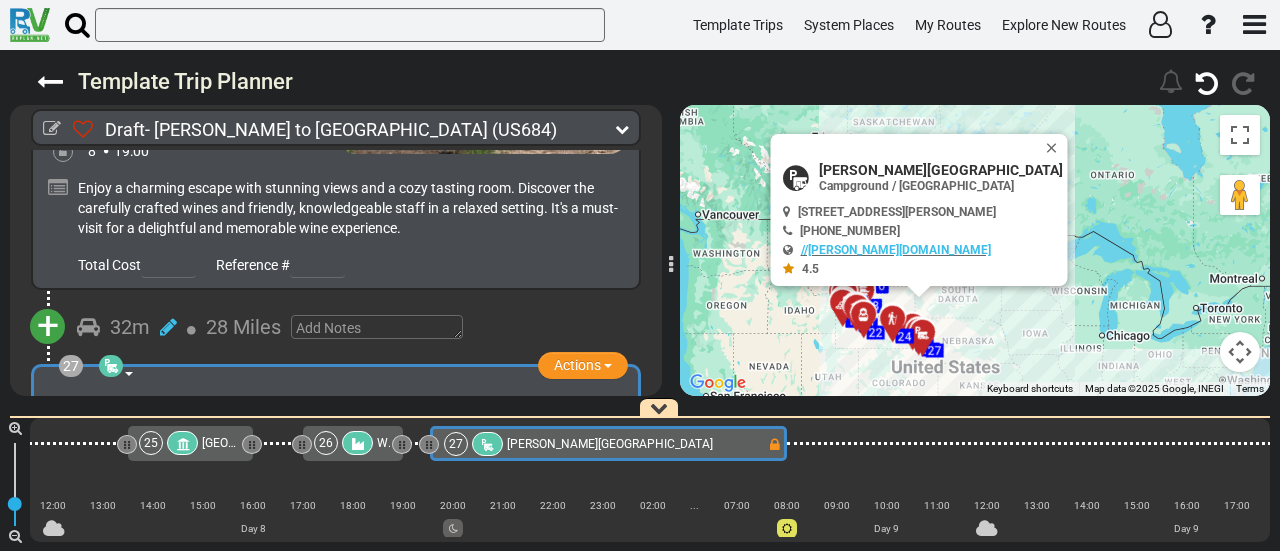scroll, scrollTop: 10127, scrollLeft: 0, axis: vertical 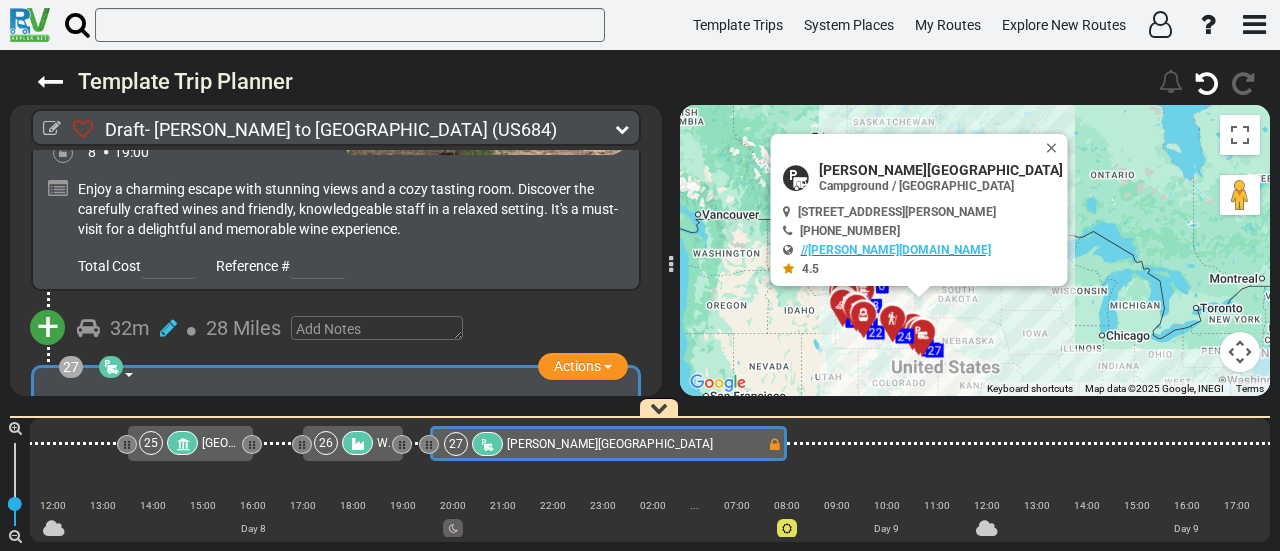 click at bounding box center [195, 540] 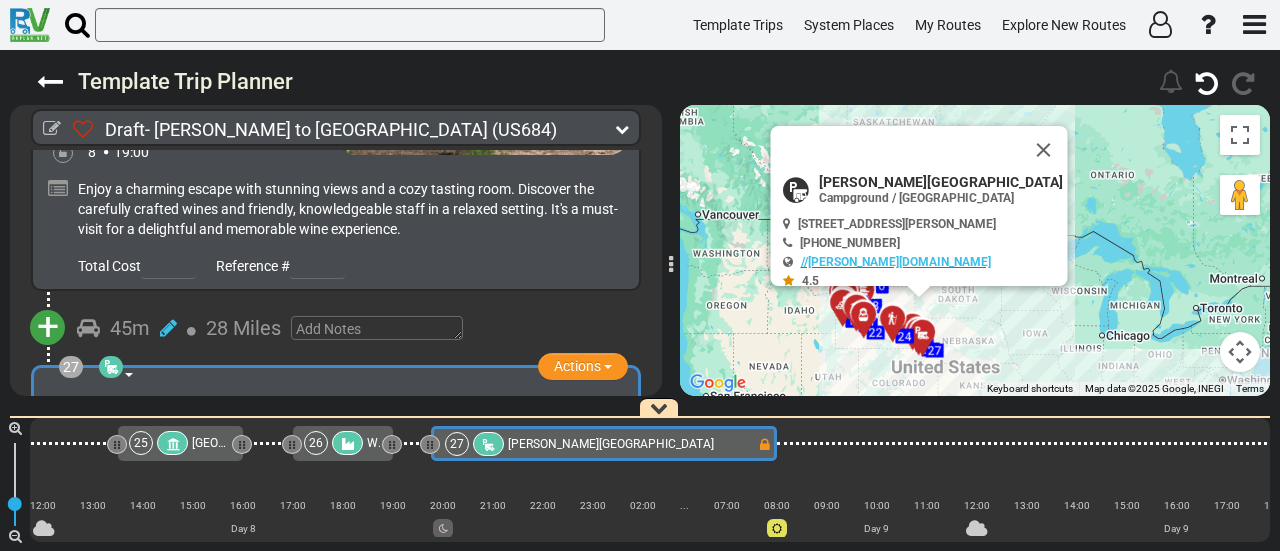 scroll, scrollTop: 0, scrollLeft: 6796, axis: horizontal 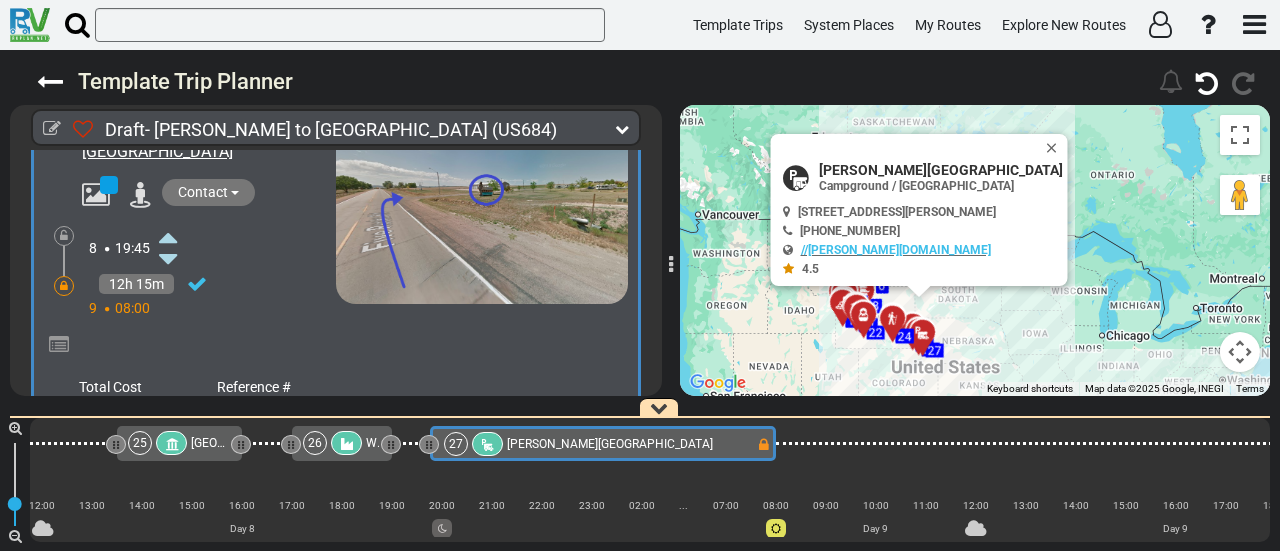click on "+" at bounding box center [48, 449] 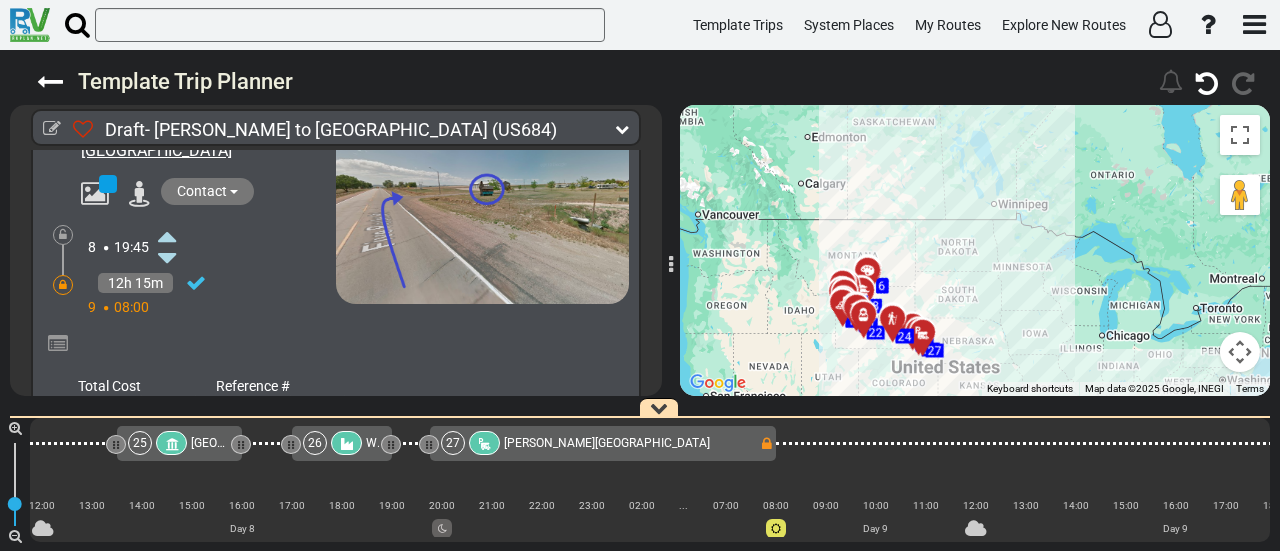 scroll, scrollTop: 10406, scrollLeft: 0, axis: vertical 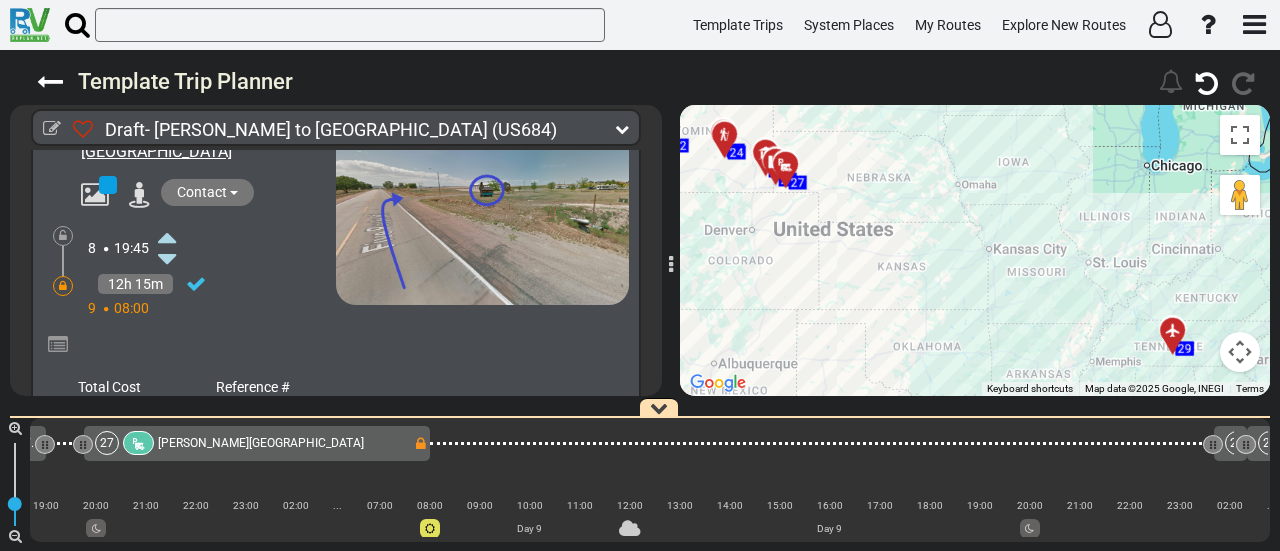 click on "Add Atraction" at bounding box center (110, 484) 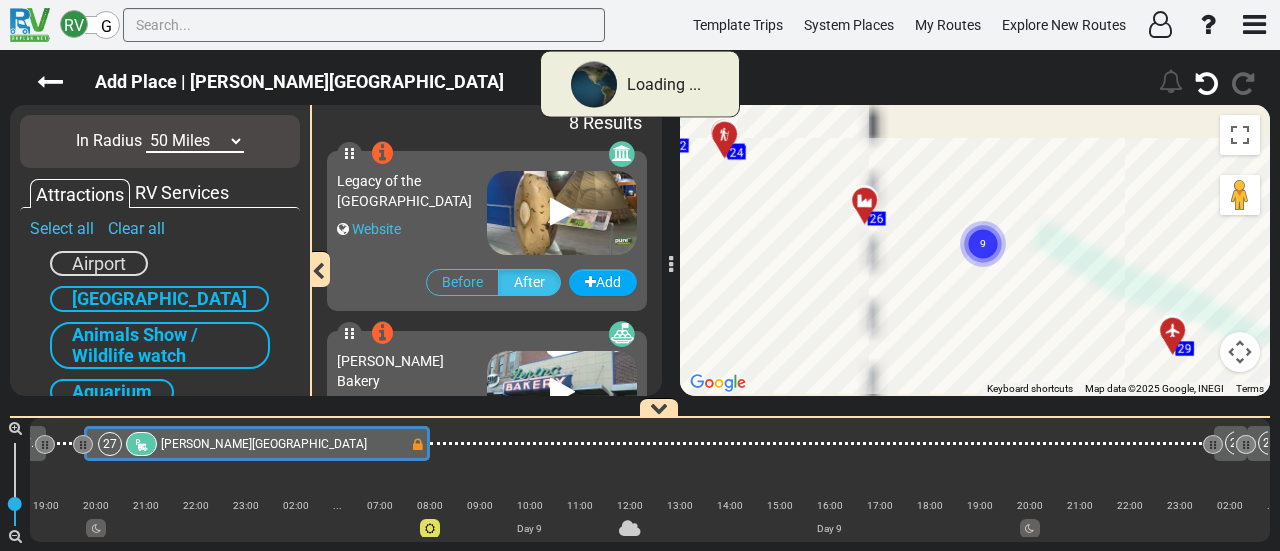 scroll, scrollTop: 0, scrollLeft: 6796, axis: horizontal 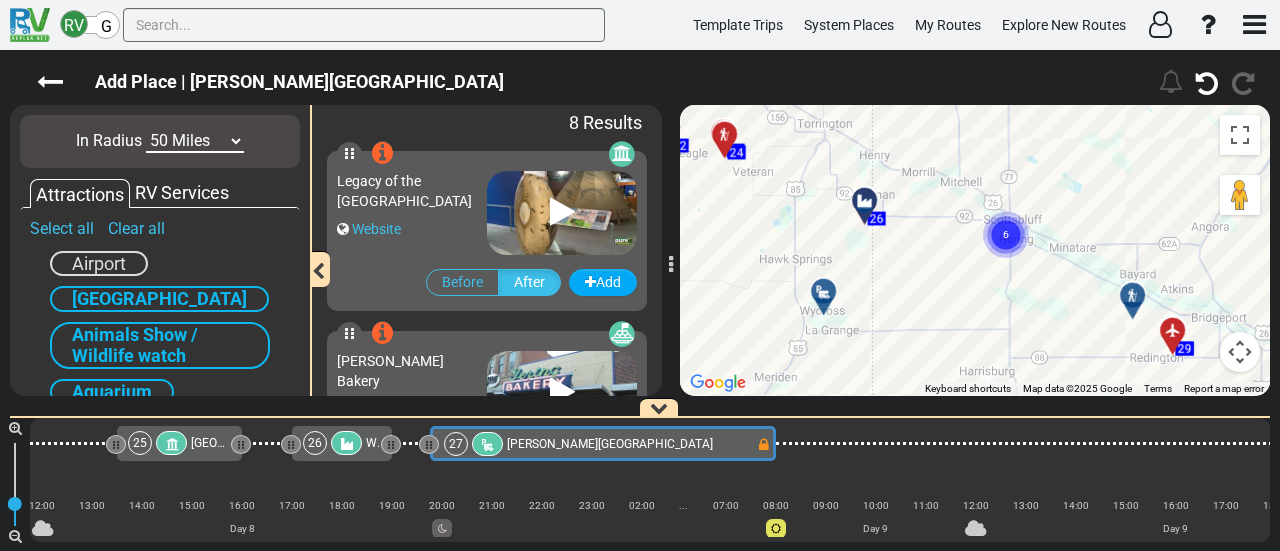 click 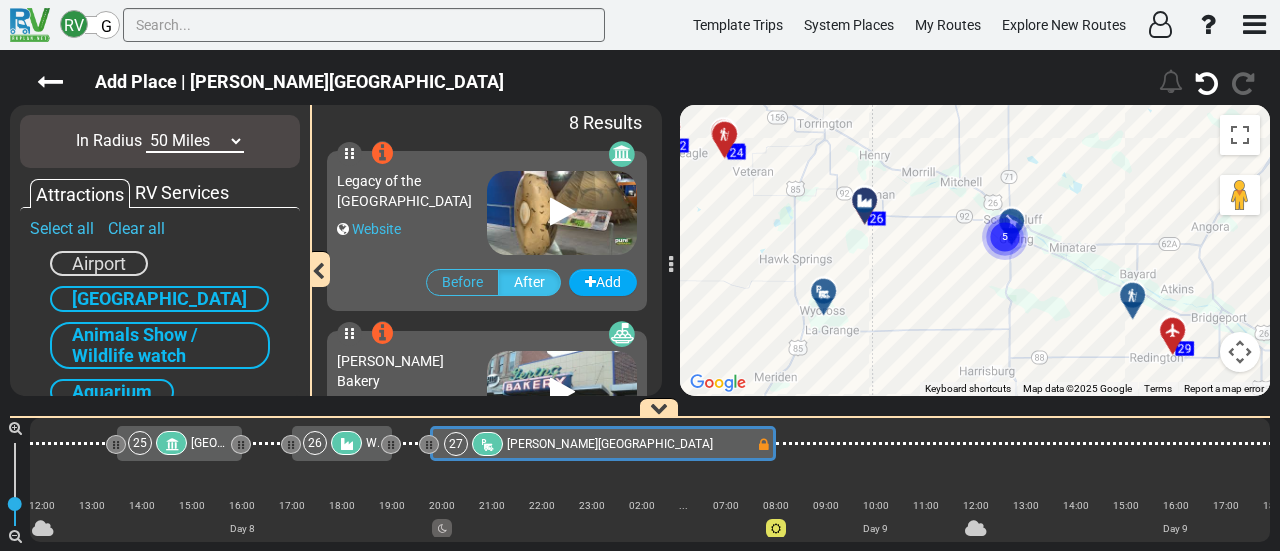 click on "5" 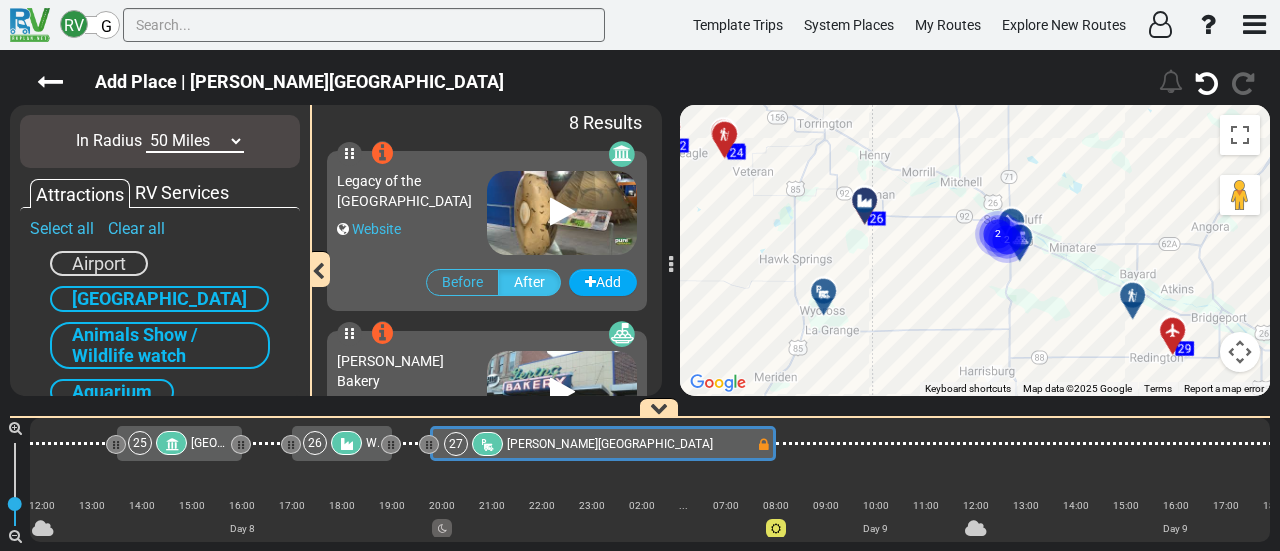 click on "2" 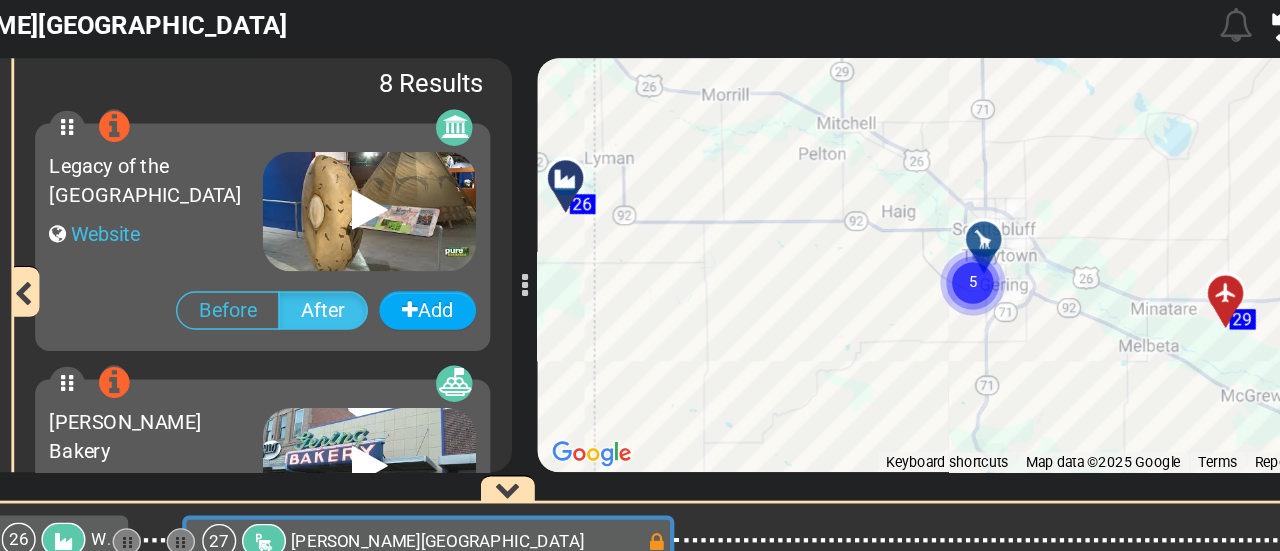 drag, startPoint x: 1020, startPoint y: 255, endPoint x: 1009, endPoint y: 174, distance: 81.7435 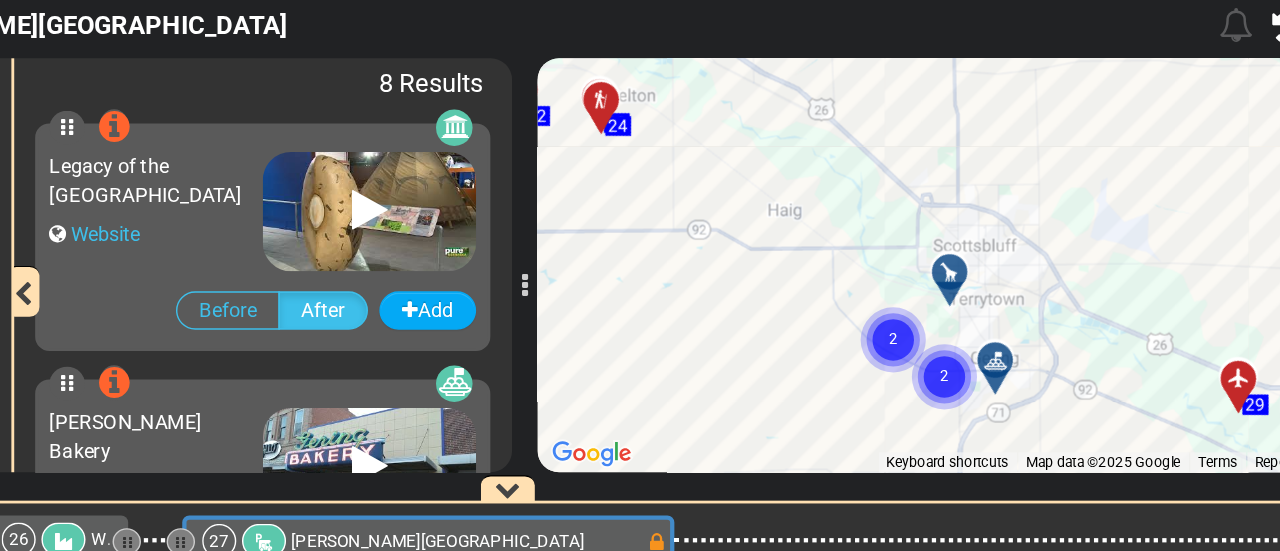 drag, startPoint x: 1004, startPoint y: 263, endPoint x: 993, endPoint y: 210, distance: 54.129475 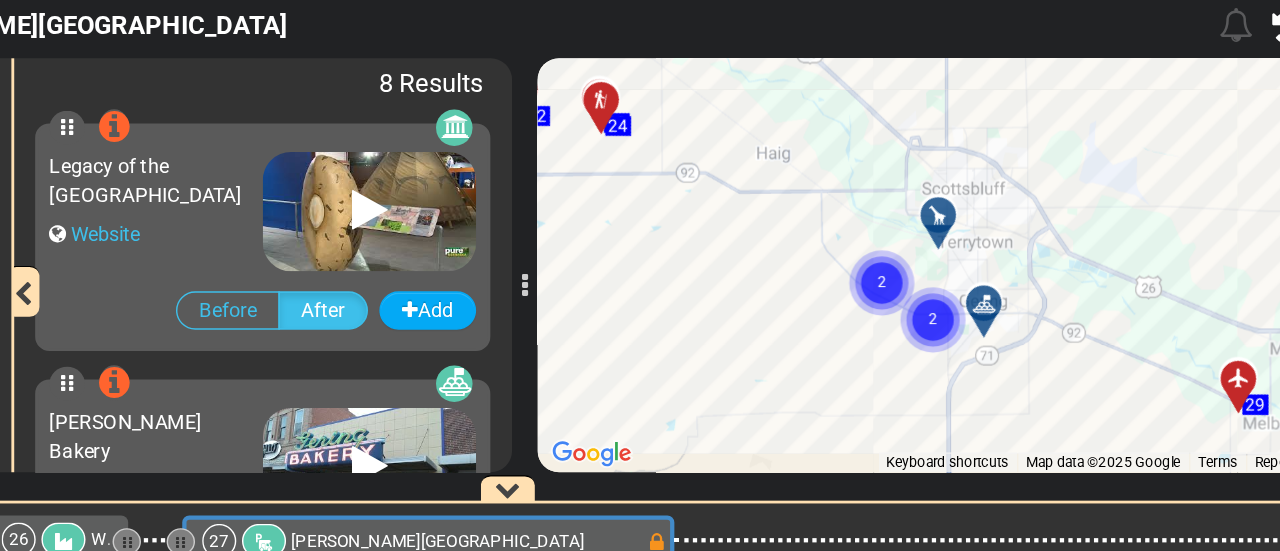 click at bounding box center (1000, 285) 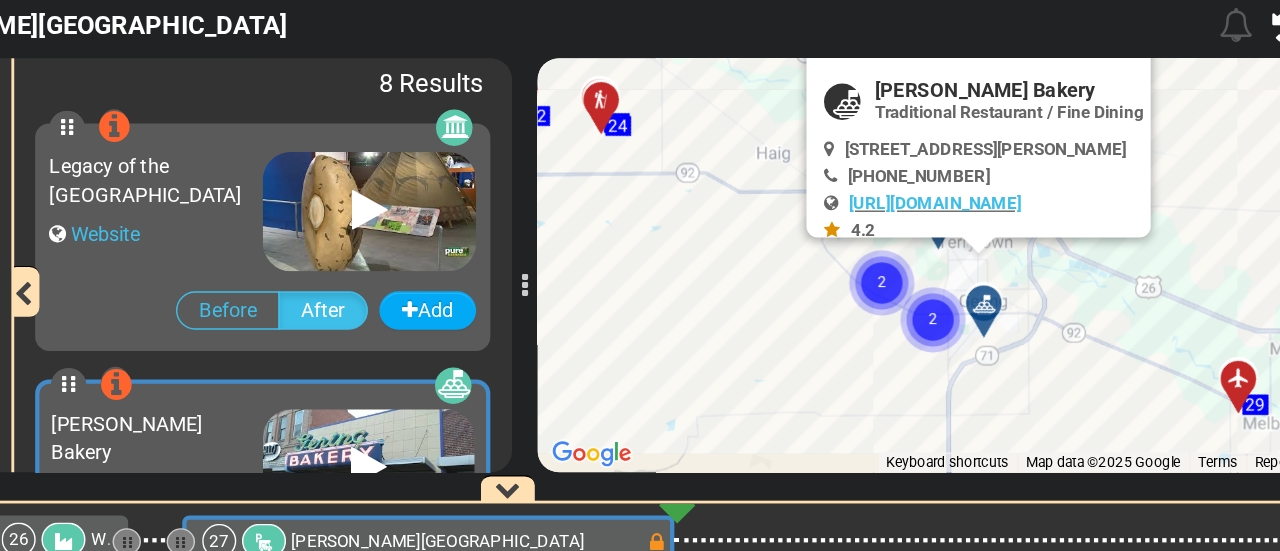 scroll, scrollTop: 0, scrollLeft: 6987, axis: horizontal 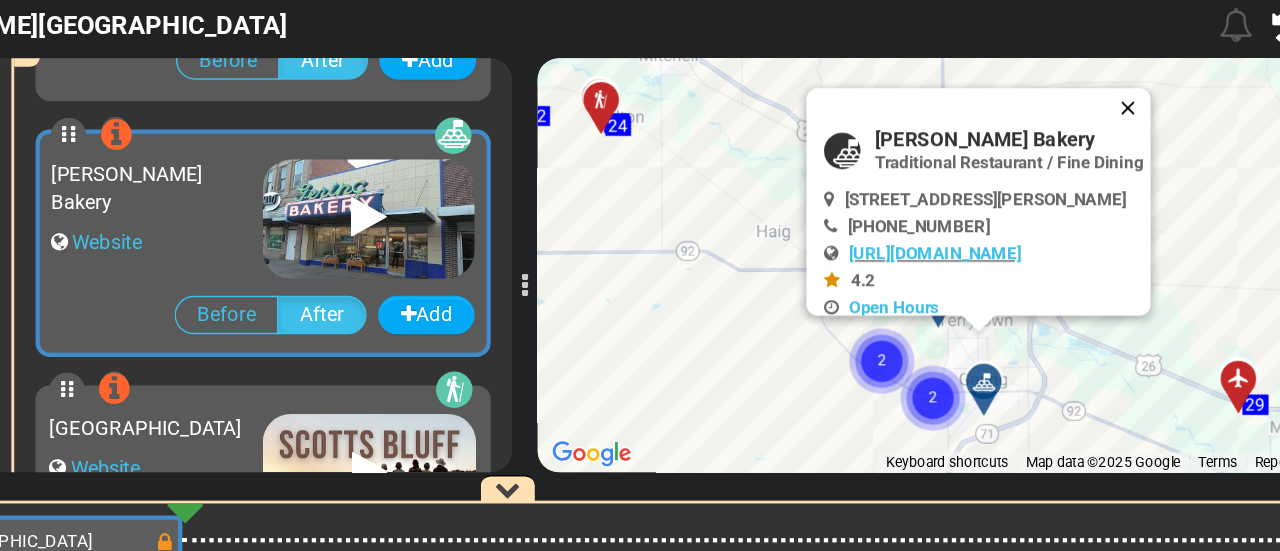 click at bounding box center [1099, 140] 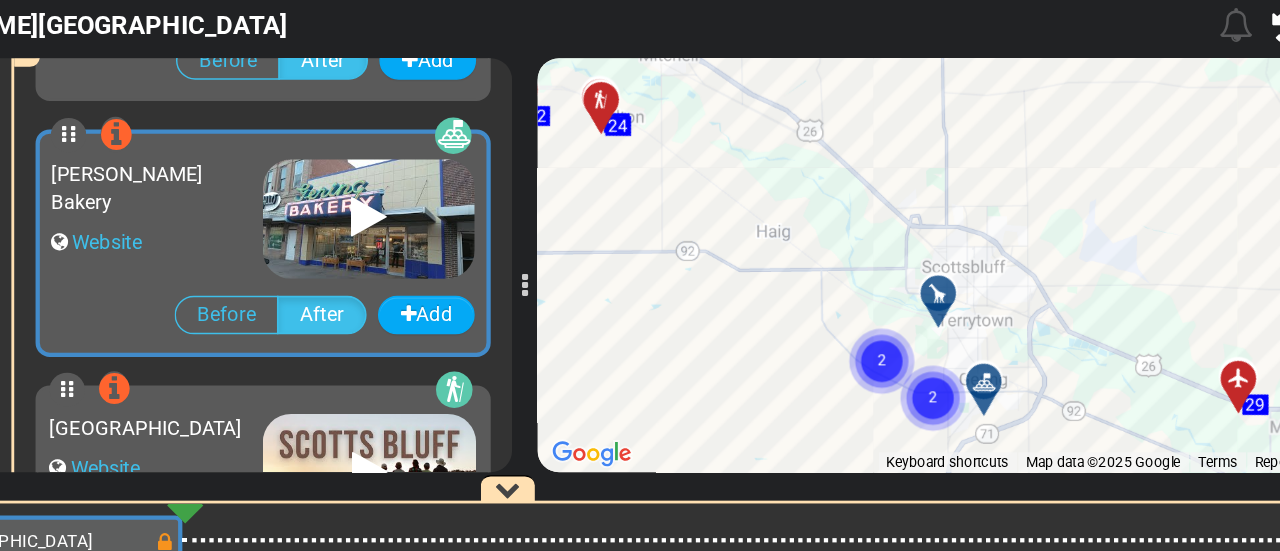 click 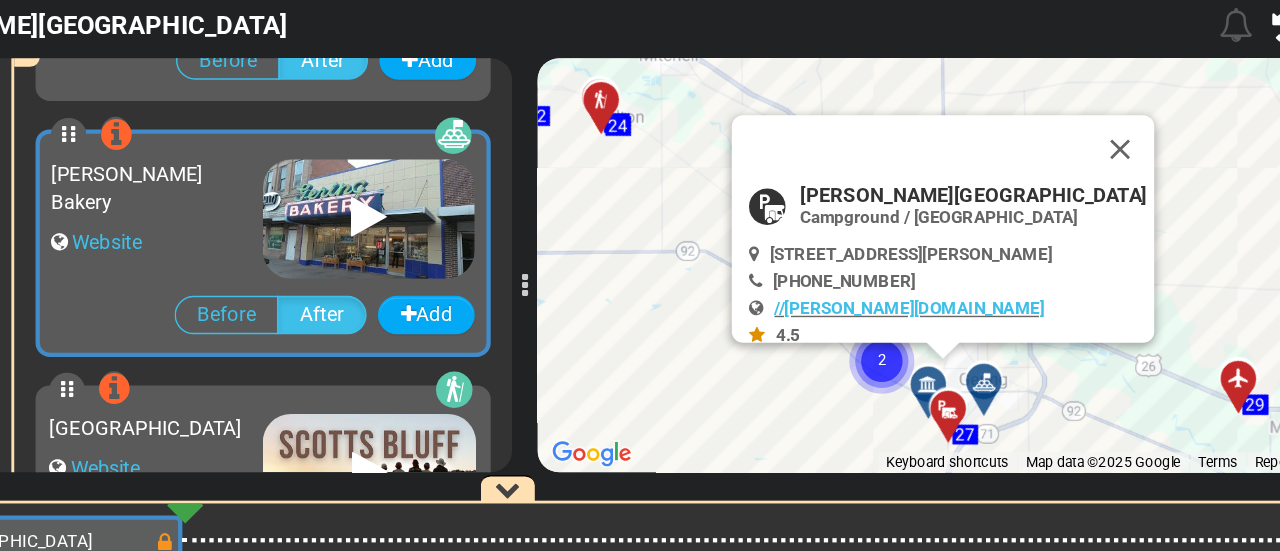 click 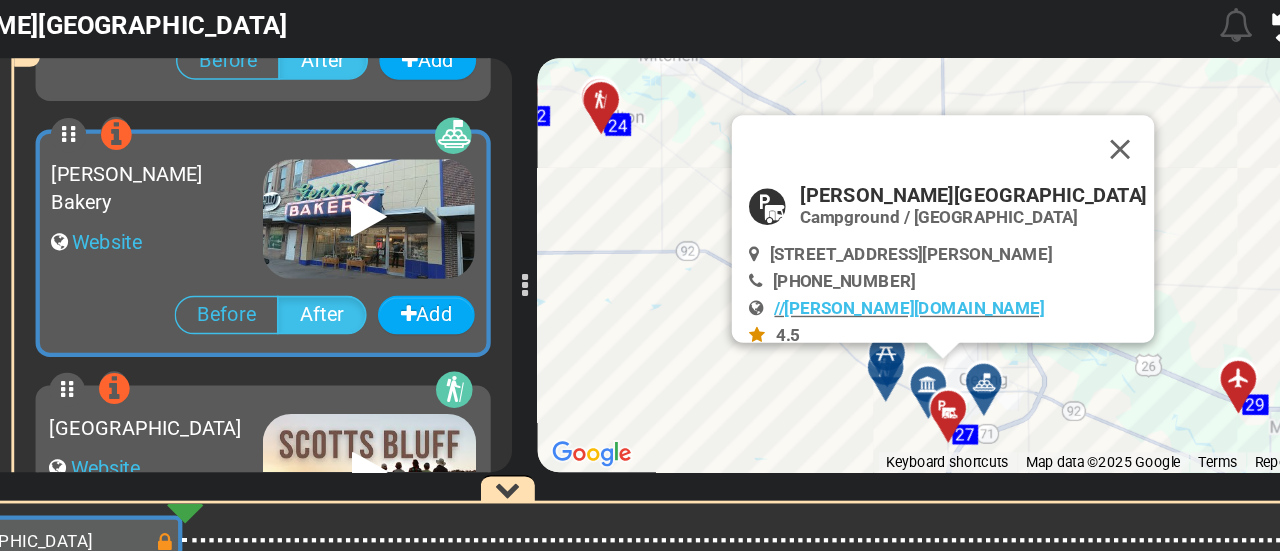 click at bounding box center (931, 330) 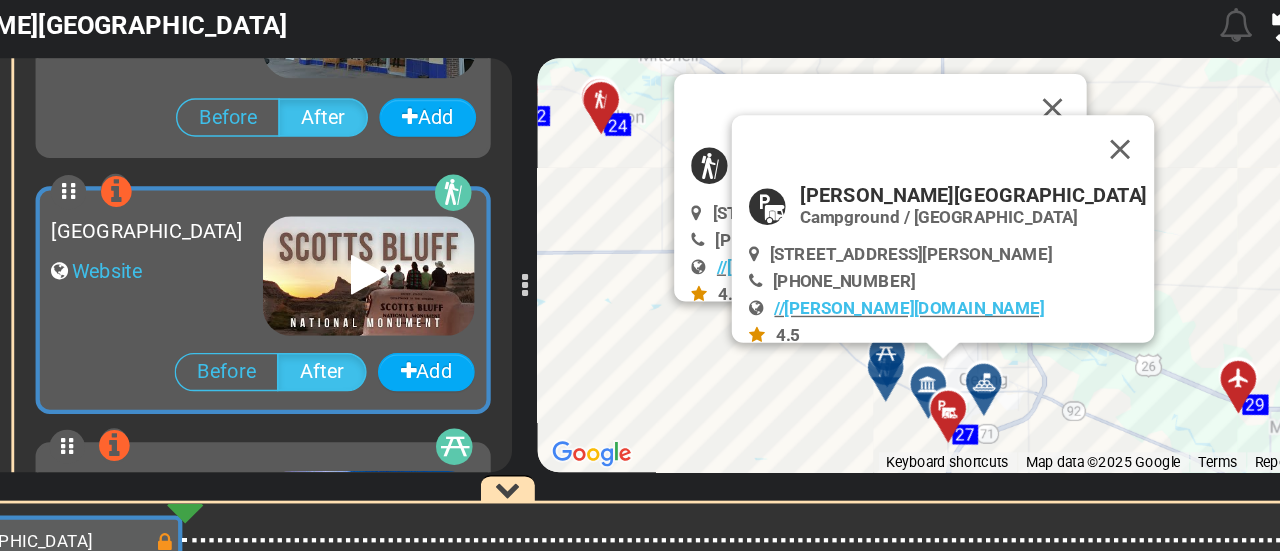 scroll, scrollTop: 356, scrollLeft: 0, axis: vertical 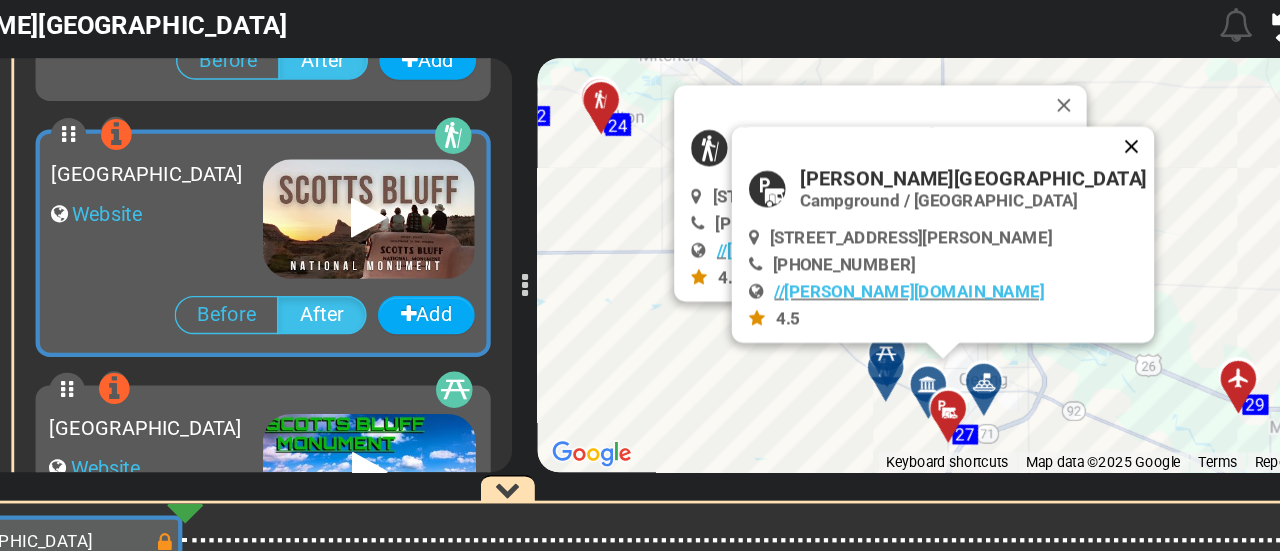 click at bounding box center [1102, 167] 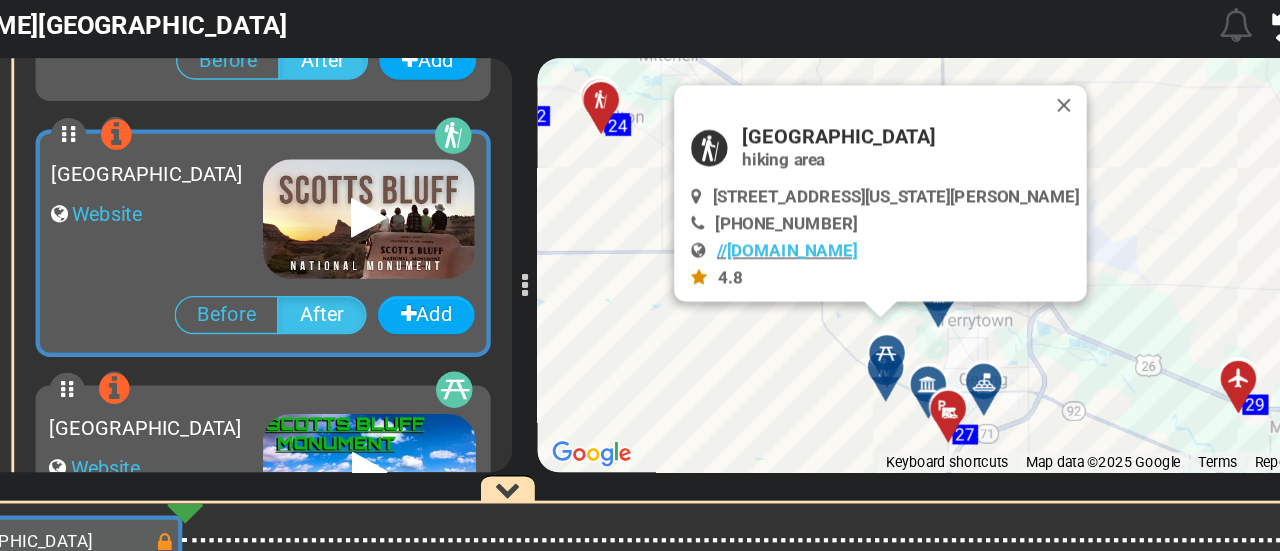 click at bounding box center (954, 334) 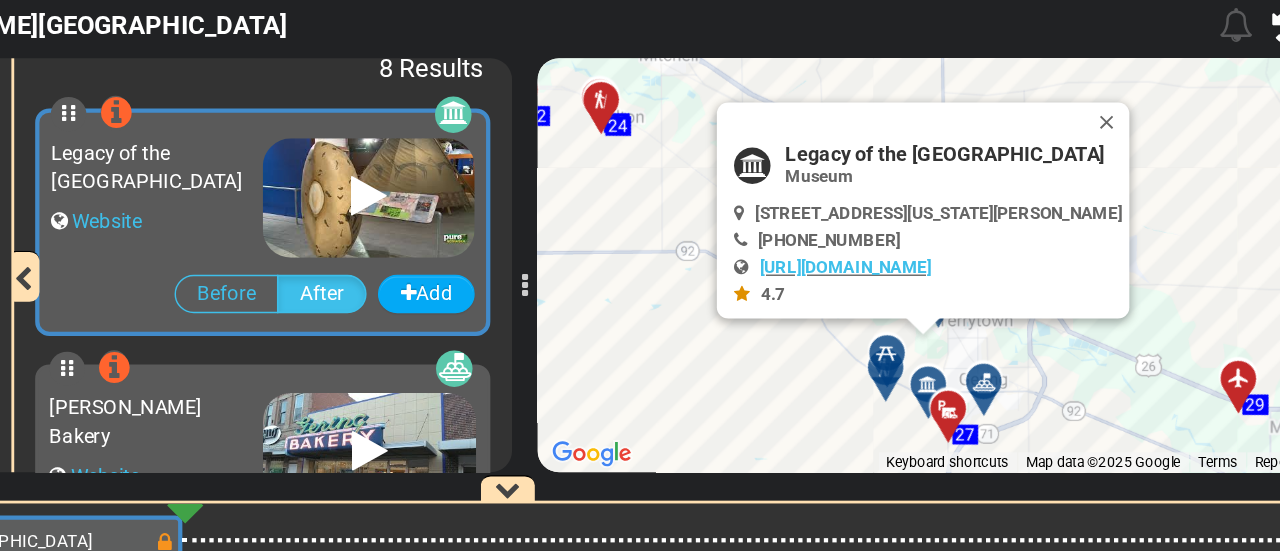 scroll, scrollTop: 0, scrollLeft: 0, axis: both 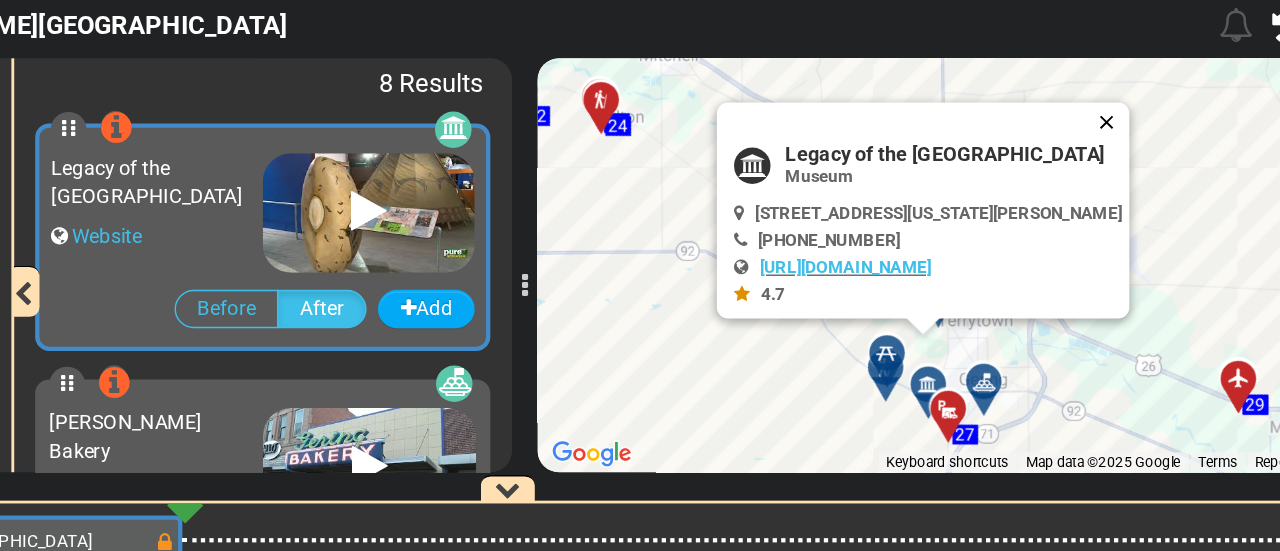 click at bounding box center [1084, 150] 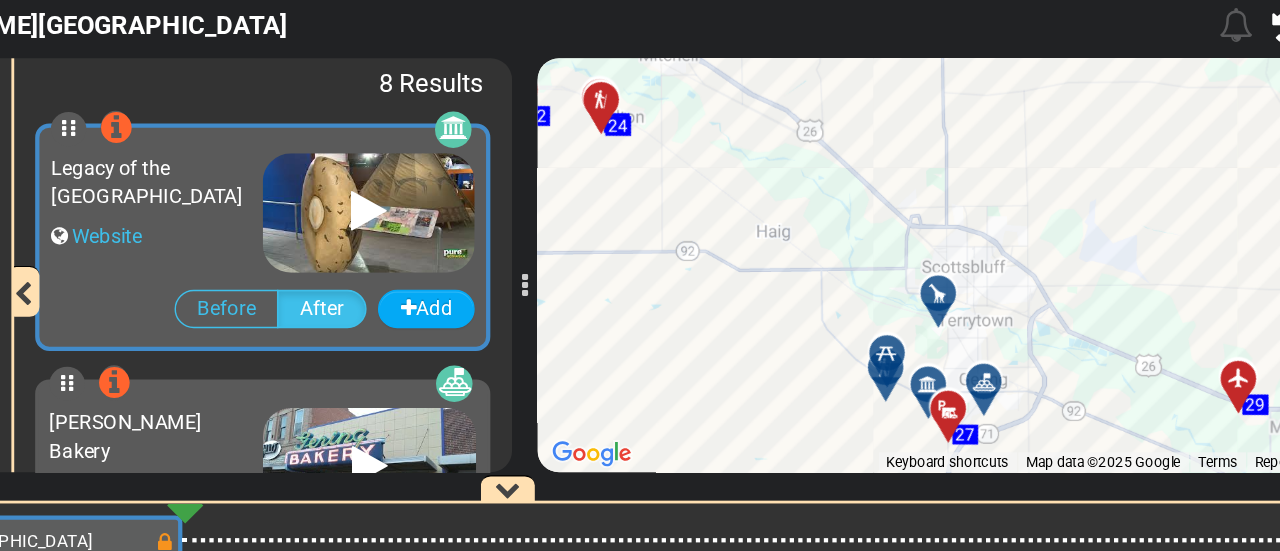 click at bounding box center (961, 269) 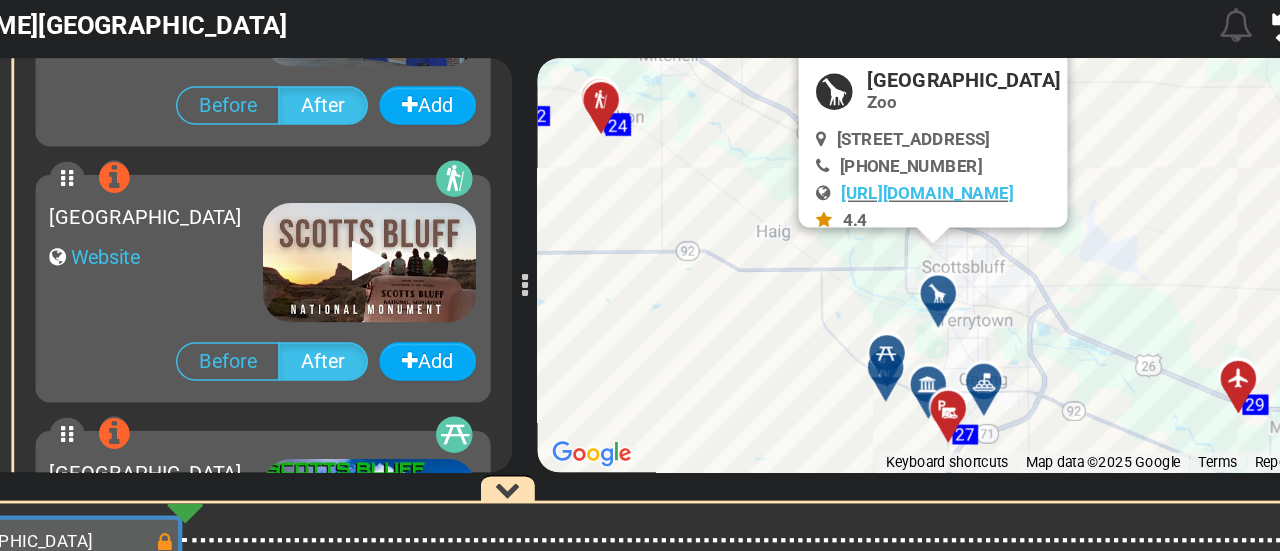scroll, scrollTop: 716, scrollLeft: 0, axis: vertical 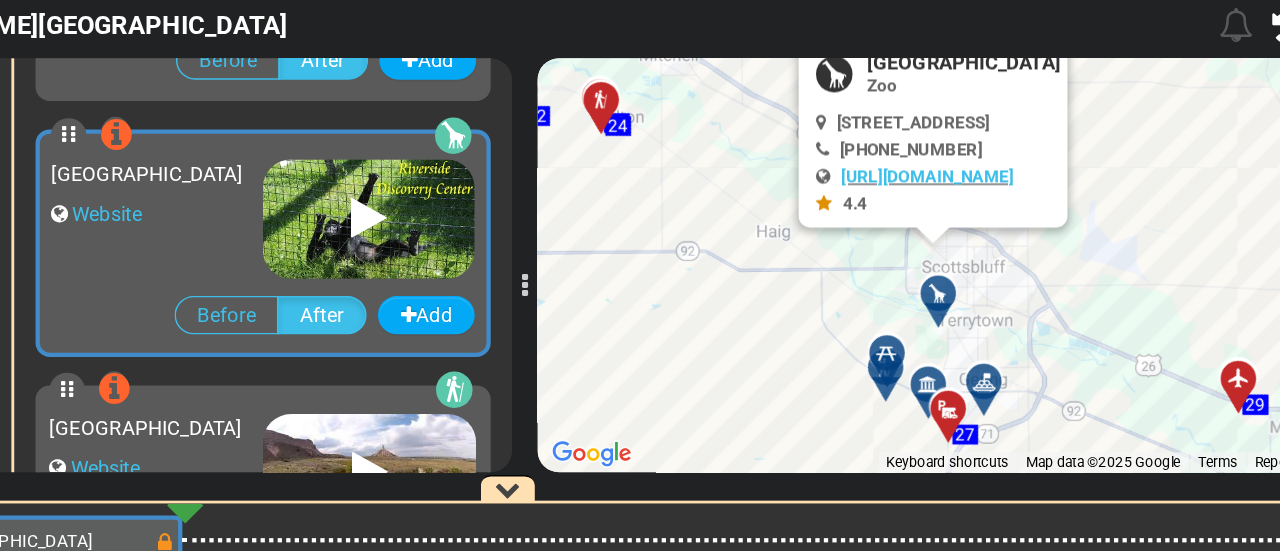 click on "Riverside Discovery Center" at bounding box center (980, 108) 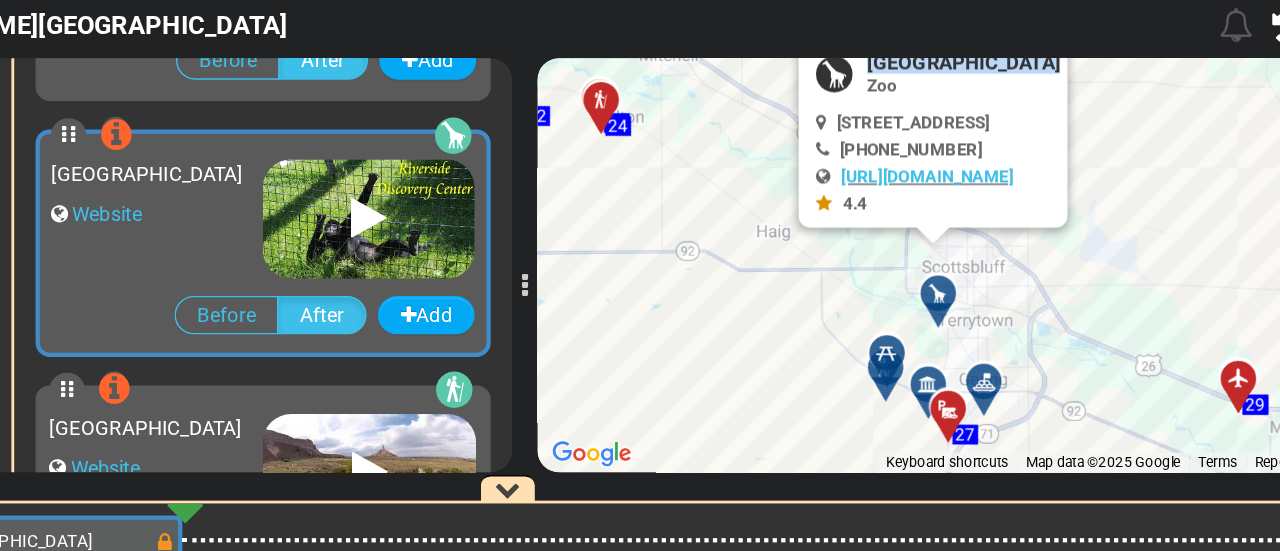 click on "Riverside Discovery Center" at bounding box center [980, 108] 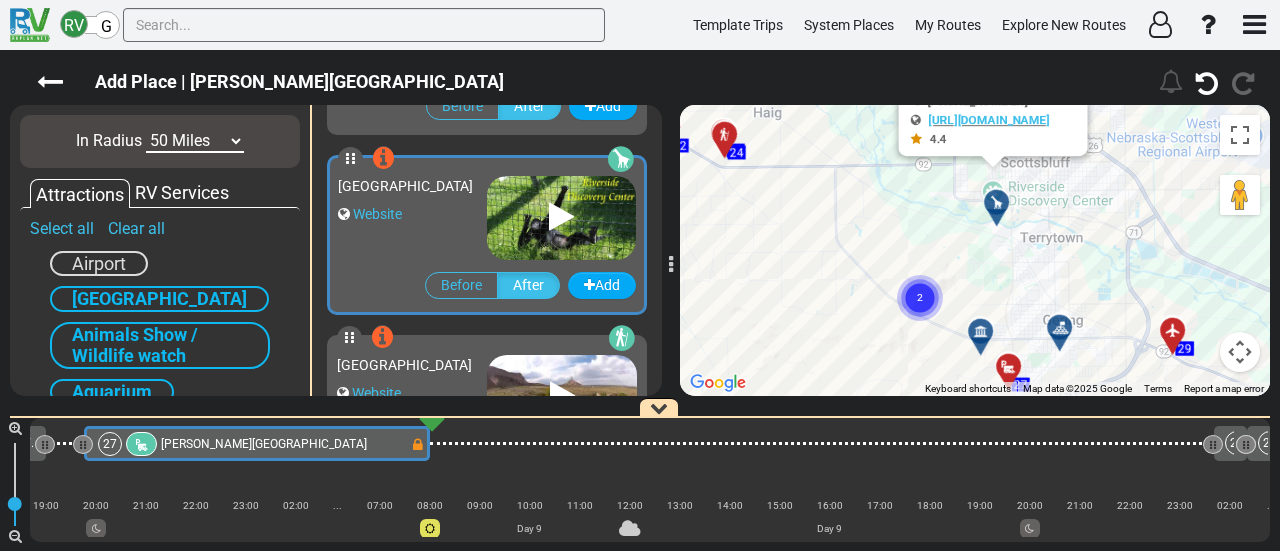 click on "2" 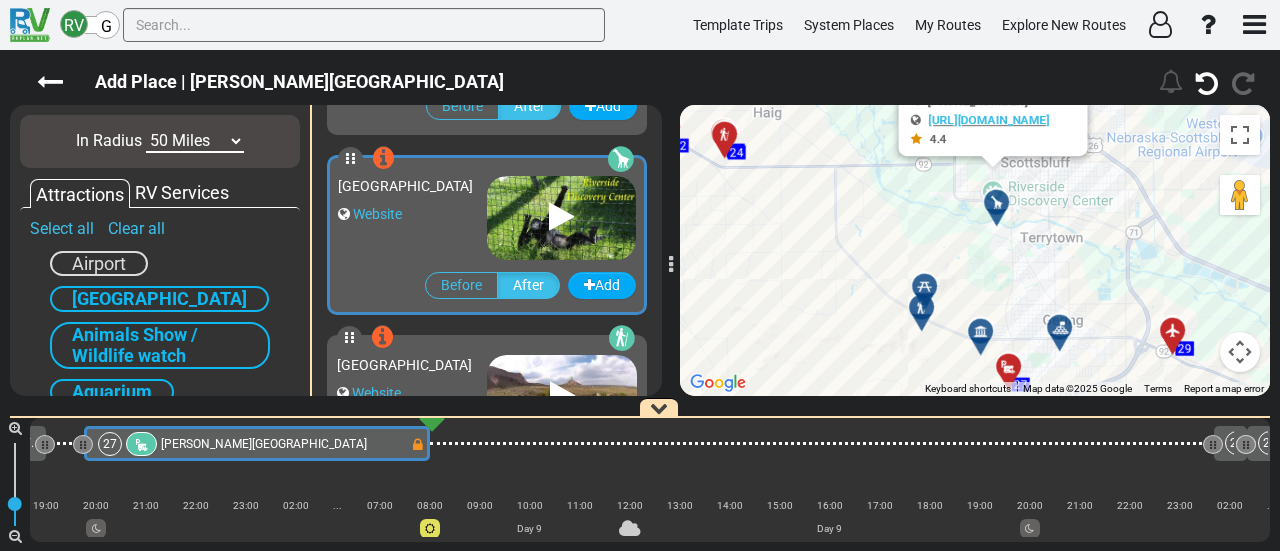 click at bounding box center [928, 315] 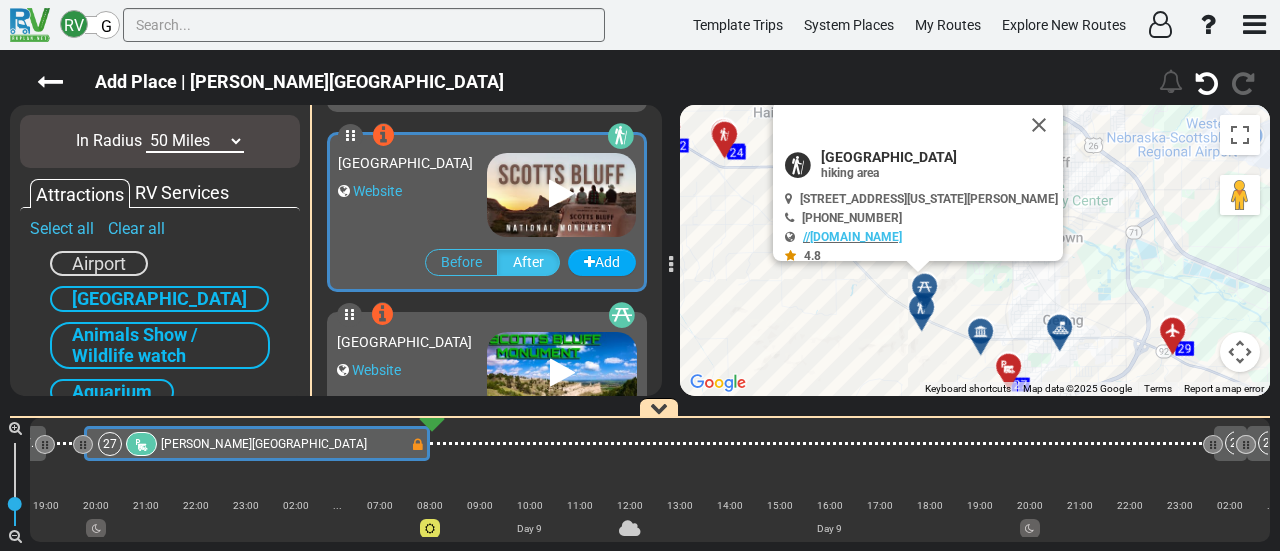 scroll, scrollTop: 356, scrollLeft: 0, axis: vertical 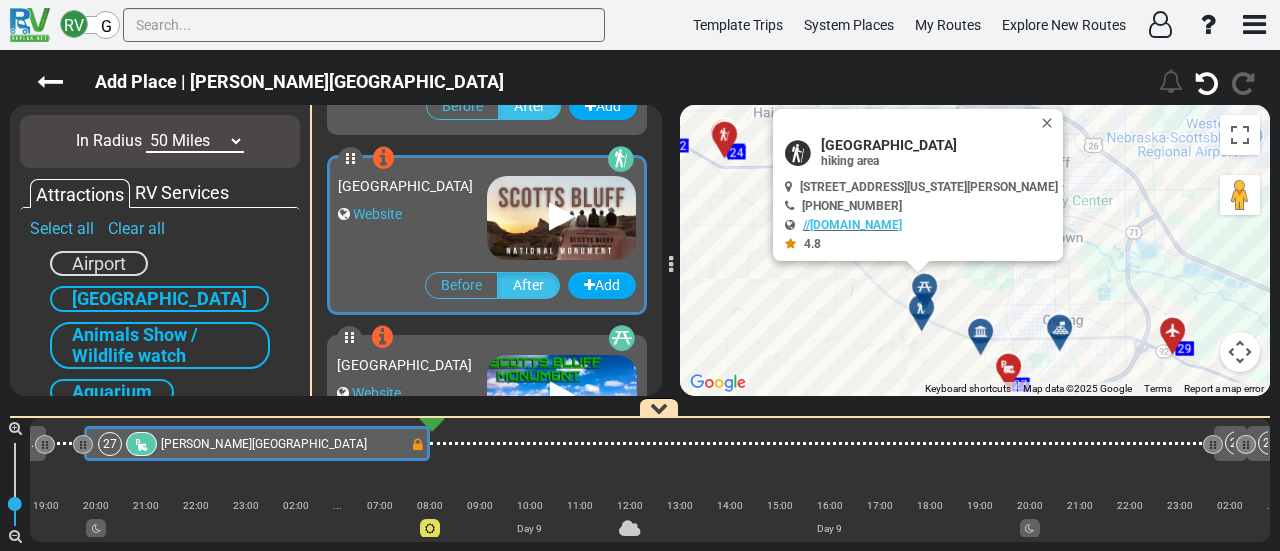 click on "Scotts Bluff National Monument Visitor Center" at bounding box center [939, 145] 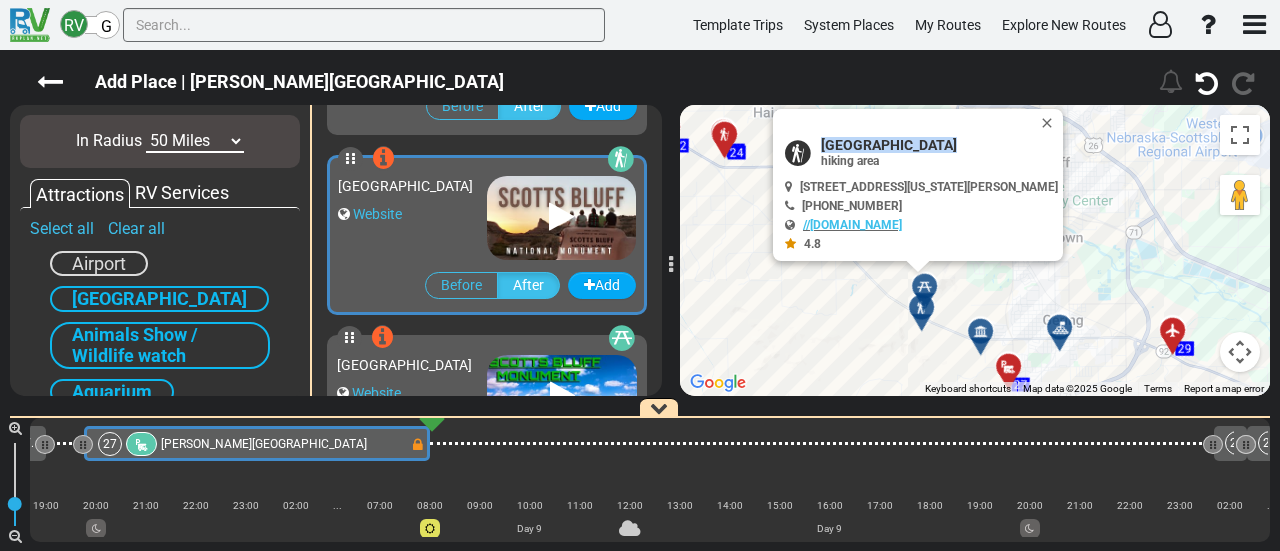 click on "Scotts Bluff National Monument Visitor Center" at bounding box center [939, 145] 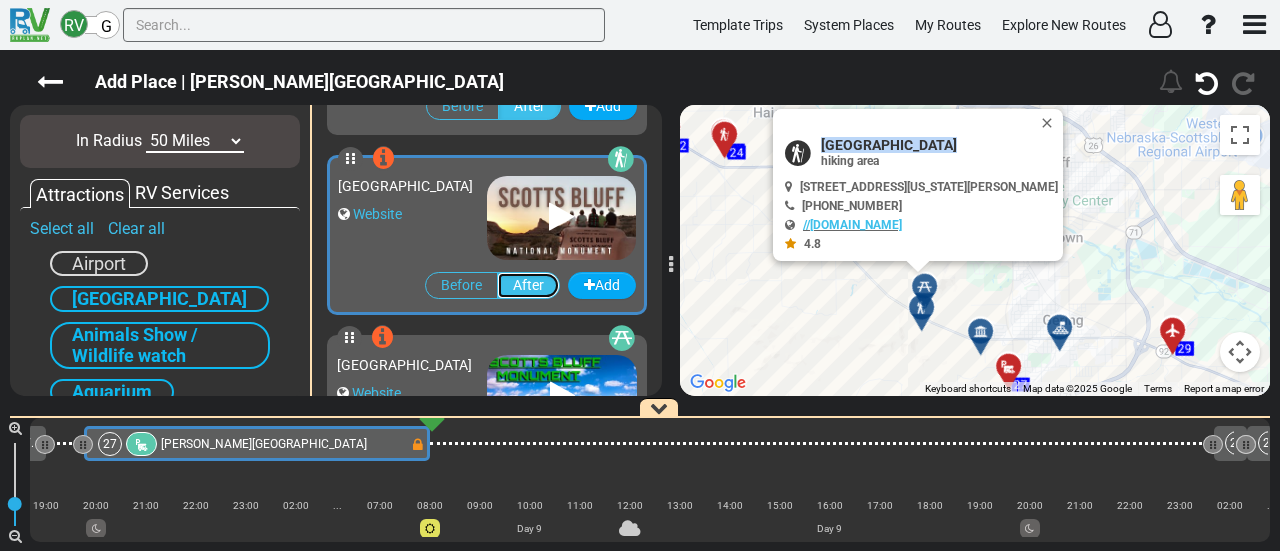 click on "After" at bounding box center (528, 285) 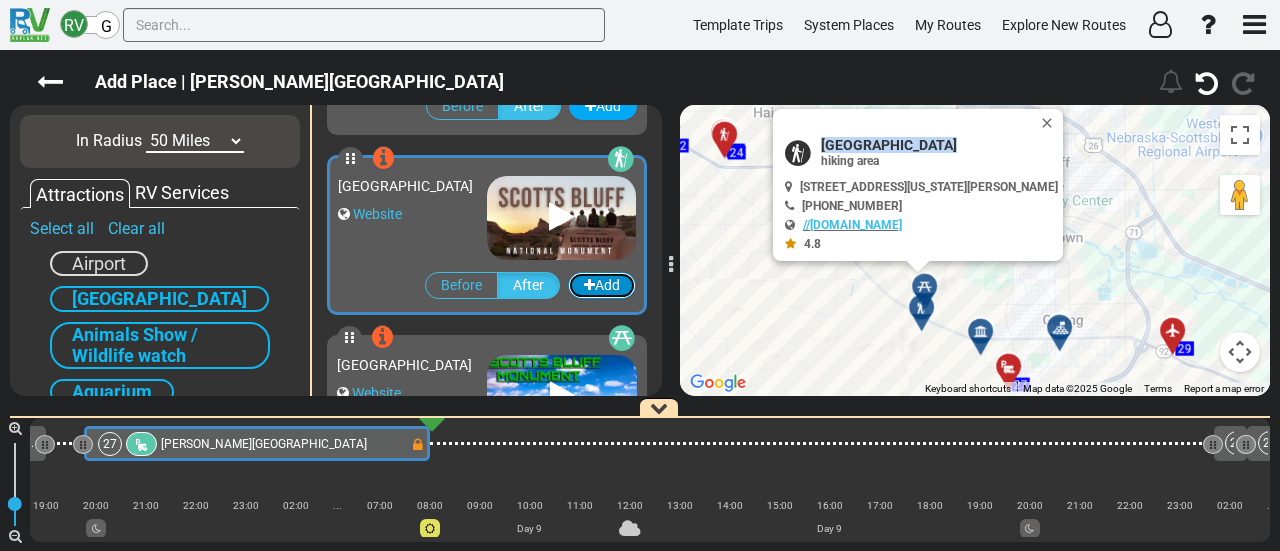 click on "Add" at bounding box center (602, 285) 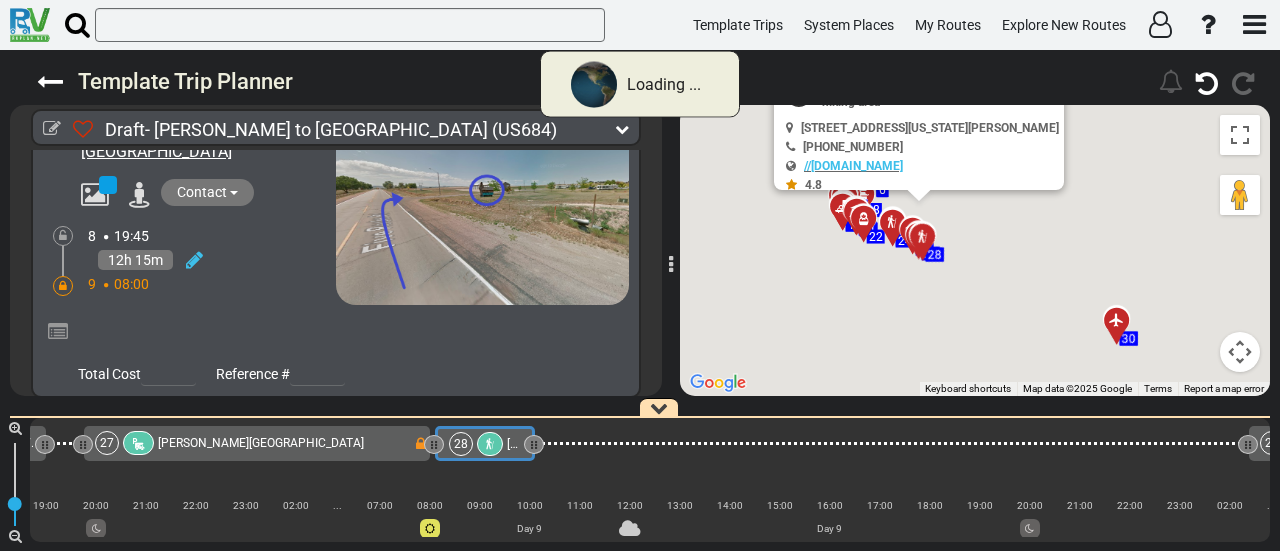 scroll, scrollTop: 10136, scrollLeft: 0, axis: vertical 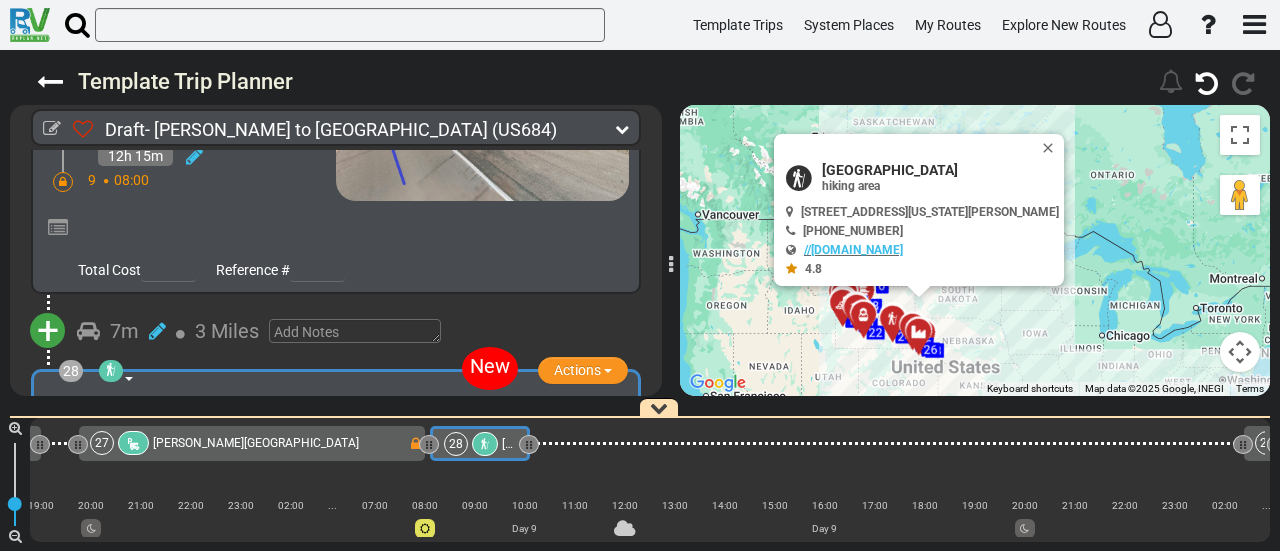 click at bounding box center (485, 444) 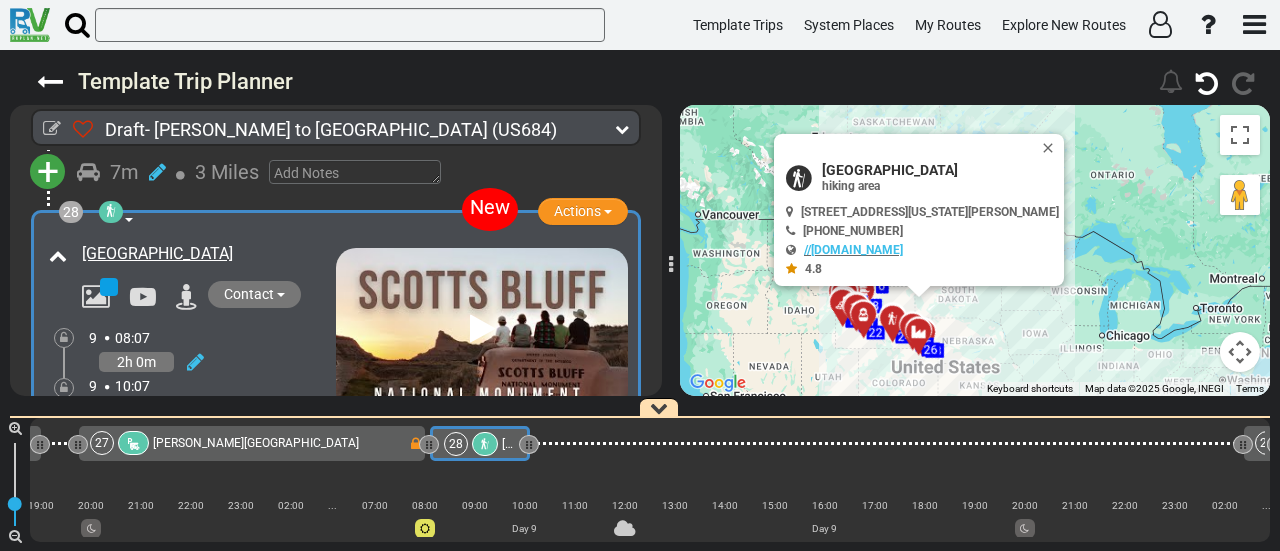 scroll, scrollTop: 10670, scrollLeft: 0, axis: vertical 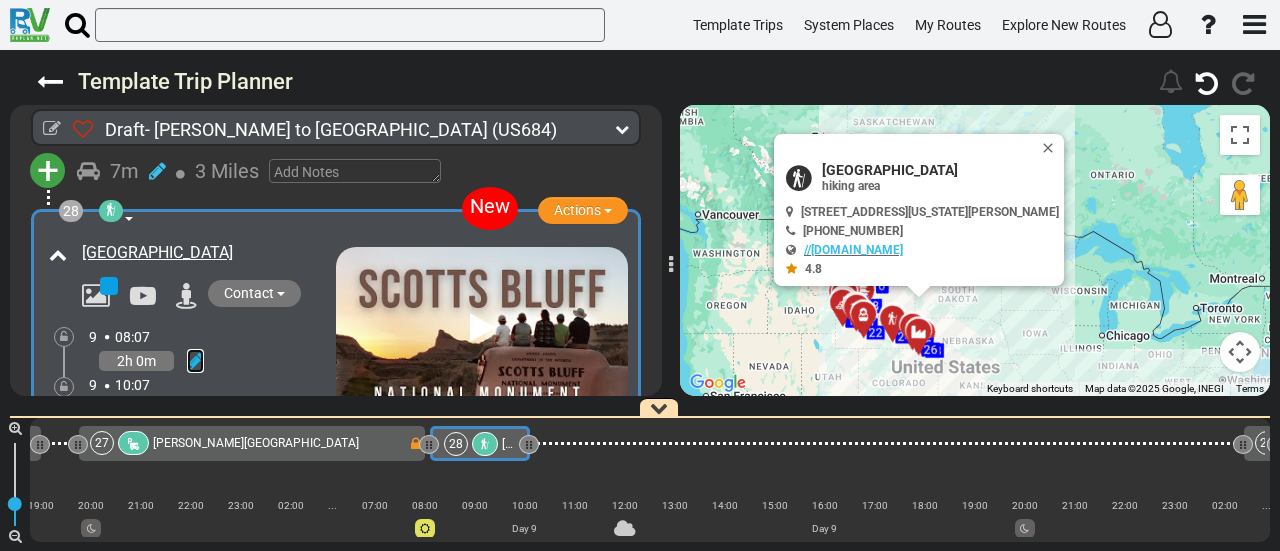 click at bounding box center [195, 361] 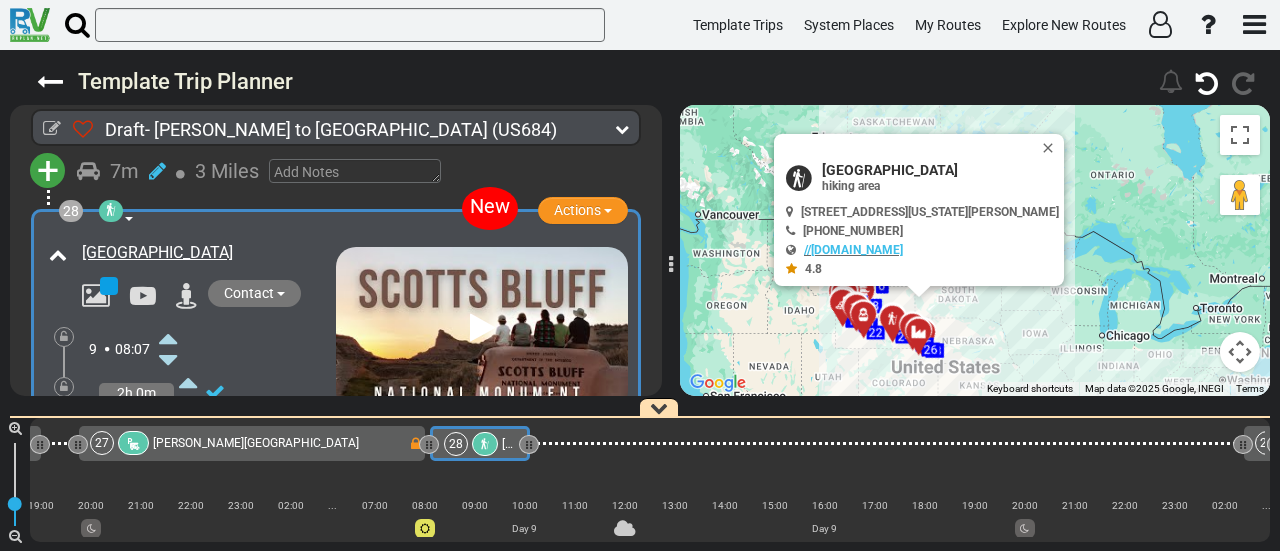click at bounding box center [168, 338] 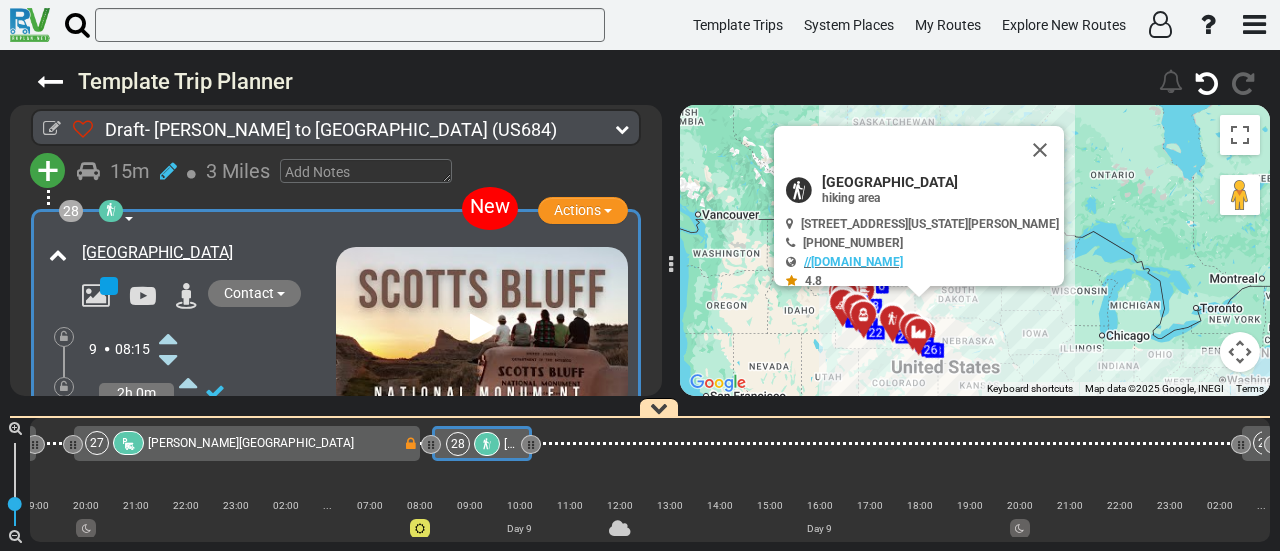 scroll, scrollTop: 0, scrollLeft: 7154, axis: horizontal 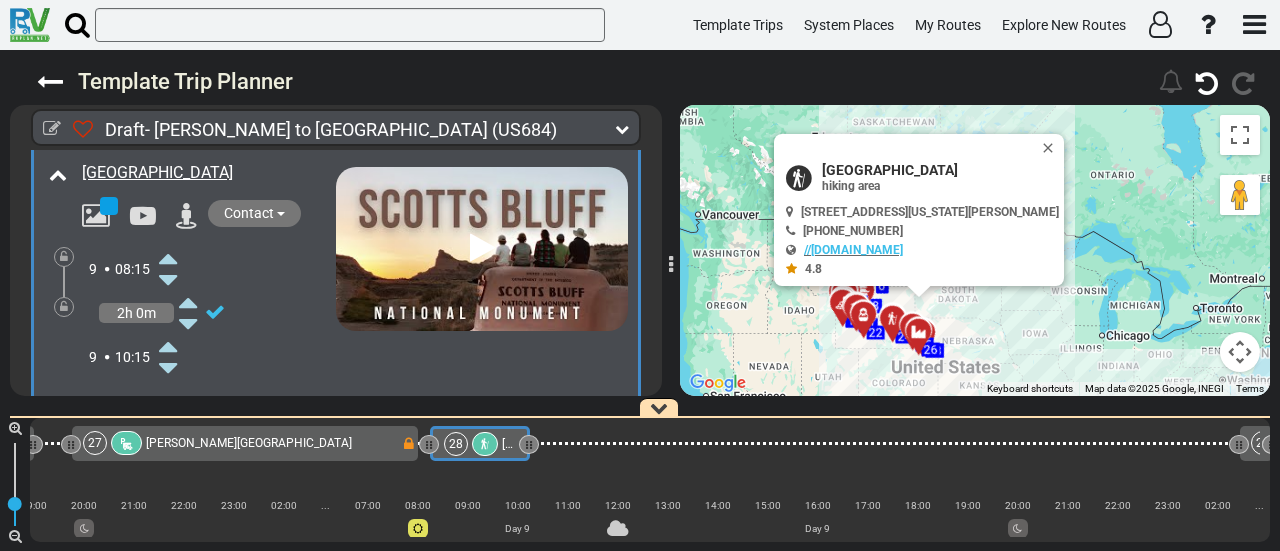 click at bounding box center (168, 346) 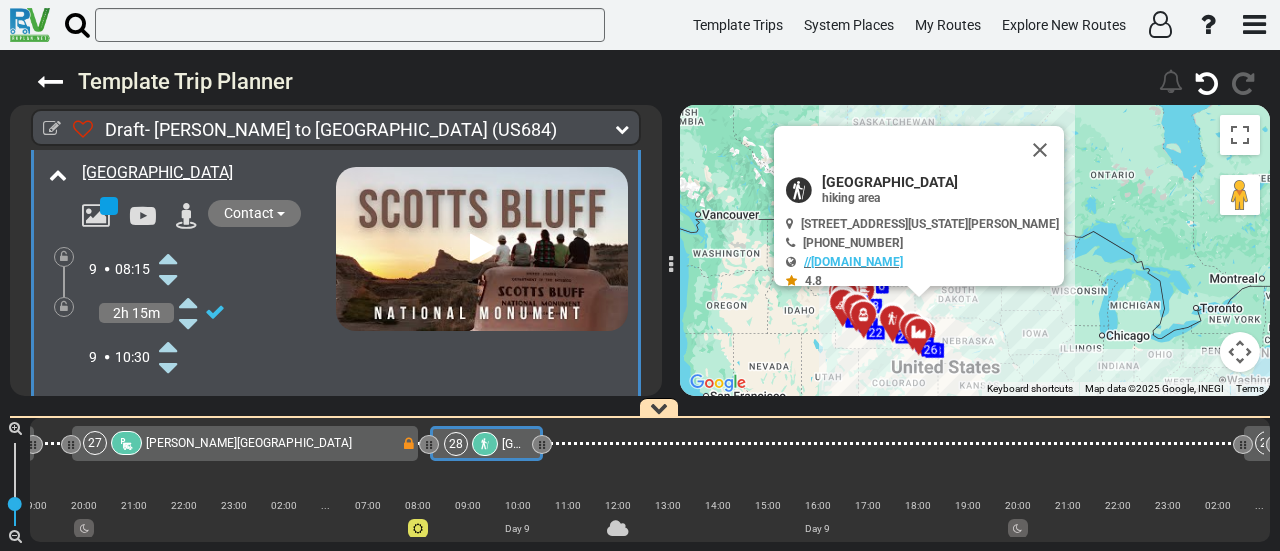 click at bounding box center (168, 346) 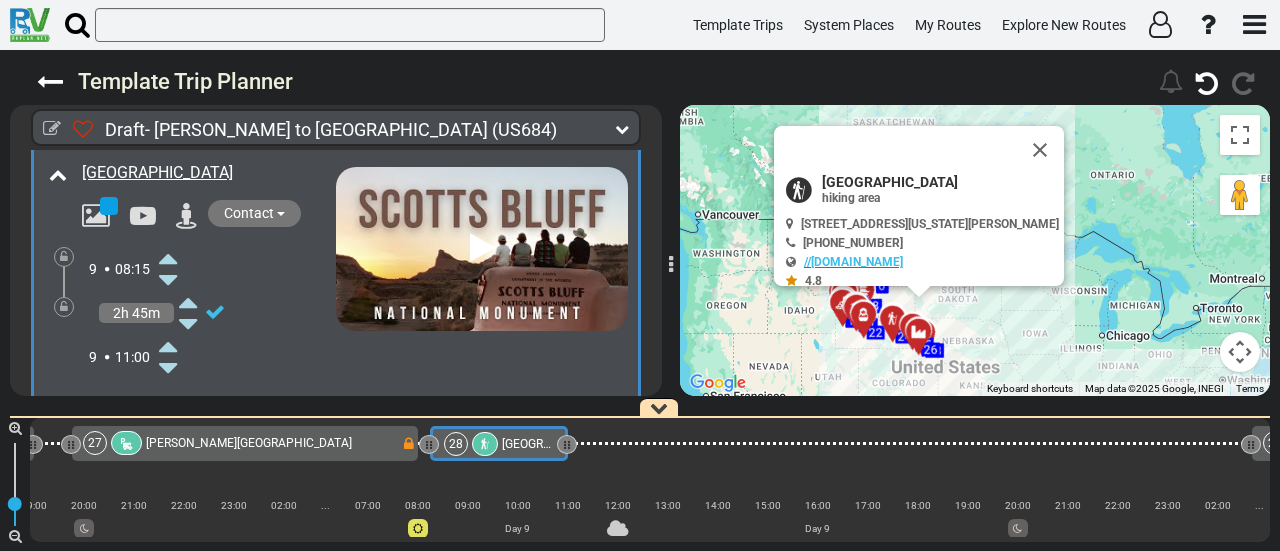 click at bounding box center (168, 346) 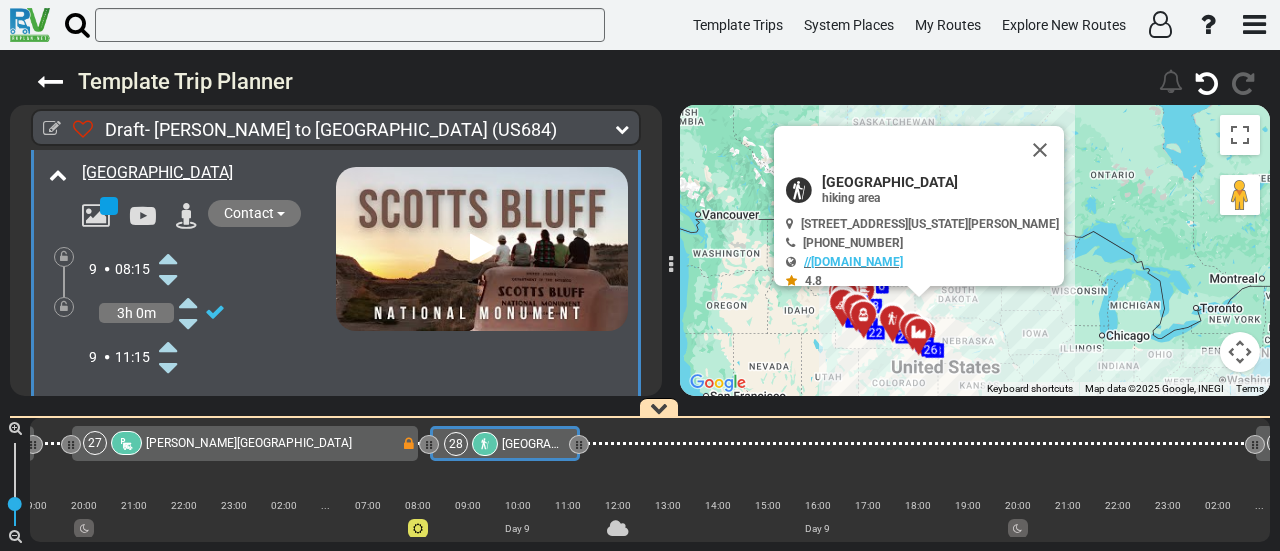 click at bounding box center (168, 346) 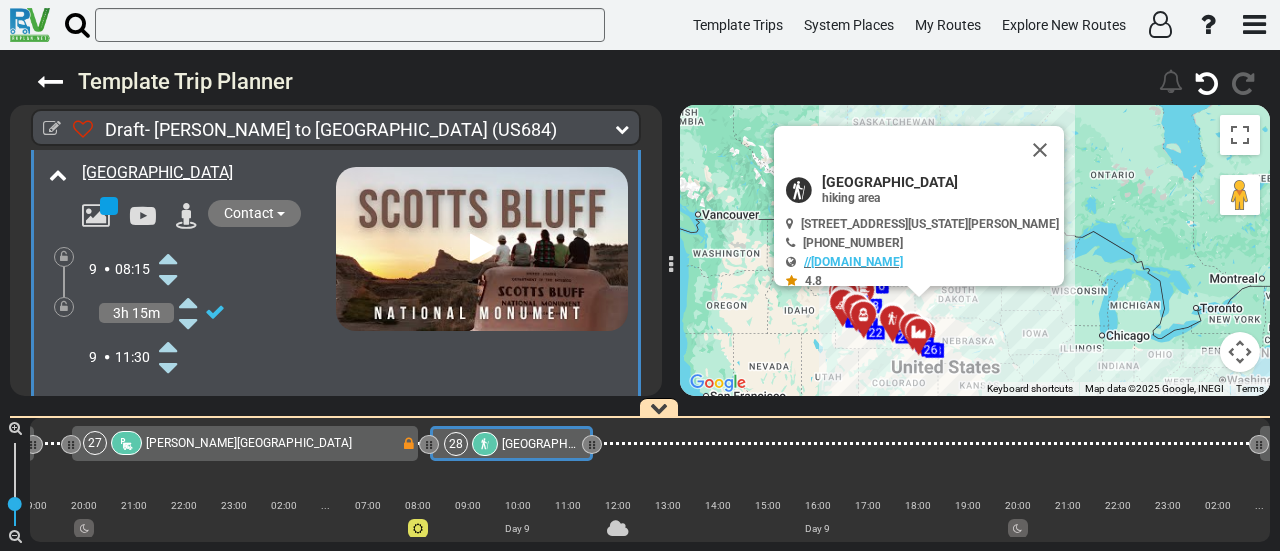 click at bounding box center [168, 346] 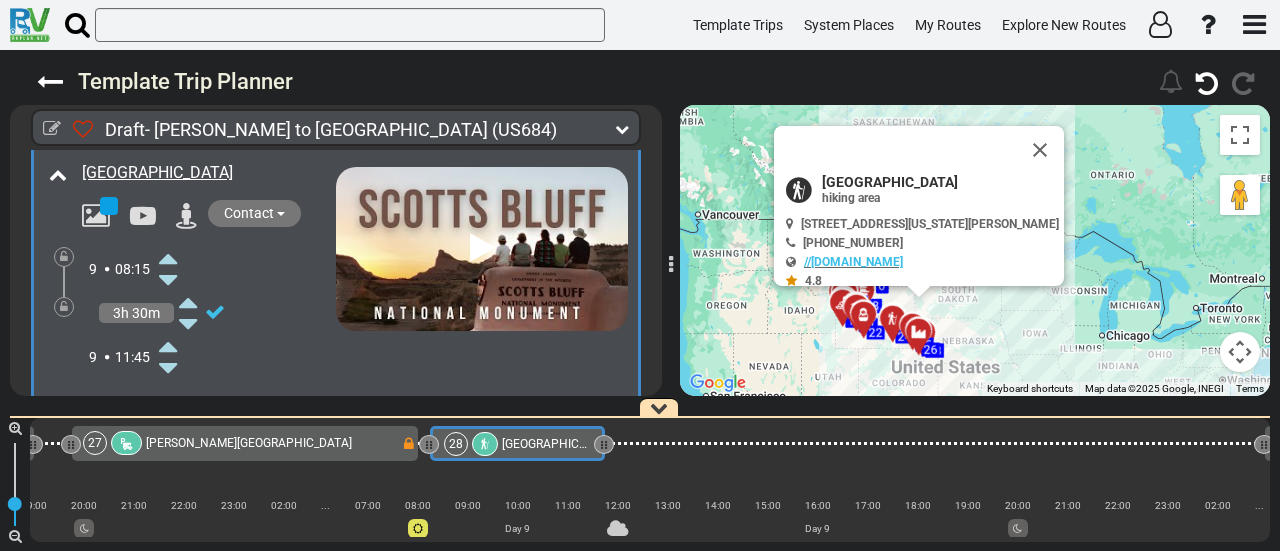 click at bounding box center [168, 346] 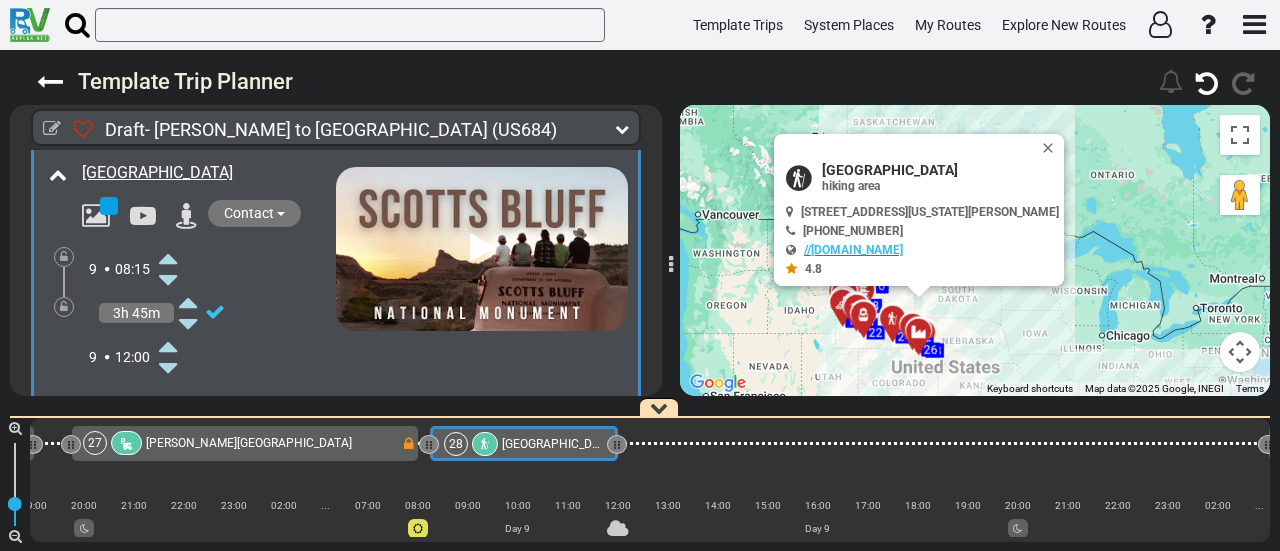 click at bounding box center (168, 368) 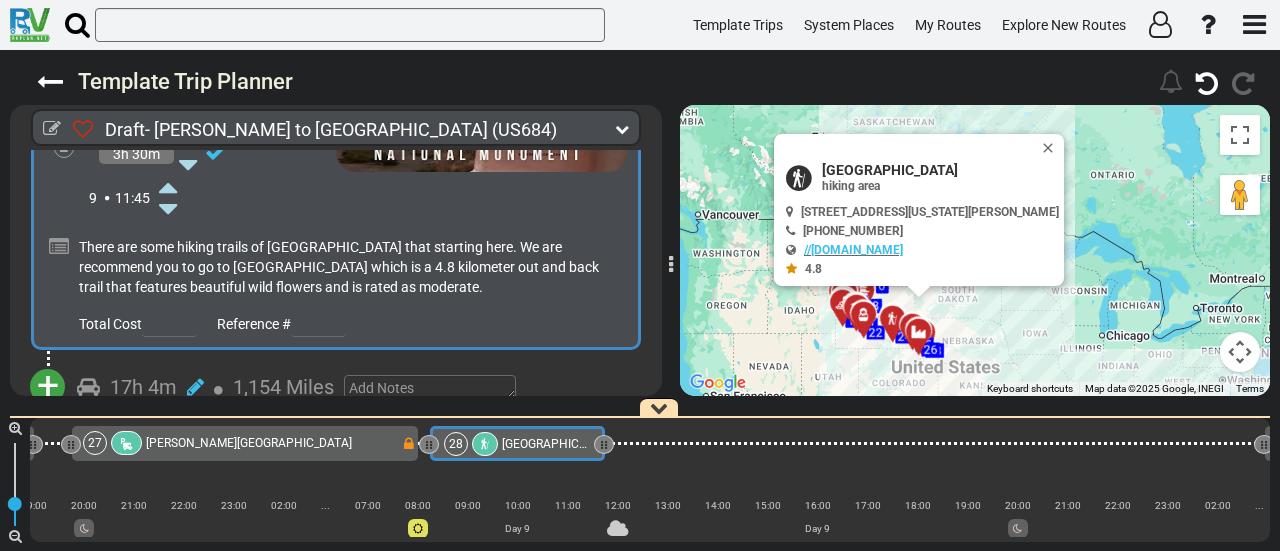 scroll, scrollTop: 10910, scrollLeft: 0, axis: vertical 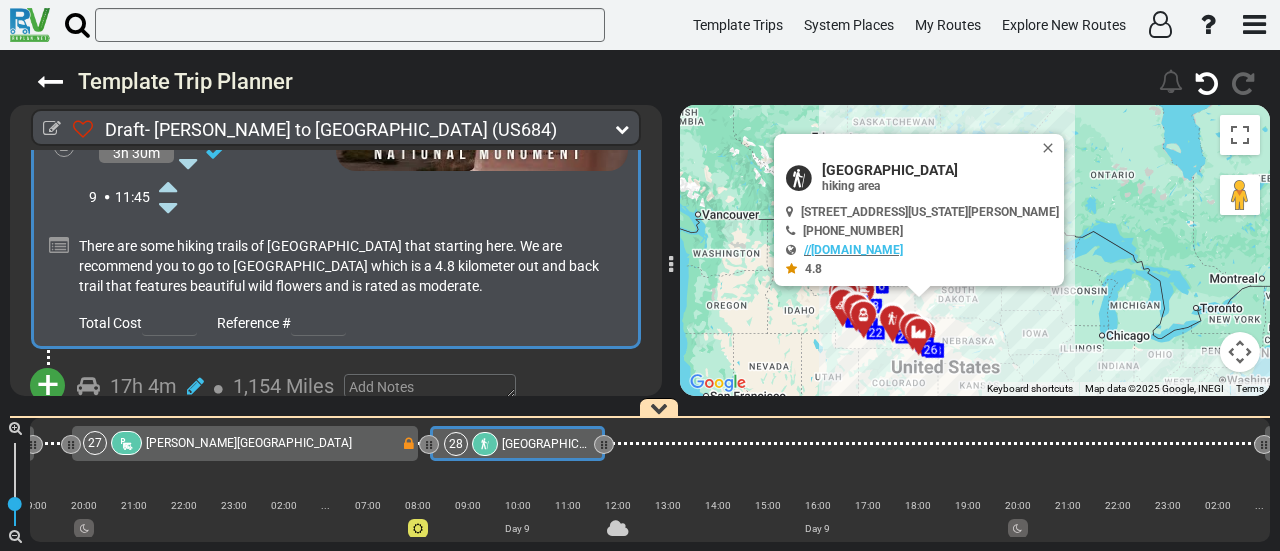 click on "+" at bounding box center (48, 385) 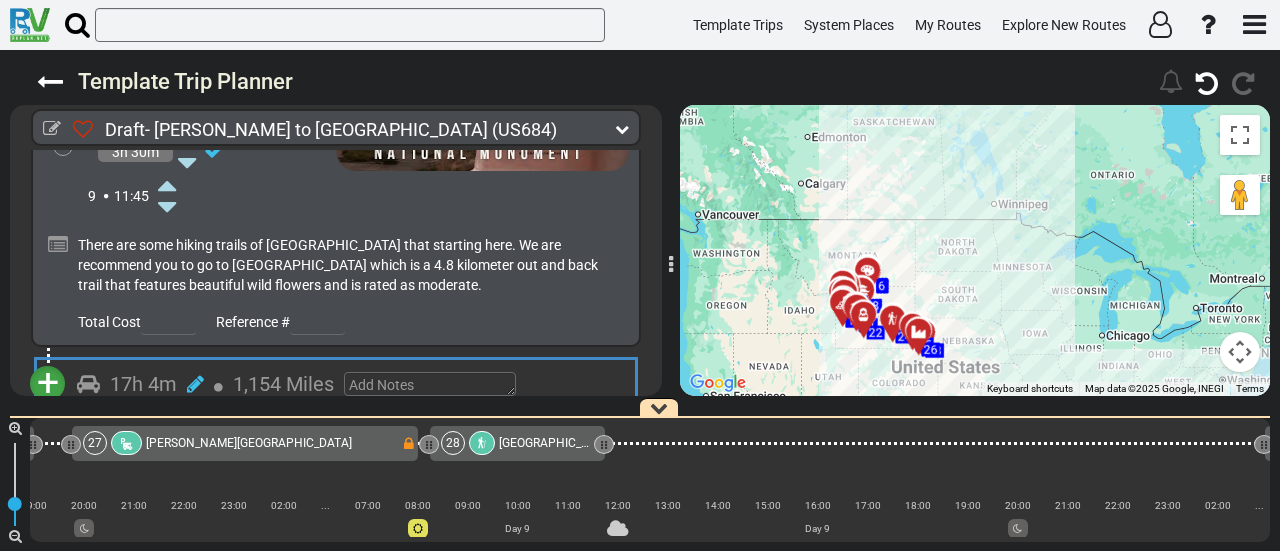 scroll, scrollTop: 10910, scrollLeft: 0, axis: vertical 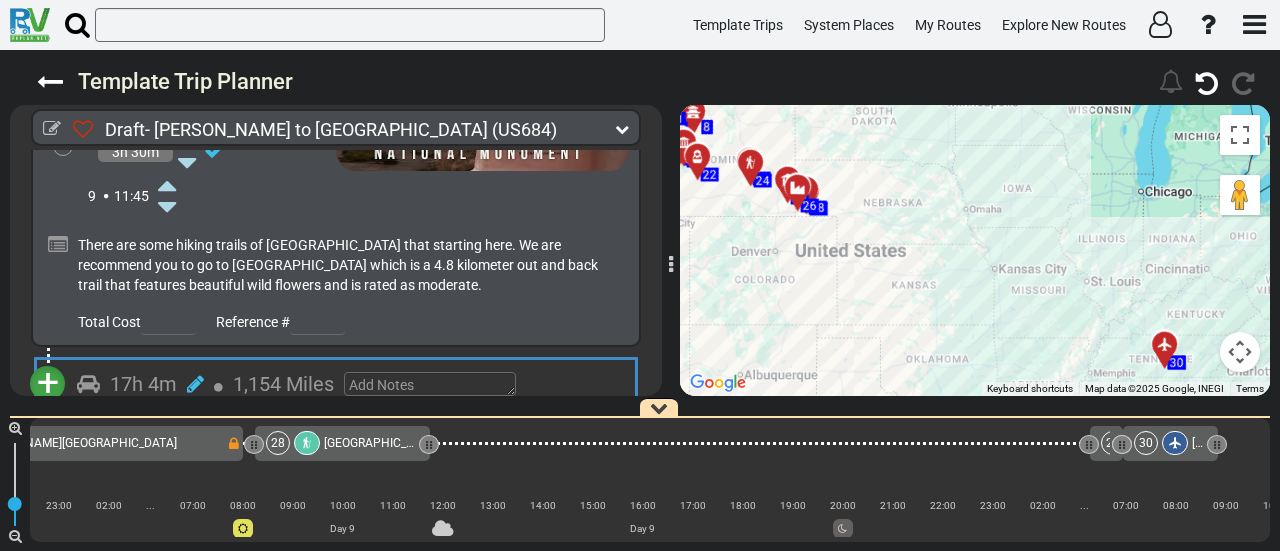 click on "Add Atraction" at bounding box center (110, 419) 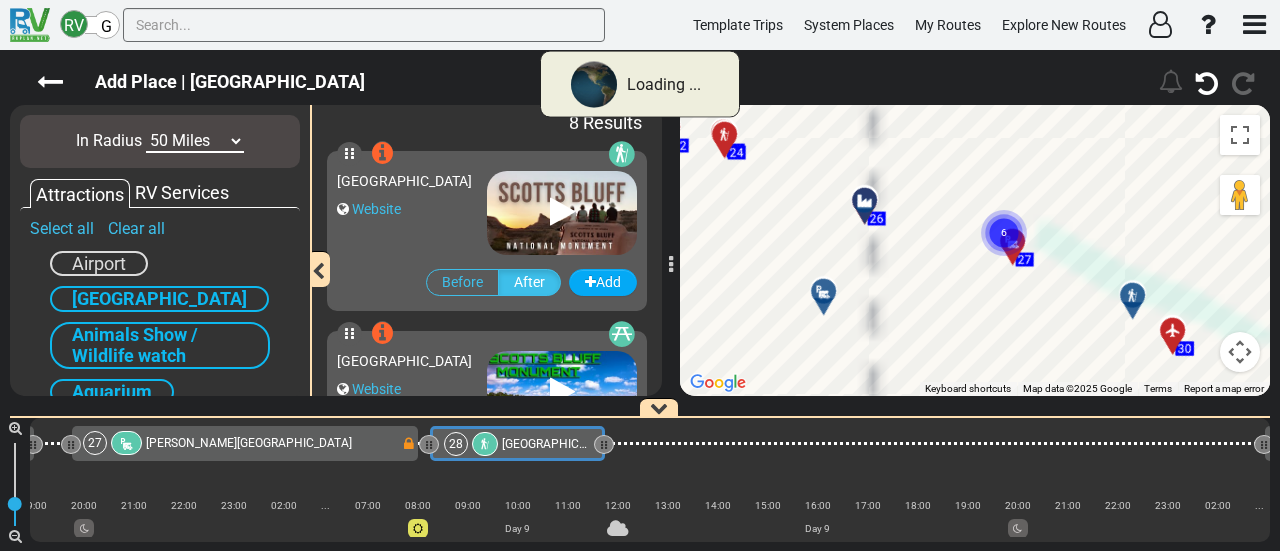 scroll, scrollTop: 0, scrollLeft: 7154, axis: horizontal 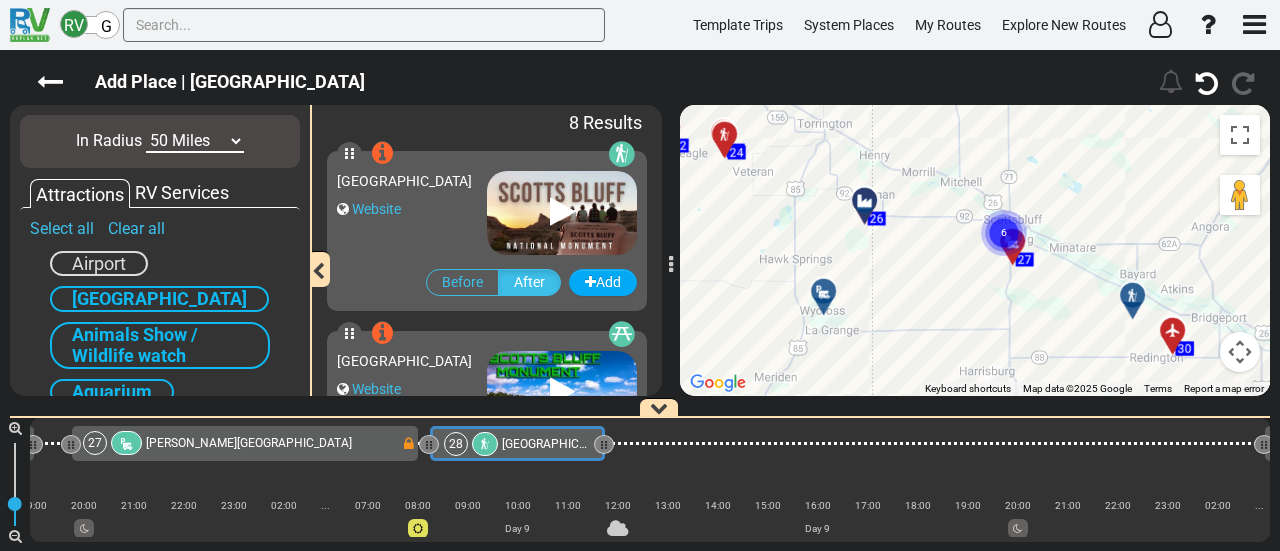 click at bounding box center [1139, 303] 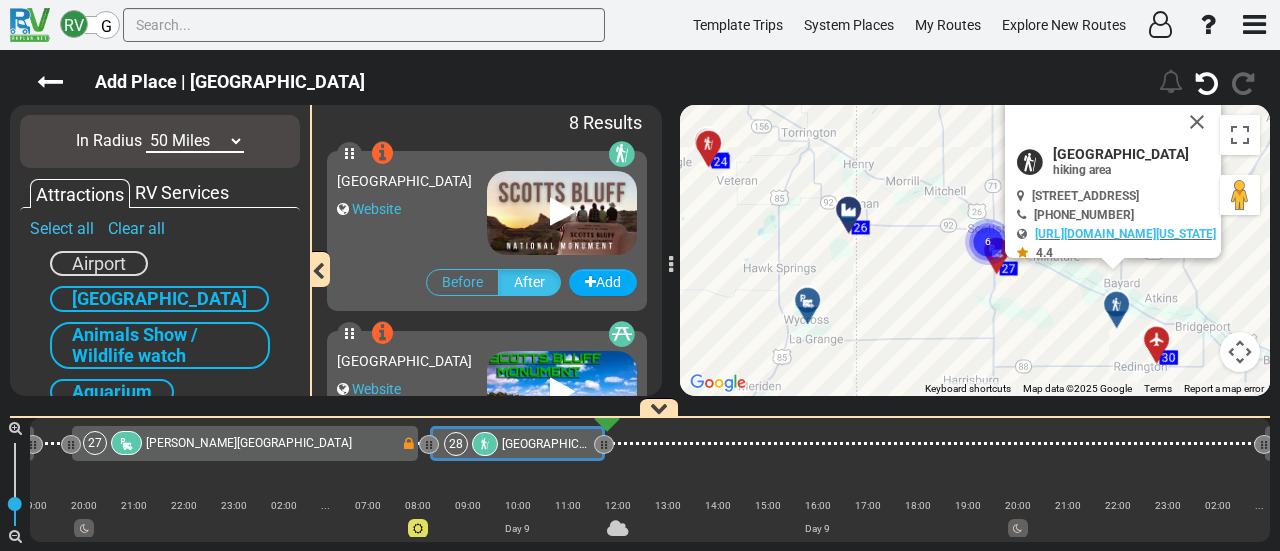 scroll, scrollTop: 0, scrollLeft: 7263, axis: horizontal 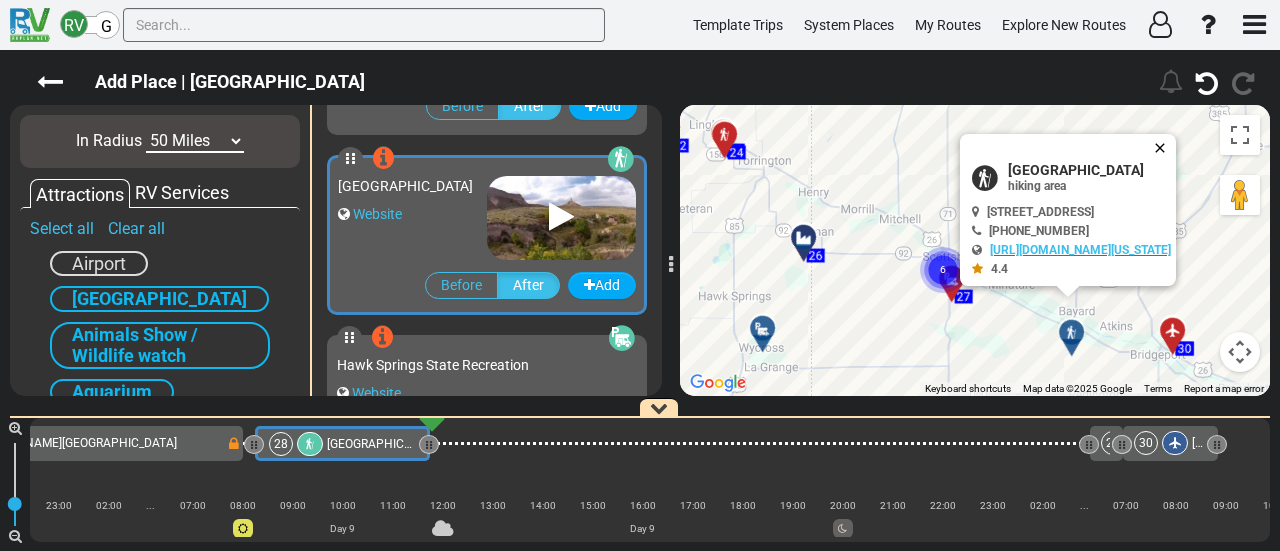 click at bounding box center [1164, 148] 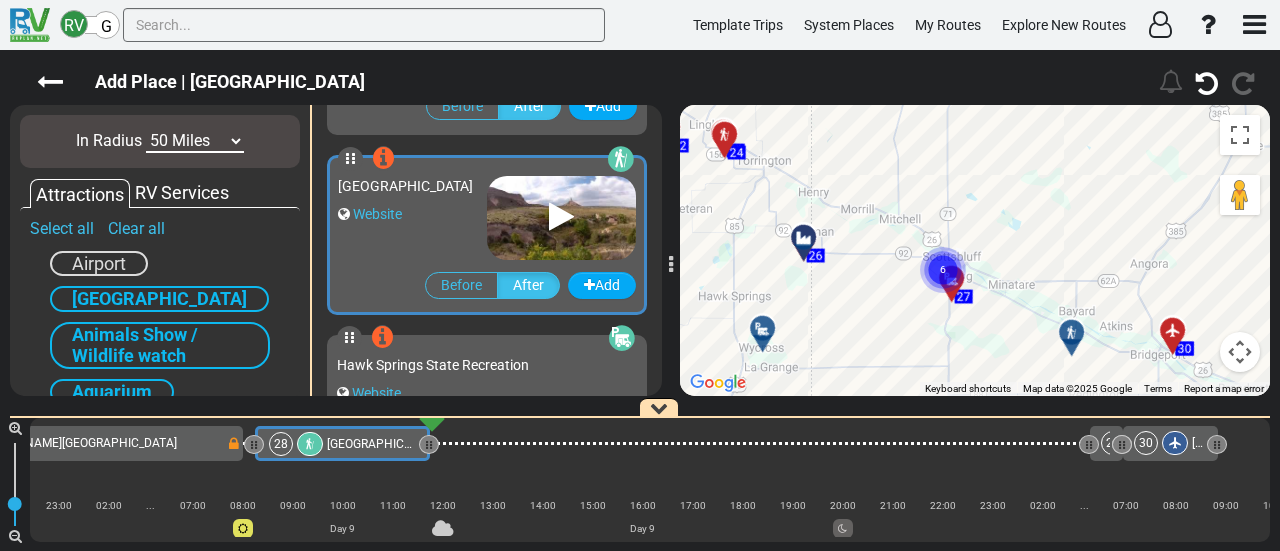 click 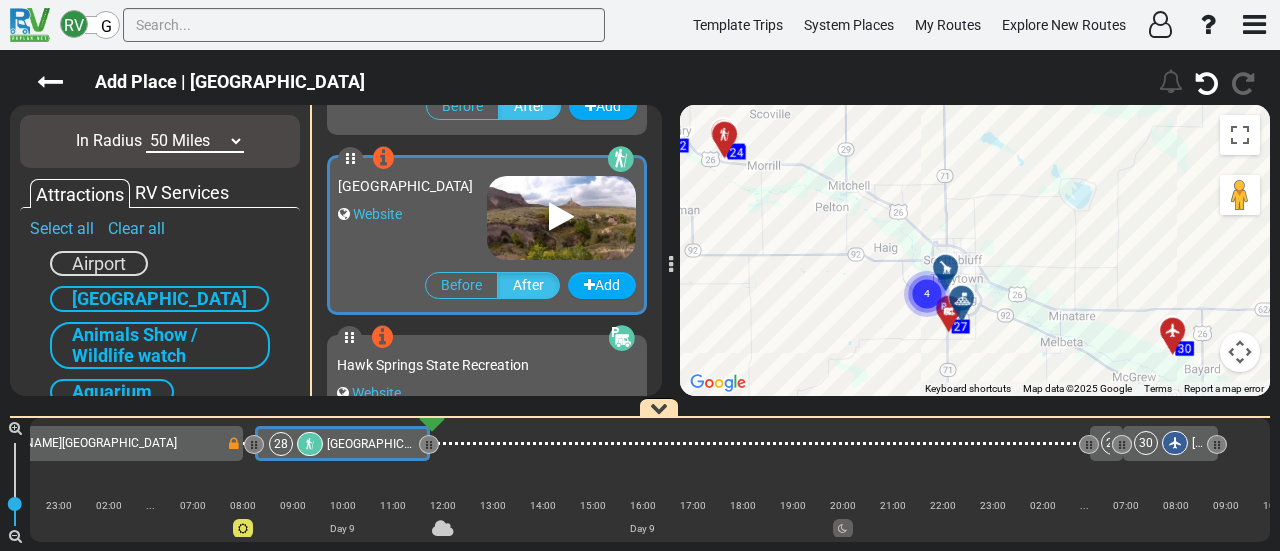 click at bounding box center (962, 299) 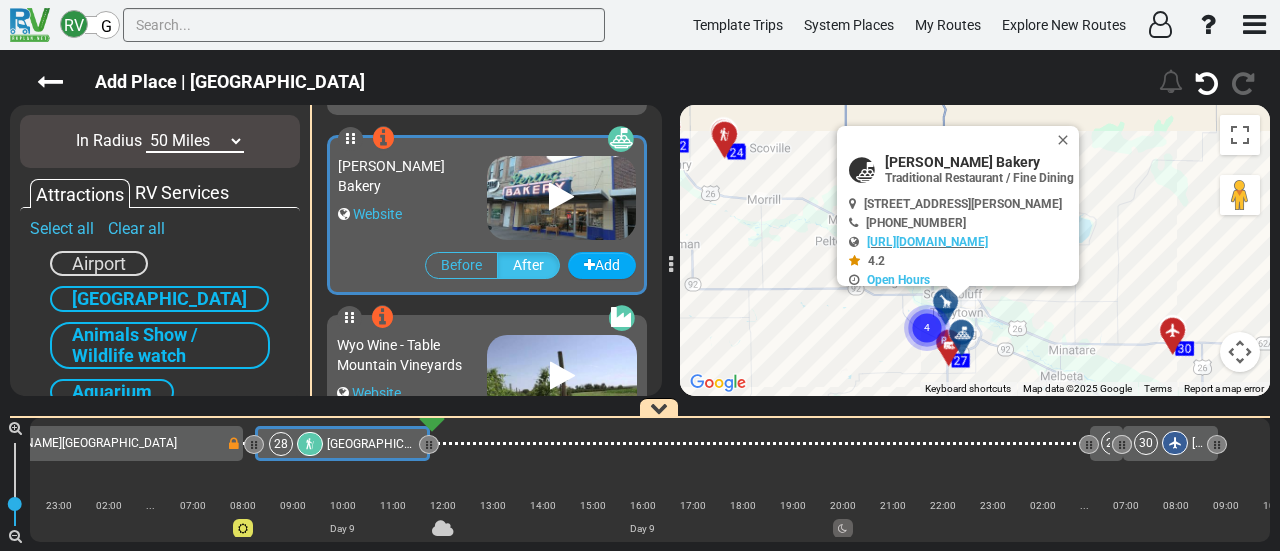 scroll, scrollTop: 716, scrollLeft: 0, axis: vertical 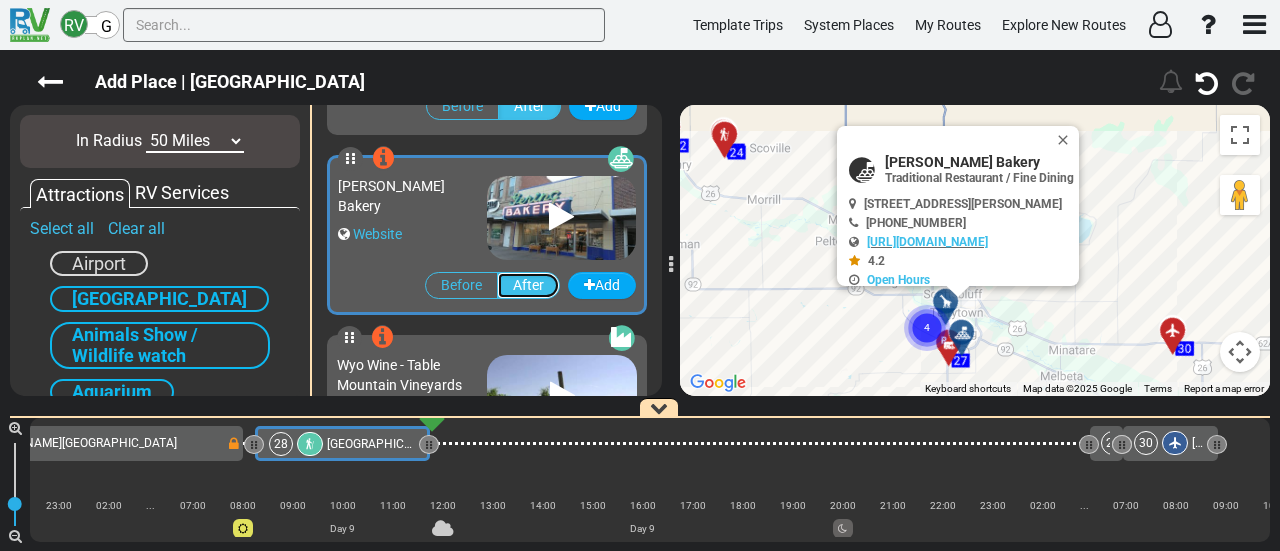 click on "After" at bounding box center [528, 285] 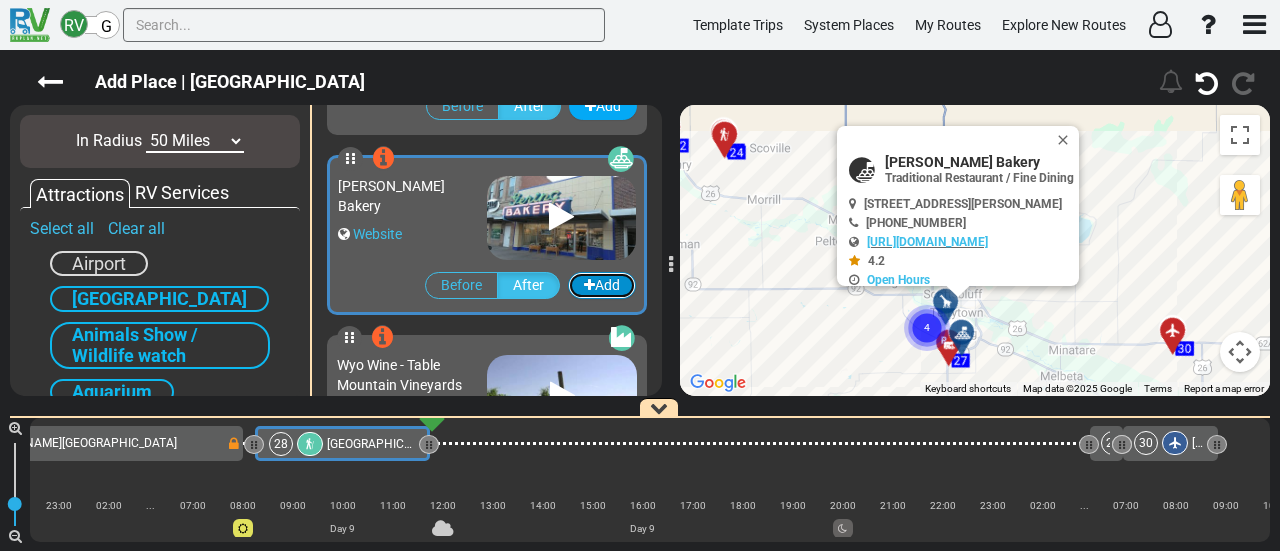 click on "Add" at bounding box center (602, 285) 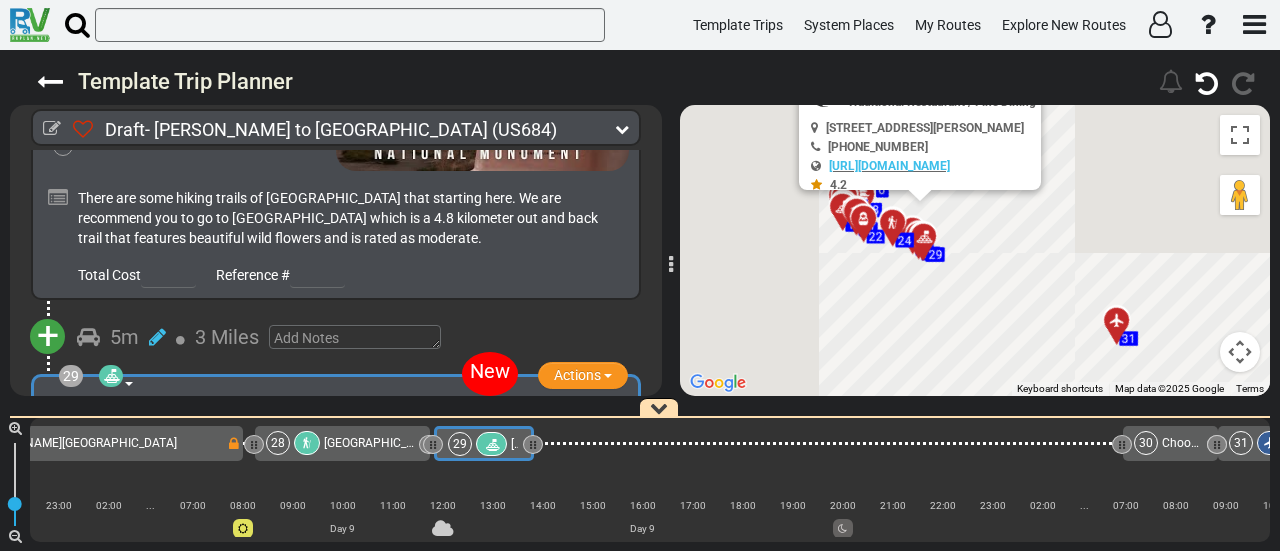 scroll, scrollTop: 10510, scrollLeft: 0, axis: vertical 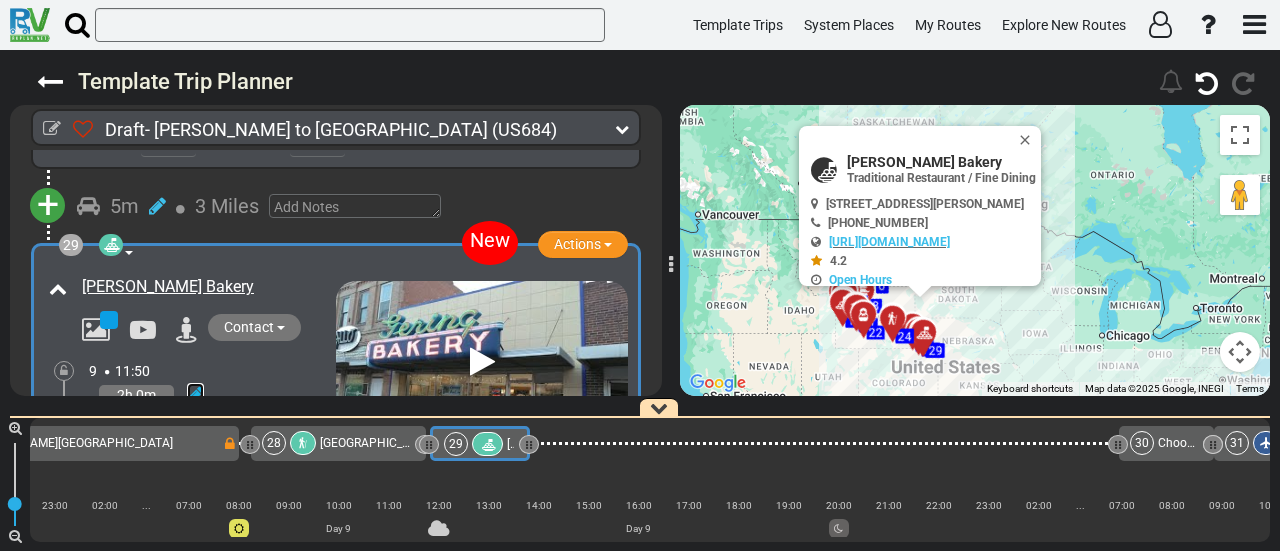 click at bounding box center [195, 395] 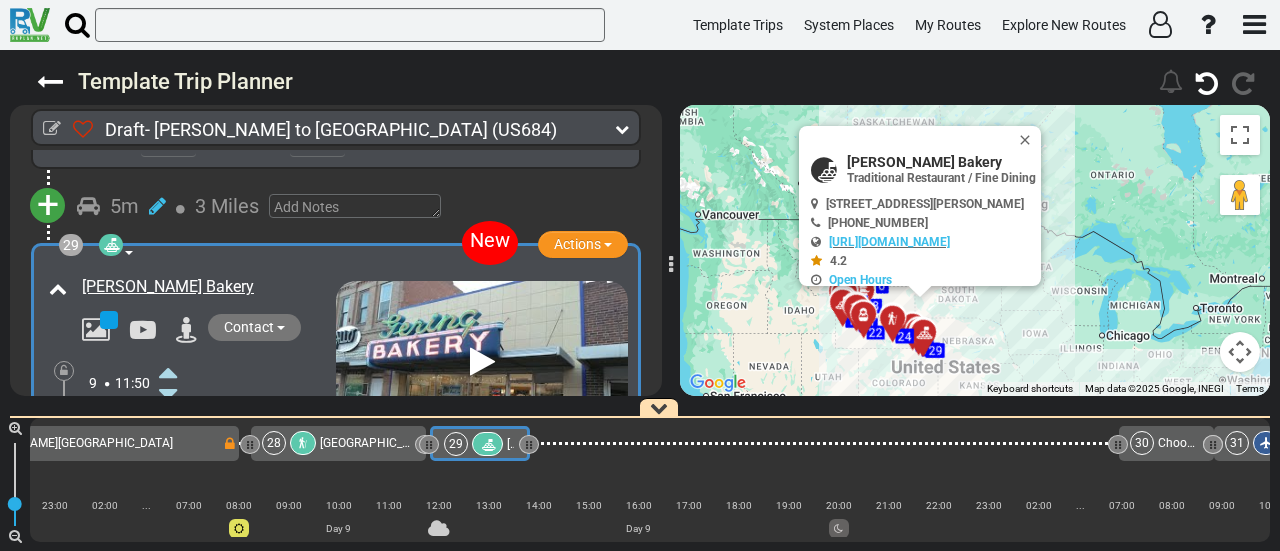 click at bounding box center (168, 372) 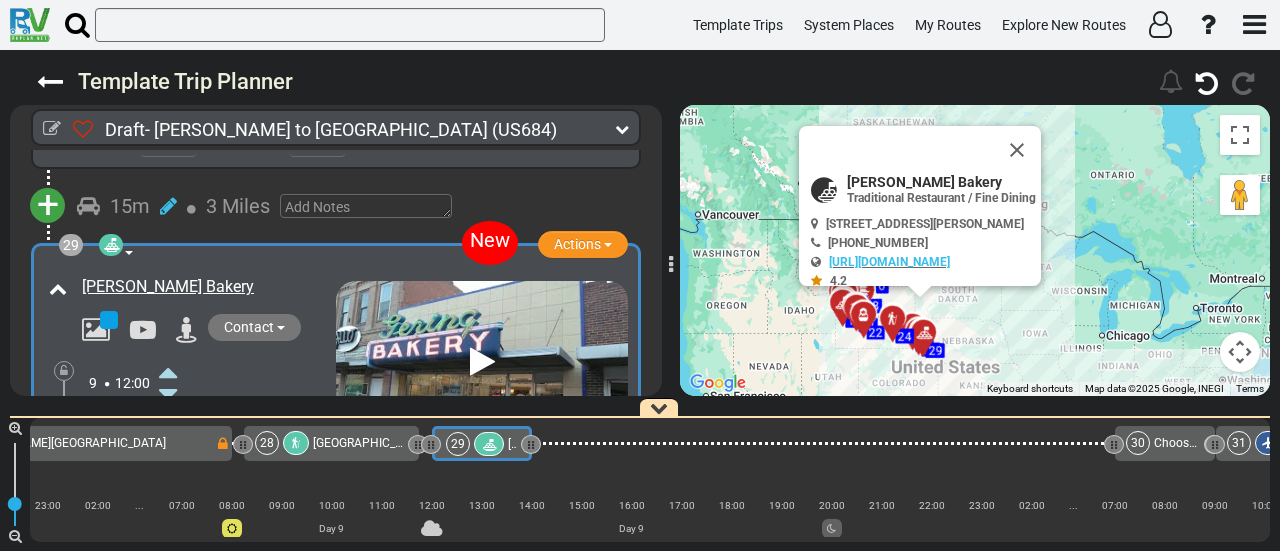 scroll, scrollTop: 0, scrollLeft: 7342, axis: horizontal 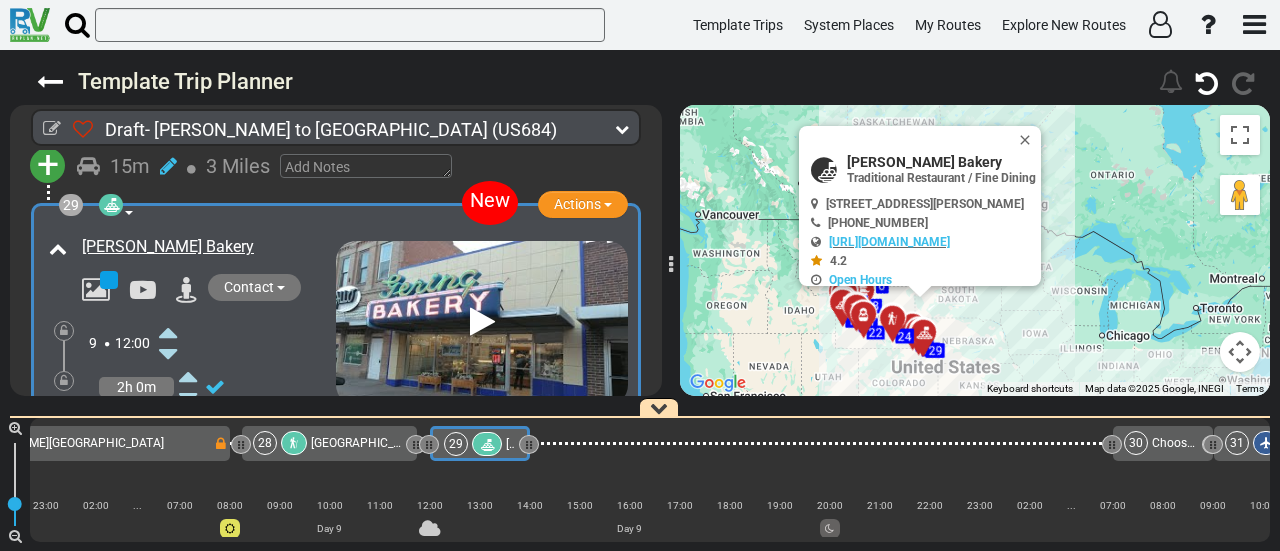 click at bounding box center [168, 420] 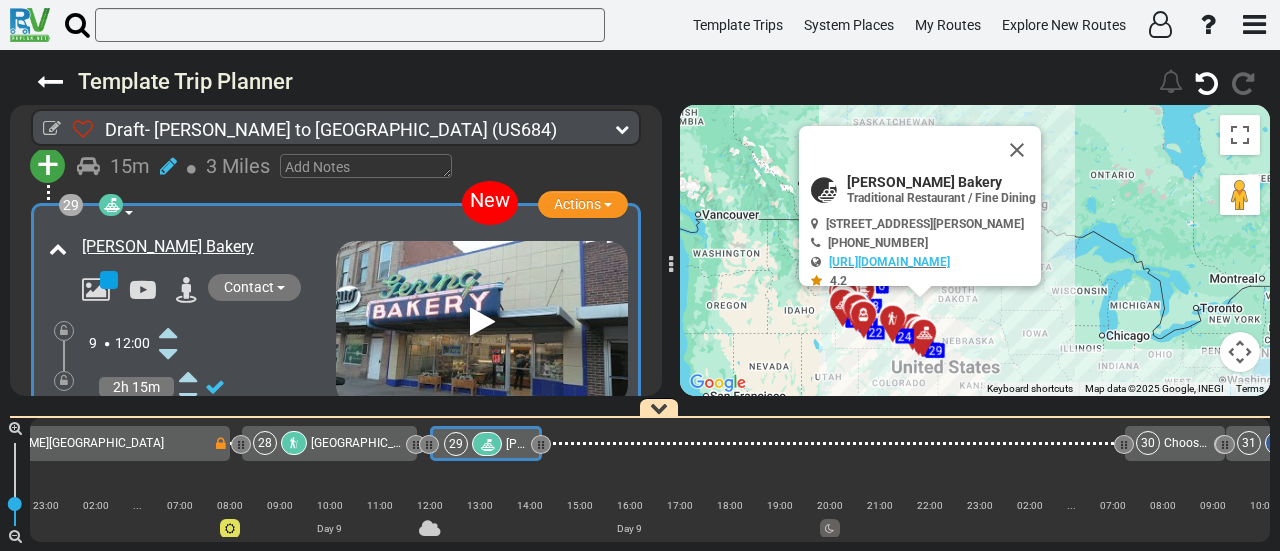 click at bounding box center (168, 420) 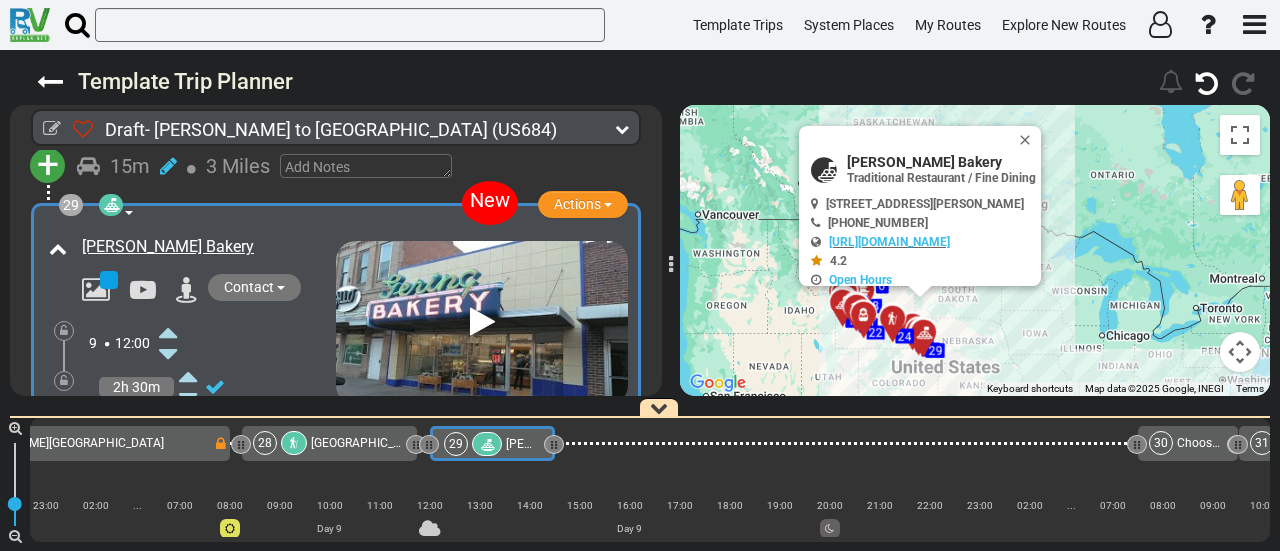 click at bounding box center (168, 442) 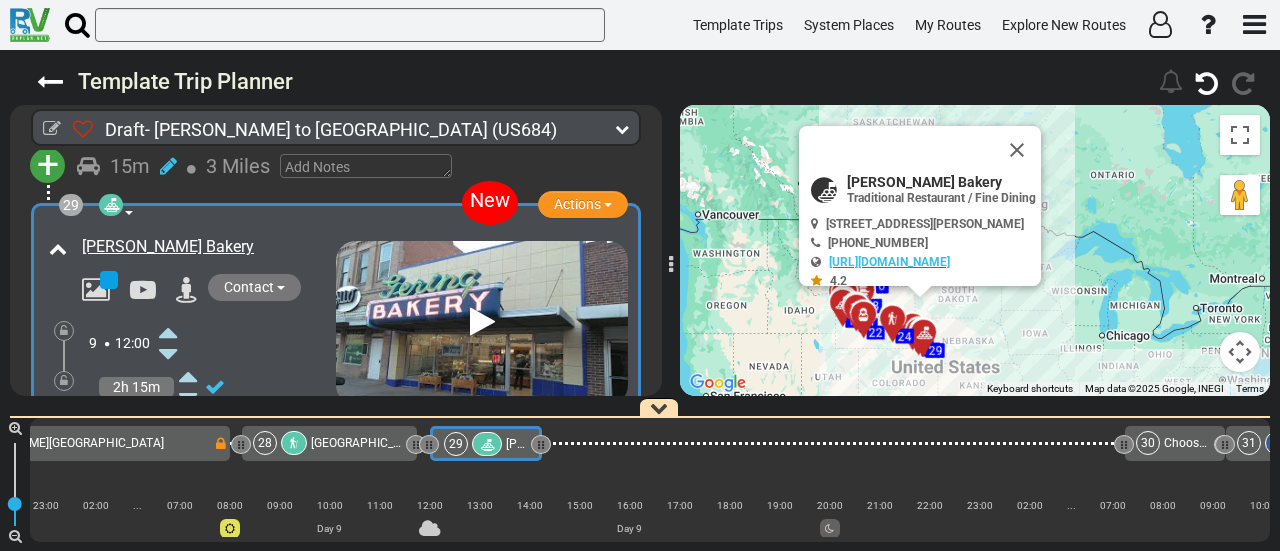 click at bounding box center (168, 442) 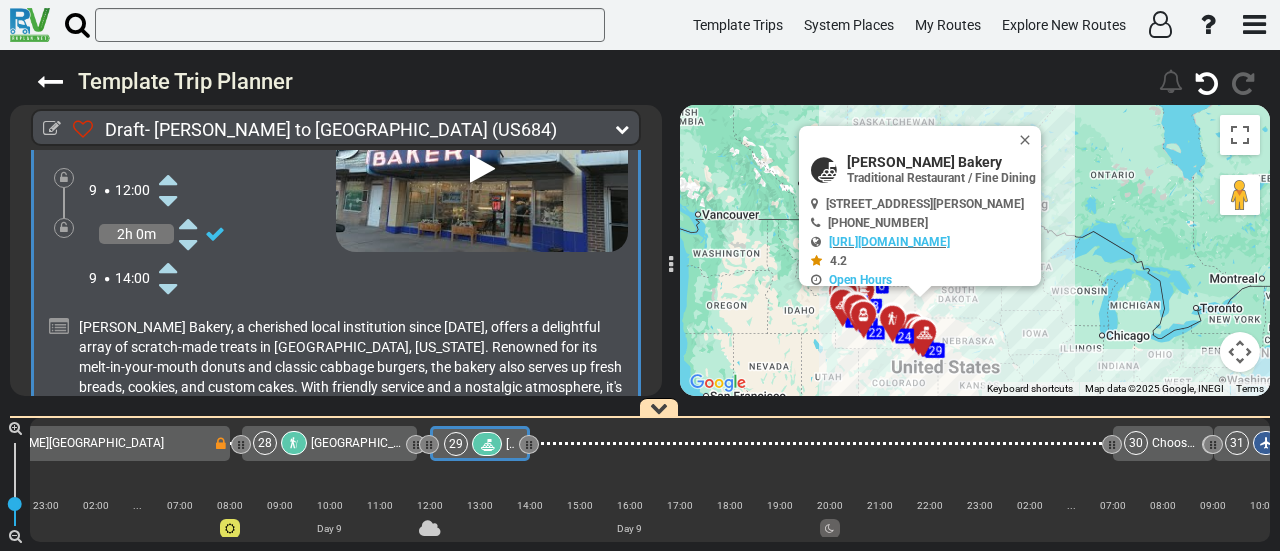 scroll, scrollTop: 11281, scrollLeft: 0, axis: vertical 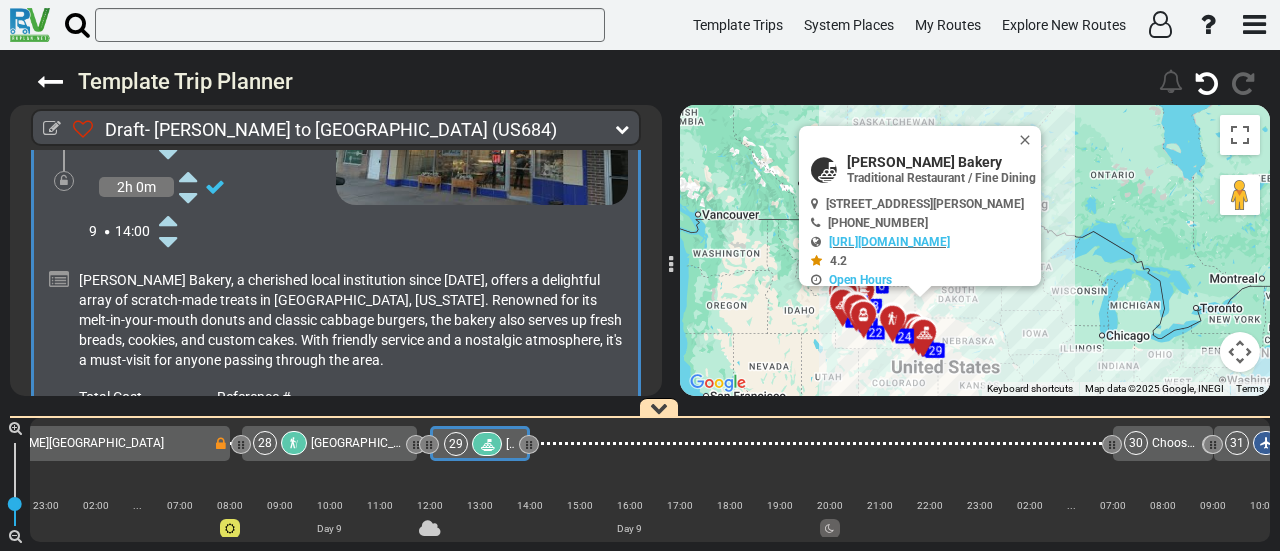 click on "+" at bounding box center [48, 459] 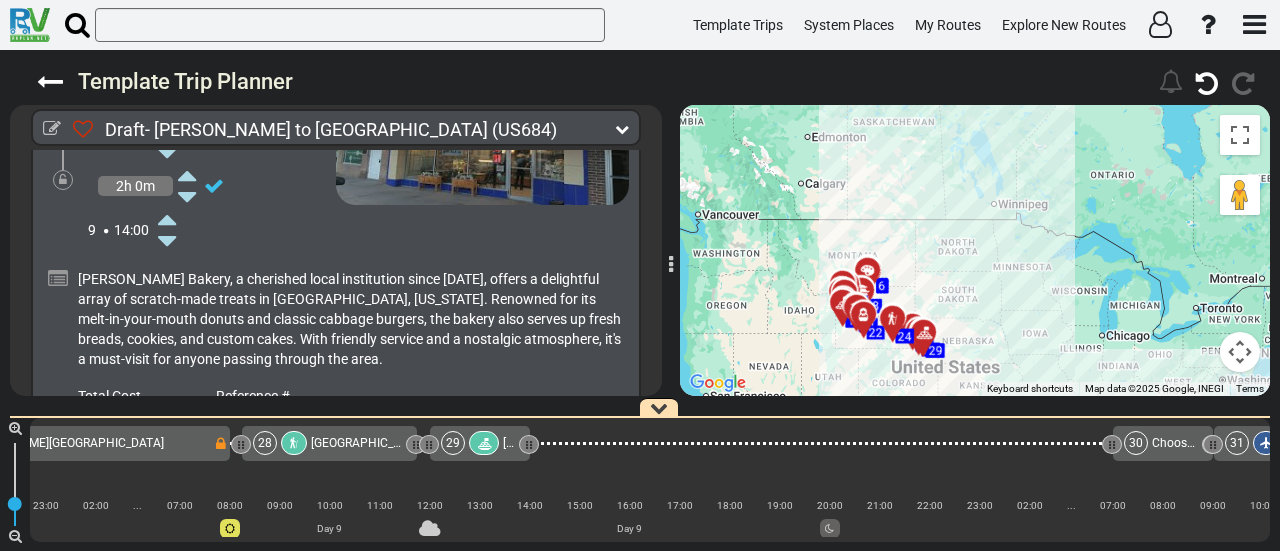 scroll, scrollTop: 11280, scrollLeft: 0, axis: vertical 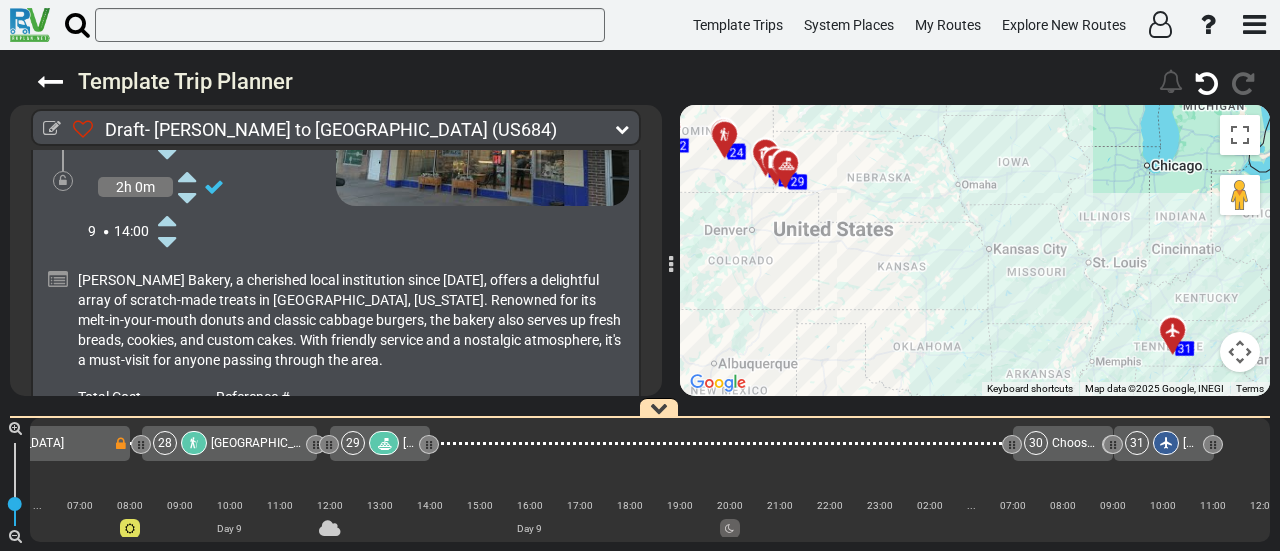 click on "Add Campground" at bounding box center (110, 520) 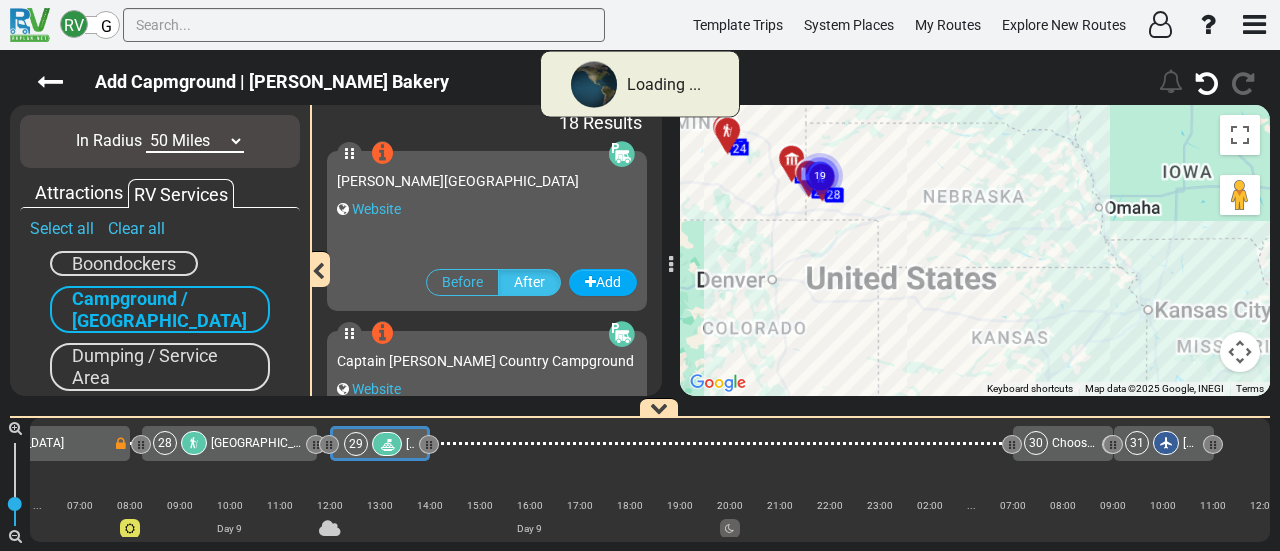 scroll, scrollTop: 0, scrollLeft: 7342, axis: horizontal 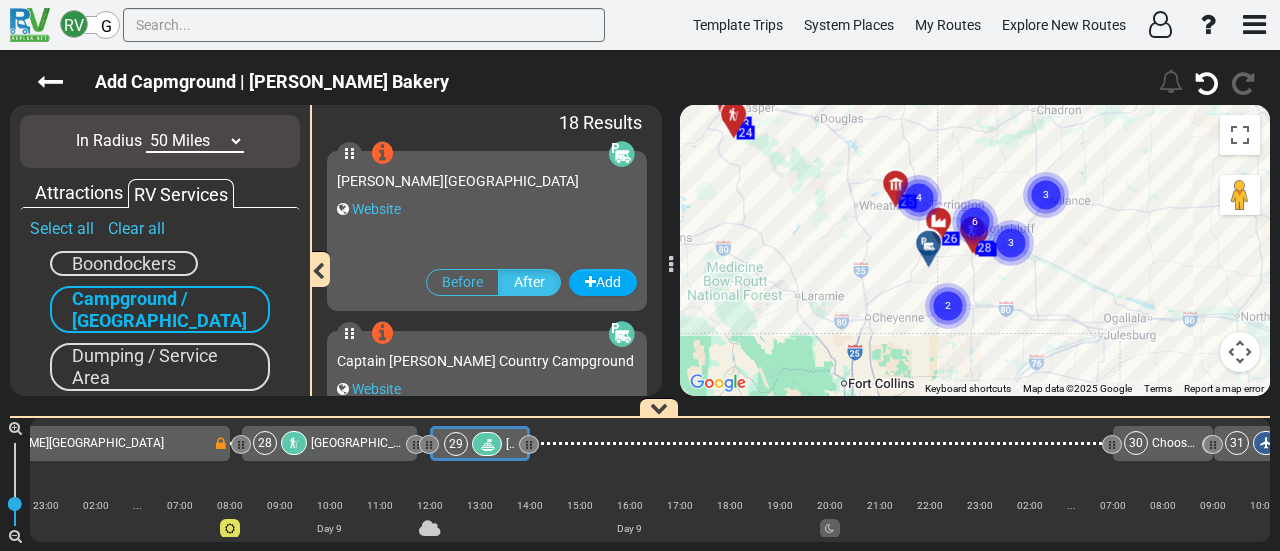 click on "10 Miles 50 Miles 100 Miles 250 Miles 500 Miles 1000 Miles" at bounding box center (195, 141) 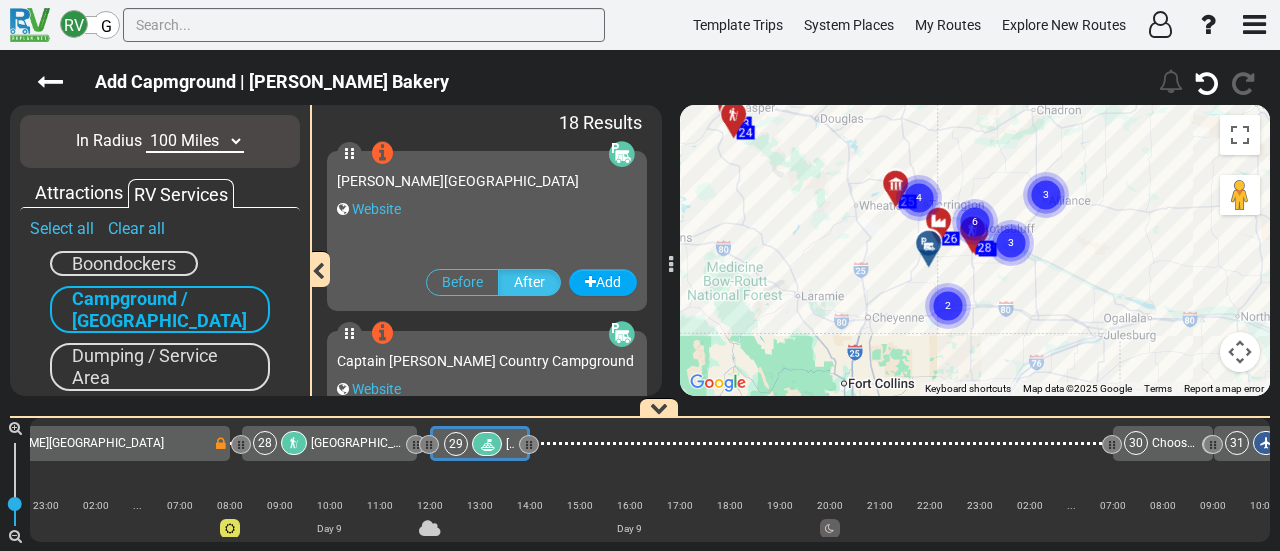 click on "10 Miles 50 Miles 100 Miles 250 Miles 500 Miles 1000 Miles" at bounding box center [195, 141] 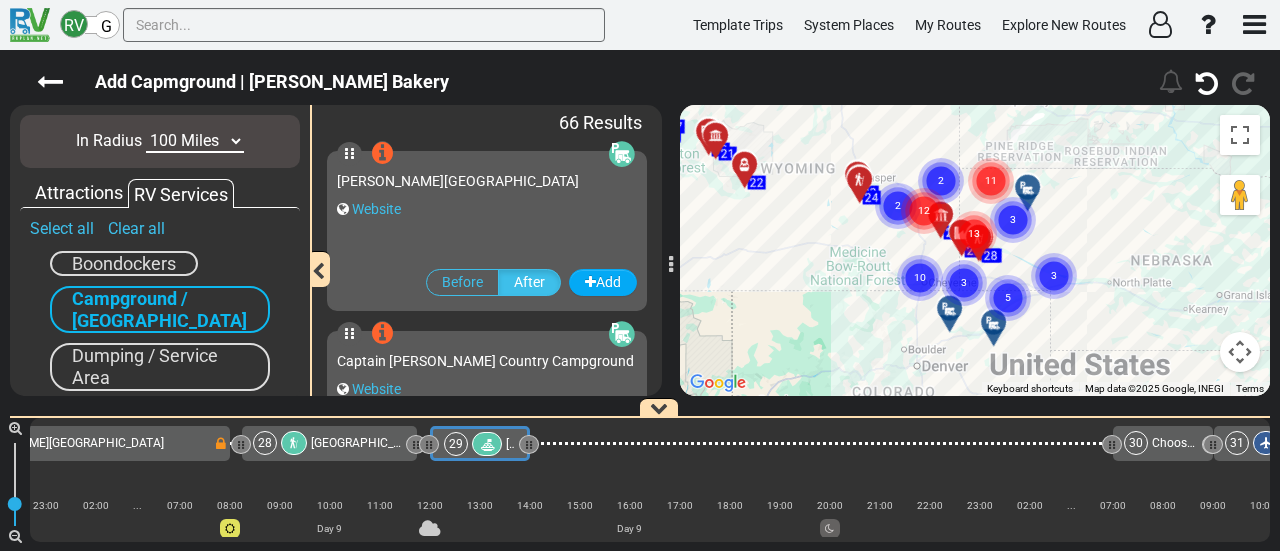 click on "Attractions" at bounding box center (79, 193) 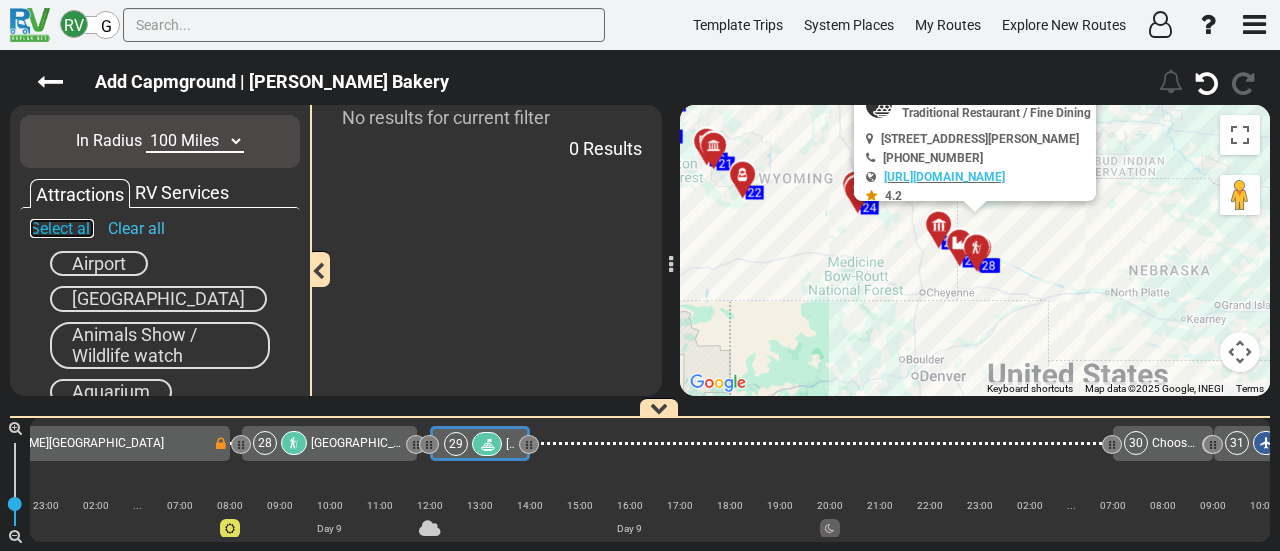 click on "Select all" at bounding box center (62, 228) 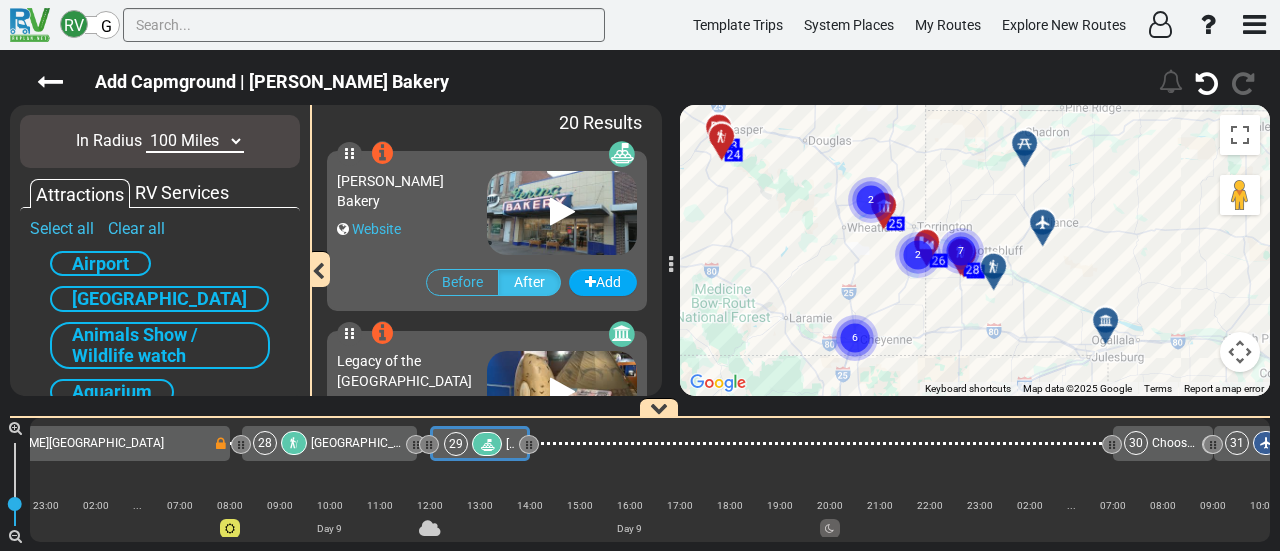 click on "To navigate, press the arrow keys. To activate drag with keyboard, press Alt + Enter. Once in keyboard drag state, use the arrow keys to move the marker. To complete the drag, press the Enter key. To cancel, press Escape. 1 2 3 4 5 6 7 8 9 10 11 12 13 14 15 16 17 18 19 20 21 22 23 24 25 26 27 28 30 31
7
2
2
6" at bounding box center [975, 250] 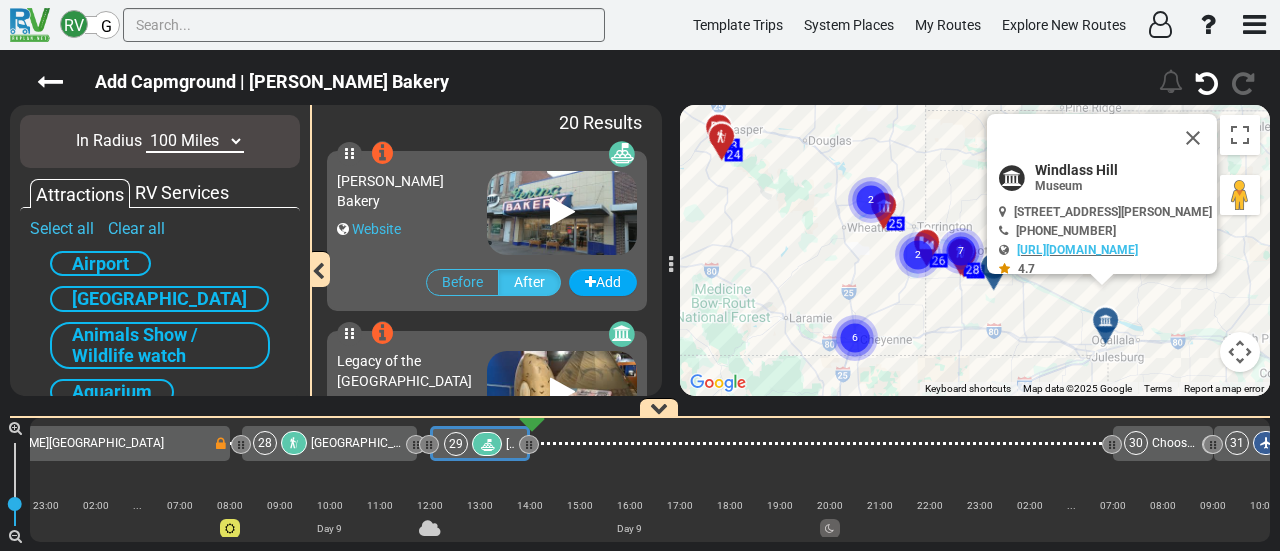 scroll, scrollTop: 0, scrollLeft: 7377, axis: horizontal 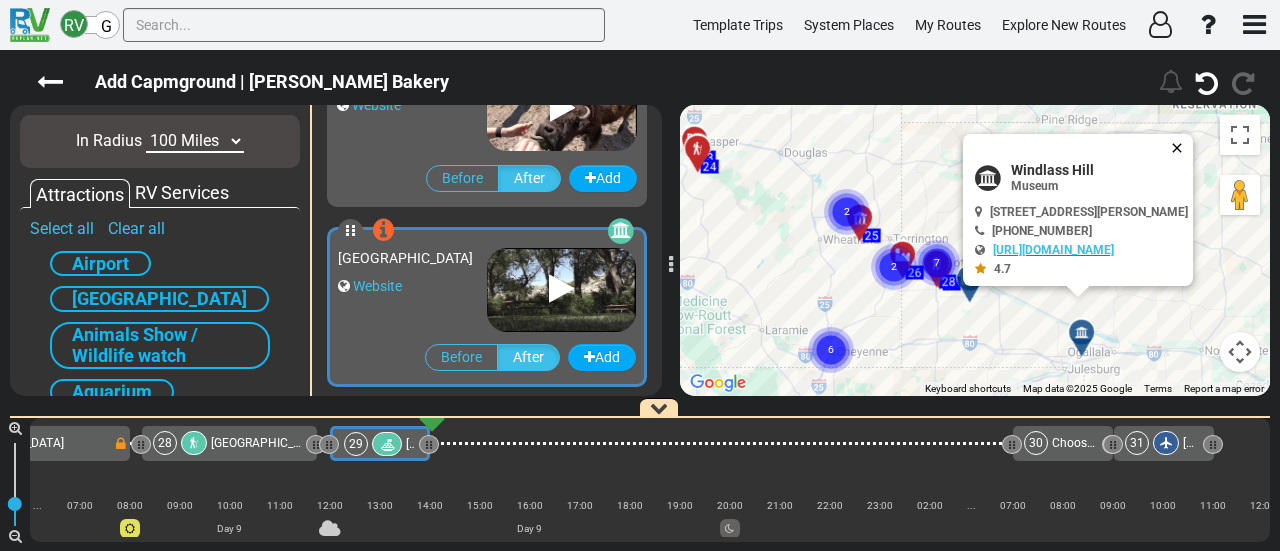 click at bounding box center [1181, 148] 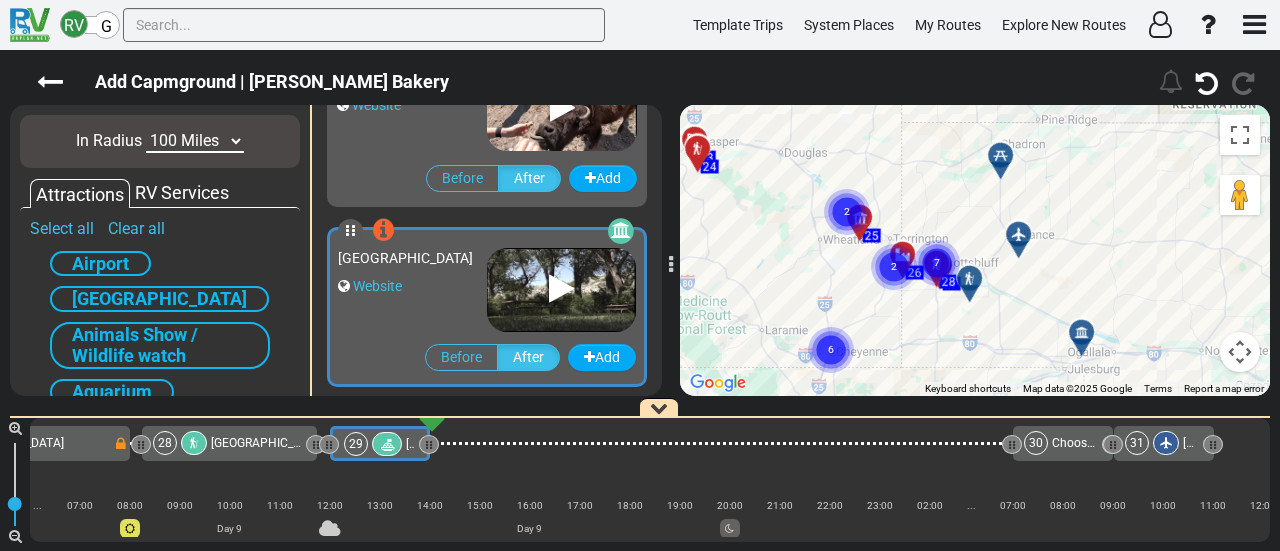click at bounding box center [976, 286] 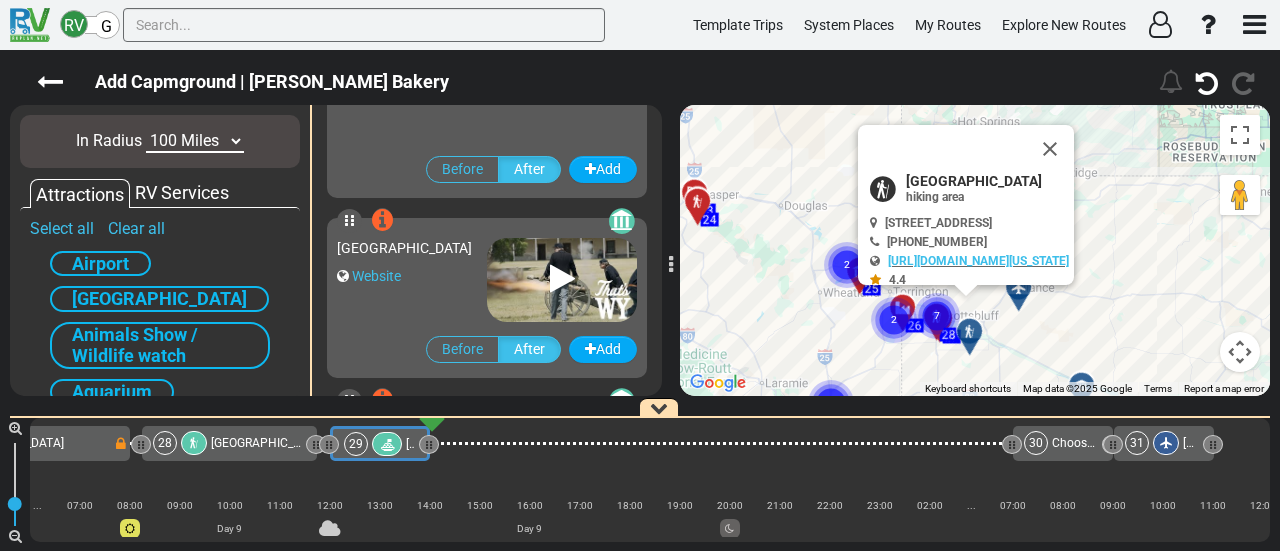scroll, scrollTop: 1076, scrollLeft: 0, axis: vertical 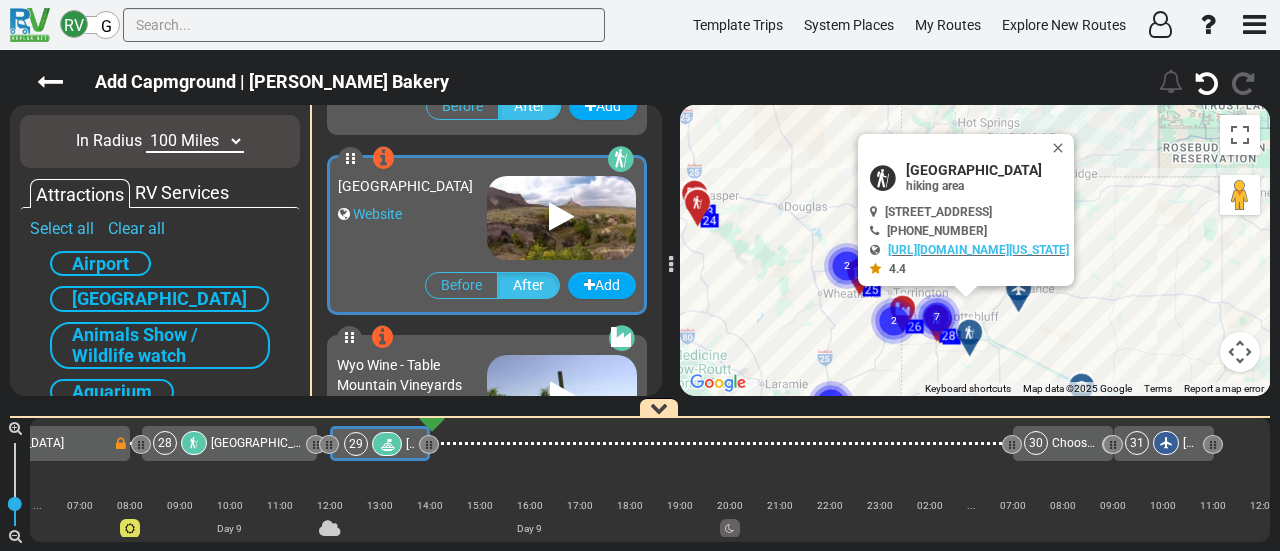 click on "RV Services" at bounding box center [182, 193] 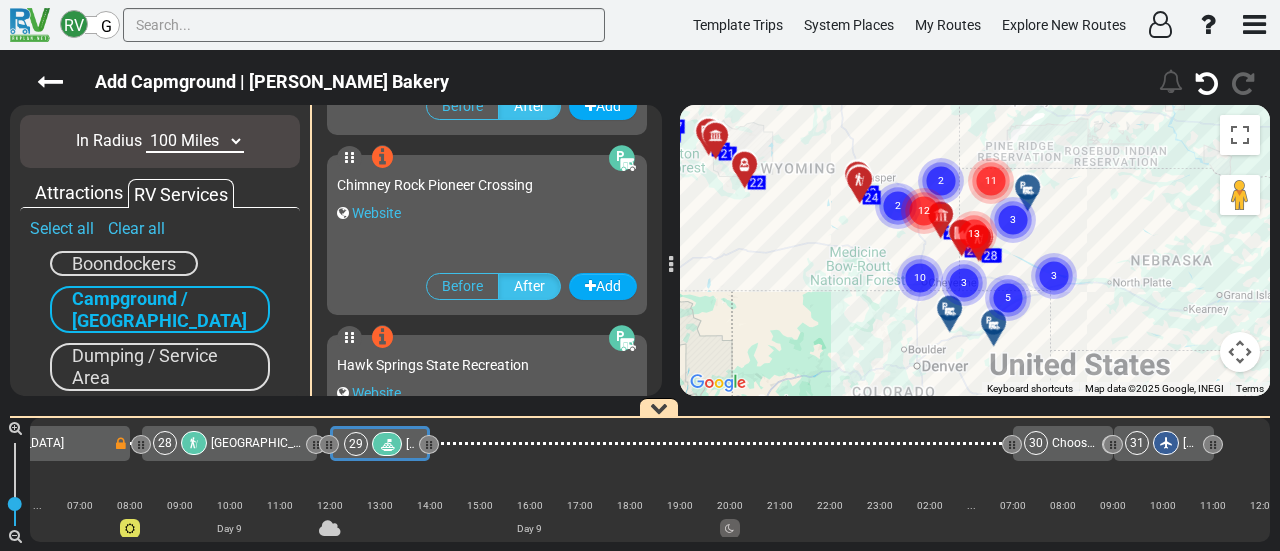 click 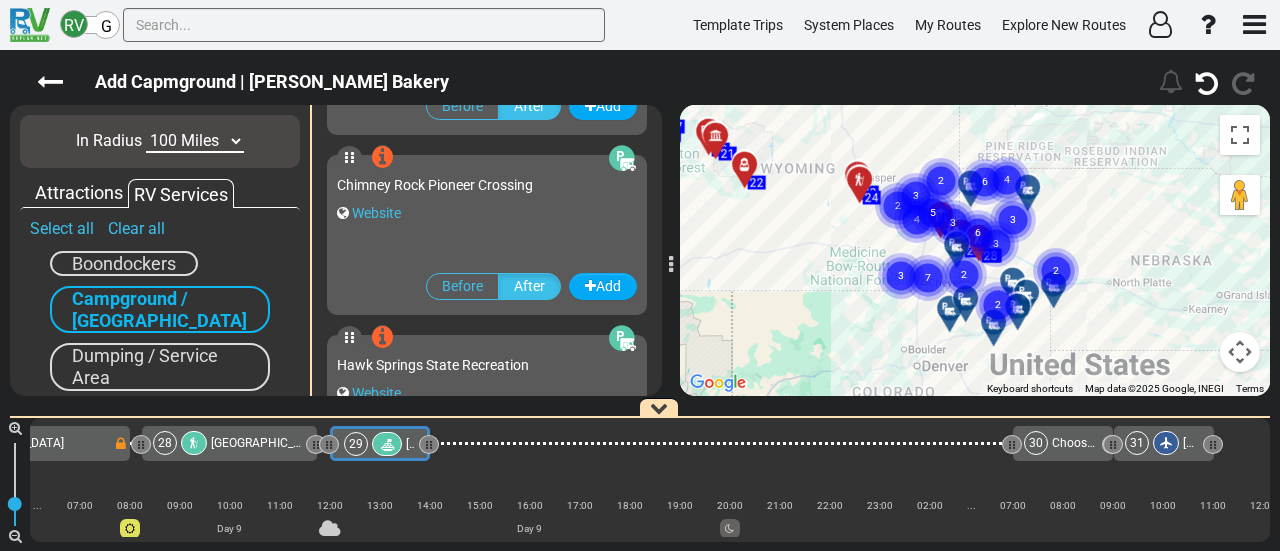 click 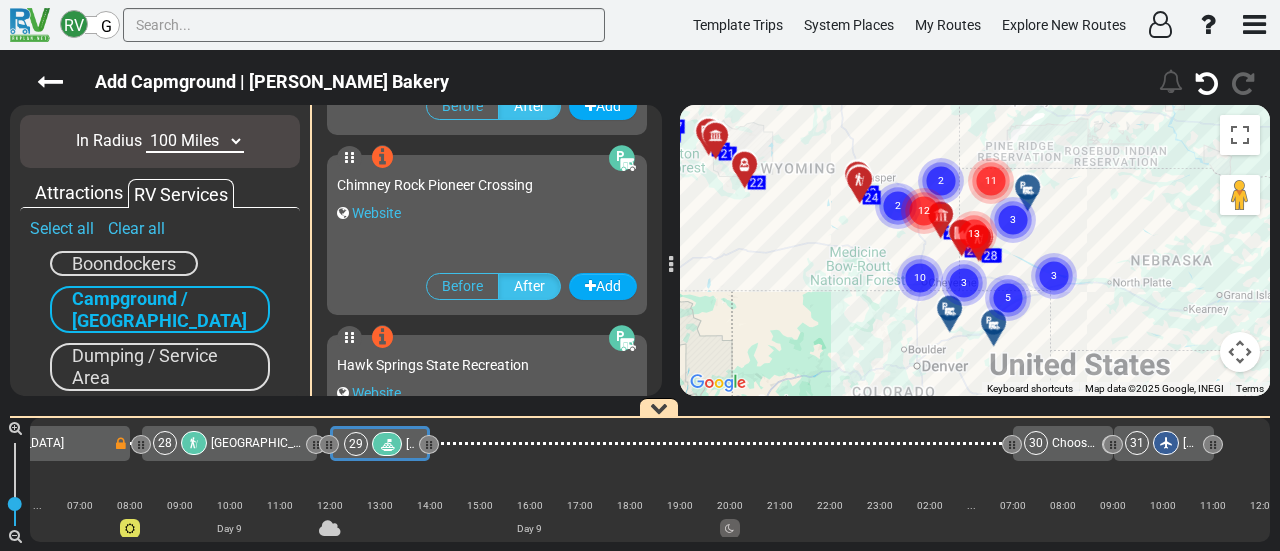 click 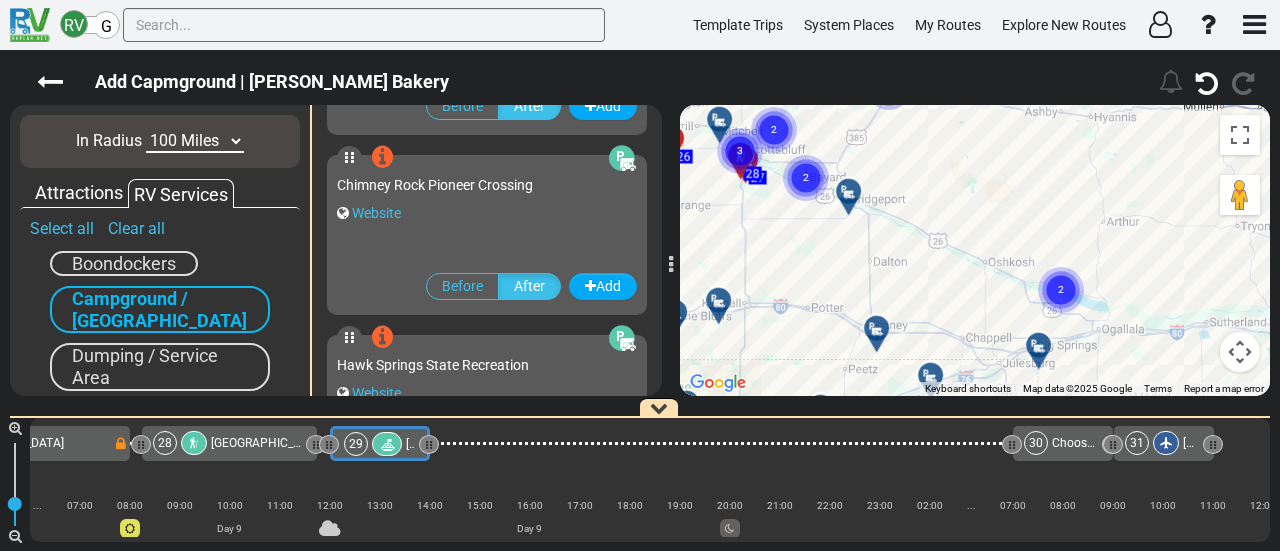 click 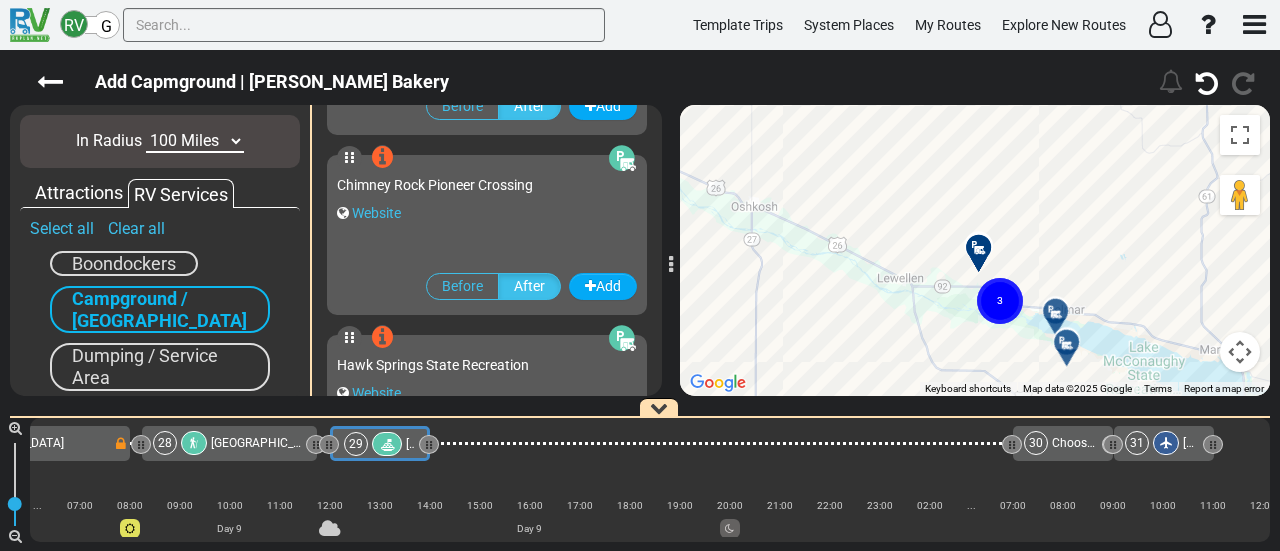 click at bounding box center [1073, 350] 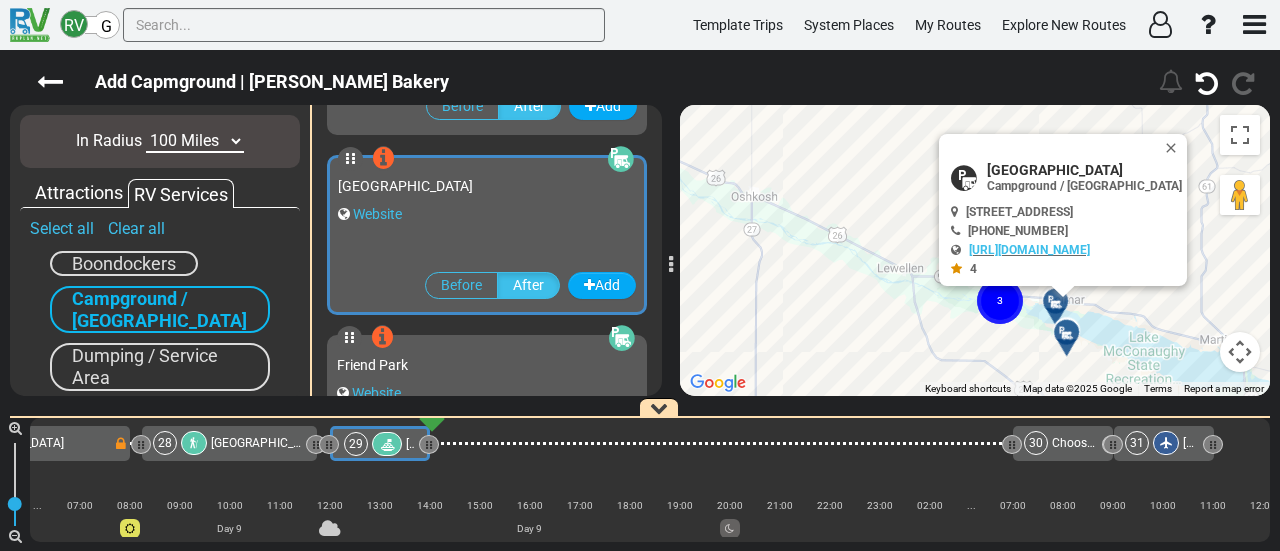 scroll, scrollTop: 10976, scrollLeft: 0, axis: vertical 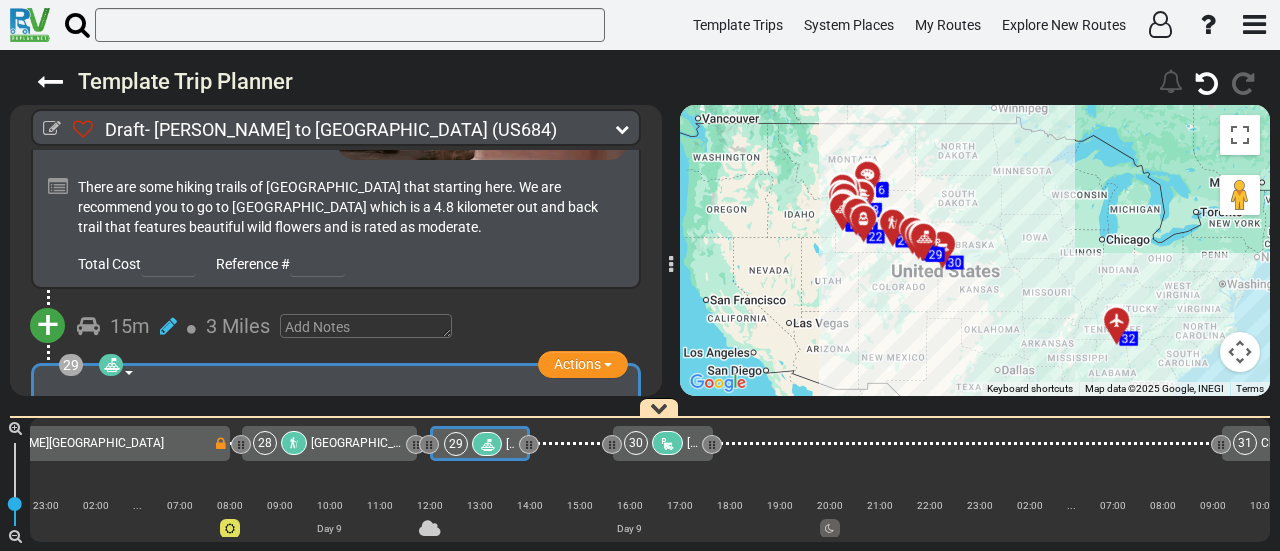 click on "To navigate, press the arrow keys. To activate drag with keyboard, press Alt + Enter. Once in keyboard drag state, use the arrow keys to move the marker. To complete the drag, press the Enter key. To cancel, press Escape. 30 1 2 3 4 5 6 7 8 9 10 11 12 13 14 15 16 17 18 19 20 21 22 23 24 25 26 27 28 29 31 32" at bounding box center [975, 250] 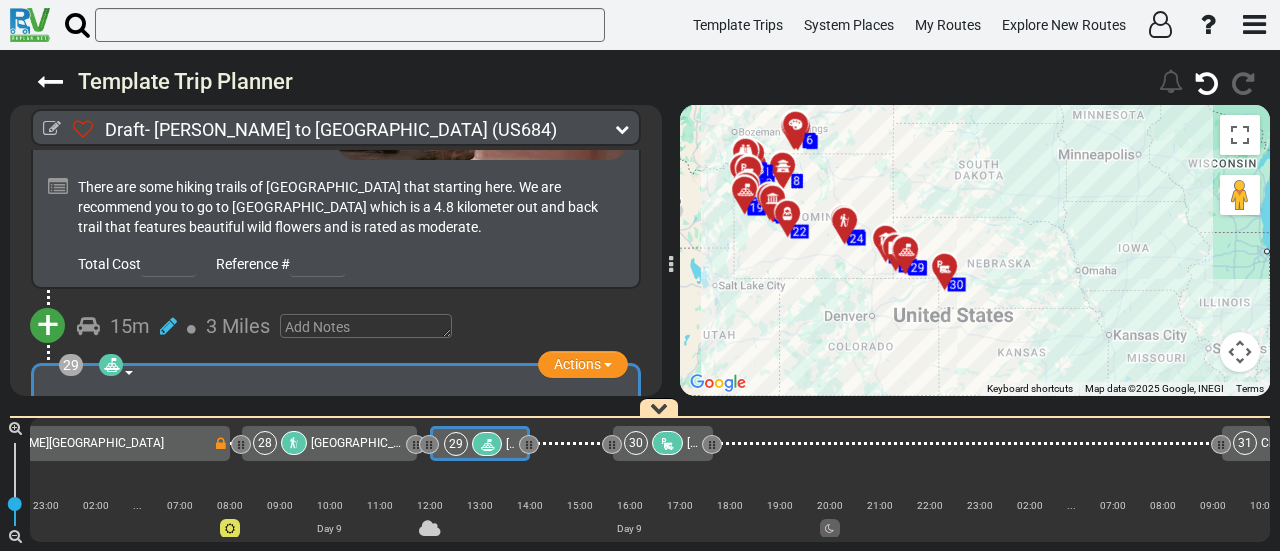 drag, startPoint x: 939, startPoint y: 253, endPoint x: 949, endPoint y: 348, distance: 95.524864 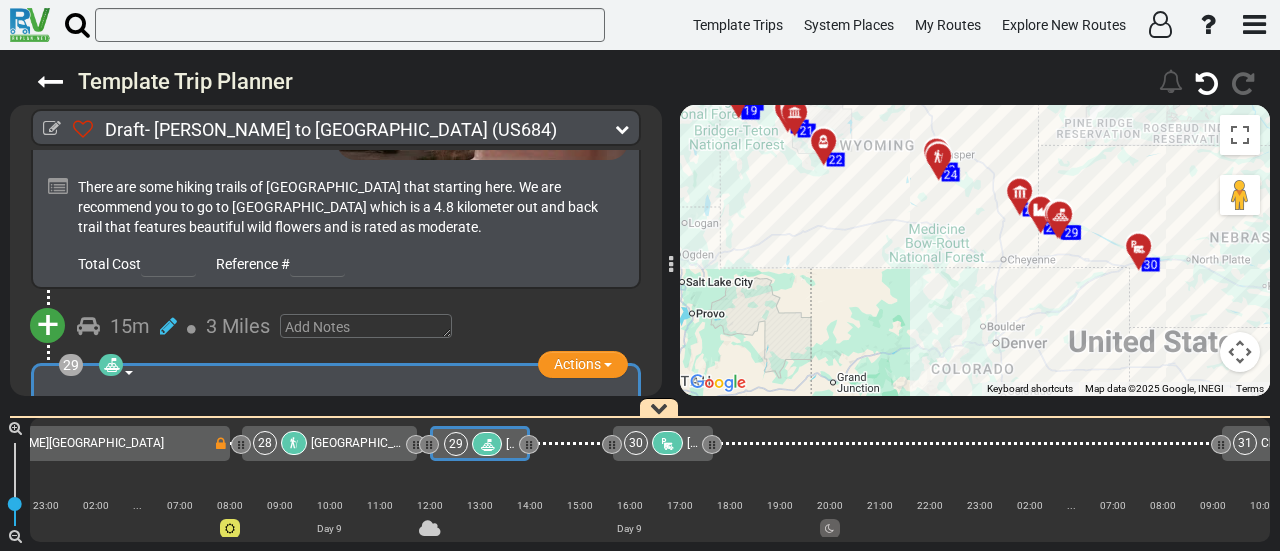 drag, startPoint x: 880, startPoint y: 237, endPoint x: 1076, endPoint y: 298, distance: 205.273 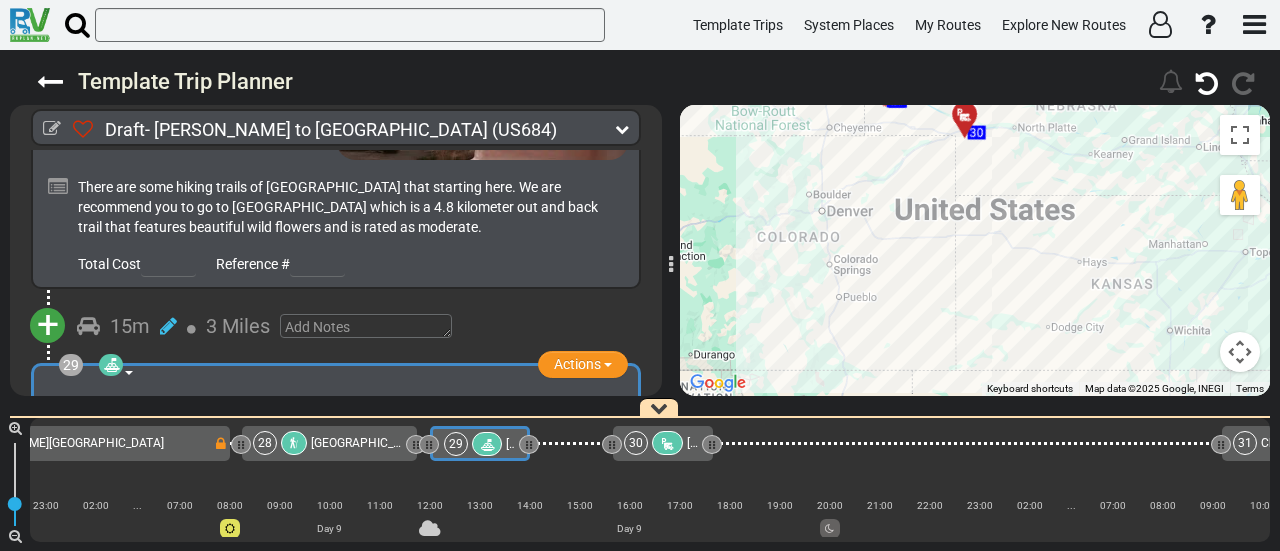 drag, startPoint x: 971, startPoint y: 270, endPoint x: 803, endPoint y: 151, distance: 205.87617 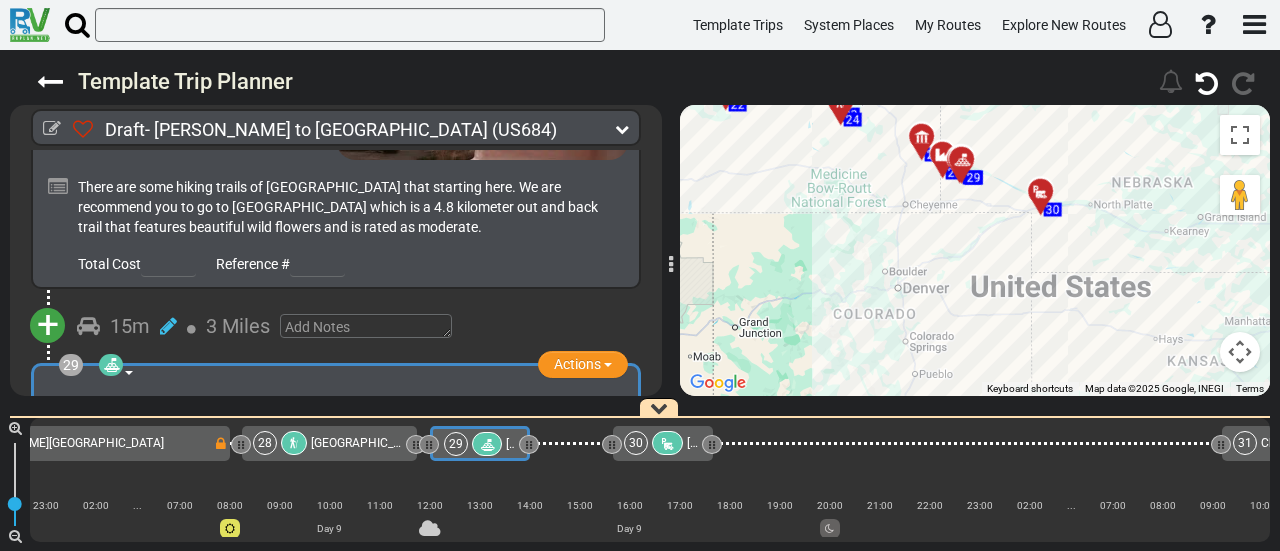 drag, startPoint x: 869, startPoint y: 197, endPoint x: 946, endPoint y: 276, distance: 110.317726 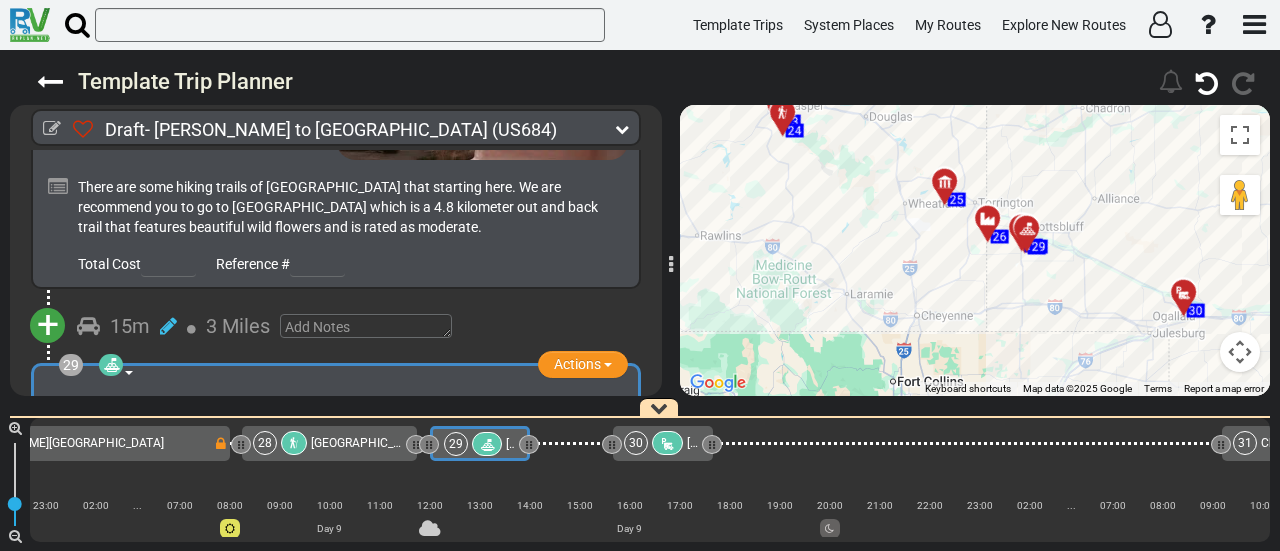 drag, startPoint x: 1016, startPoint y: 226, endPoint x: 1144, endPoint y: 363, distance: 187.49133 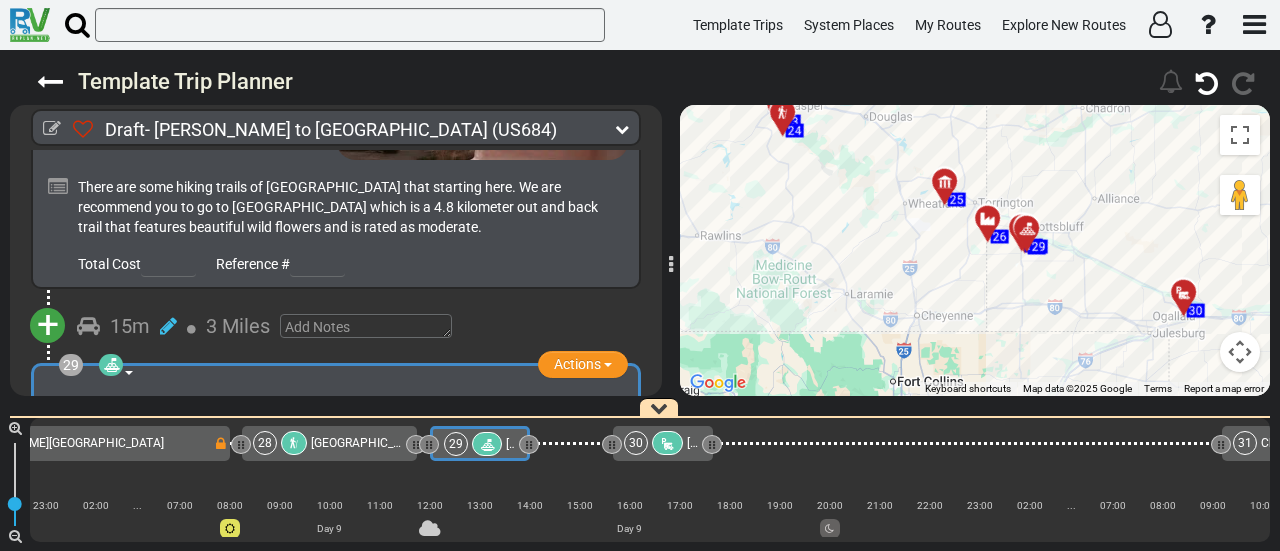 click at bounding box center (1033, 236) 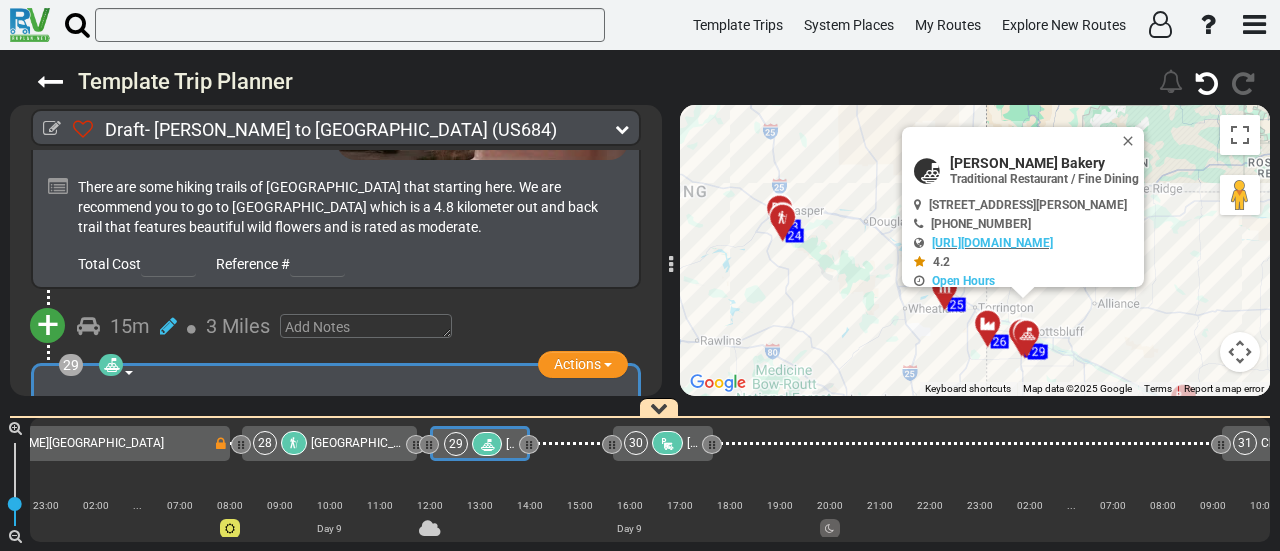 click at bounding box center (487, 444) 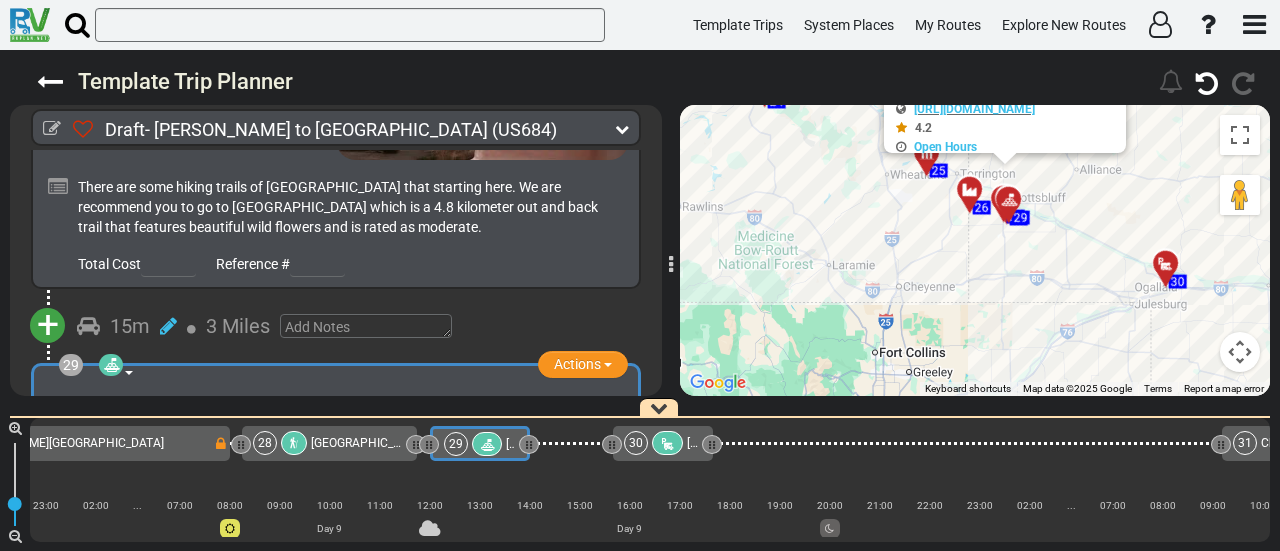 drag, startPoint x: 808, startPoint y: 301, endPoint x: 796, endPoint y: 213, distance: 88.814415 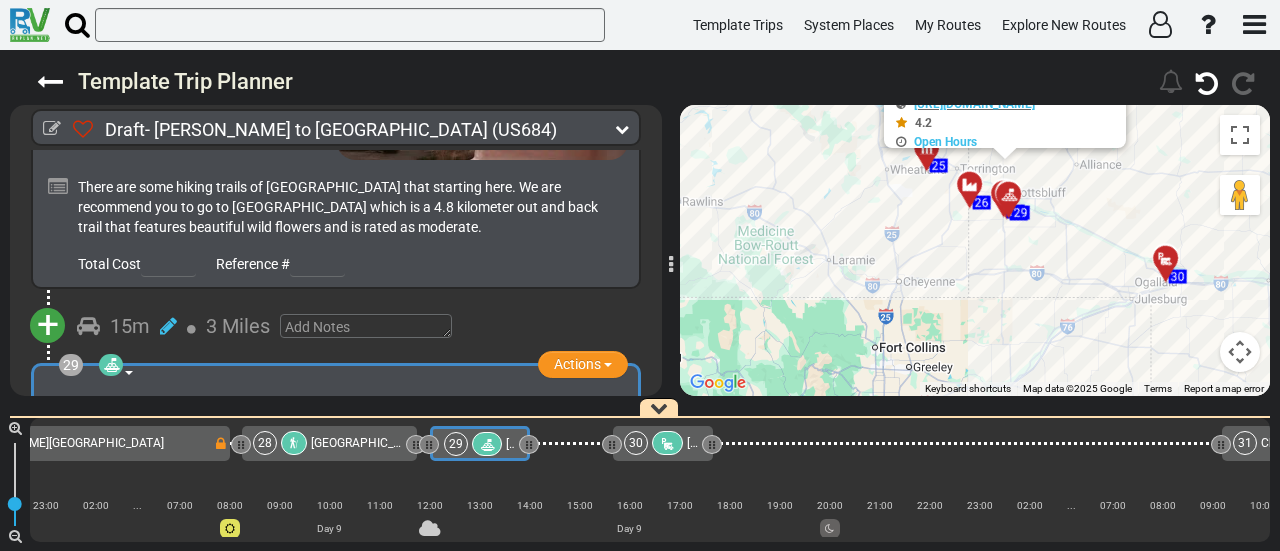 click at bounding box center [667, 444] 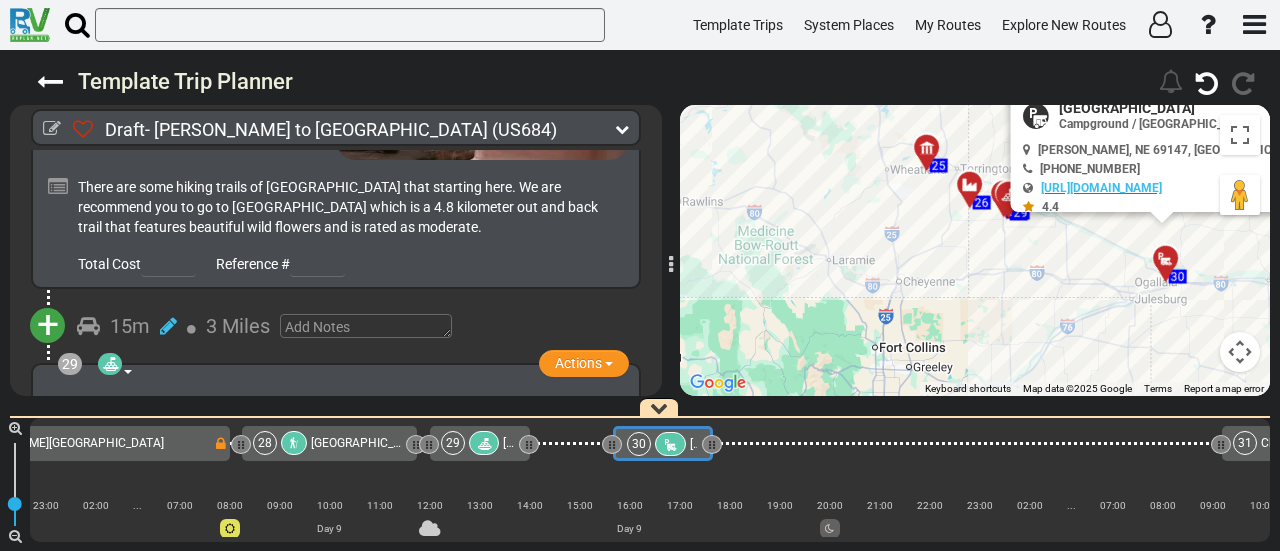 scroll, scrollTop: 11192, scrollLeft: 0, axis: vertical 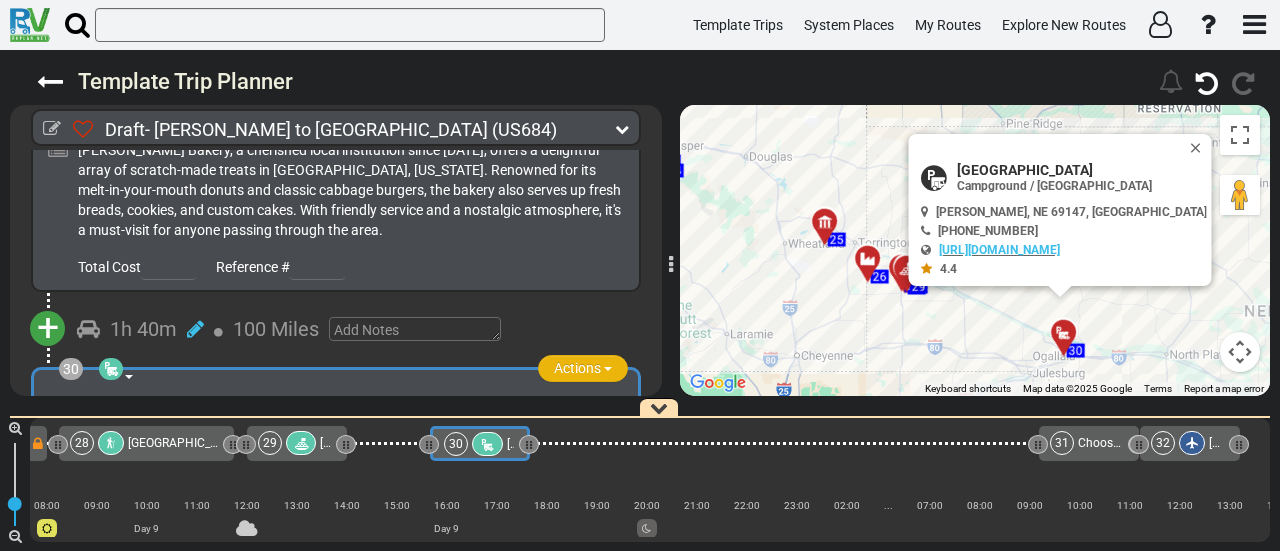 click on "Actions" at bounding box center (577, 368) 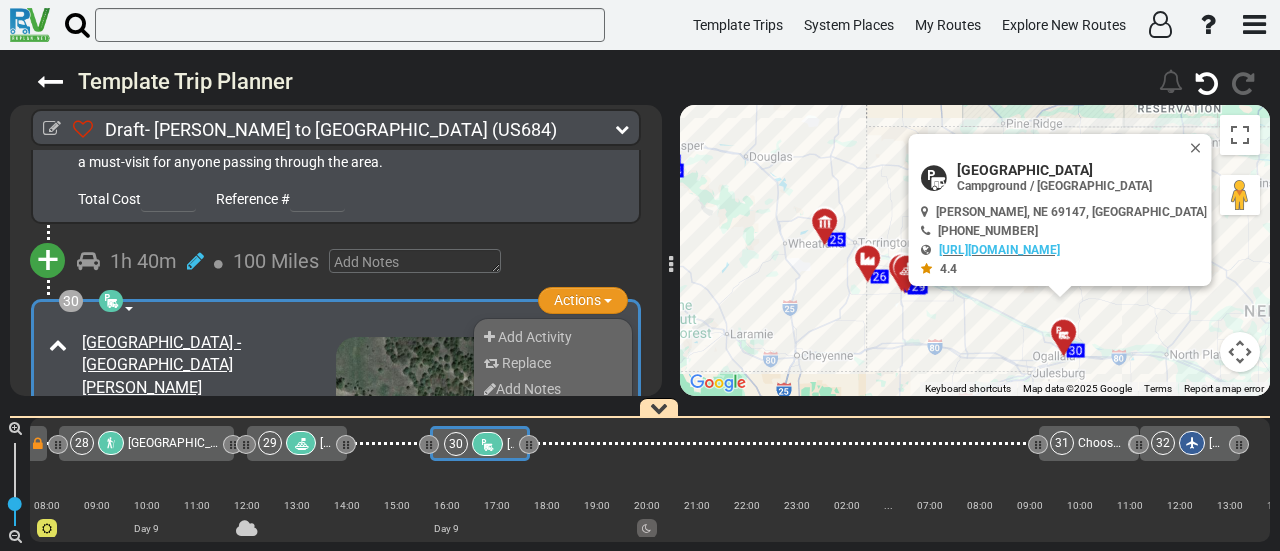 scroll, scrollTop: 11443, scrollLeft: 0, axis: vertical 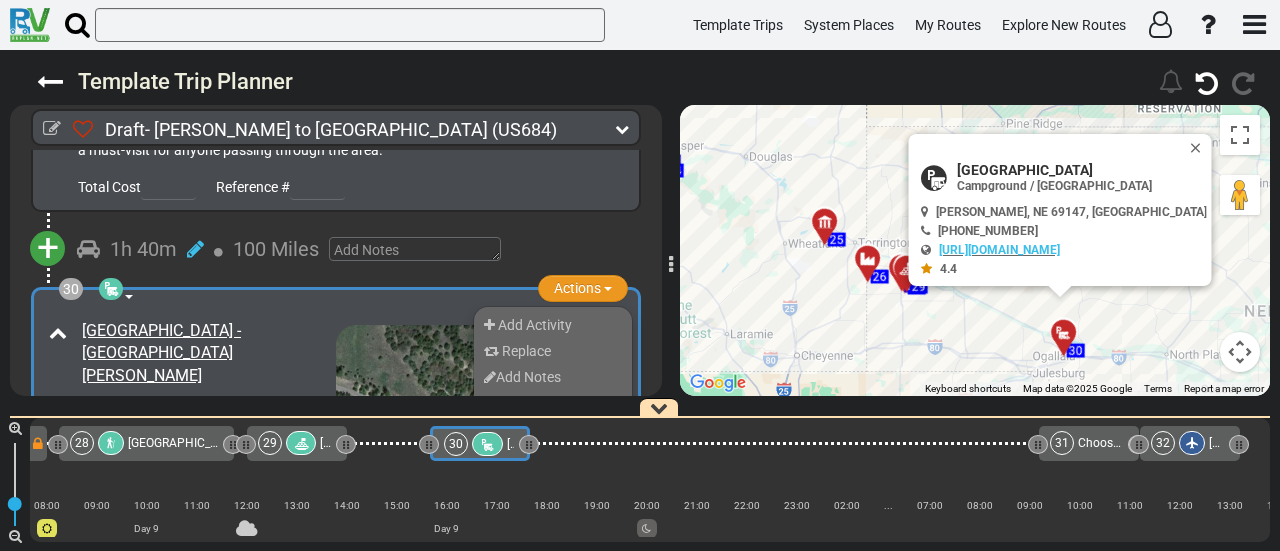 click on "Remove" at bounding box center [523, 467] 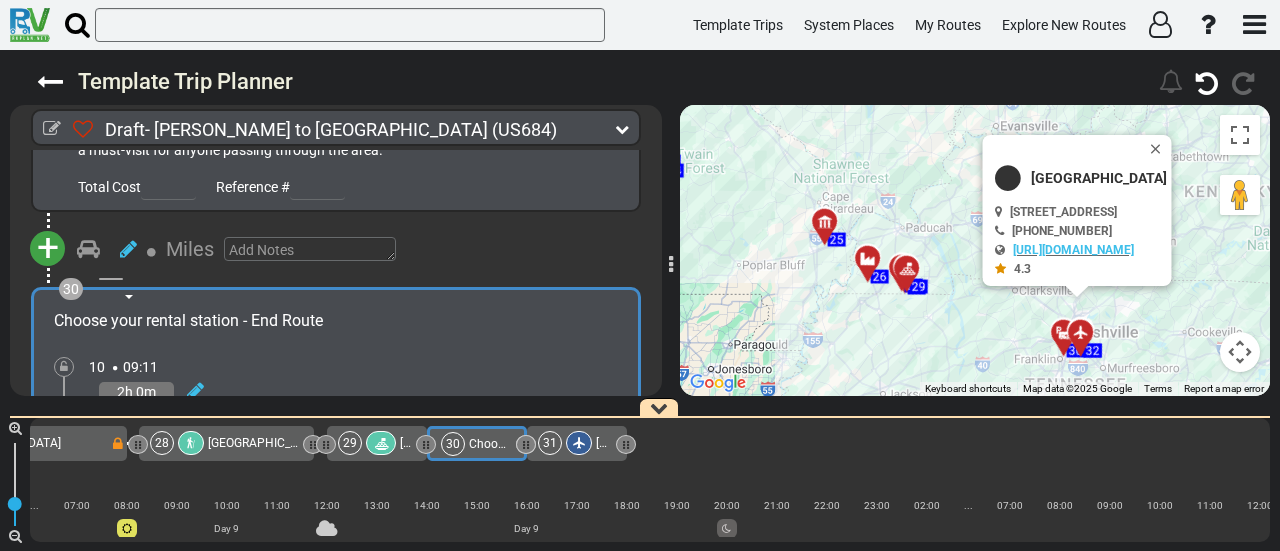 scroll, scrollTop: 0, scrollLeft: 7442, axis: horizontal 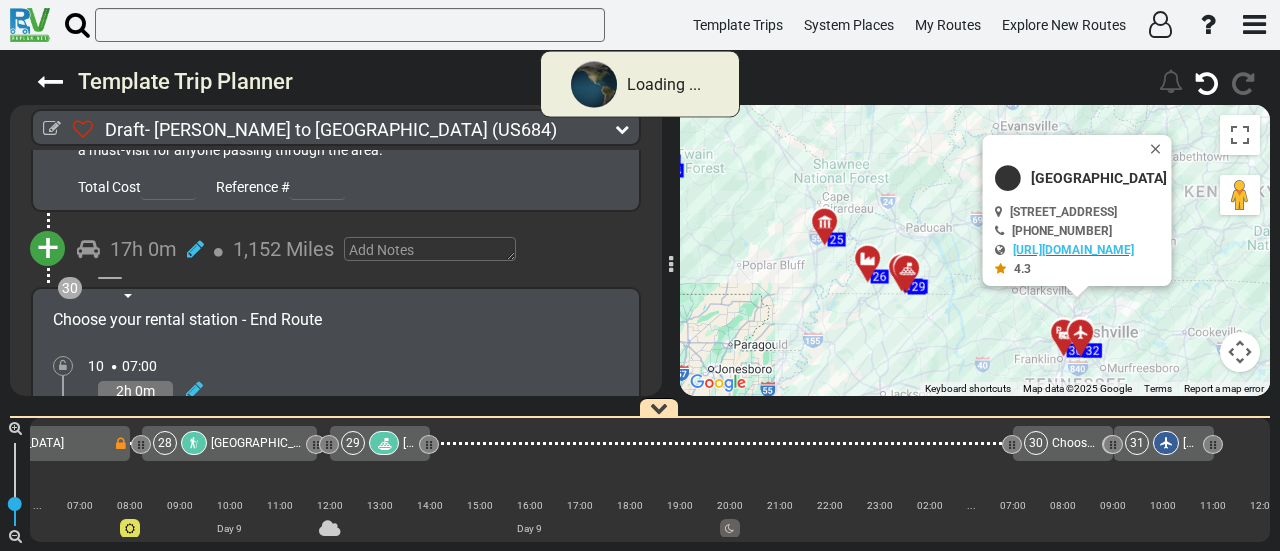 click on "To navigate, press the arrow keys. To activate drag with keyboard, press Alt + Enter. Once in keyboard drag state, use the arrow keys to move the marker. To complete the drag, press the Enter key. To cancel, press Escape. 1 2 3 4 5 6 7 8 9 10 11 12 13 14 15 16 17 18 19 20 21 22 23 24 25 26 27 28 29 30 31 32                                                                                                                                                                                                                                                                                                                                                                                                                                                                                                                                                                                                                                                                                                            Nashville International Airport" at bounding box center [975, 250] 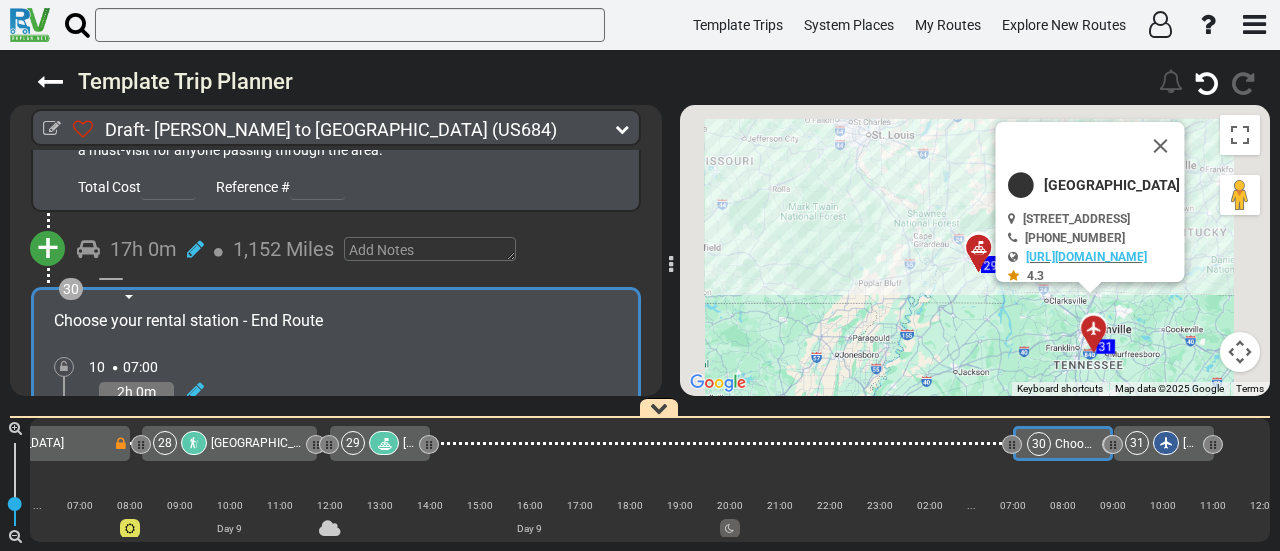 scroll, scrollTop: 11372, scrollLeft: 0, axis: vertical 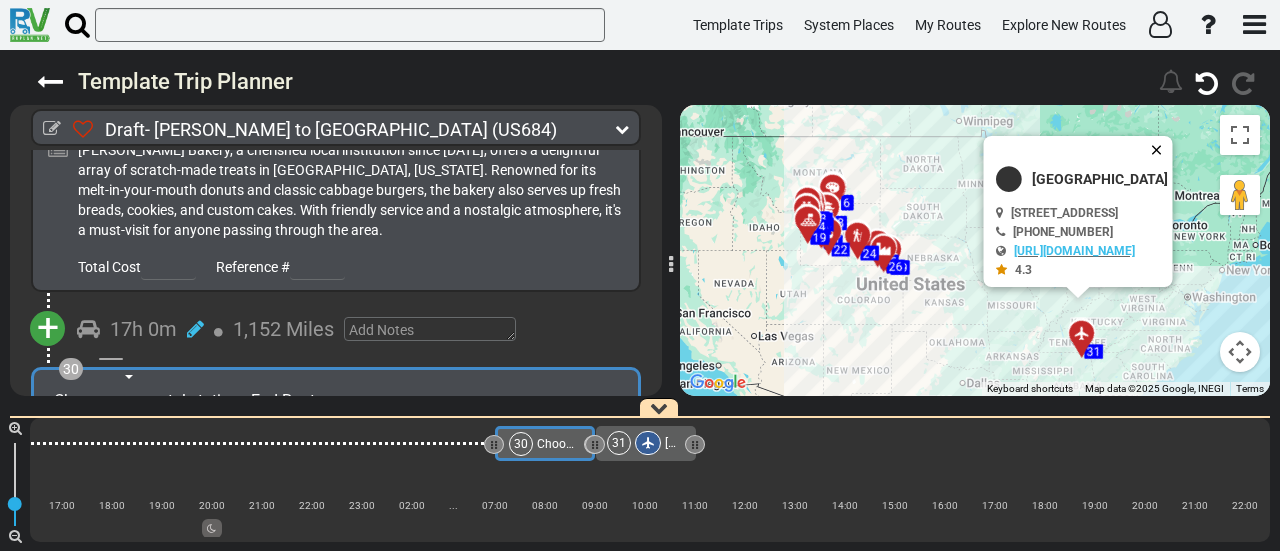 click at bounding box center (1161, 150) 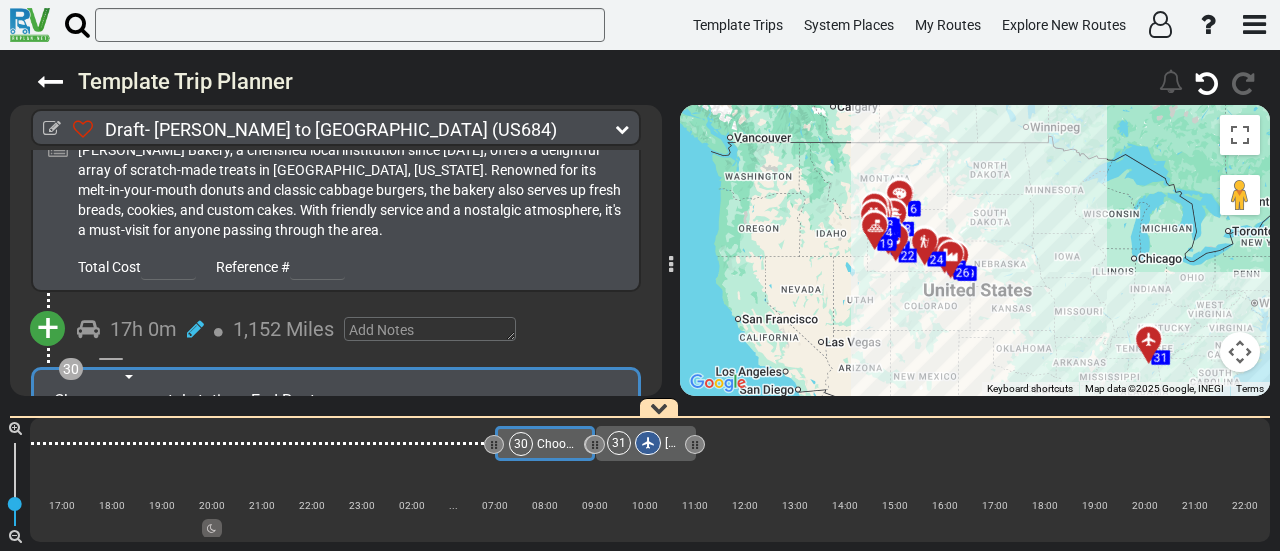 drag, startPoint x: 944, startPoint y: 333, endPoint x: 1014, endPoint y: 339, distance: 70.256676 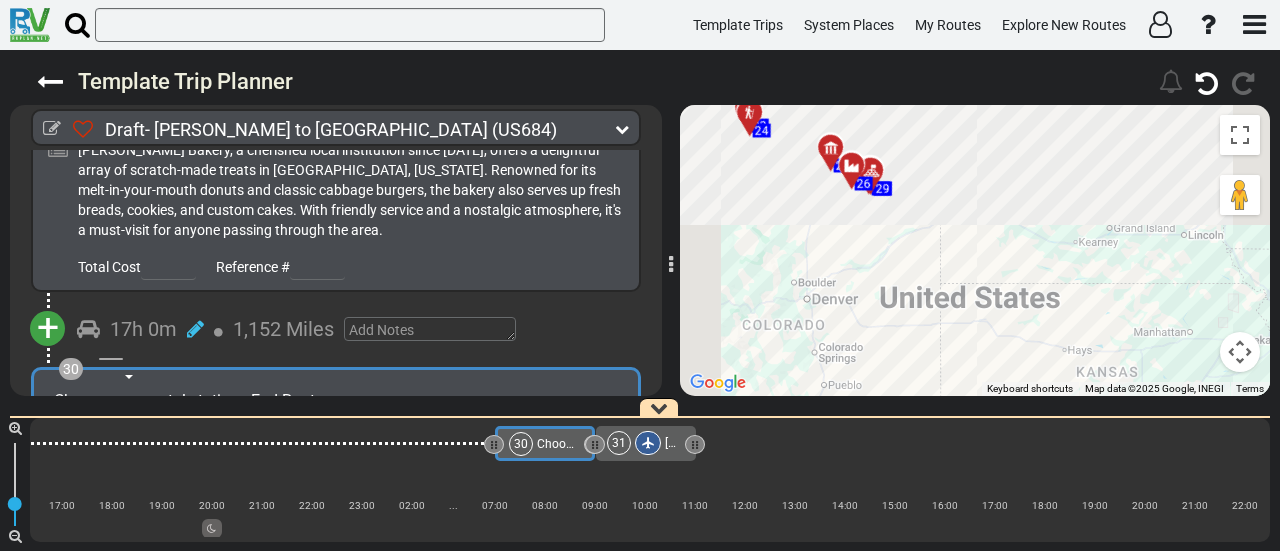 click on "Template Trip Planner
206" at bounding box center (640, 300) 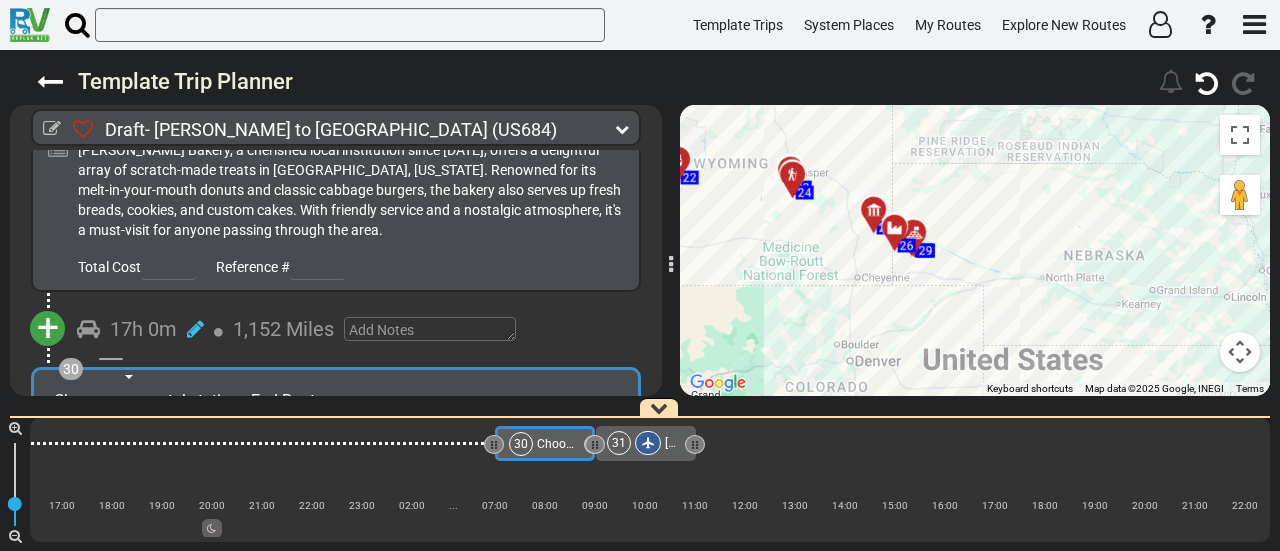 click on "To navigate, press the arrow keys. To activate drag with keyboard, press Alt + Enter. Once in keyboard drag state, use the arrow keys to move the marker. To complete the drag, press the Enter key. To cancel, press Escape. 30 31 27 28 29 25 26 23 24 1 2 3 4 5 6 7 8 20 21 22 9 10 11 15 16 17 12 13 14 18 19" at bounding box center (975, 250) 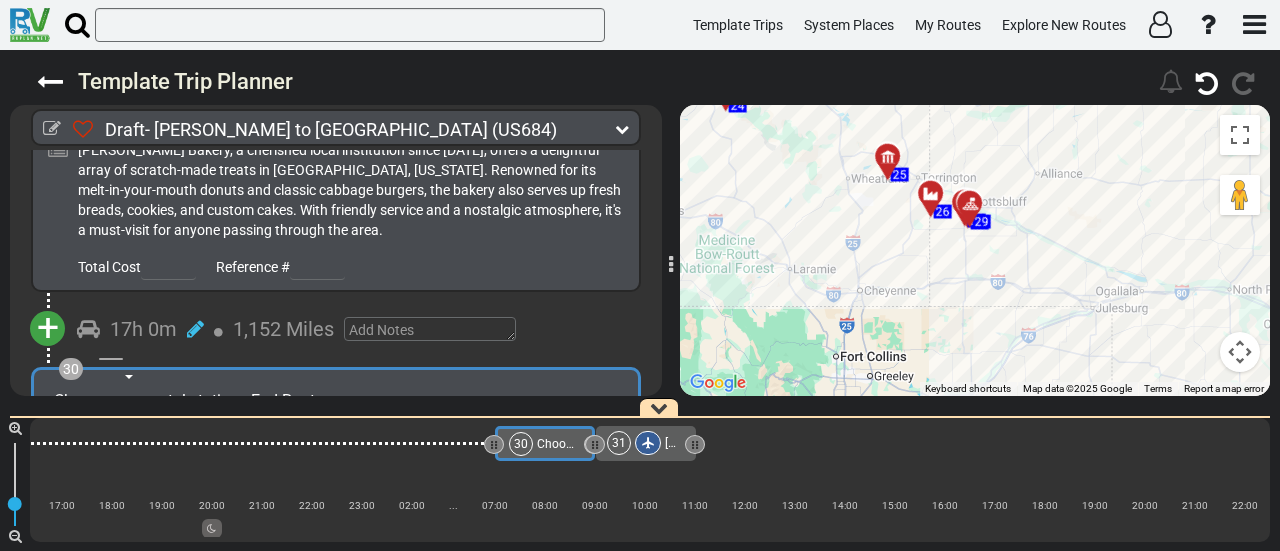 drag, startPoint x: 864, startPoint y: 271, endPoint x: 993, endPoint y: 355, distance: 153.9383 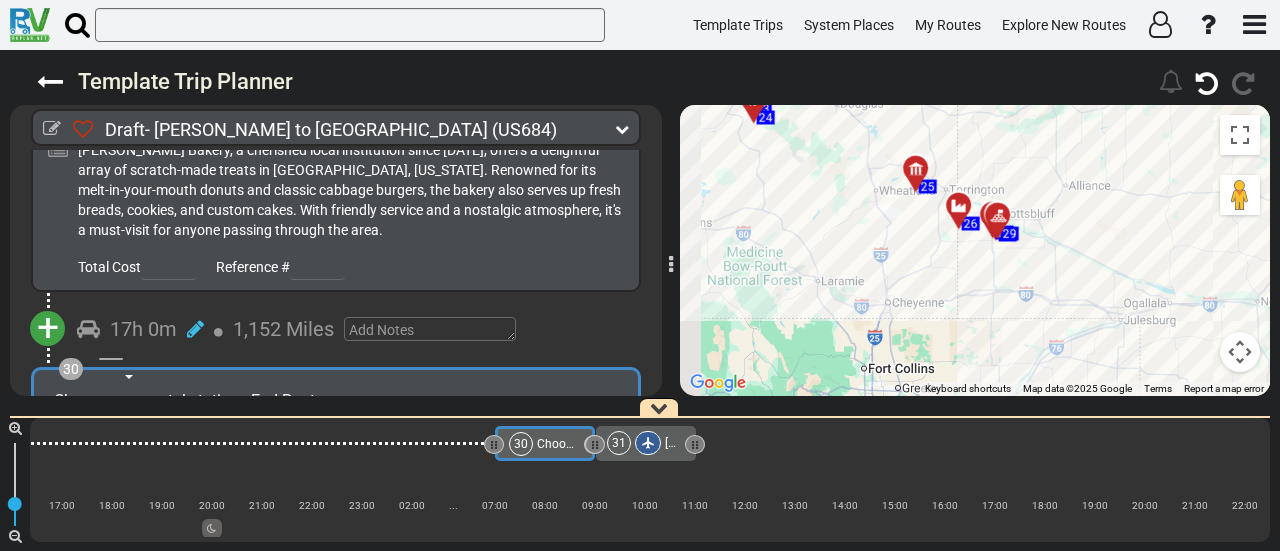drag, startPoint x: 875, startPoint y: 269, endPoint x: 904, endPoint y: 281, distance: 31.38471 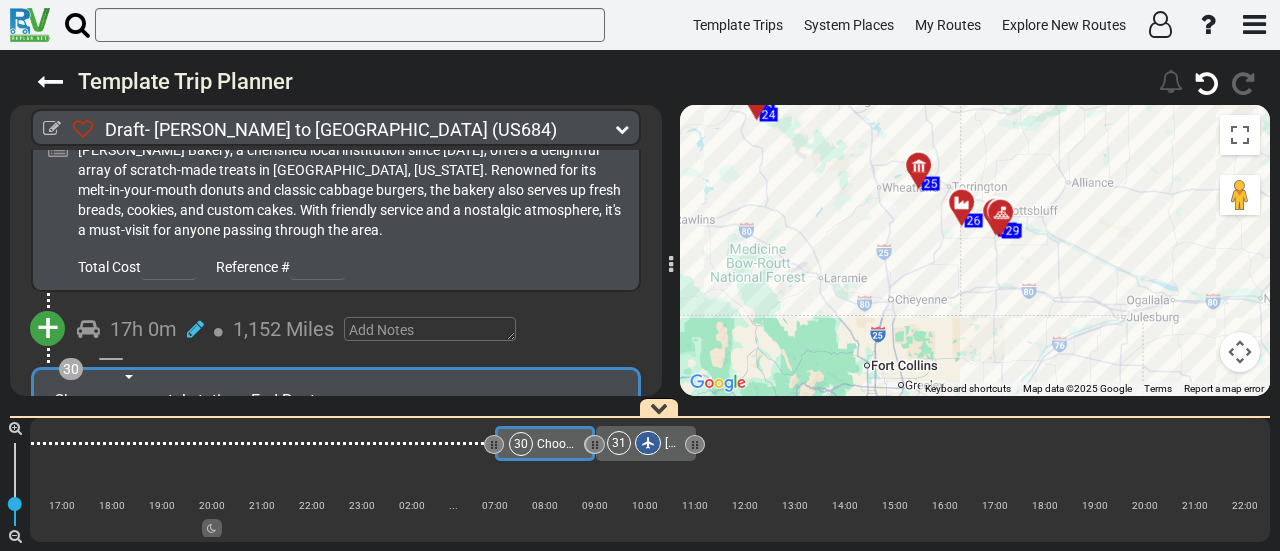 click at bounding box center [925, 173] 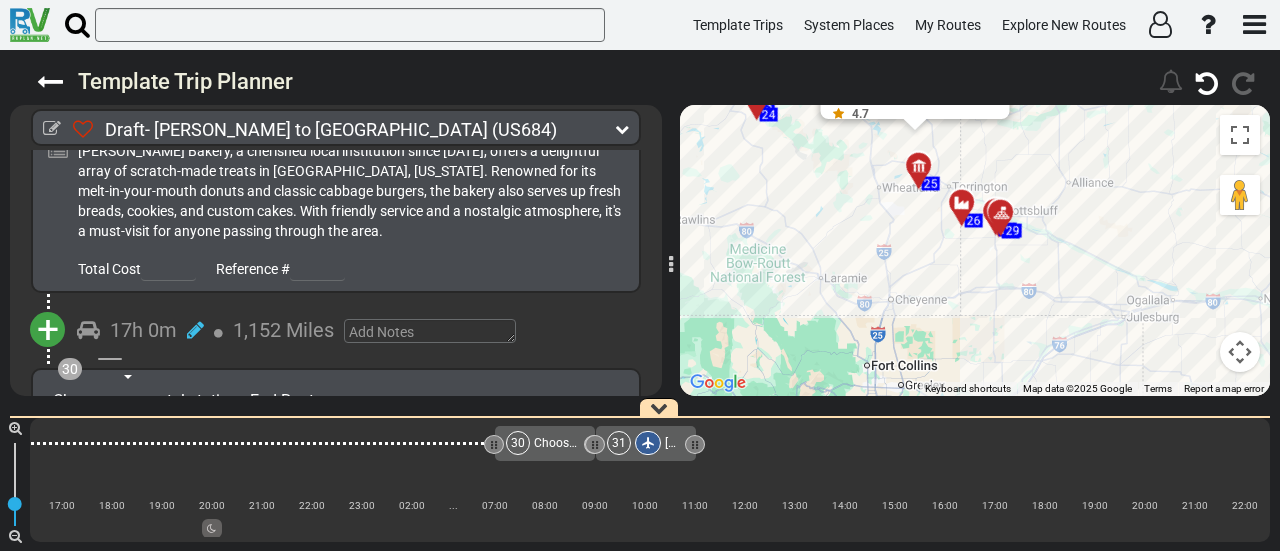scroll, scrollTop: 11134, scrollLeft: 0, axis: vertical 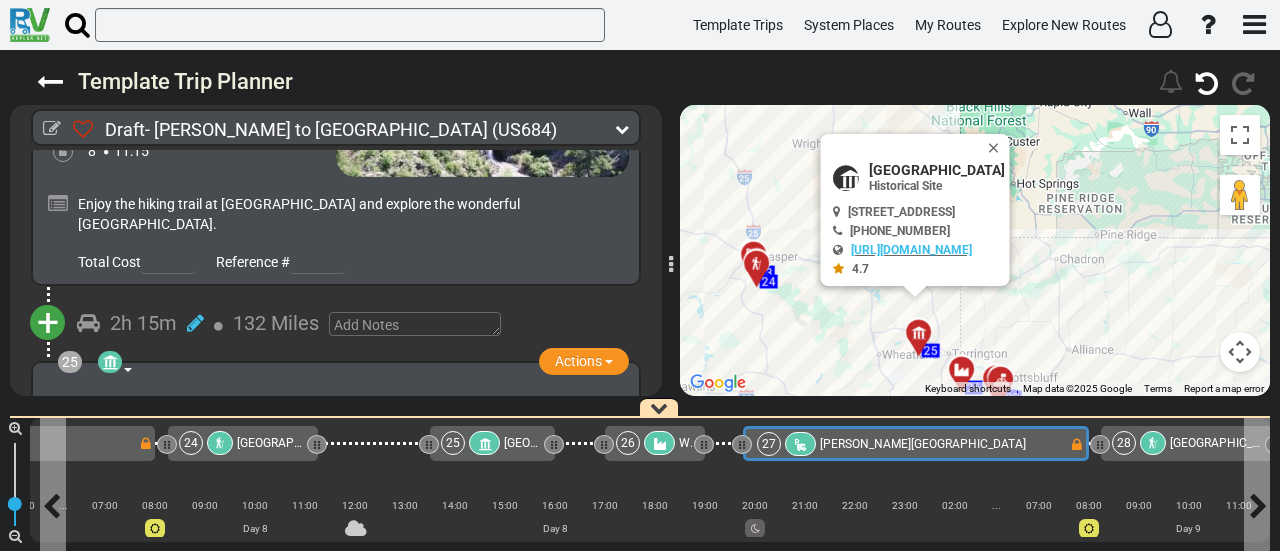 click on "Robidoux RV Park" at bounding box center (923, 444) 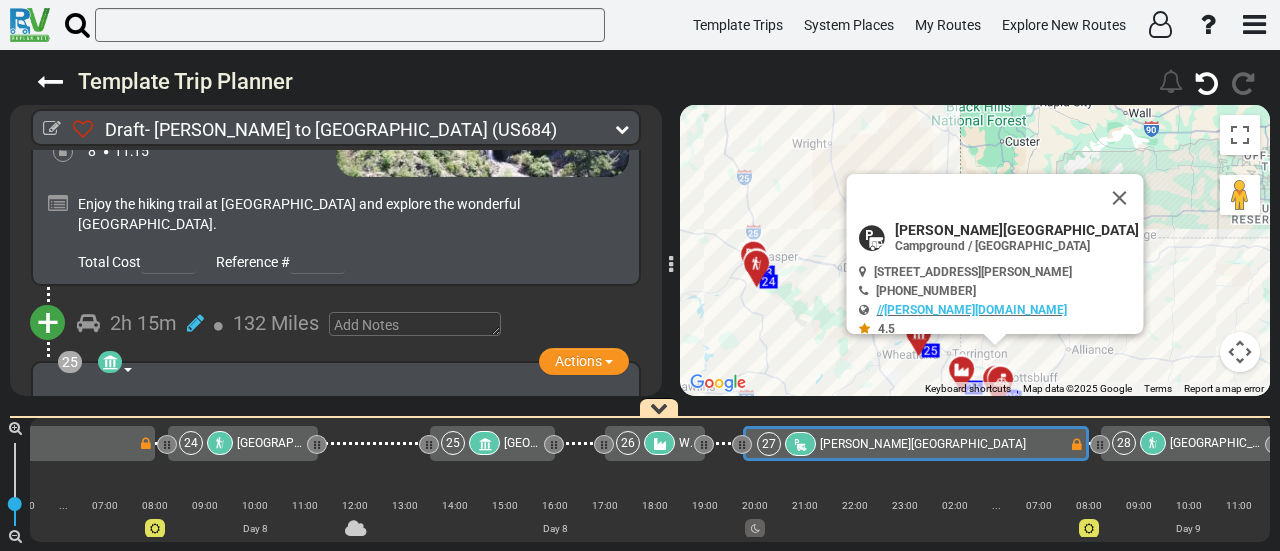 scroll, scrollTop: 9524, scrollLeft: 0, axis: vertical 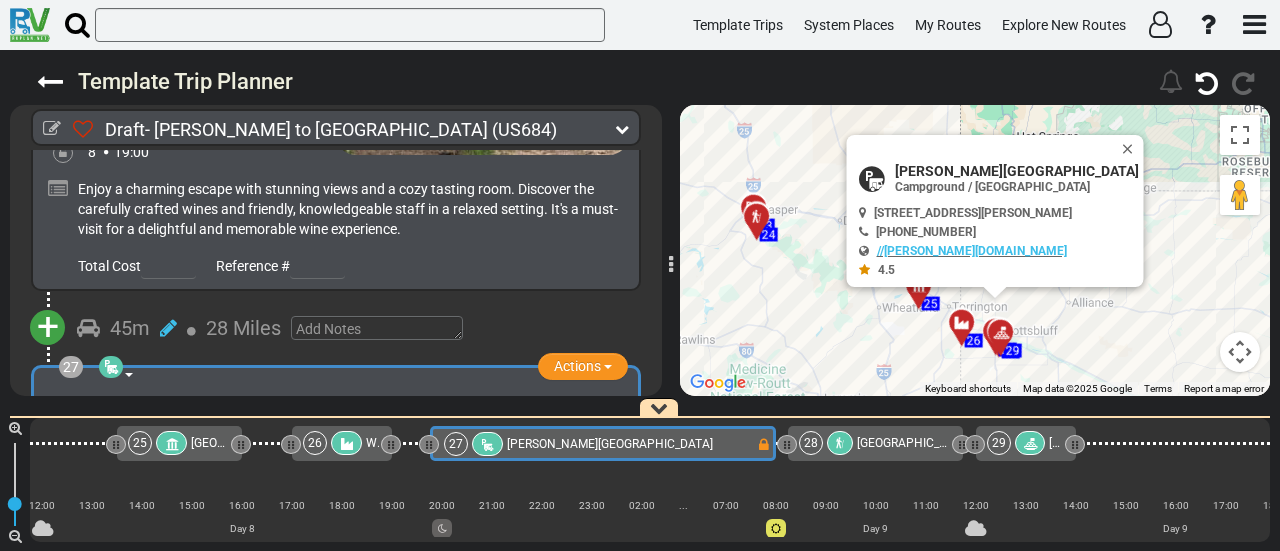 click on "Scotts Bluff National Monument Visitor Center" at bounding box center [914, 443] 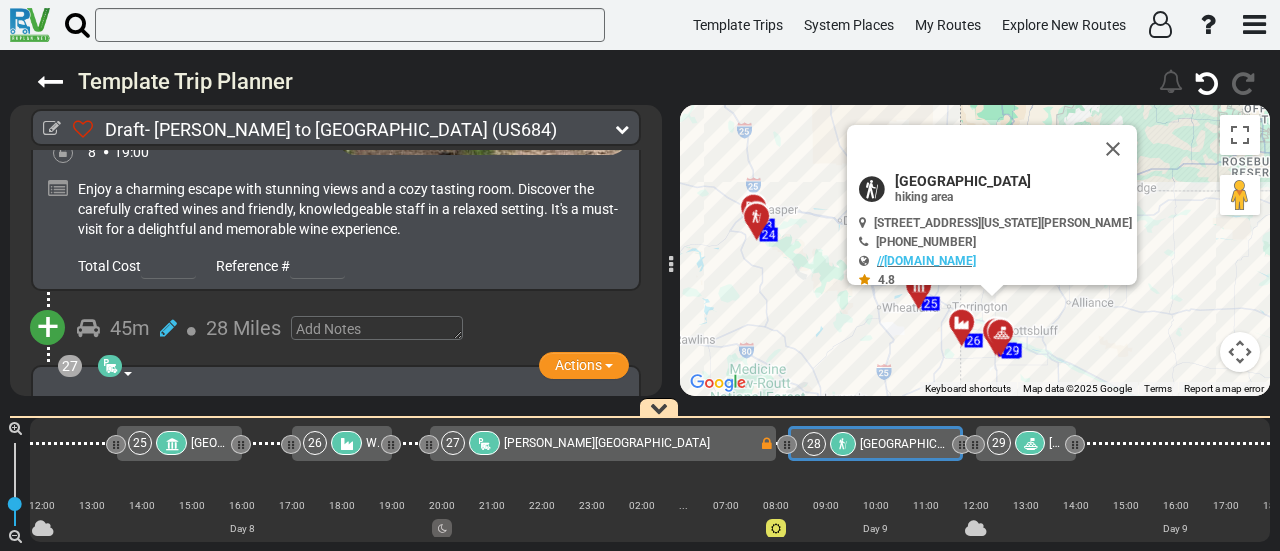 scroll, scrollTop: 10223, scrollLeft: 0, axis: vertical 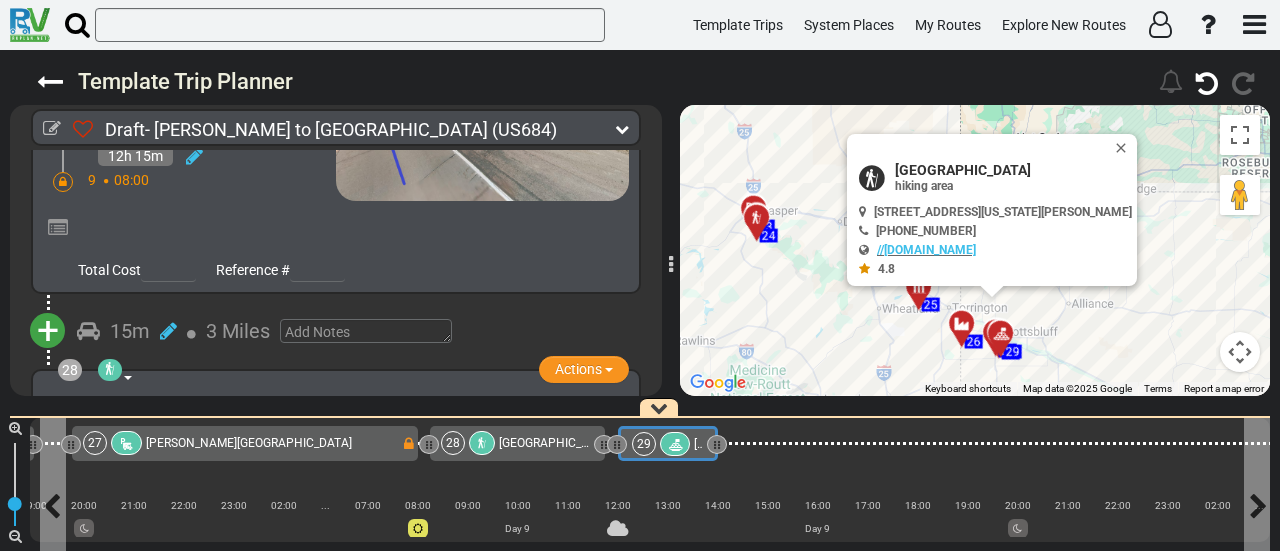 click at bounding box center (675, 445) 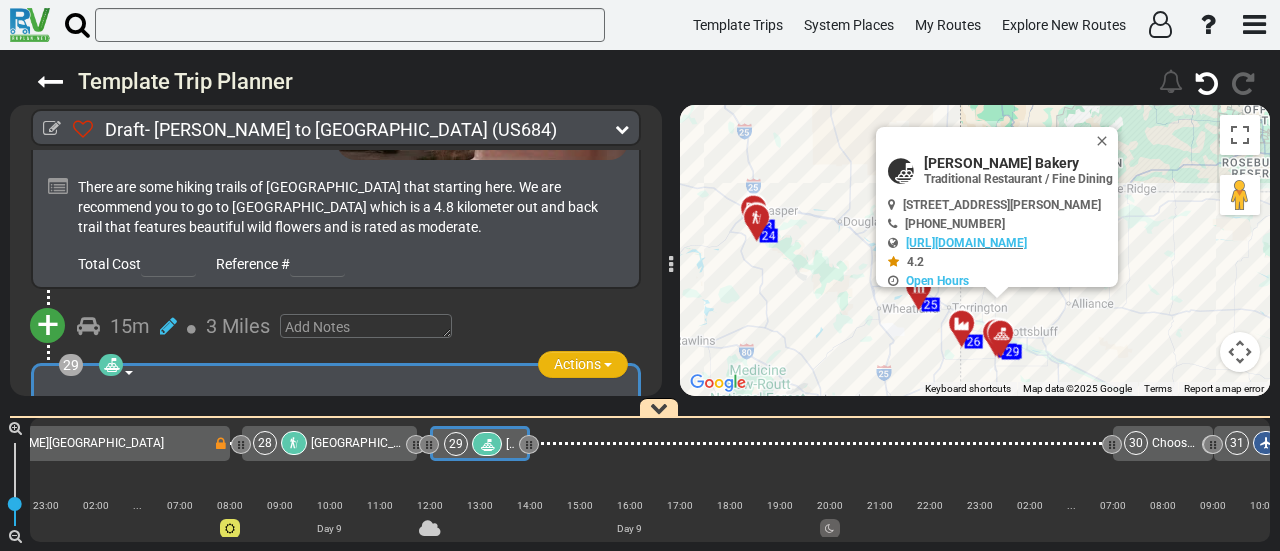 click on "Actions" at bounding box center [577, 364] 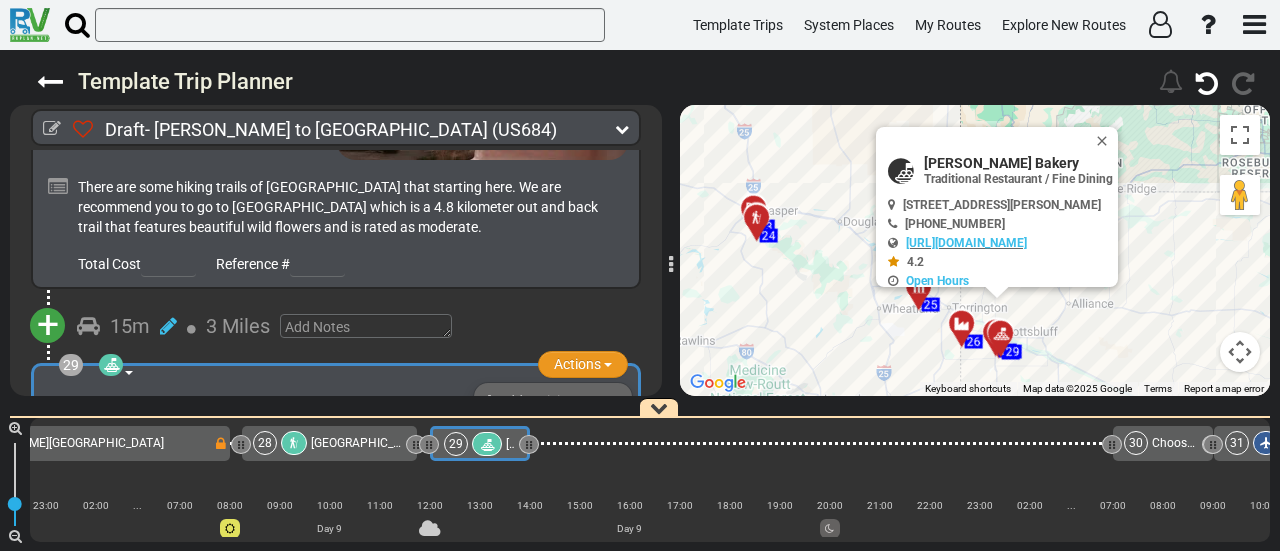 click on "Remove" at bounding box center (523, 517) 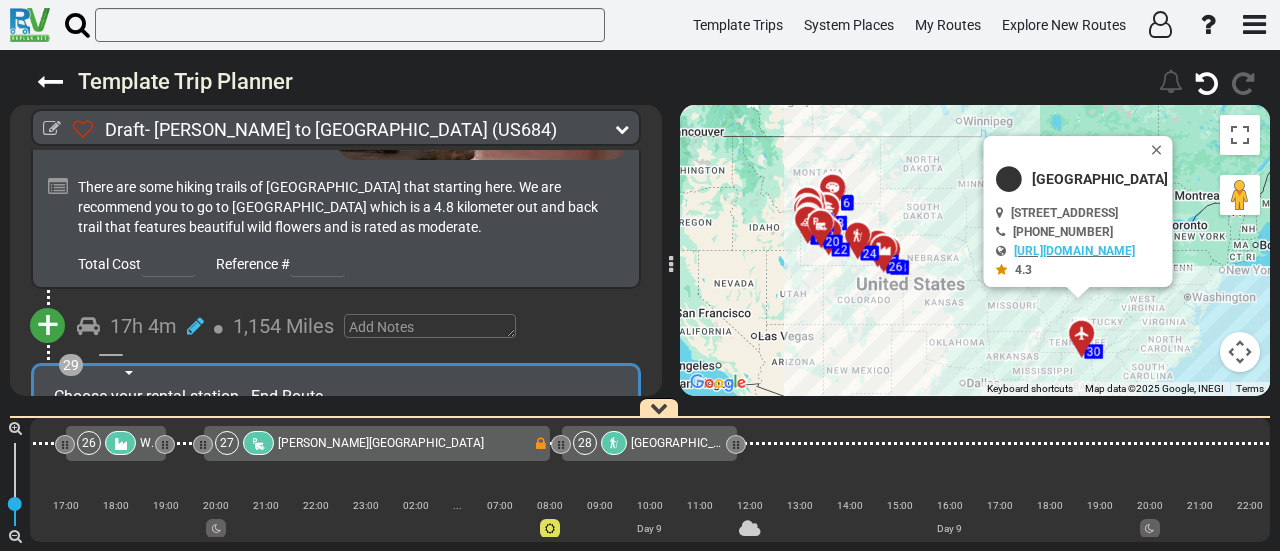 click on "Scotts Bluff National Monument Visitor Center" at bounding box center (688, 443) 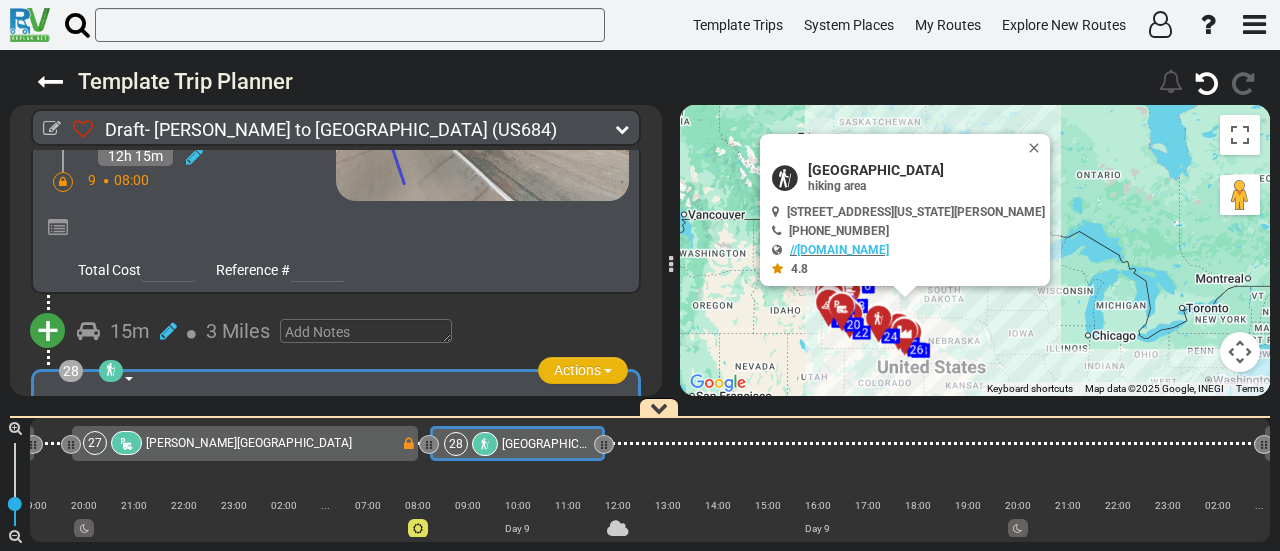 click on "Actions" at bounding box center (583, 370) 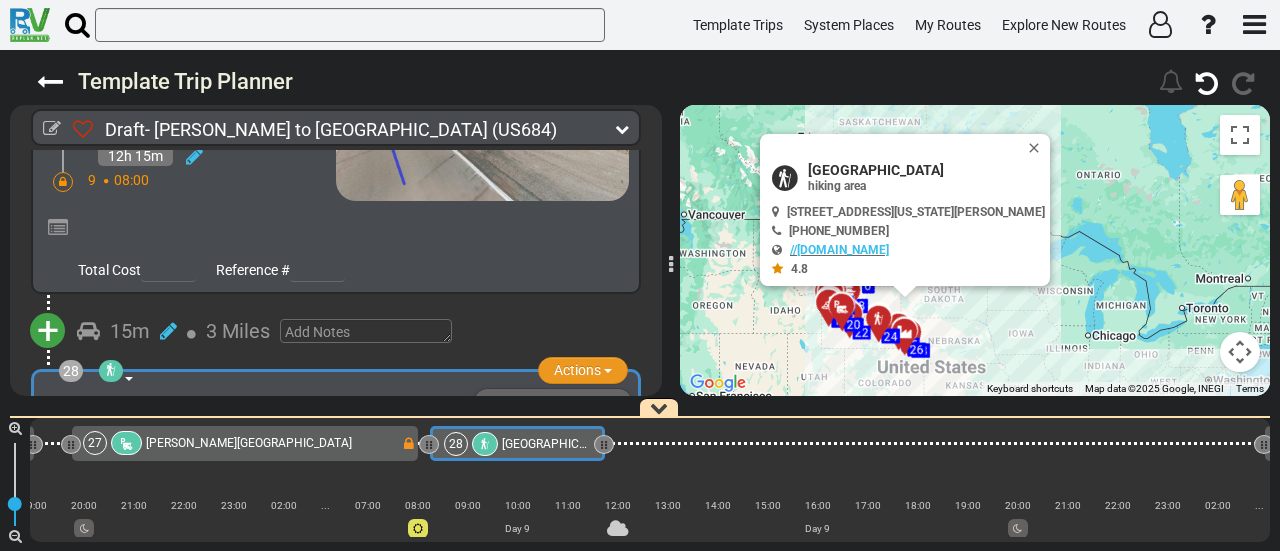 click on "Remove" at bounding box center (553, 523) 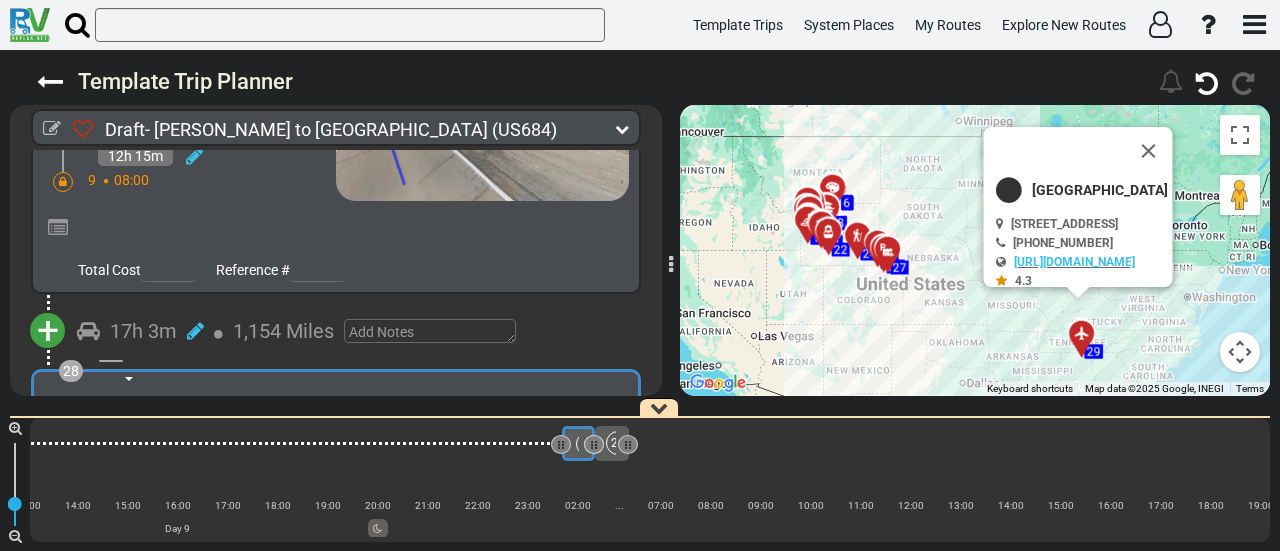 click at bounding box center (170, 443) 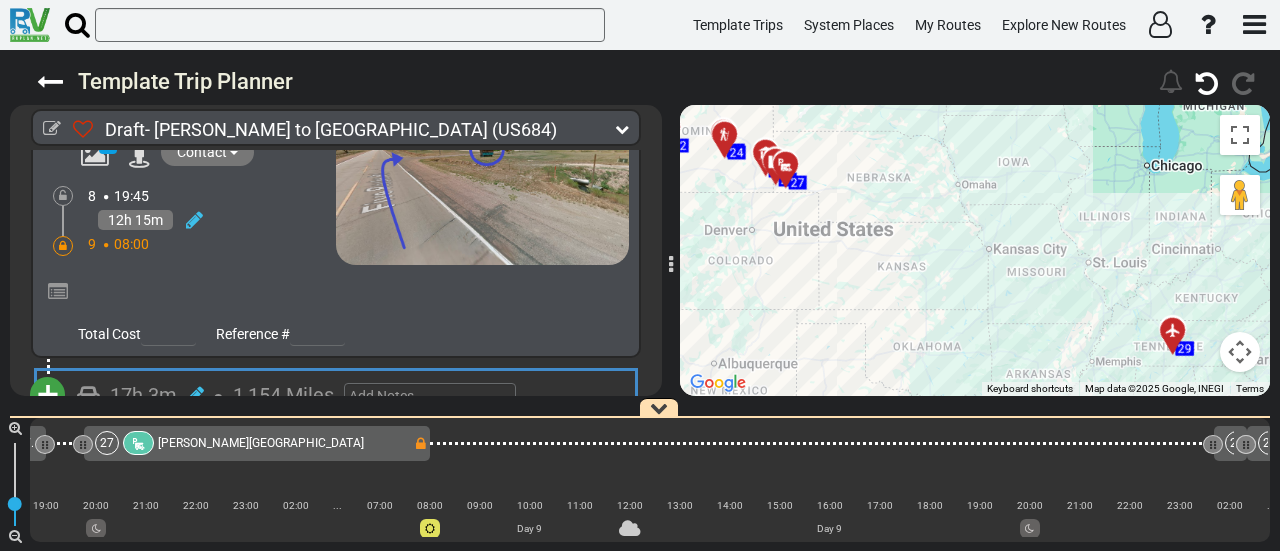 click on "27
Robidoux RV Park" at bounding box center (254, 443) 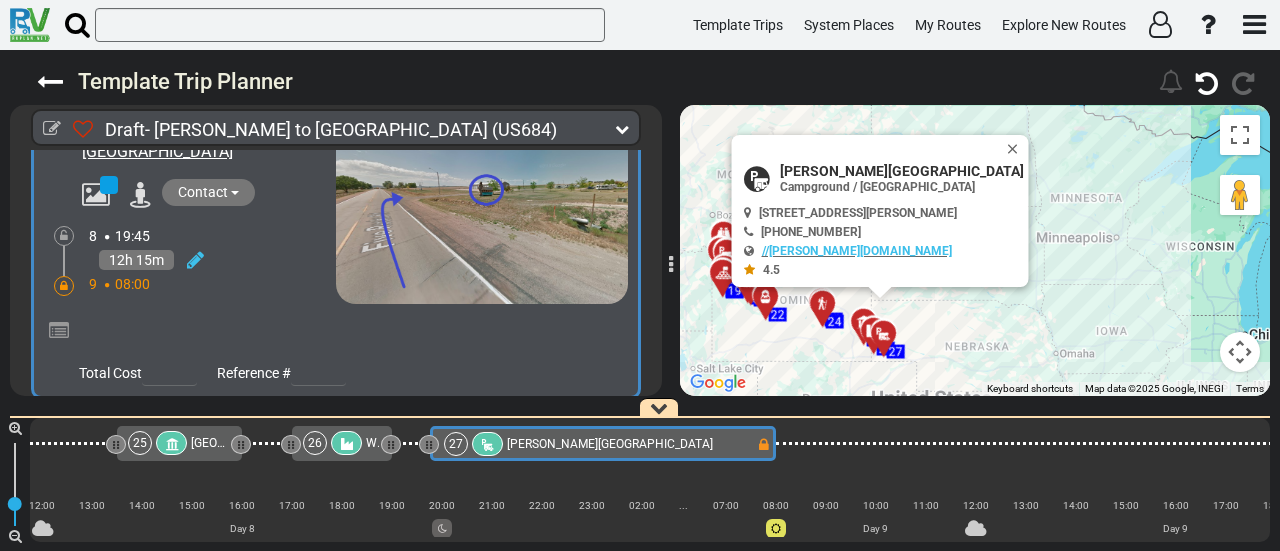 click on "+" at bounding box center (48, 435) 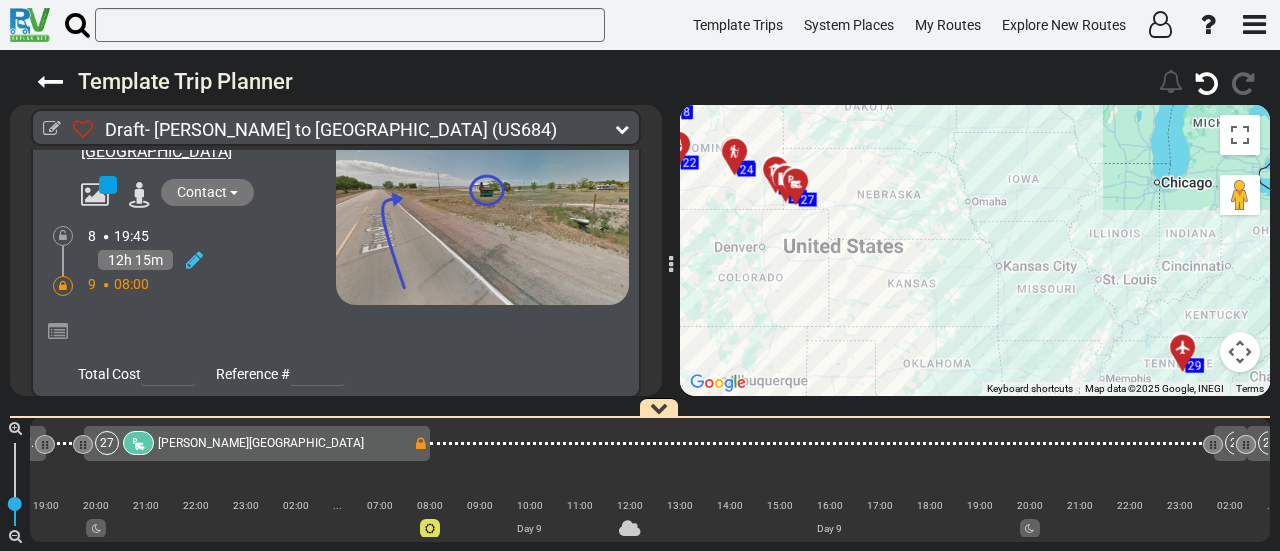 click on "Add Atraction" at bounding box center [110, 471] 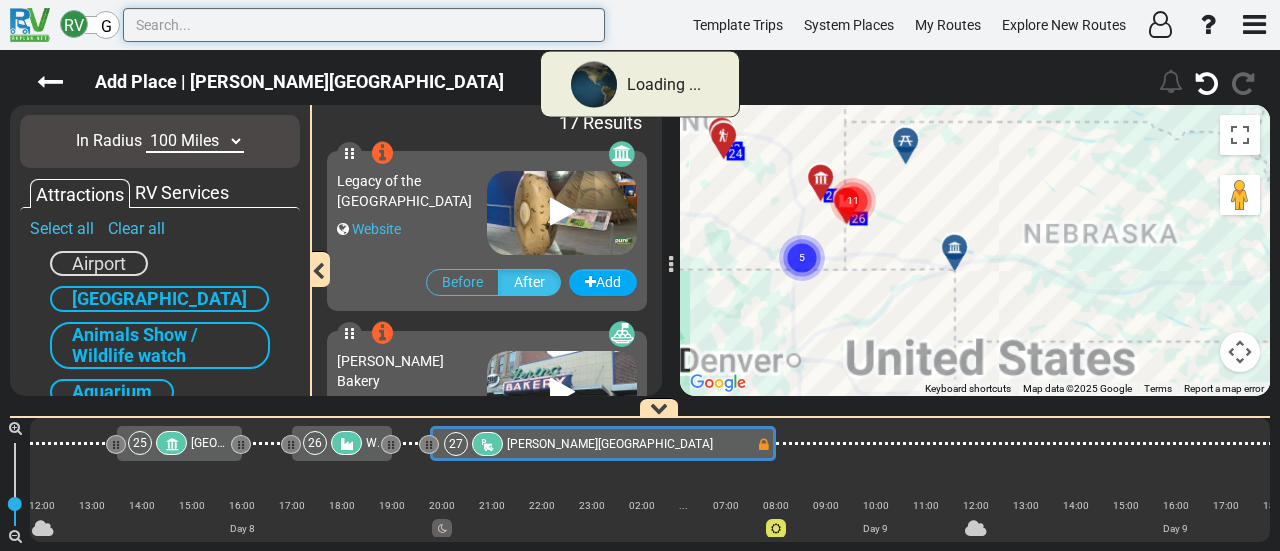 click at bounding box center (364, 25) 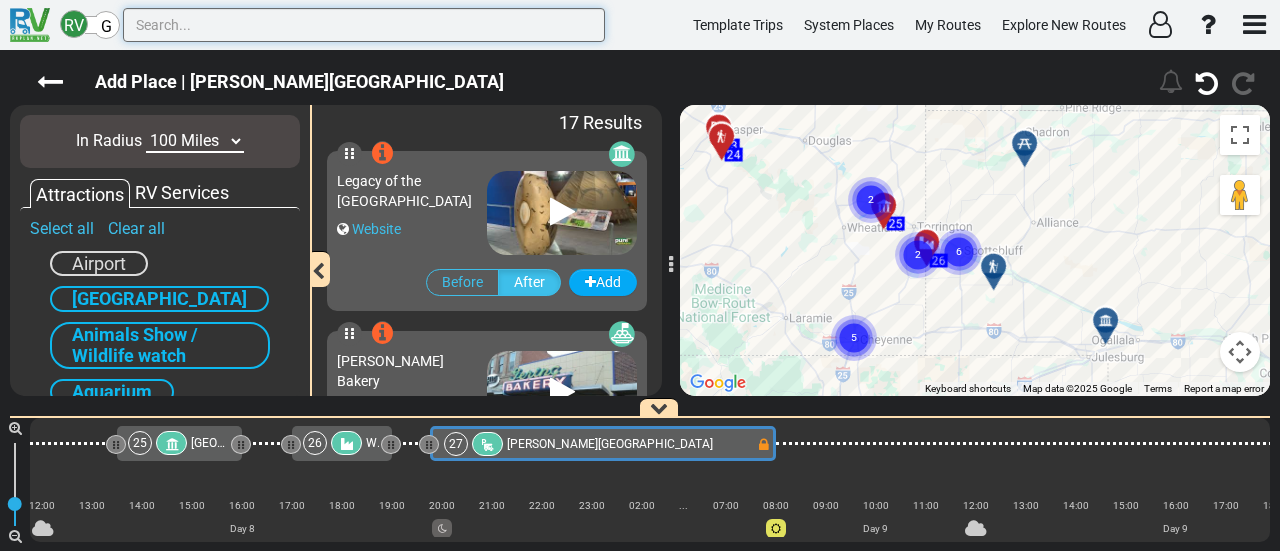 paste on "Hammond’s Candies" 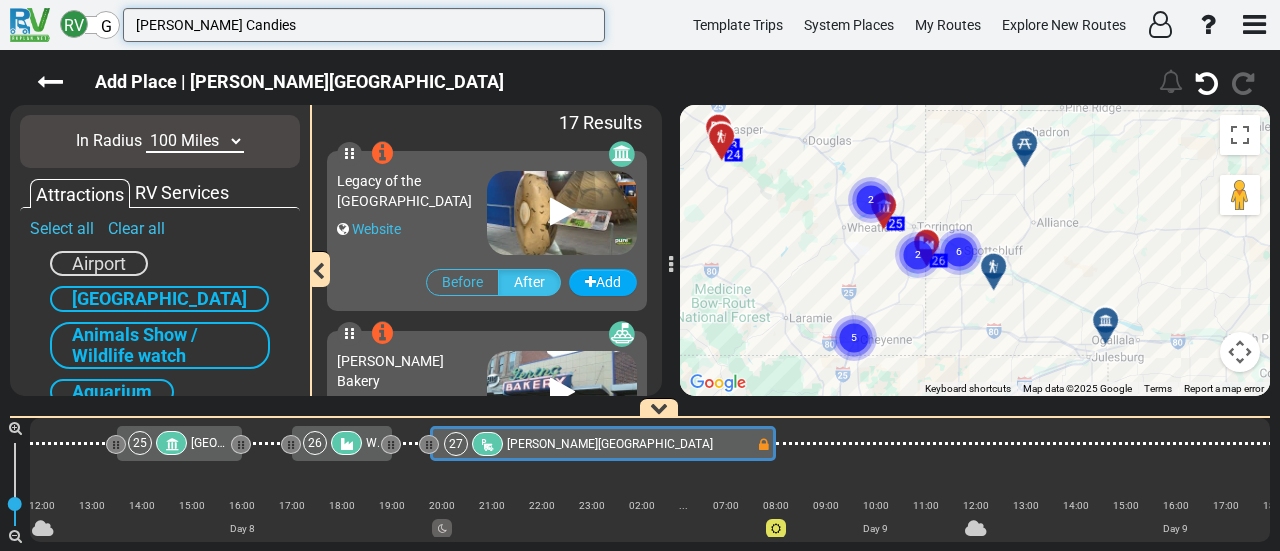 type on "Hammond’s Candies" 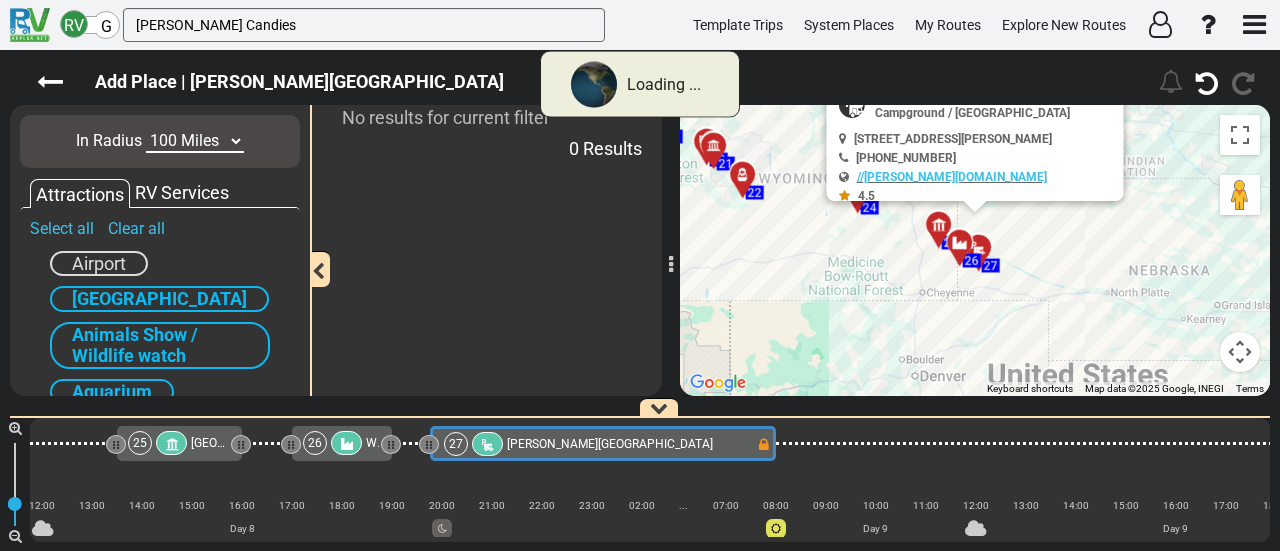 click on "10 Miles 50 Miles 100 Miles 250 Miles 500 Miles 1000 Miles" at bounding box center (195, 141) 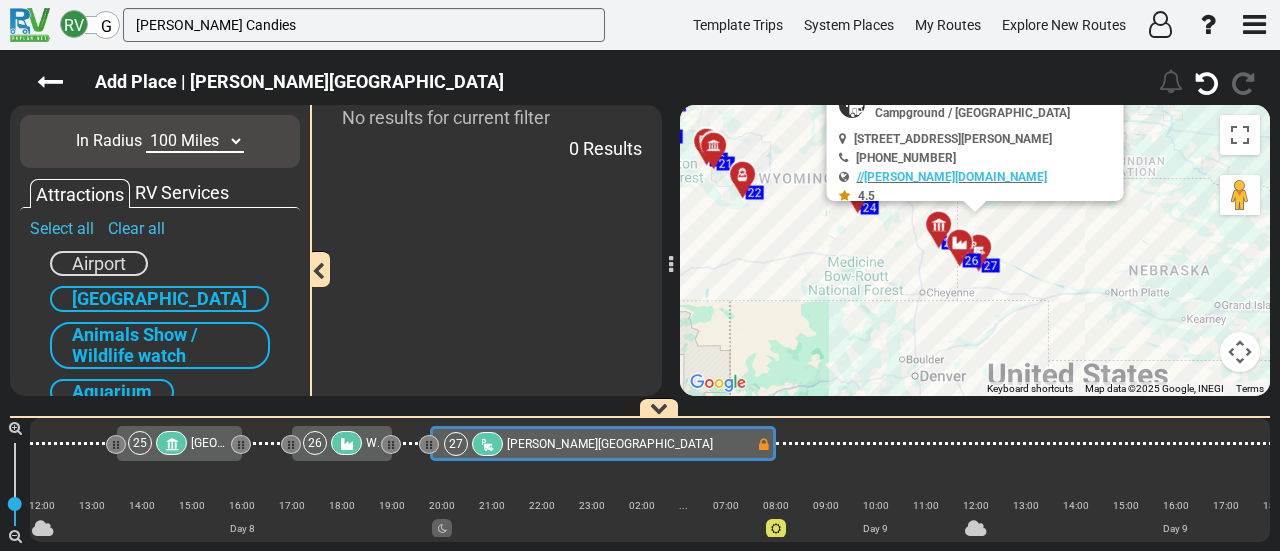 select on "number:250" 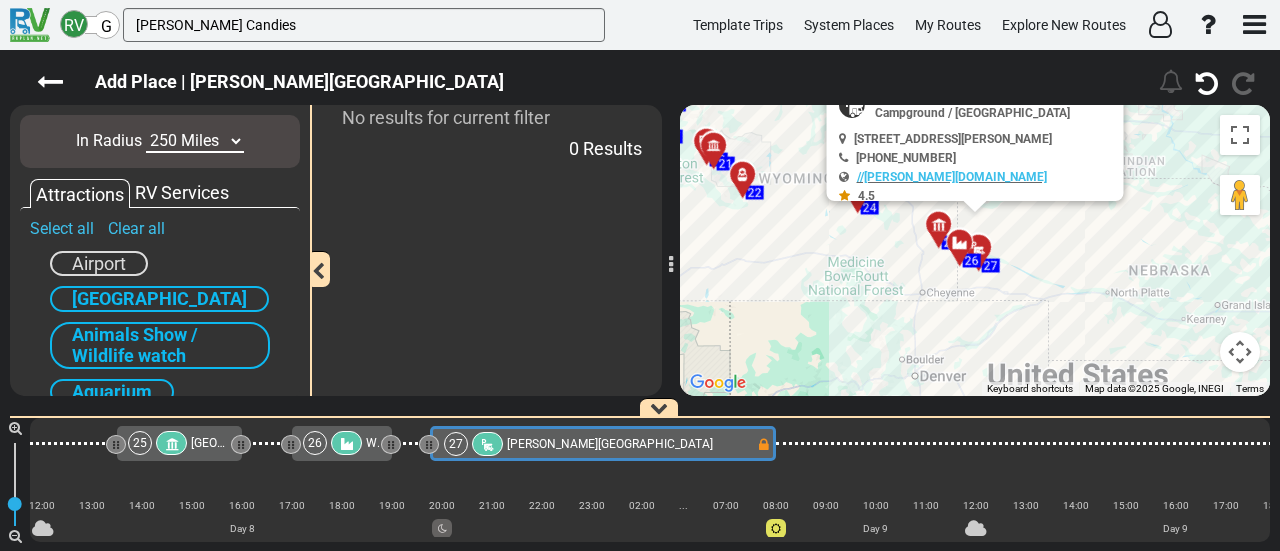 click on "10 Miles 50 Miles 100 Miles 250 Miles 500 Miles 1000 Miles" at bounding box center [195, 141] 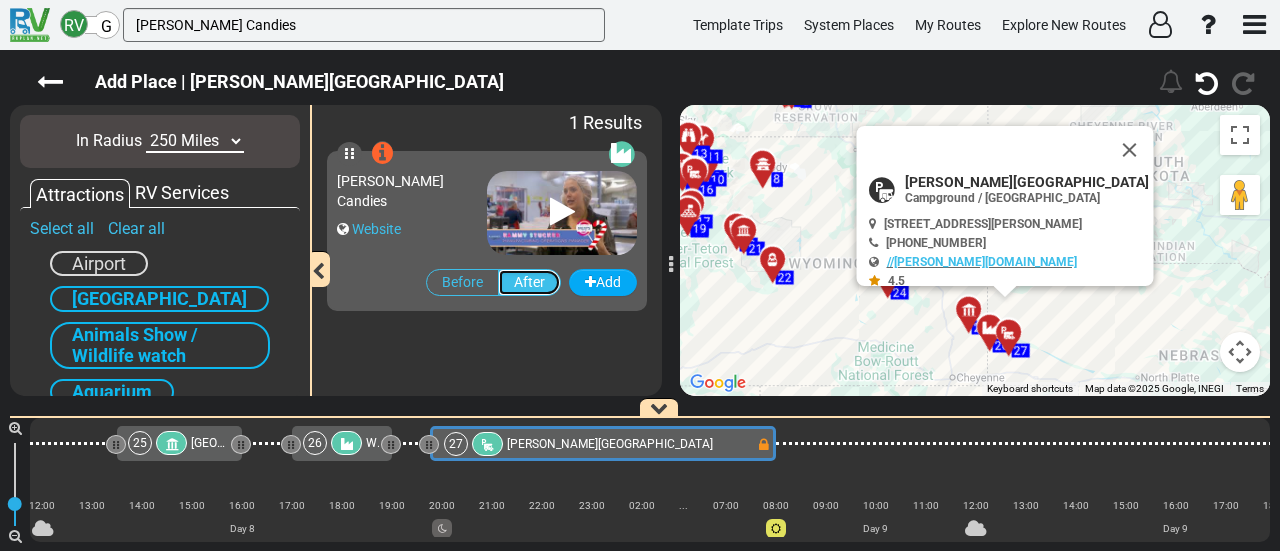 click on "After" at bounding box center [529, 282] 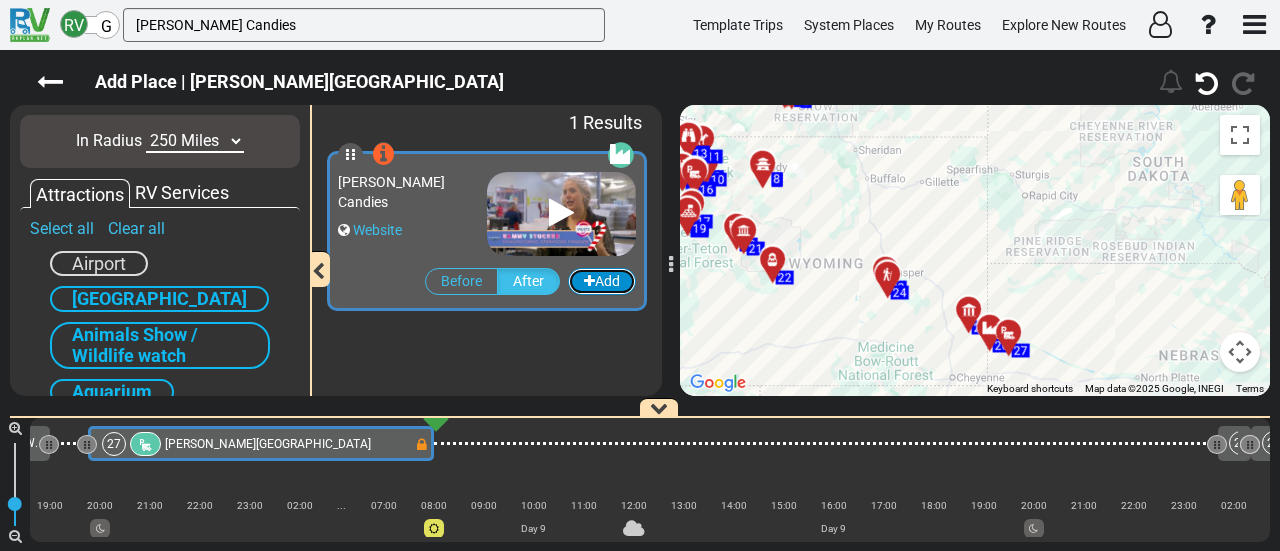 click on "Add" at bounding box center [602, 281] 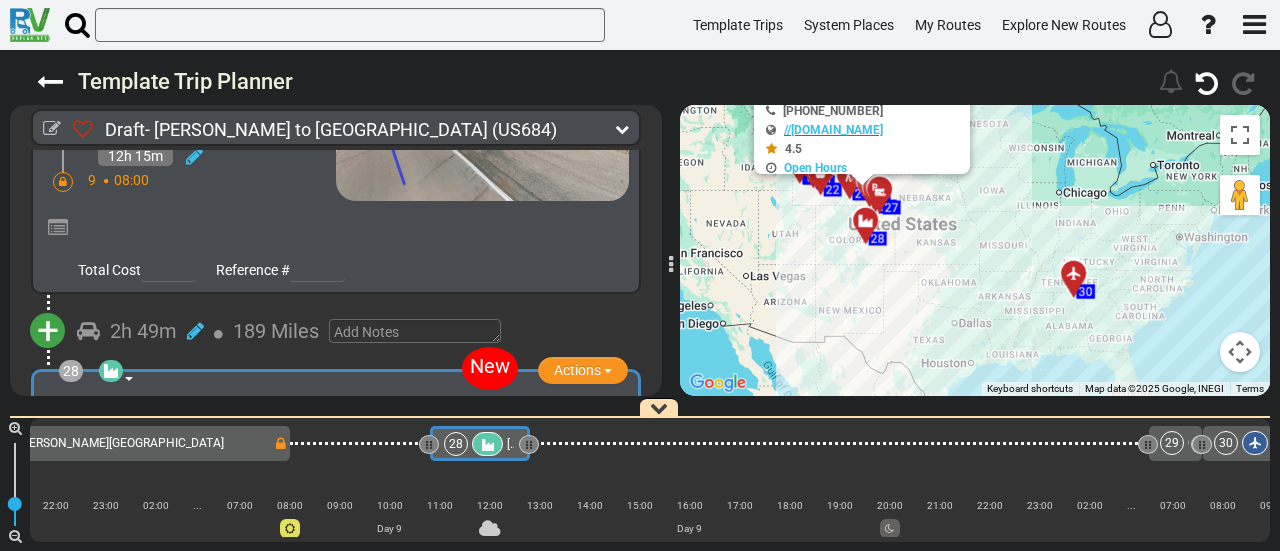 drag, startPoint x: 805, startPoint y: 345, endPoint x: 761, endPoint y: 225, distance: 127.81236 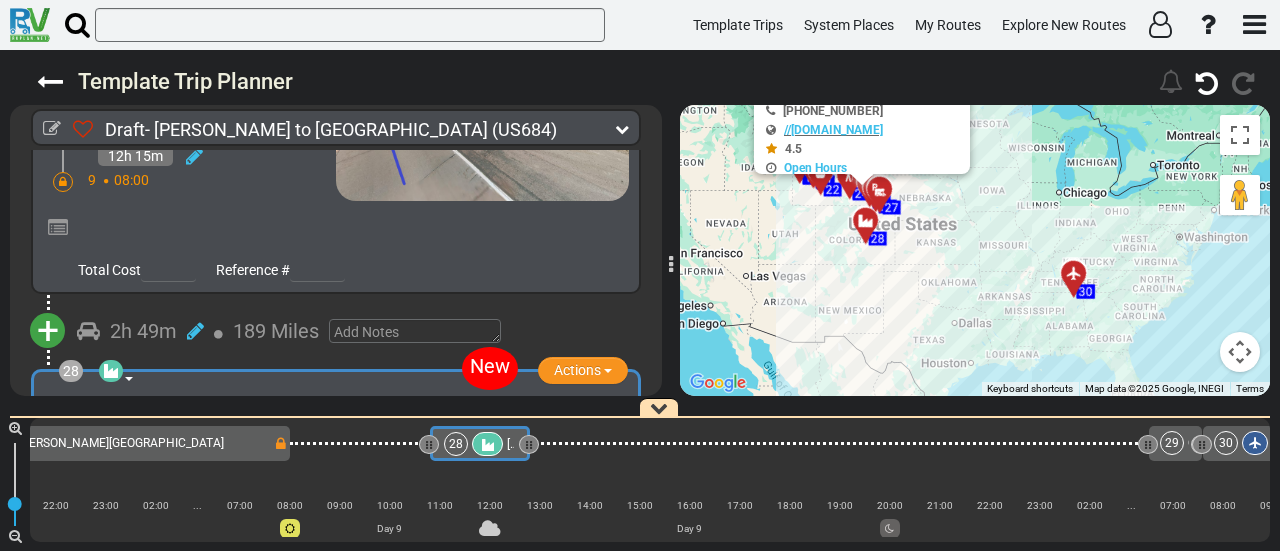 click on "To navigate, press the arrow keys. To activate drag with keyboard, press Alt + Enter. Once in keyboard drag state, use the arrow keys to move the marker. To complete the drag, press the Enter key. To cancel, press Escape. 28 1 2 3 4 5 6 7 8 9 10 11 12 13 14 15 16 17 18 19 20 21 22 23 24 25 26 27 29 30                                                                                                                                                                                                                                                                                                                                                                                                                                                                                                                                                                                                                                                                                                            Hammond’s Candies Local Industry 4.5" at bounding box center (975, 250) 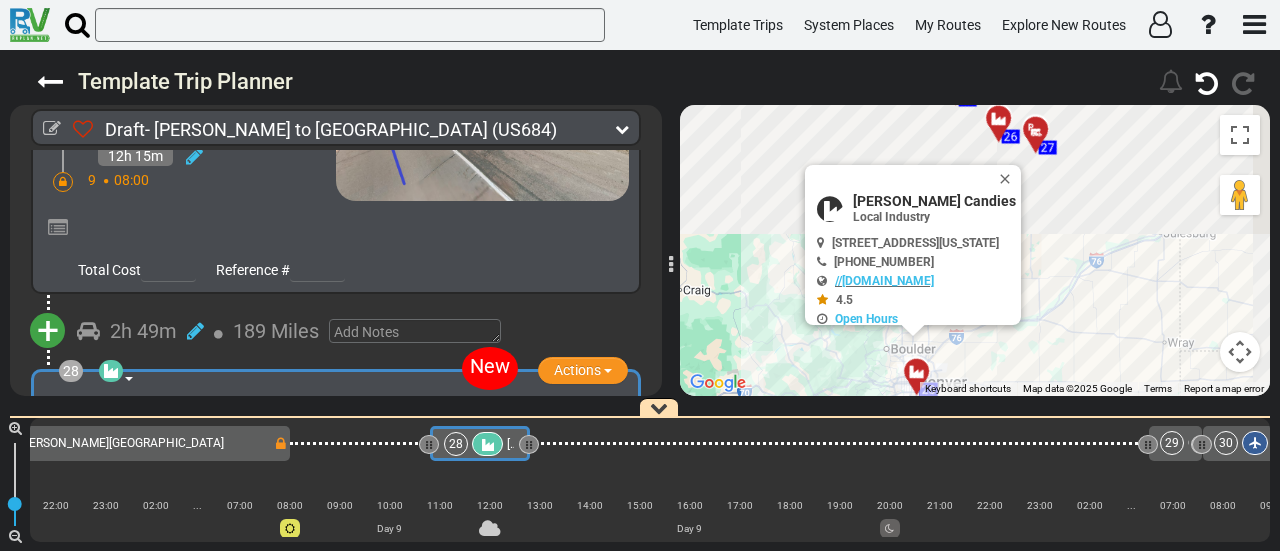 drag, startPoint x: 944, startPoint y: 218, endPoint x: 846, endPoint y: 403, distance: 209.35378 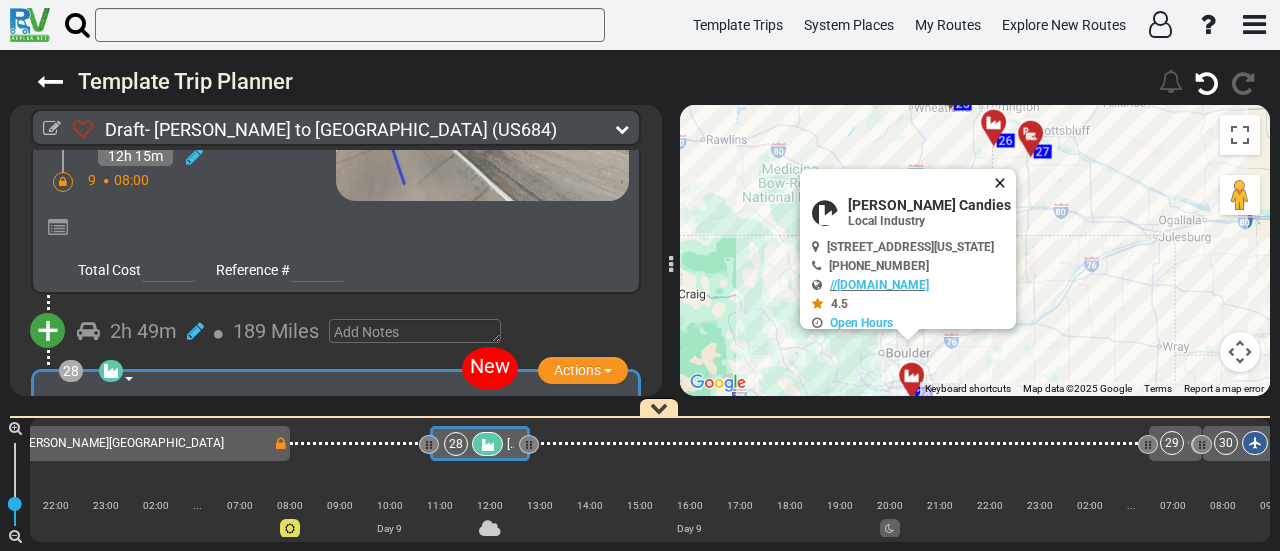 click at bounding box center [1004, 183] 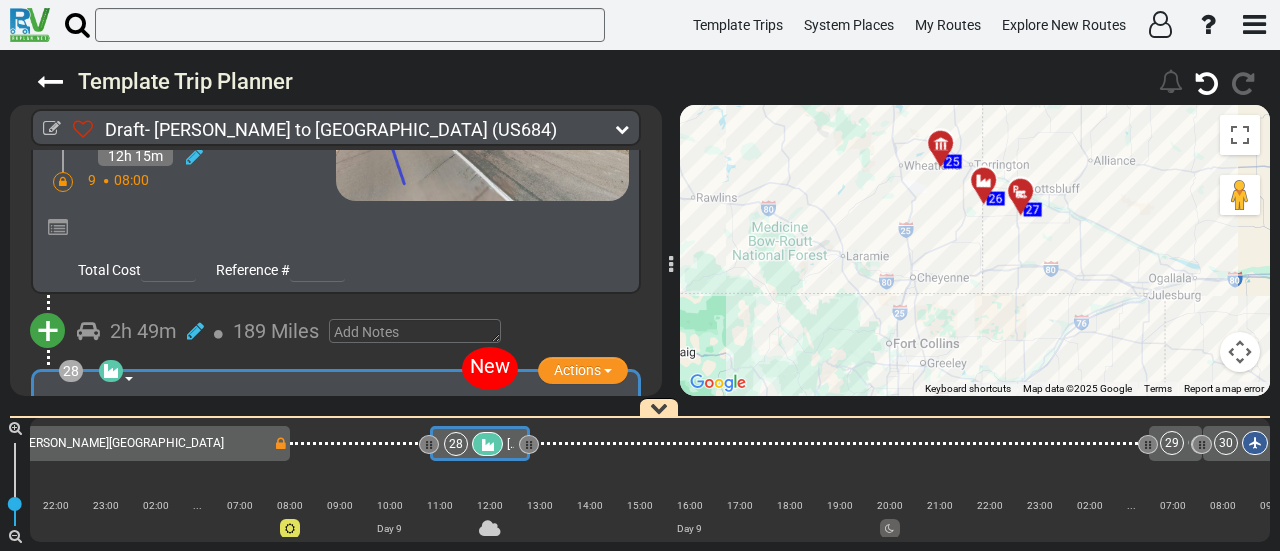 click on "To navigate, press the arrow keys. To activate drag with keyboard, press Alt + Enter. Once in keyboard drag state, use the arrow keys to move the marker. To complete the drag, press the Enter key. To cancel, press Escape. 28 7 8 9 10 14 15 16 17 18 19 20 21 22 23 24 25 26 27 29 30 1 2 3 4 5 6 11 12 13" at bounding box center (975, 250) 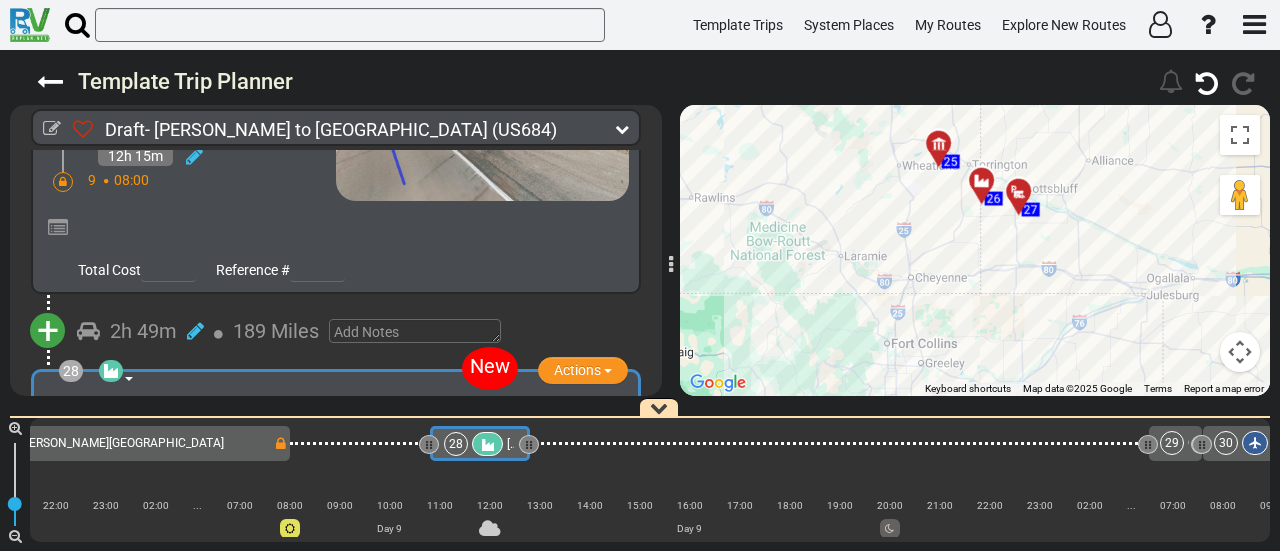 click on "27
Robidoux RV Park" at bounding box center (114, 443) 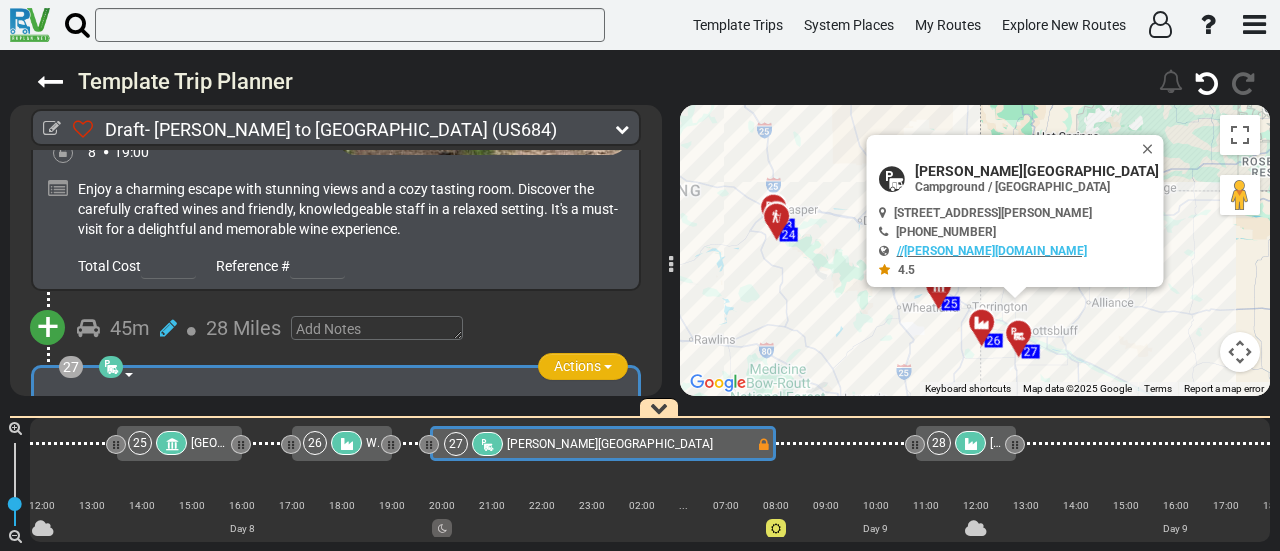 click on "Actions" at bounding box center (577, 366) 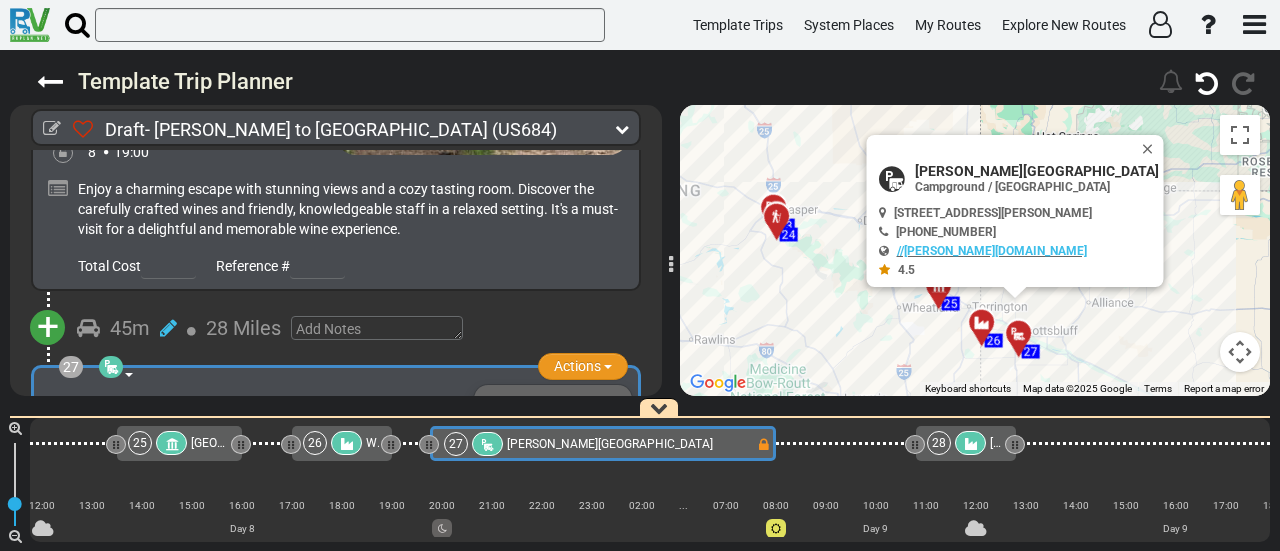 click on "Replace" at bounding box center (553, 429) 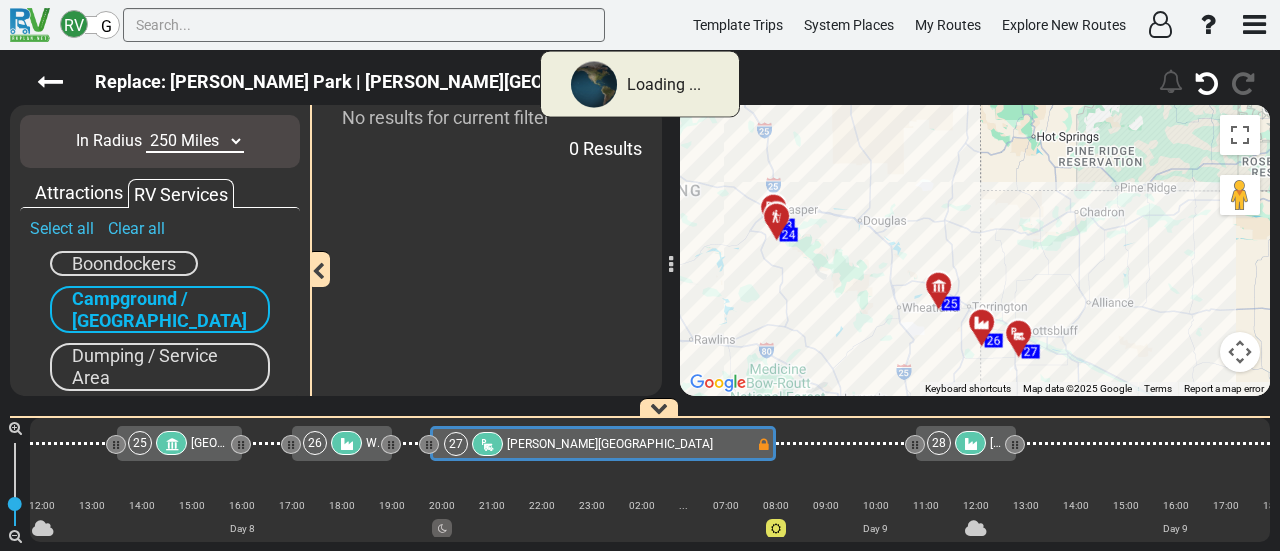 click on "10 Miles 50 Miles 100 Miles 250 Miles 500 Miles 1000 Miles" at bounding box center (195, 141) 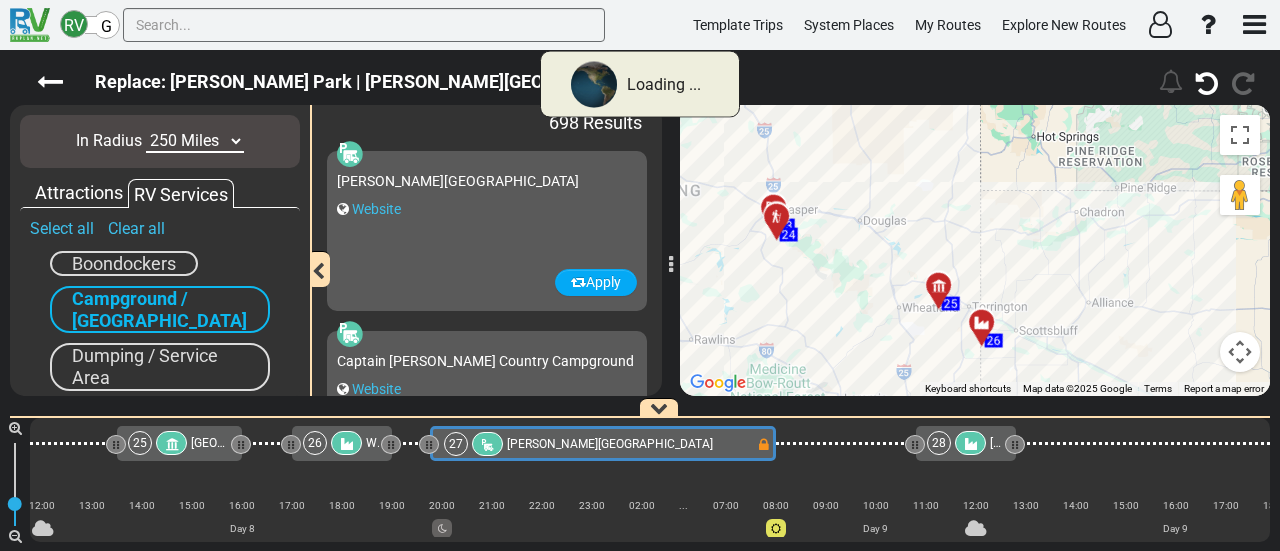 click on "10 Miles 50 Miles 100 Miles 250 Miles 500 Miles 1000 Miles" at bounding box center [195, 141] 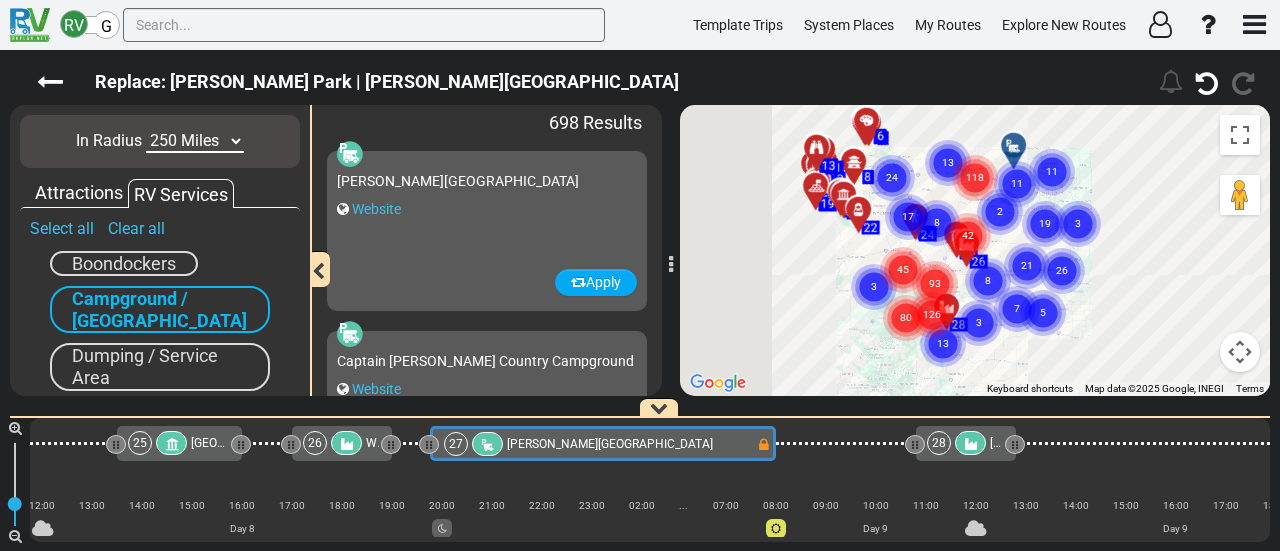 click on "10 Miles 50 Miles 100 Miles 250 Miles 500 Miles 1000 Miles" at bounding box center [195, 141] 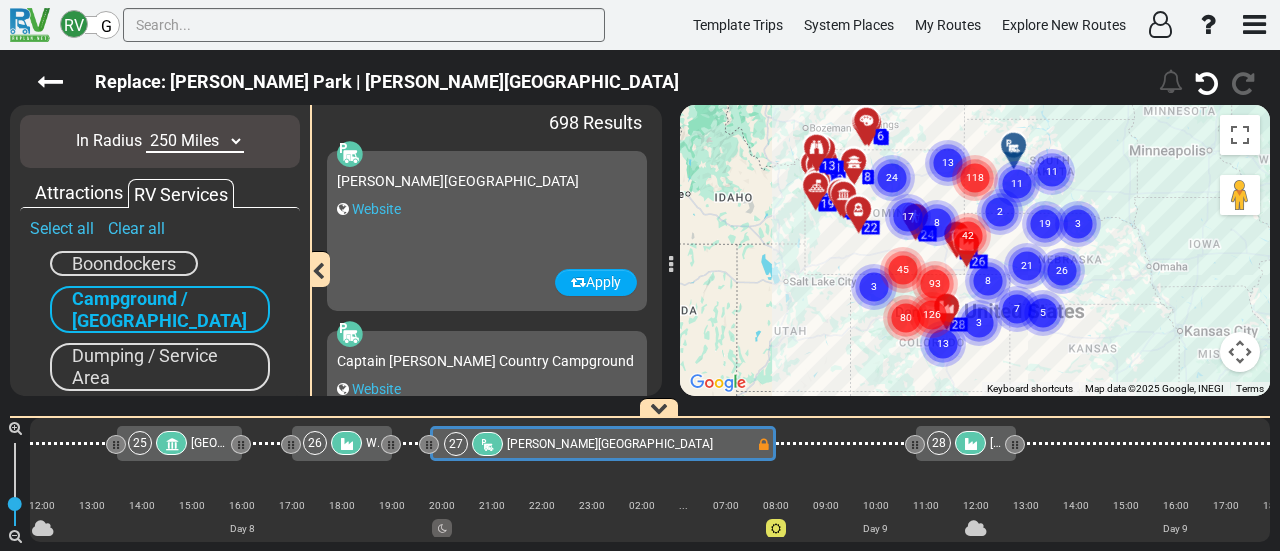 select on "number:50" 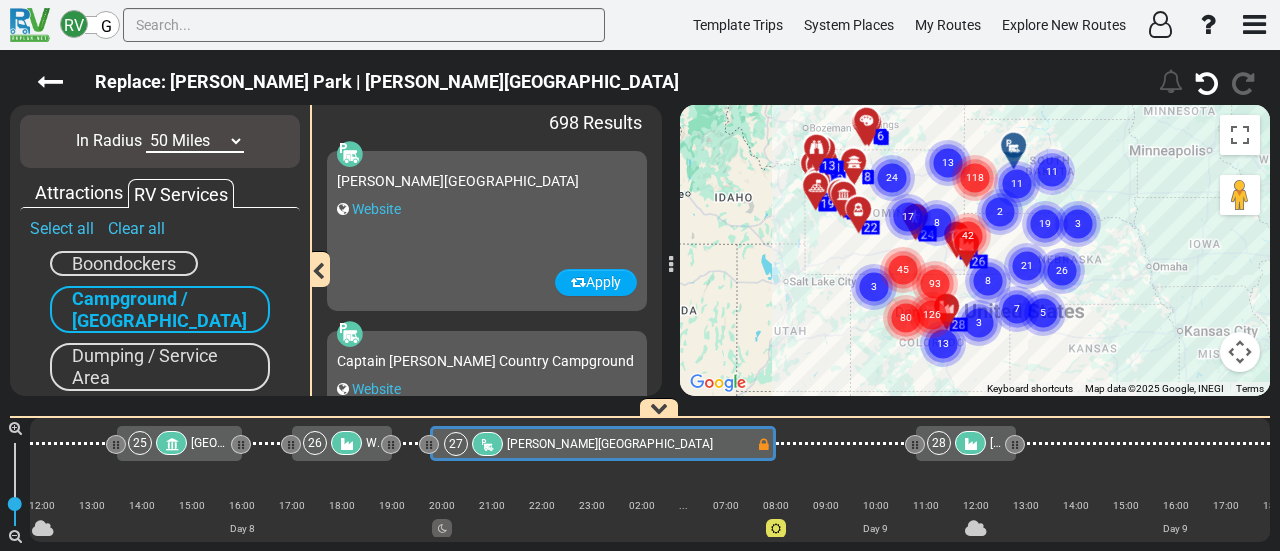 click on "10 Miles 50 Miles 100 Miles 250 Miles 500 Miles 1000 Miles" at bounding box center (195, 141) 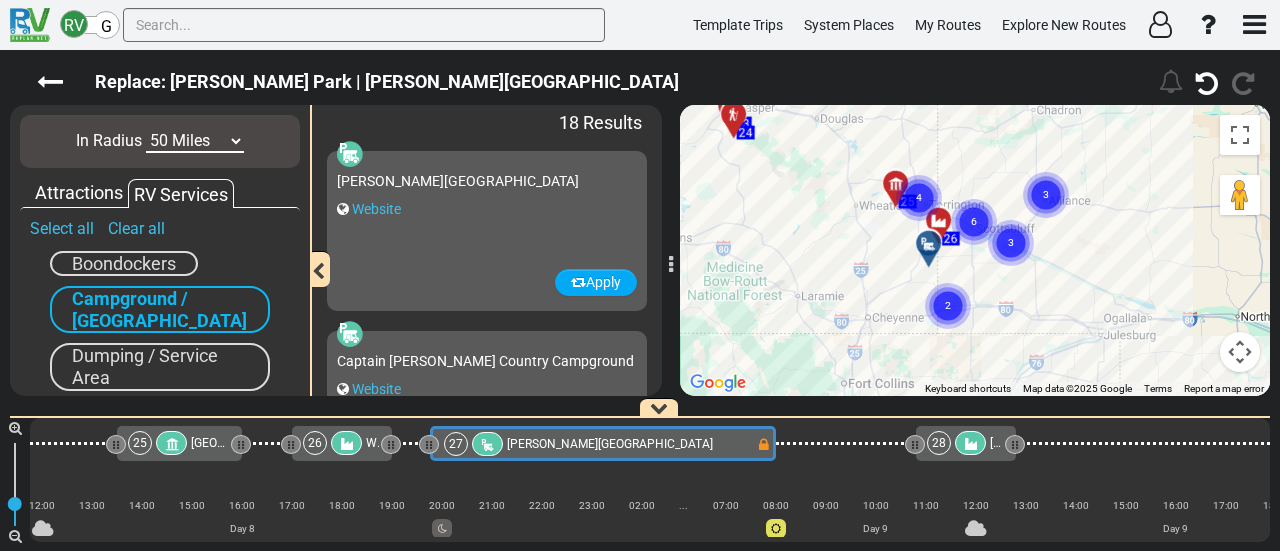 click at bounding box center [929, 244] 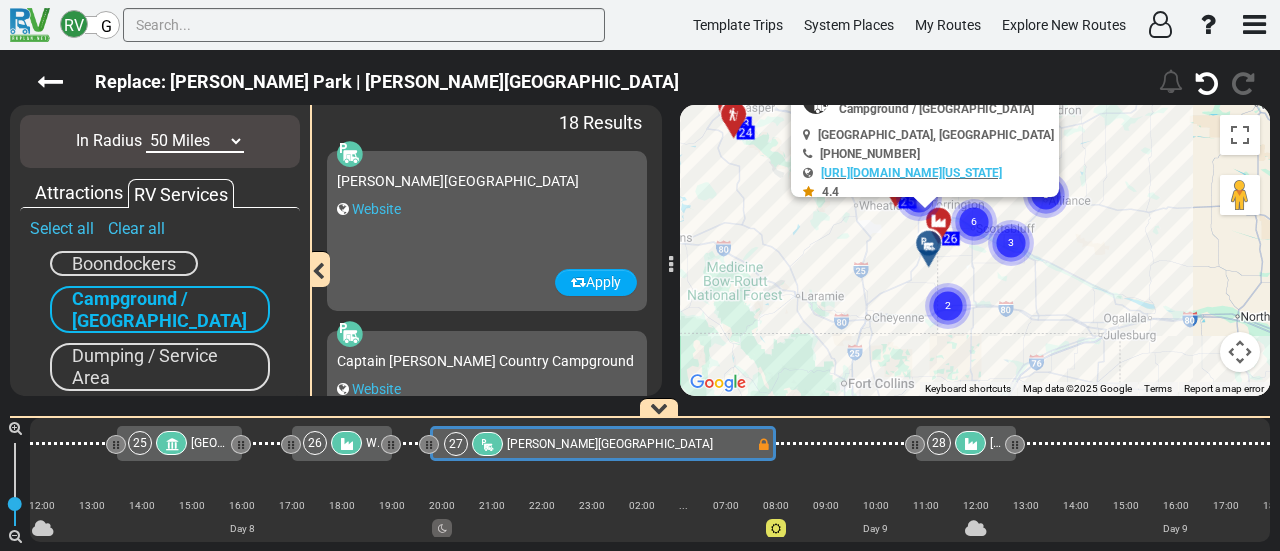 scroll, scrollTop: 0, scrollLeft: 7014, axis: horizontal 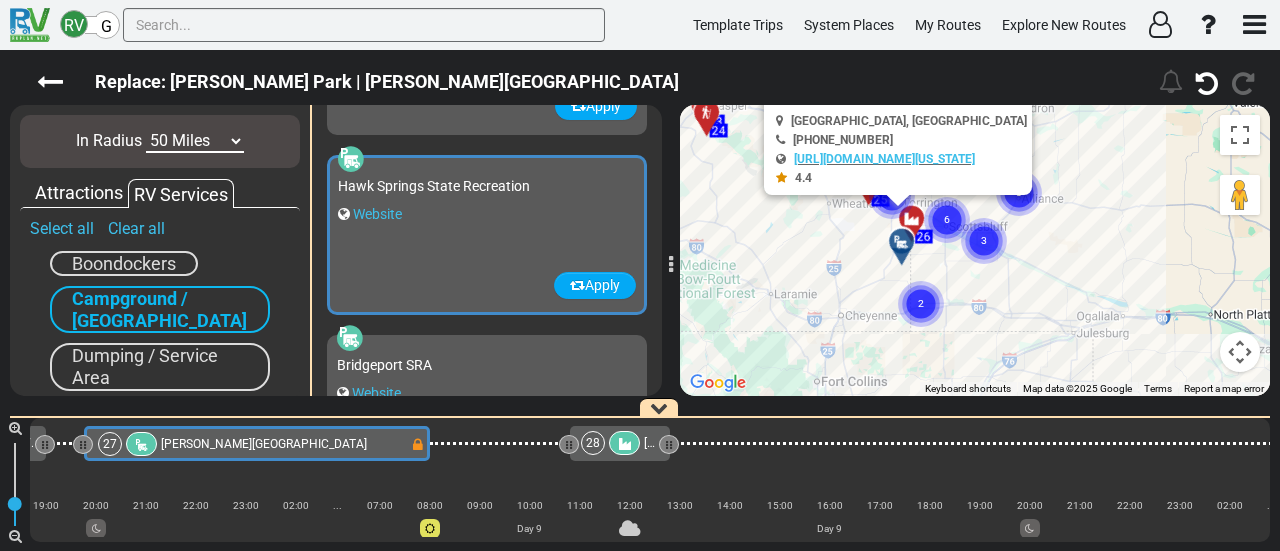 drag, startPoint x: 791, startPoint y: 318, endPoint x: 762, endPoint y: 223, distance: 99.32774 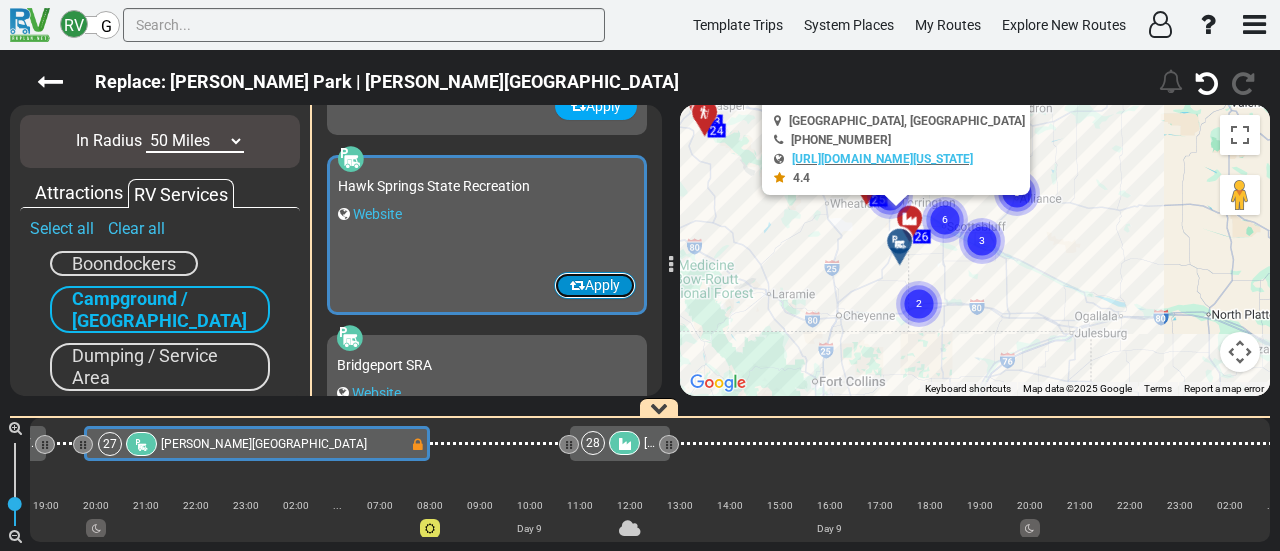click on "Apply" at bounding box center [595, 285] 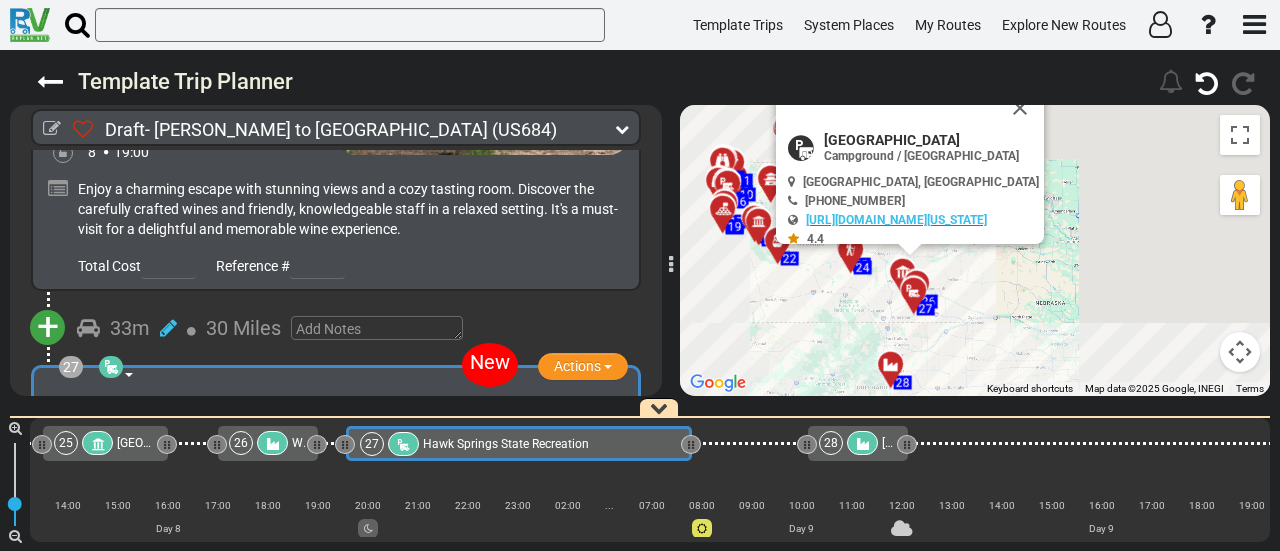 scroll, scrollTop: 0, scrollLeft: 6786, axis: horizontal 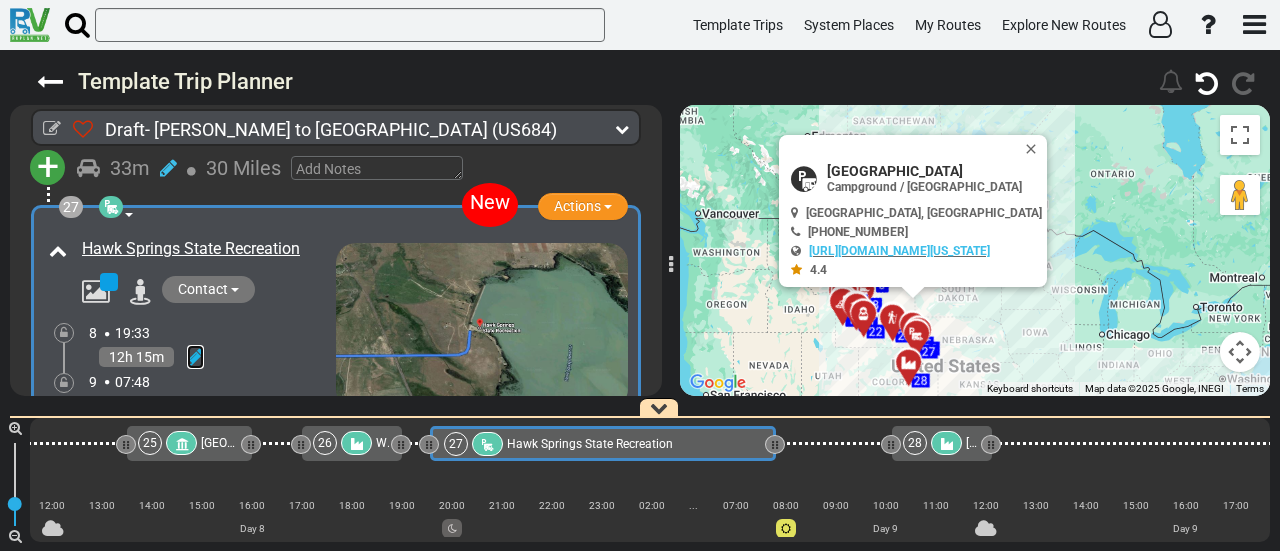 click at bounding box center [195, 357] 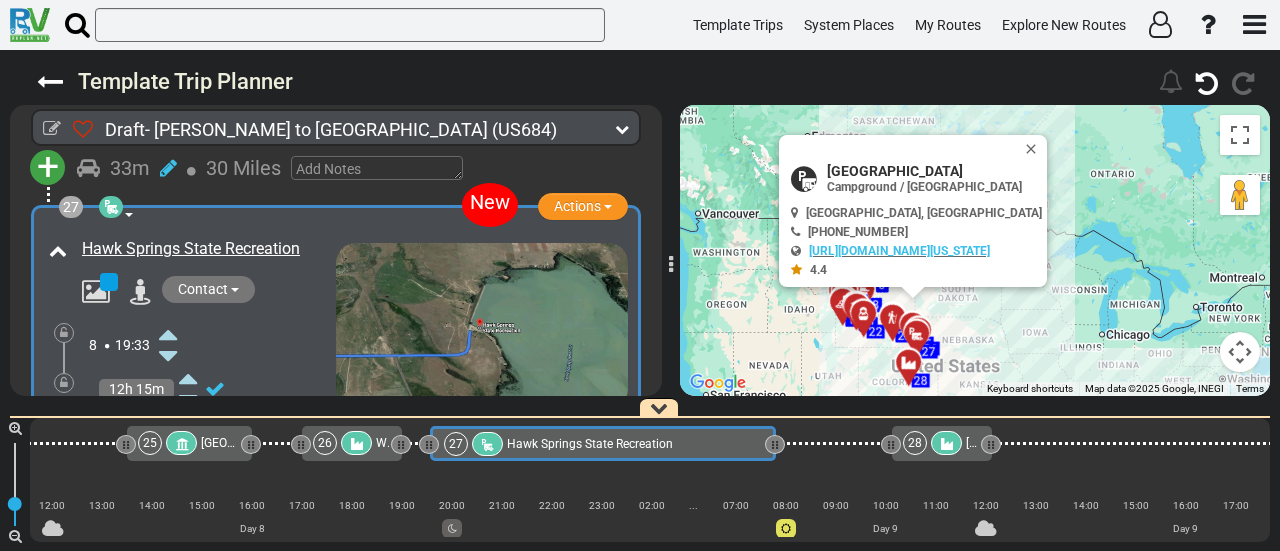 click at bounding box center [168, 422] 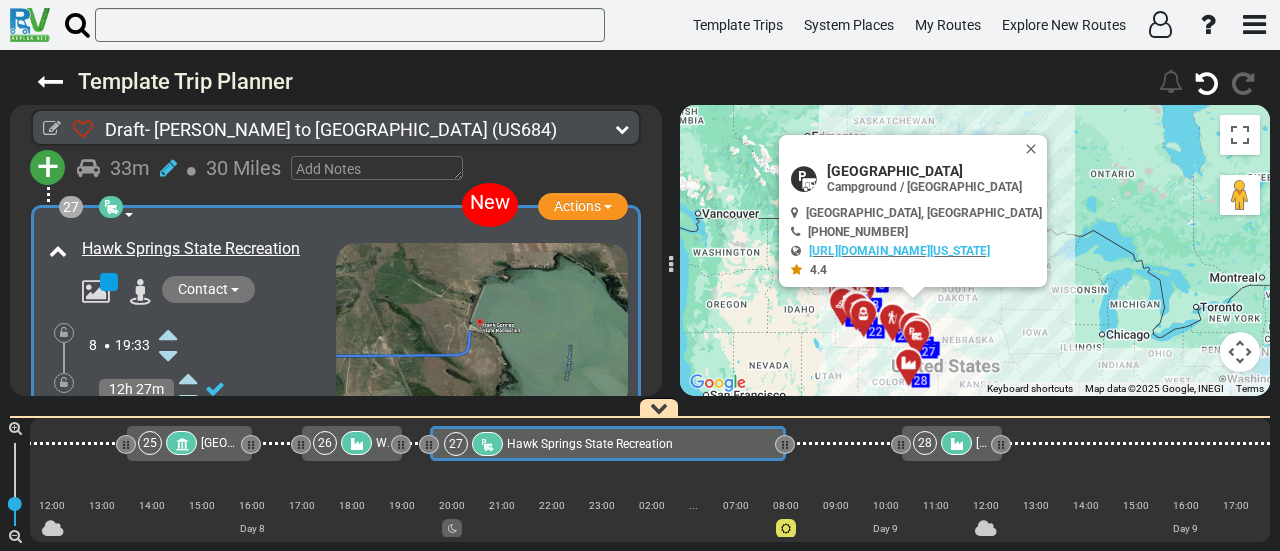click at bounding box center [64, 383] 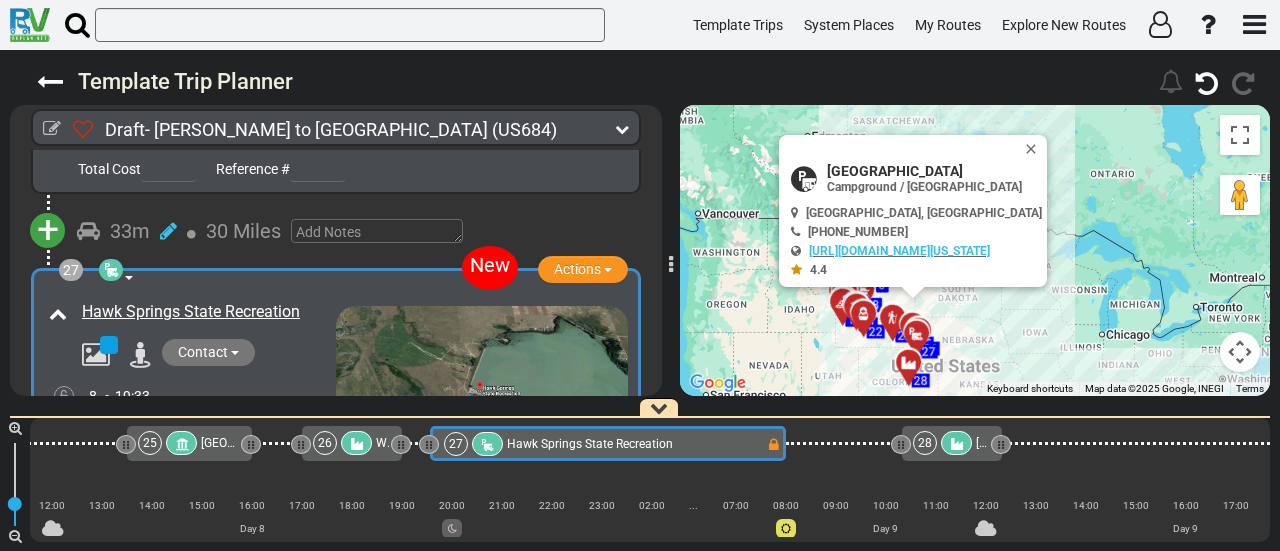scroll, scrollTop: 10159, scrollLeft: 0, axis: vertical 